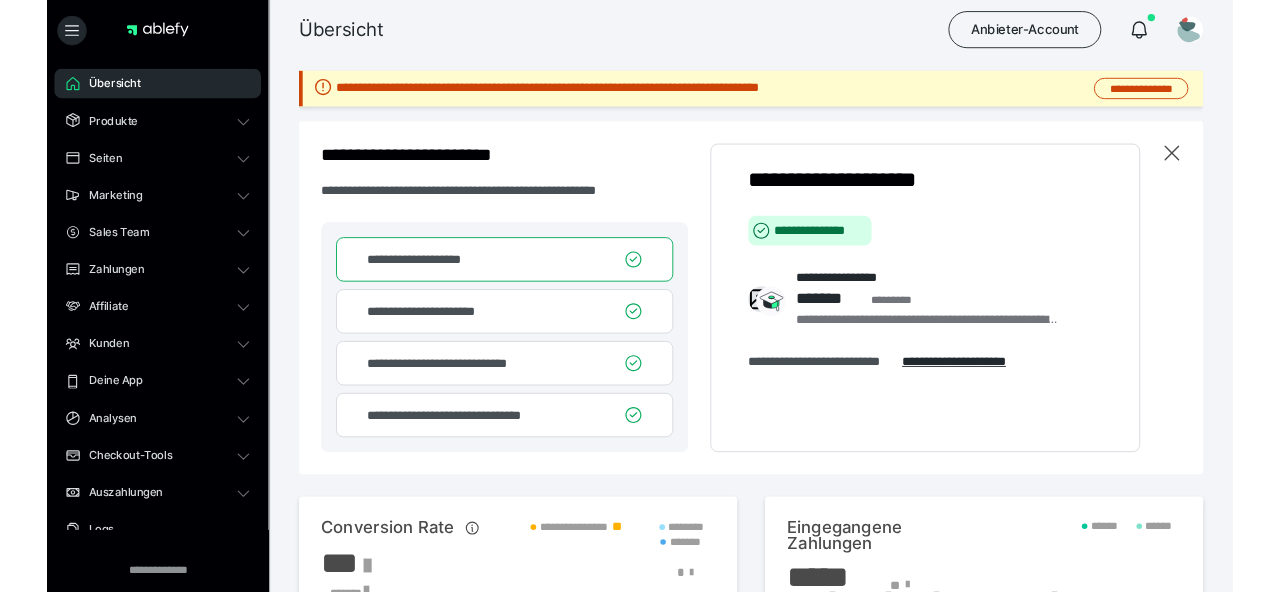 scroll, scrollTop: 0, scrollLeft: 0, axis: both 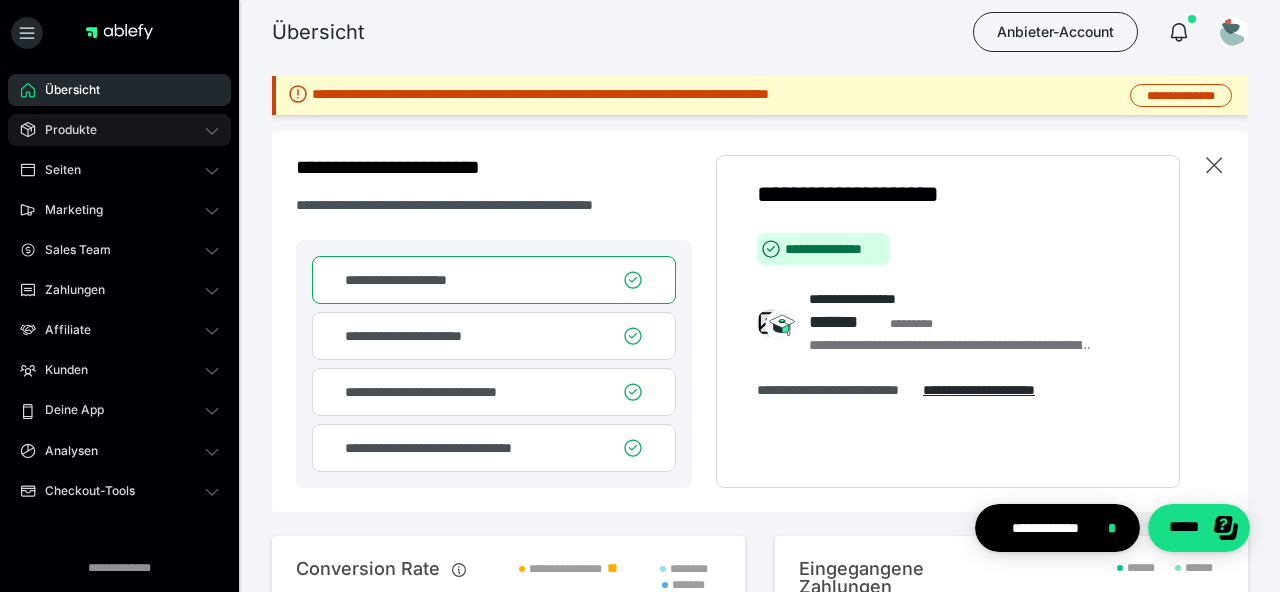click on "Produkte" at bounding box center (119, 130) 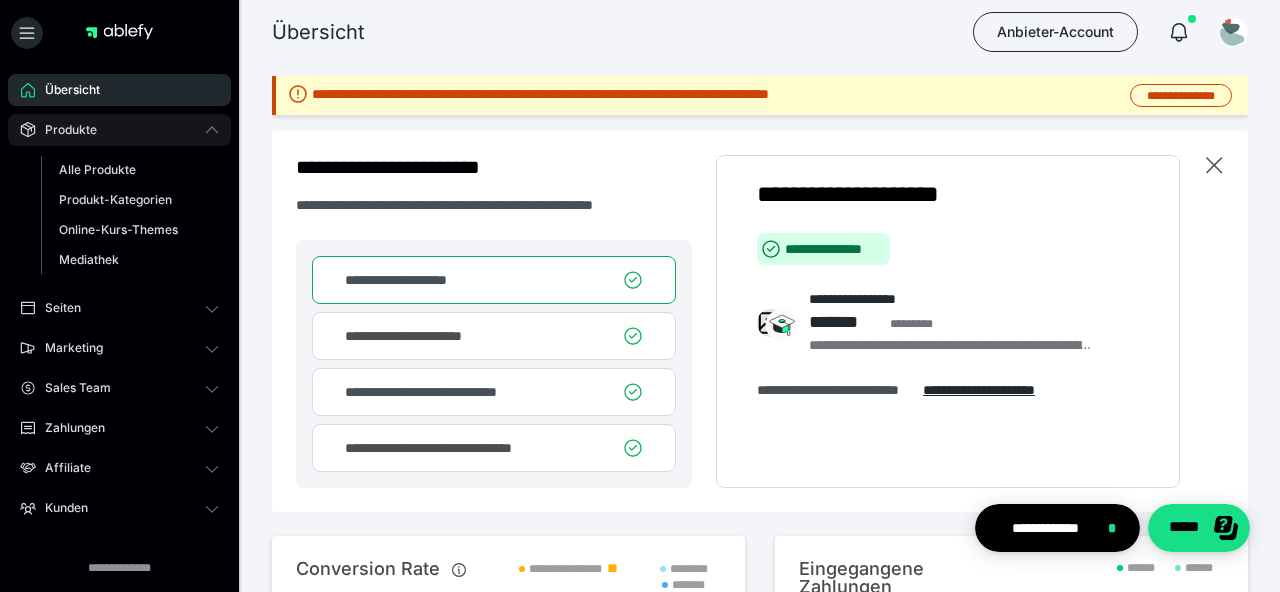 scroll, scrollTop: 0, scrollLeft: 0, axis: both 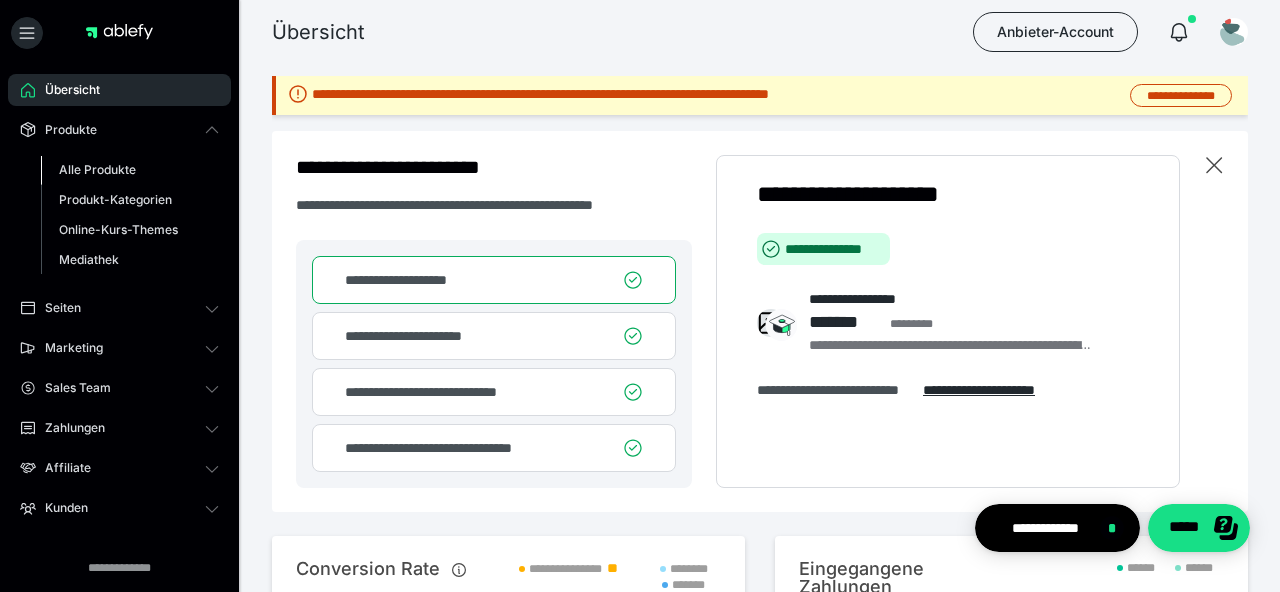 click on "Alle Produkte" at bounding box center (97, 169) 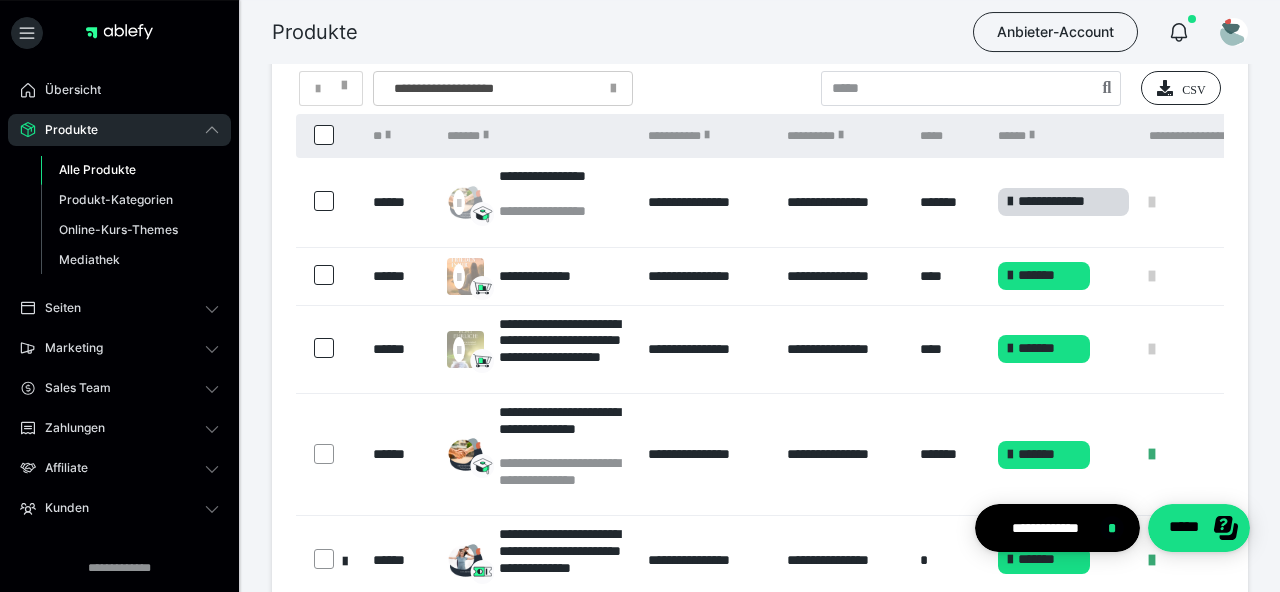 scroll, scrollTop: 79, scrollLeft: 0, axis: vertical 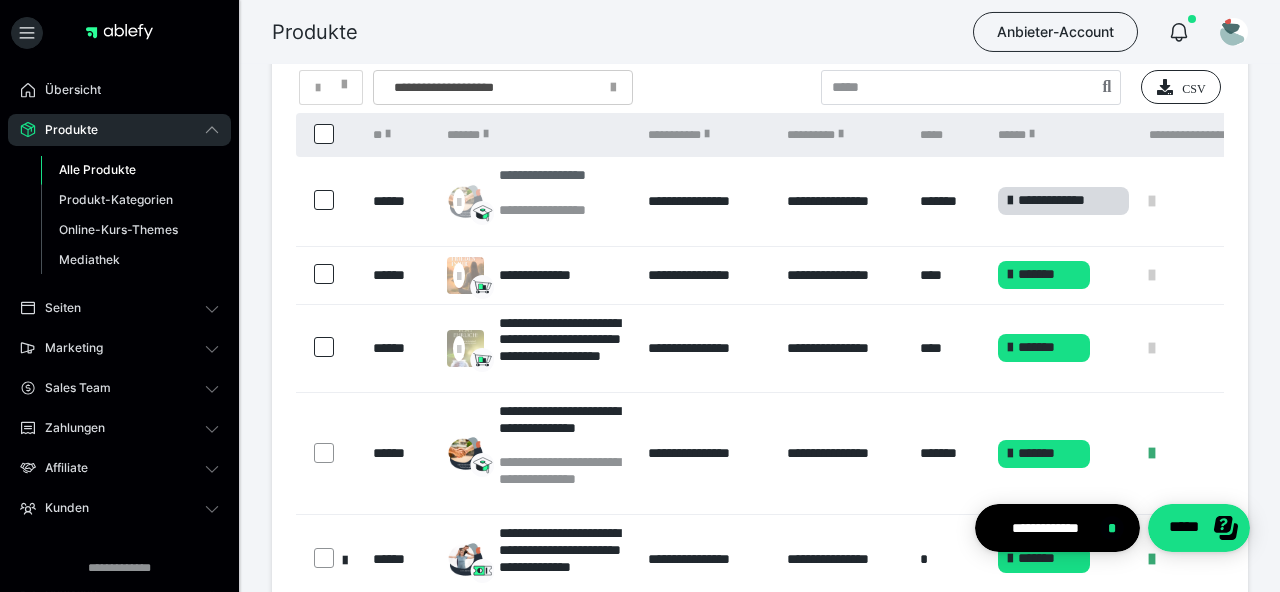 click on "**********" at bounding box center [563, 184] 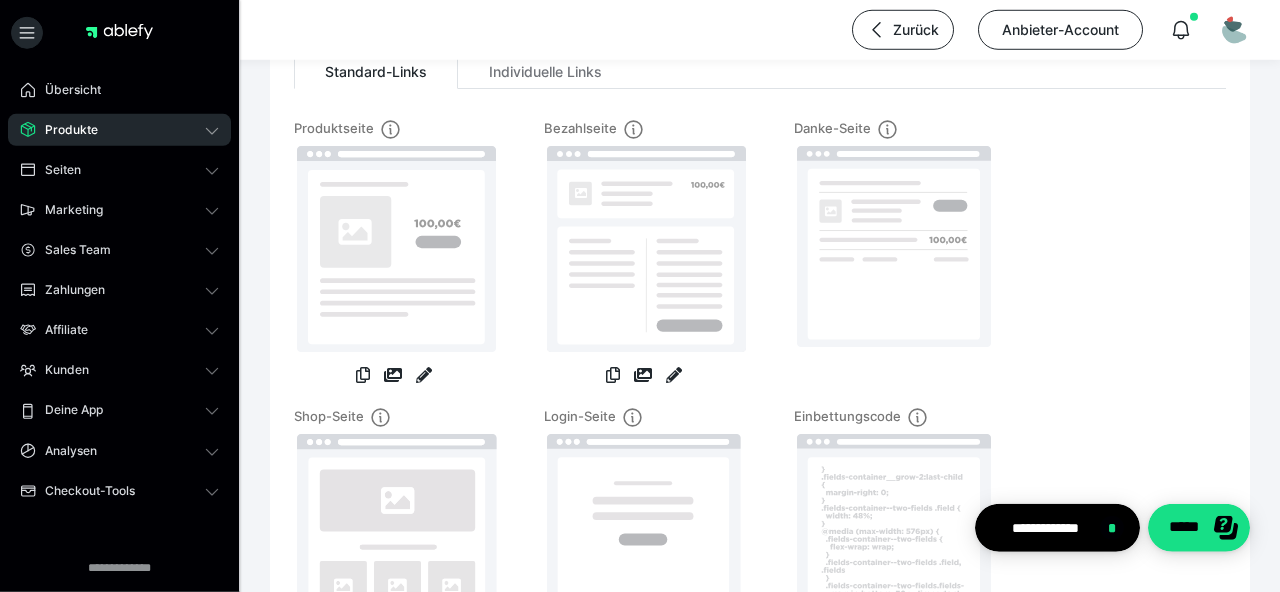 scroll, scrollTop: 343, scrollLeft: 0, axis: vertical 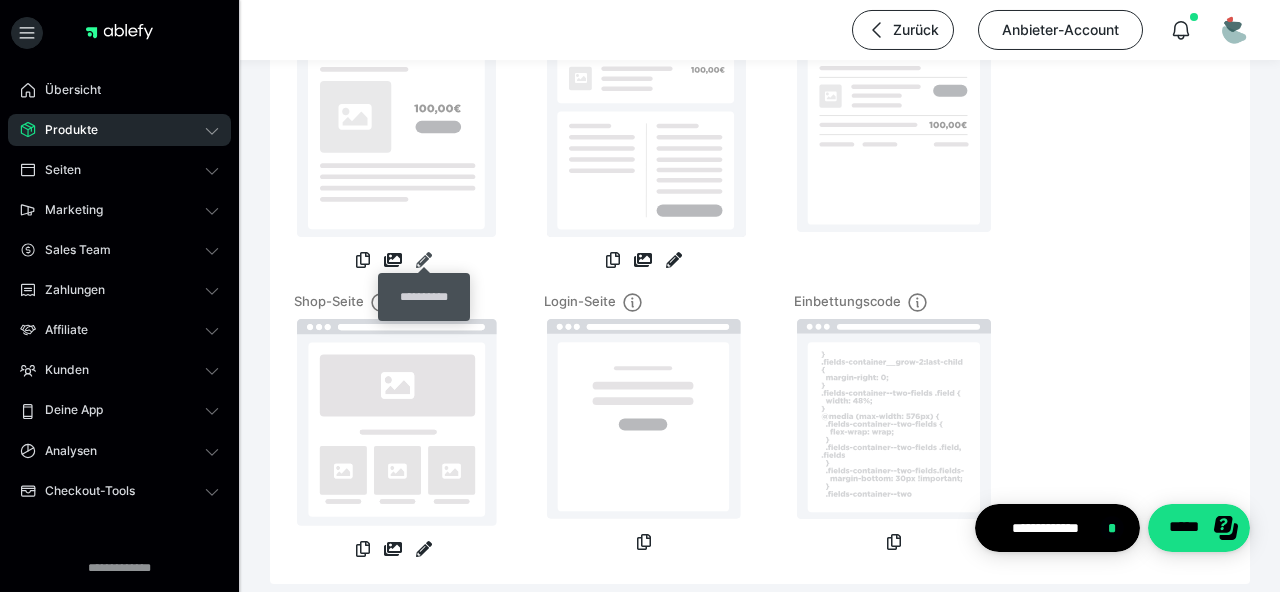 click at bounding box center [424, 260] 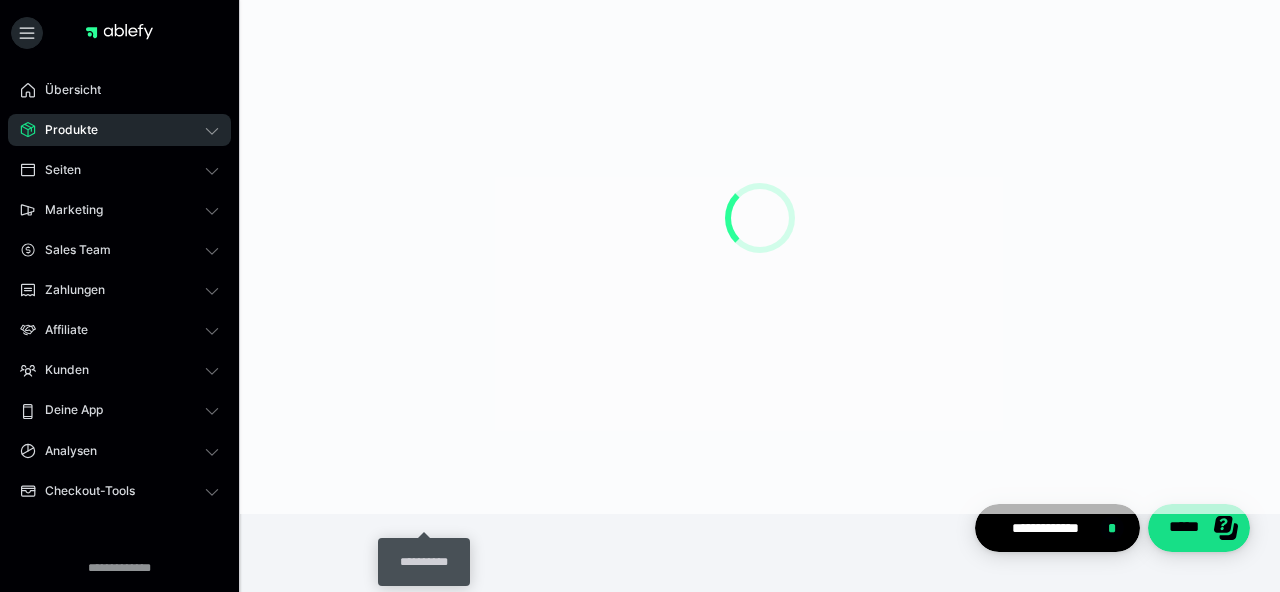 scroll, scrollTop: 0, scrollLeft: 0, axis: both 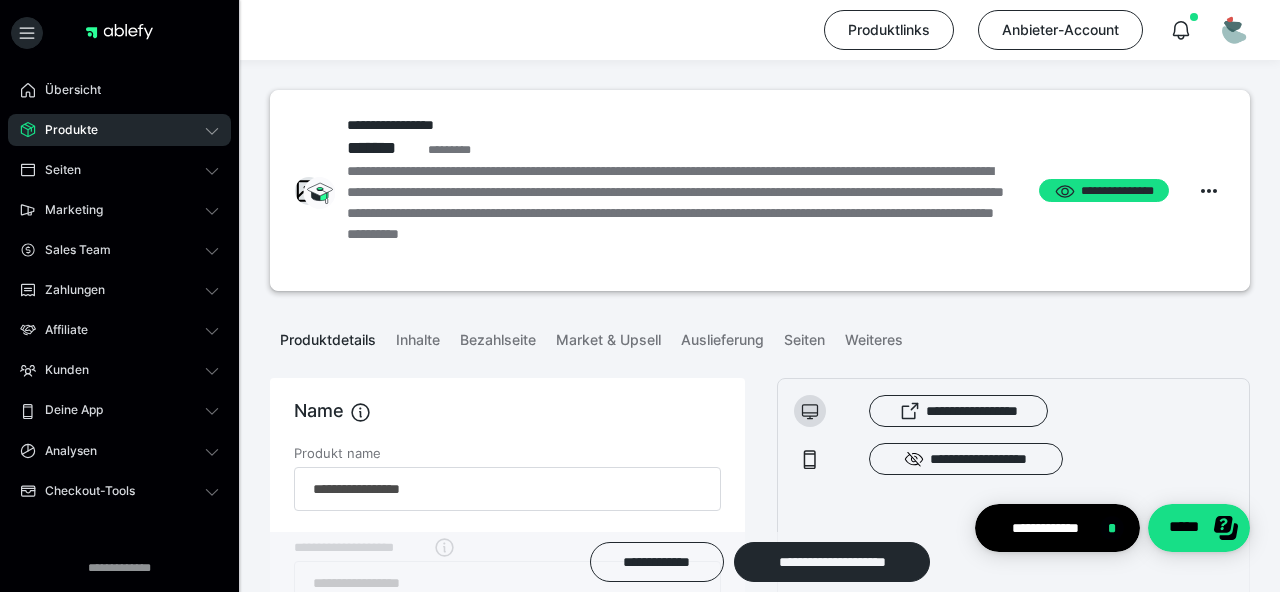 click on "Produkte" at bounding box center [119, 130] 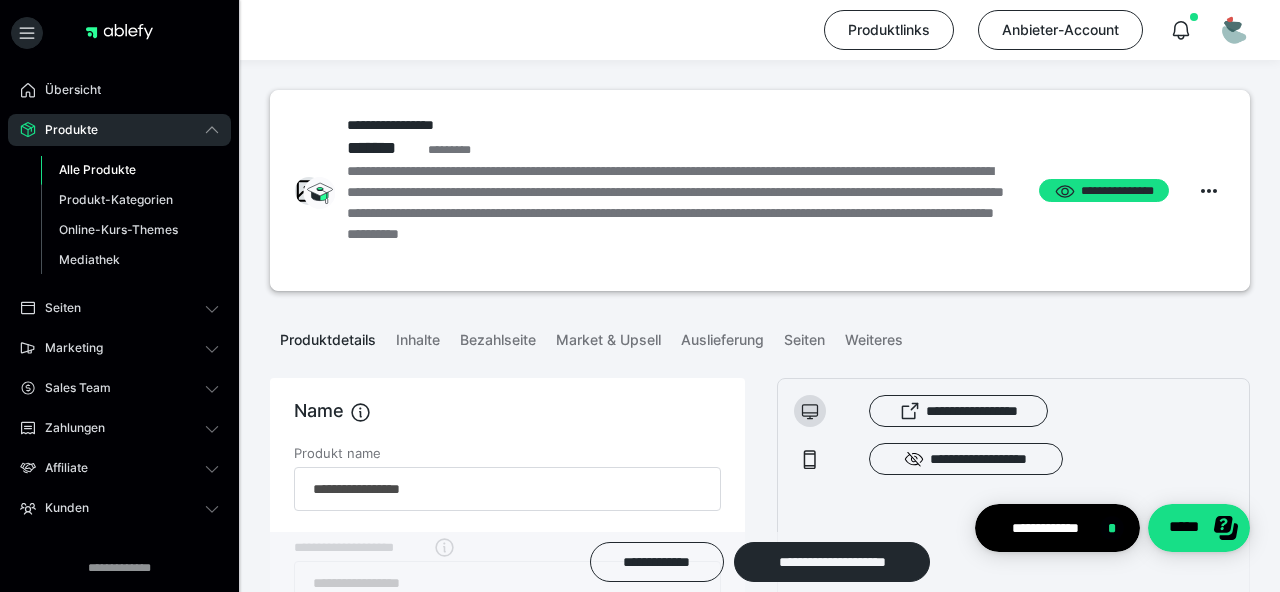 click on "Alle Produkte" at bounding box center [97, 169] 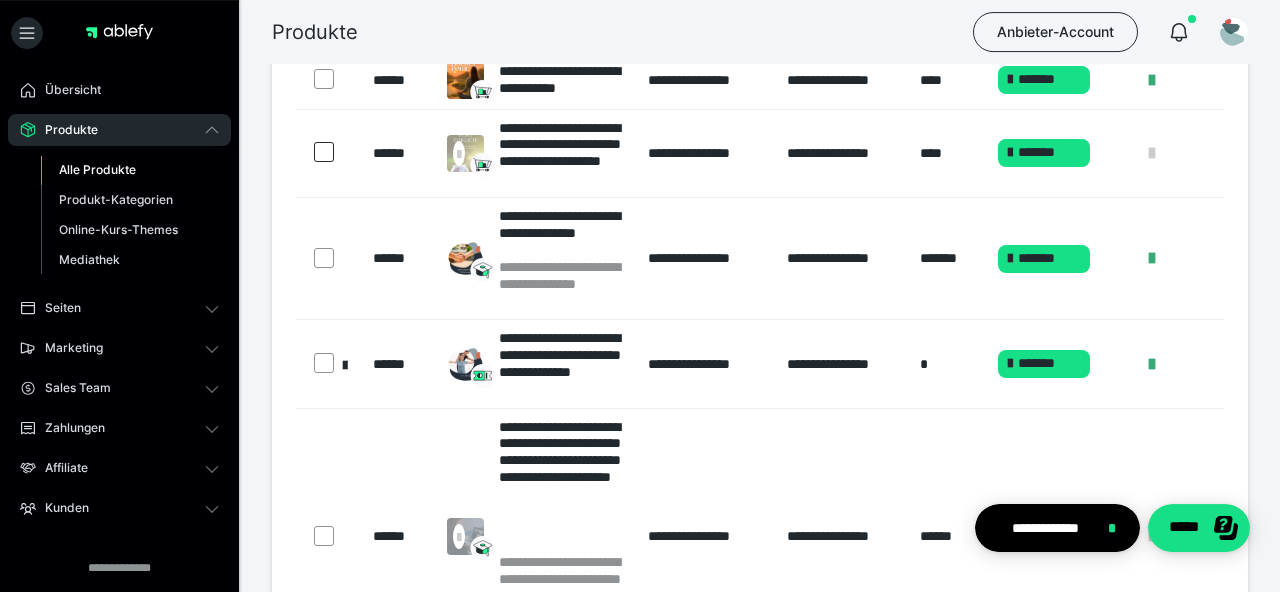 scroll, scrollTop: 273, scrollLeft: 0, axis: vertical 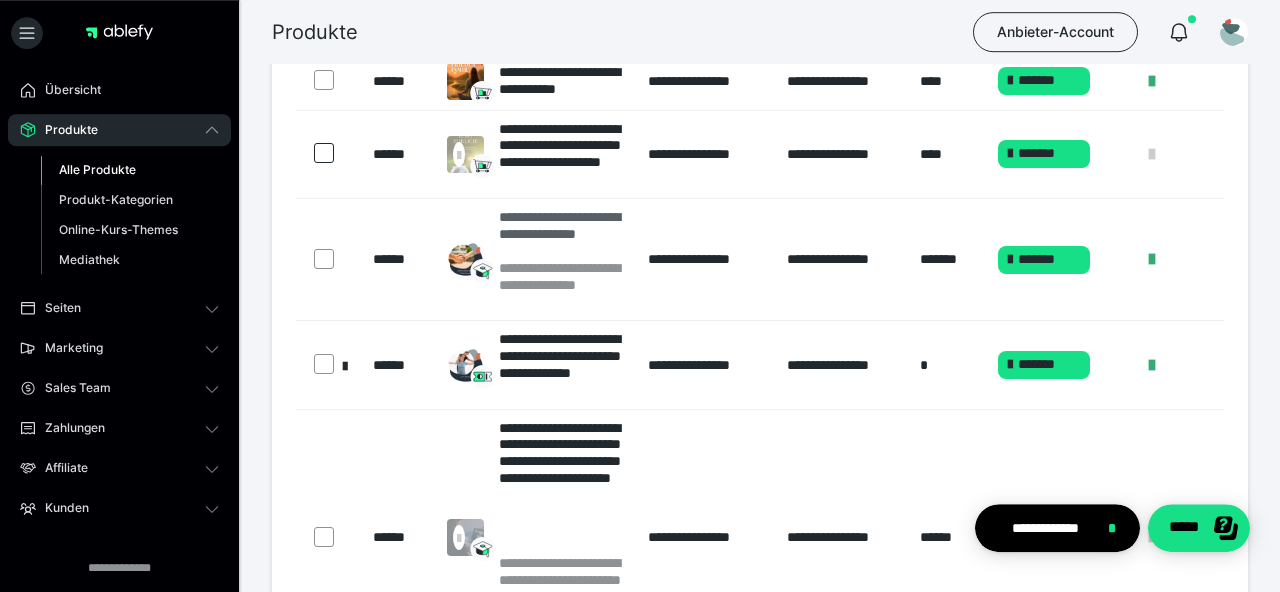 click on "**********" at bounding box center [563, 234] 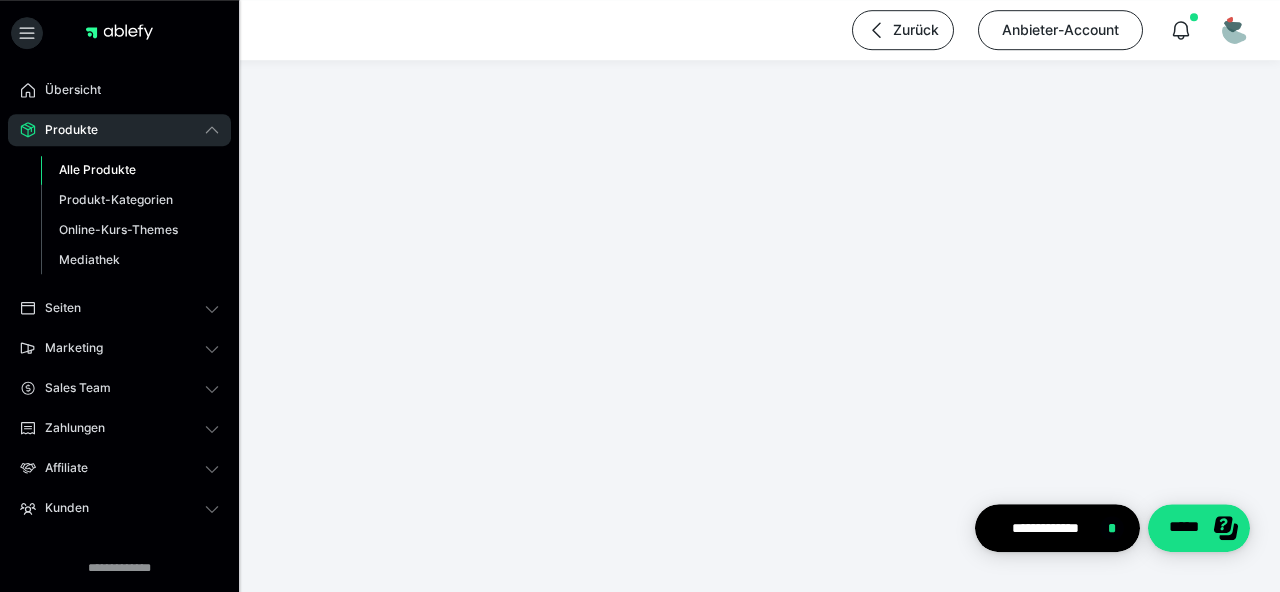 scroll, scrollTop: 0, scrollLeft: 0, axis: both 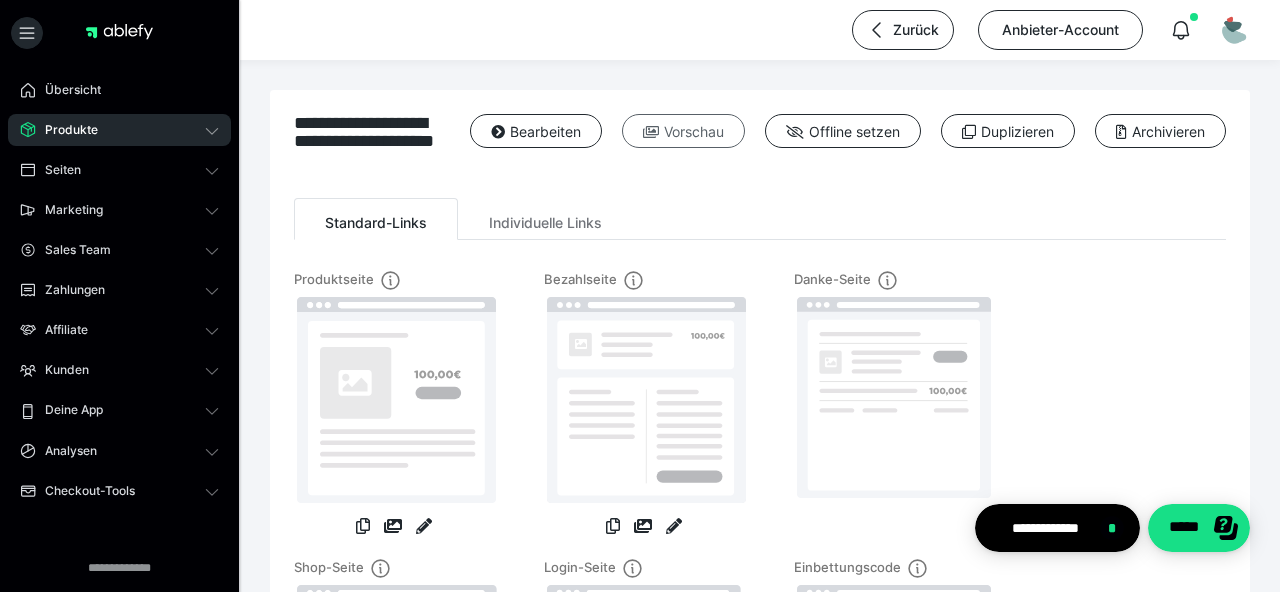 click on "Vorschau" at bounding box center [683, 131] 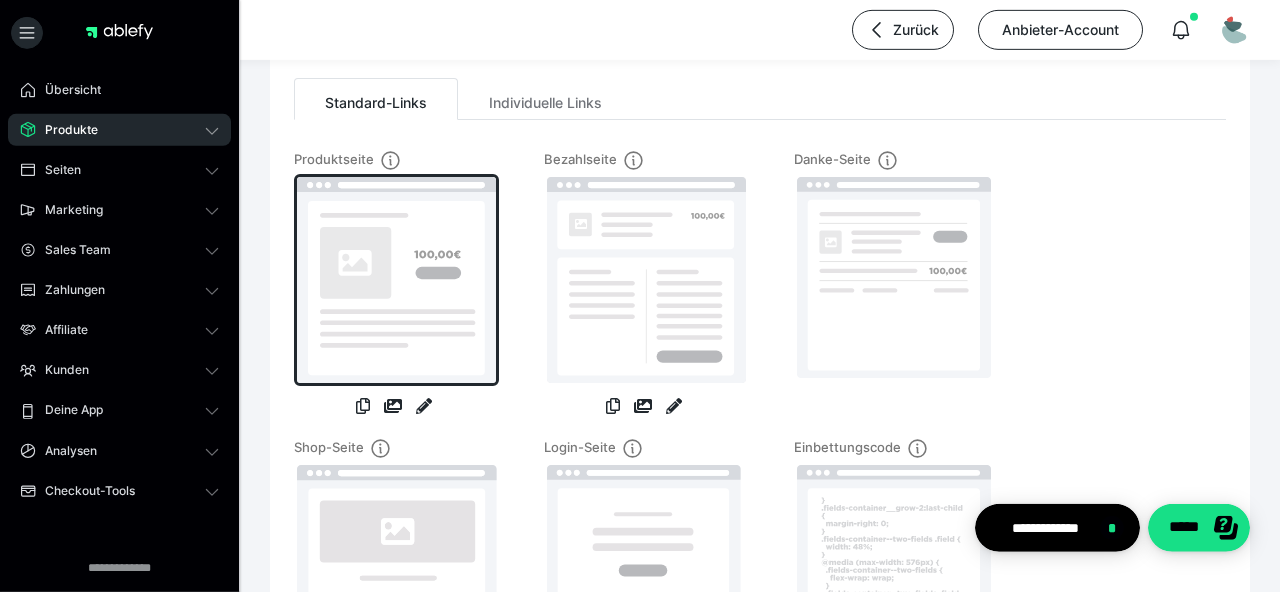 scroll, scrollTop: 124, scrollLeft: 0, axis: vertical 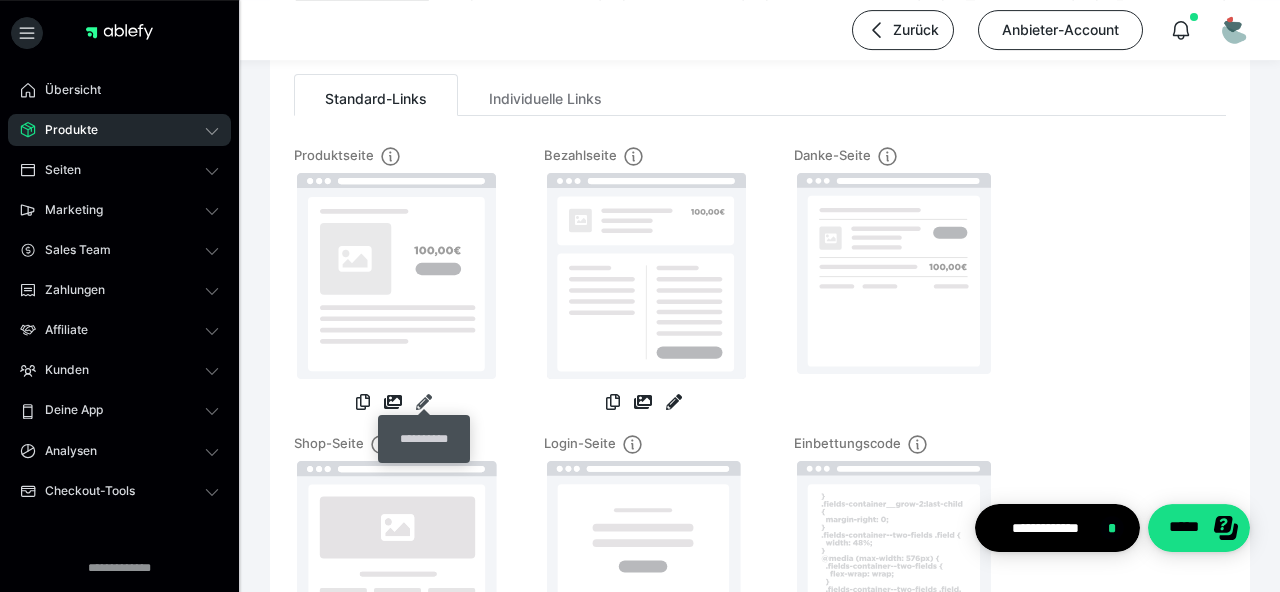 click at bounding box center [424, 402] 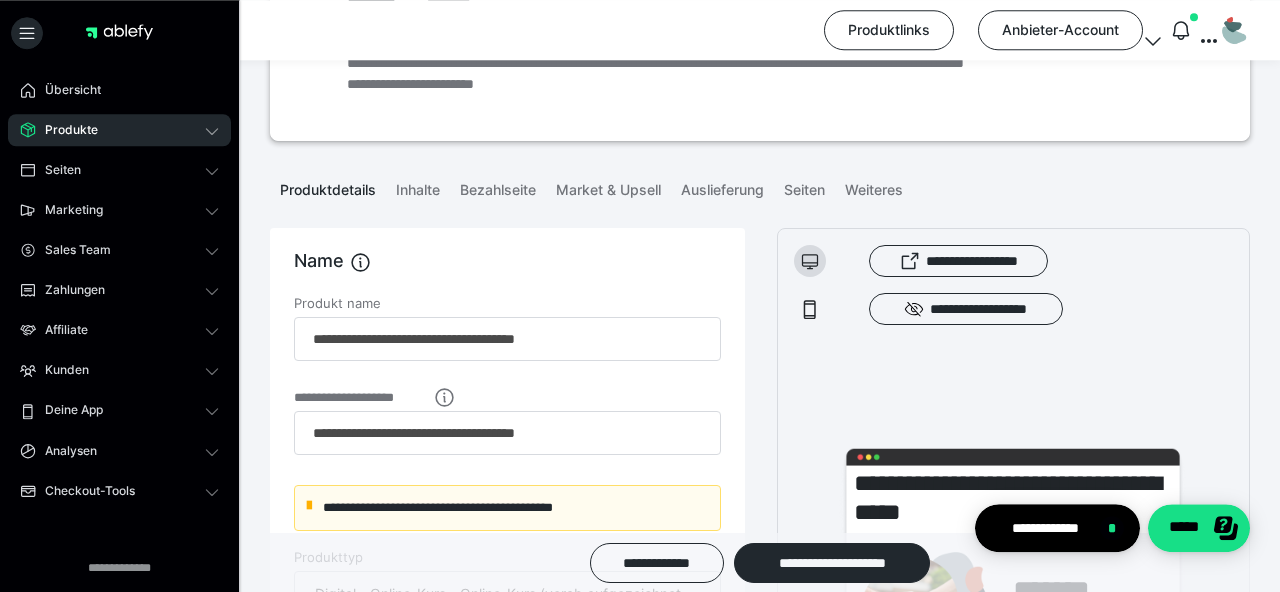 scroll, scrollTop: 148, scrollLeft: 0, axis: vertical 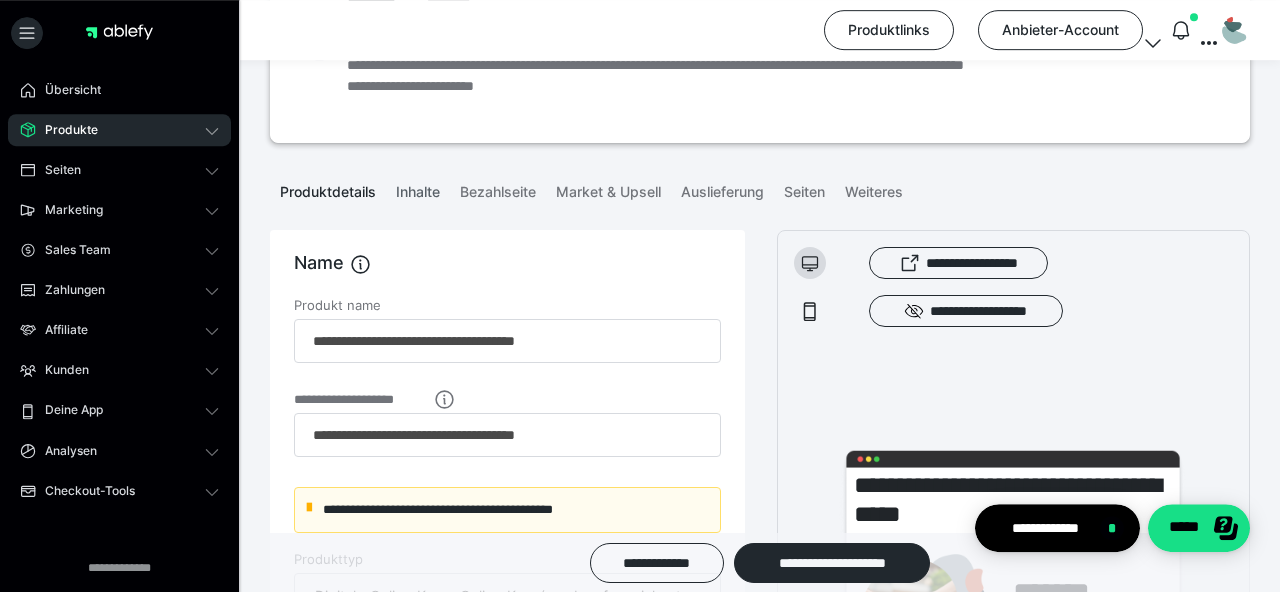 click on "Inhalte" at bounding box center (418, 188) 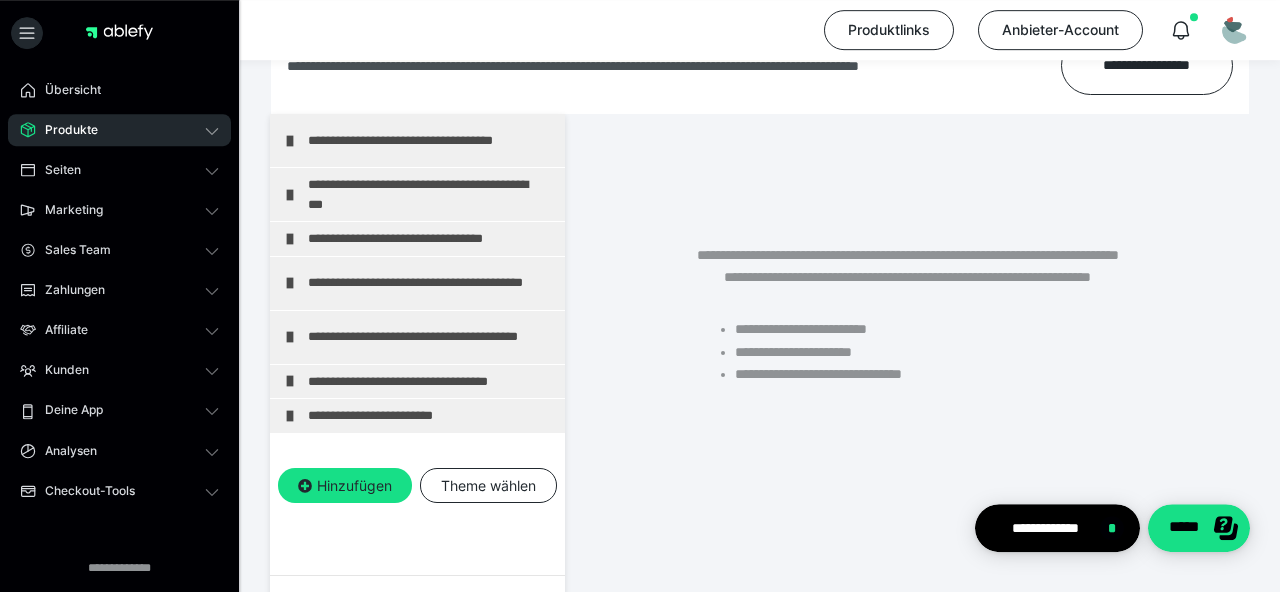scroll, scrollTop: 373, scrollLeft: 0, axis: vertical 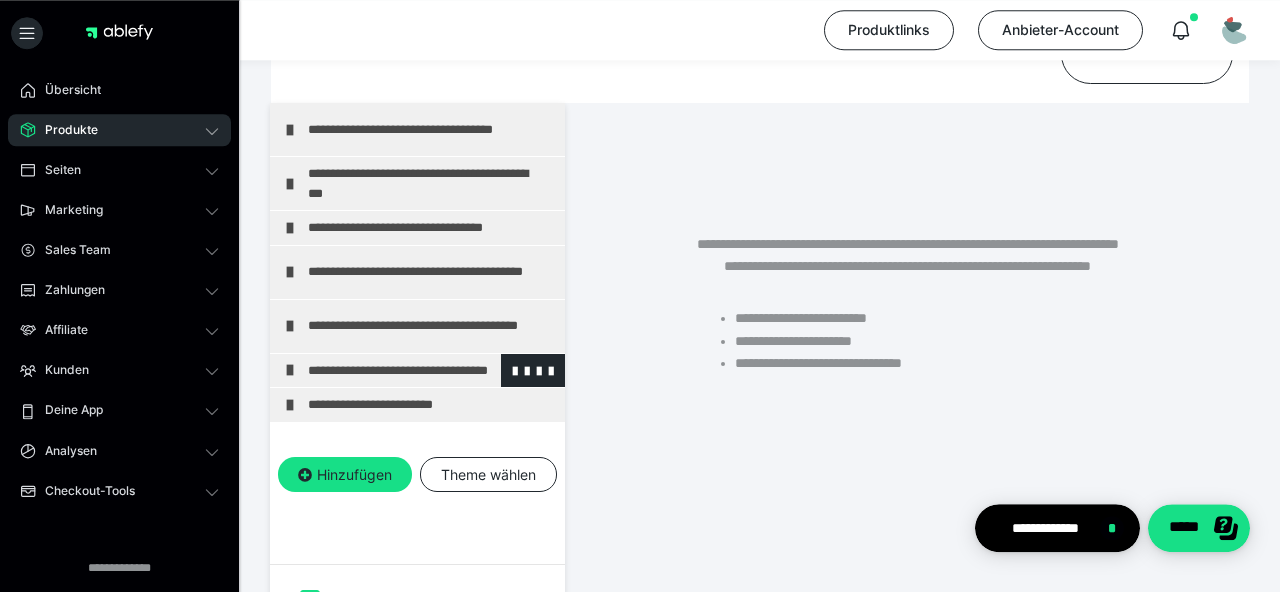 click on "**********" at bounding box center (431, 371) 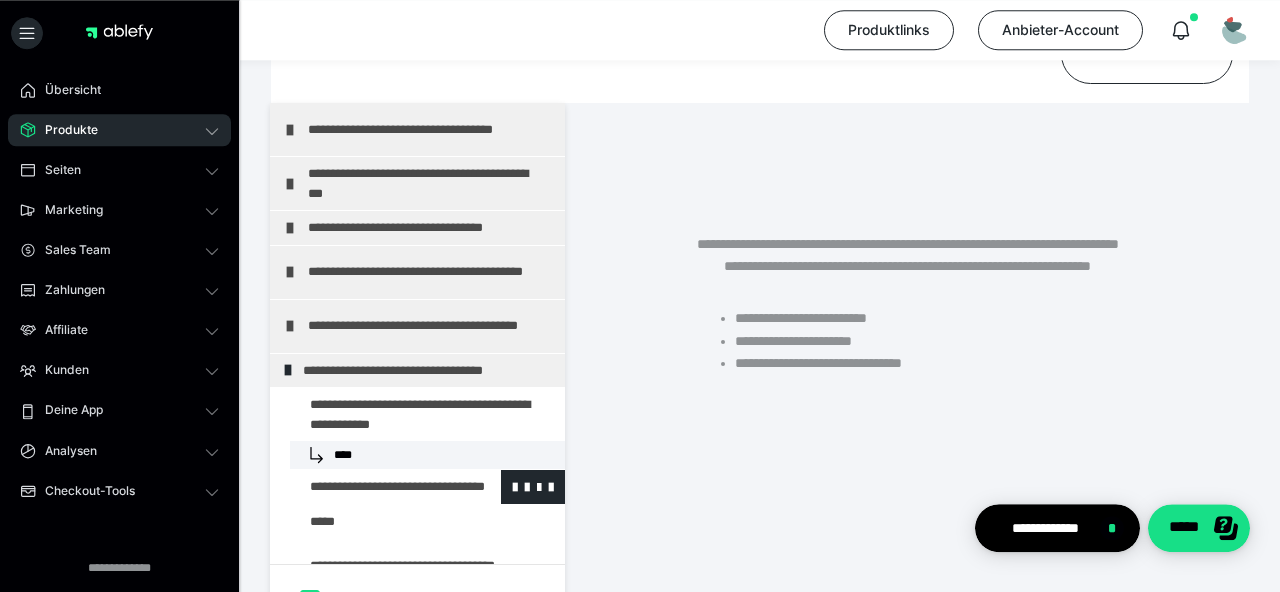 click at bounding box center (375, 487) 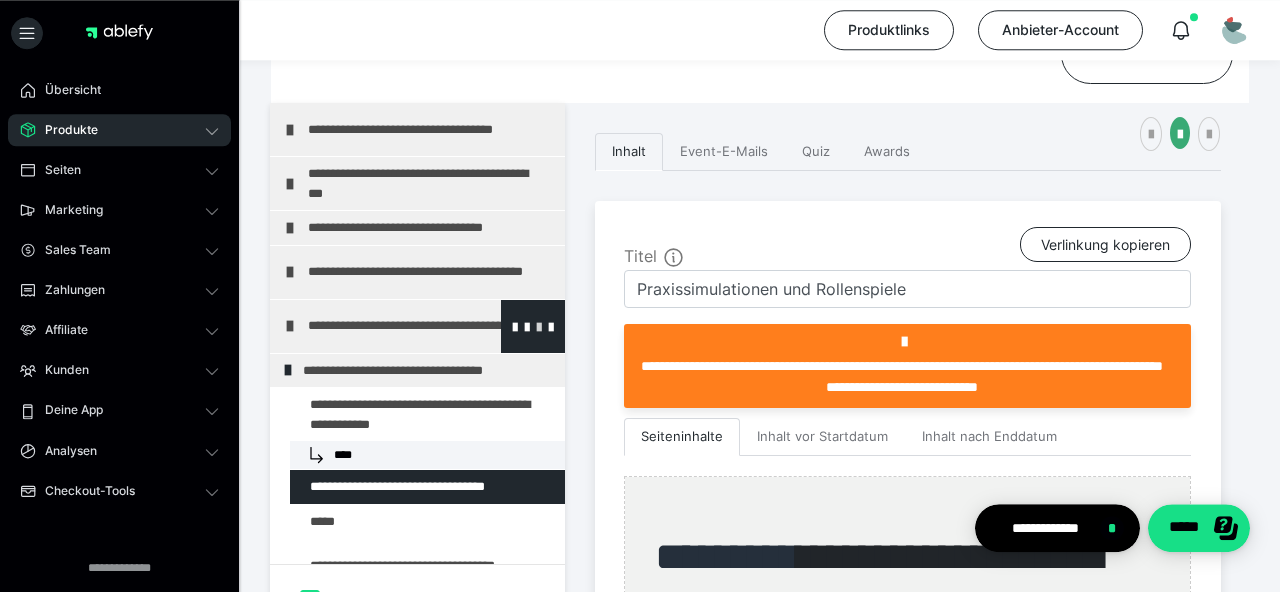 scroll, scrollTop: 0, scrollLeft: 0, axis: both 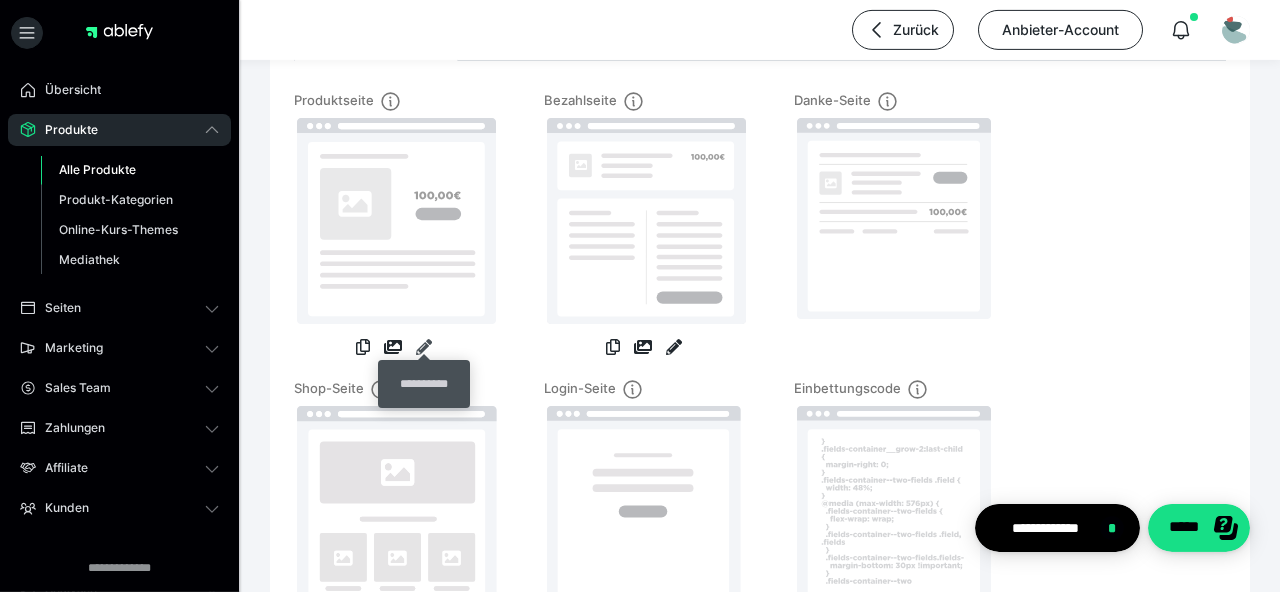 click at bounding box center [424, 347] 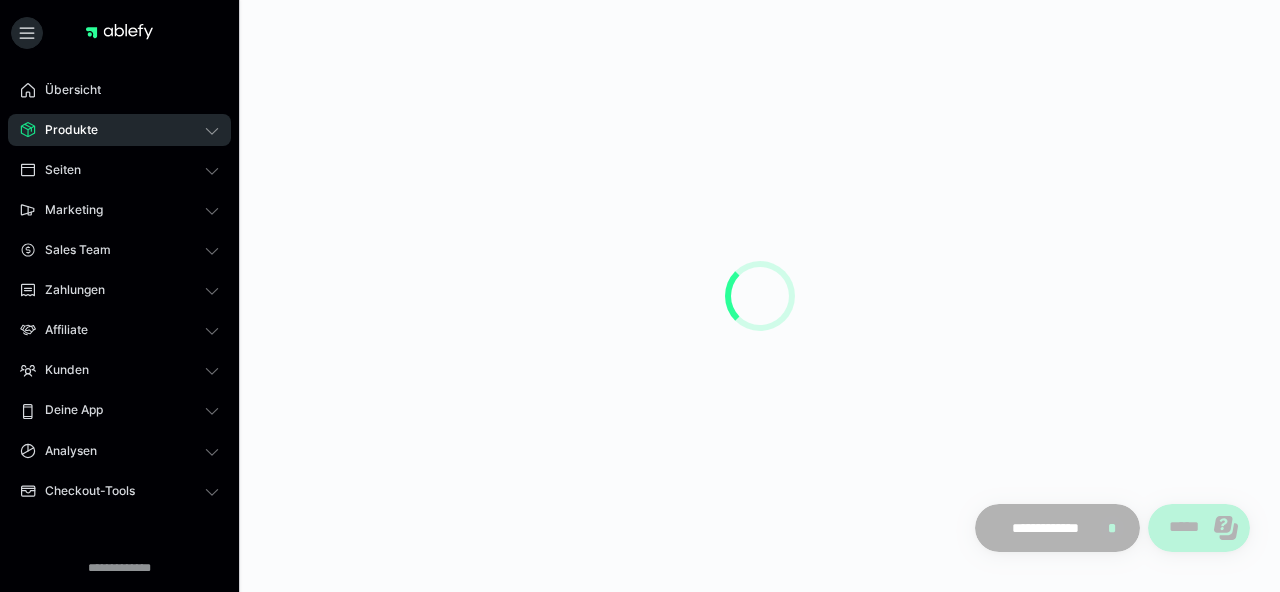scroll, scrollTop: 0, scrollLeft: 0, axis: both 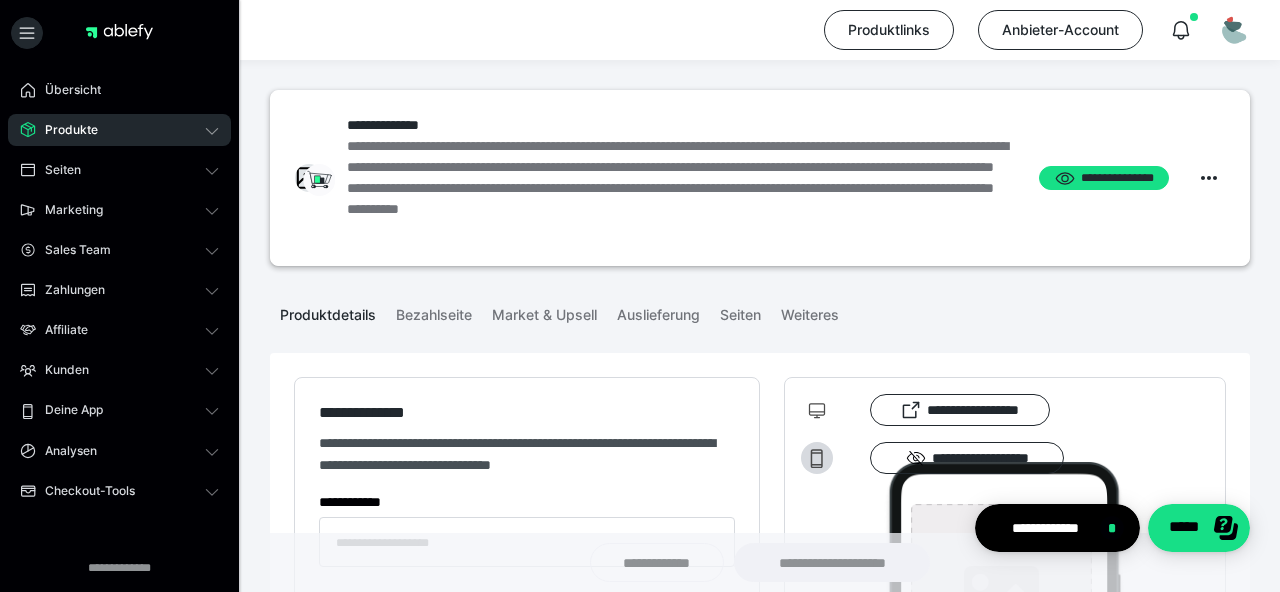 type on "**********" 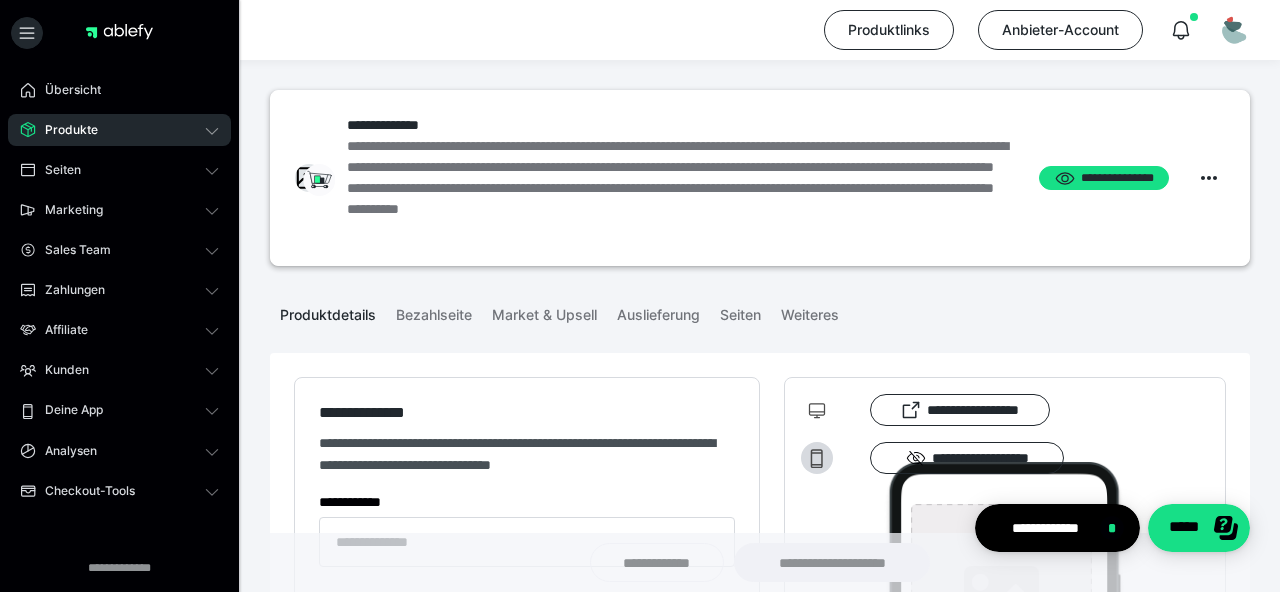type on "**********" 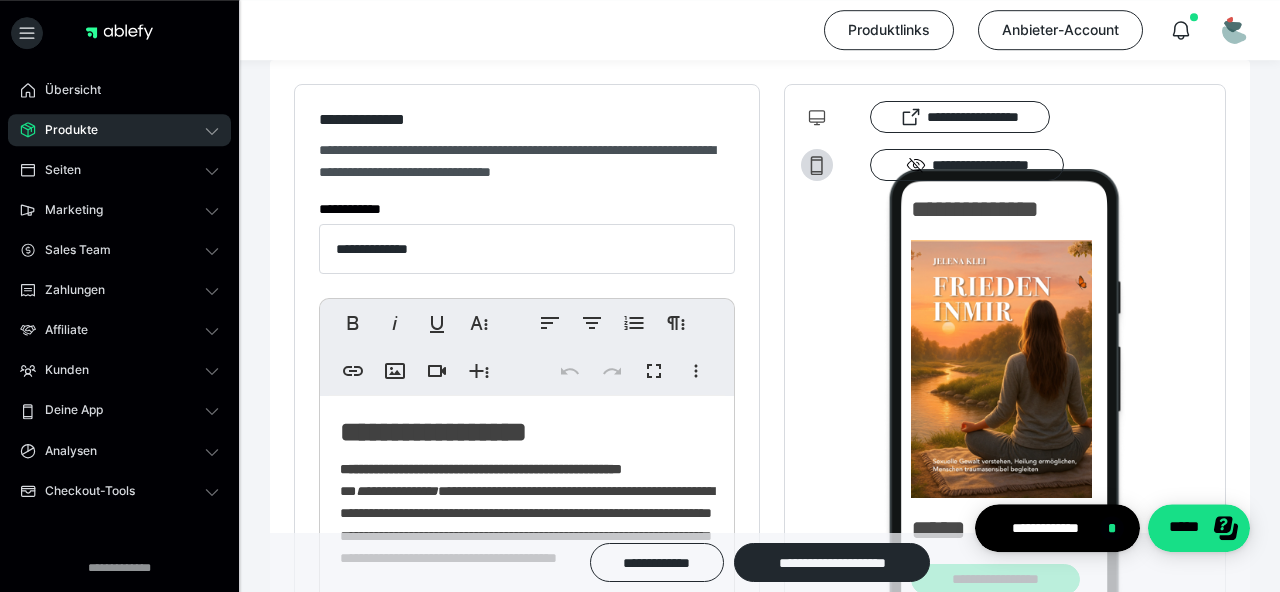 scroll, scrollTop: 295, scrollLeft: 0, axis: vertical 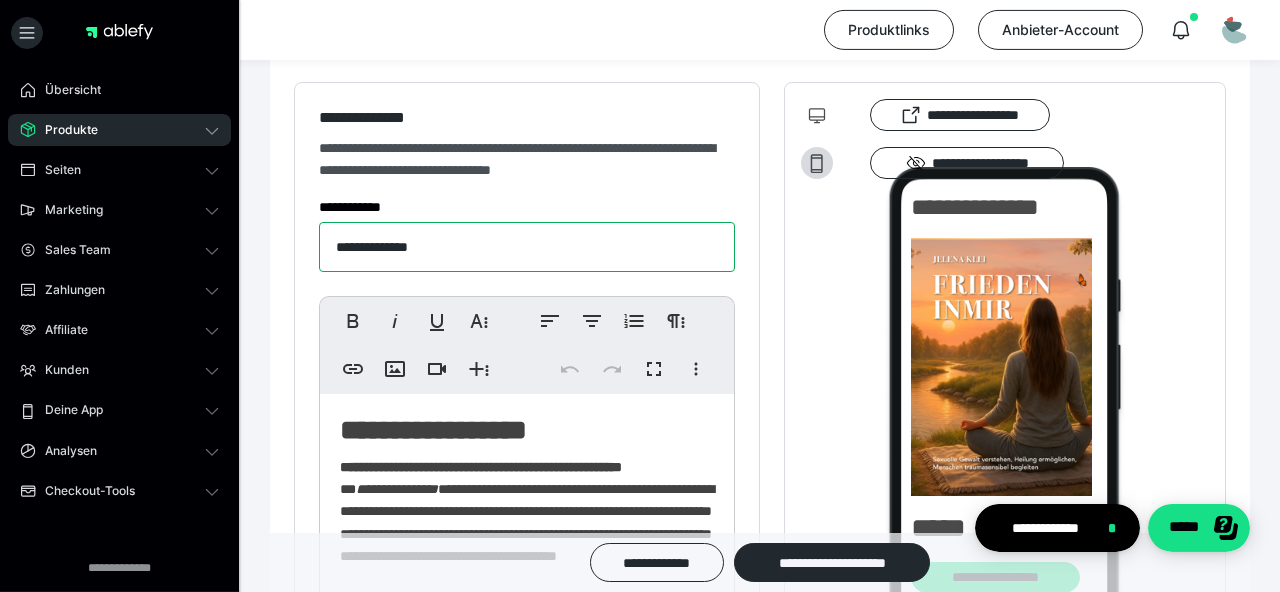 click on "**********" at bounding box center [527, 247] 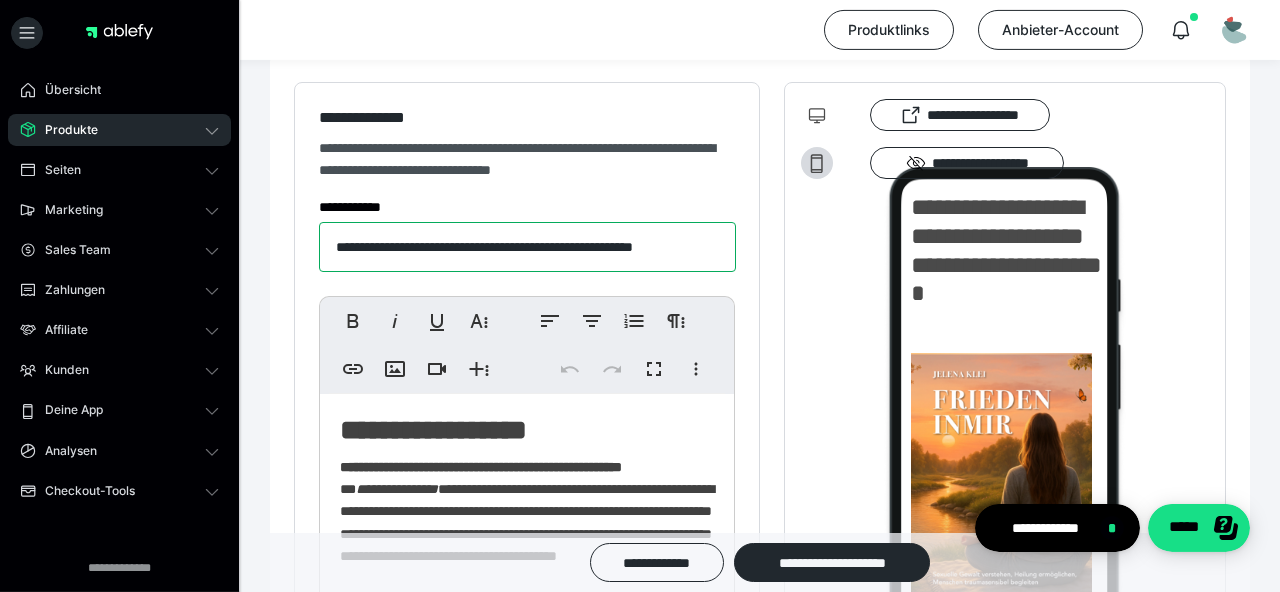 scroll, scrollTop: 0, scrollLeft: 0, axis: both 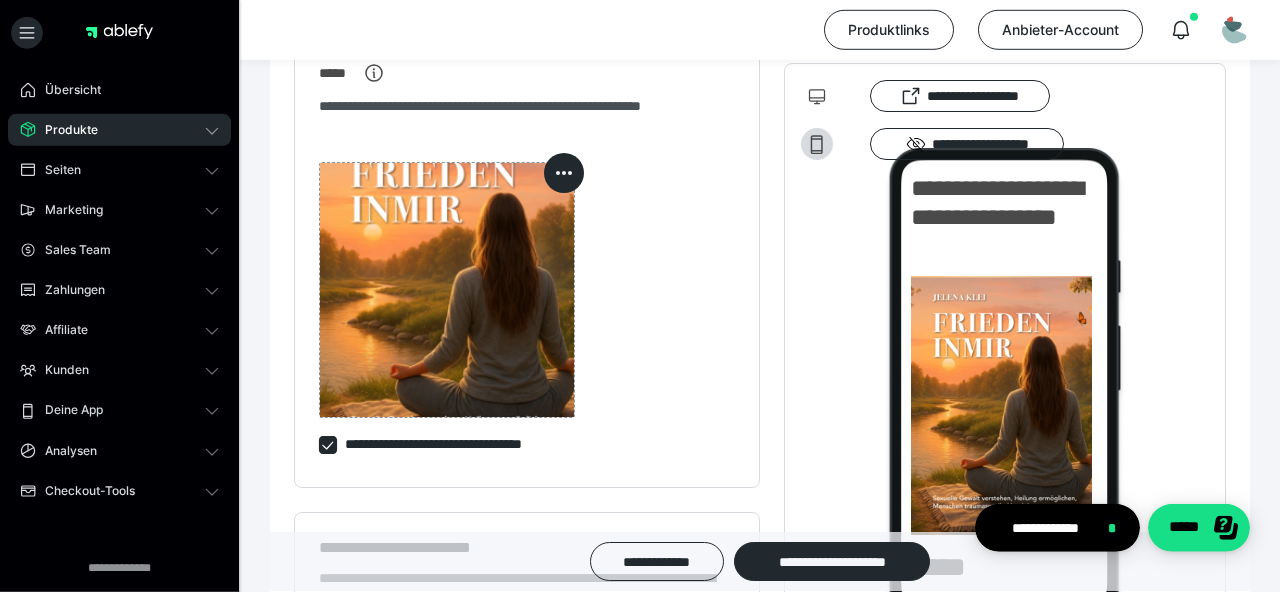 type on "**********" 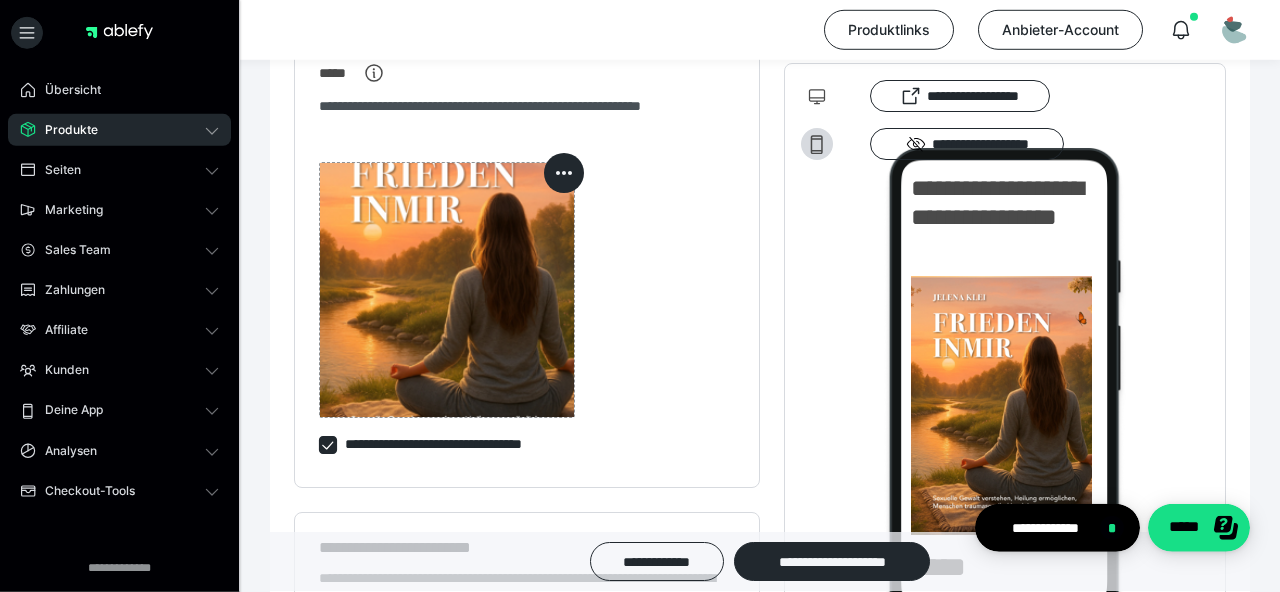 click at bounding box center (564, 173) 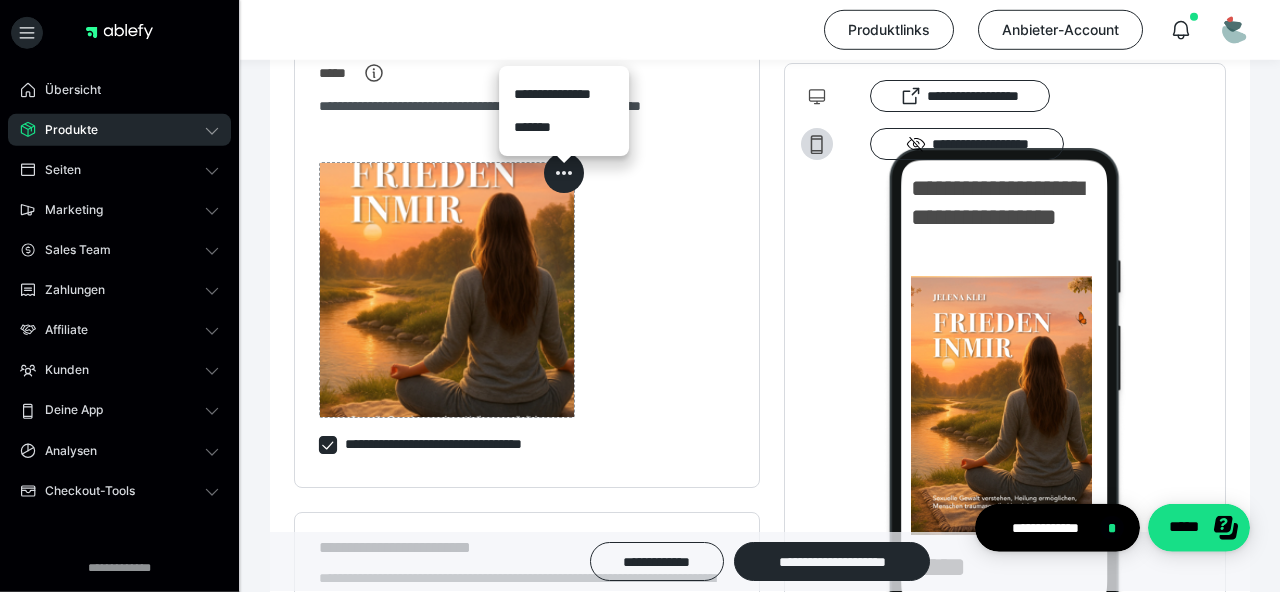click on "**********" at bounding box center [564, 94] 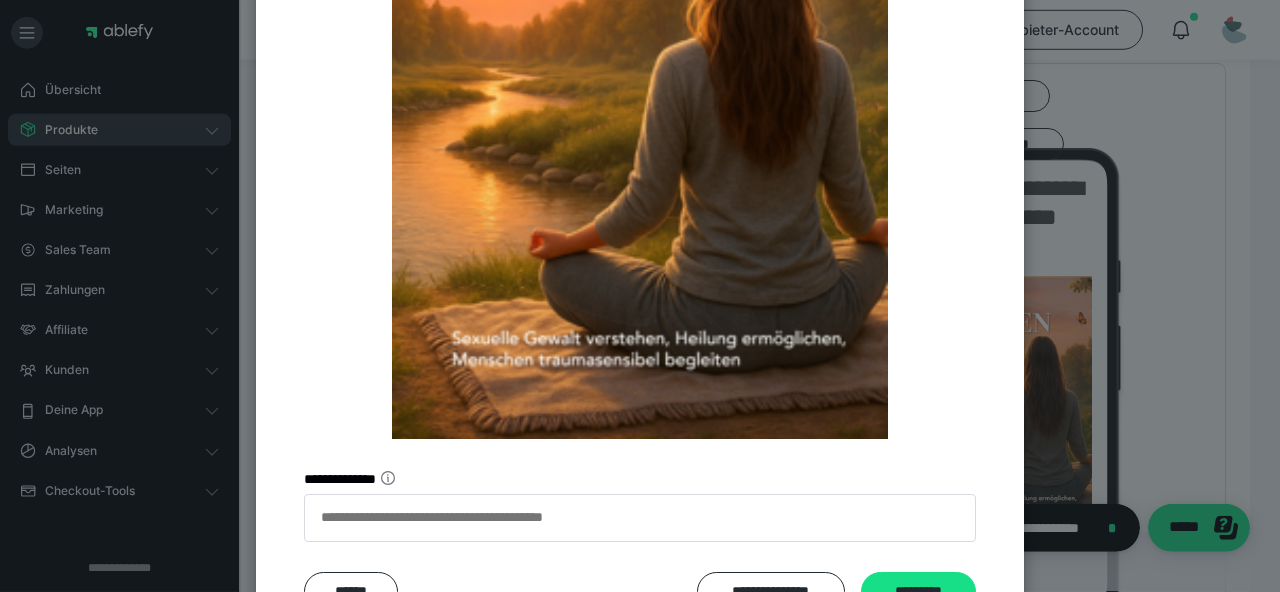 scroll, scrollTop: 554, scrollLeft: 0, axis: vertical 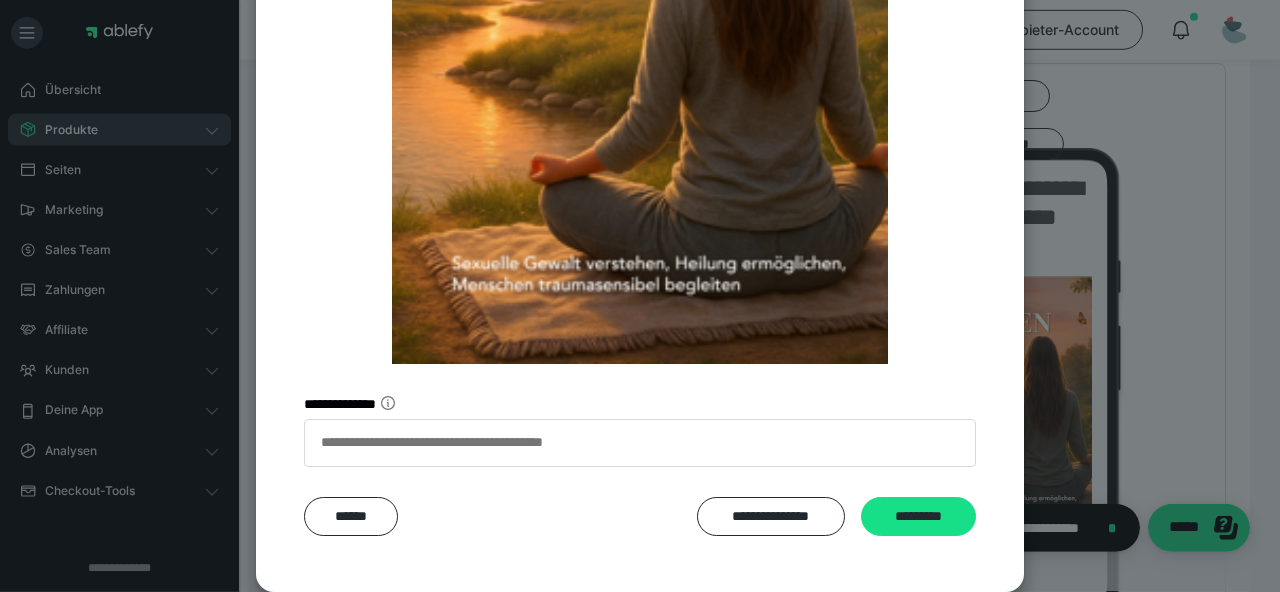 click at bounding box center (640, 10) 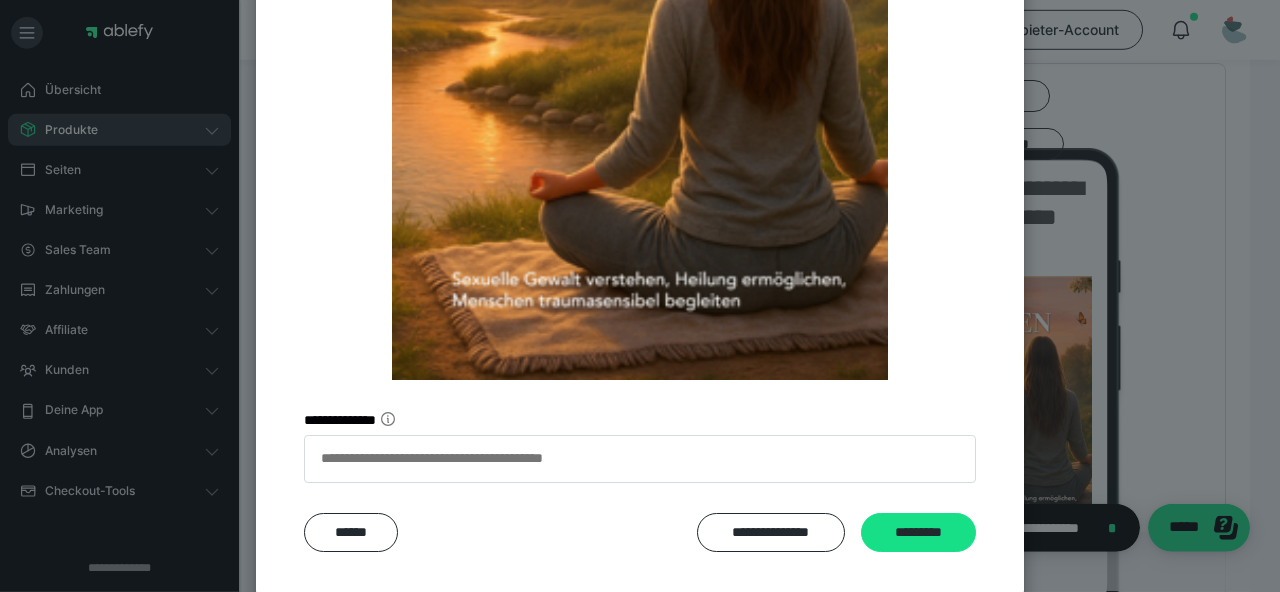 scroll, scrollTop: 550, scrollLeft: 0, axis: vertical 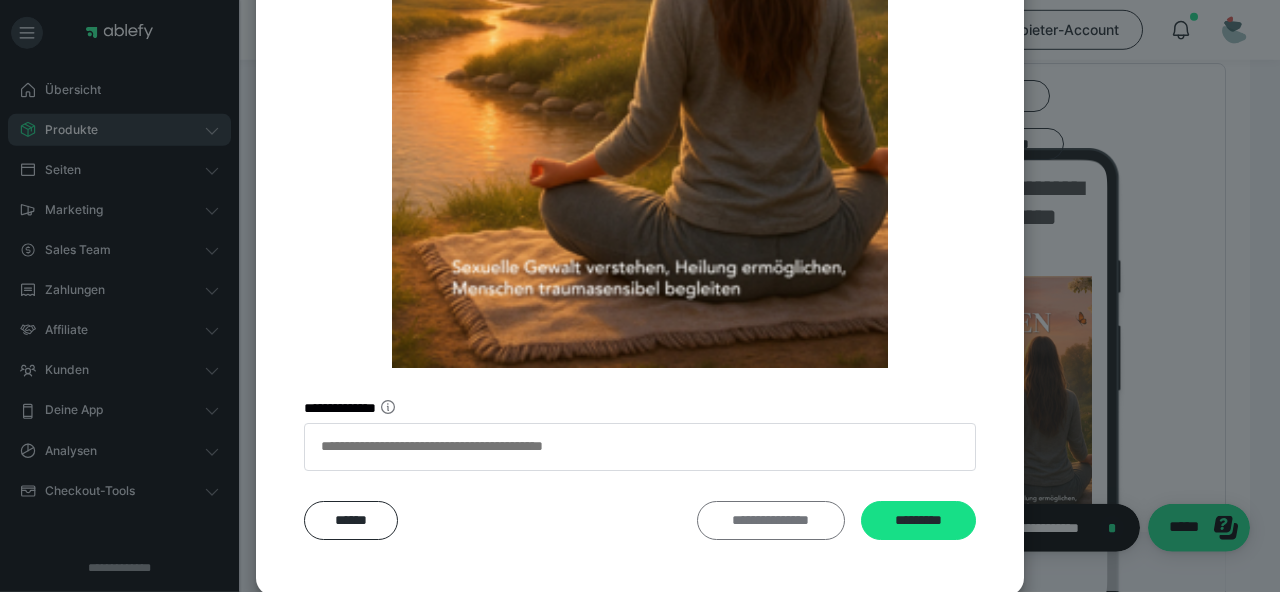 click on "**********" at bounding box center [771, 520] 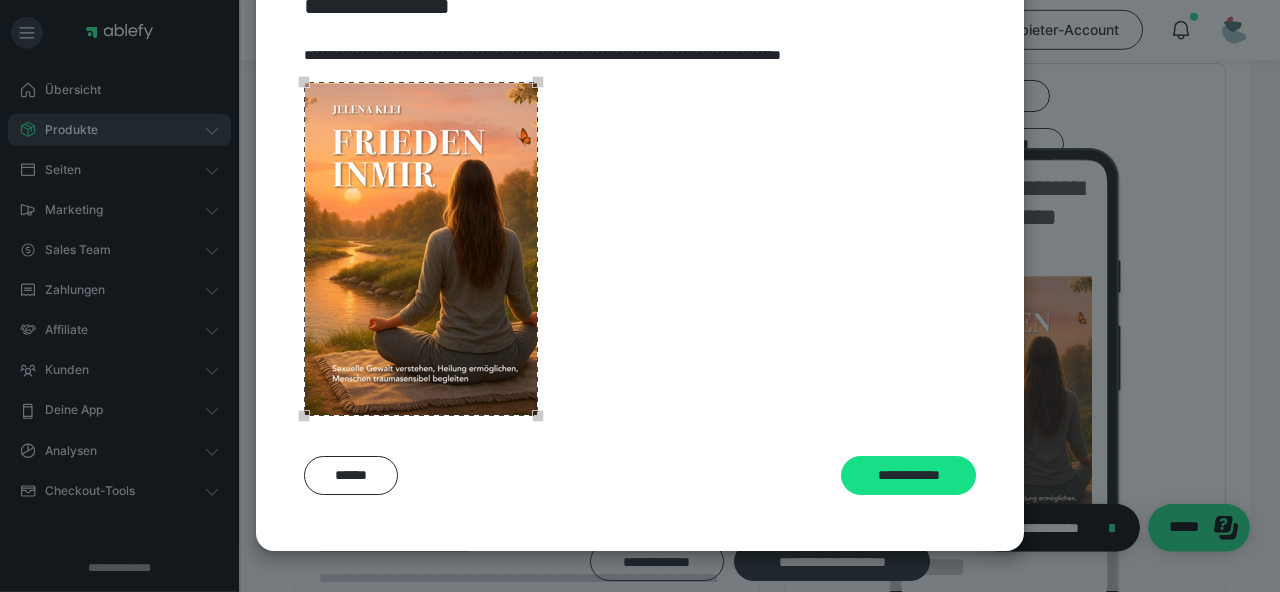 scroll, scrollTop: 128, scrollLeft: 0, axis: vertical 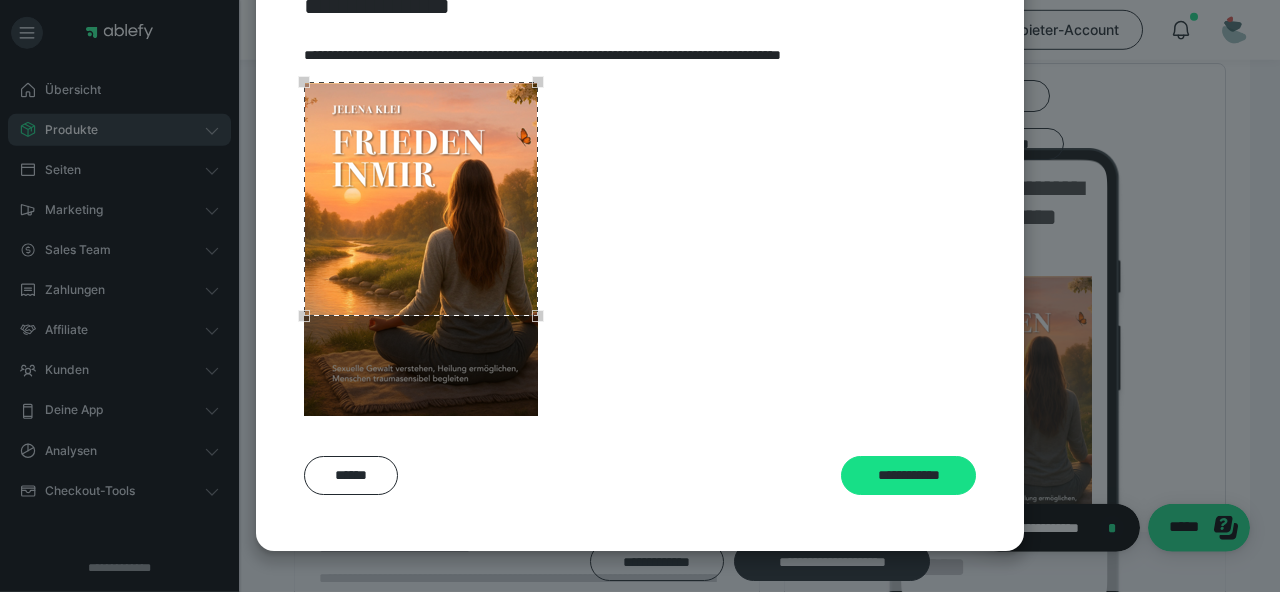 click at bounding box center [640, 253] 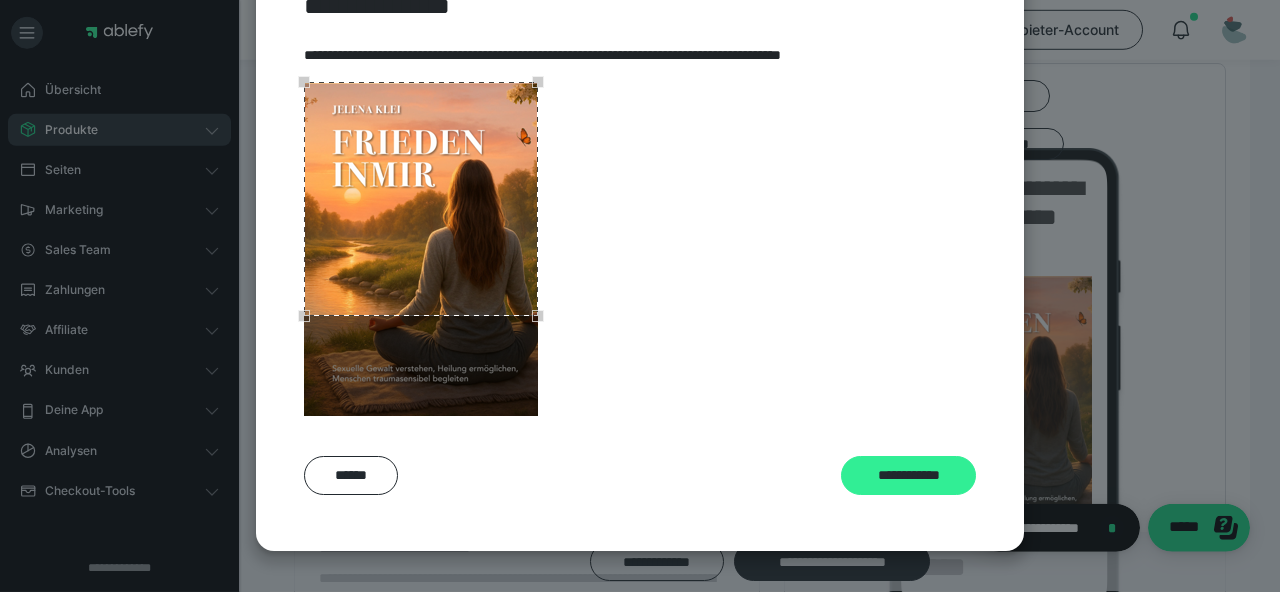 click on "**********" at bounding box center [908, 475] 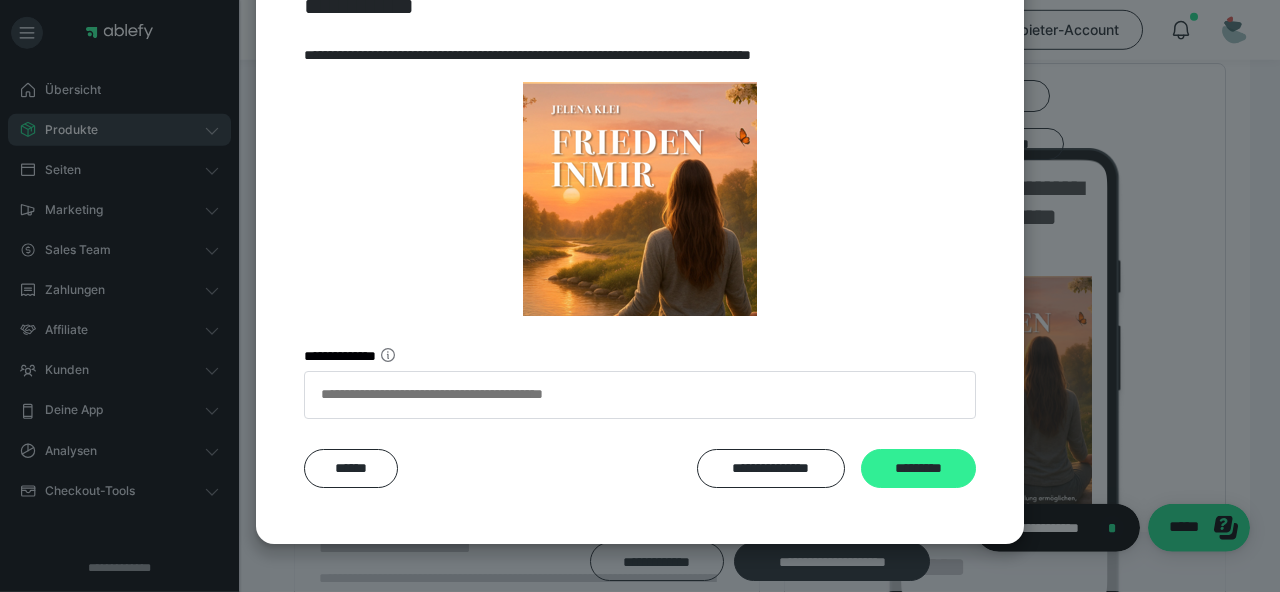 click on "*********" at bounding box center (918, 468) 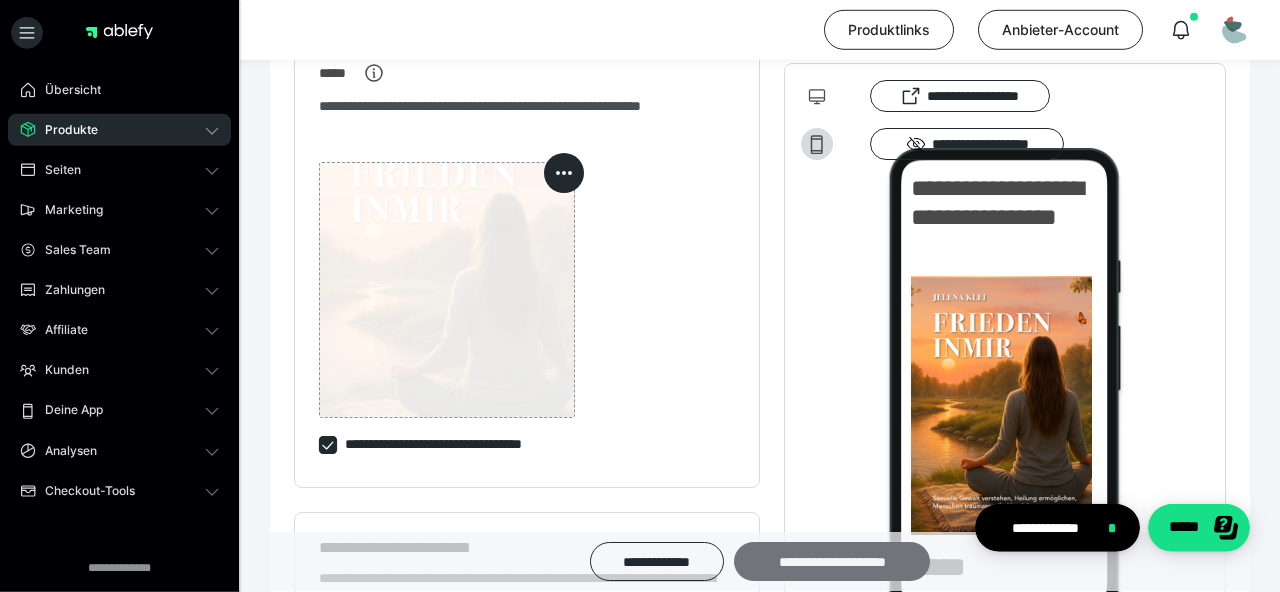 click on "**********" at bounding box center (832, 562) 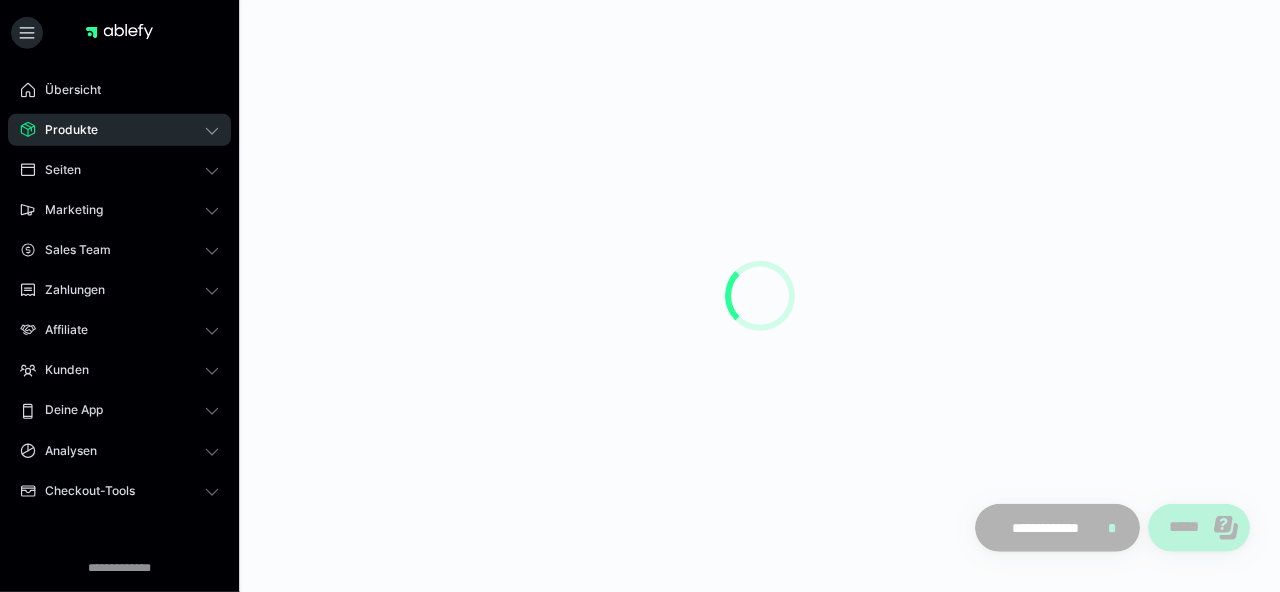 scroll, scrollTop: 0, scrollLeft: 0, axis: both 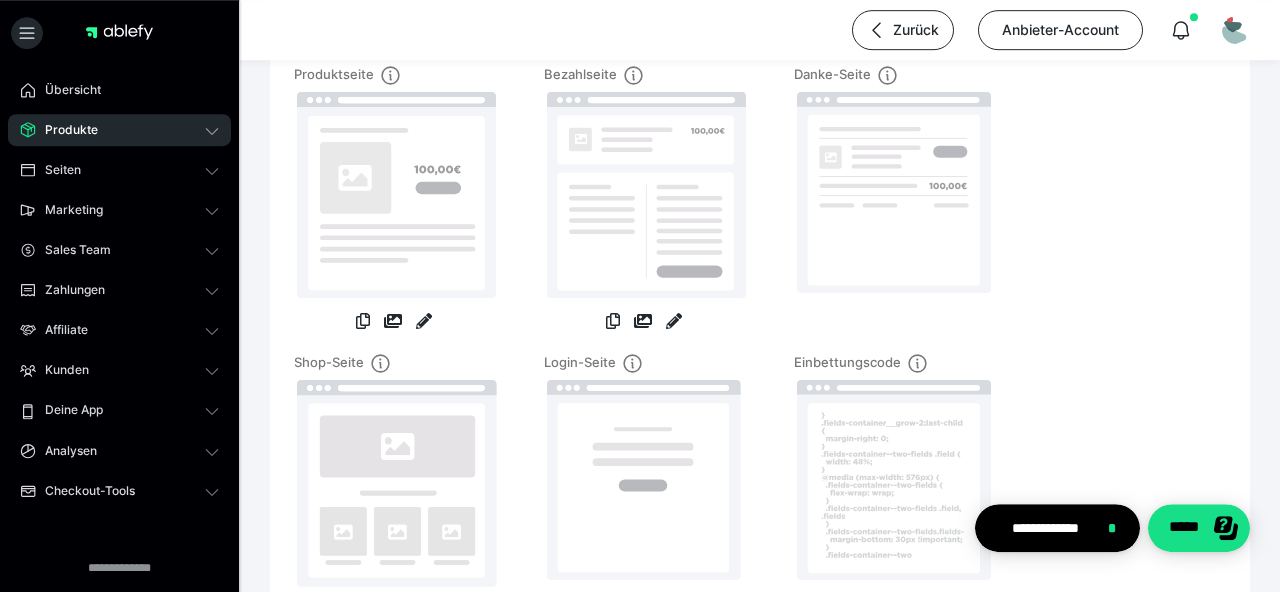 click at bounding box center (394, 201) 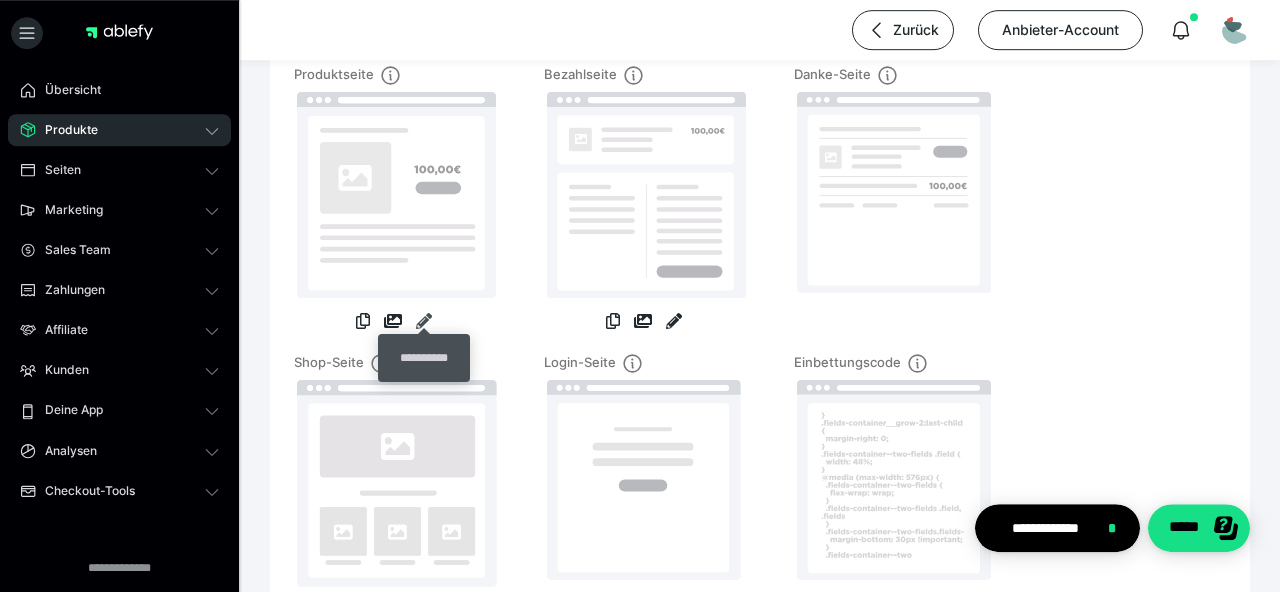 click at bounding box center (424, 321) 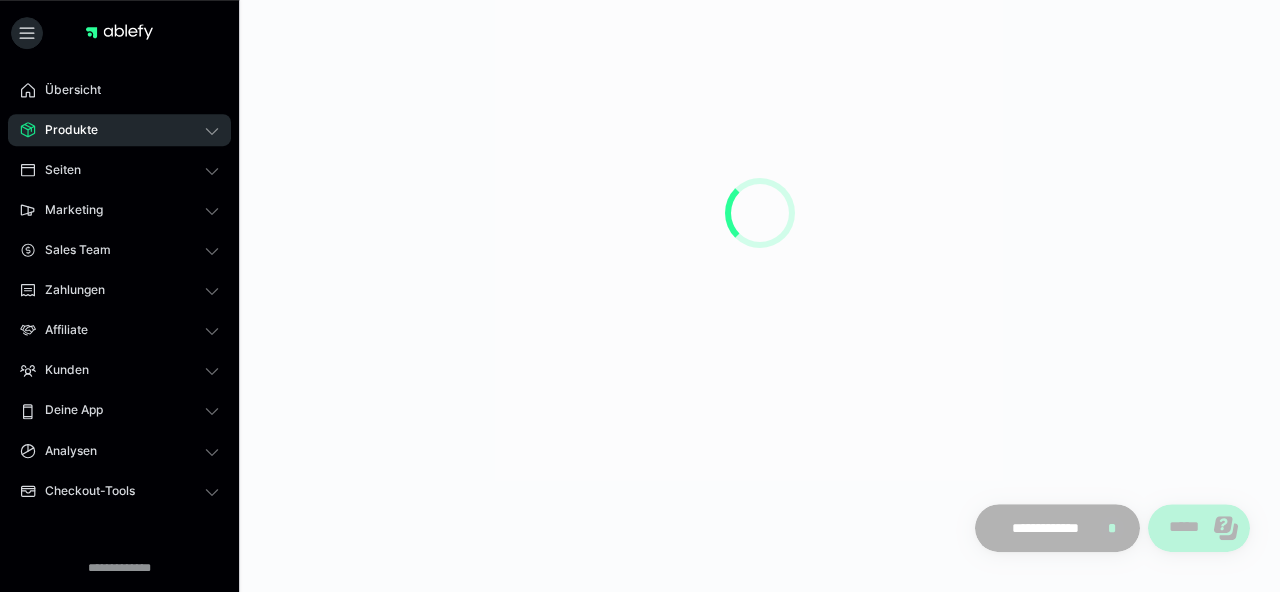 scroll, scrollTop: 0, scrollLeft: 0, axis: both 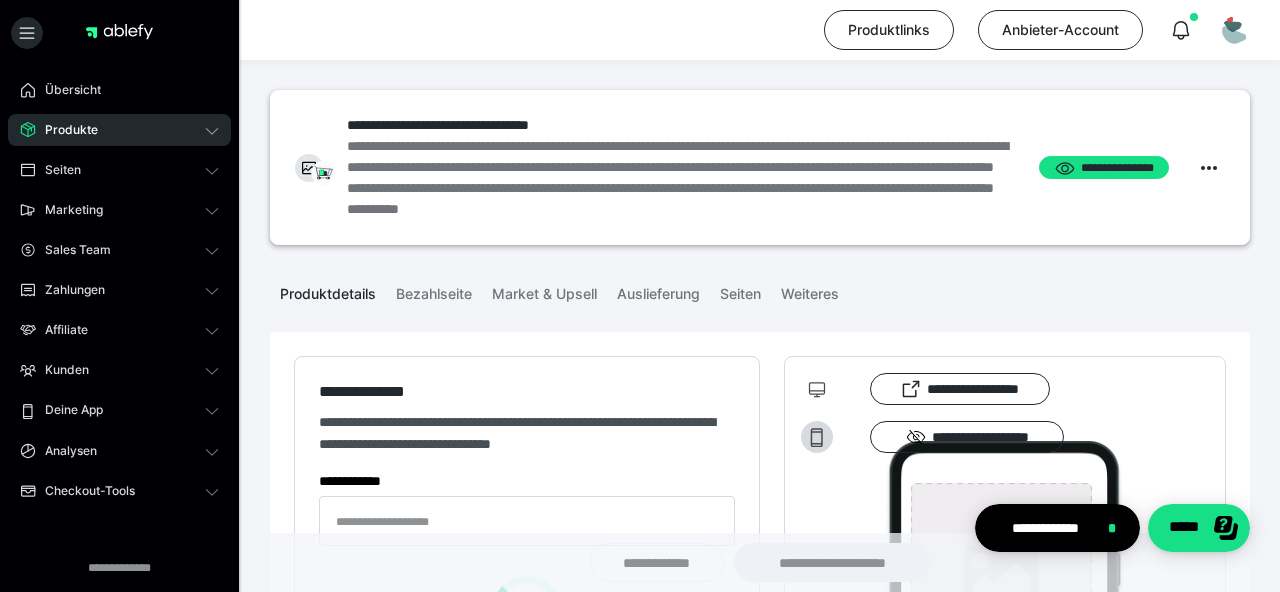 type on "**********" 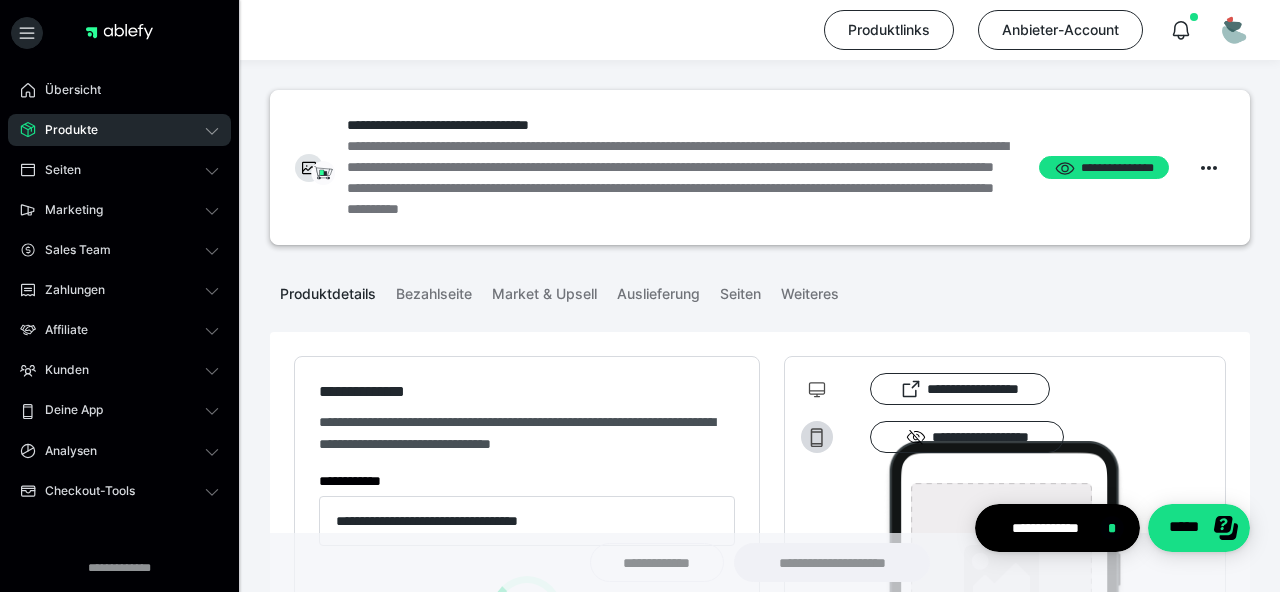 type on "**********" 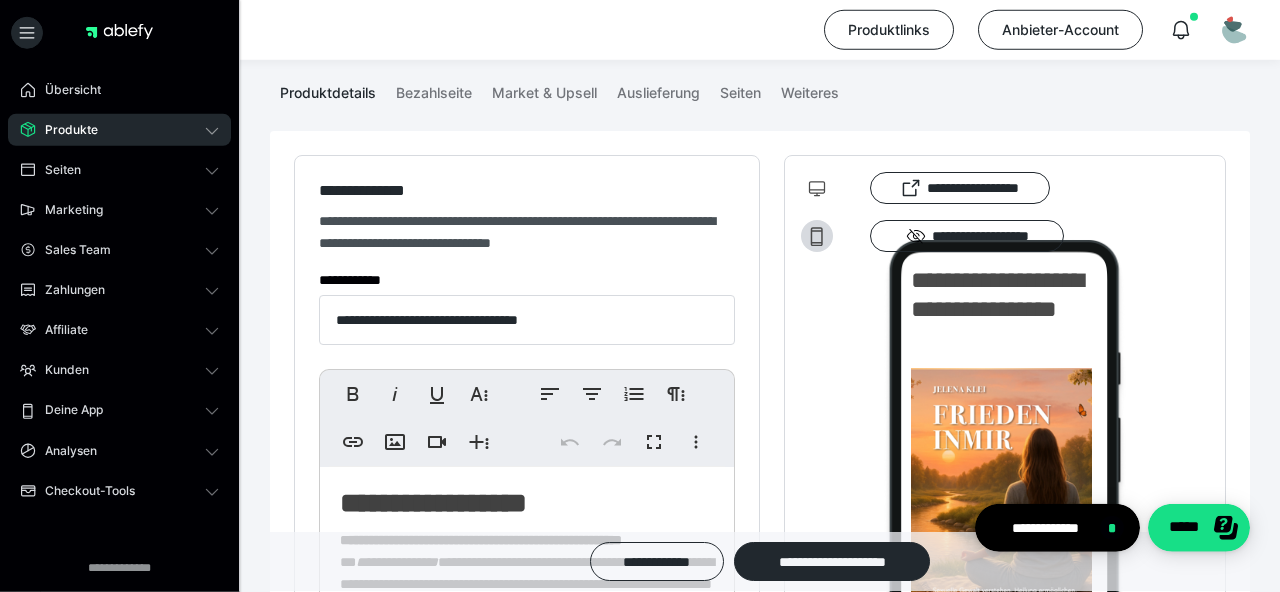 scroll, scrollTop: 226, scrollLeft: 0, axis: vertical 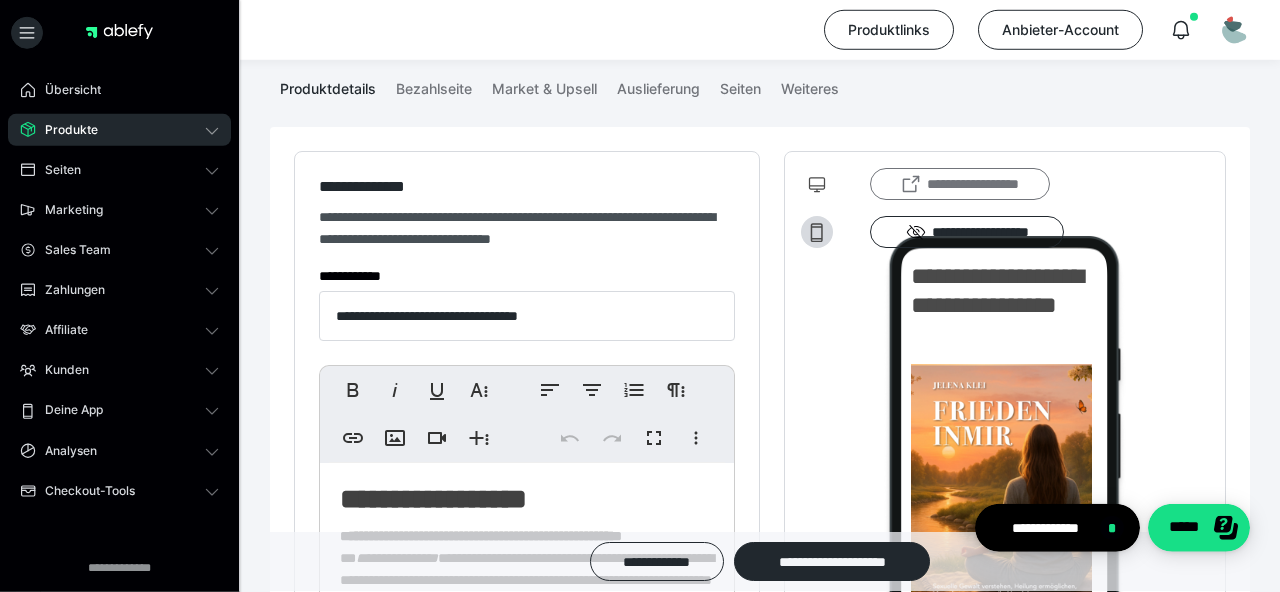click on "**********" at bounding box center [960, 184] 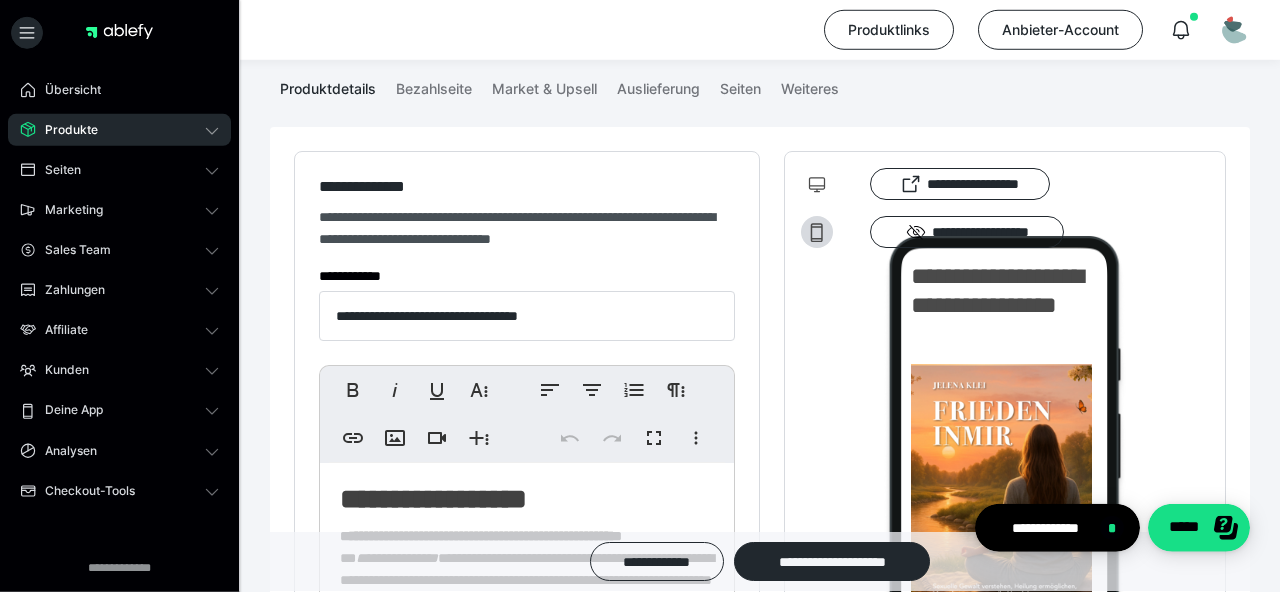 scroll, scrollTop: 0, scrollLeft: 0, axis: both 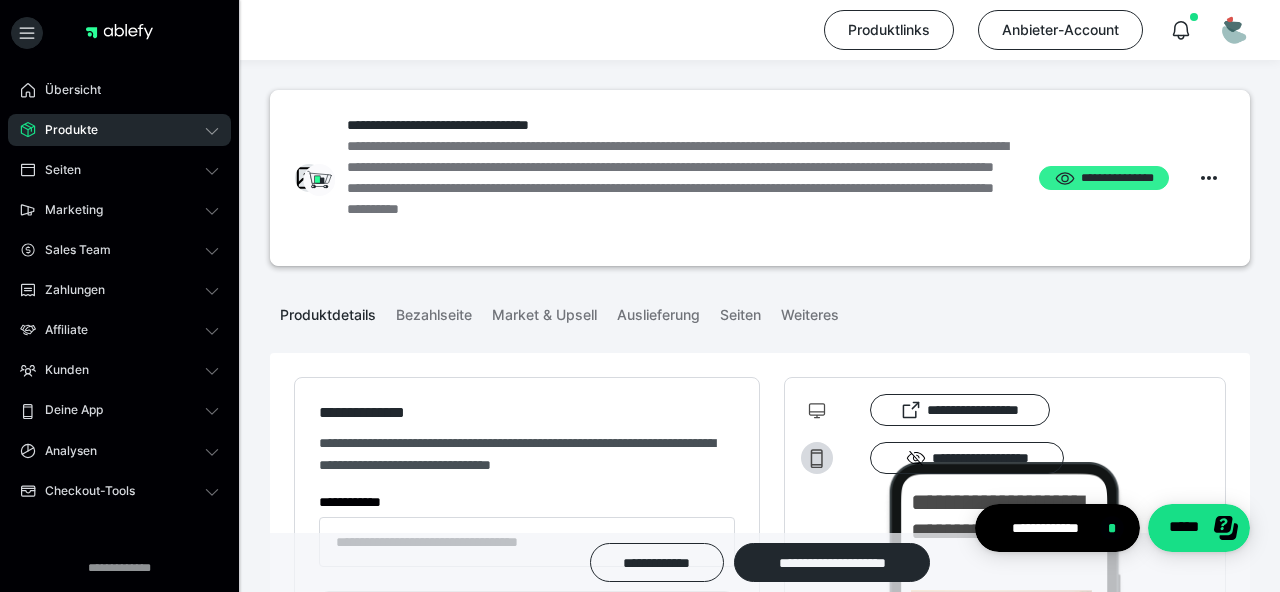 click on "**********" at bounding box center [1104, 177] 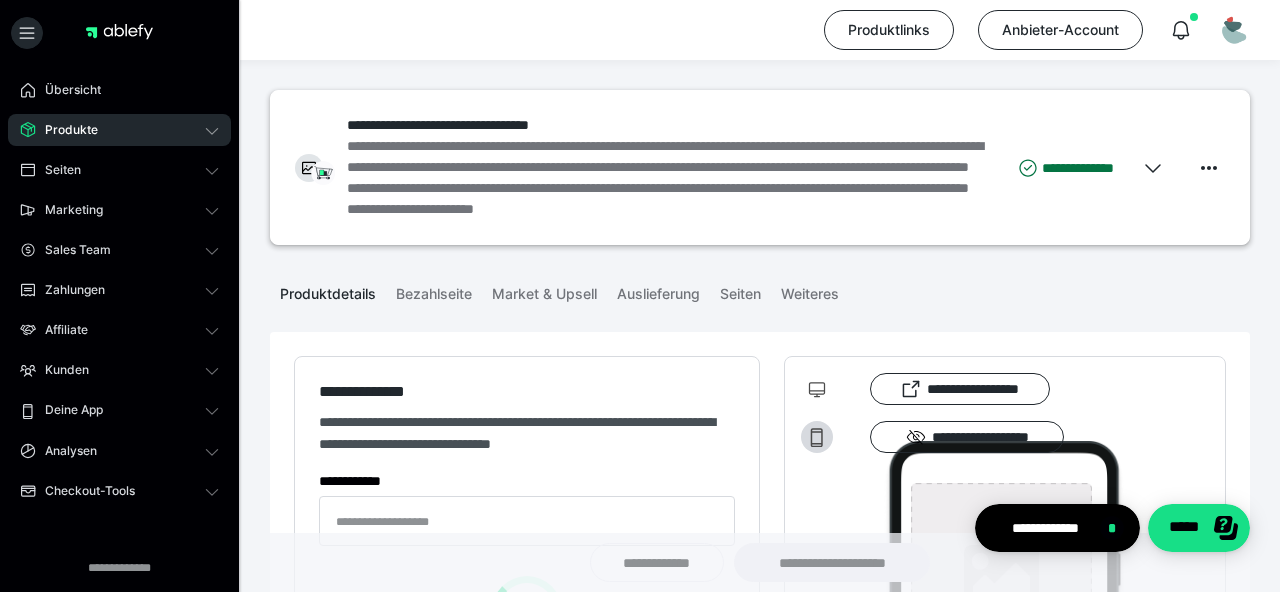 type on "**********" 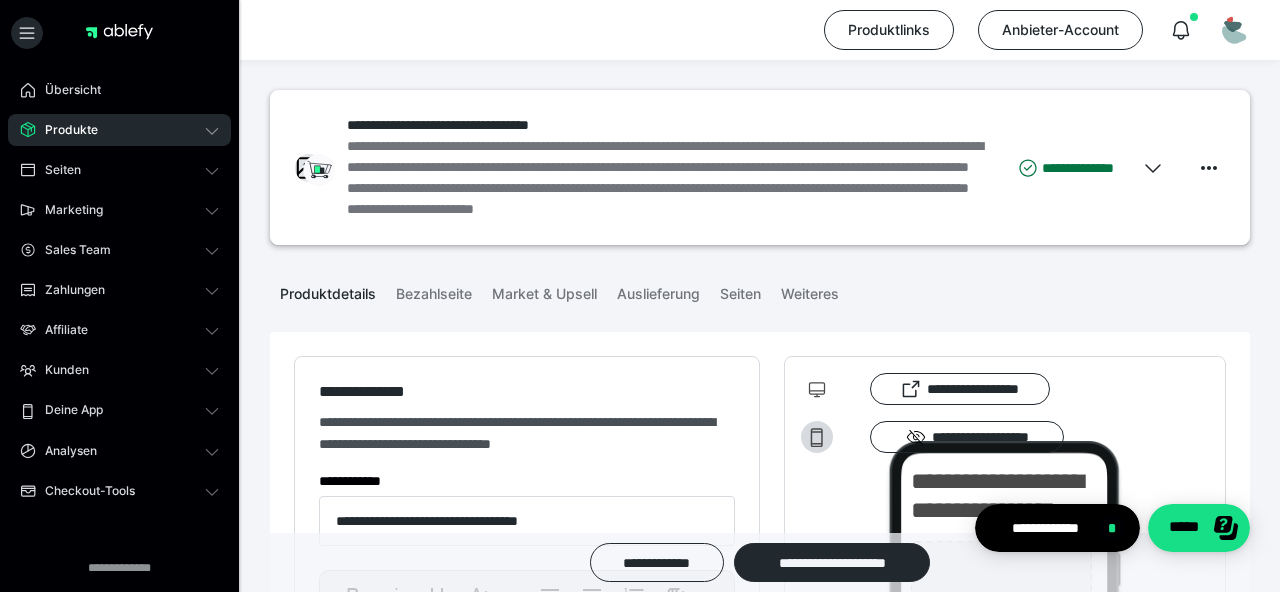 type on "**********" 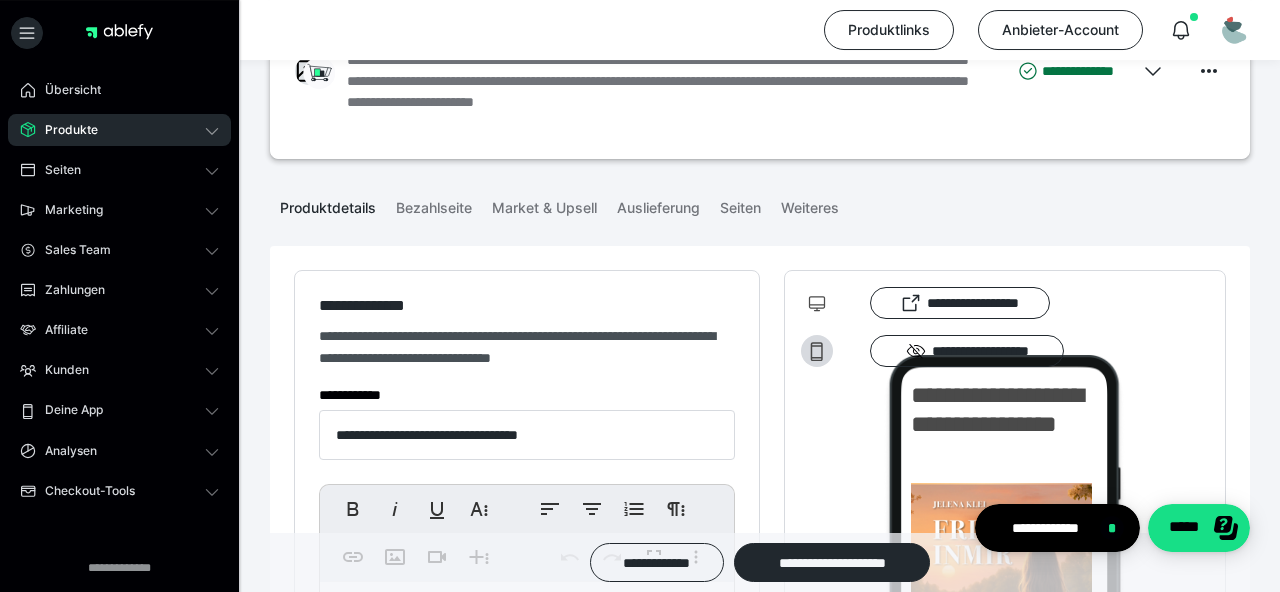 scroll, scrollTop: 0, scrollLeft: 0, axis: both 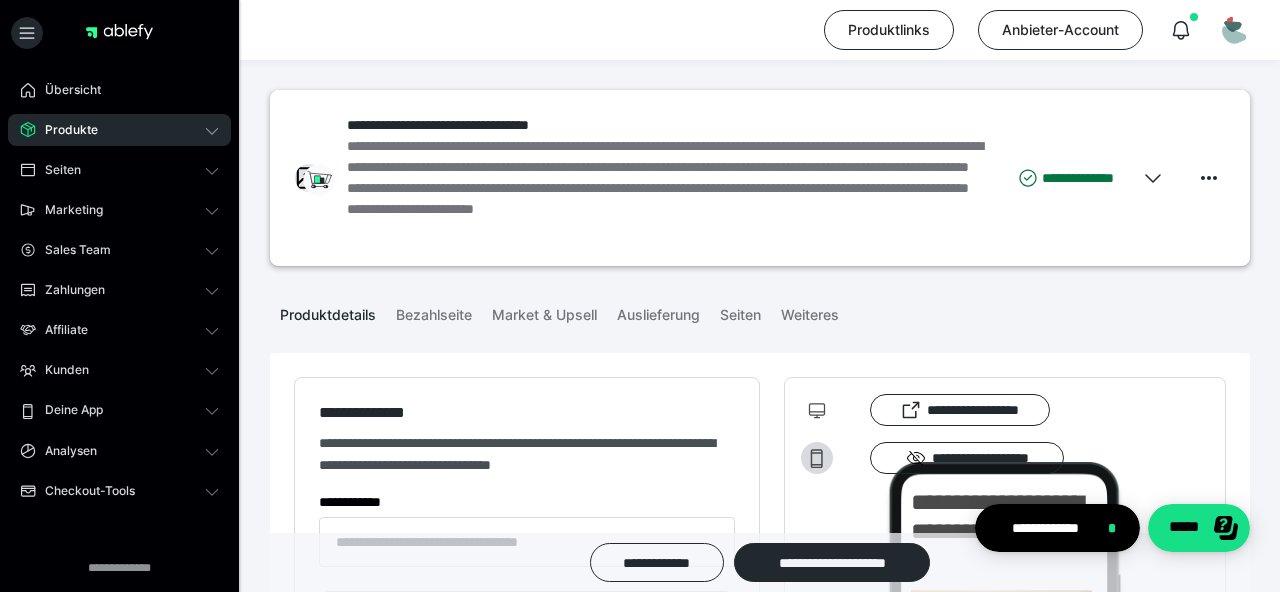 click on "Produkte" at bounding box center (119, 130) 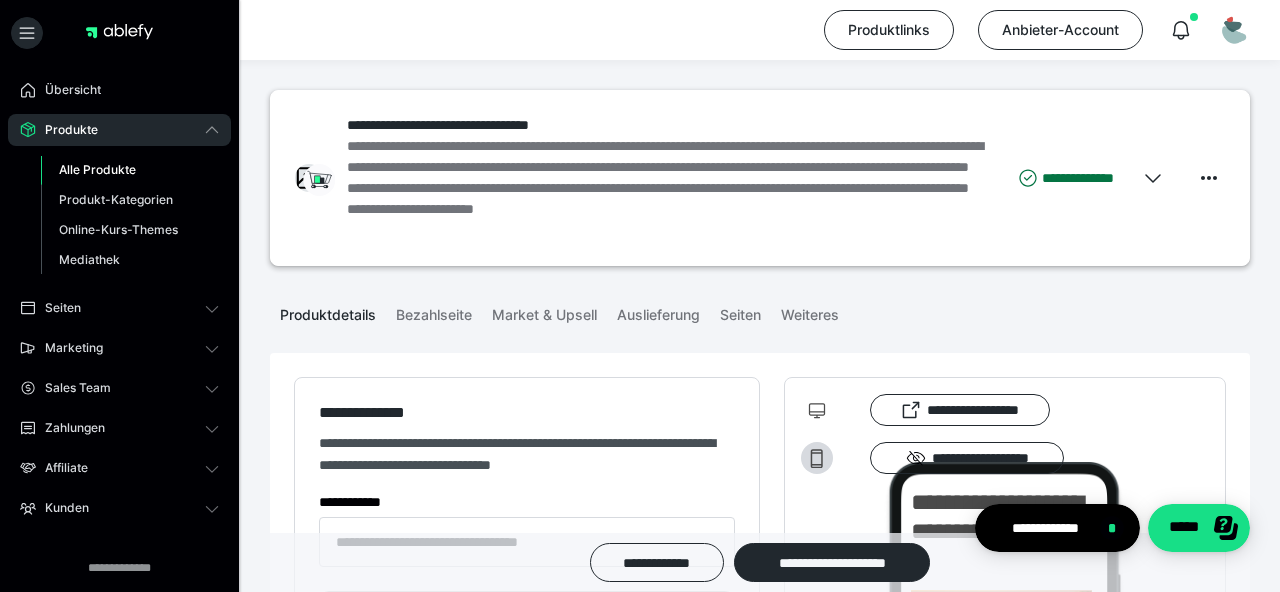 click on "Alle Produkte" at bounding box center [97, 169] 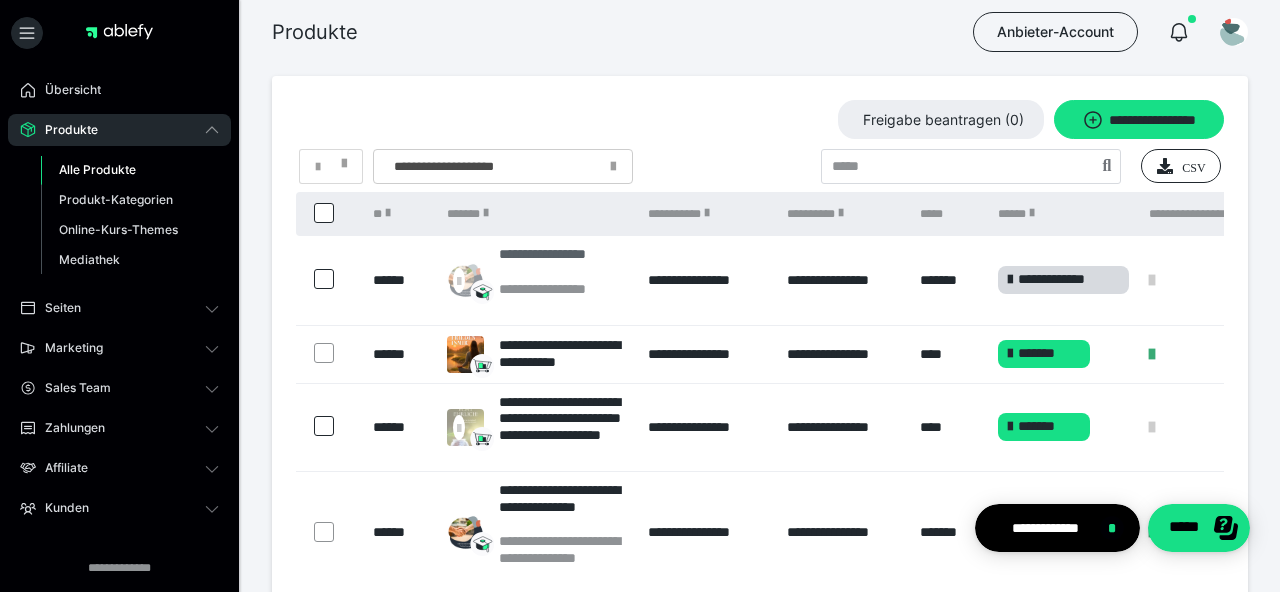 click on "**********" at bounding box center (563, 280) 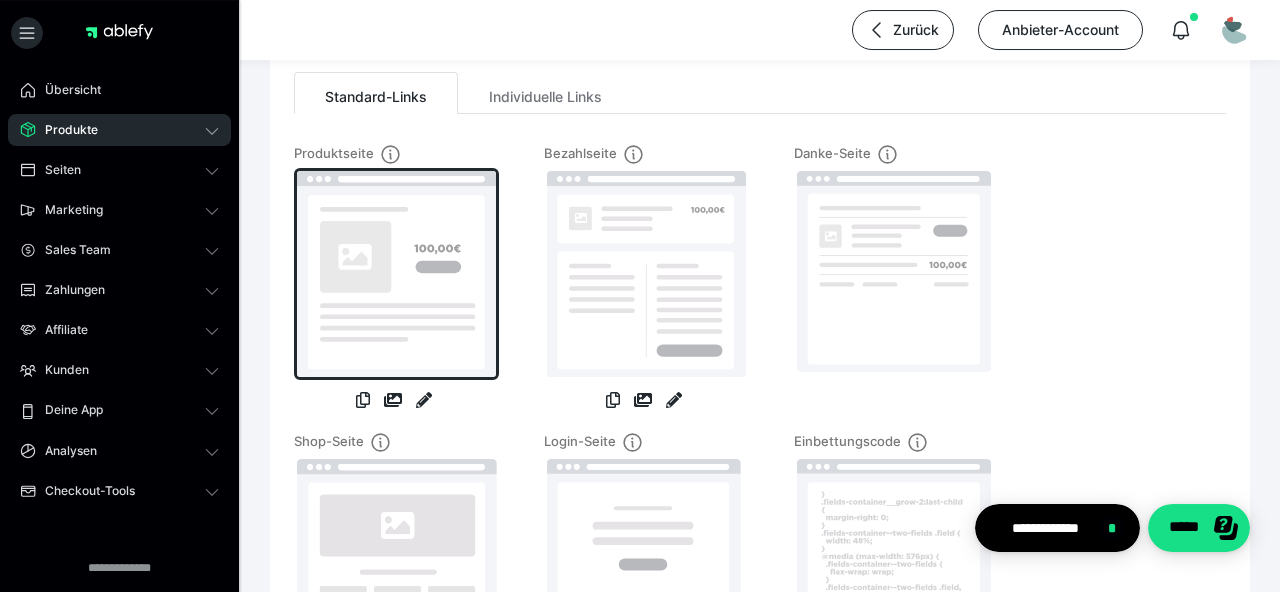 scroll, scrollTop: 204, scrollLeft: 0, axis: vertical 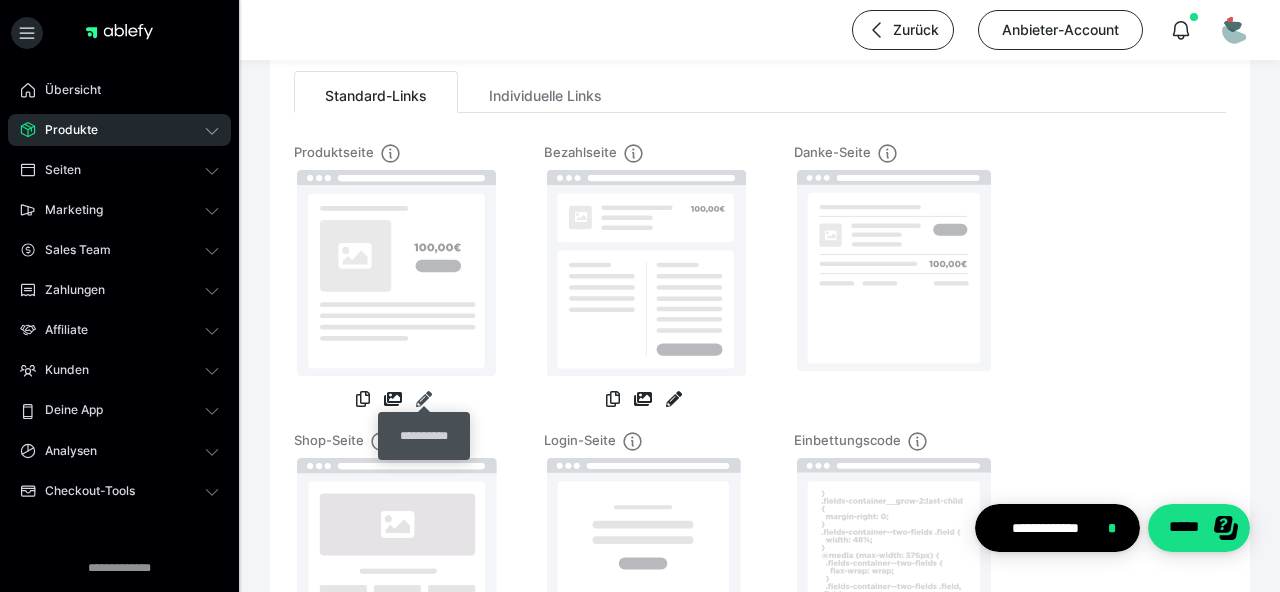 click at bounding box center [424, 399] 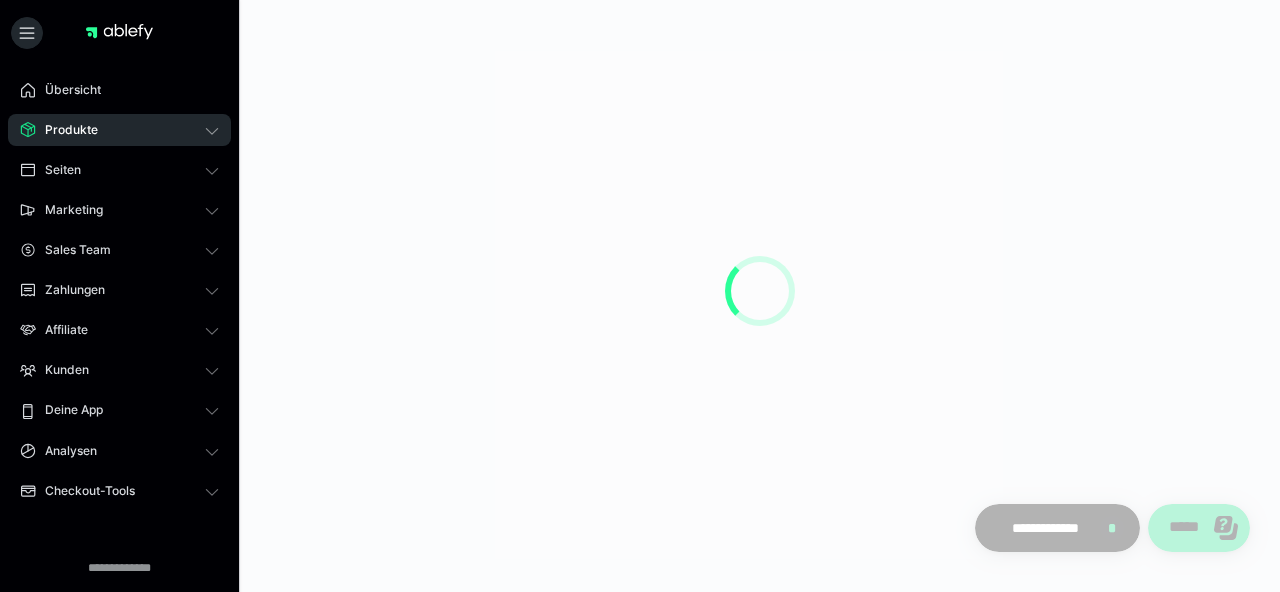 scroll, scrollTop: 0, scrollLeft: 0, axis: both 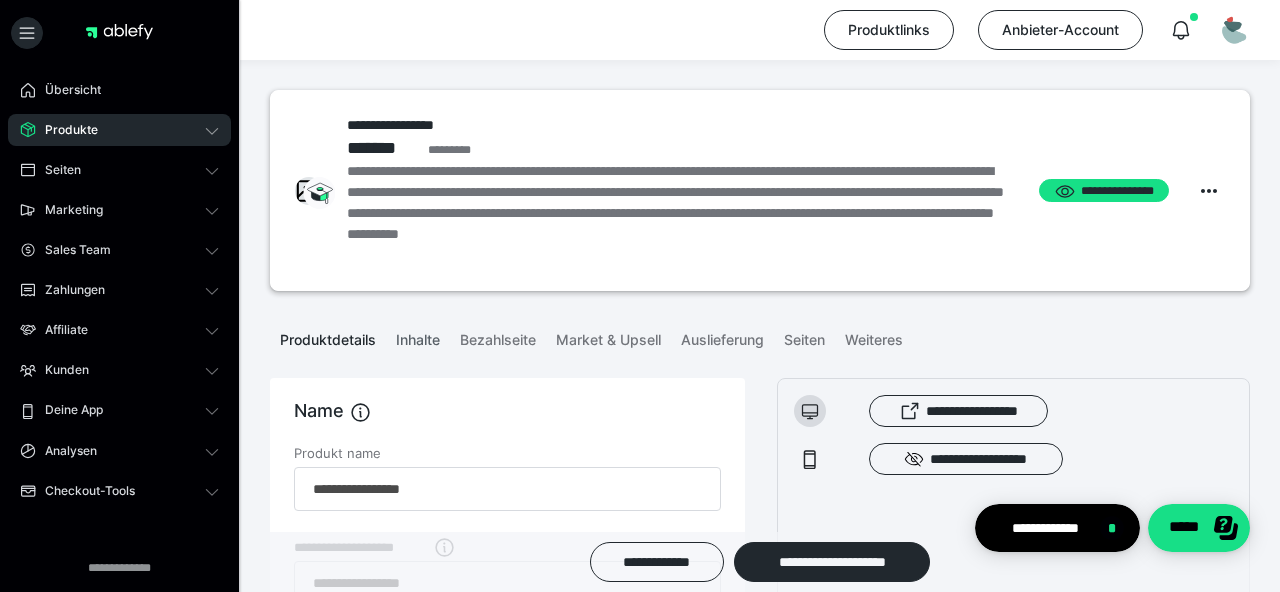 click on "Inhalte" at bounding box center [418, 336] 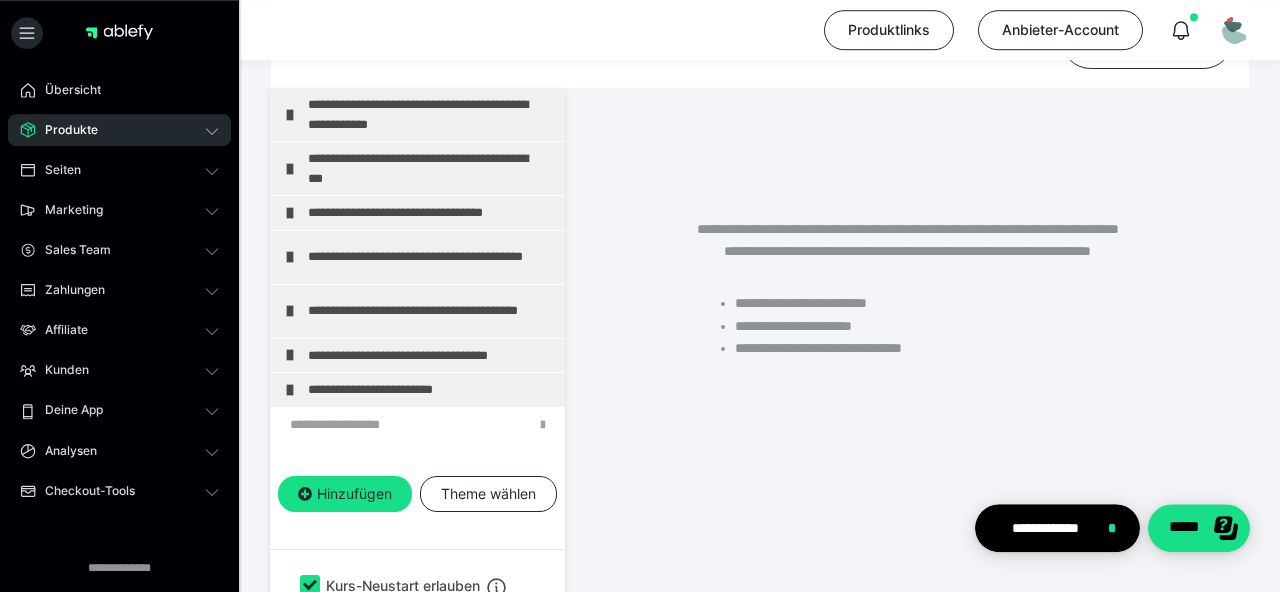 scroll, scrollTop: 389, scrollLeft: 0, axis: vertical 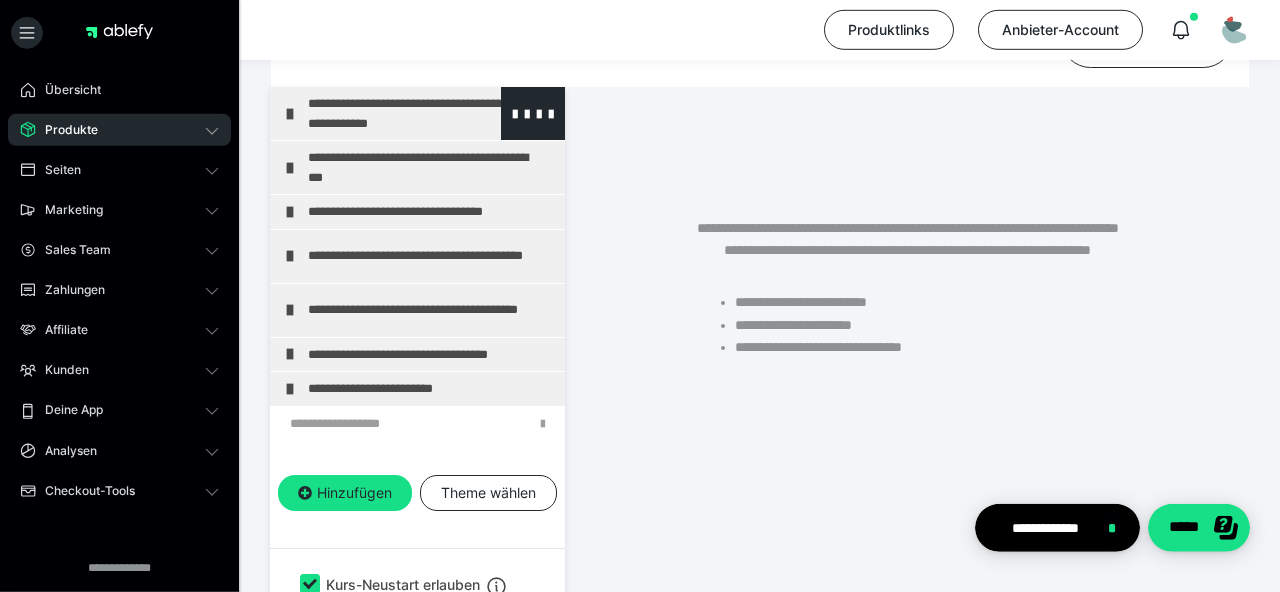click on "**********" at bounding box center [431, 113] 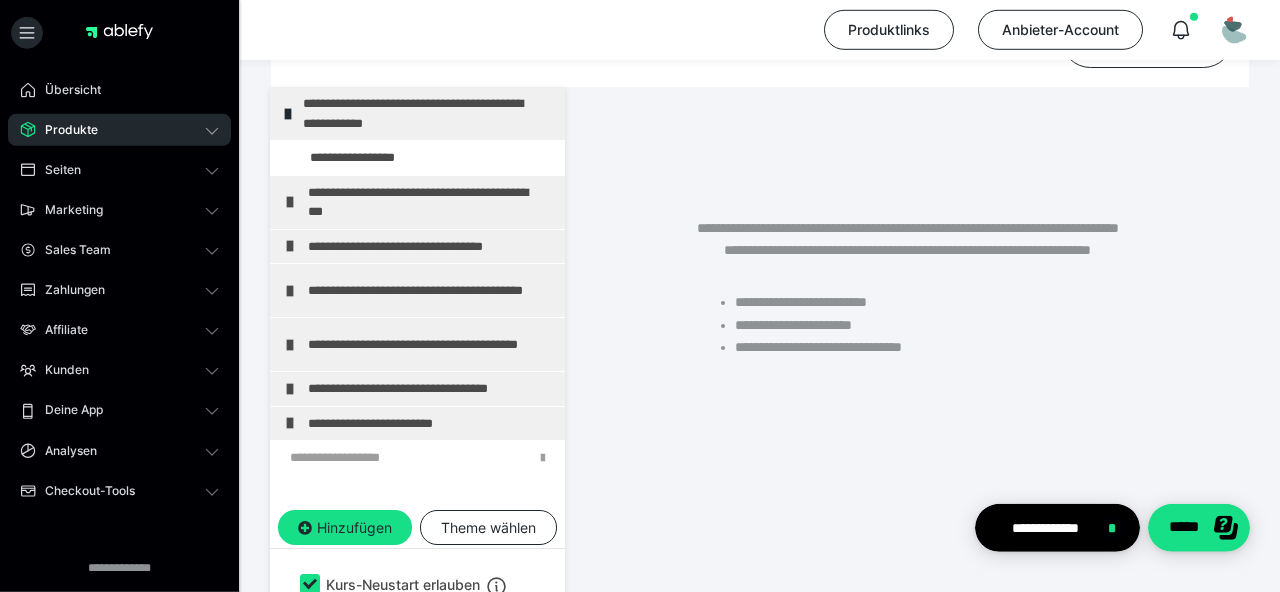 click on "**********" at bounding box center [417, 131] 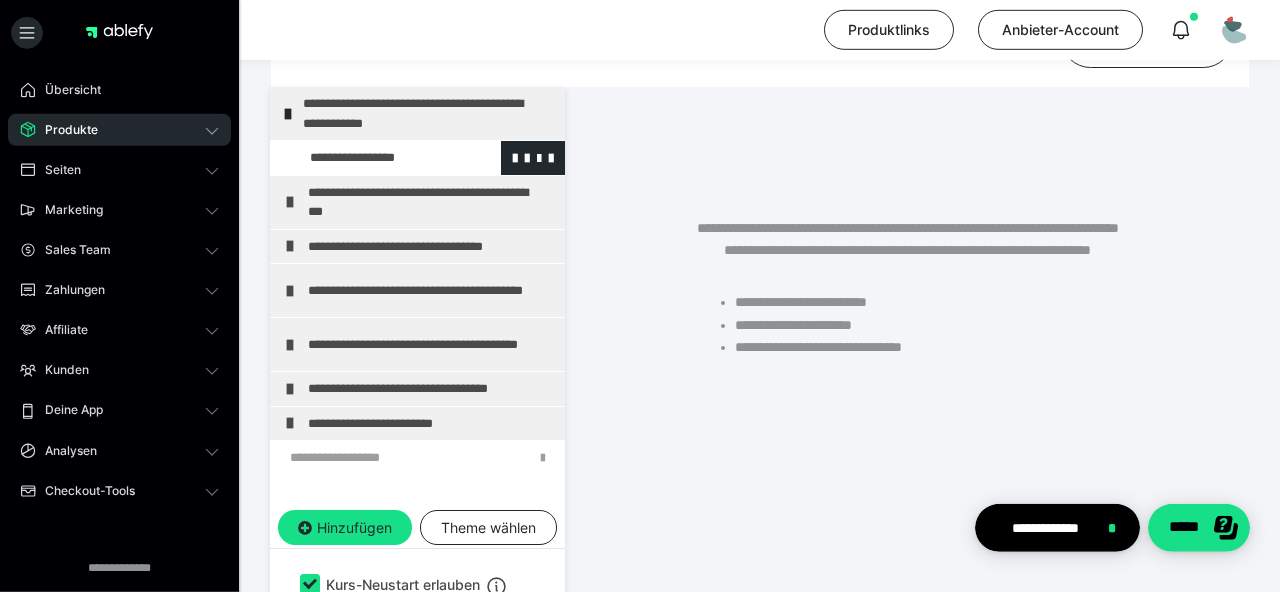 click at bounding box center (375, 158) 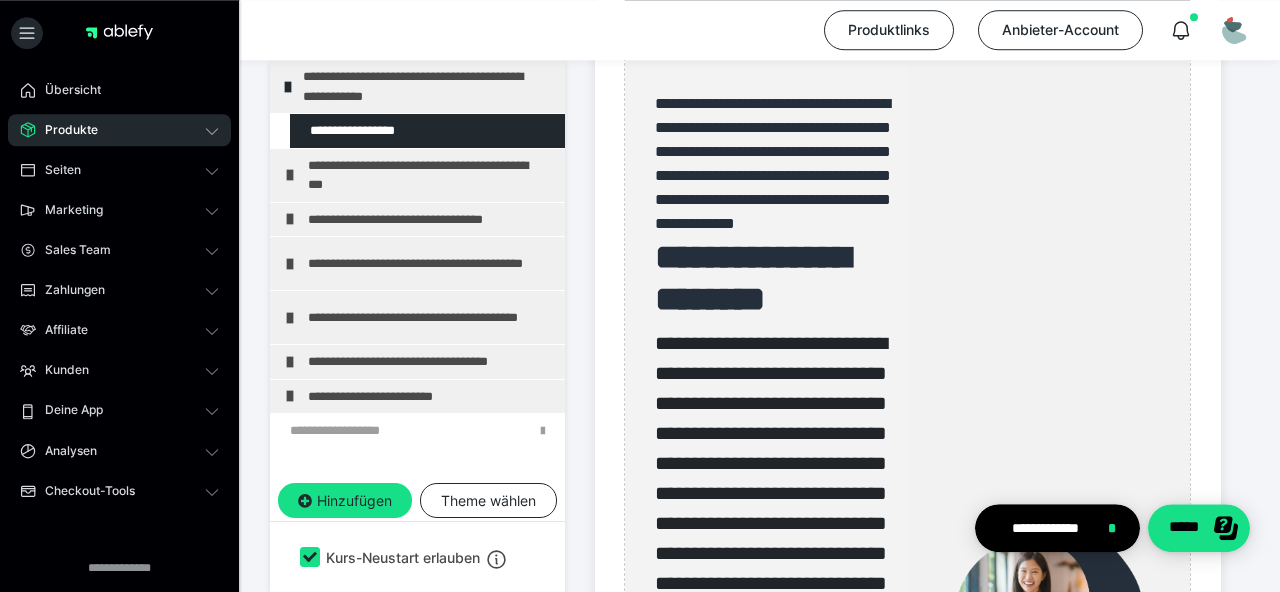 scroll, scrollTop: 1003, scrollLeft: 0, axis: vertical 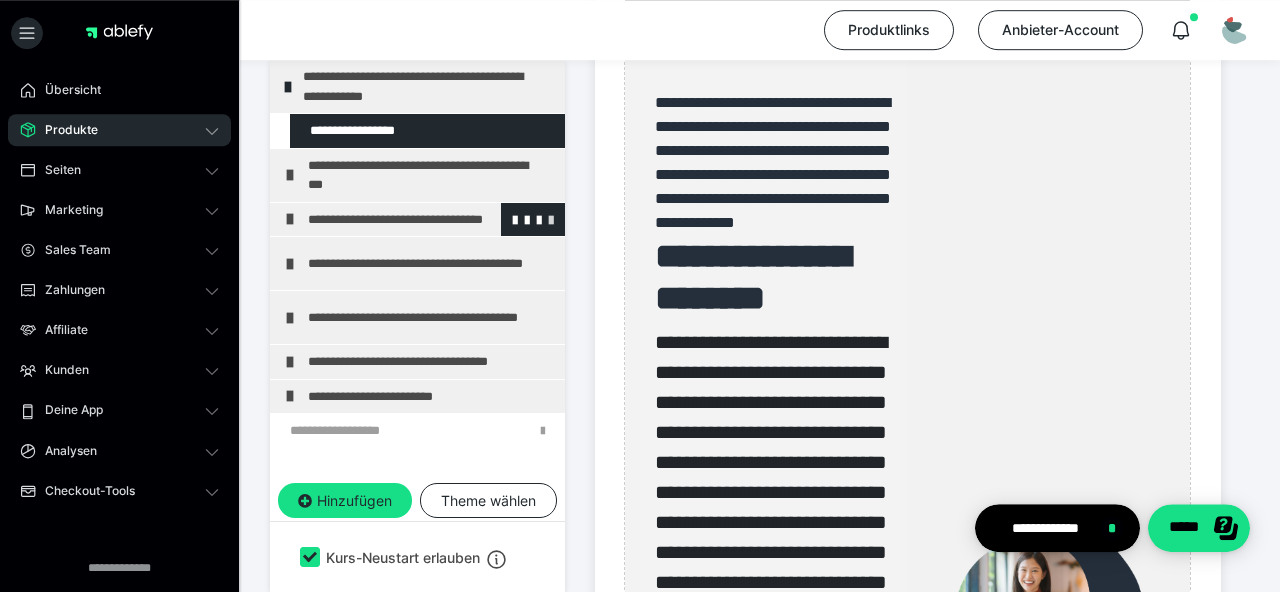 click at bounding box center [551, 219] 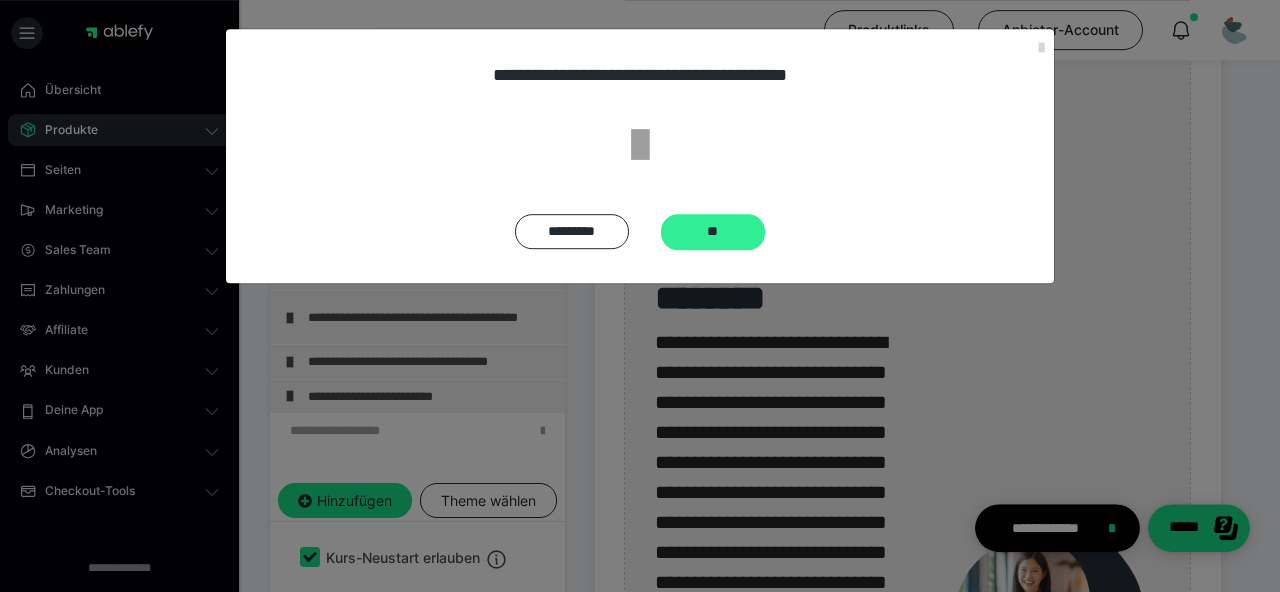 click on "**" at bounding box center (713, 232) 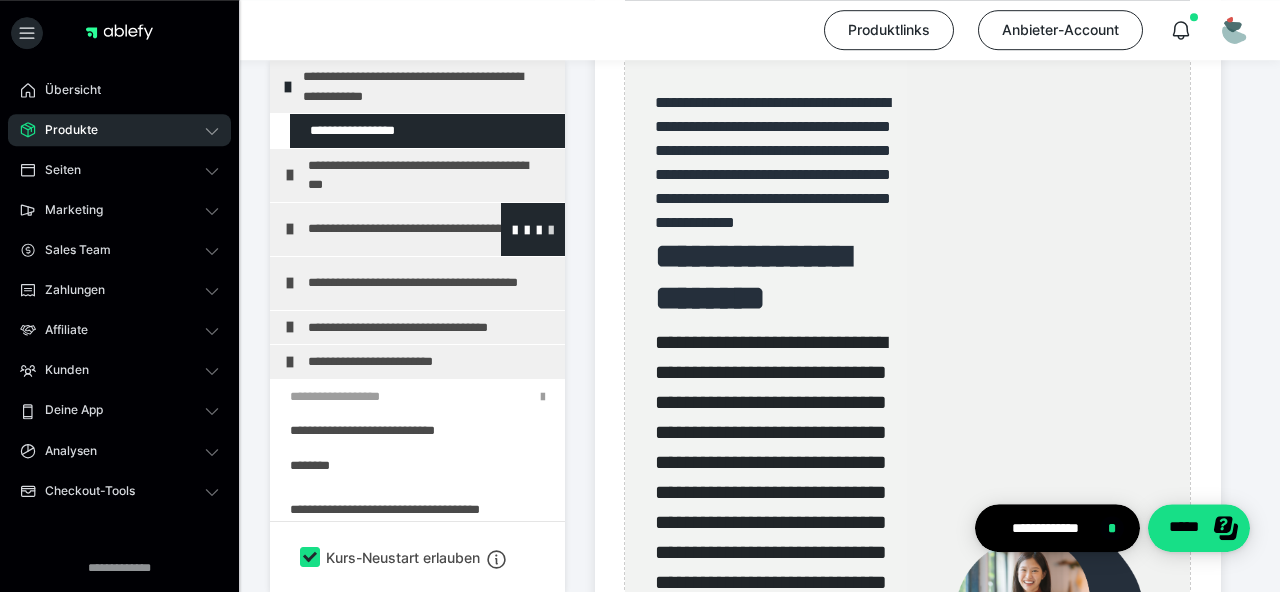 click at bounding box center [551, 229] 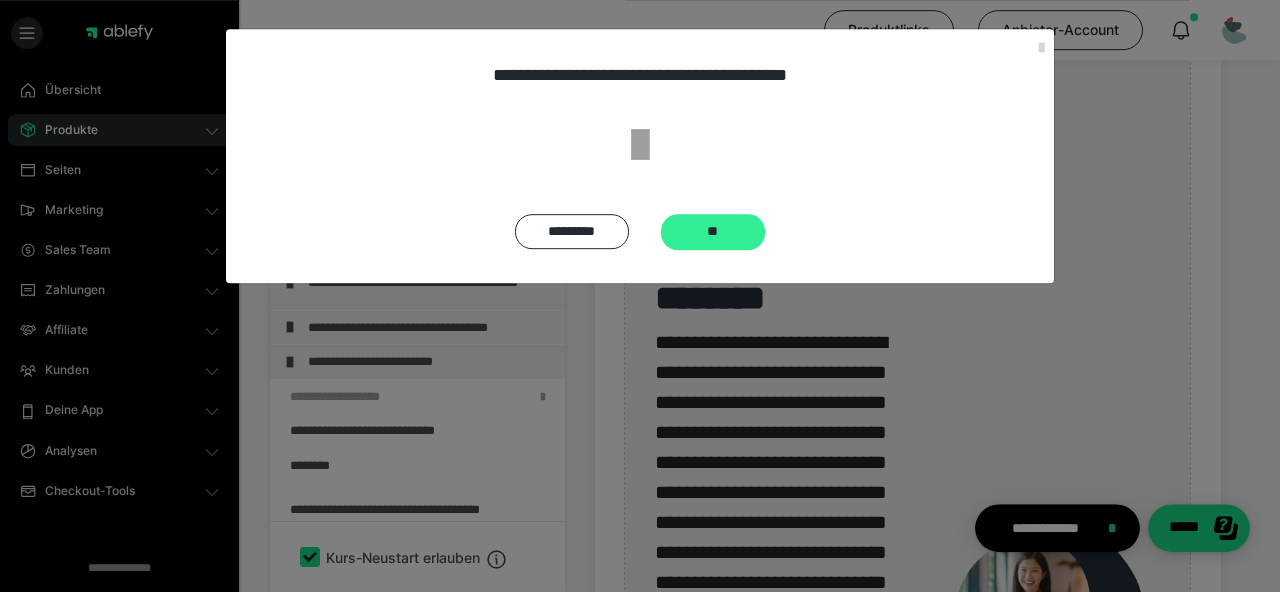 click on "**" at bounding box center (713, 232) 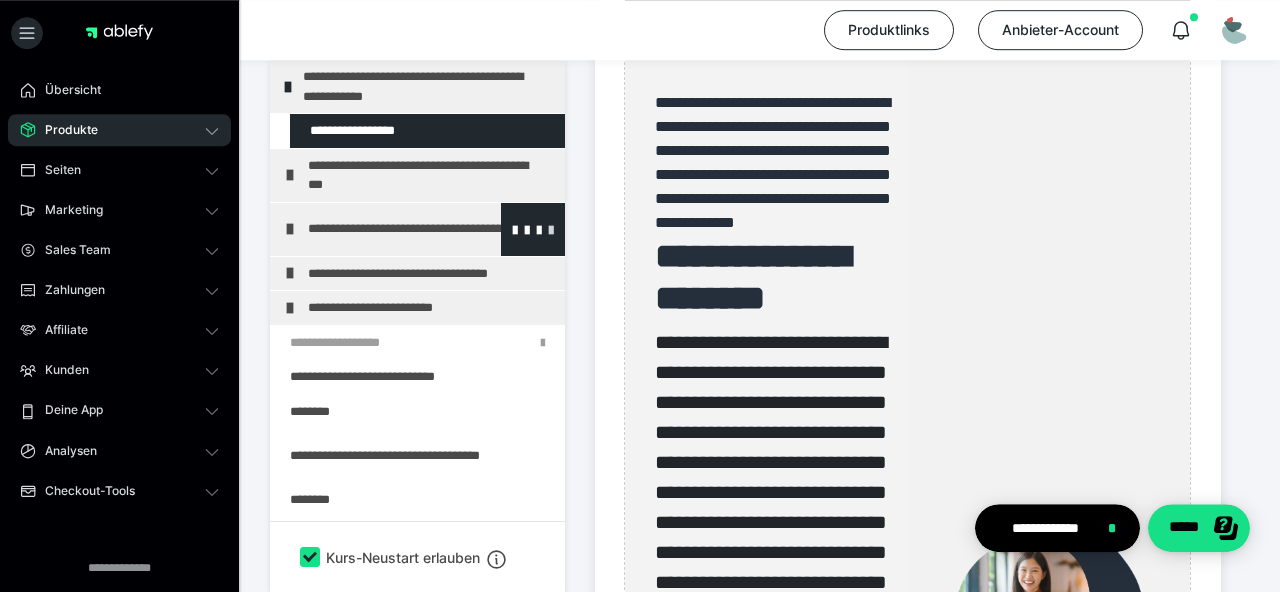 click at bounding box center (551, 229) 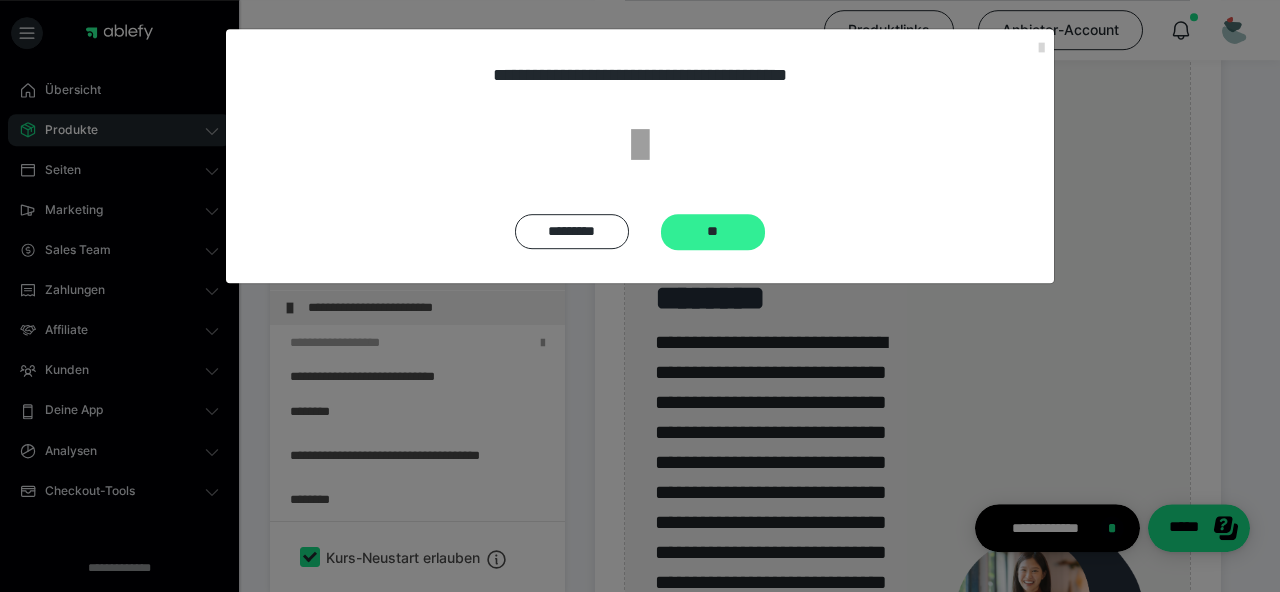 click on "**" at bounding box center (713, 232) 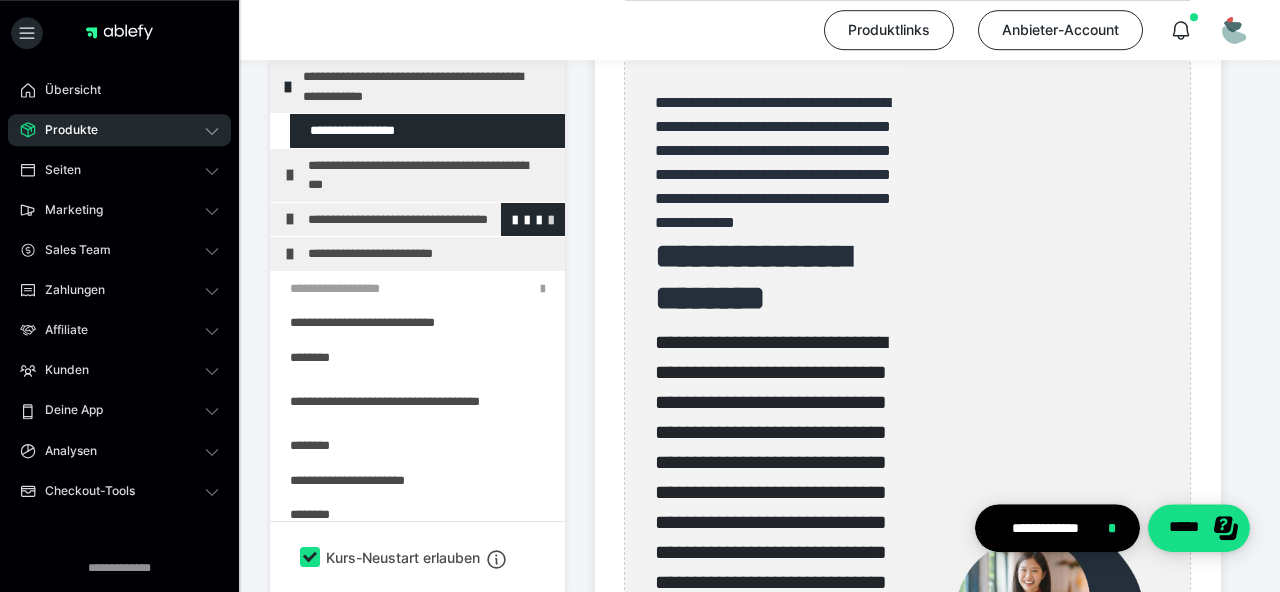 click at bounding box center [551, 219] 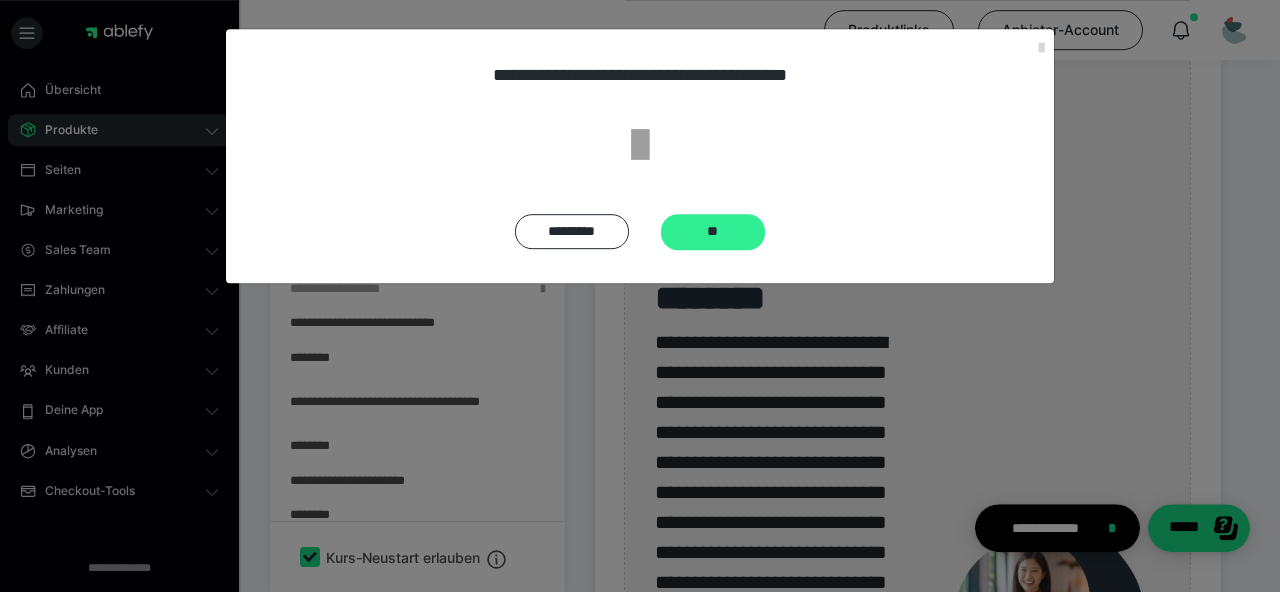 click on "**" at bounding box center [713, 232] 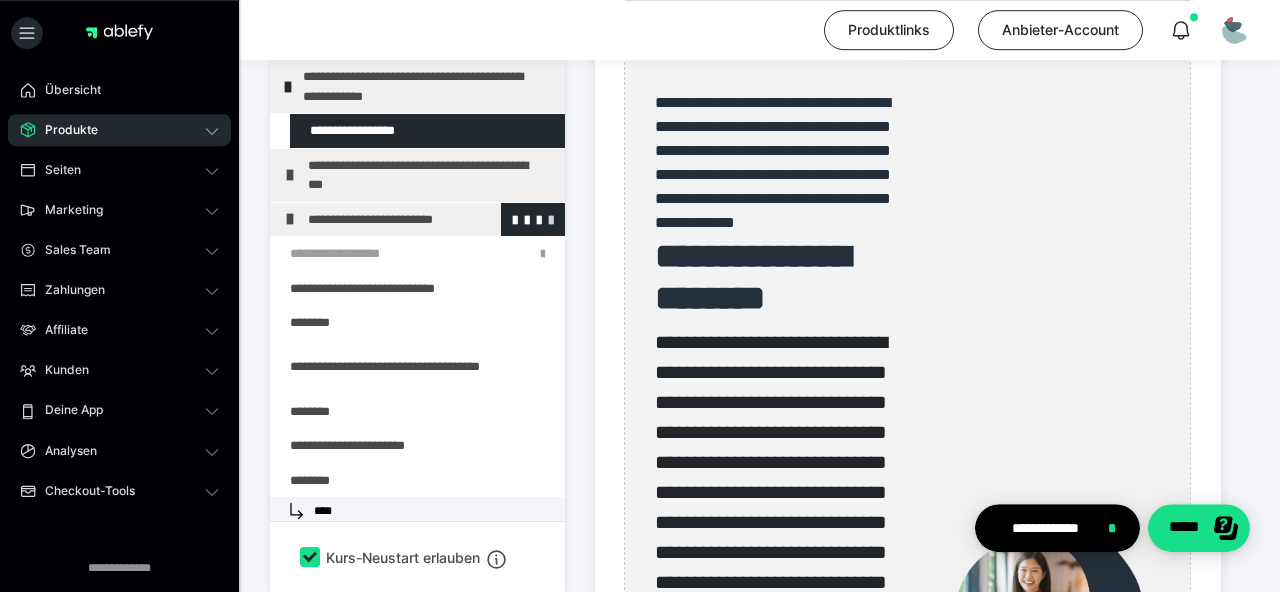 click at bounding box center [551, 219] 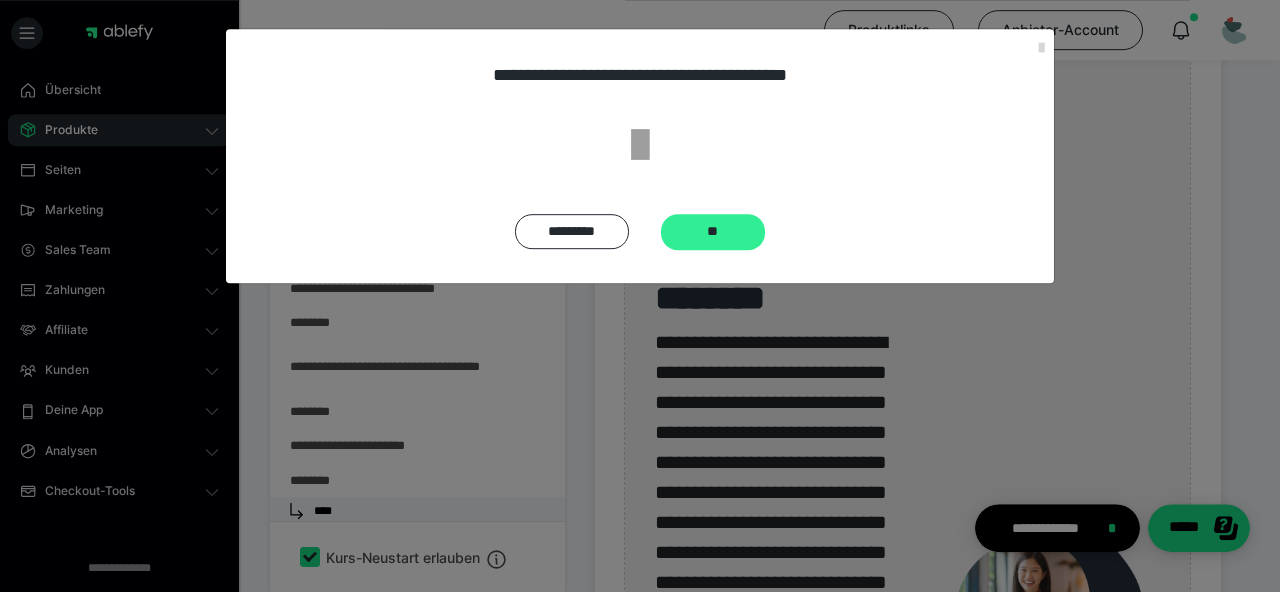 click on "**" at bounding box center (713, 232) 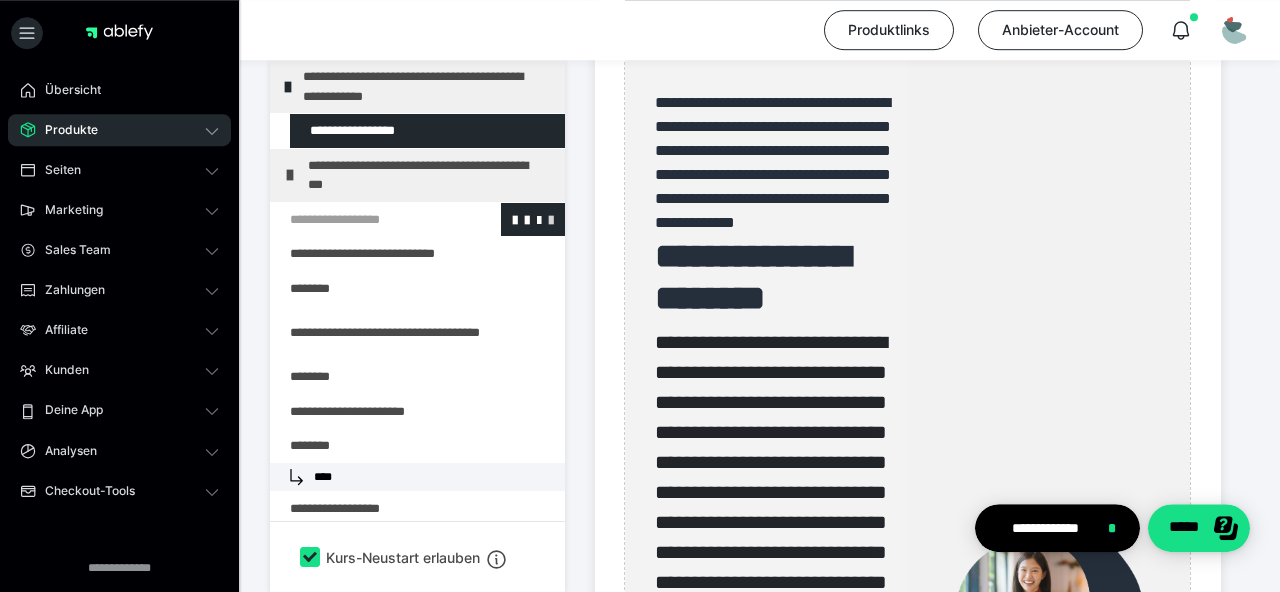 click at bounding box center [551, 219] 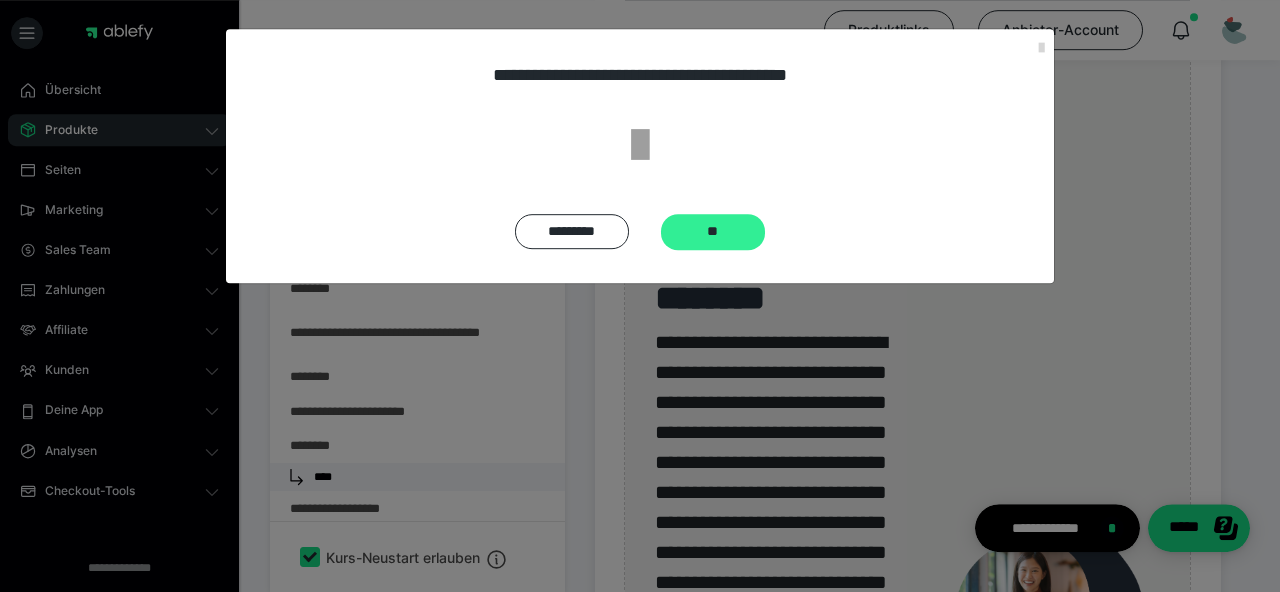 click on "**" at bounding box center [713, 232] 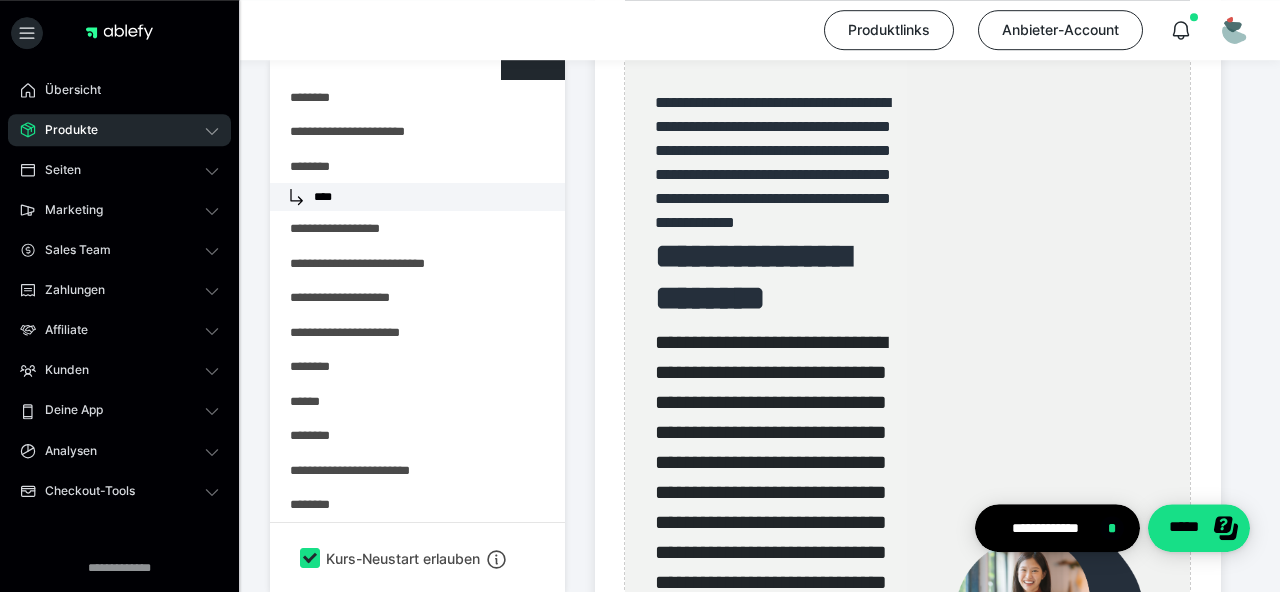 scroll, scrollTop: 0, scrollLeft: 0, axis: both 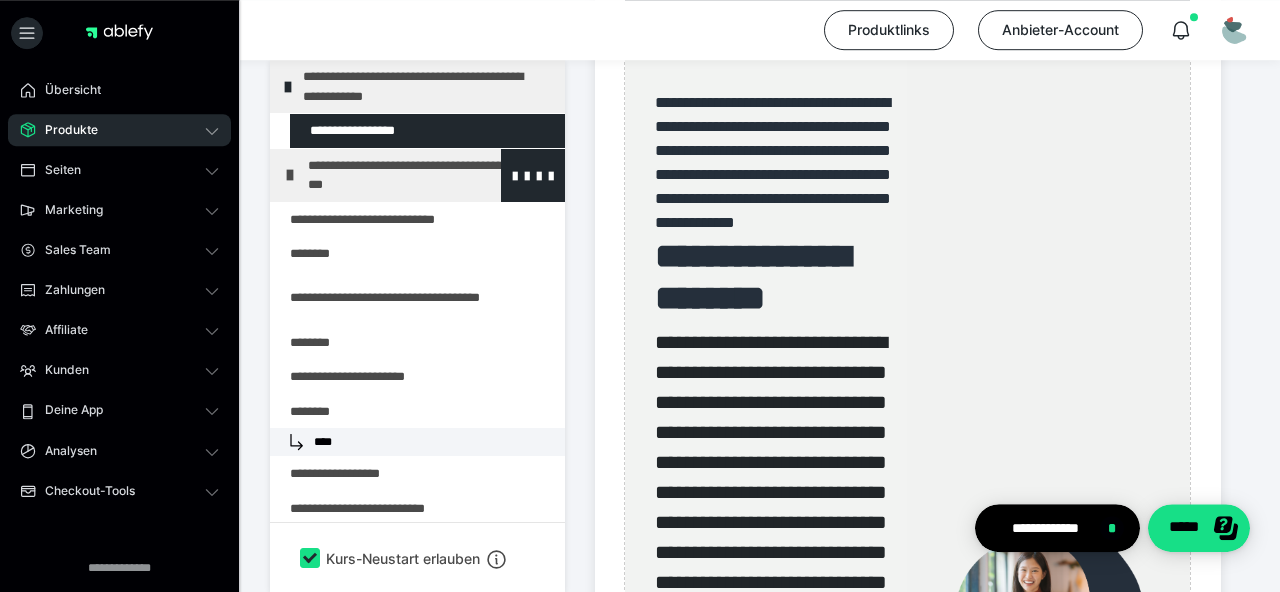 click at bounding box center (290, 175) 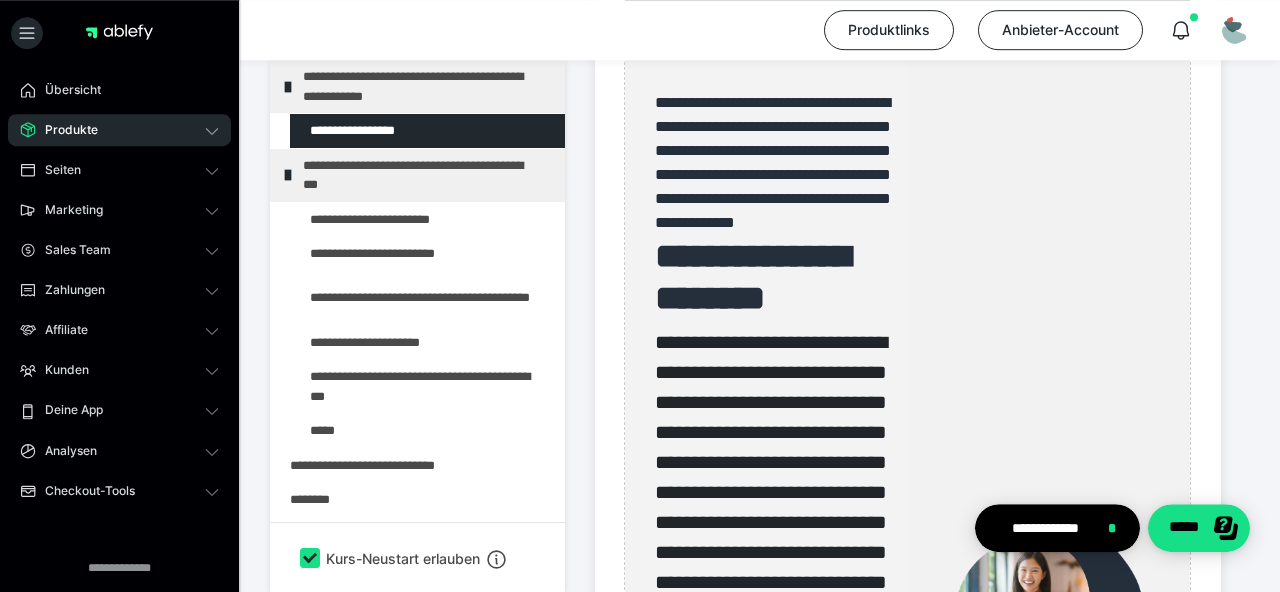 click at bounding box center (288, 175) 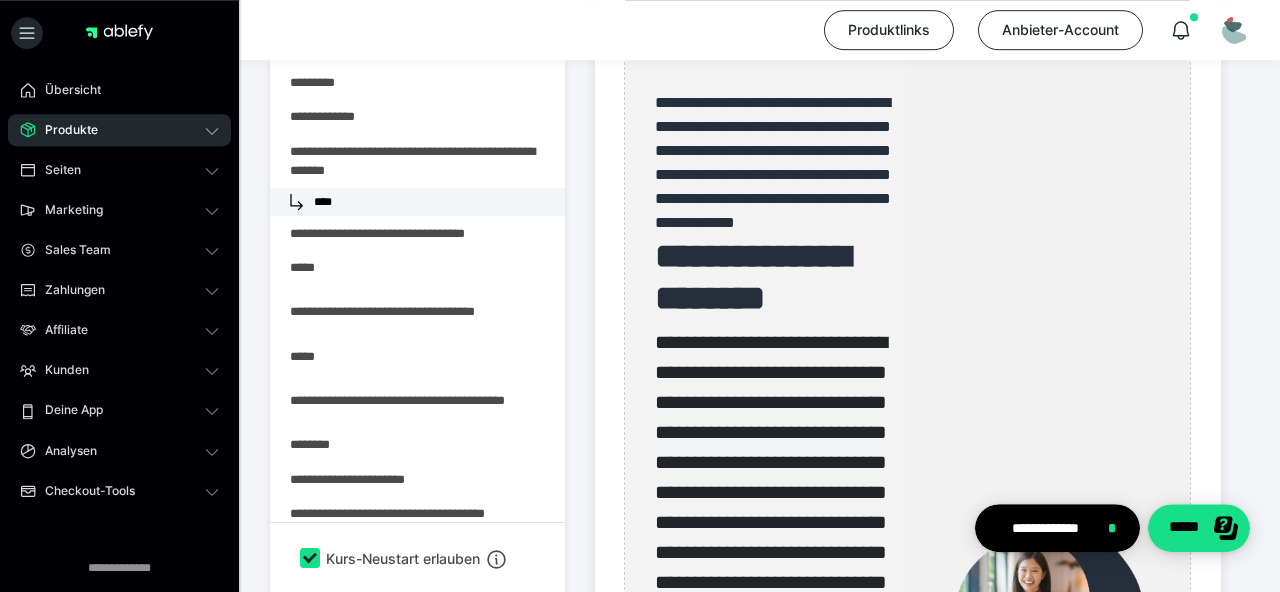 scroll, scrollTop: 1352, scrollLeft: 0, axis: vertical 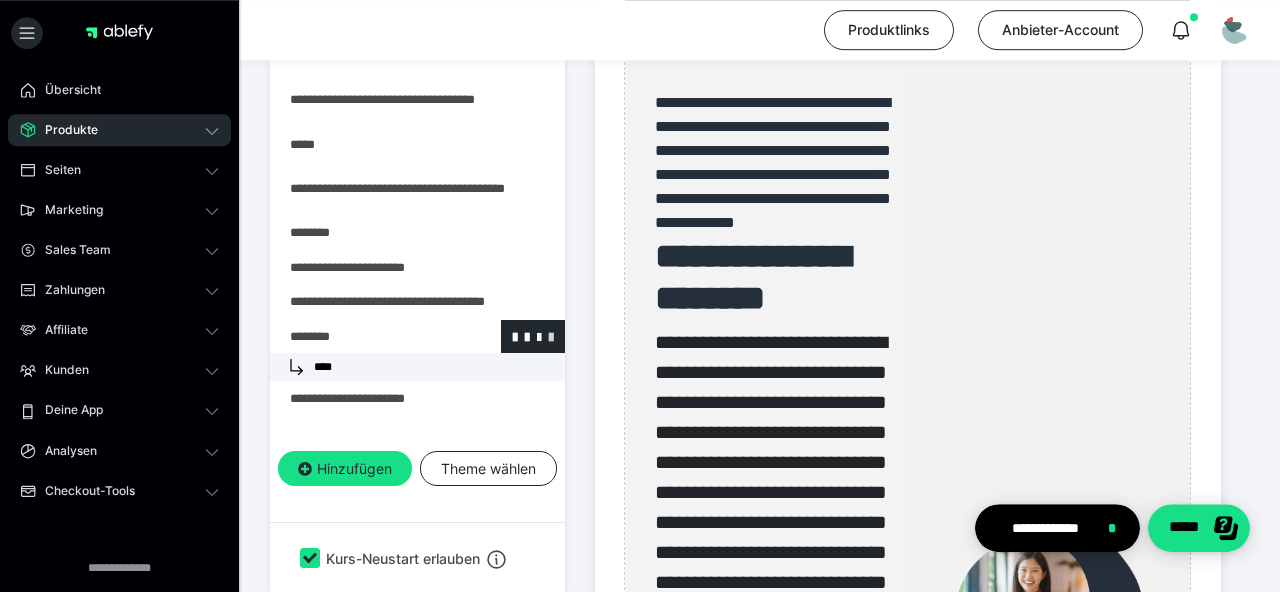 click at bounding box center [551, 336] 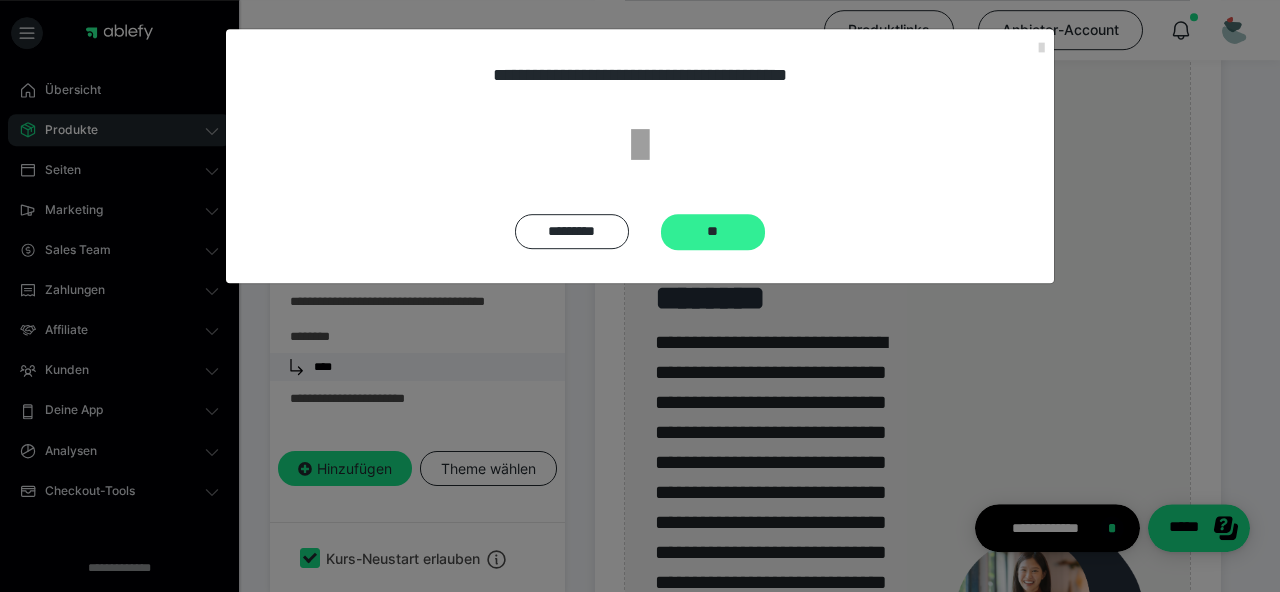 click on "**" at bounding box center (713, 232) 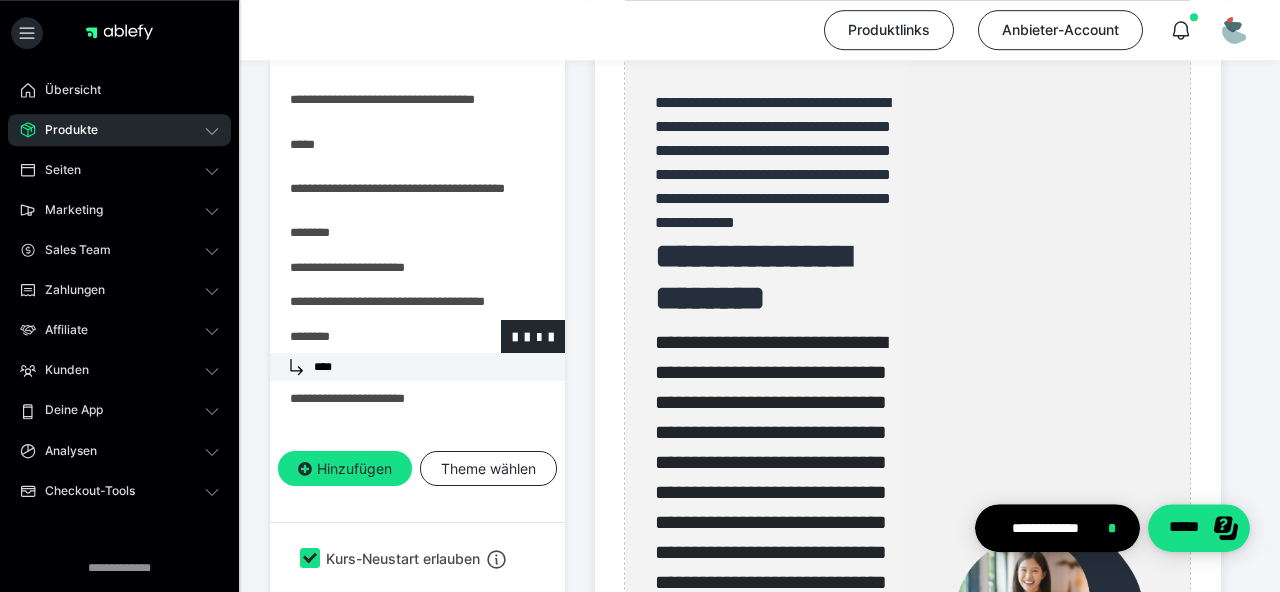 scroll, scrollTop: 1289, scrollLeft: 0, axis: vertical 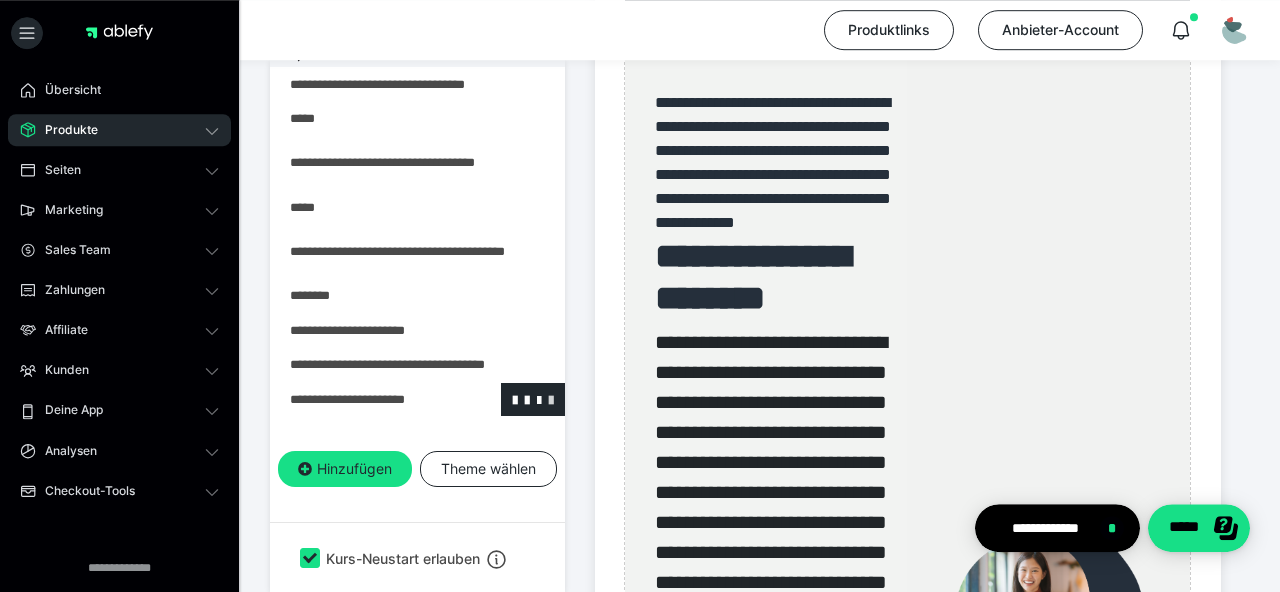 click at bounding box center (551, 399) 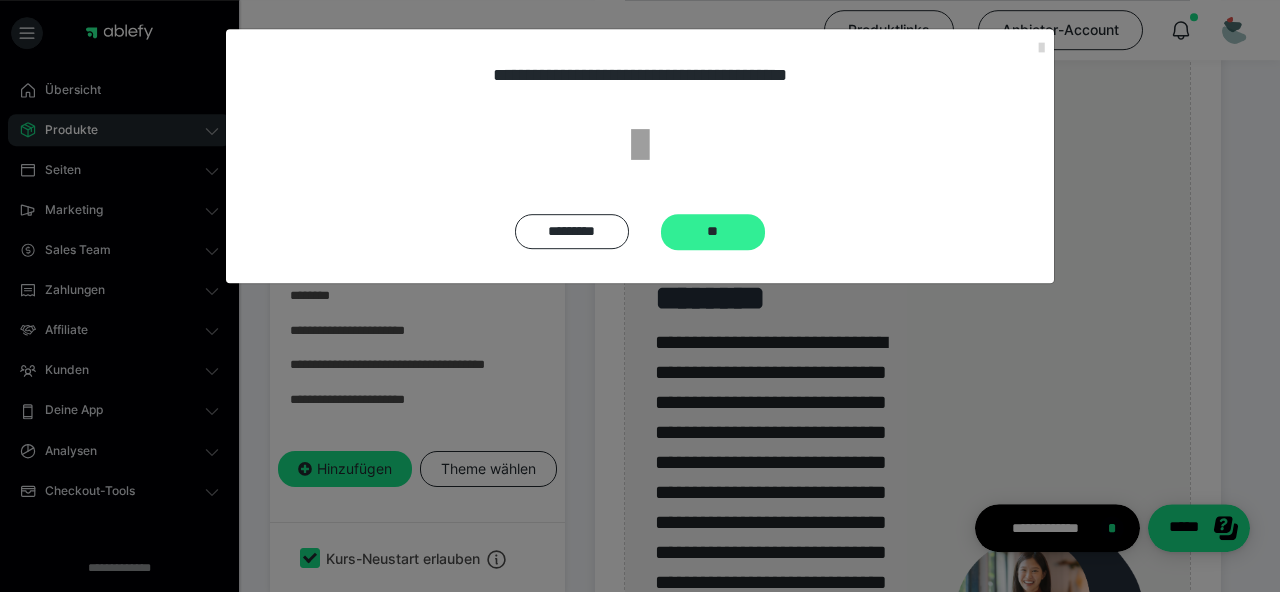 click on "**" at bounding box center [713, 232] 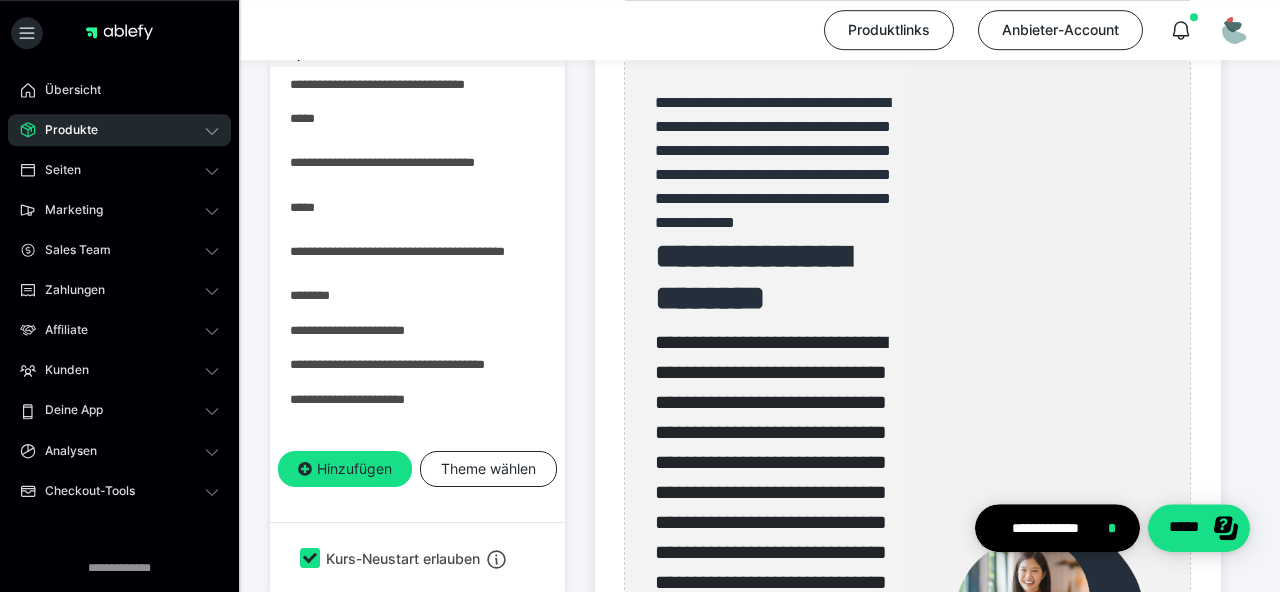 scroll, scrollTop: 1255, scrollLeft: 0, axis: vertical 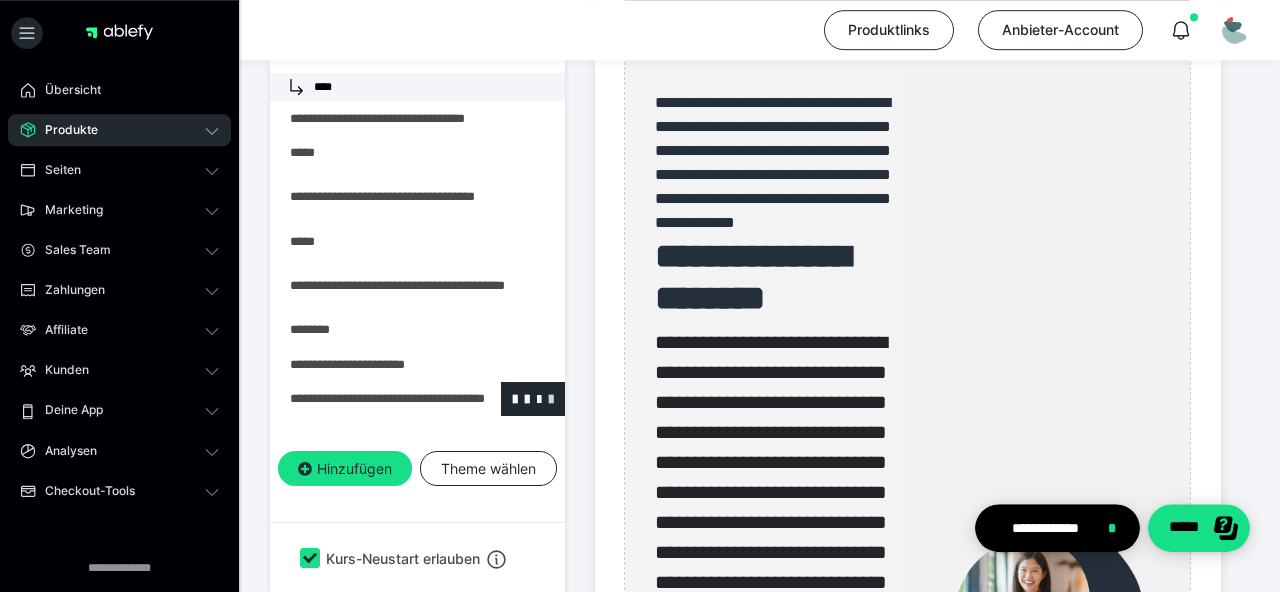 click at bounding box center [551, 398] 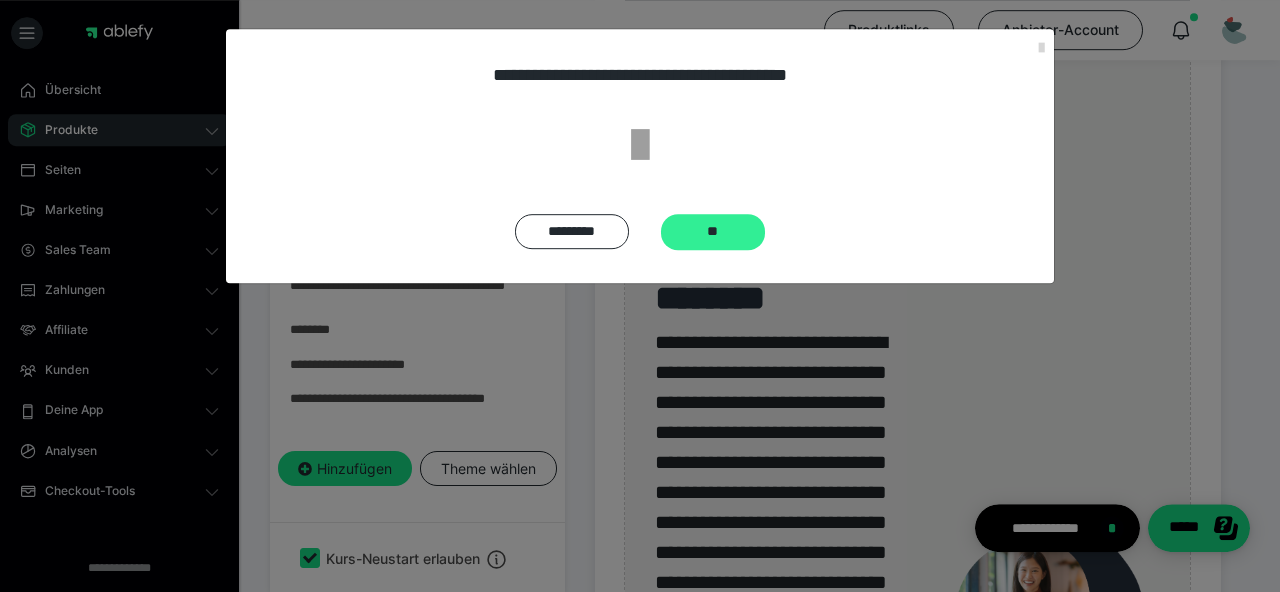 click on "**" at bounding box center [713, 232] 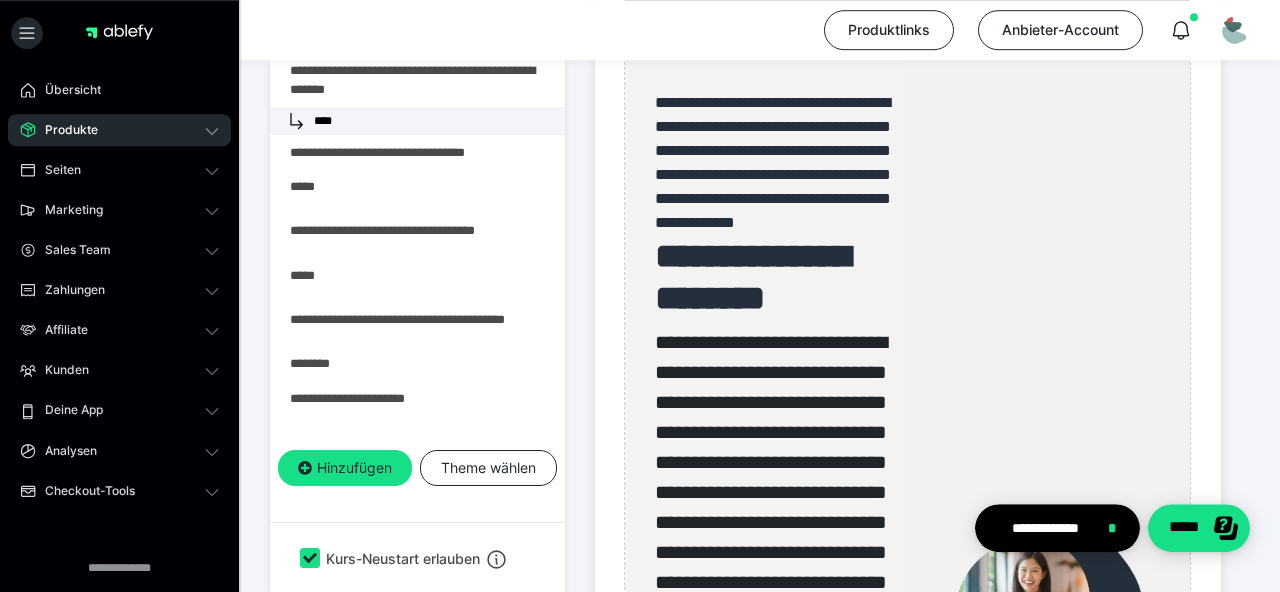 scroll, scrollTop: 1220, scrollLeft: 0, axis: vertical 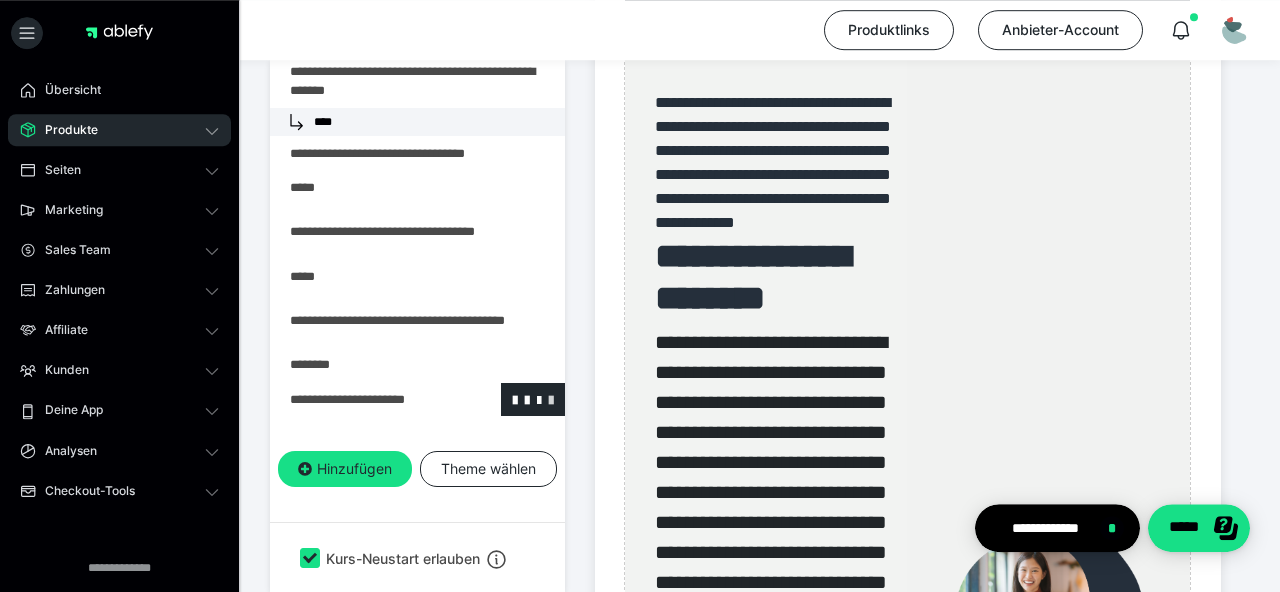 click at bounding box center [551, 399] 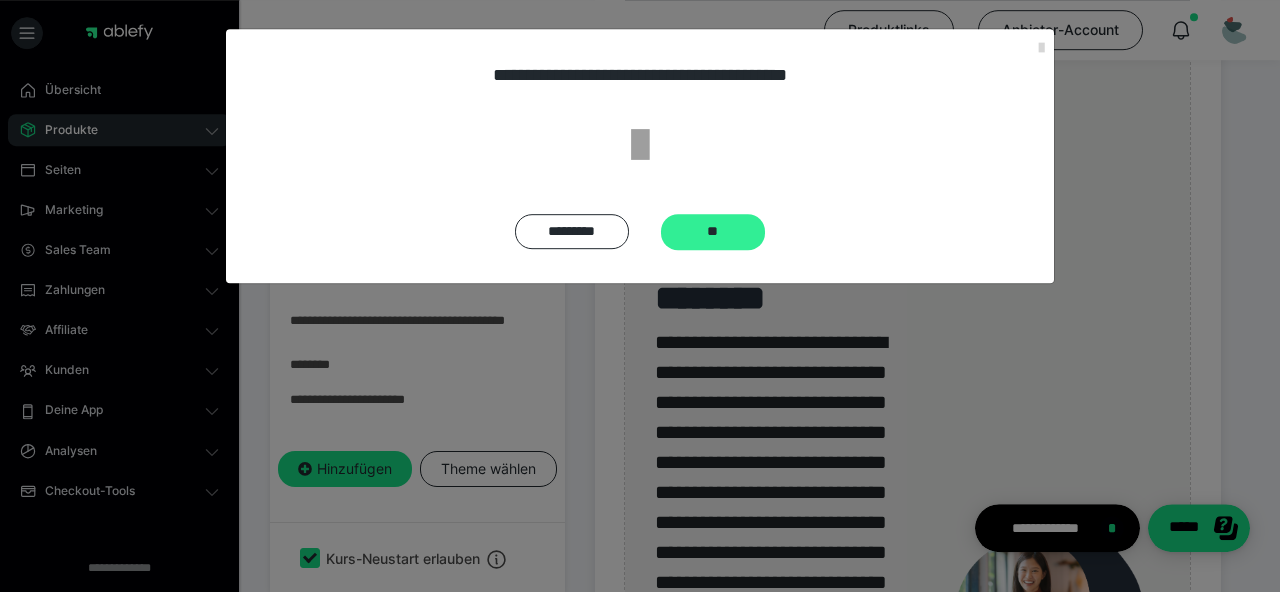 click on "**" at bounding box center [713, 232] 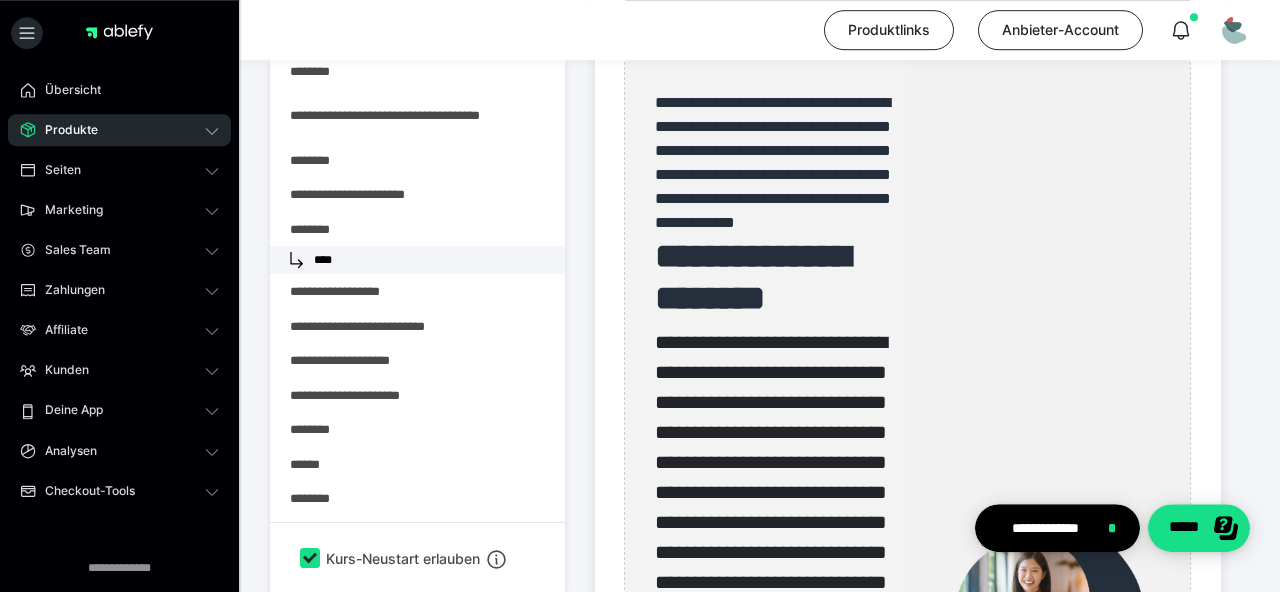 scroll, scrollTop: 0, scrollLeft: 0, axis: both 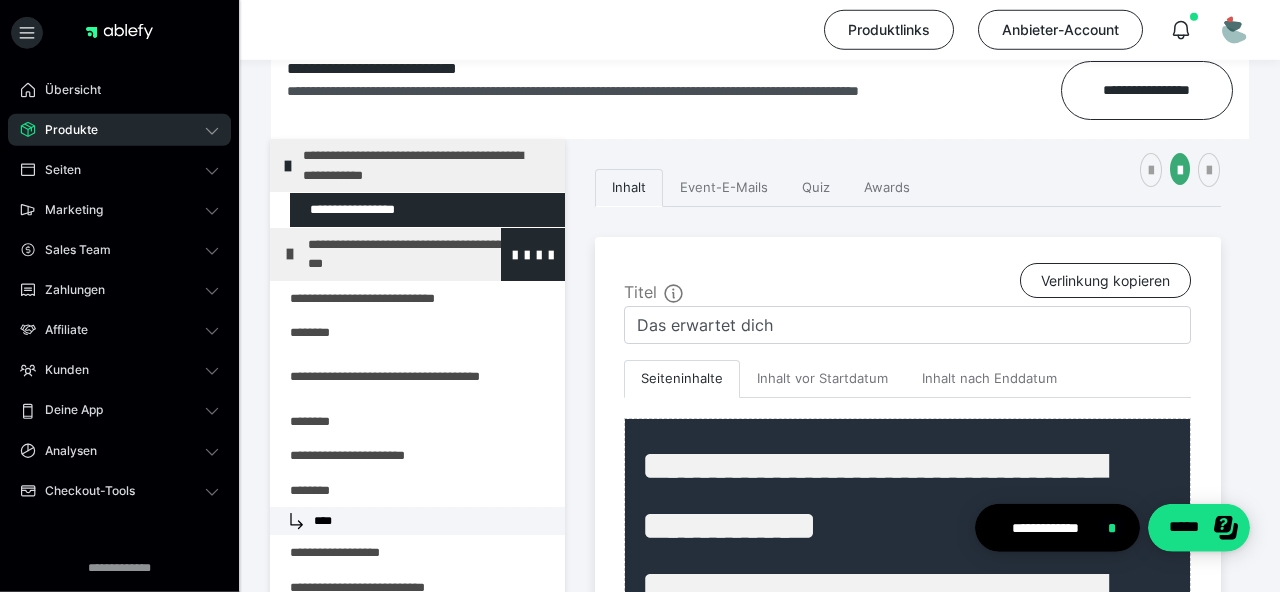 click on "**********" at bounding box center [431, 254] 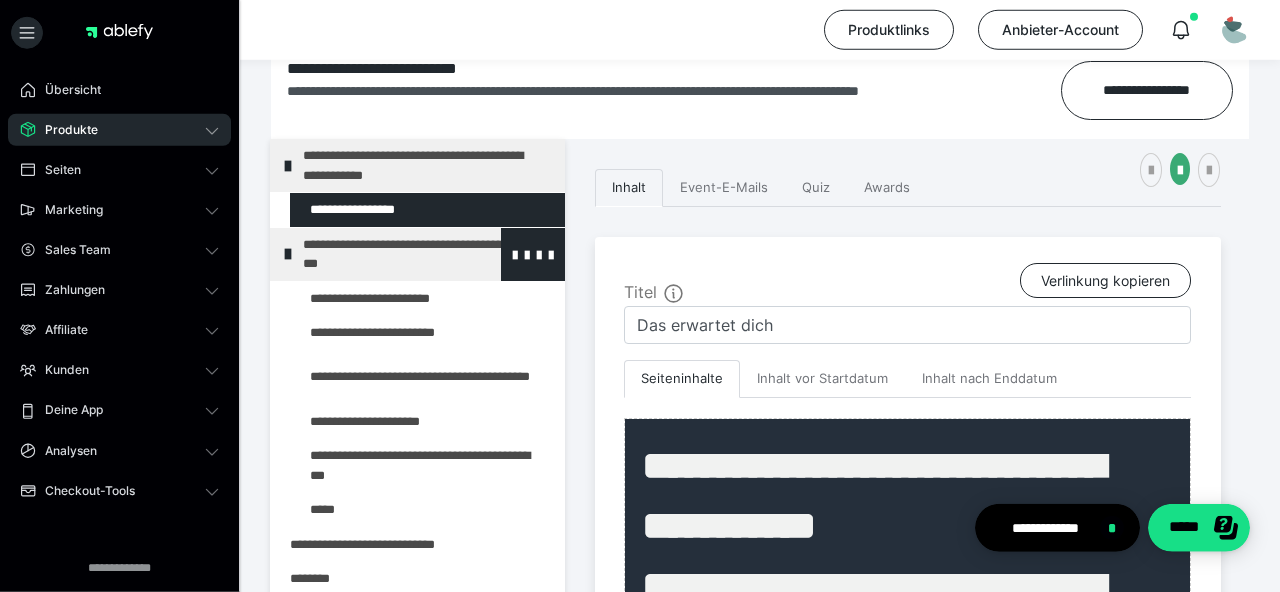 click on "**********" at bounding box center [426, 254] 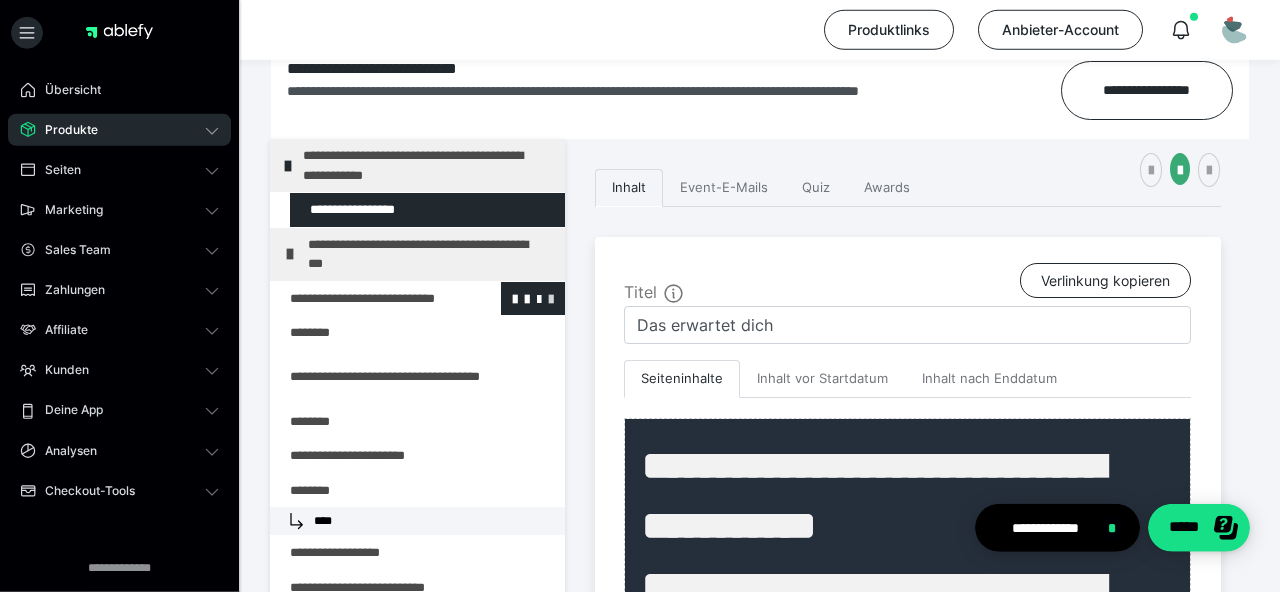 click at bounding box center [551, 298] 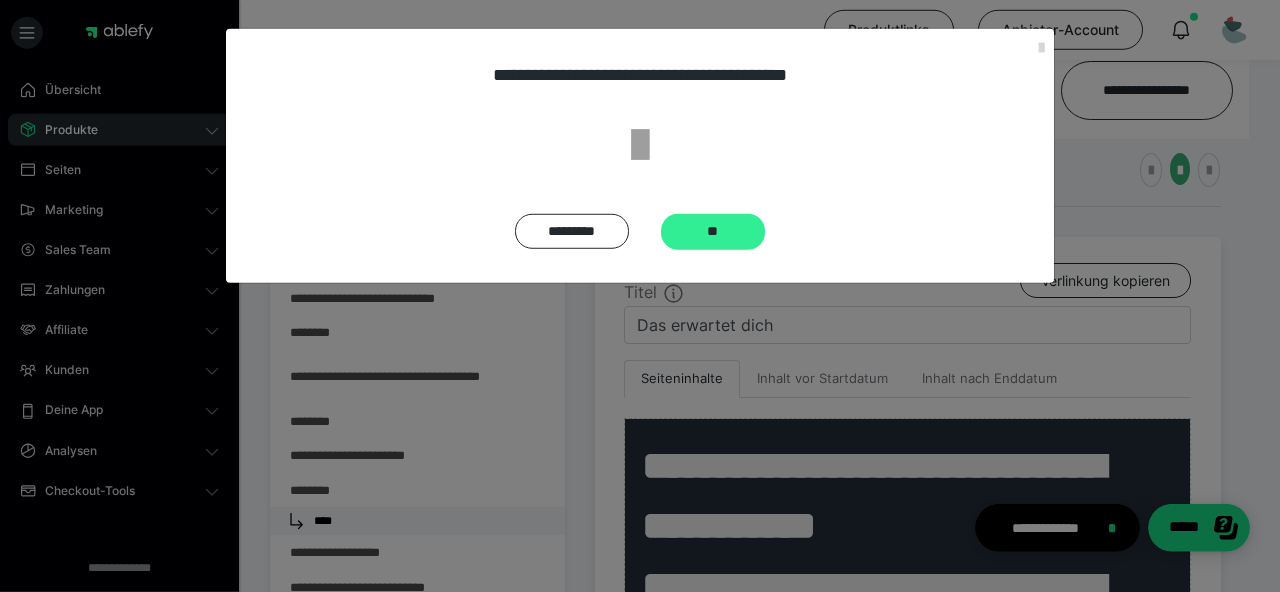 click on "**" at bounding box center (713, 232) 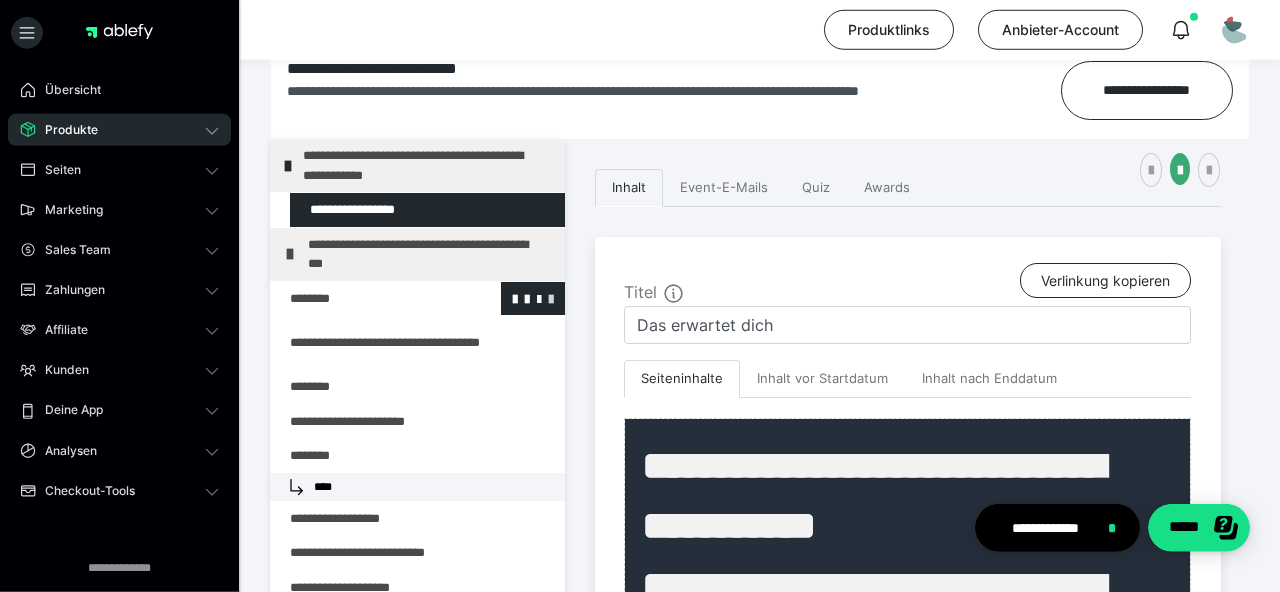 click at bounding box center (551, 298) 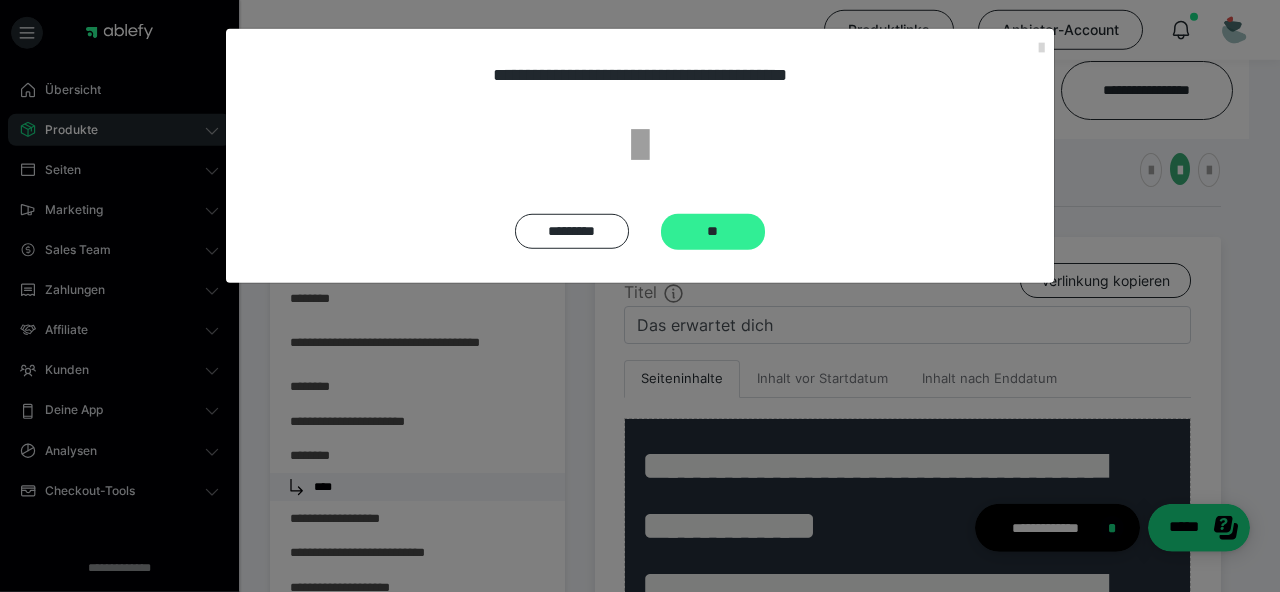 click on "**" at bounding box center [713, 232] 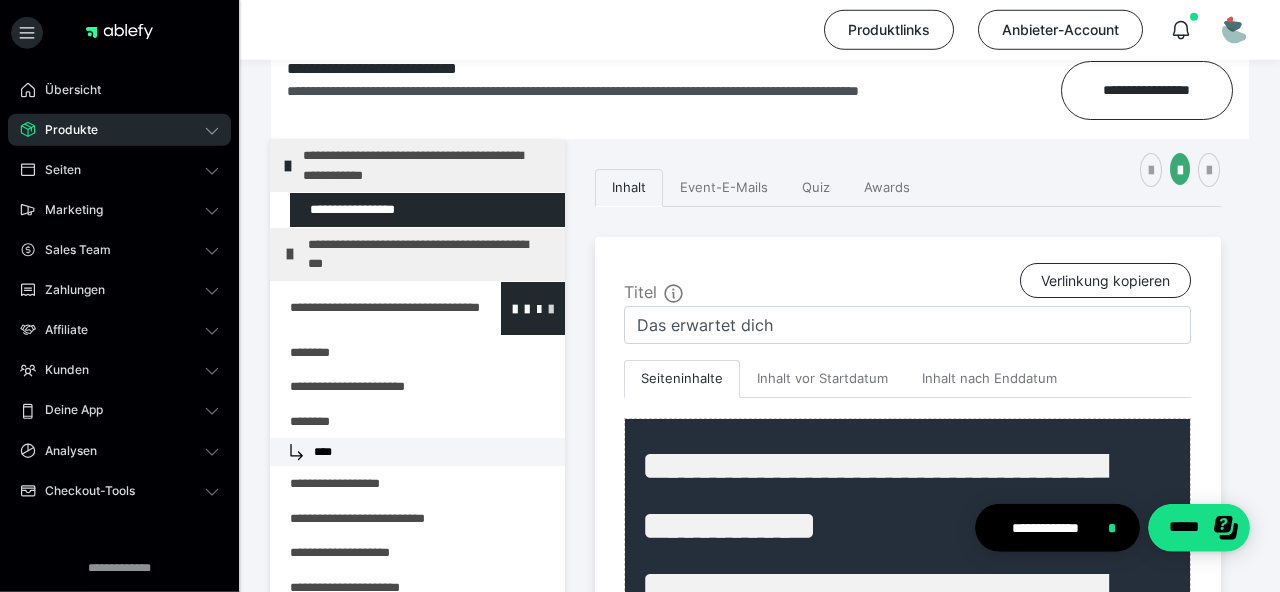 click at bounding box center (551, 308) 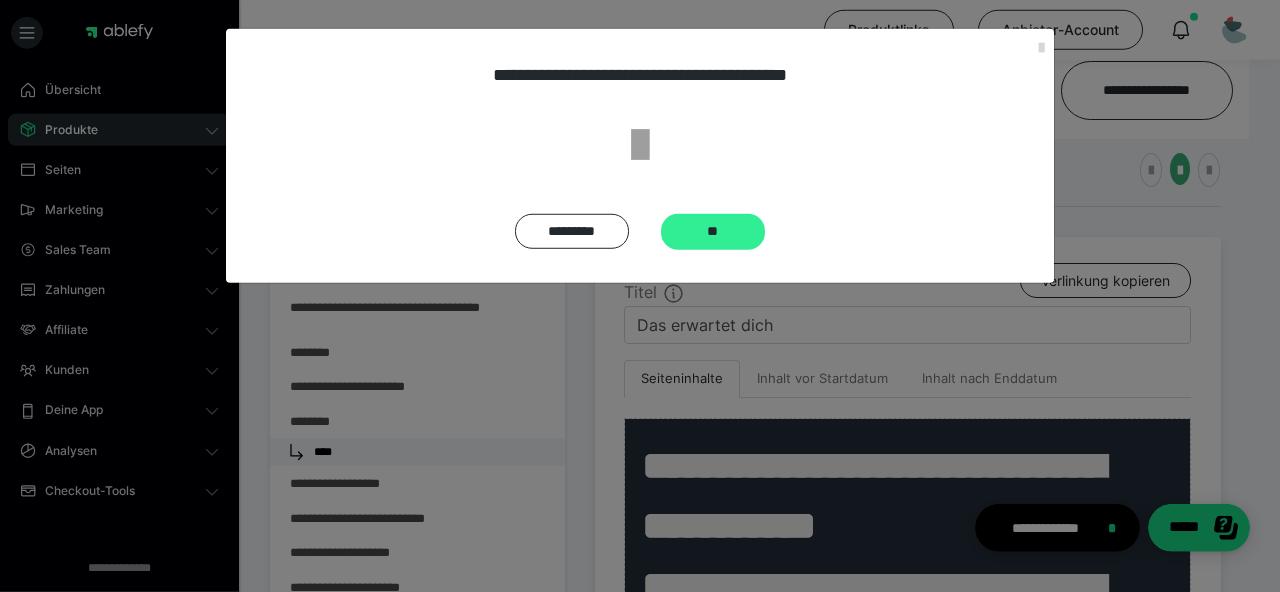 click on "**" at bounding box center (713, 232) 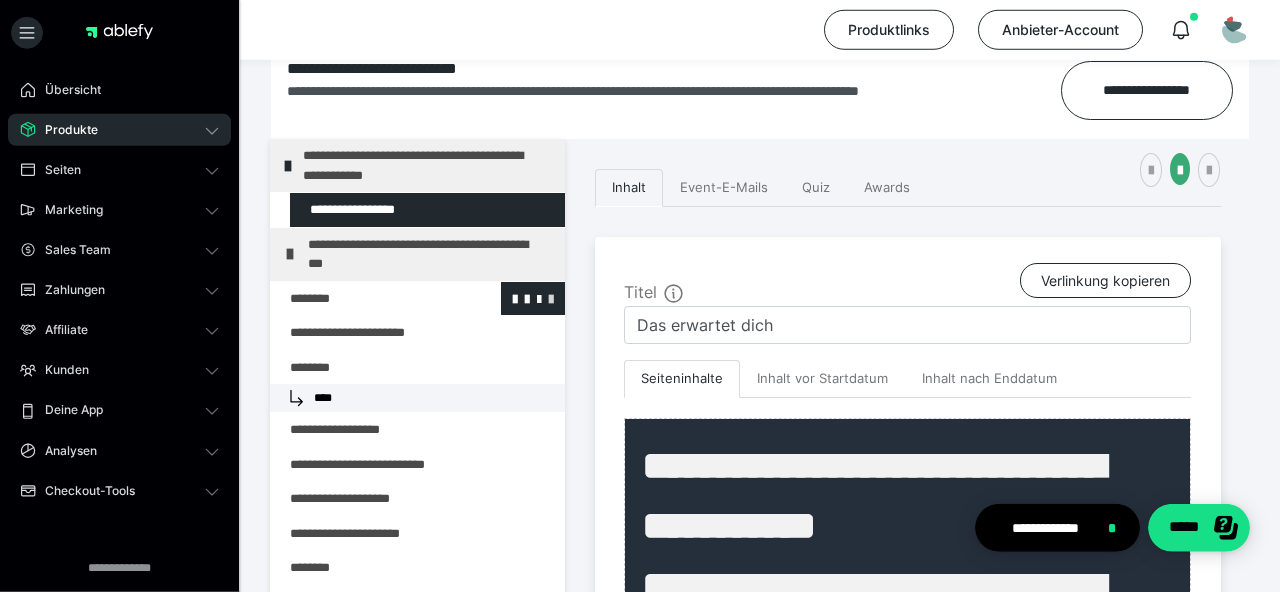 click at bounding box center [551, 298] 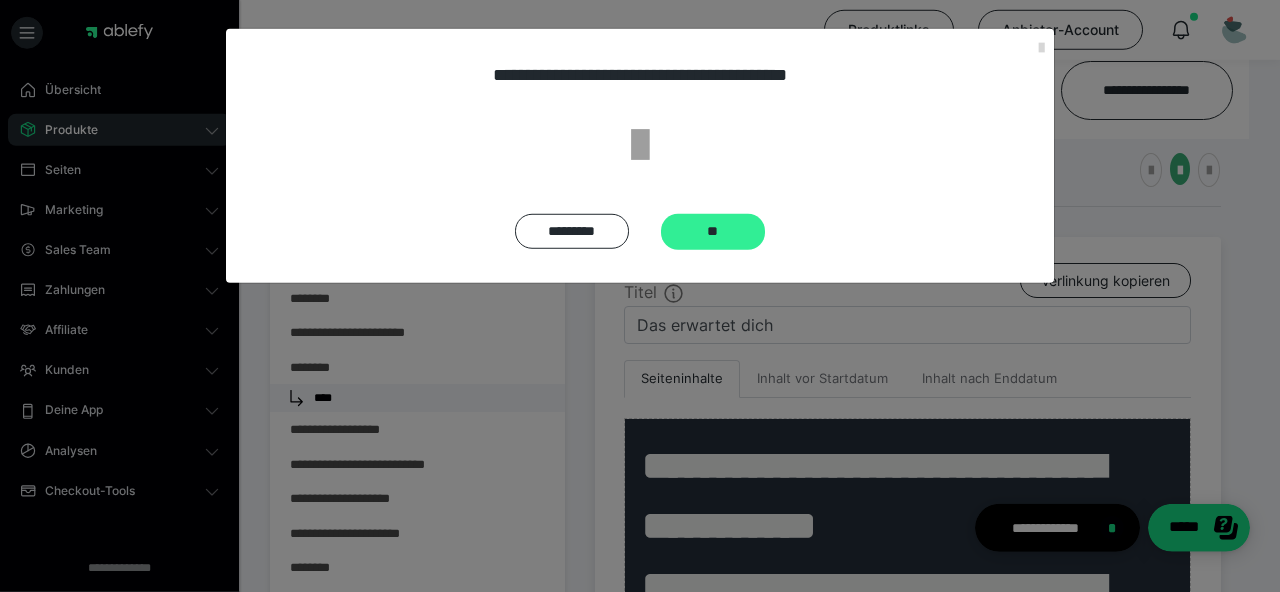 click on "**" at bounding box center [713, 232] 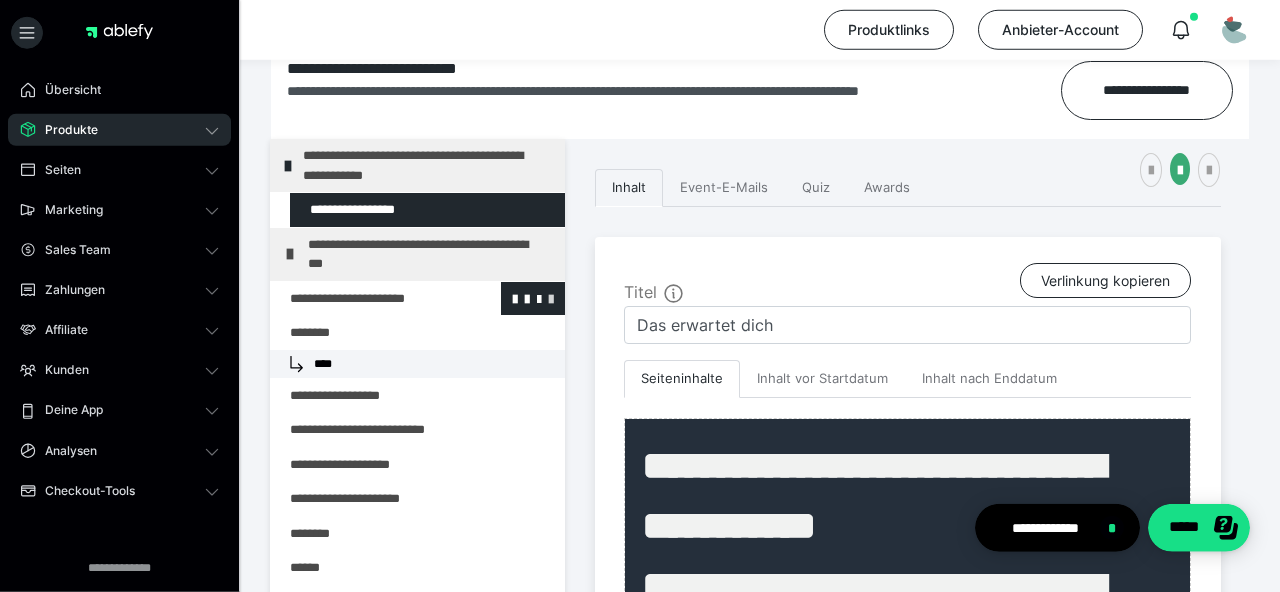 click at bounding box center (551, 298) 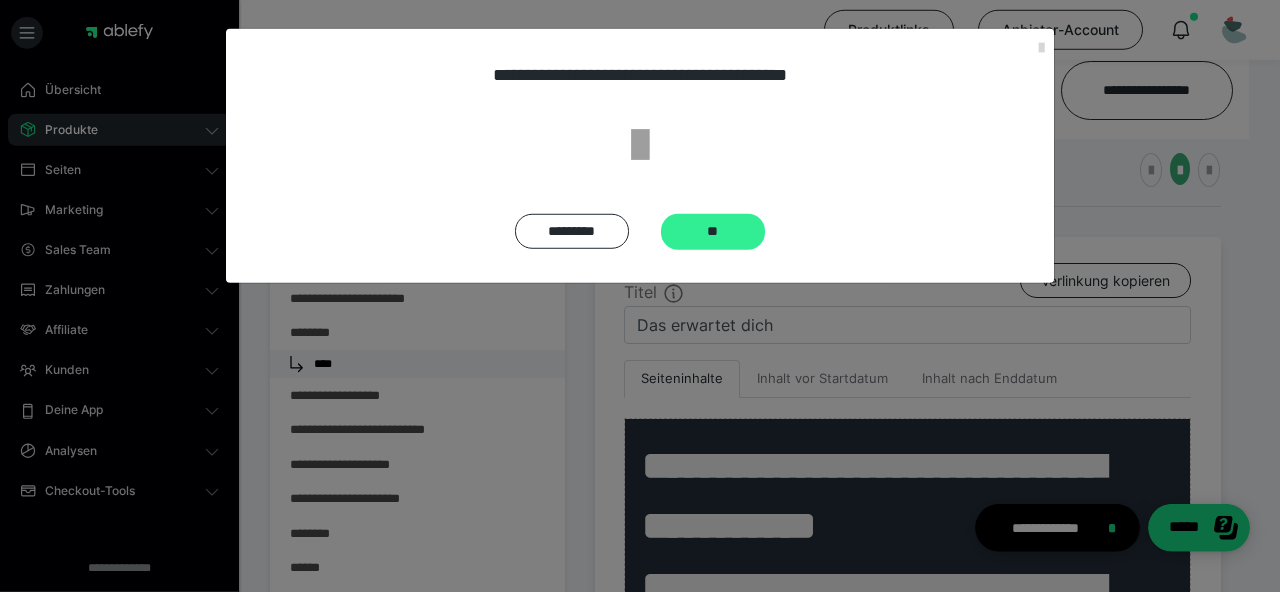 click on "**" at bounding box center (713, 232) 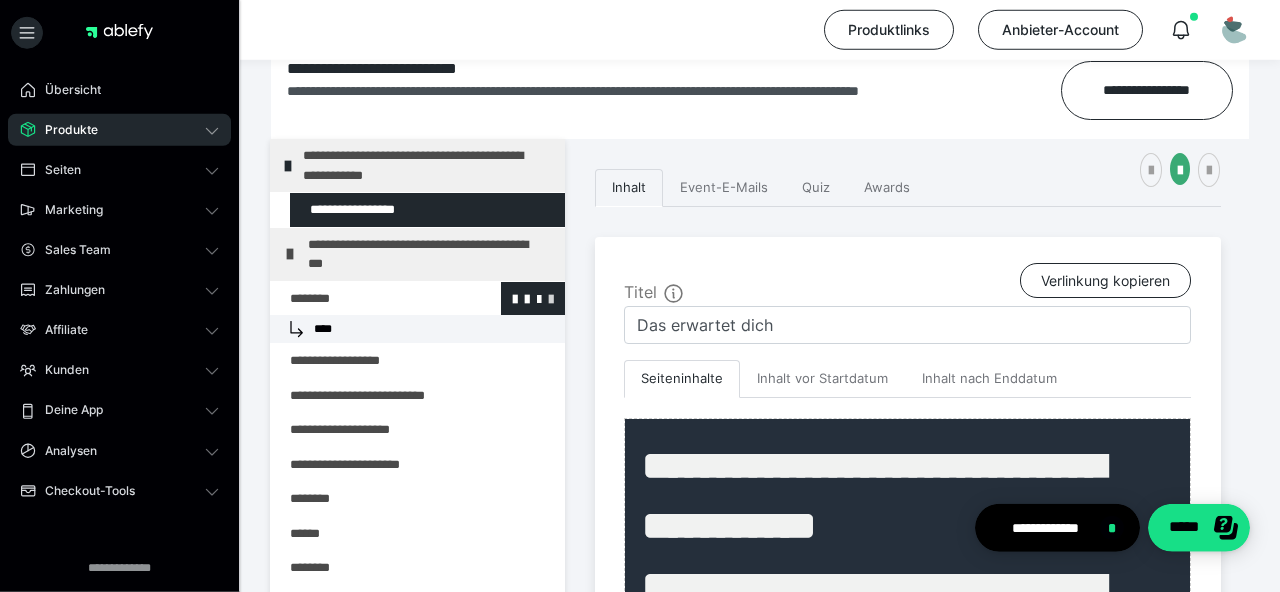 click at bounding box center (551, 298) 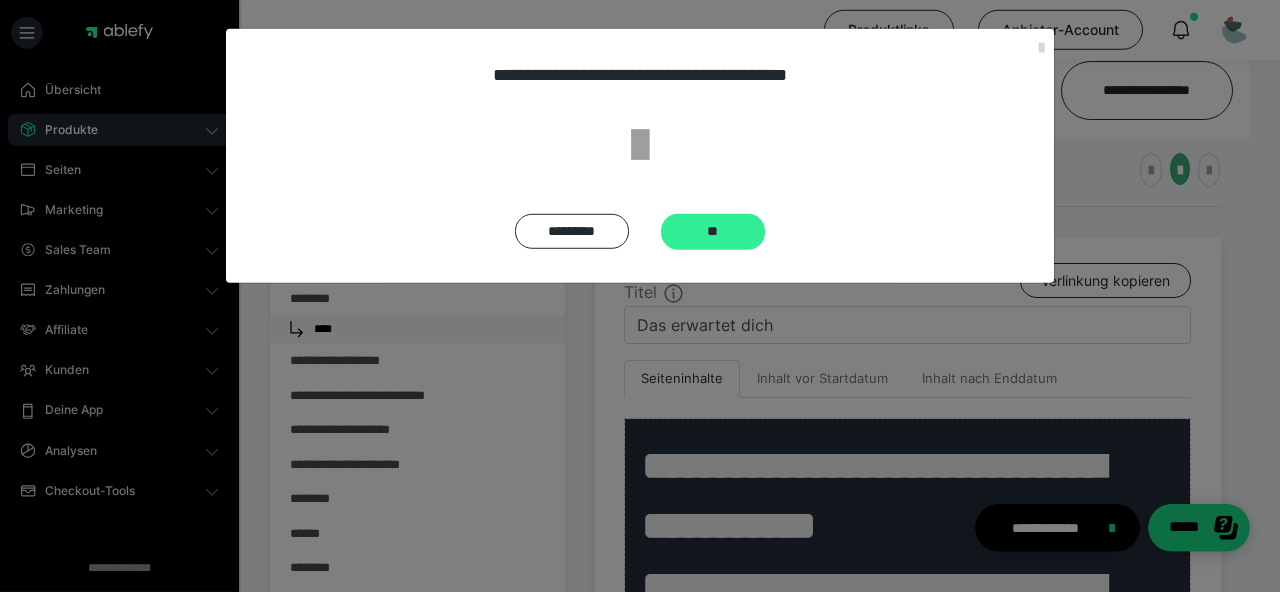 click on "**" at bounding box center [713, 232] 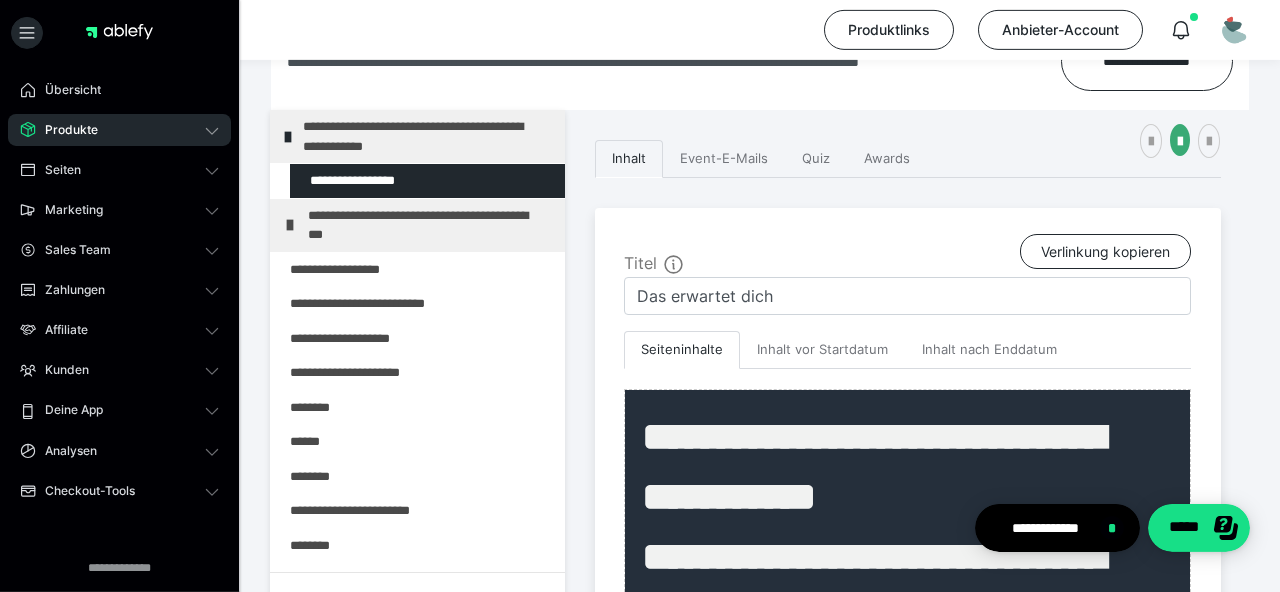 scroll, scrollTop: 366, scrollLeft: 0, axis: vertical 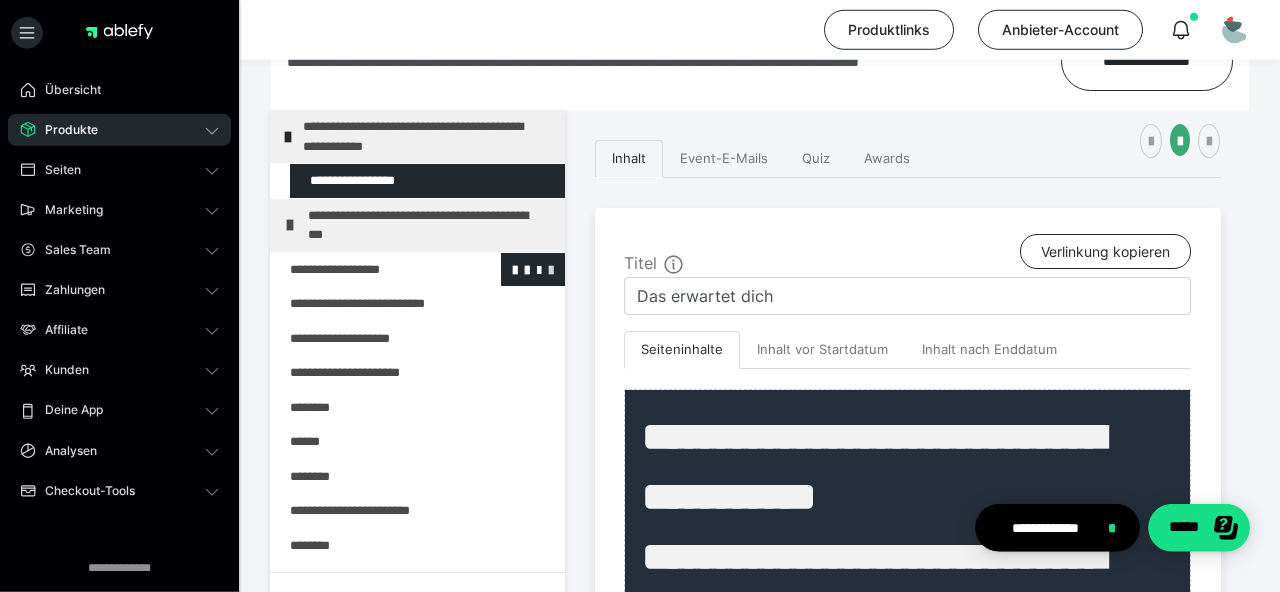click at bounding box center (551, 269) 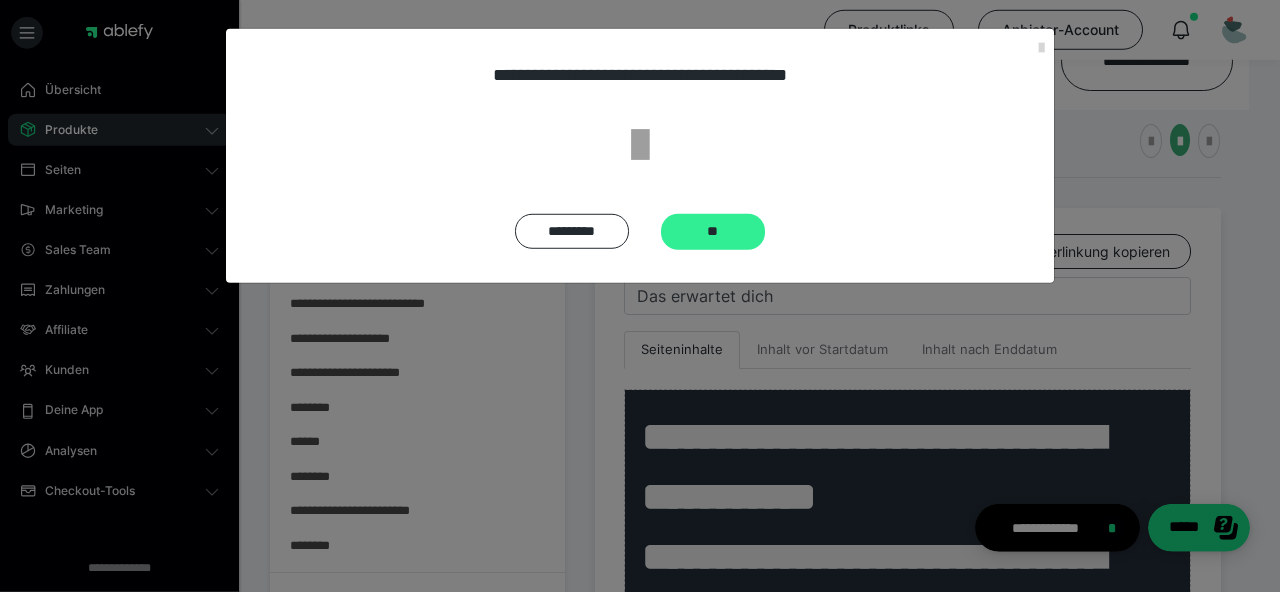 click on "**" at bounding box center [713, 232] 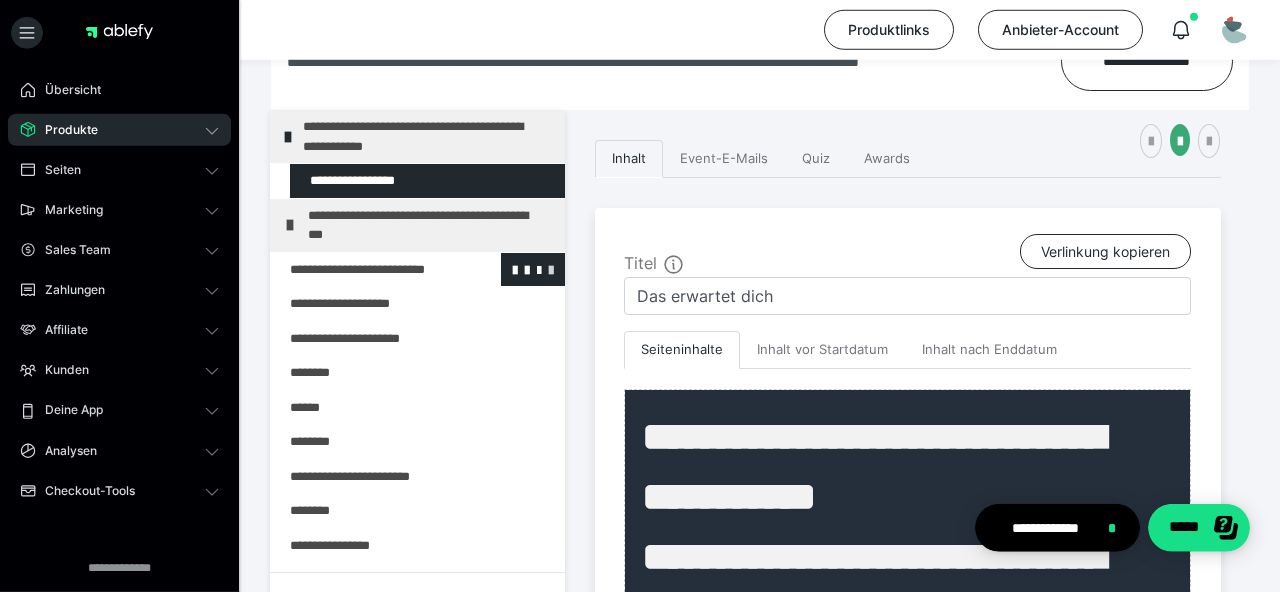click at bounding box center [551, 269] 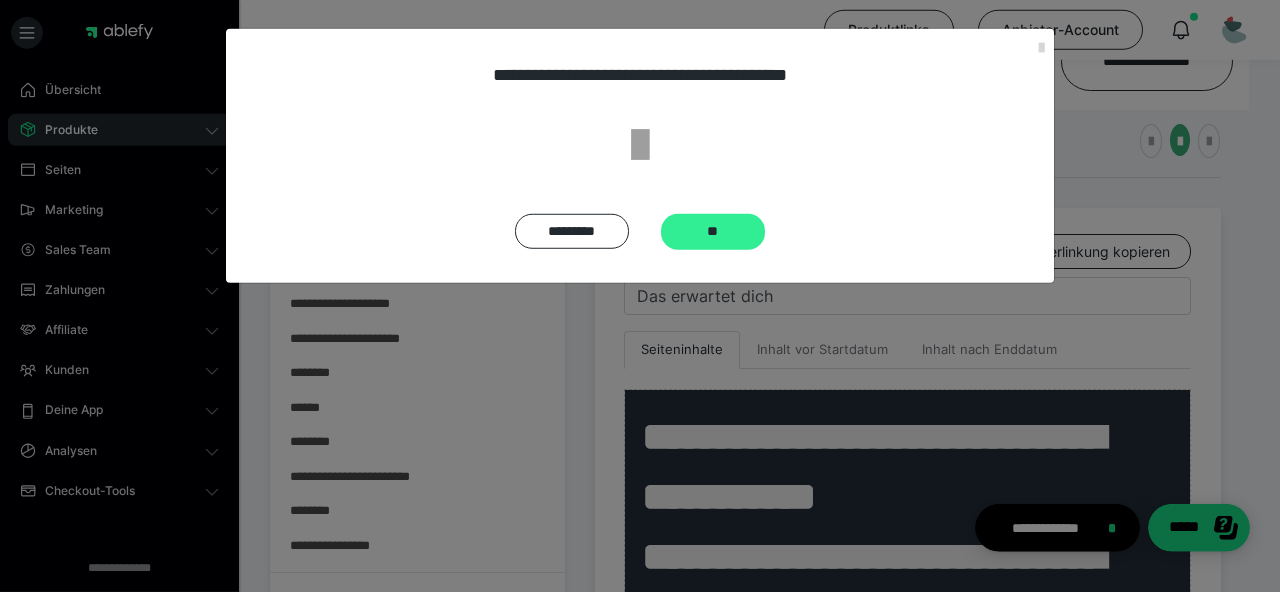 click on "**" at bounding box center [713, 232] 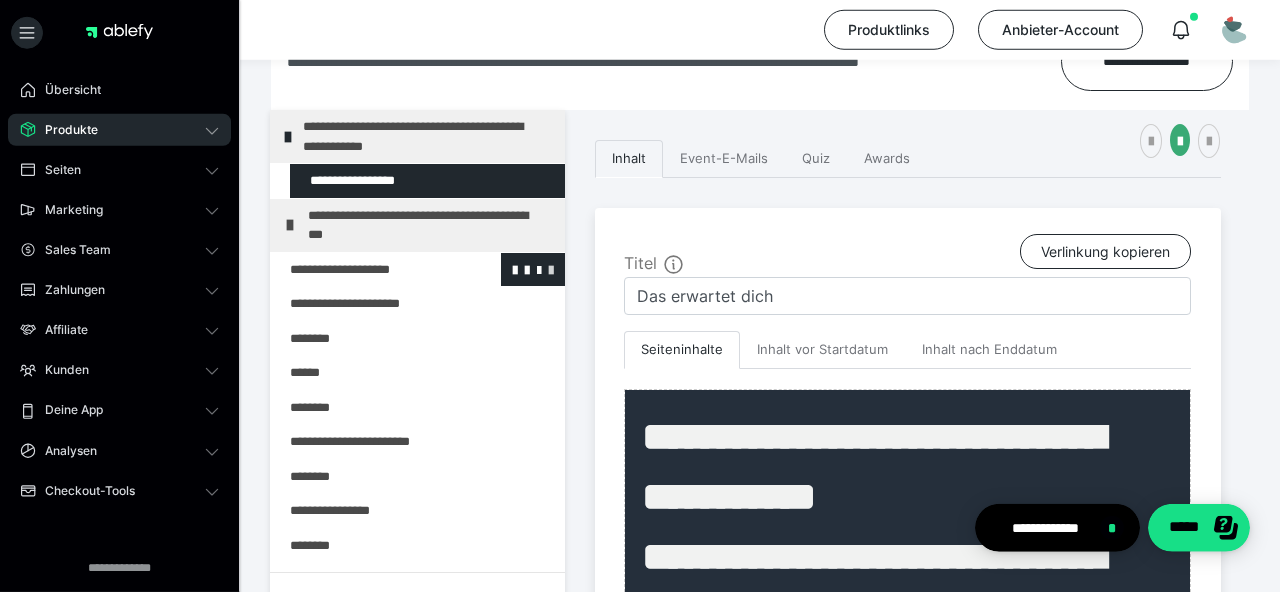 click at bounding box center (551, 269) 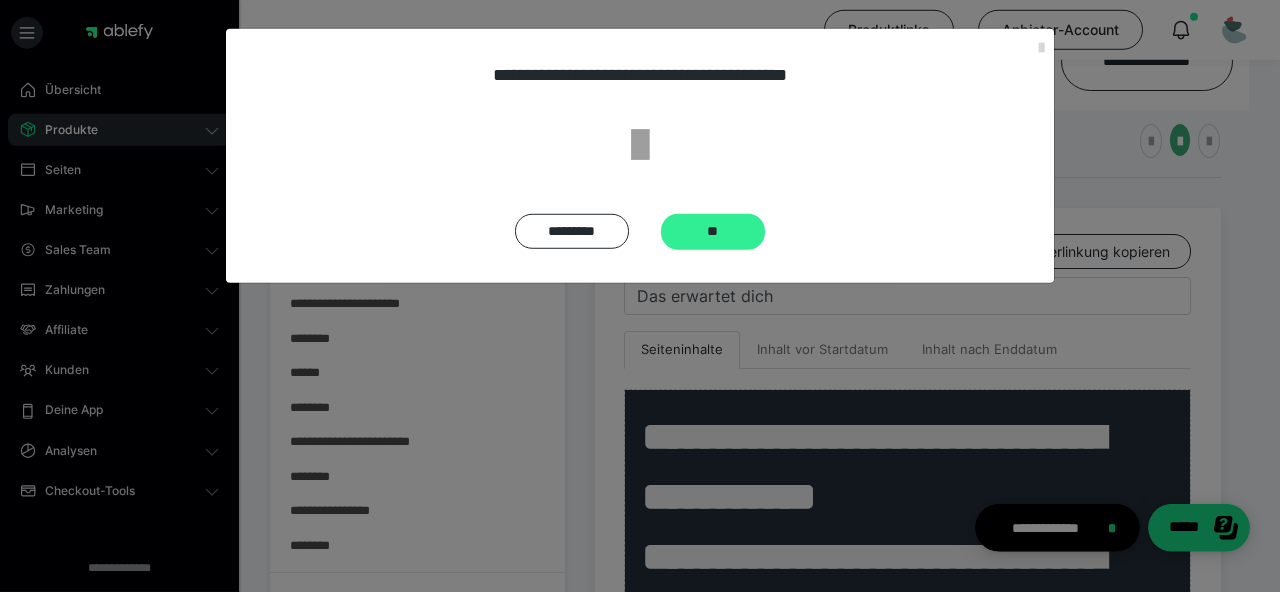 click on "**" at bounding box center (713, 232) 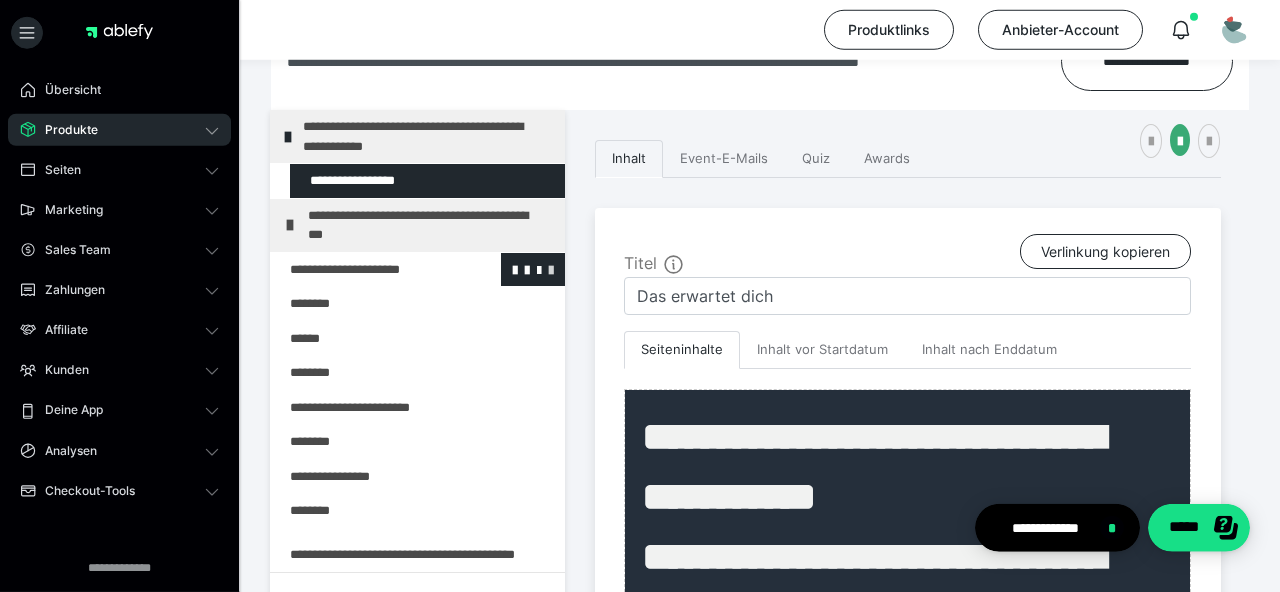 click at bounding box center [551, 269] 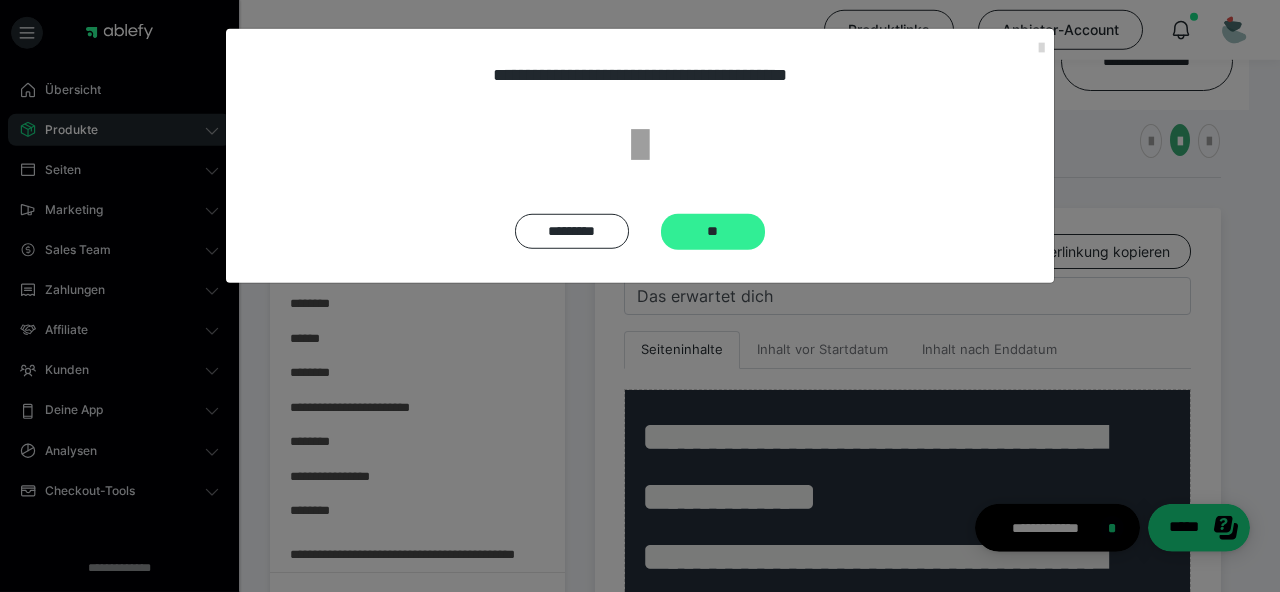 click on "**" at bounding box center [713, 232] 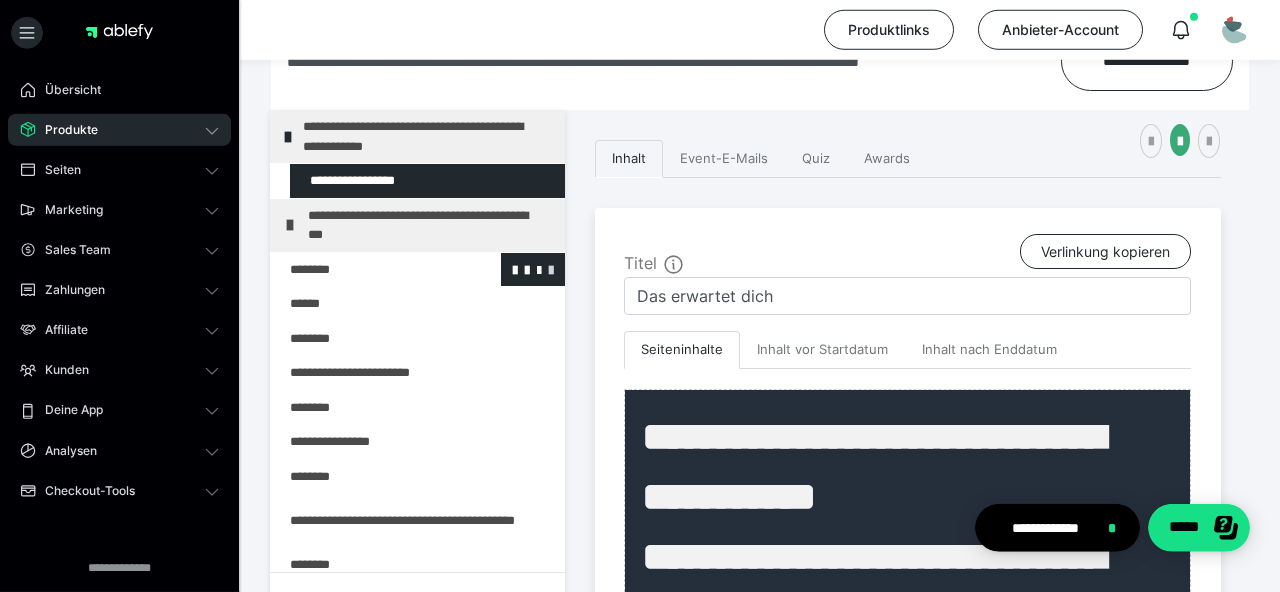 click at bounding box center (551, 269) 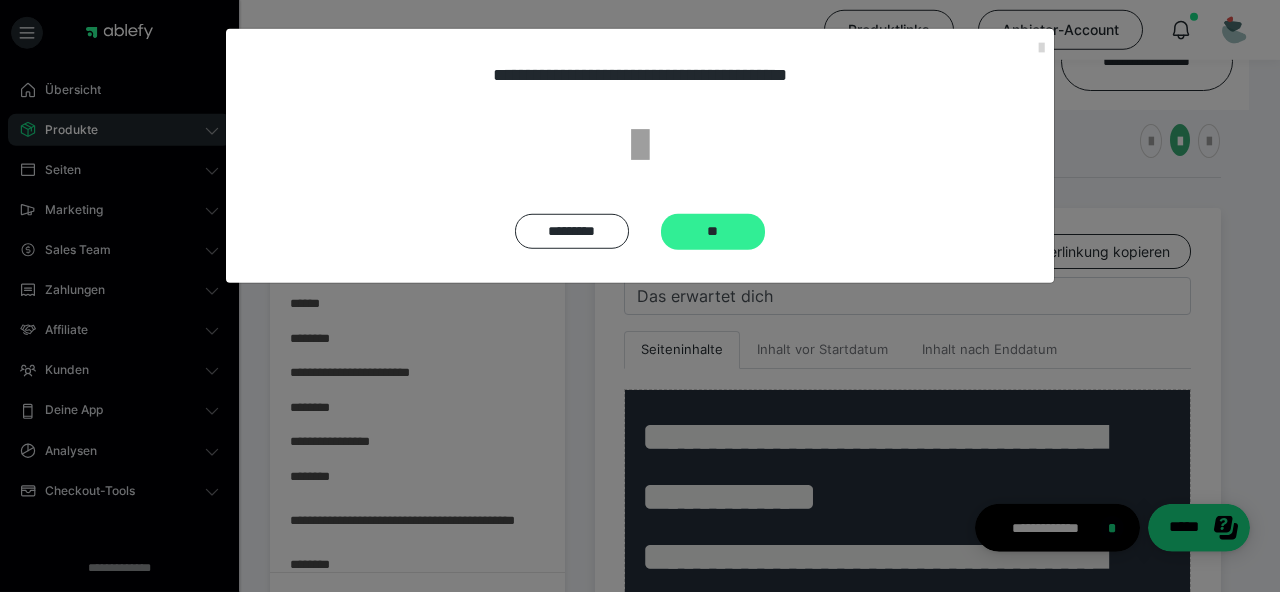 click on "**" at bounding box center [713, 232] 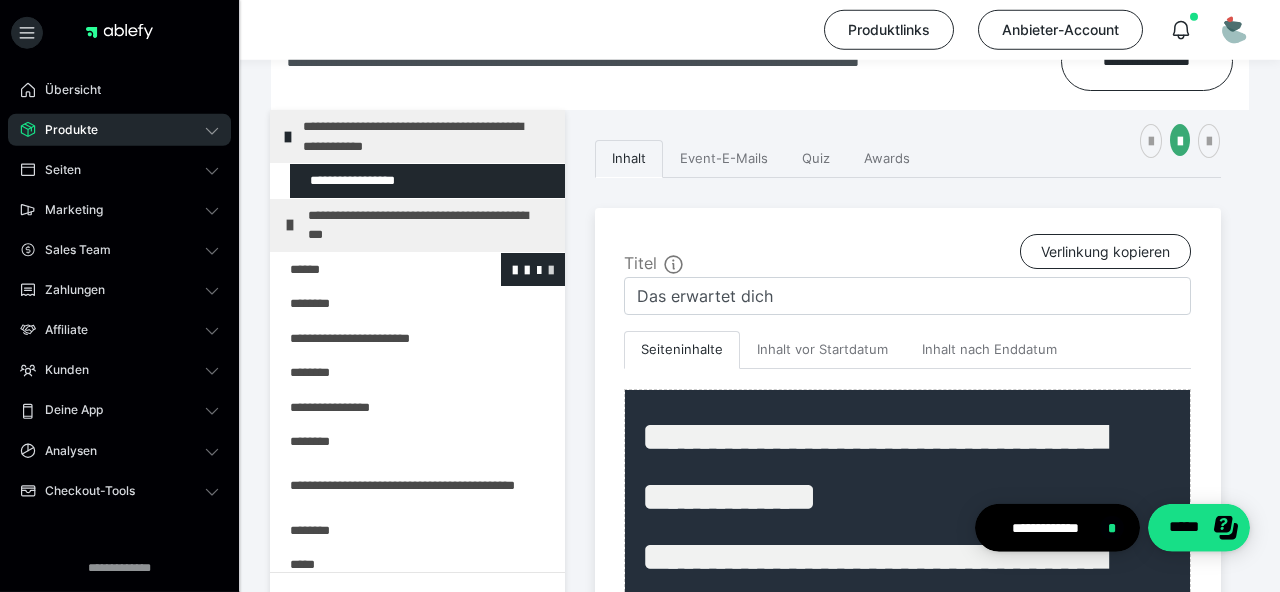 click at bounding box center (551, 269) 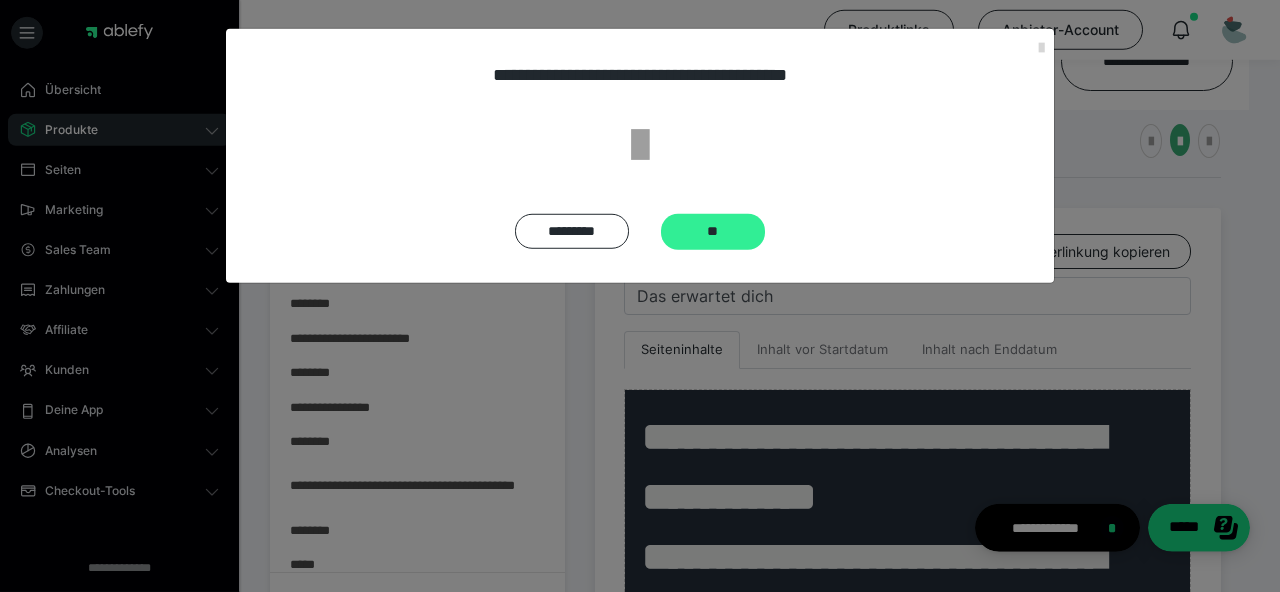 click on "**" at bounding box center [713, 232] 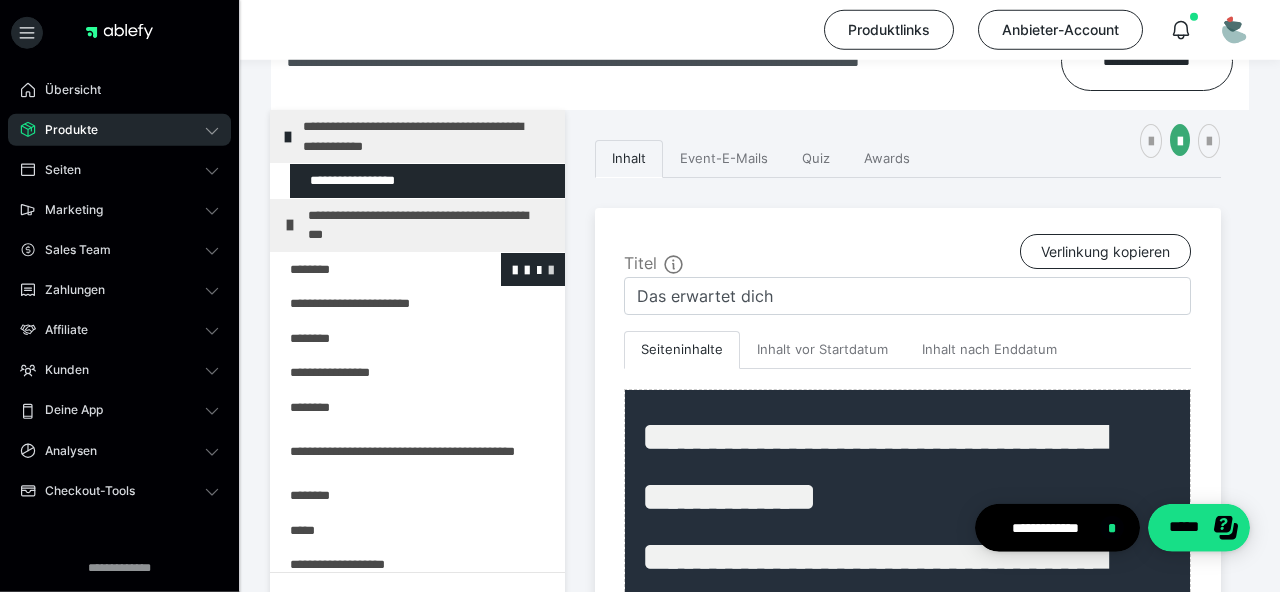 click at bounding box center [551, 269] 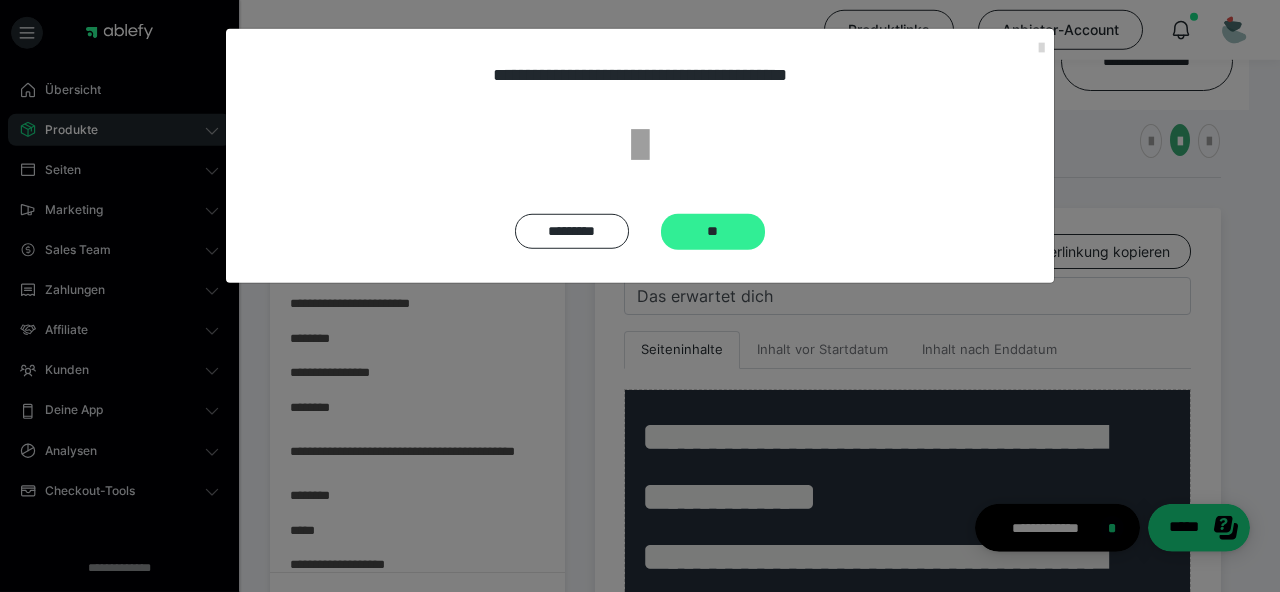 click on "**" at bounding box center [713, 232] 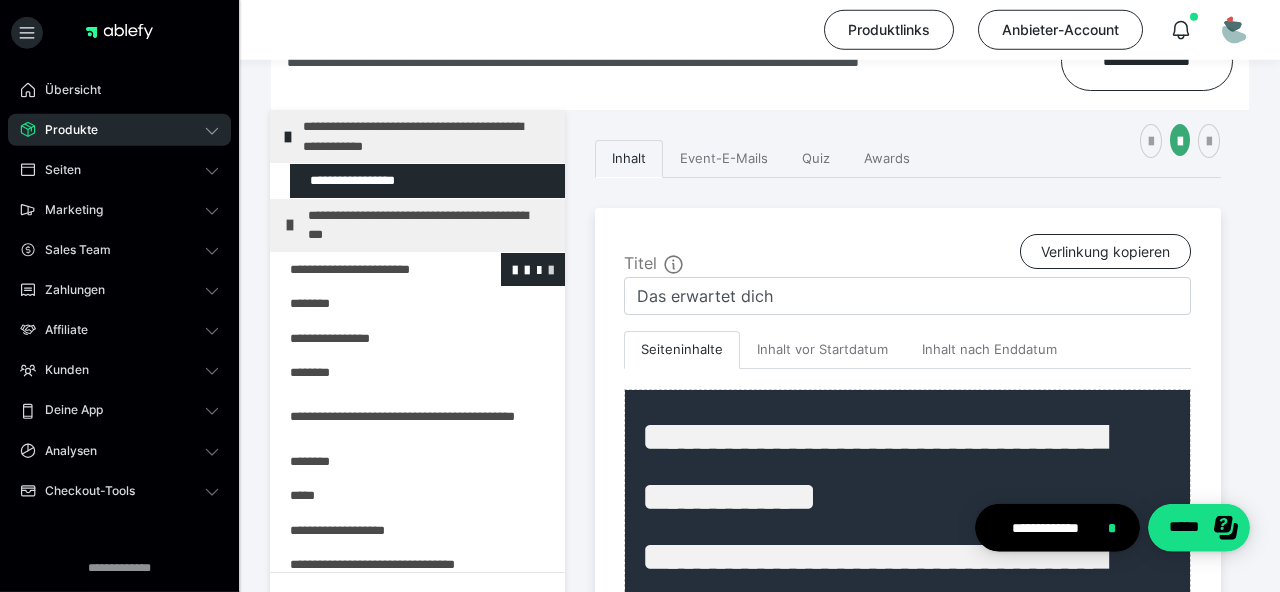 click at bounding box center [551, 269] 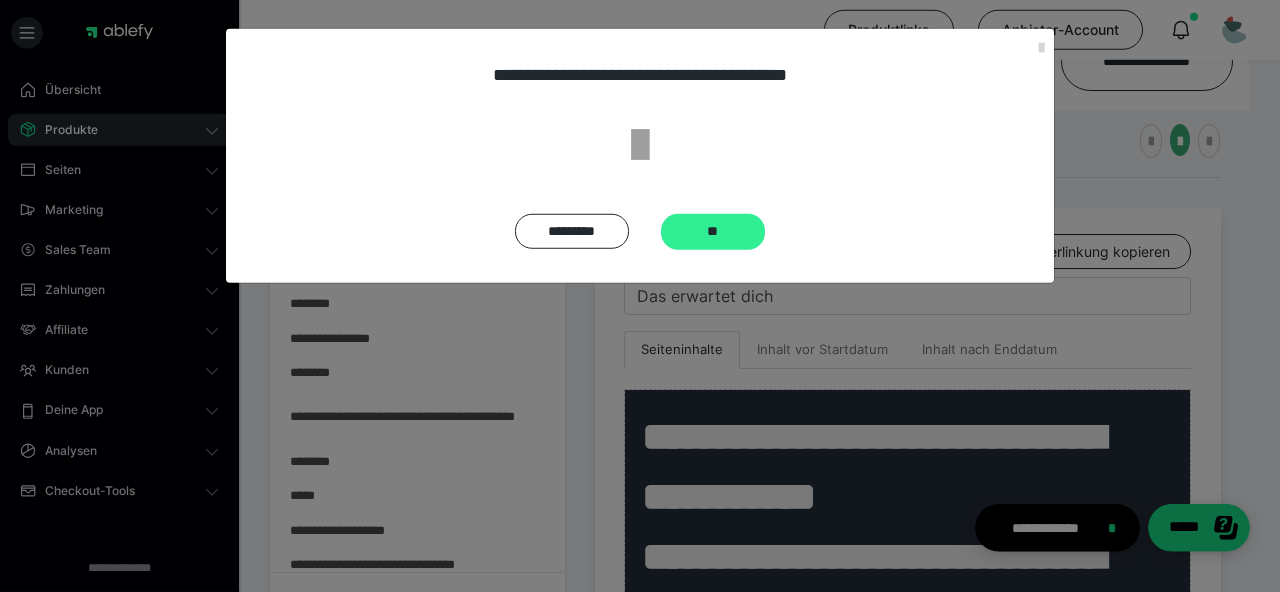 click on "**" at bounding box center [713, 232] 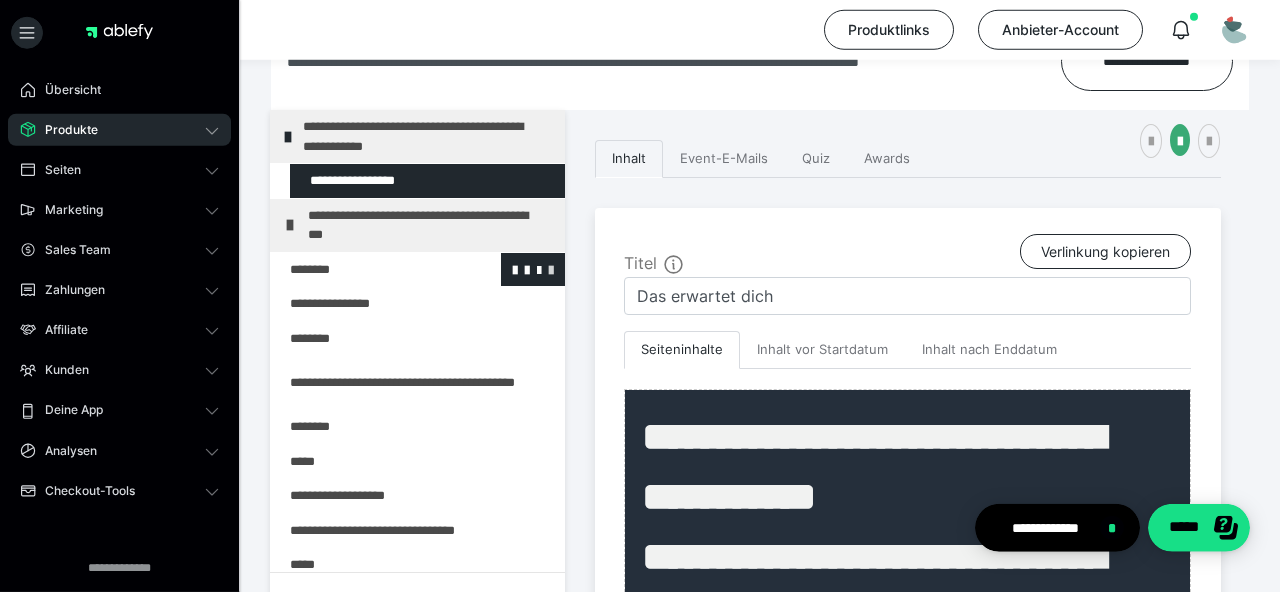 click at bounding box center (551, 269) 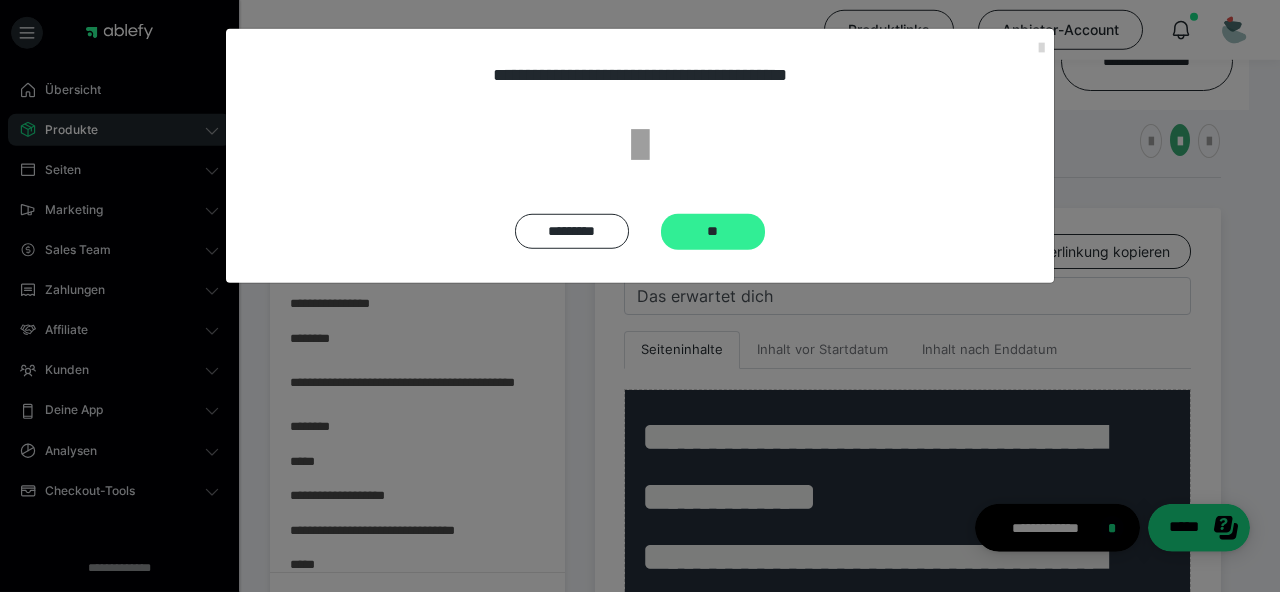 click on "**" at bounding box center (713, 232) 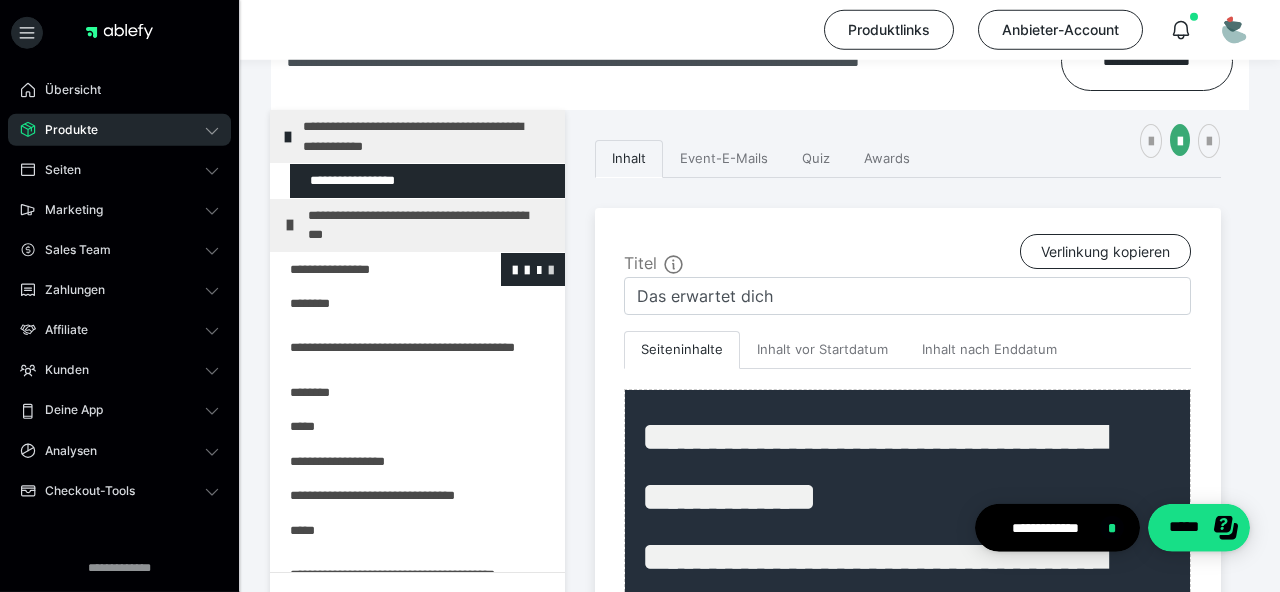 click at bounding box center (551, 269) 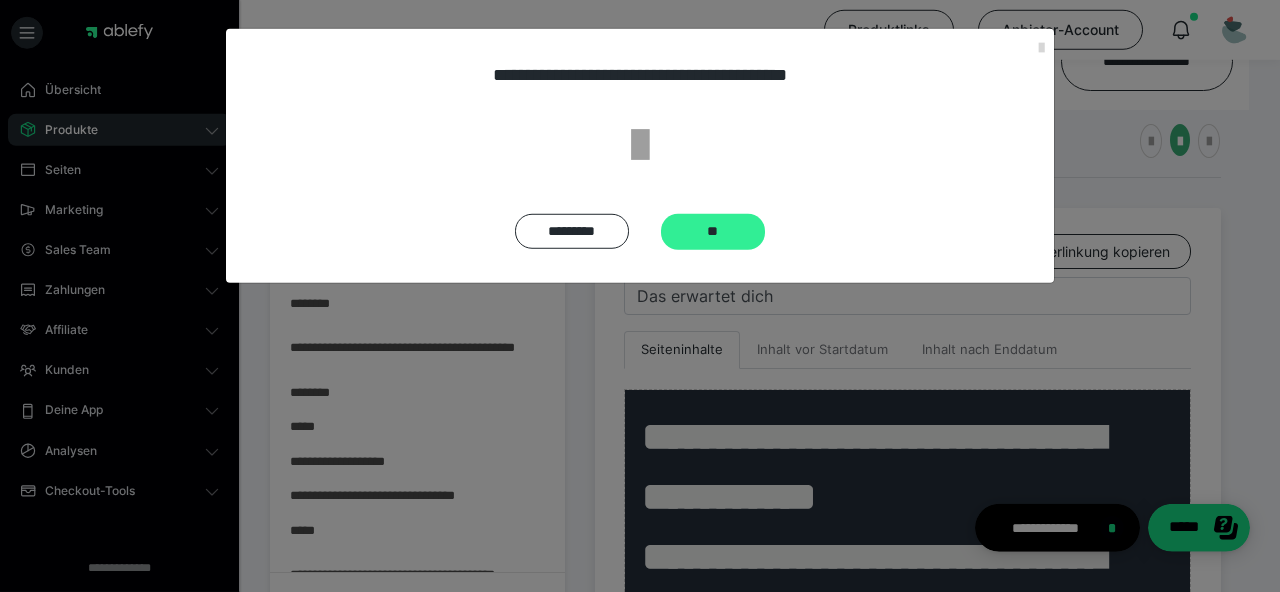 click on "**" at bounding box center (713, 232) 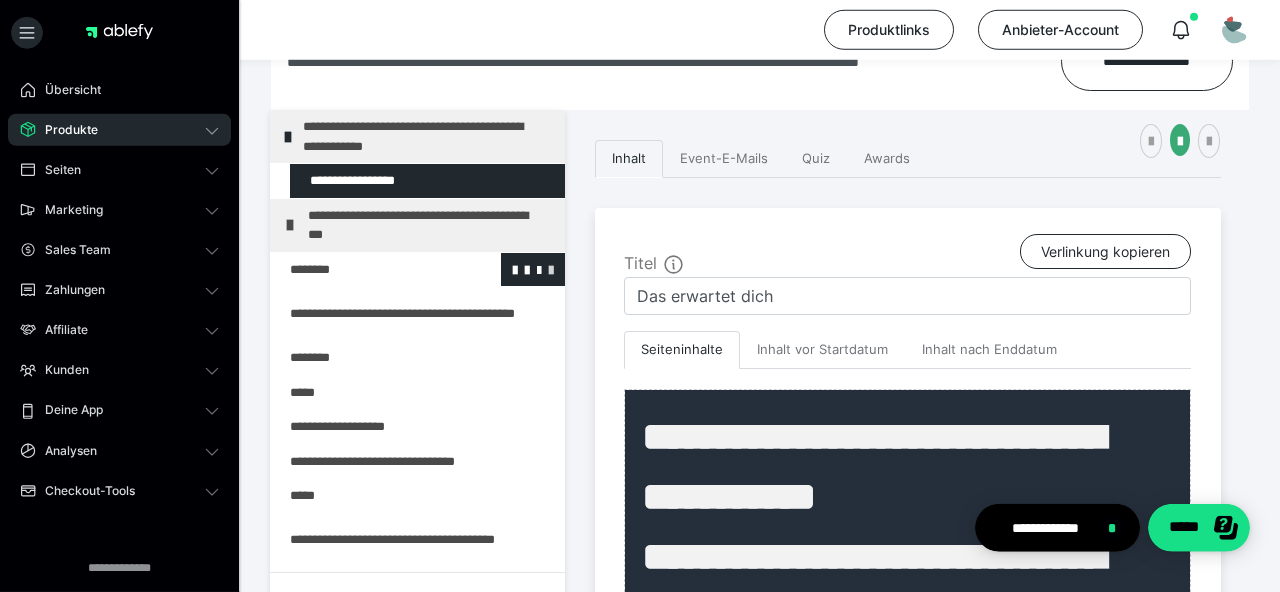 click at bounding box center (551, 269) 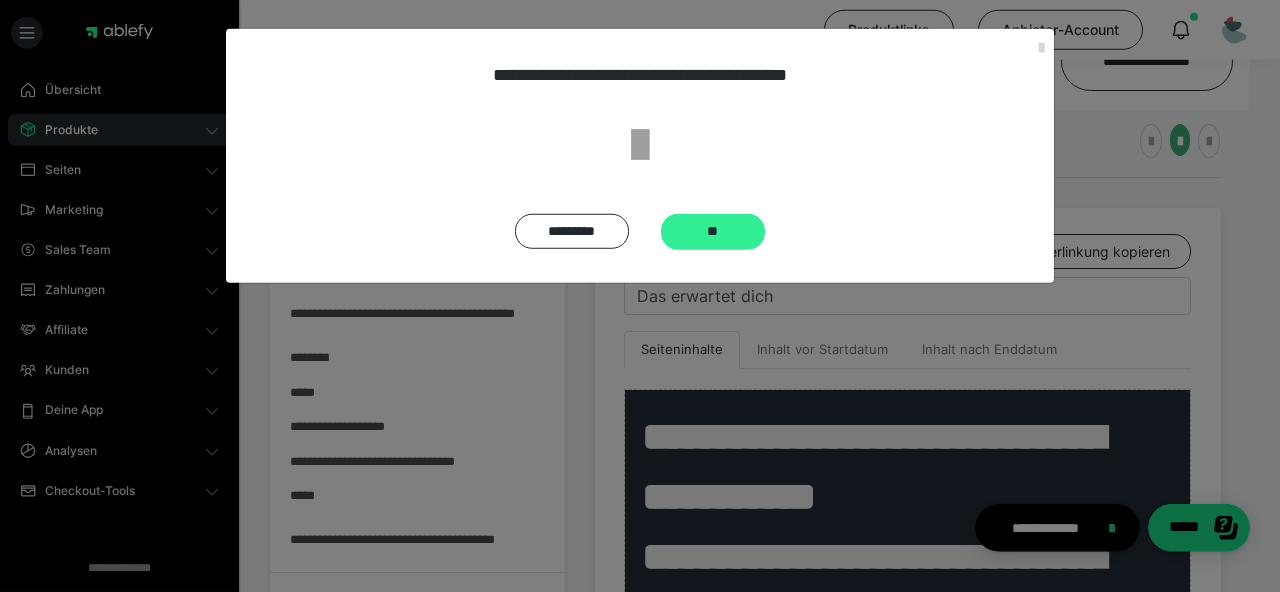 click on "**" at bounding box center (713, 232) 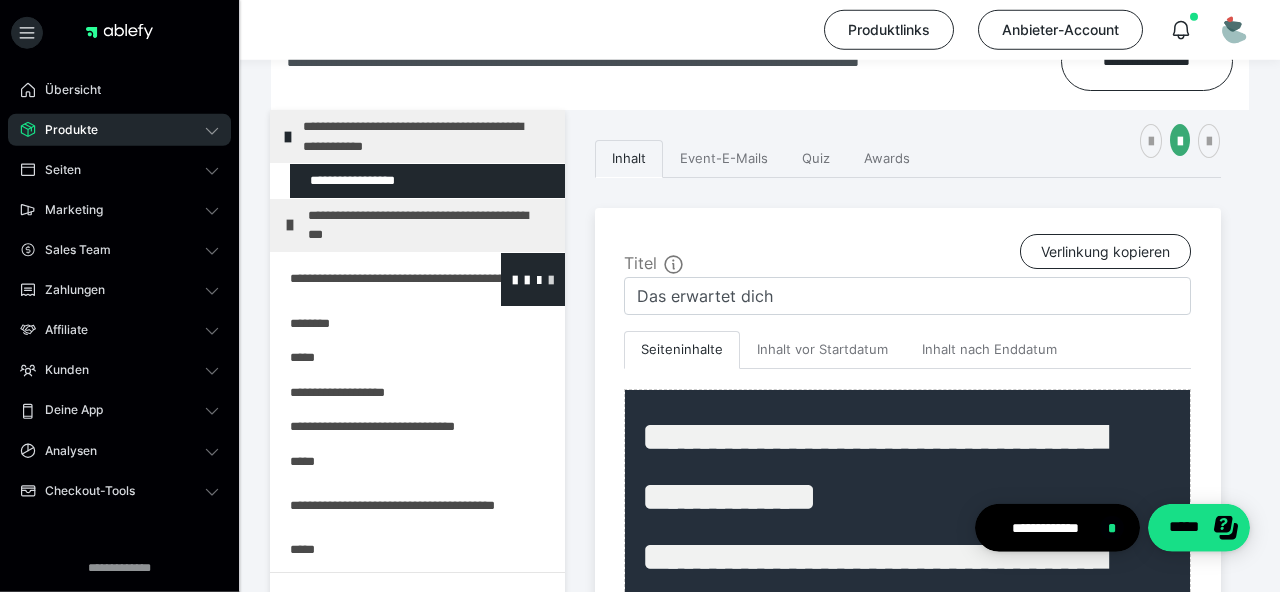 click at bounding box center [551, 279] 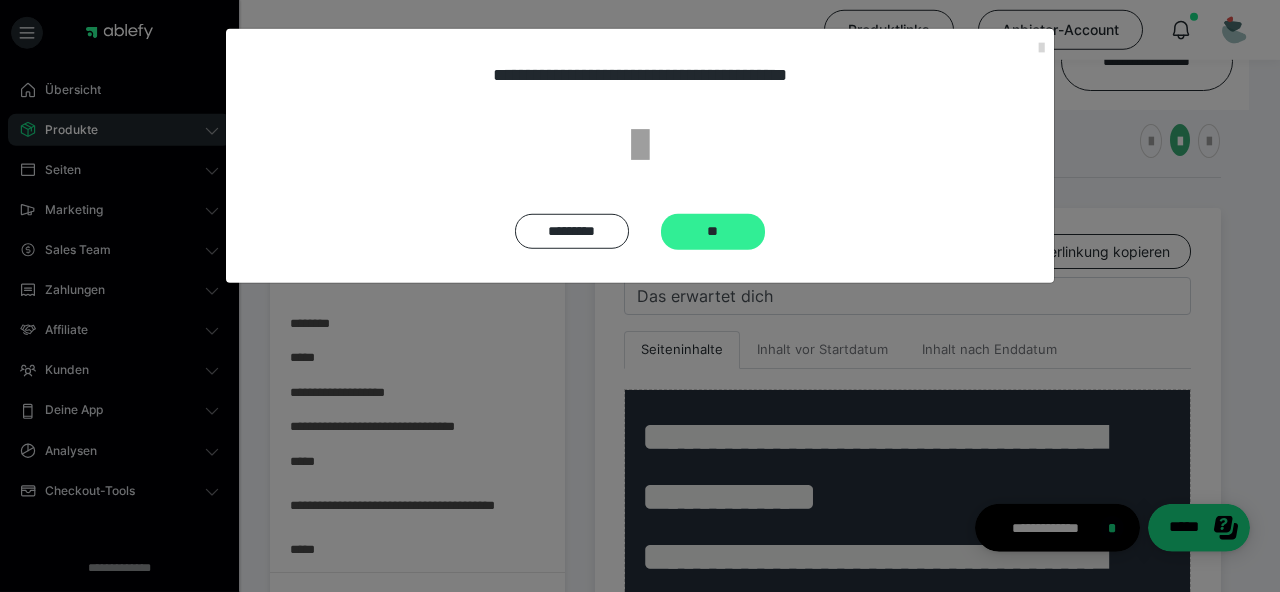click on "**" at bounding box center [713, 232] 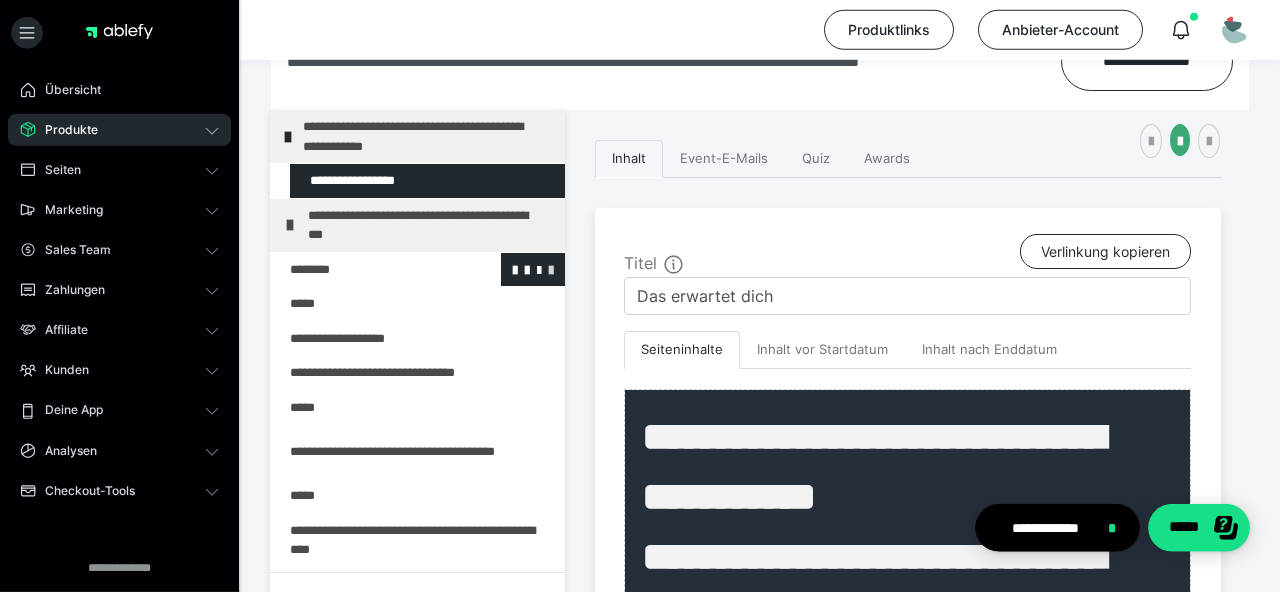 click at bounding box center [551, 269] 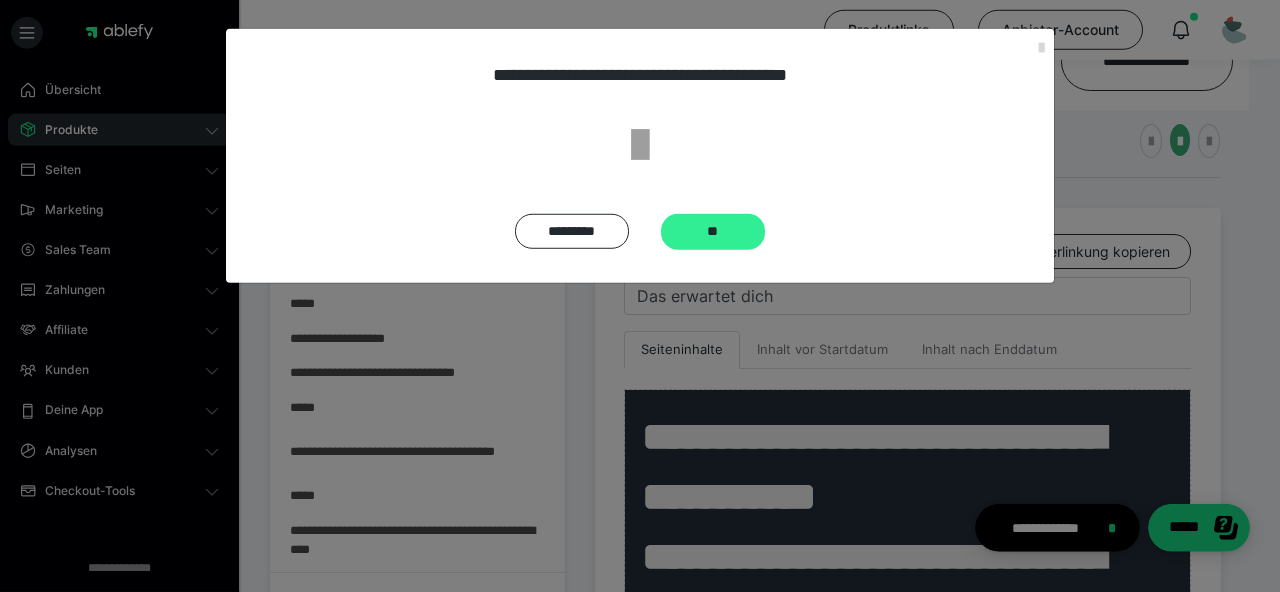 click on "**" at bounding box center [713, 232] 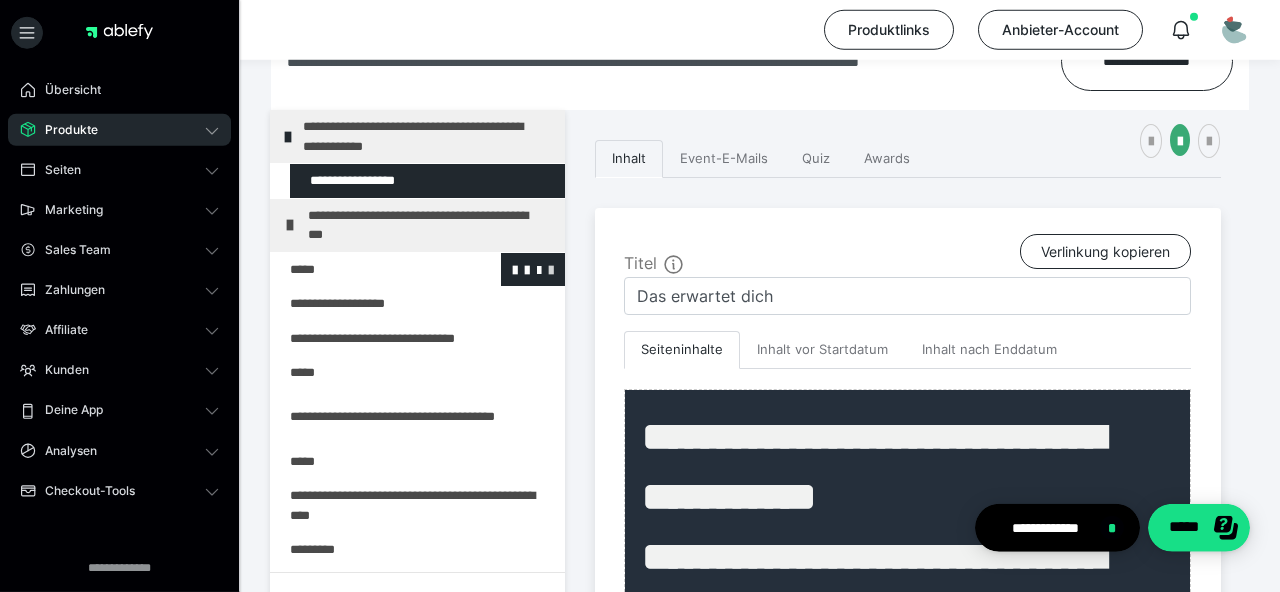 click at bounding box center [551, 269] 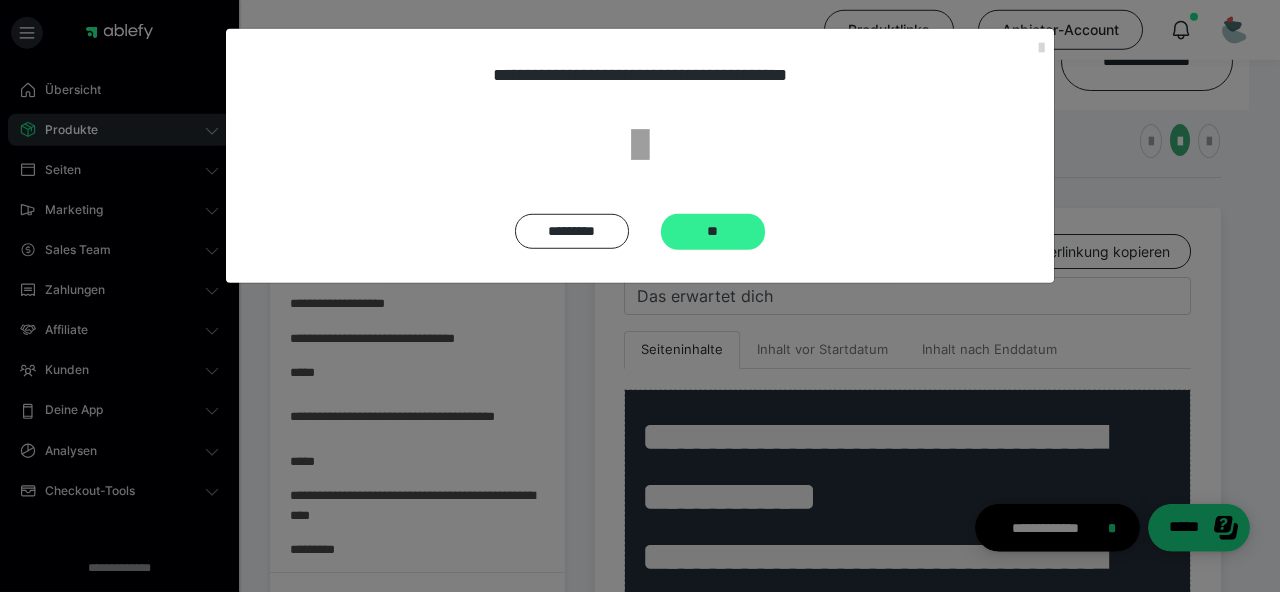 click on "**" at bounding box center [713, 232] 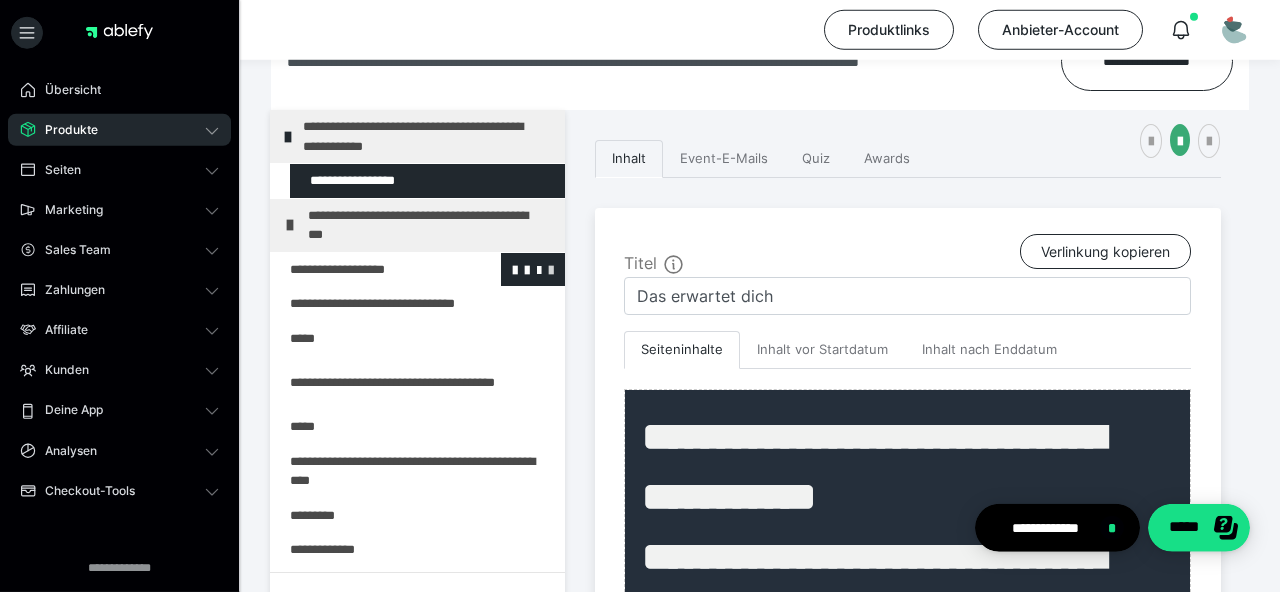 click at bounding box center [551, 269] 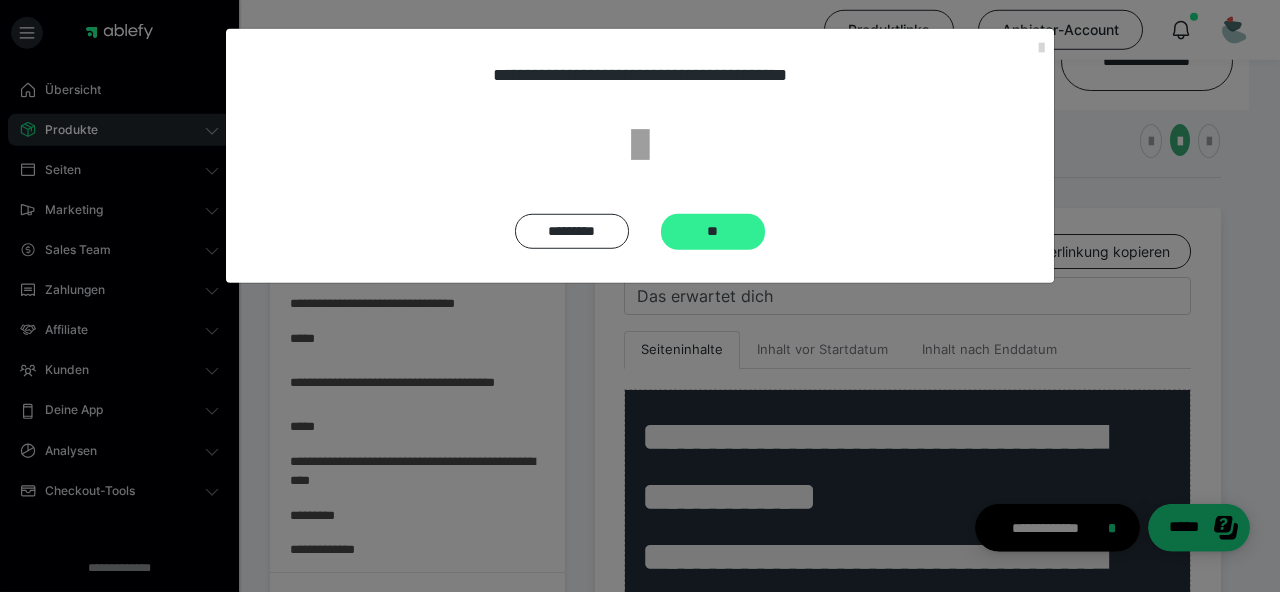 click on "**" at bounding box center (713, 232) 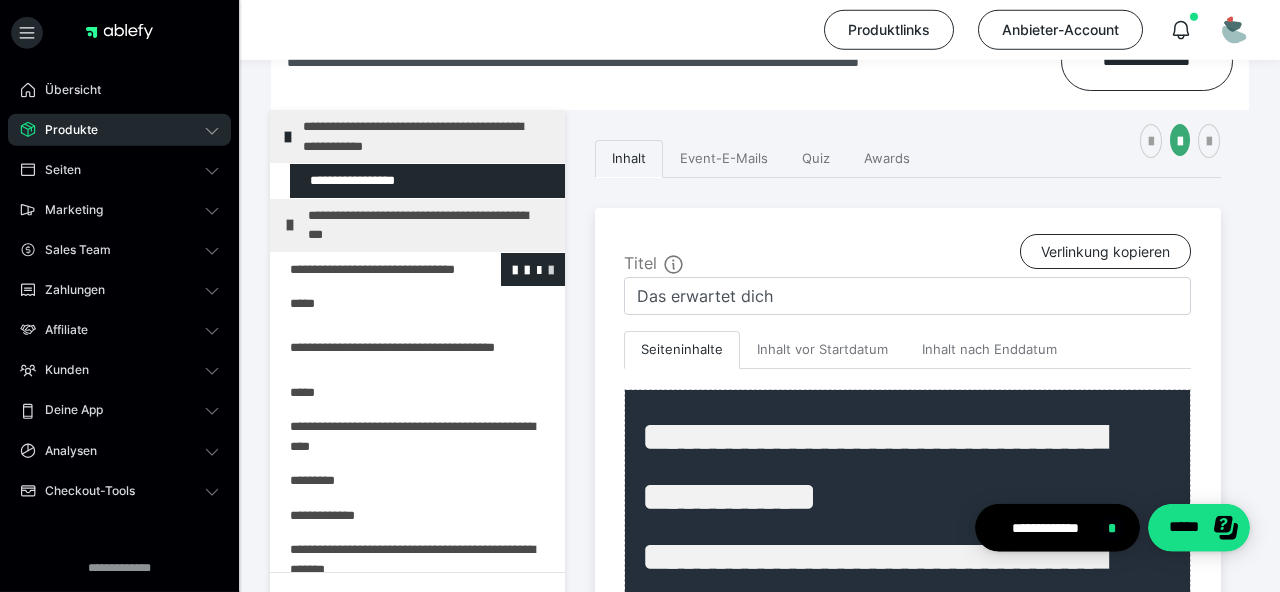 click at bounding box center [551, 269] 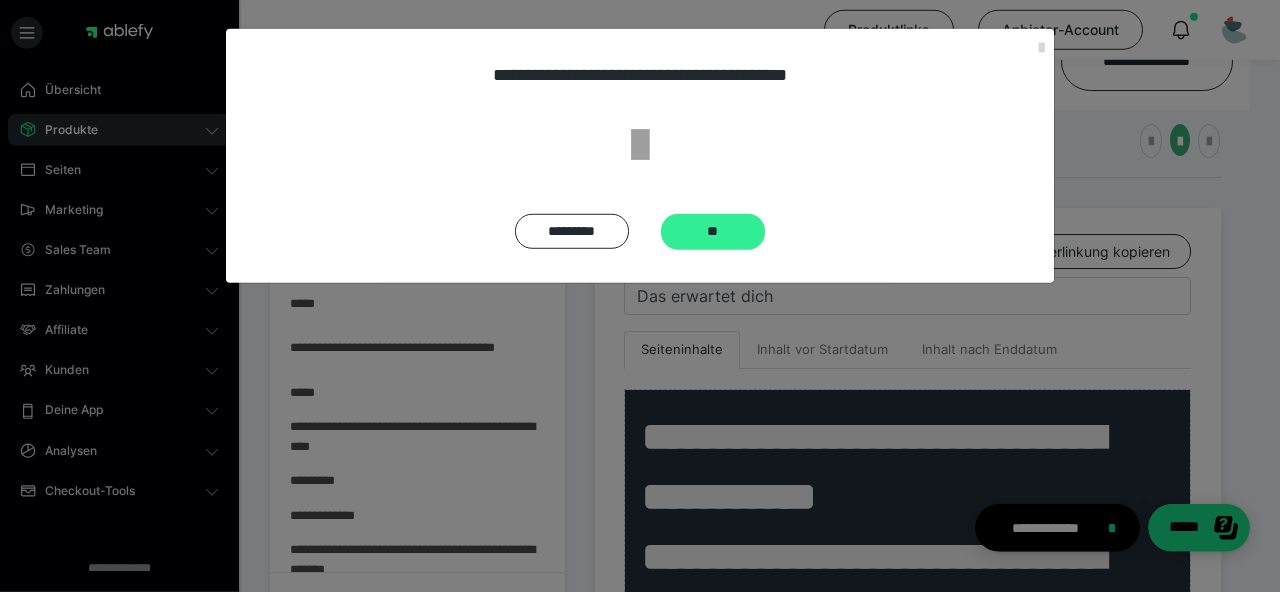click on "**" at bounding box center [713, 232] 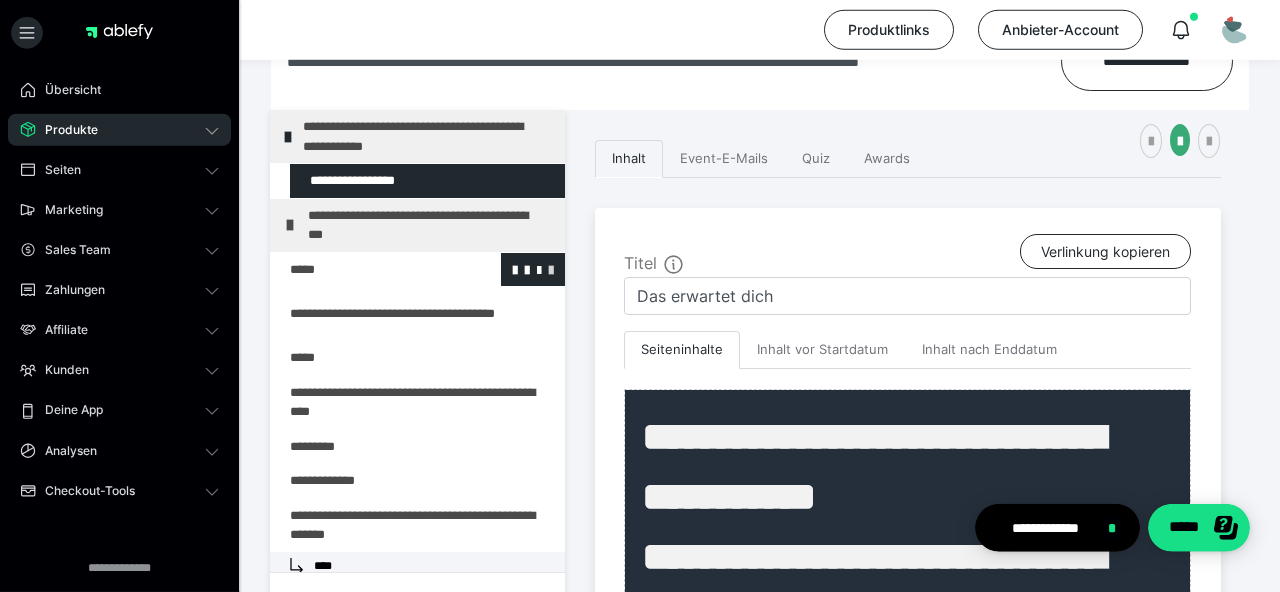 click at bounding box center [551, 269] 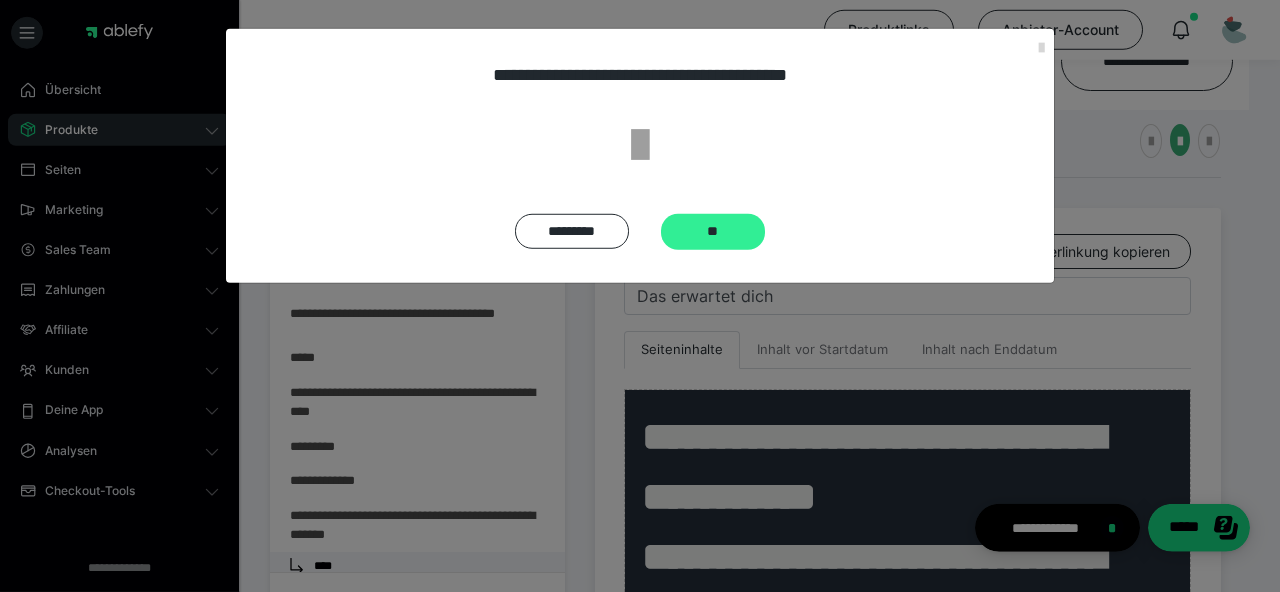 click on "**" at bounding box center [713, 232] 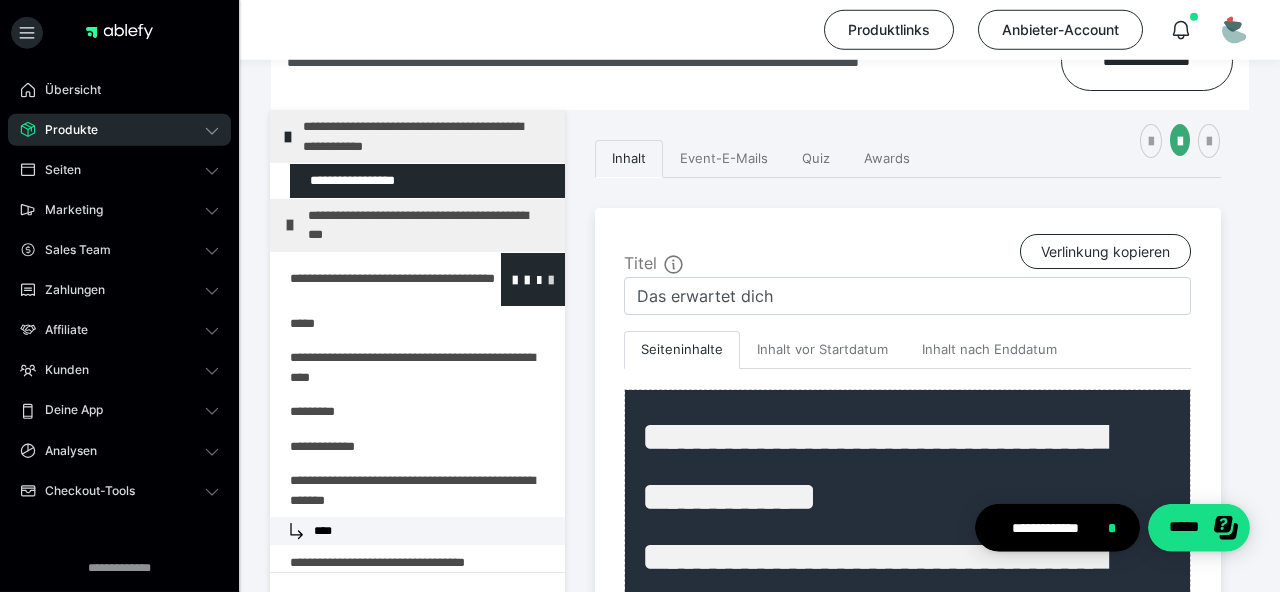 click at bounding box center [551, 279] 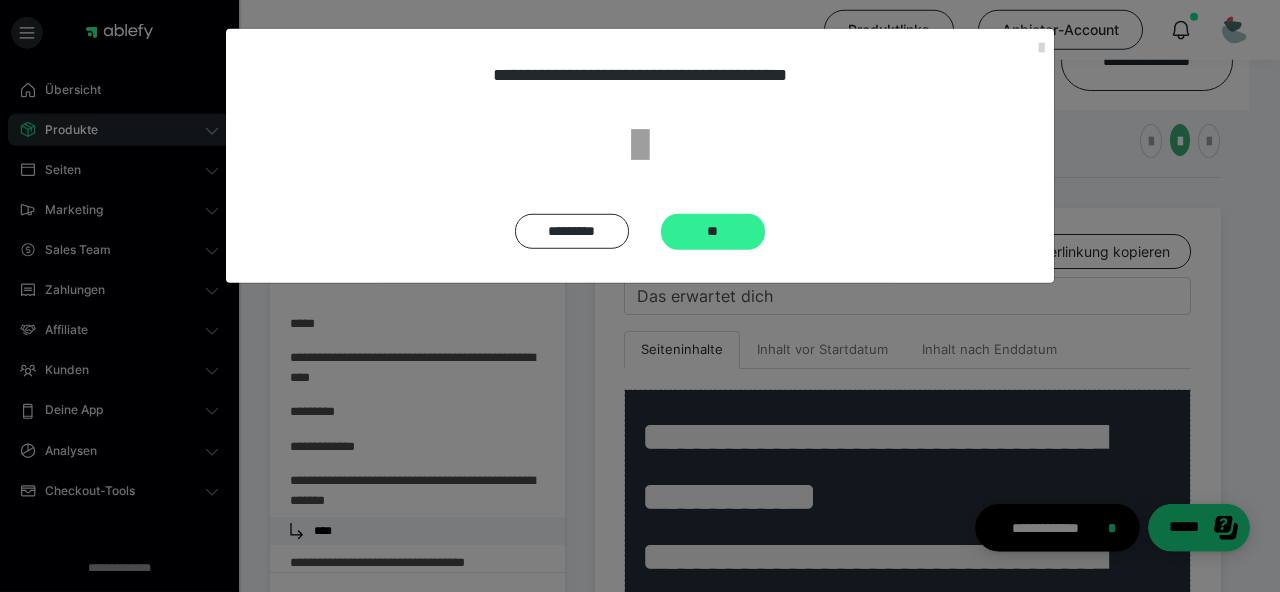 click on "**" at bounding box center [713, 232] 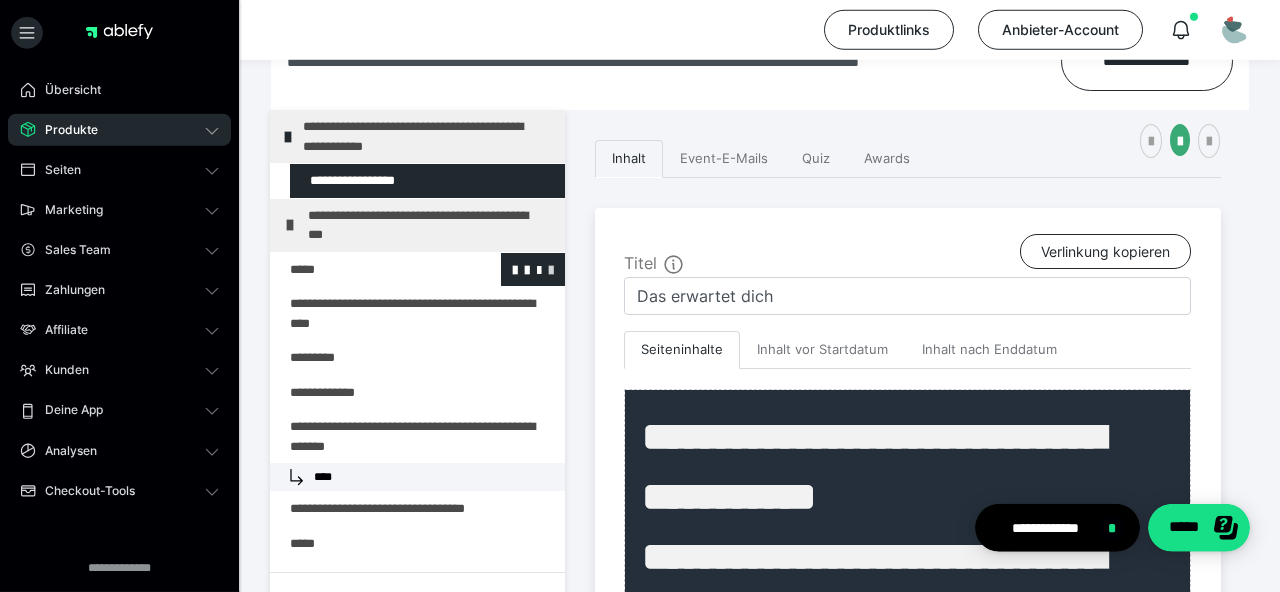click at bounding box center [551, 269] 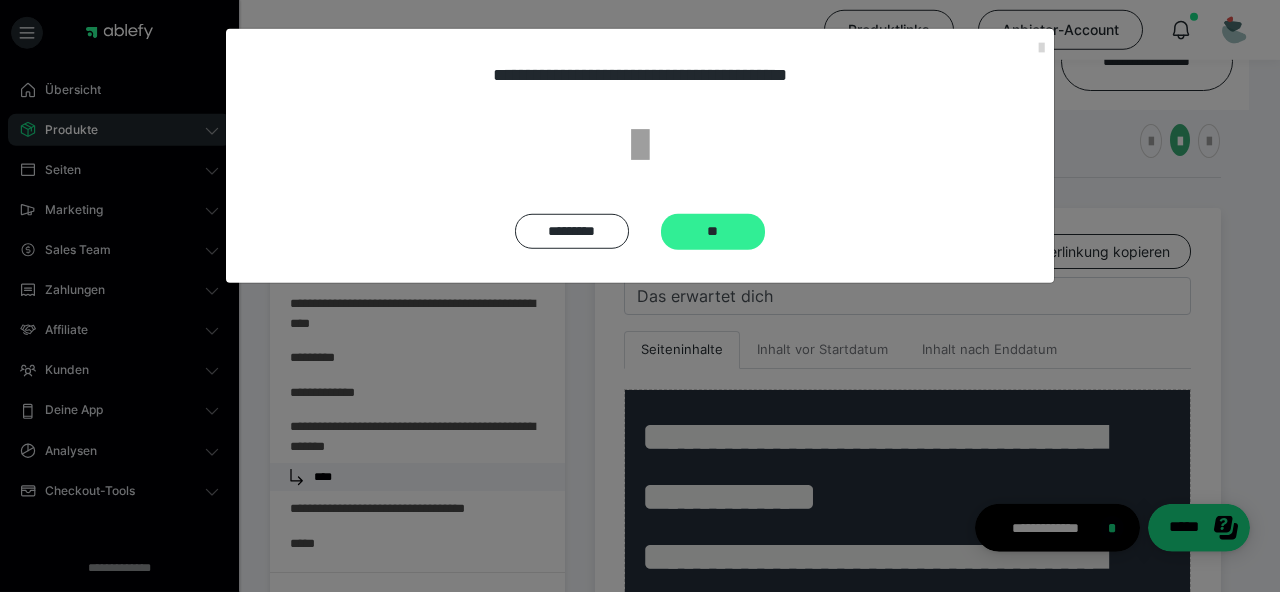 click on "**" at bounding box center (713, 232) 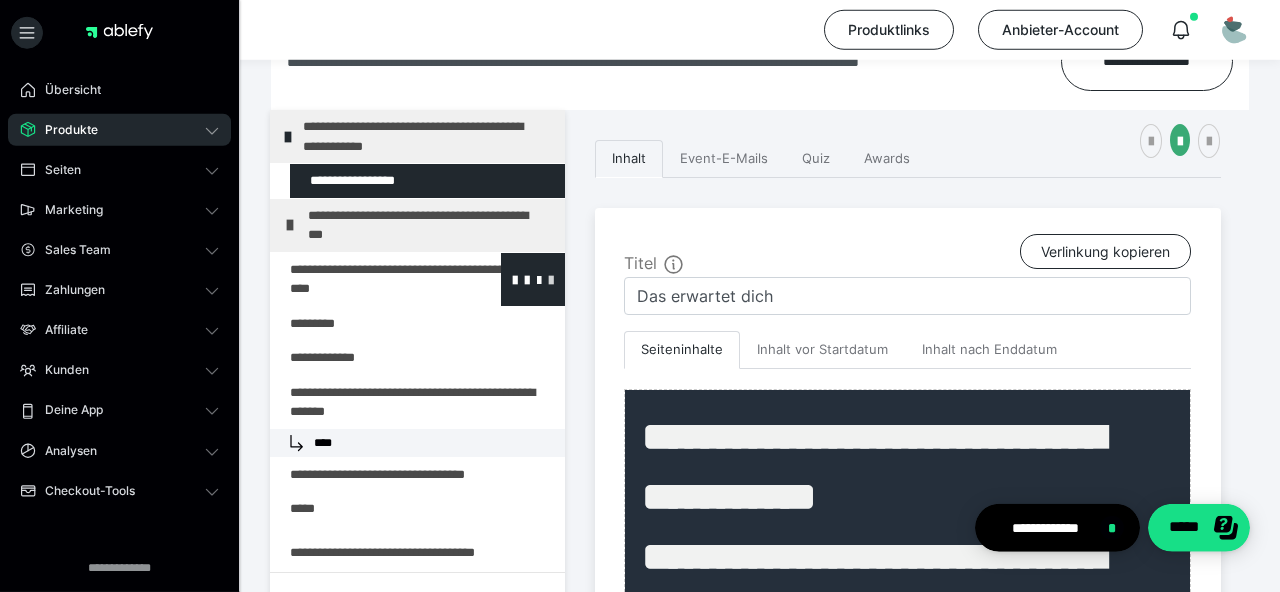 click at bounding box center (551, 279) 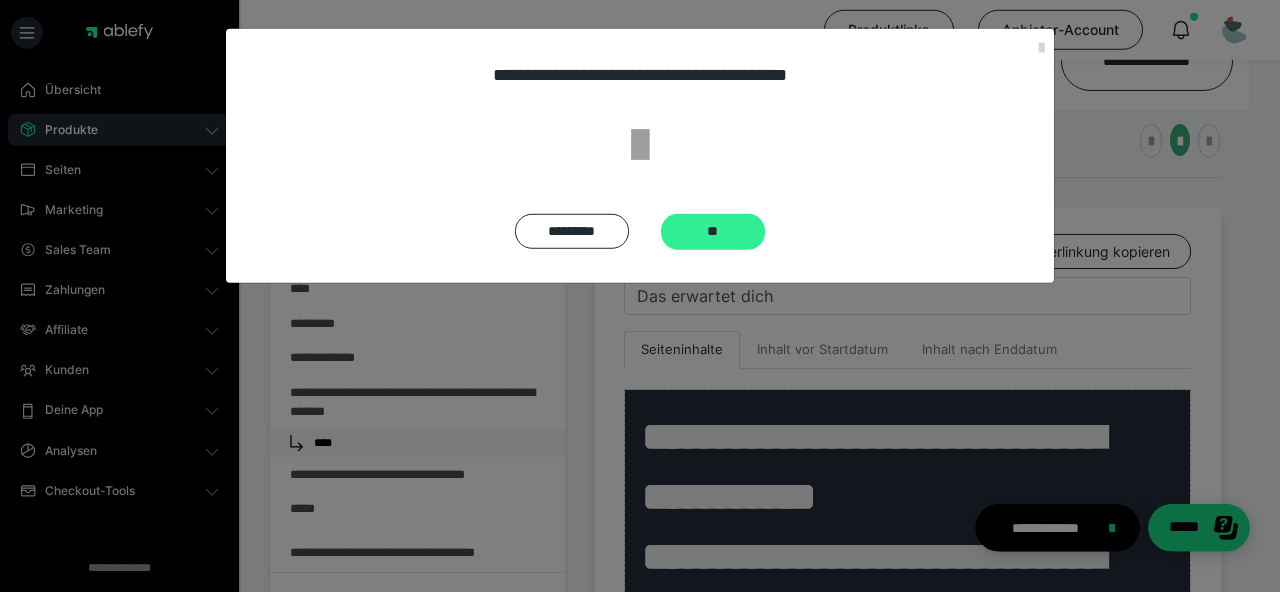 click on "**" at bounding box center (713, 232) 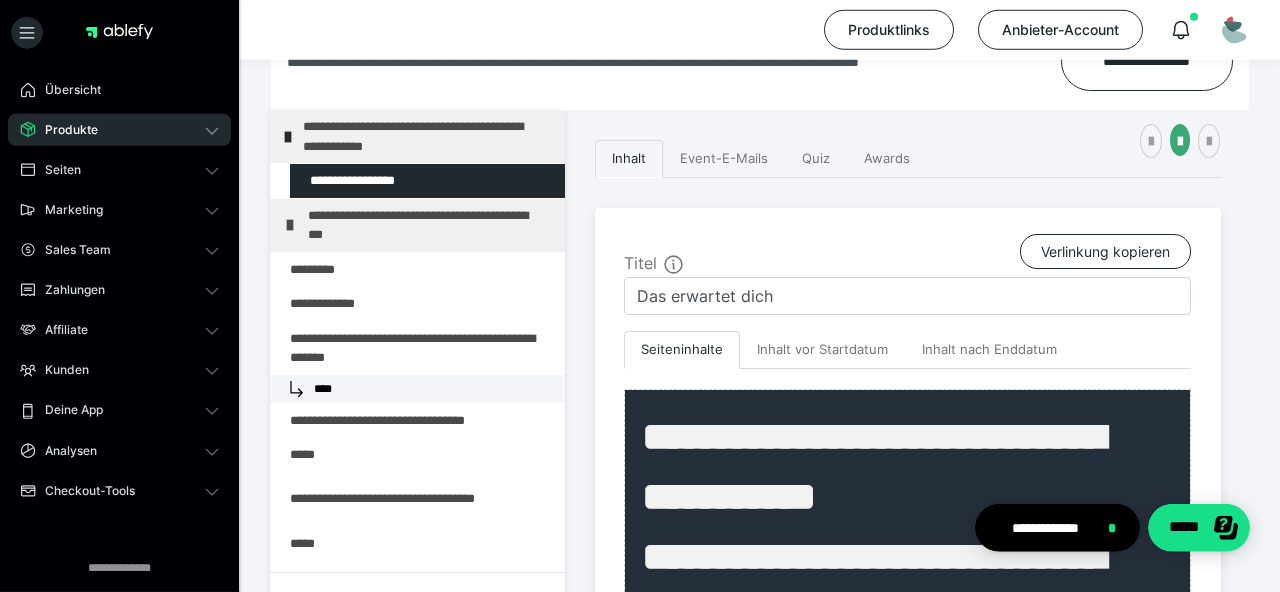 click at bounding box center [0, 0] 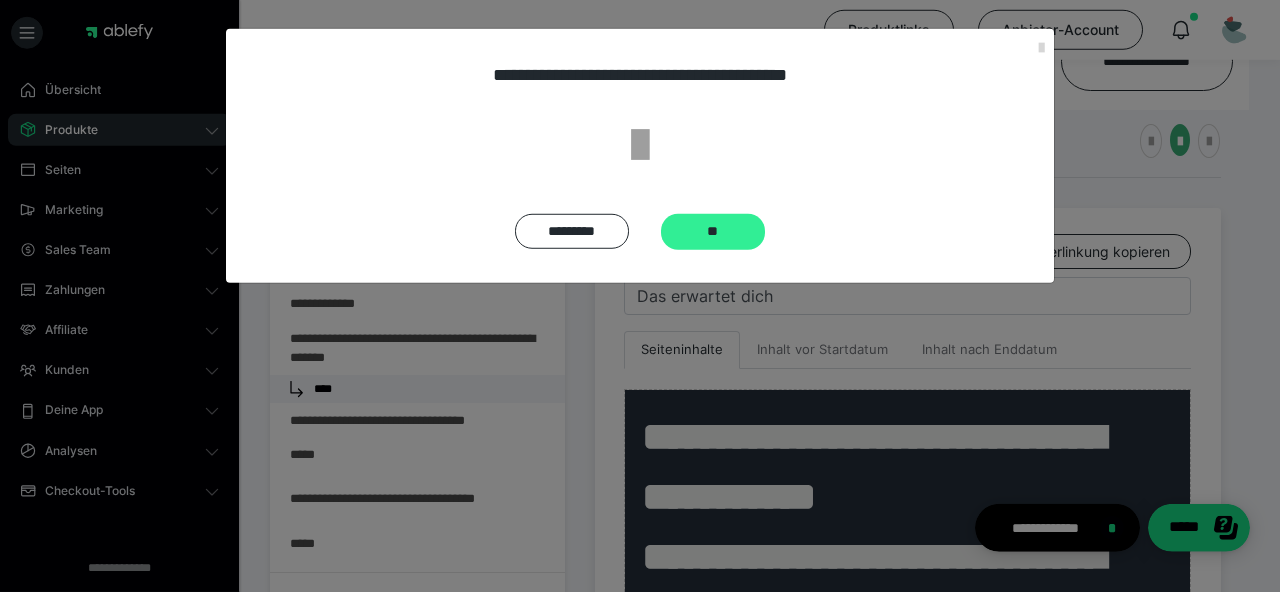 click on "**" at bounding box center [713, 232] 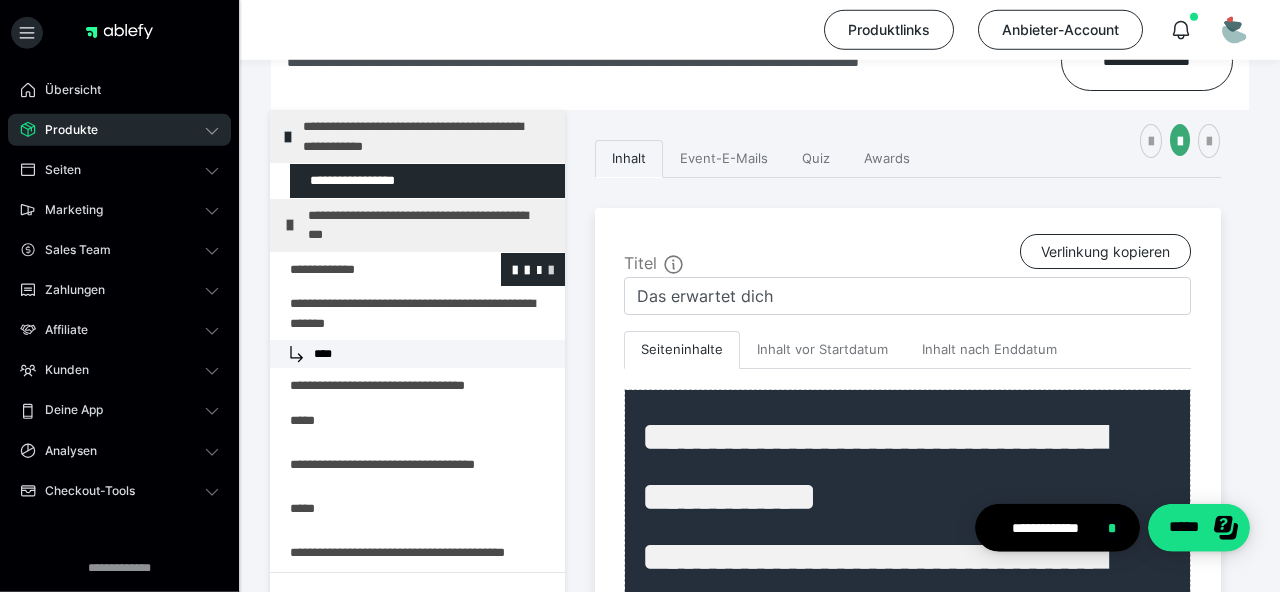 click at bounding box center (551, 269) 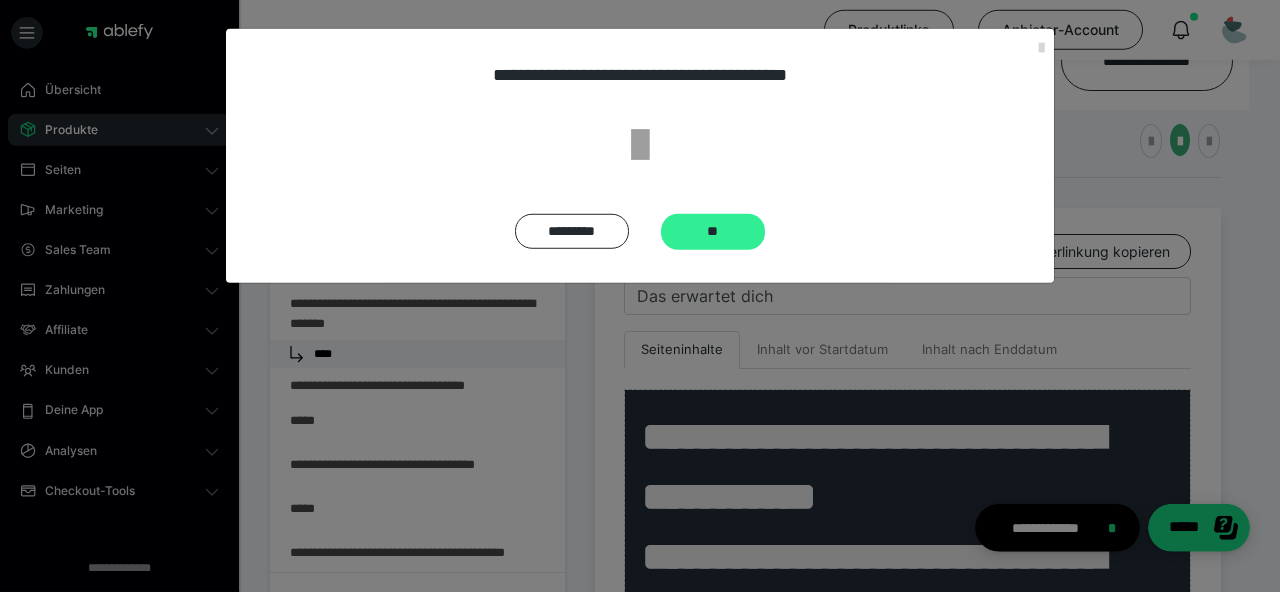 click on "**" at bounding box center [713, 232] 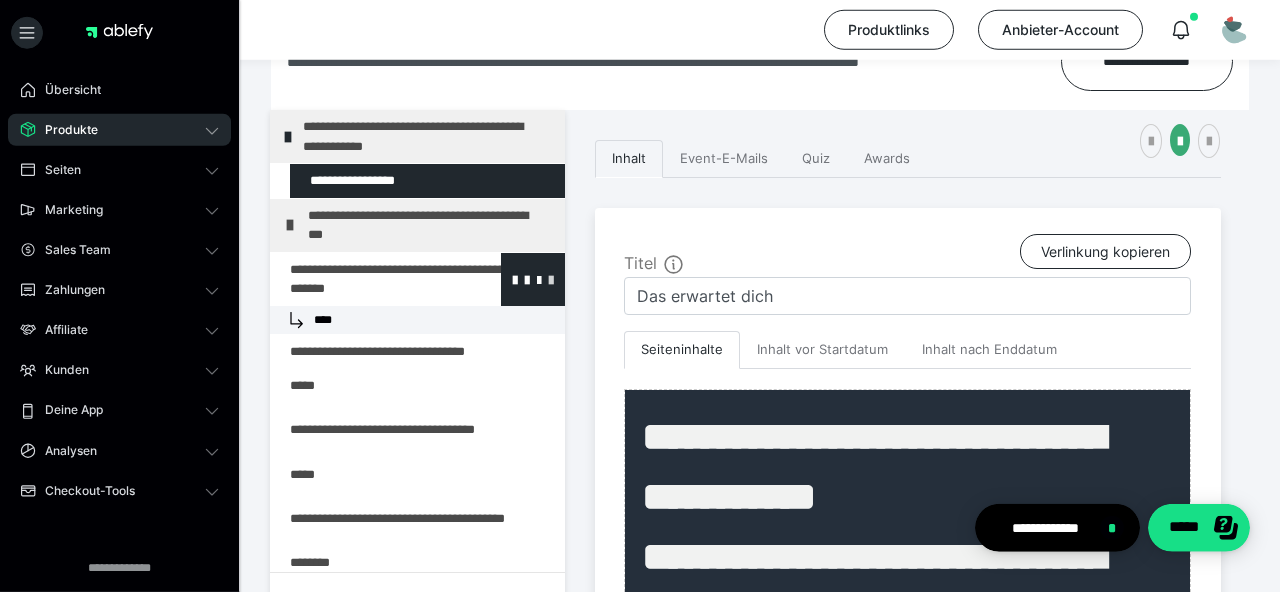 click at bounding box center (551, 279) 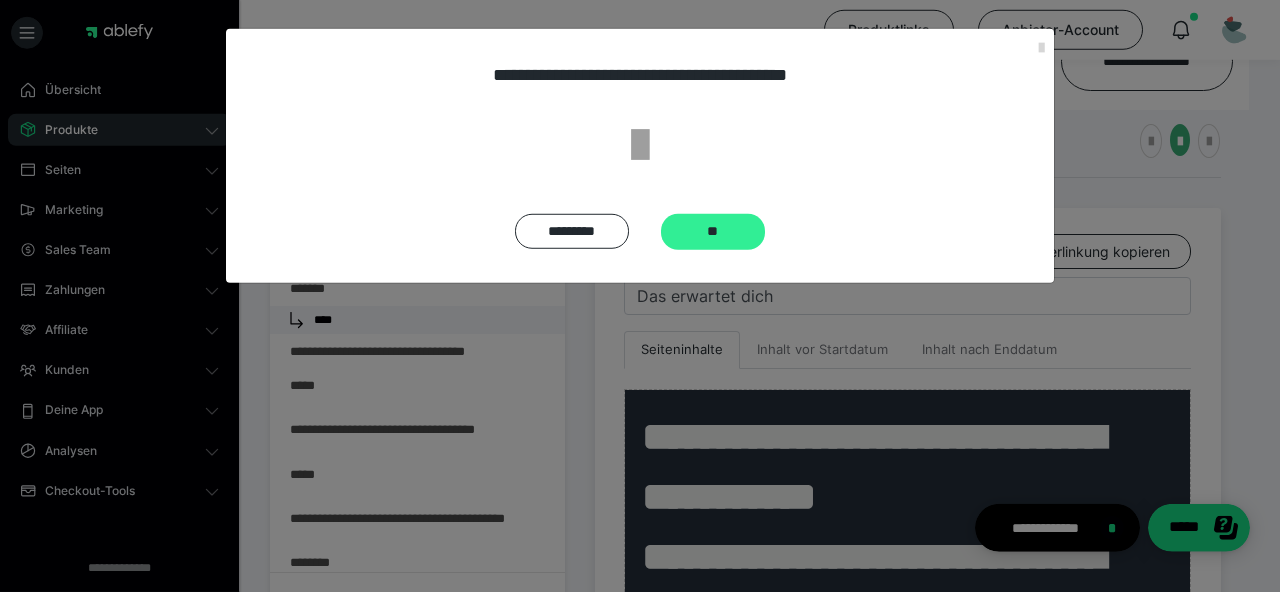 click on "**" at bounding box center (713, 232) 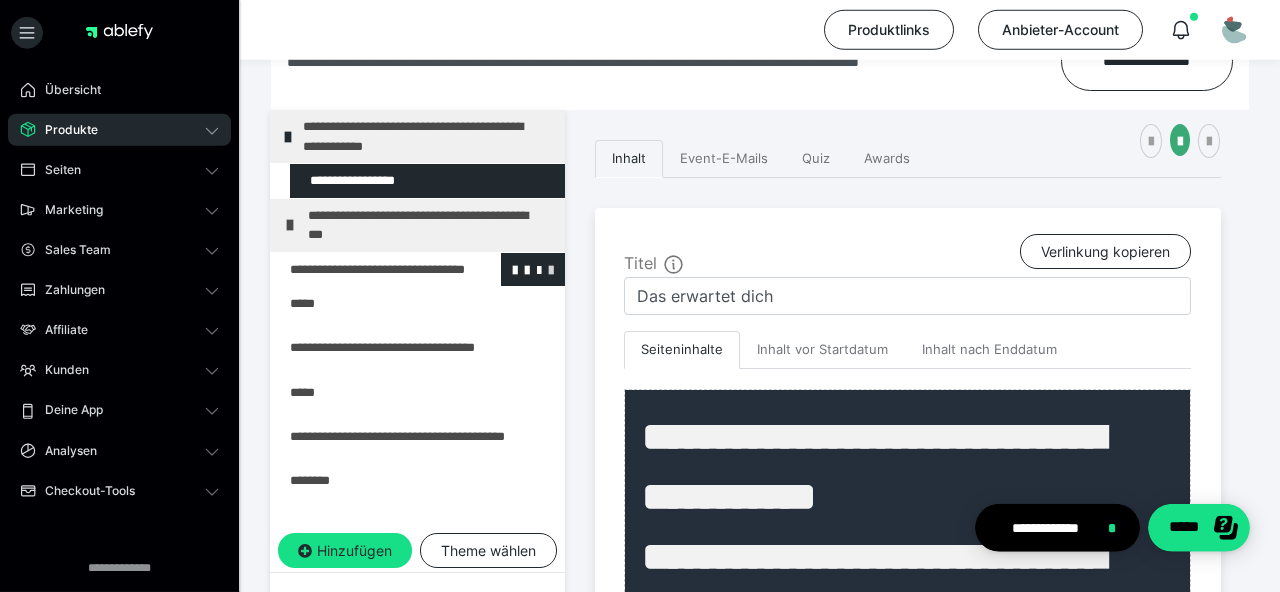 click at bounding box center (551, 269) 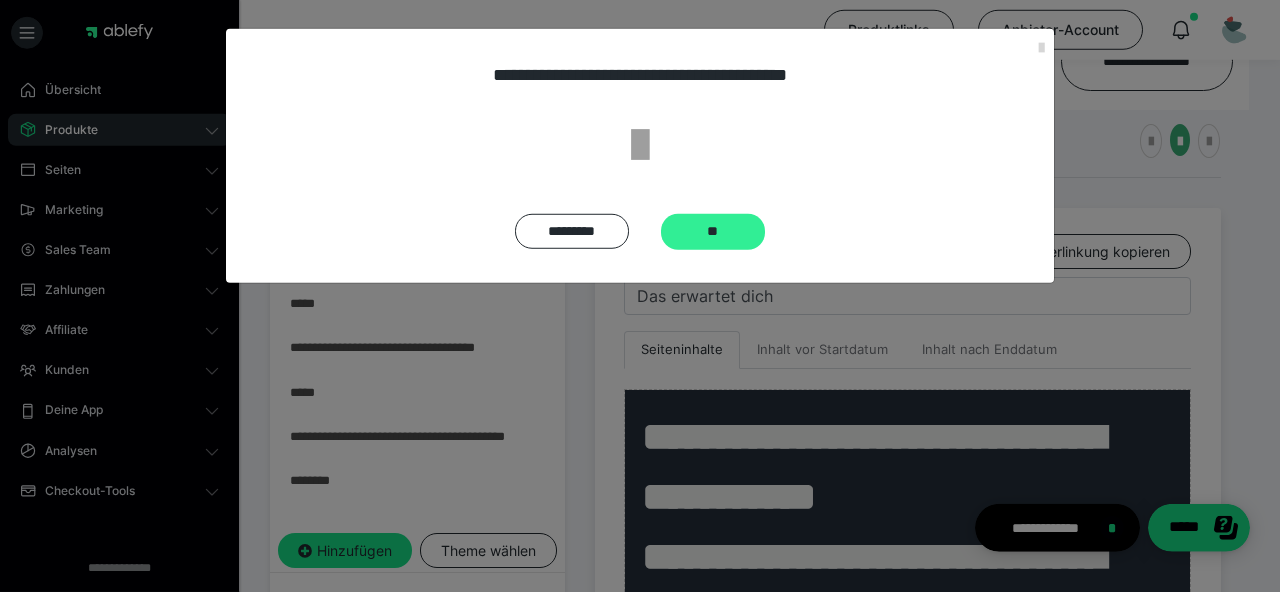 click on "**" at bounding box center (713, 232) 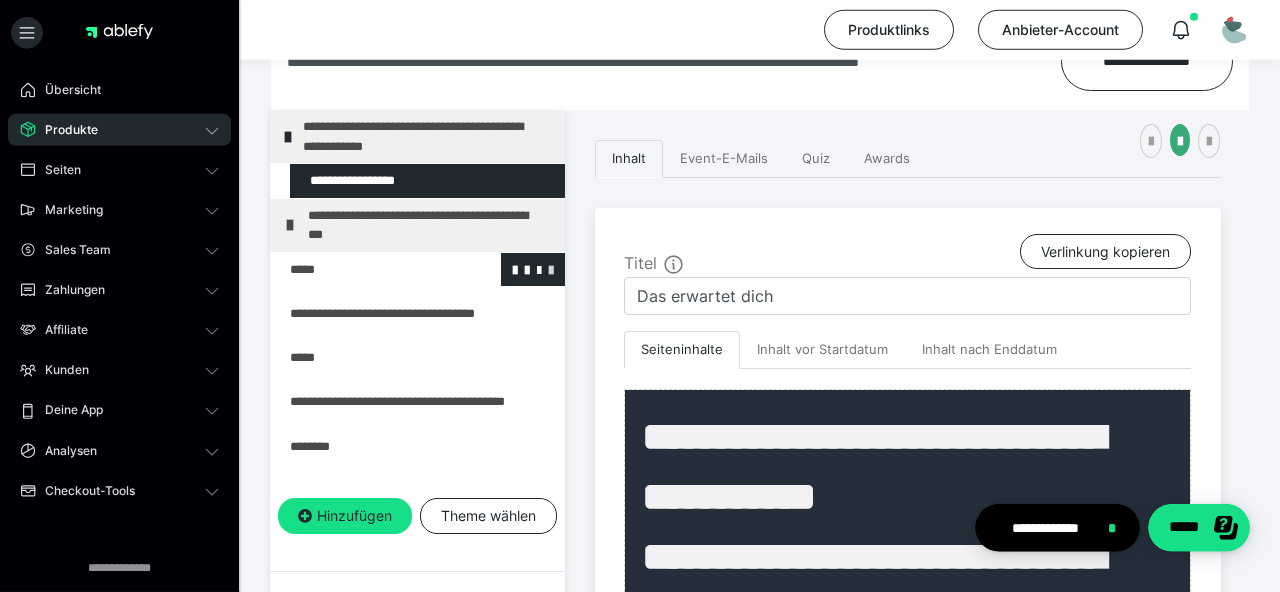 click at bounding box center (551, 269) 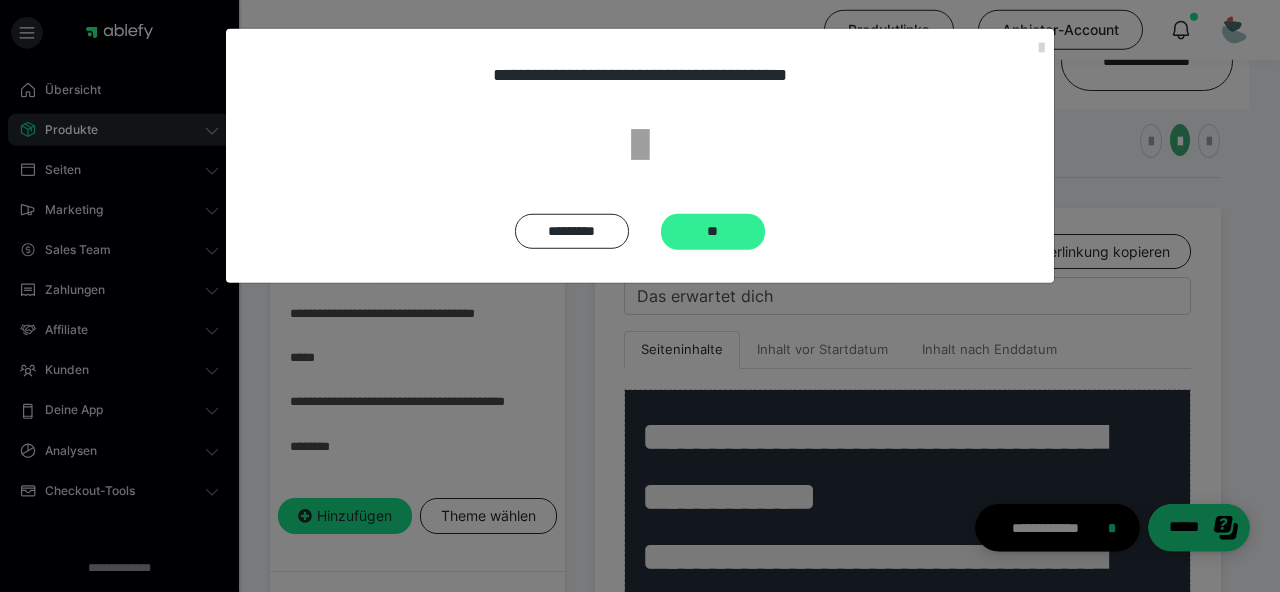 click on "**" at bounding box center [713, 232] 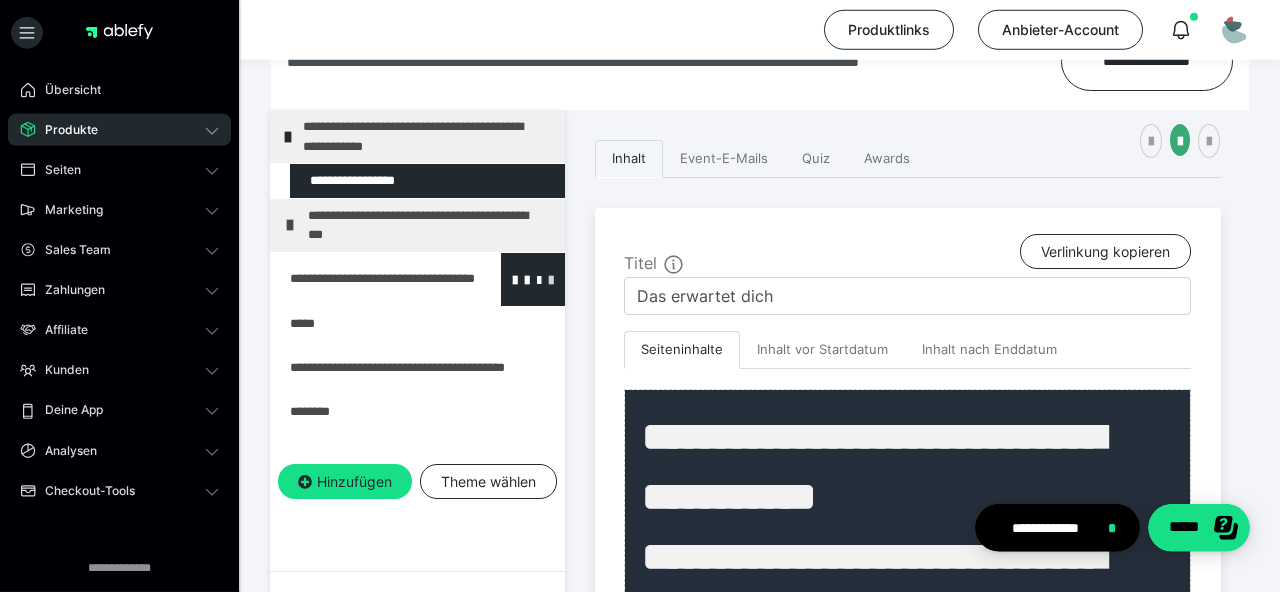 click at bounding box center [551, 279] 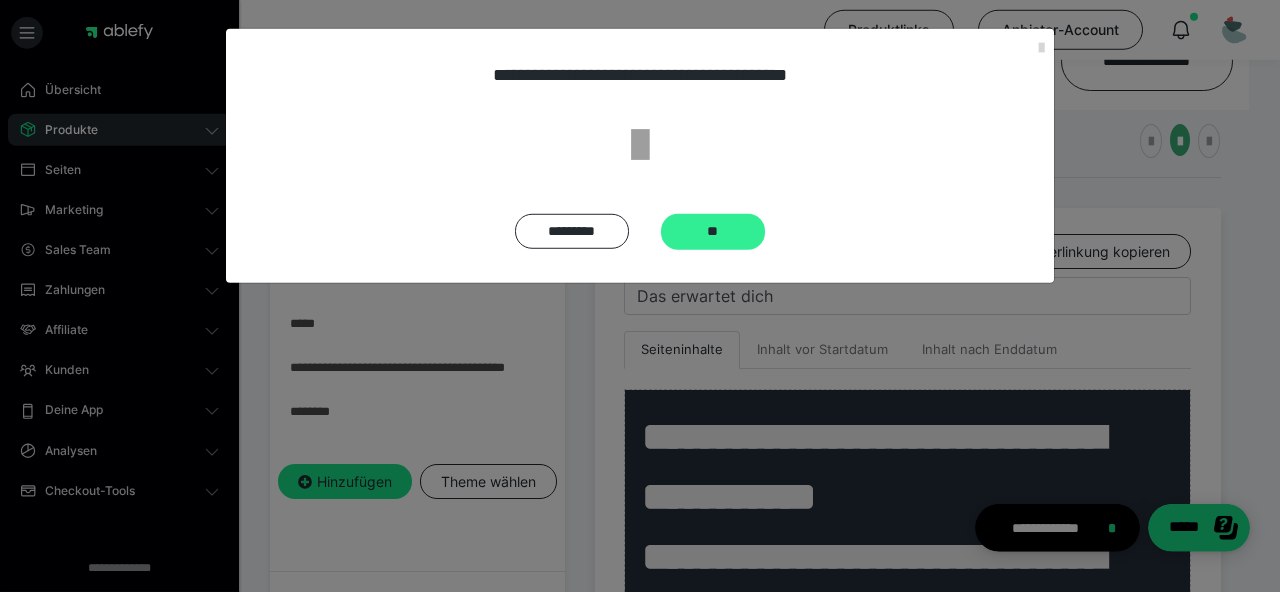 click on "**" at bounding box center [713, 232] 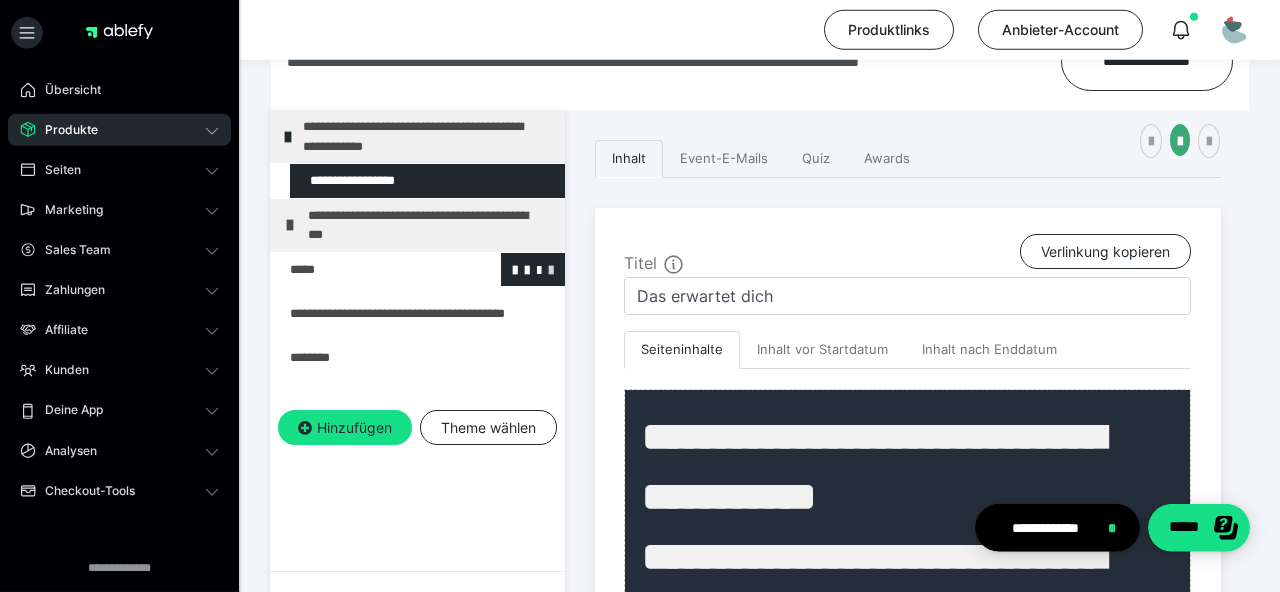 click at bounding box center [551, 269] 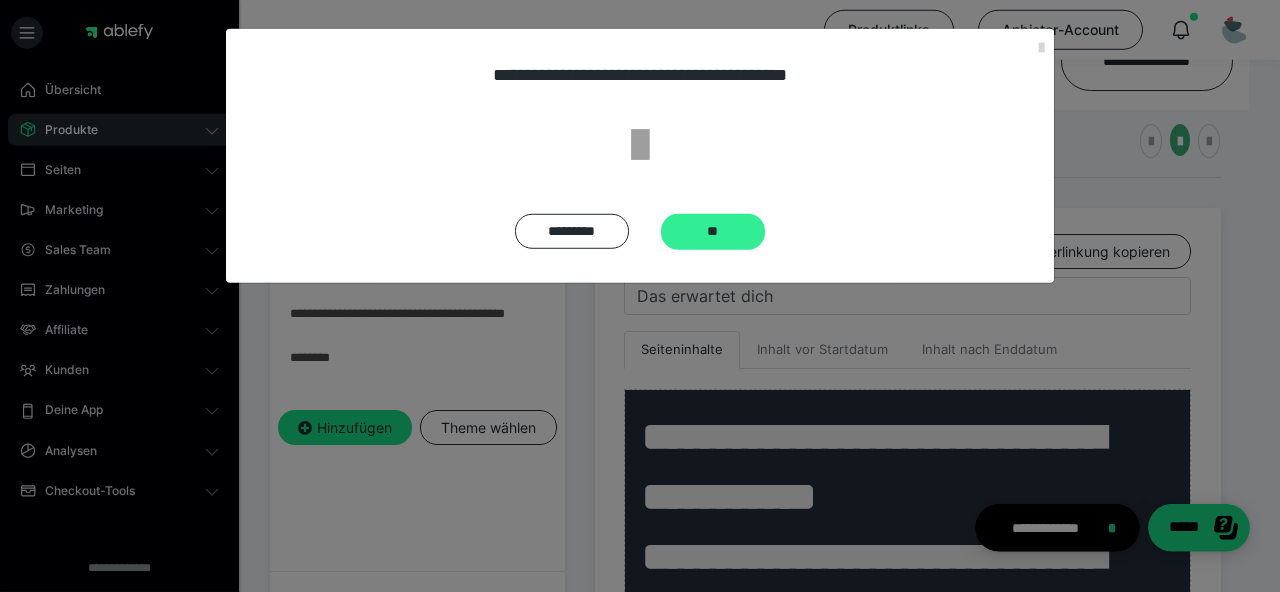 click on "**" at bounding box center [713, 232] 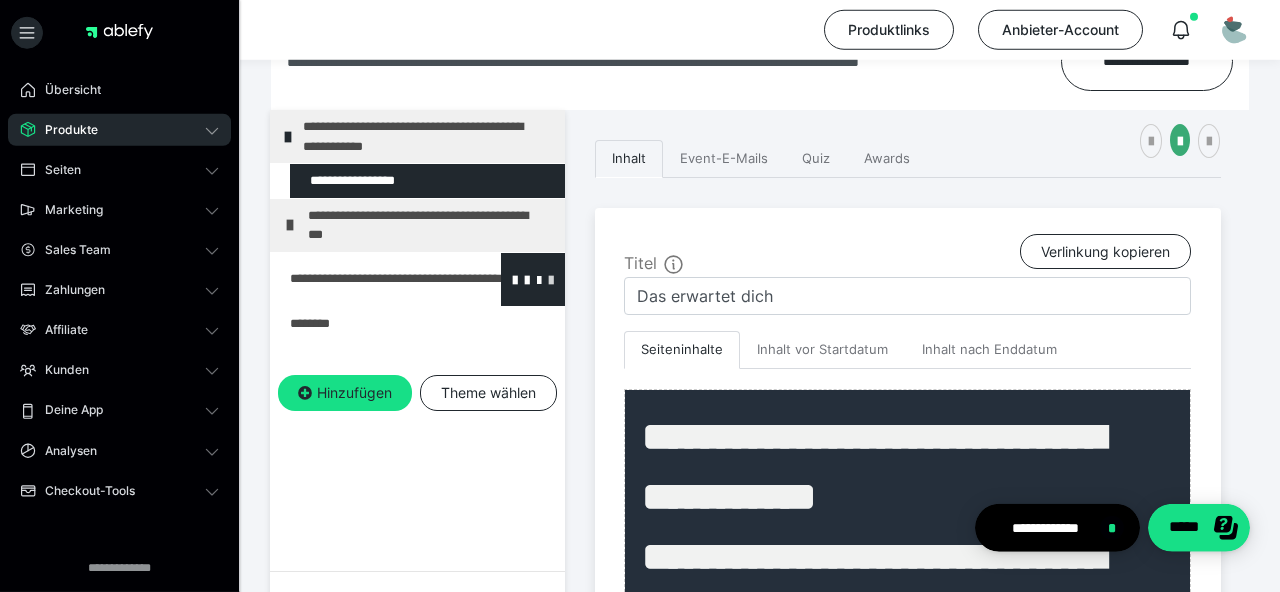 click at bounding box center [551, 279] 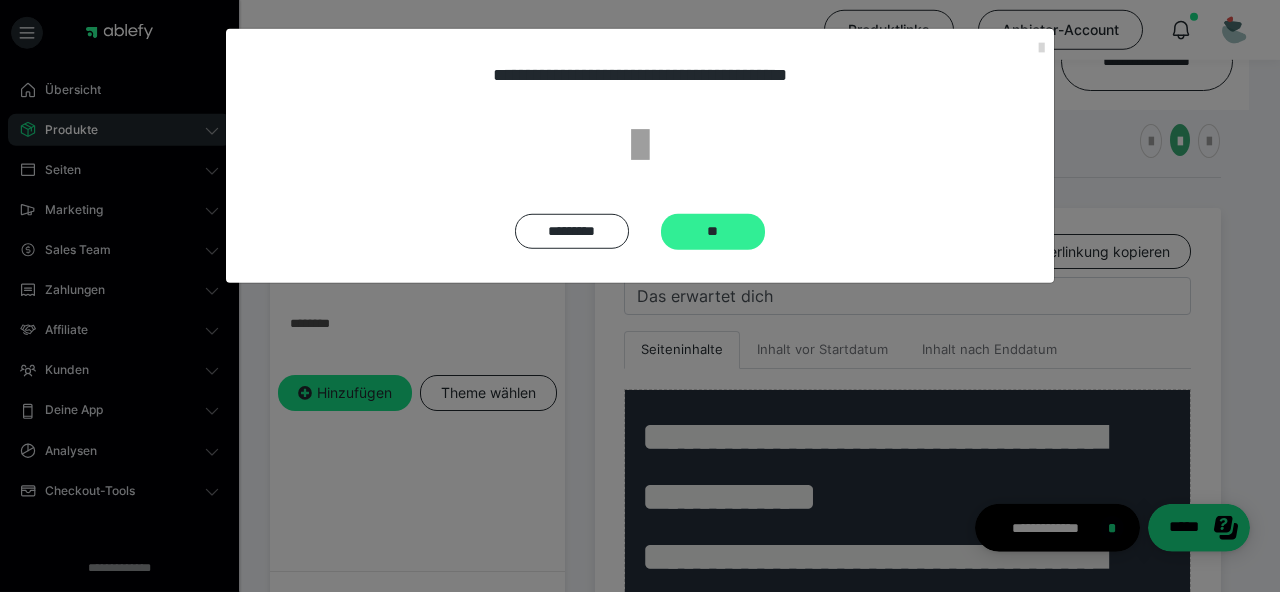 click on "**" at bounding box center [713, 232] 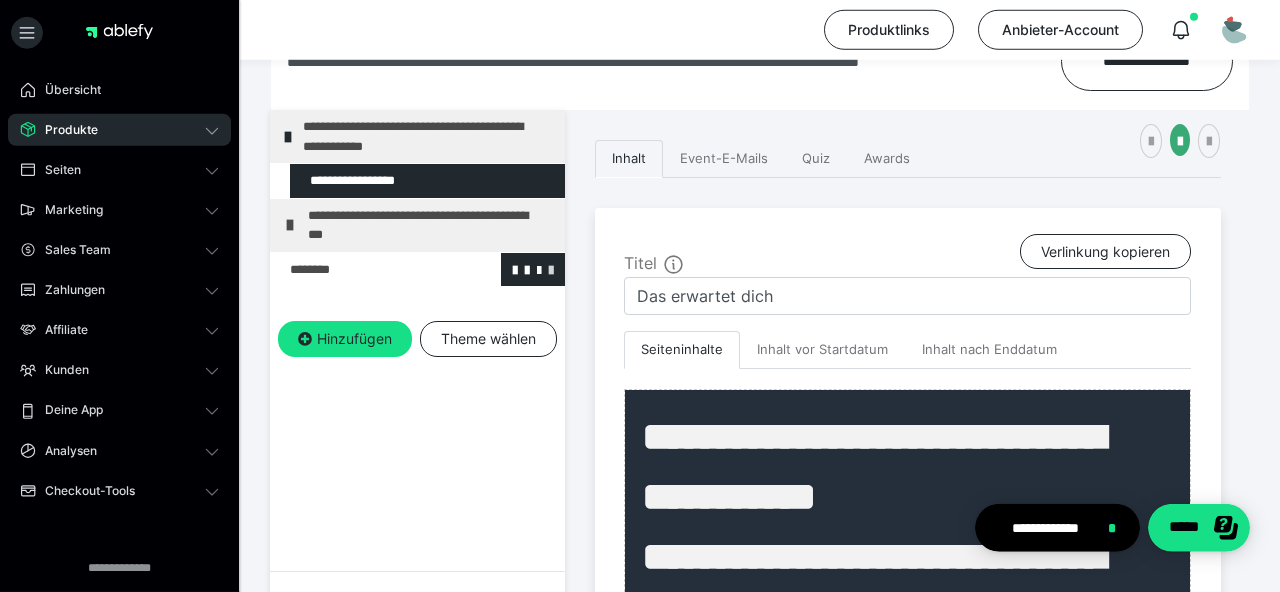 click at bounding box center (551, 269) 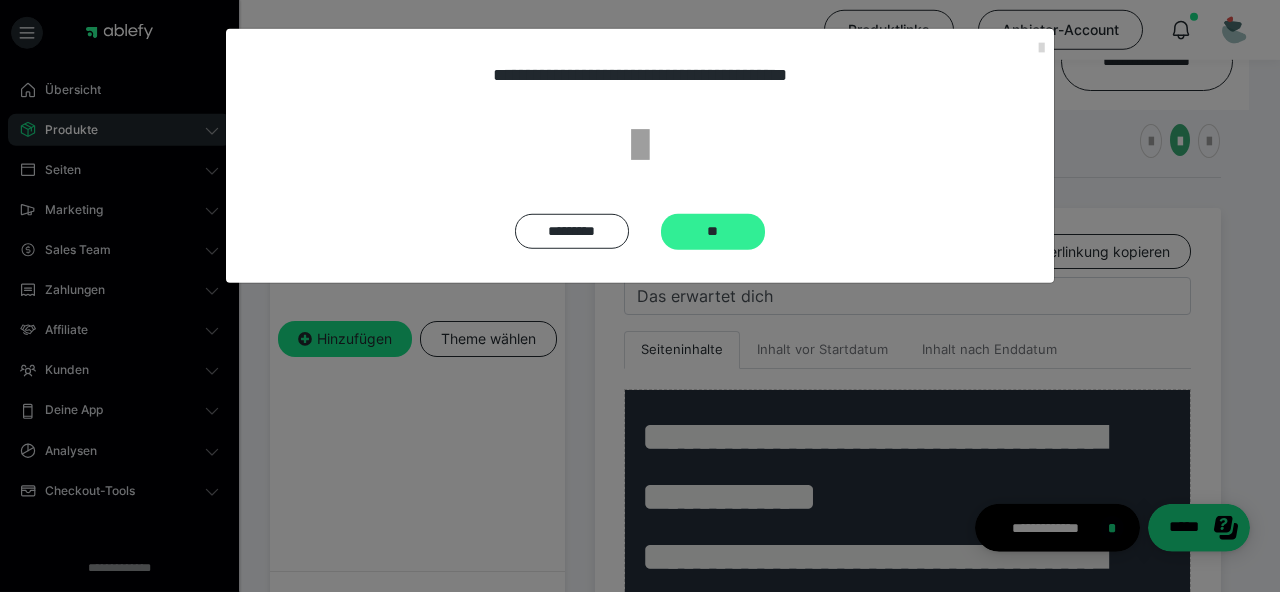 click on "**" at bounding box center [713, 232] 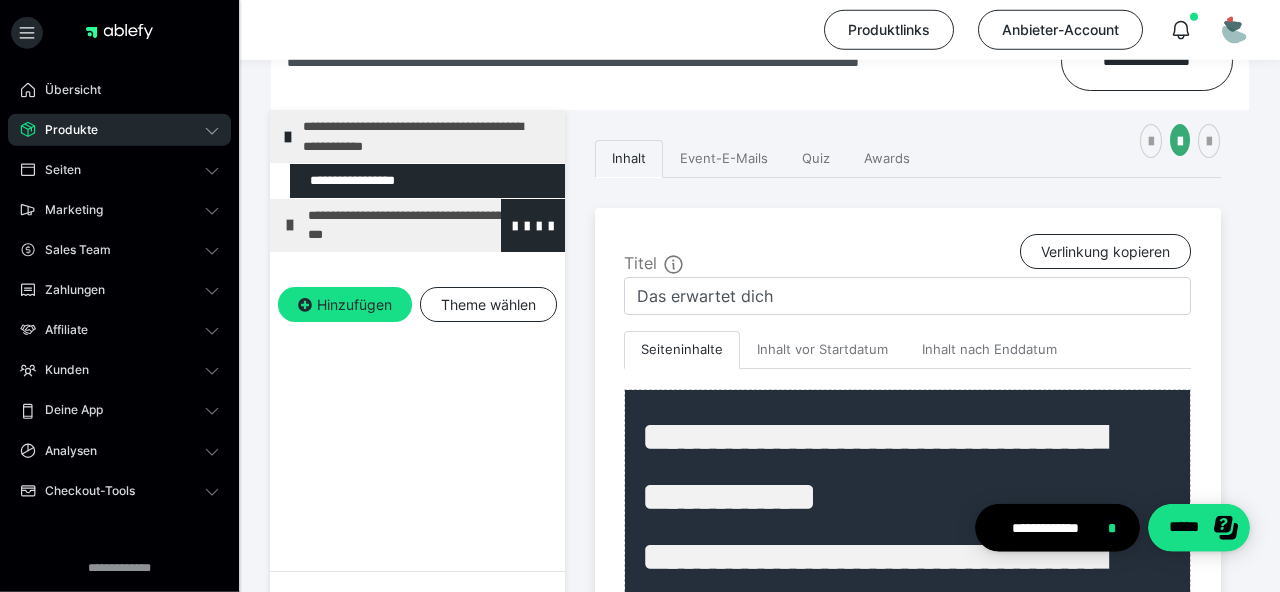 click at bounding box center (290, 225) 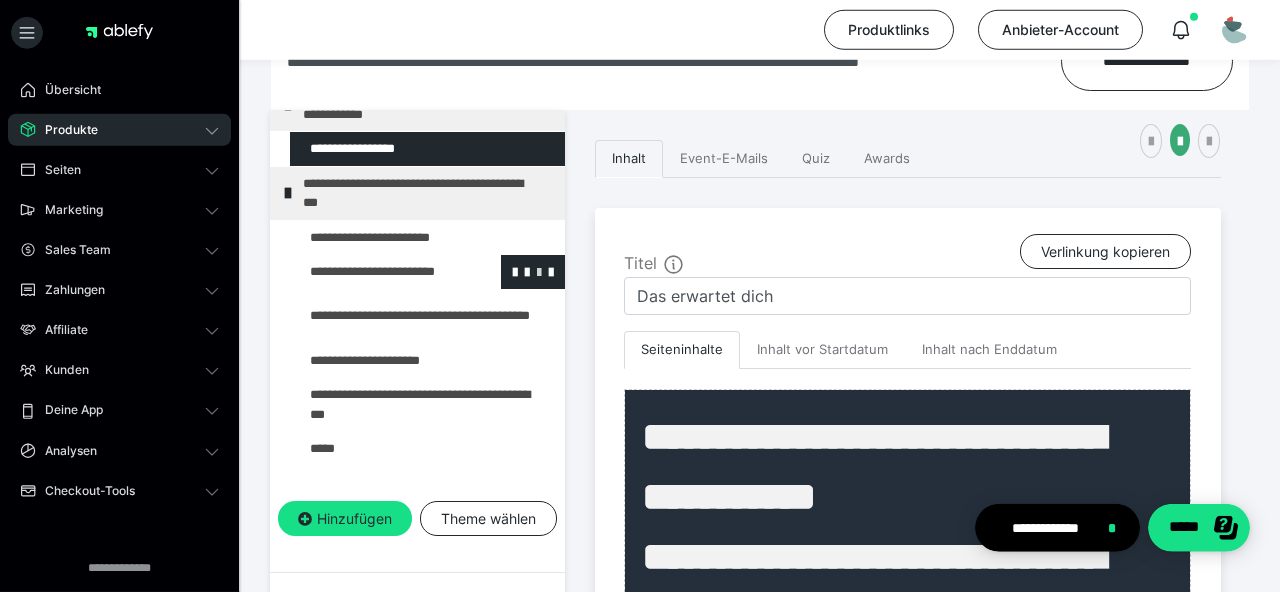 scroll, scrollTop: 0, scrollLeft: 0, axis: both 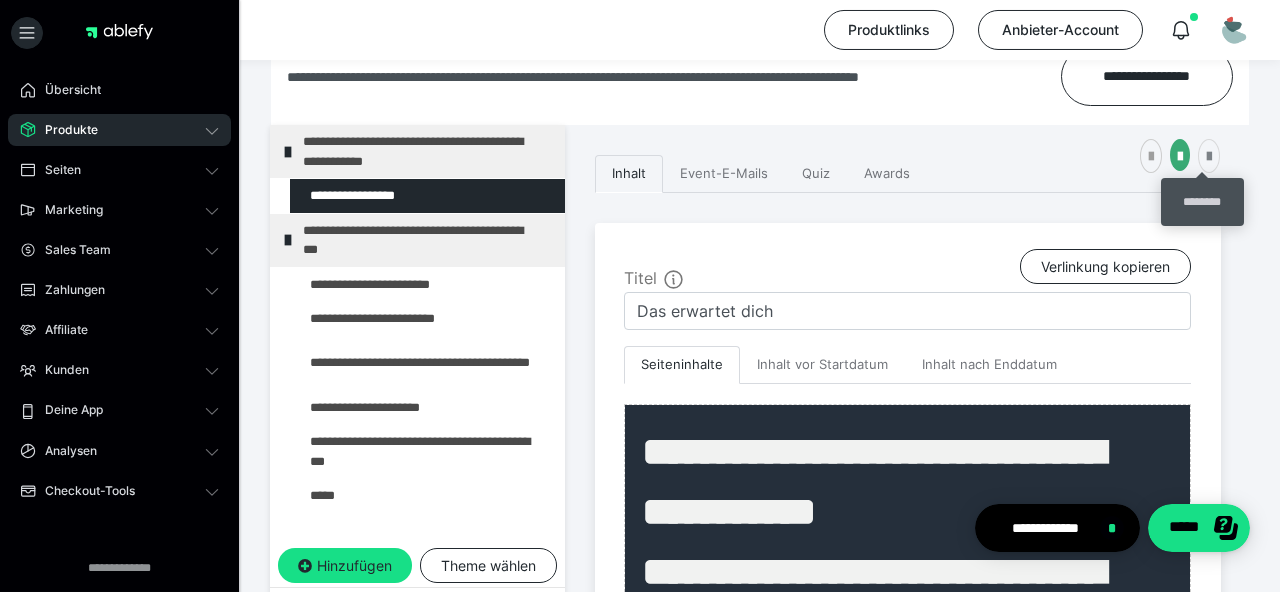 click at bounding box center [1209, 157] 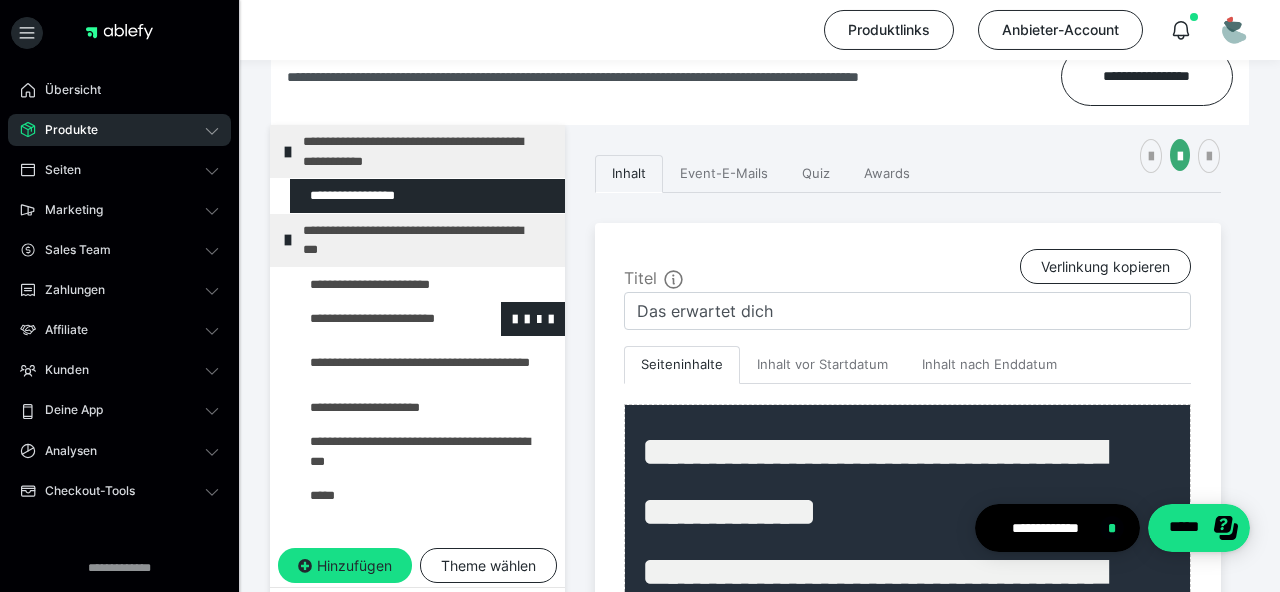 click at bounding box center [375, 319] 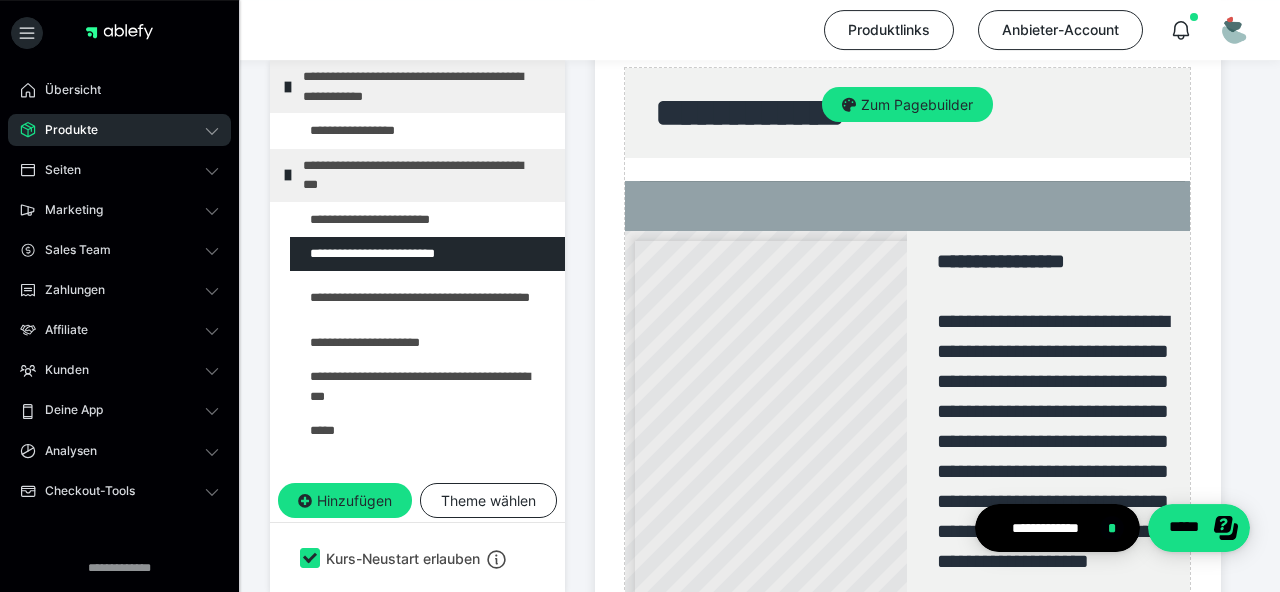 scroll, scrollTop: 688, scrollLeft: 0, axis: vertical 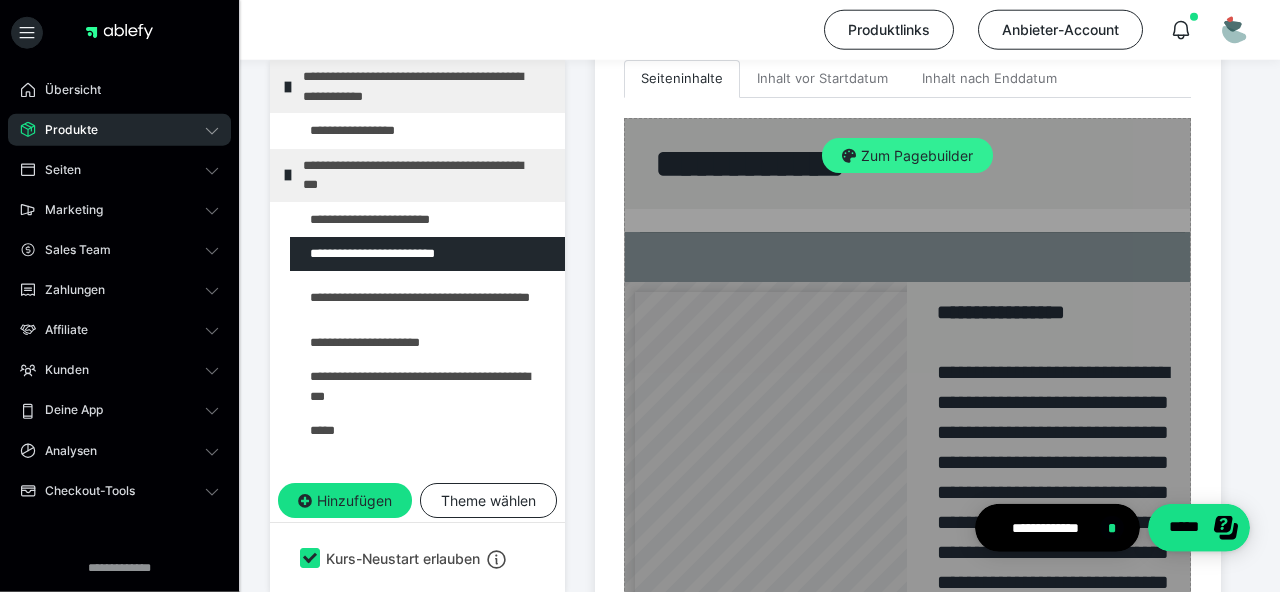 click on "Zum Pagebuilder" at bounding box center [907, 156] 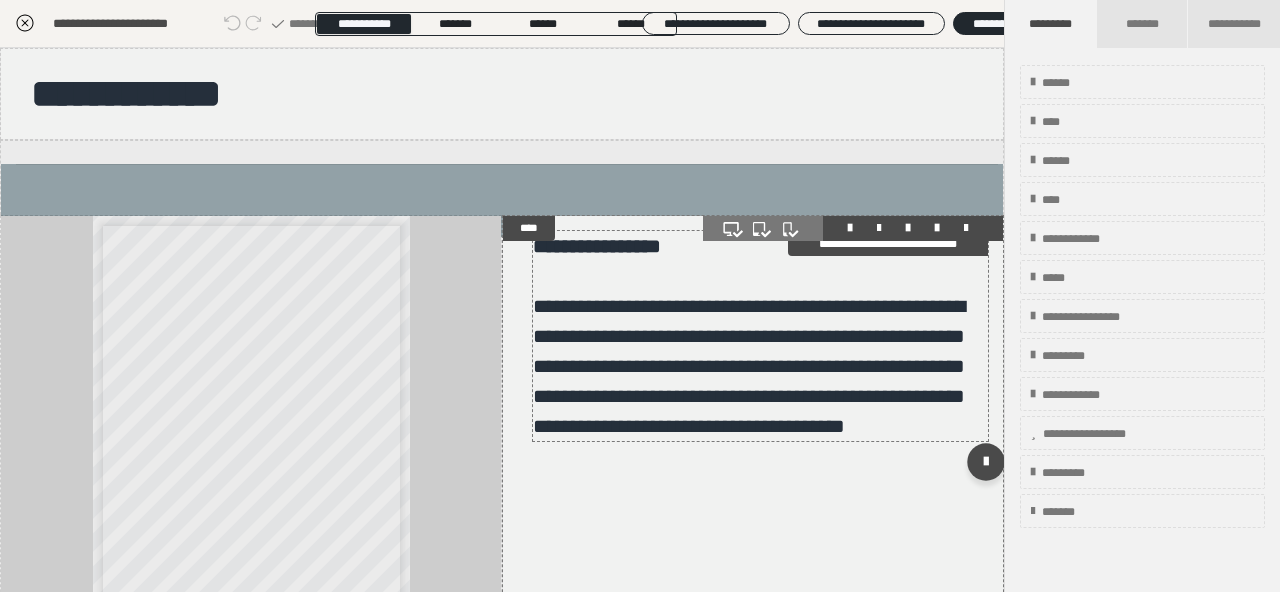 click on "**********" at bounding box center [749, 366] 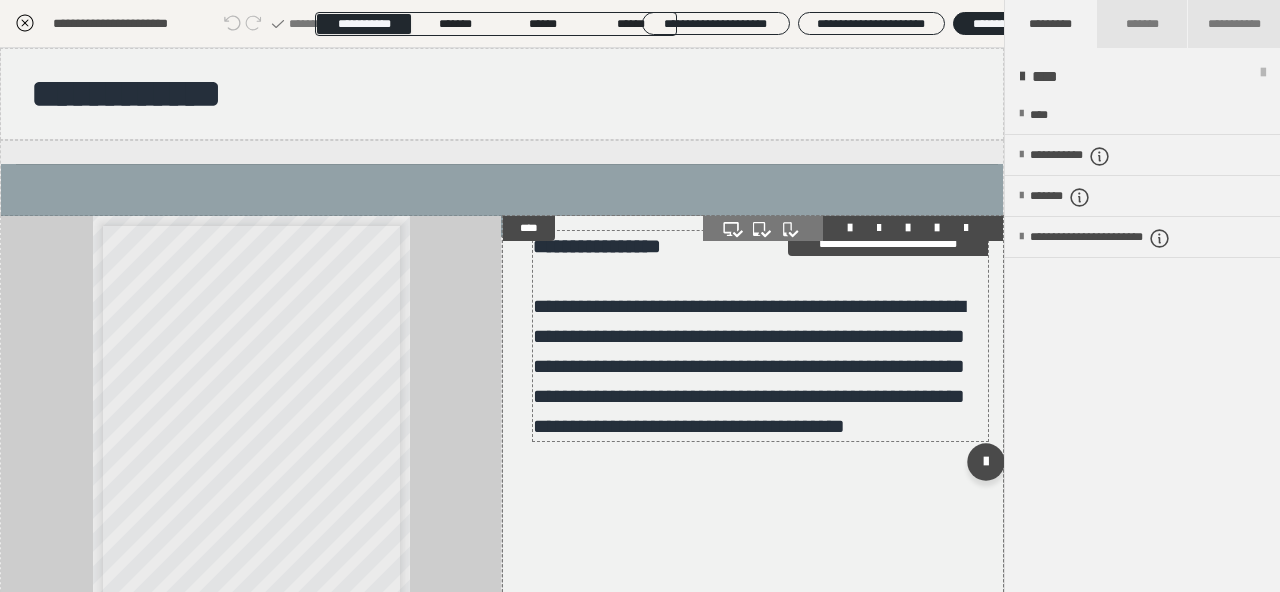 click on "**********" at bounding box center [749, 366] 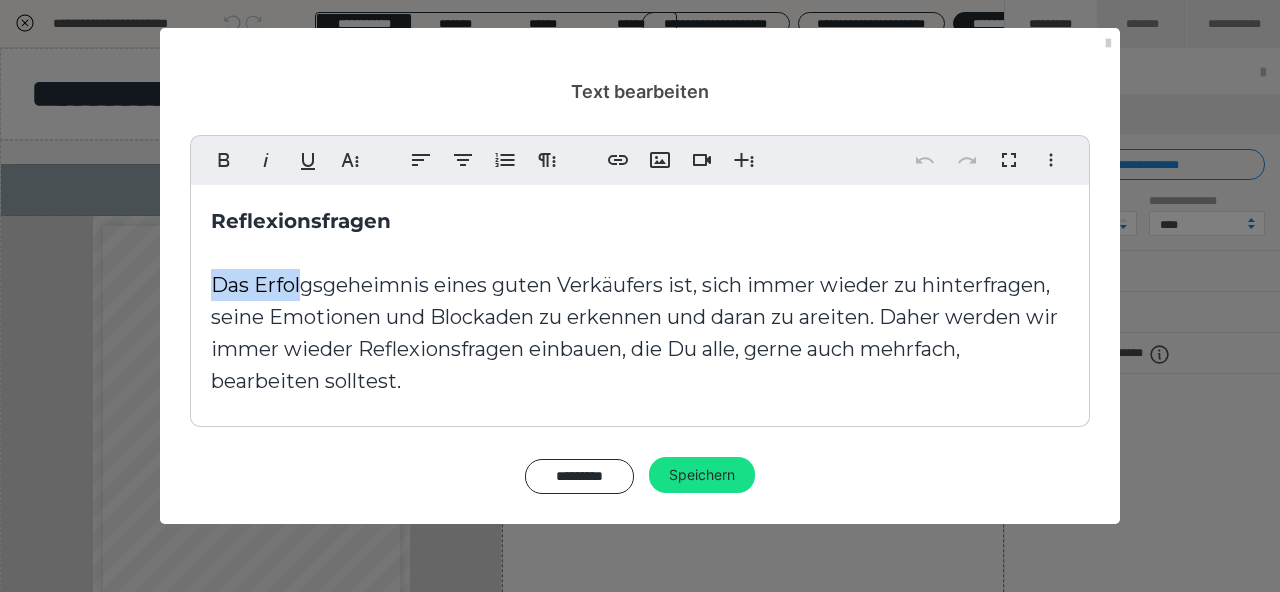 drag, startPoint x: 307, startPoint y: 275, endPoint x: 449, endPoint y: 401, distance: 189.84204 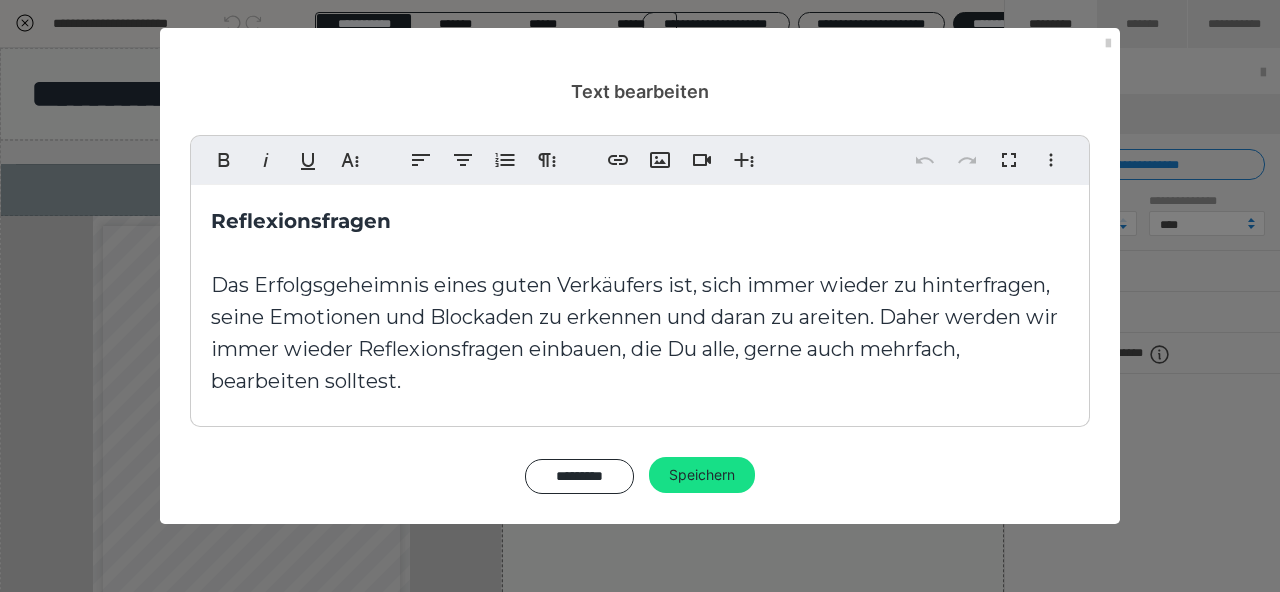 click on "Reflexionsfragen Das Erfolgsgeheimnis eines guten Verkäufers ist, sich immer wieder zu hinterfragen, seine Emotionen und Blockaden zu erkennen und daran zu areiten. Daher werden wir immer wieder Reflexionsfragen einbauen, die Du alle, gerne auch mehrfach, bearbeiten solltest." at bounding box center (640, 301) 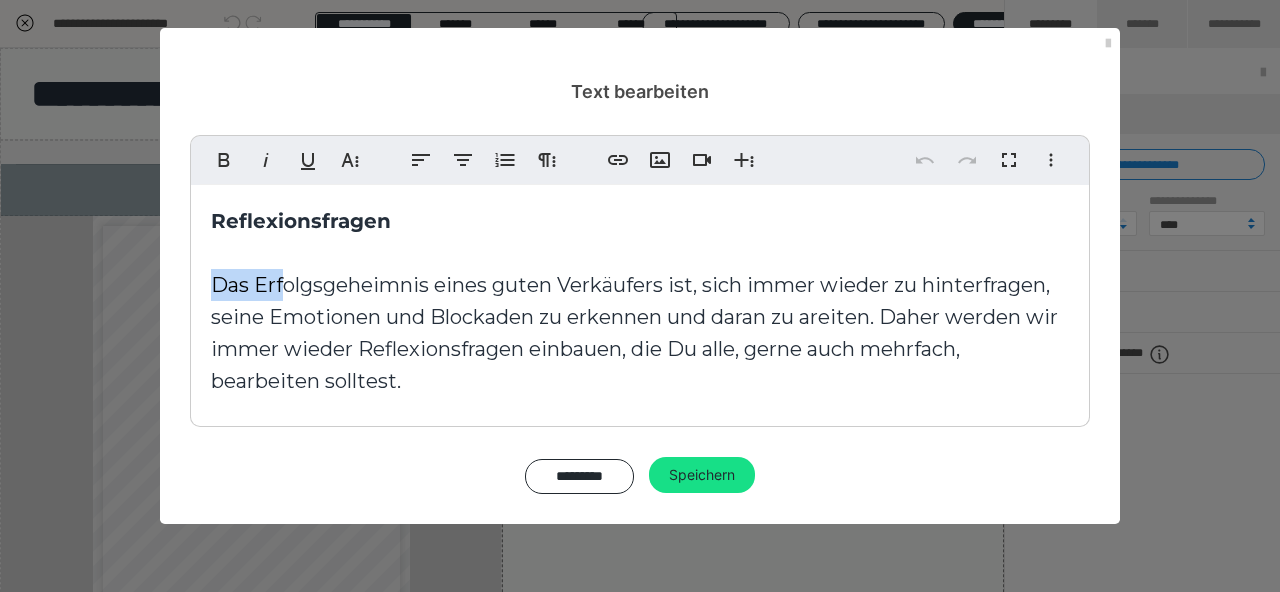 drag, startPoint x: 413, startPoint y: 368, endPoint x: 287, endPoint y: 291, distance: 147.66516 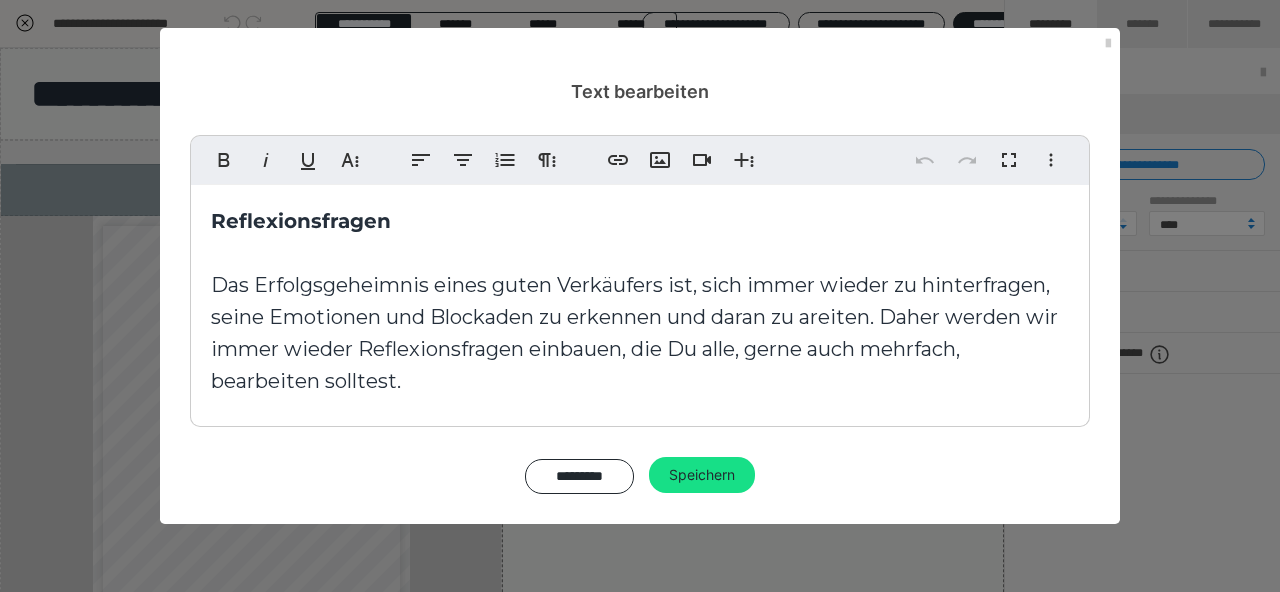 click on "Das Erfolgsgeheimnis eines guten Verkäufers ist, sich immer wieder zu hinterfragen, seine Emotionen und Blockaden zu erkennen und daran zu areiten. Daher werden wir immer wieder Reflexionsfragen einbauen, die Du alle, gerne auch mehrfach, bearbeiten solltest." at bounding box center (634, 333) 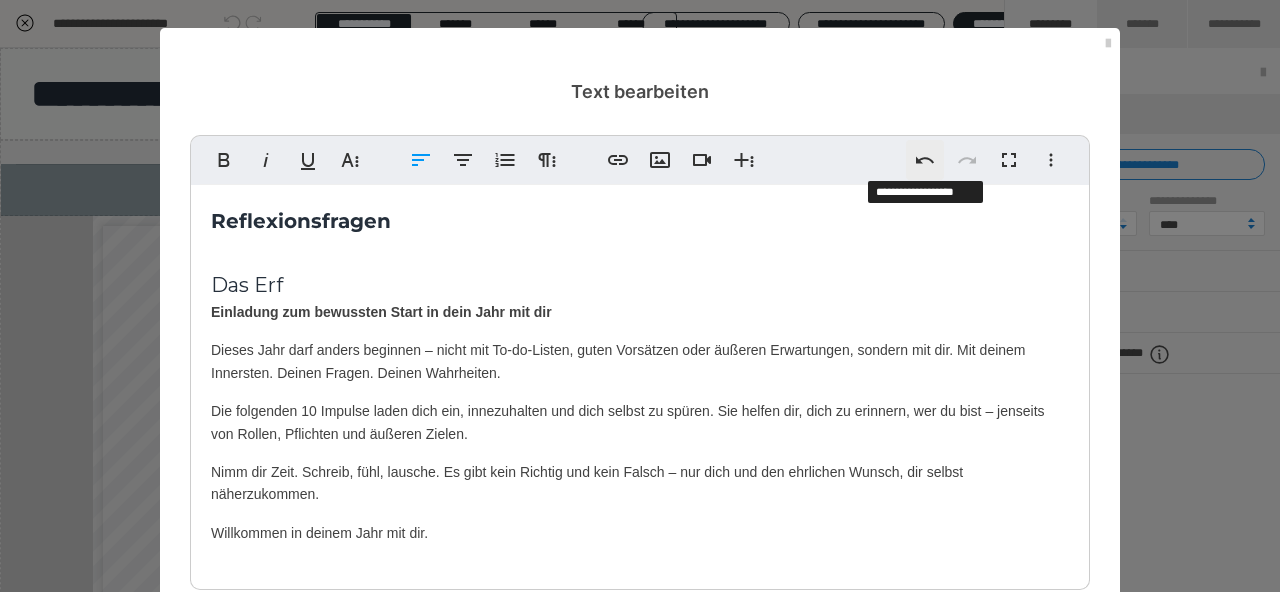 click 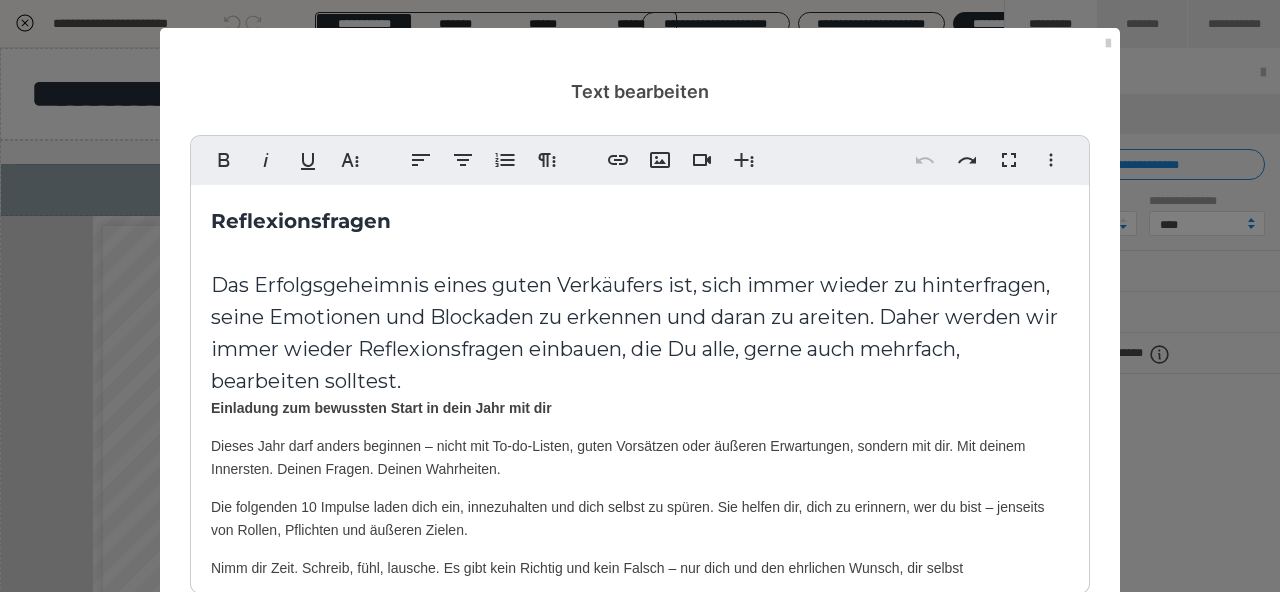 scroll, scrollTop: 56, scrollLeft: 0, axis: vertical 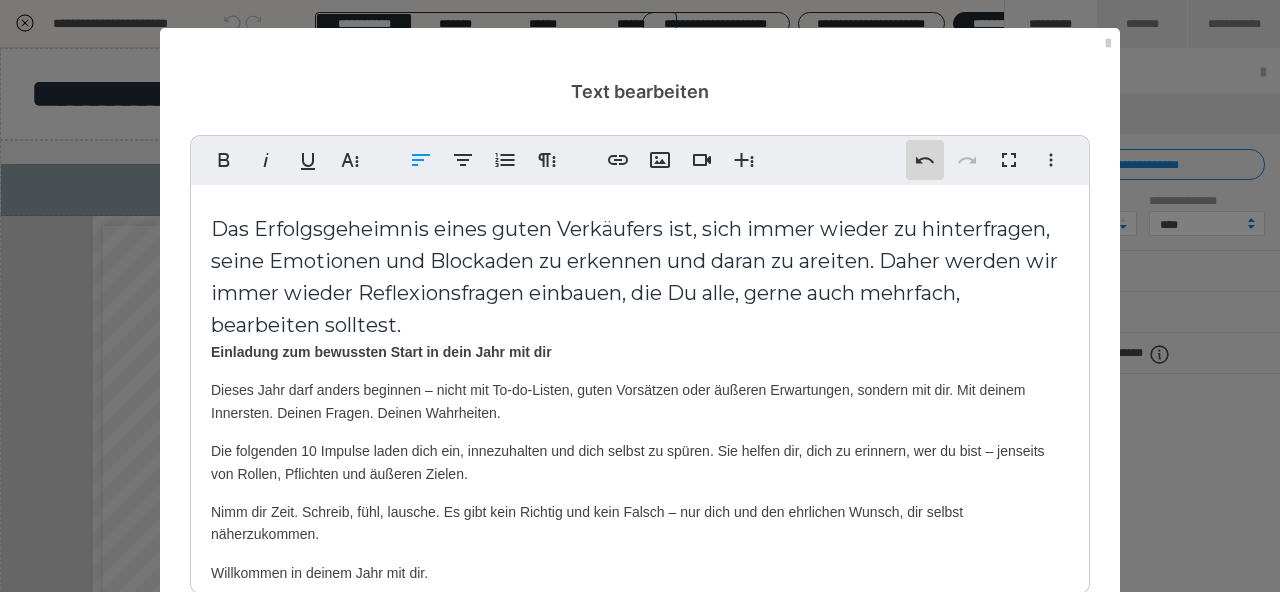 click 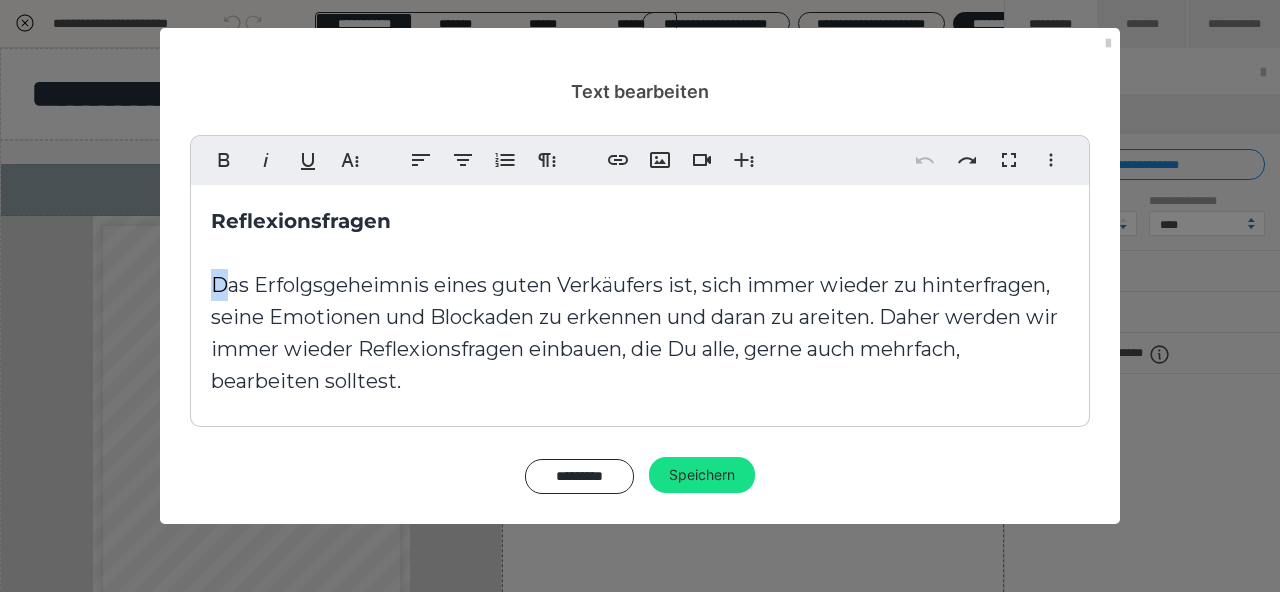 drag, startPoint x: 227, startPoint y: 292, endPoint x: 483, endPoint y: 401, distance: 278.2391 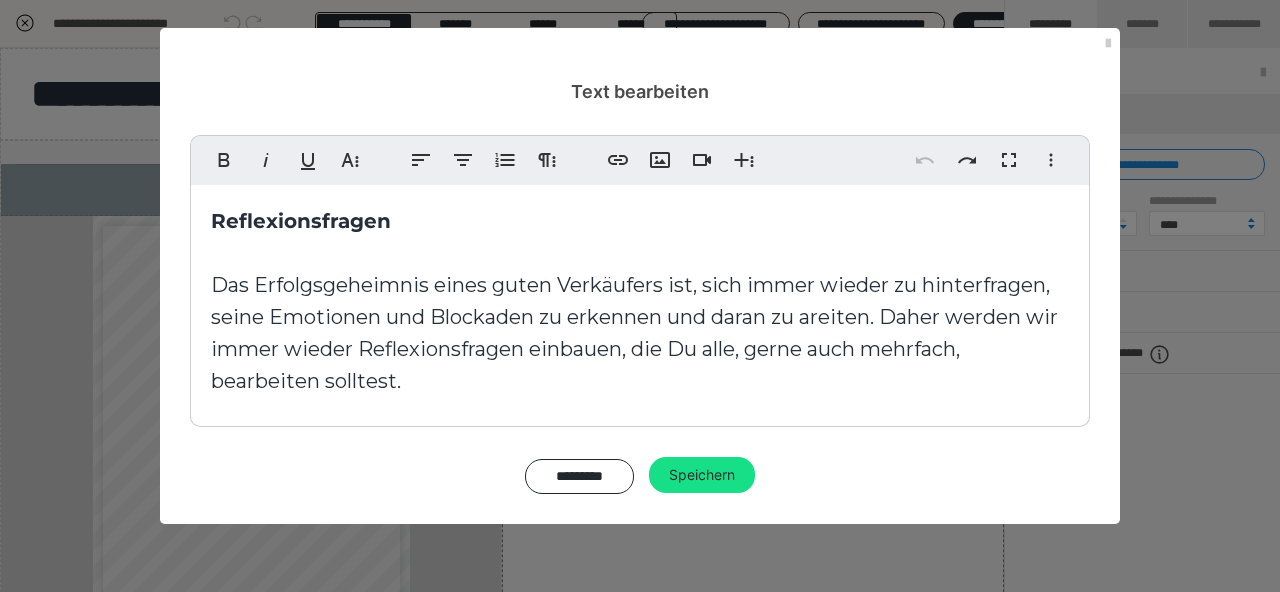 click on "Reflexionsfragen Das Erfolgsgeheimnis eines guten Verkäufers ist, sich immer wieder zu hinterfragen, seine Emotionen und Blockaden zu erkennen und daran zu areiten. Daher werden wir immer wieder Reflexionsfragen einbauen, die Du alle, gerne auch mehrfach, bearbeiten solltest." at bounding box center (640, 301) 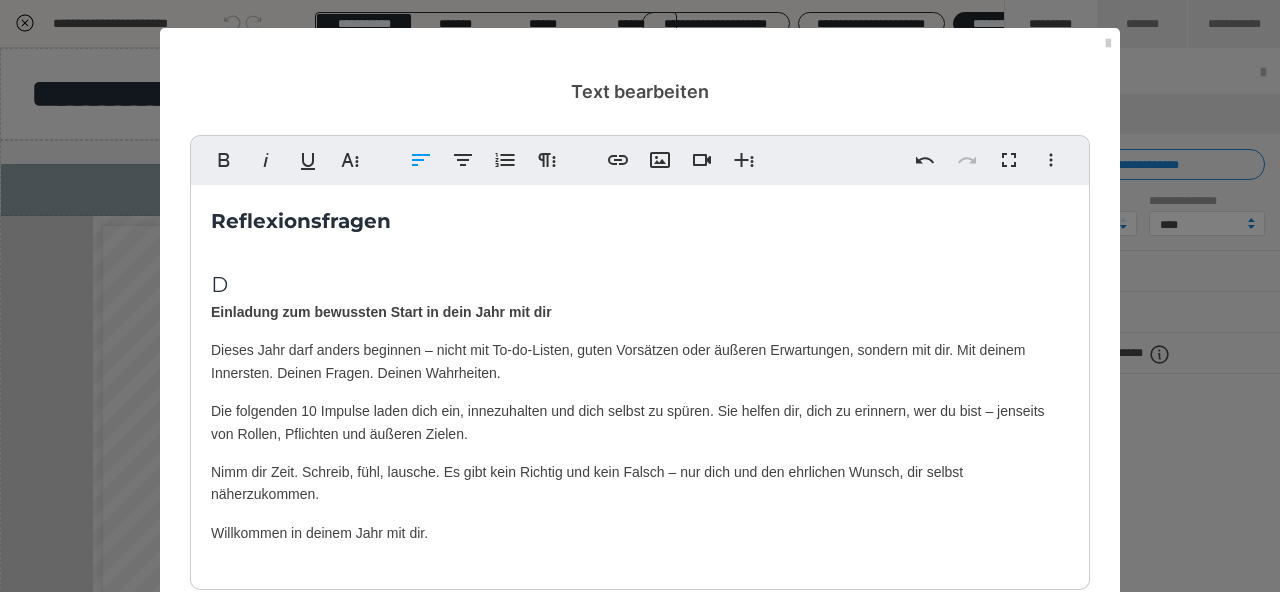 click on "Reflexionsfragen D Einladung zum bewussten Start in dein Jahr mit dir Dieses Jahr darf anders beginnen – nicht mit To-do-Listen, guten Vorsätzen oder äußeren Erwartungen, sondern mit dir. Mit deinem Innersten. Deinen Fragen. Deinen Wahrheiten. Die folgenden 10 Impulse laden dich ein, innezuhalten und dich selbst zu spüren. Sie helfen dir, dich zu erinnern, wer du bist – jenseits von Rollen, Pflichten und äußeren Zielen. Nimm dir Zeit. Schreib, fühl, lausche. Es gibt kein Richtig und kein Falsch – nur dich und den ehrlichen Wunsch, dir selbst näherzukommen. Willkommen in deinem Jahr mit dir." at bounding box center [640, 382] 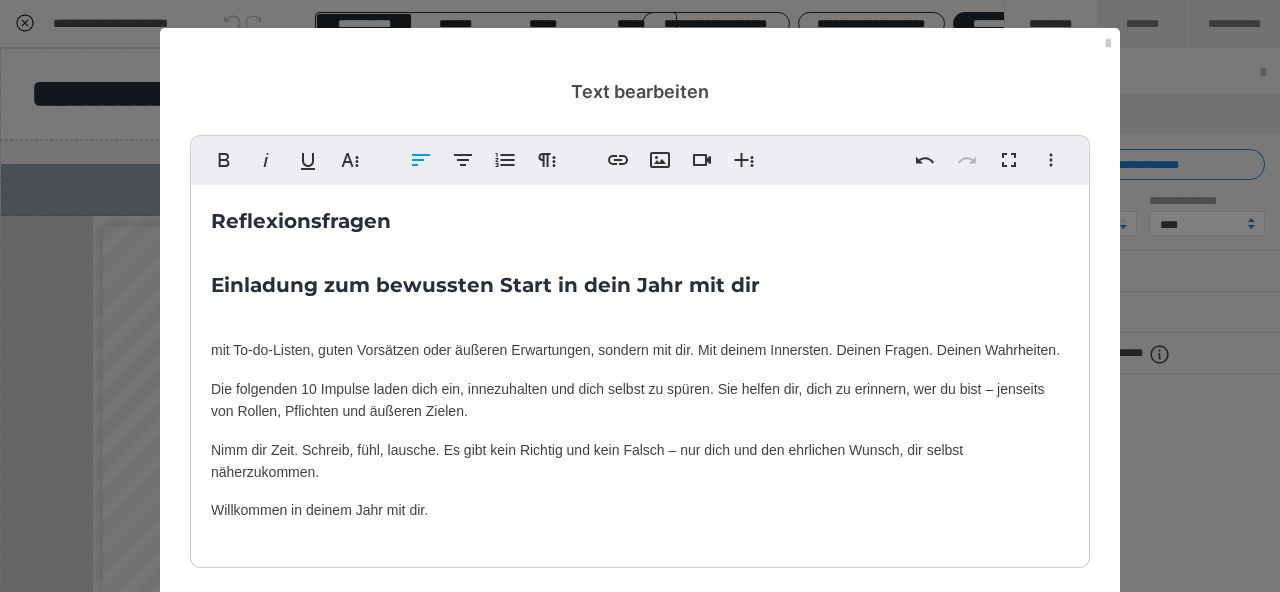 type 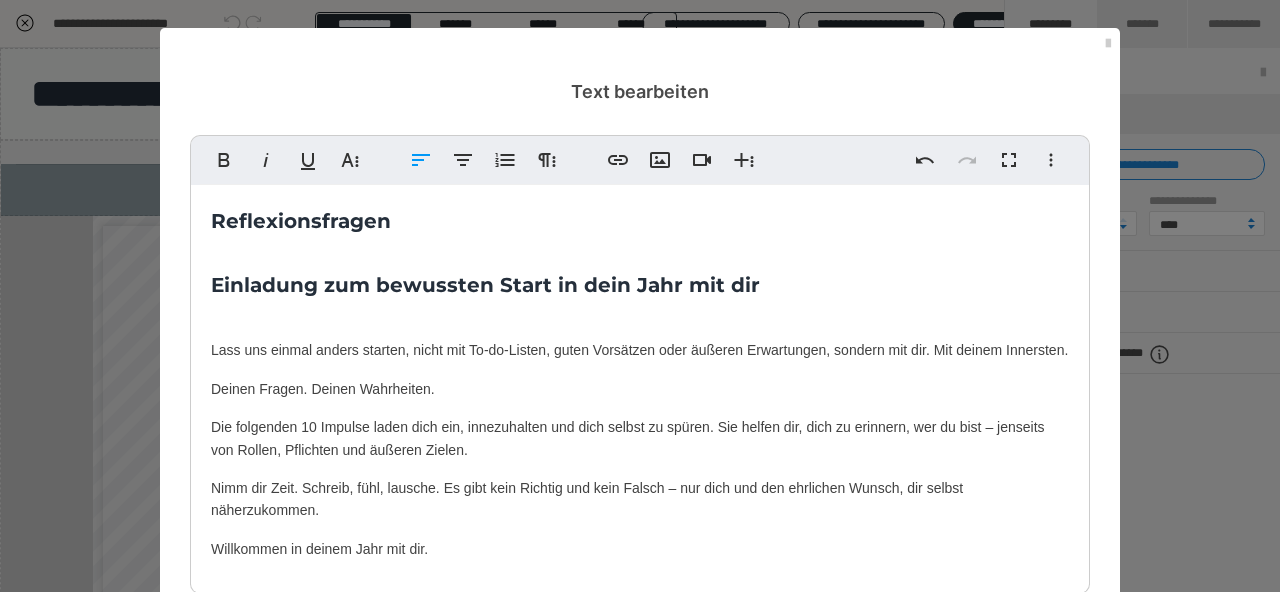 scroll, scrollTop: 34, scrollLeft: 0, axis: vertical 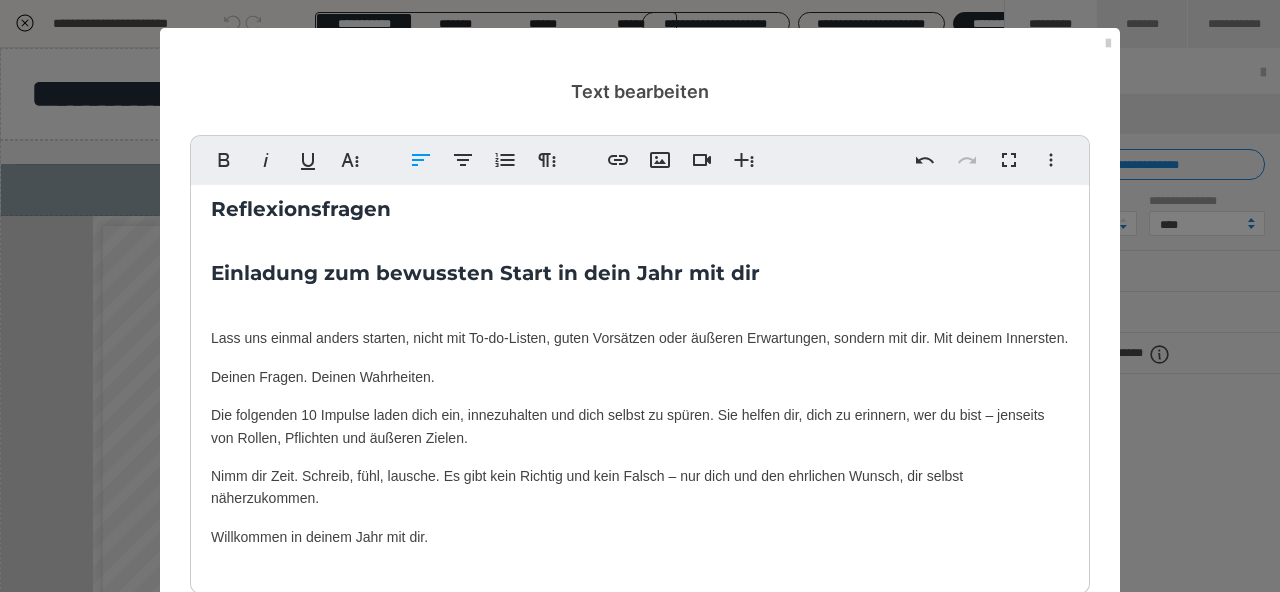 click on "Willkommen in deinem Jahr mit dir." at bounding box center (640, 537) 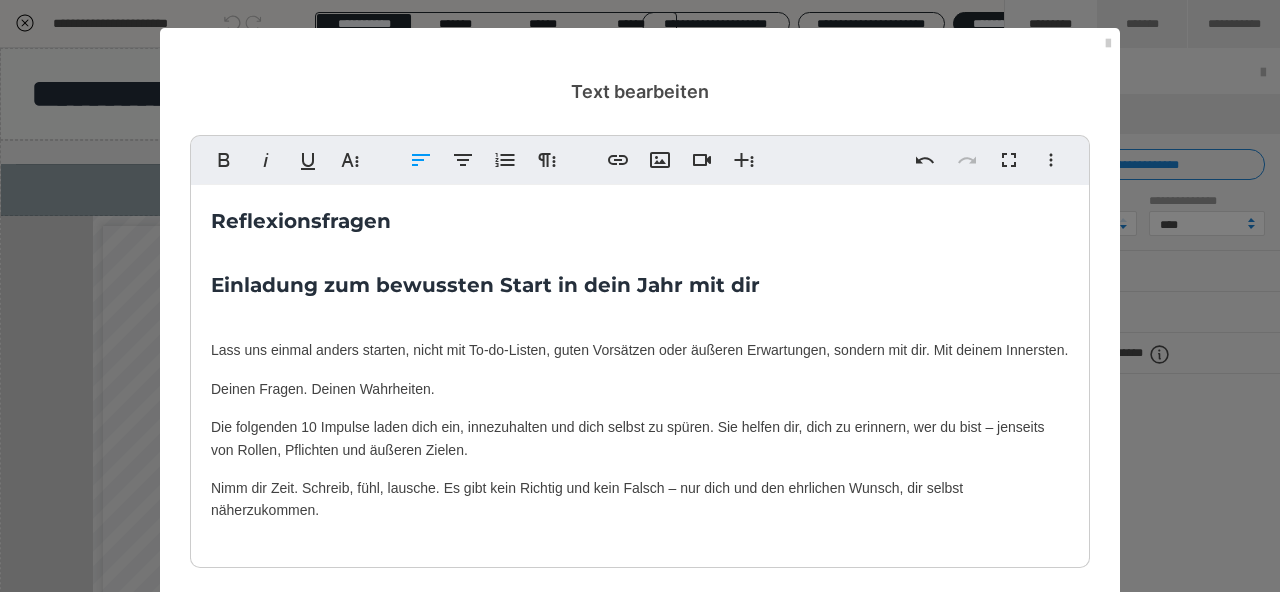 scroll, scrollTop: 0, scrollLeft: 0, axis: both 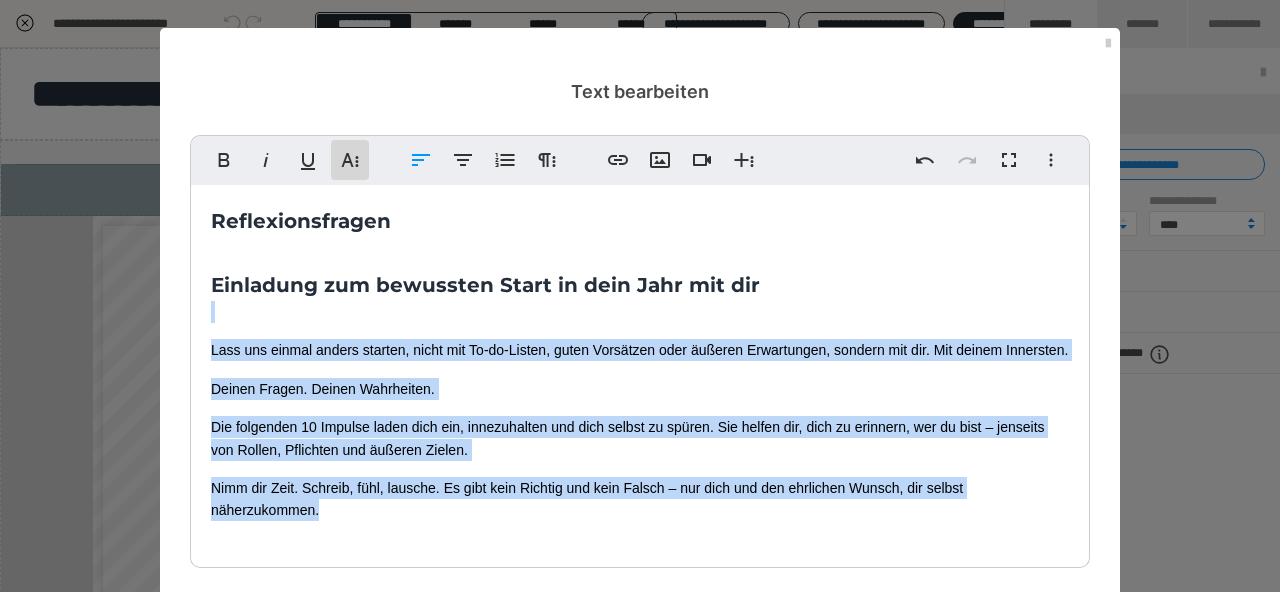 click 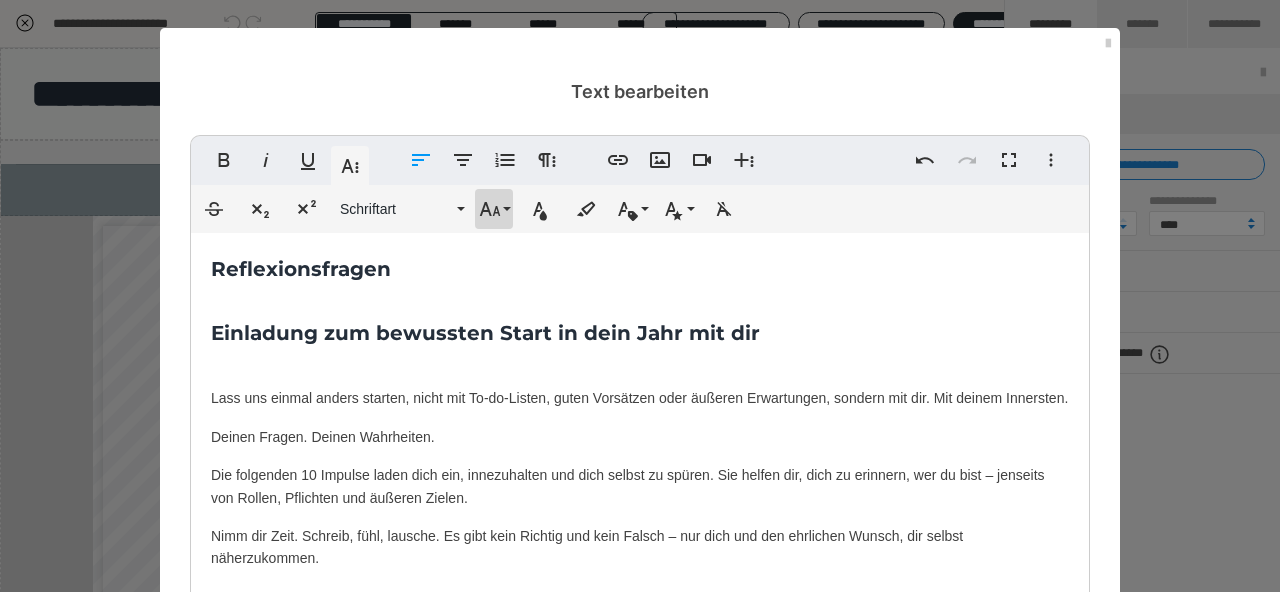 click 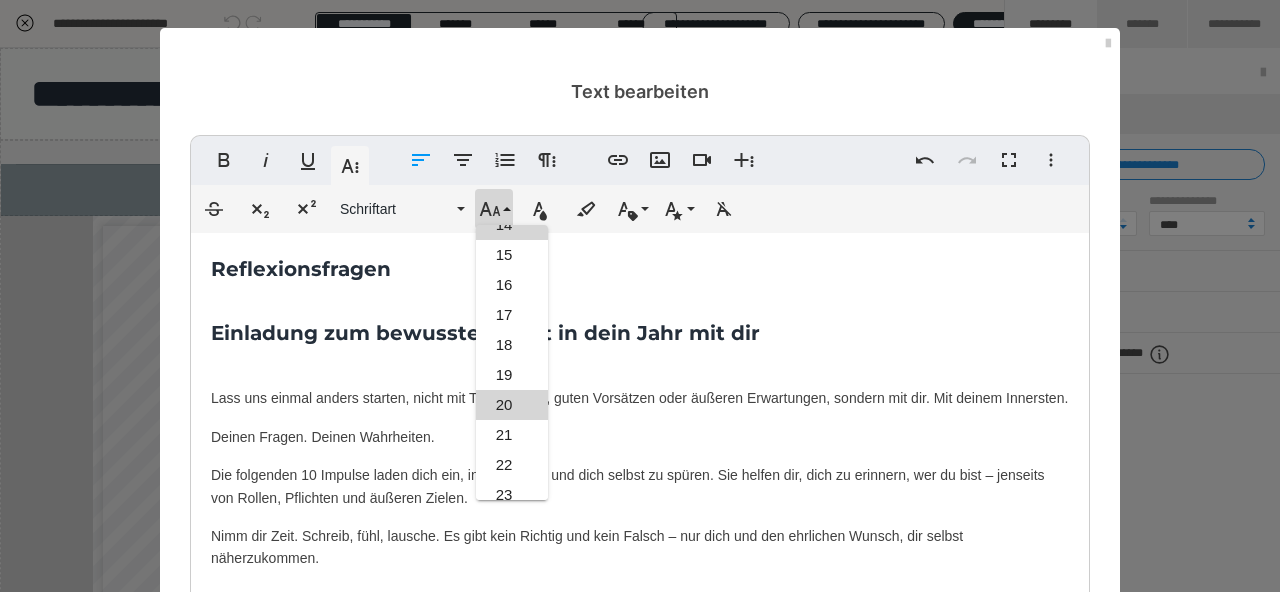 click on "20" at bounding box center [512, 405] 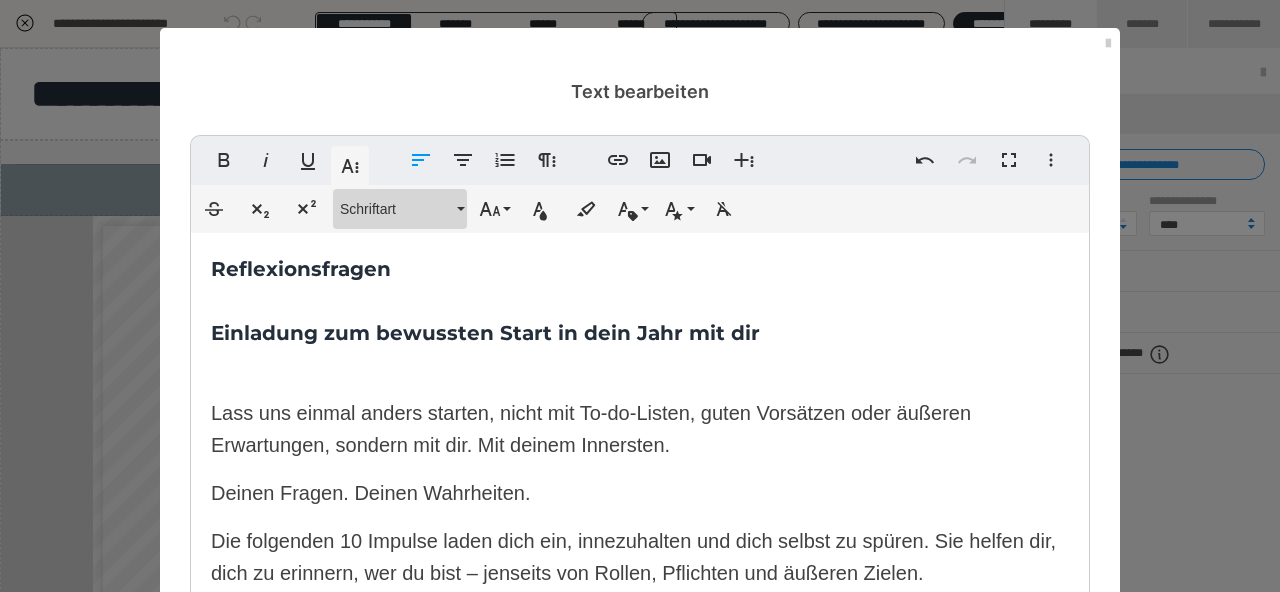 click on "Schriftart" at bounding box center (396, 209) 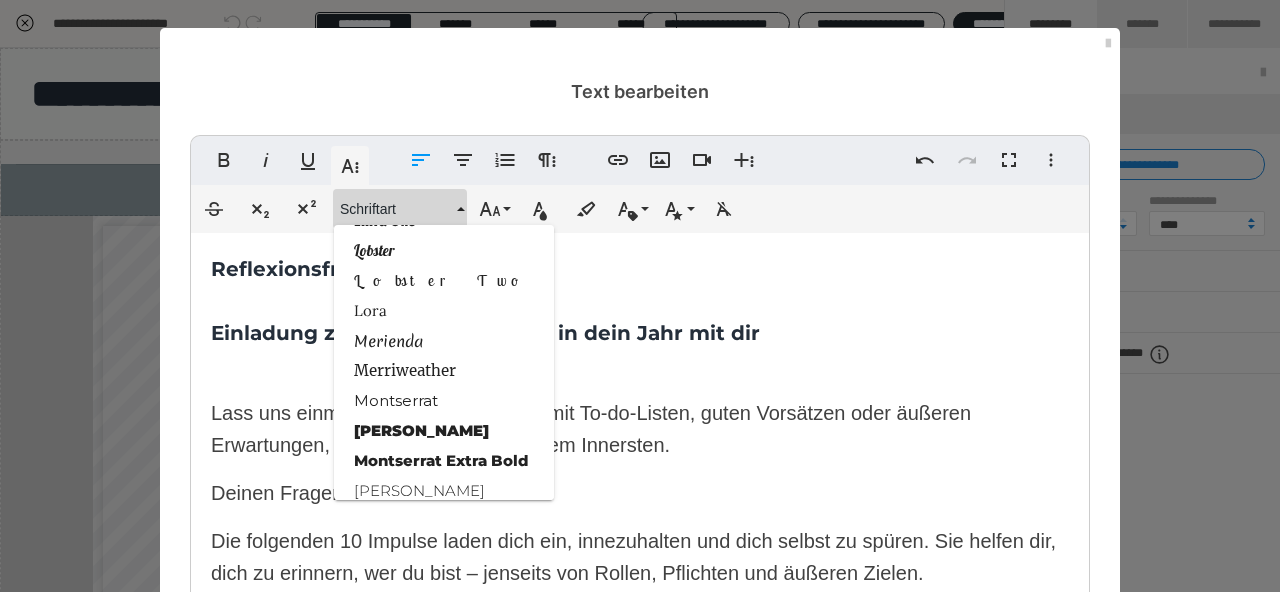scroll, scrollTop: 1777, scrollLeft: 0, axis: vertical 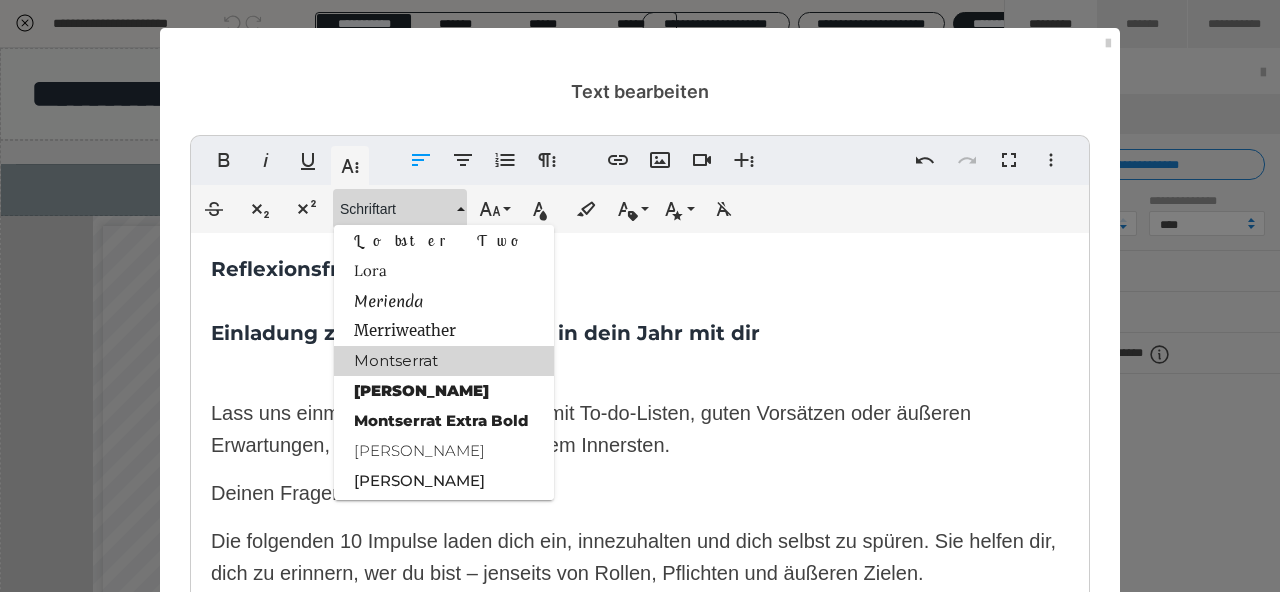 click on "Montserrat" at bounding box center (444, 361) 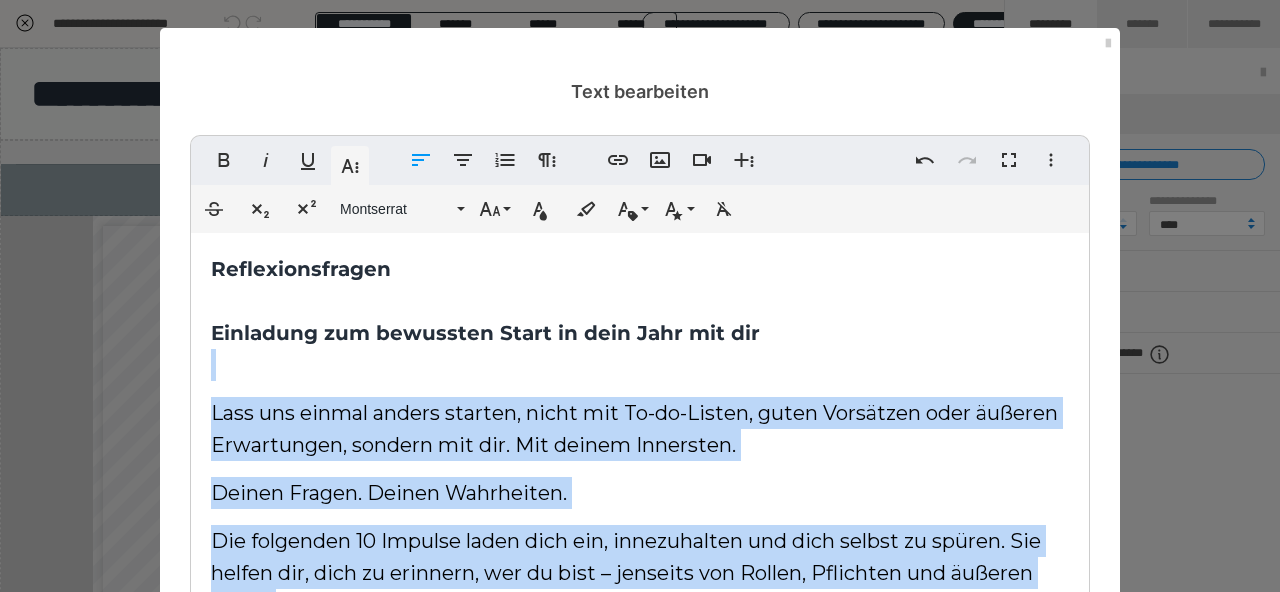 scroll, scrollTop: 105, scrollLeft: 0, axis: vertical 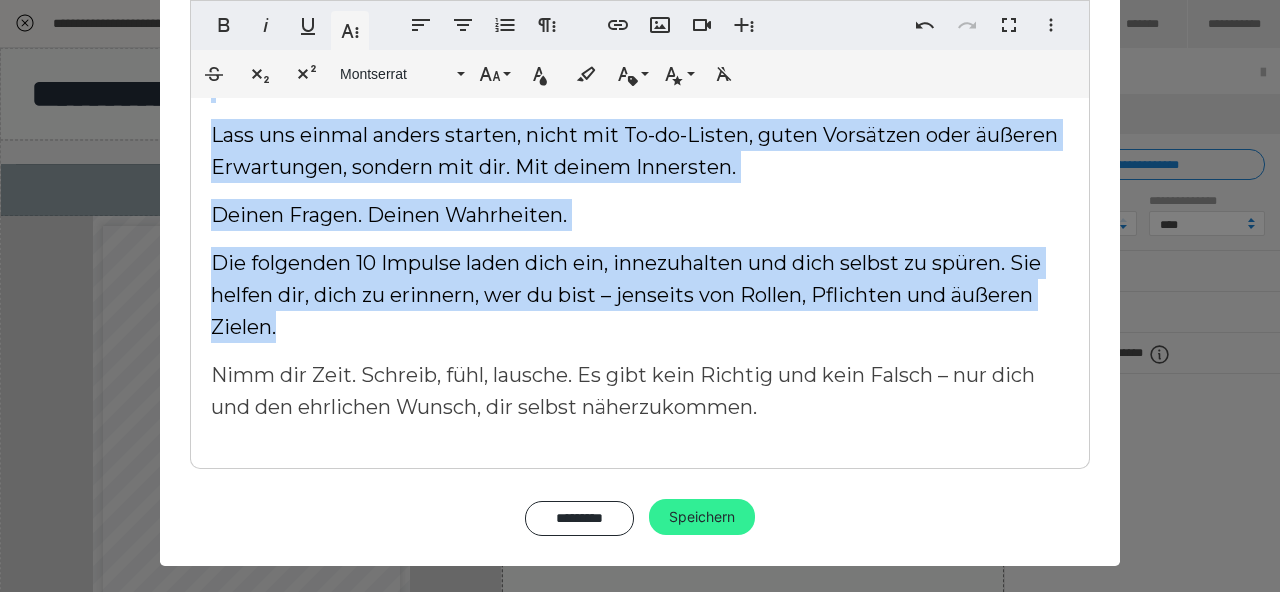 click on "Speichern" at bounding box center [702, 517] 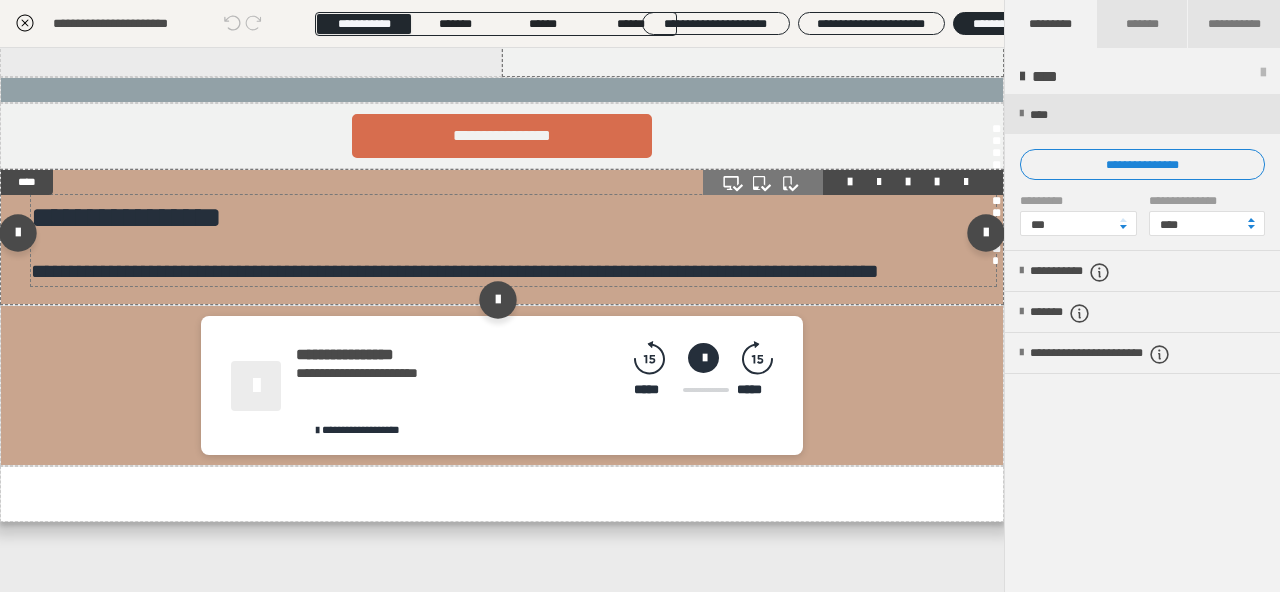 scroll, scrollTop: 733, scrollLeft: 0, axis: vertical 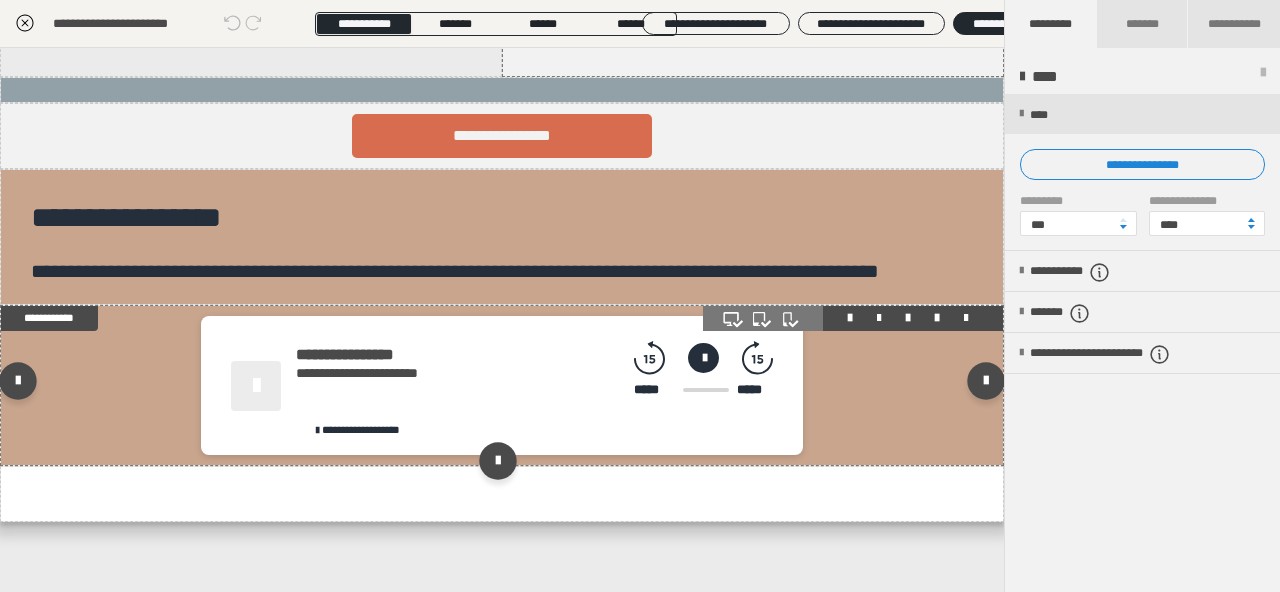 click on "**********" at bounding box center [534, 388] 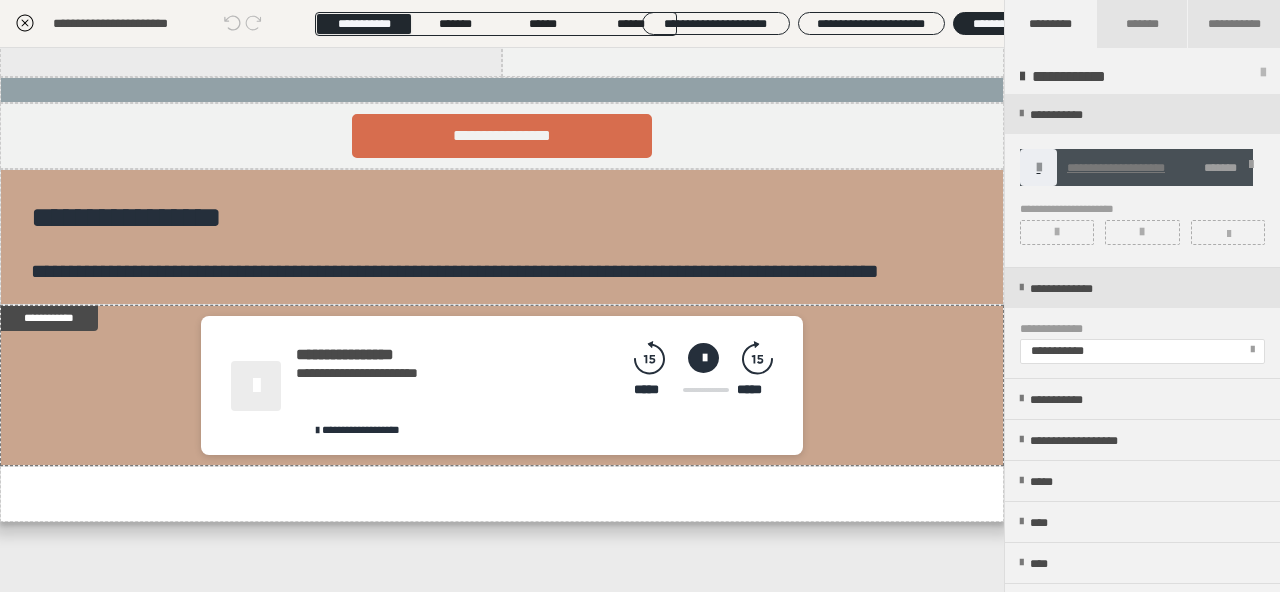 click at bounding box center [1251, 168] 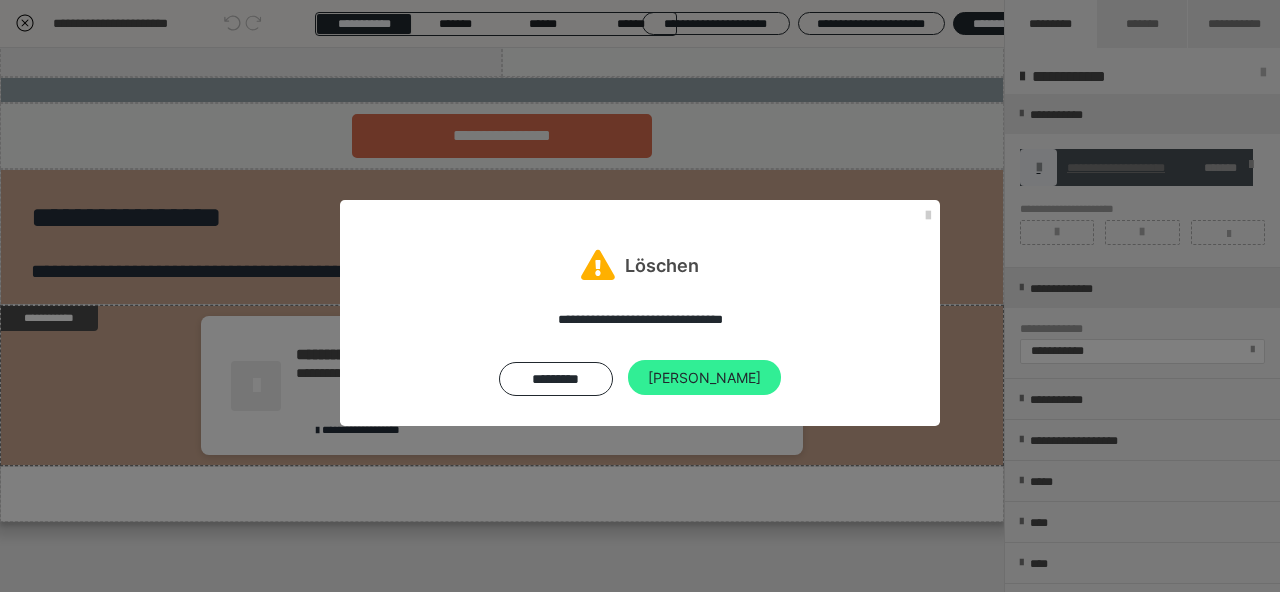 click on "Ja" at bounding box center [704, 378] 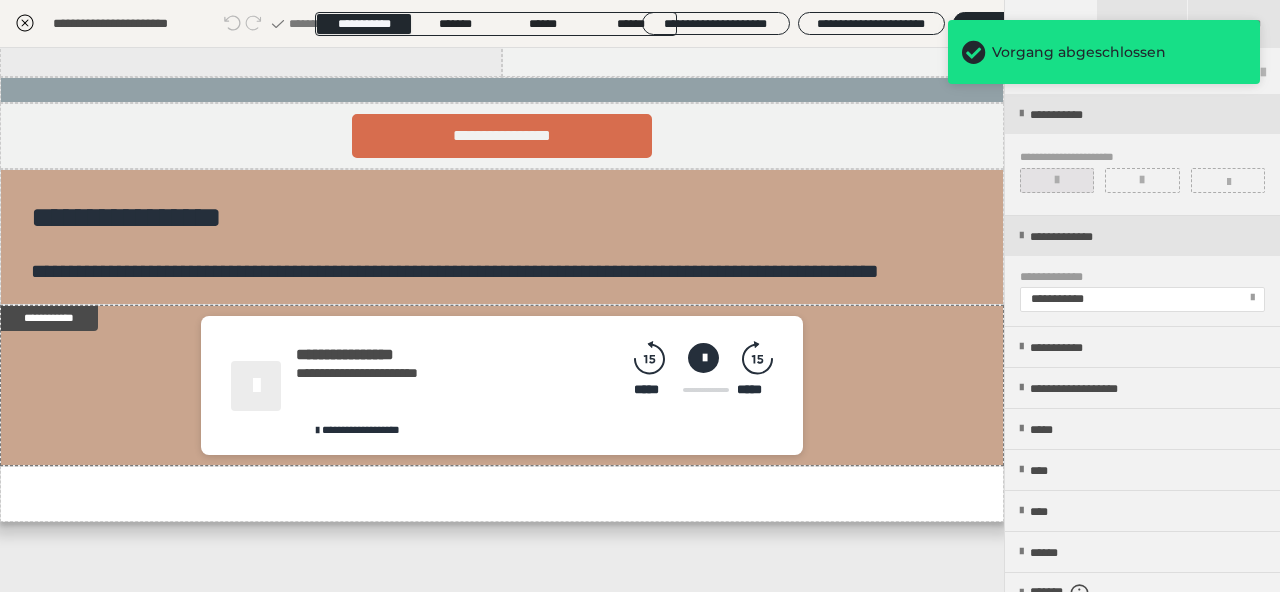 click at bounding box center [1057, 180] 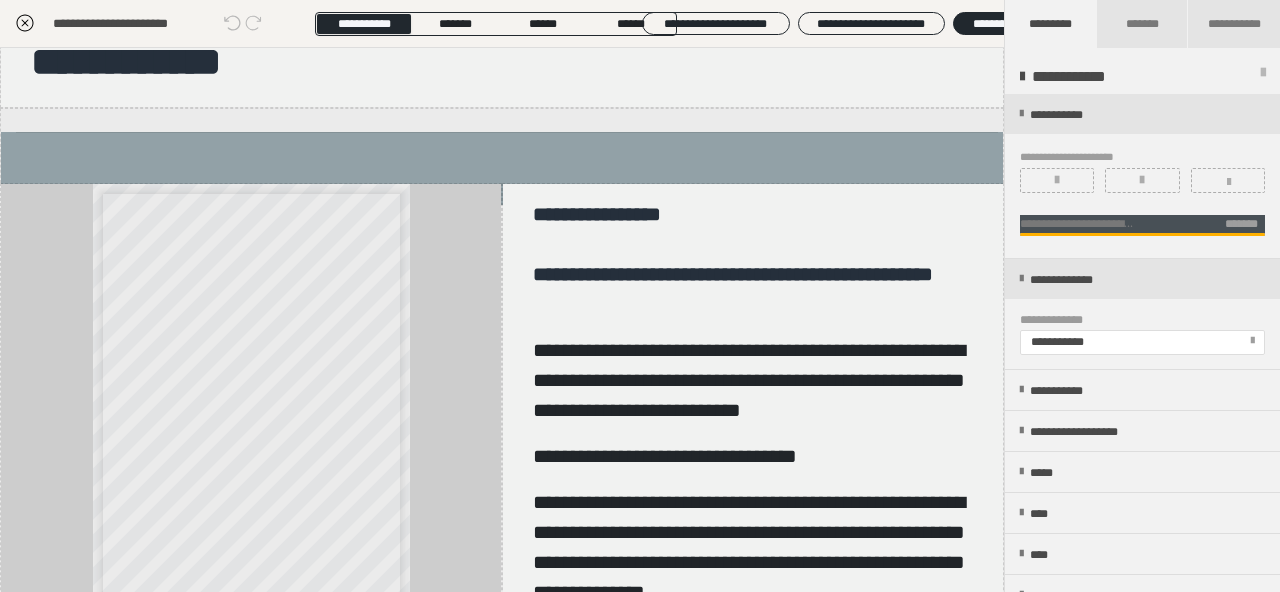 scroll, scrollTop: 0, scrollLeft: 0, axis: both 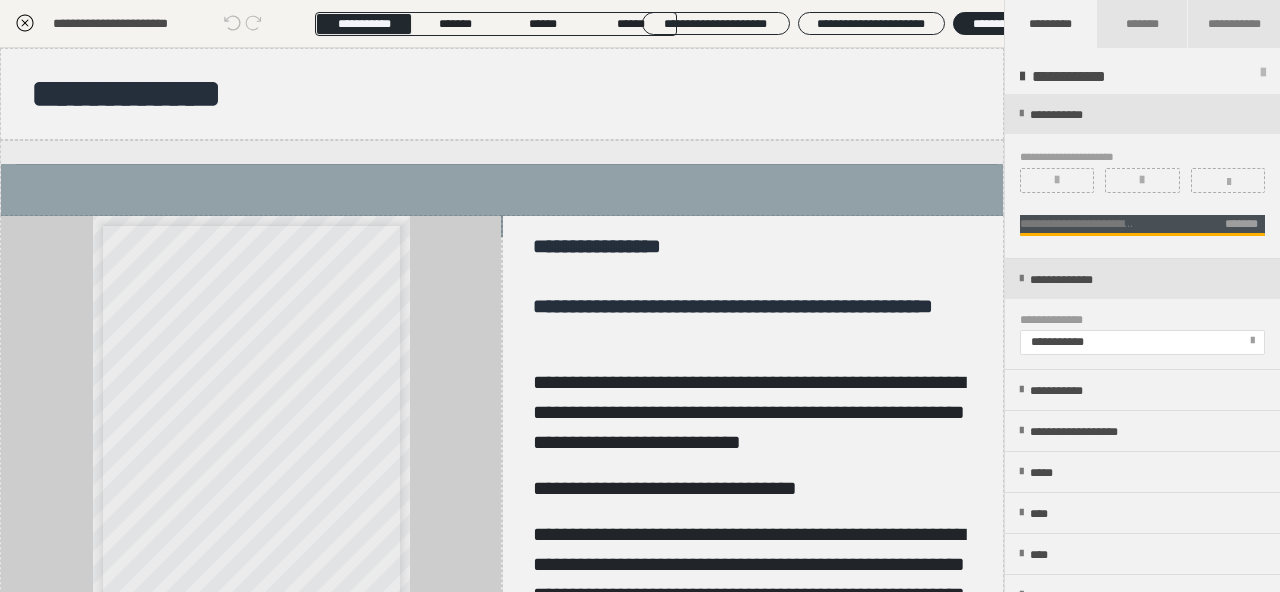 click 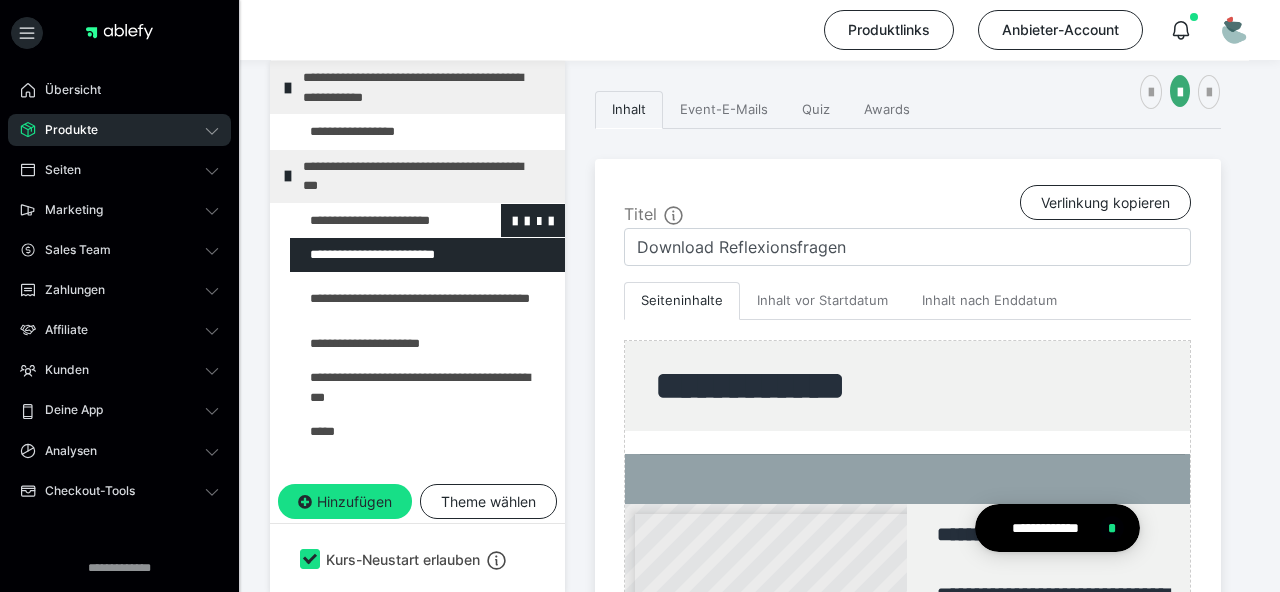 click at bounding box center [375, 221] 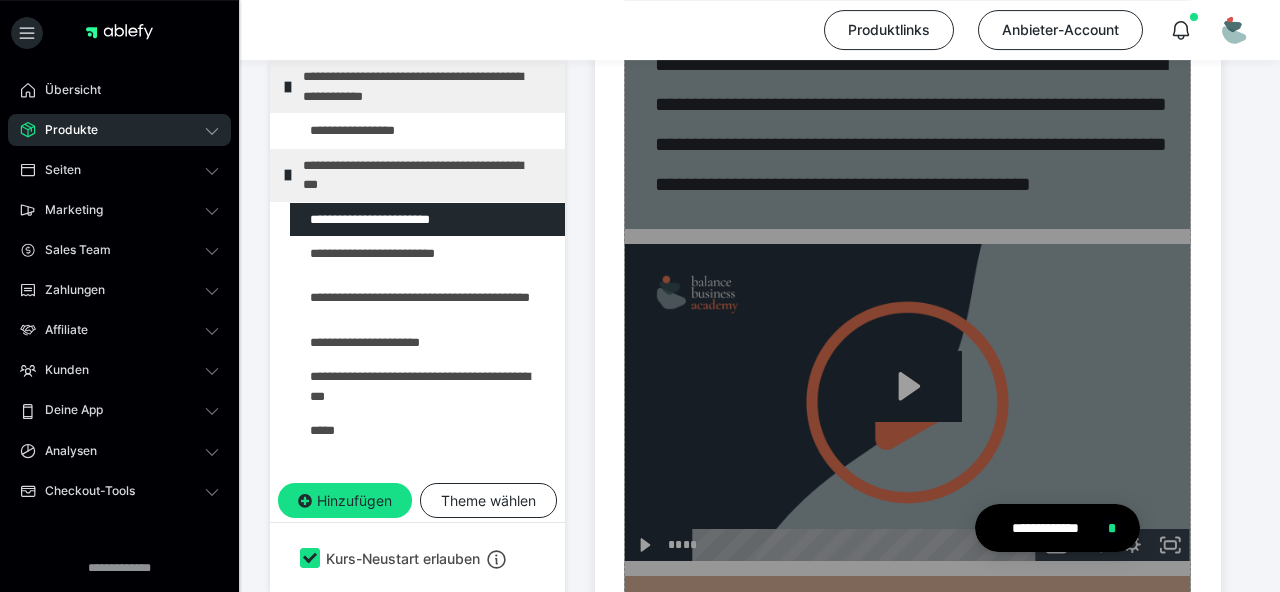scroll, scrollTop: 1037, scrollLeft: 0, axis: vertical 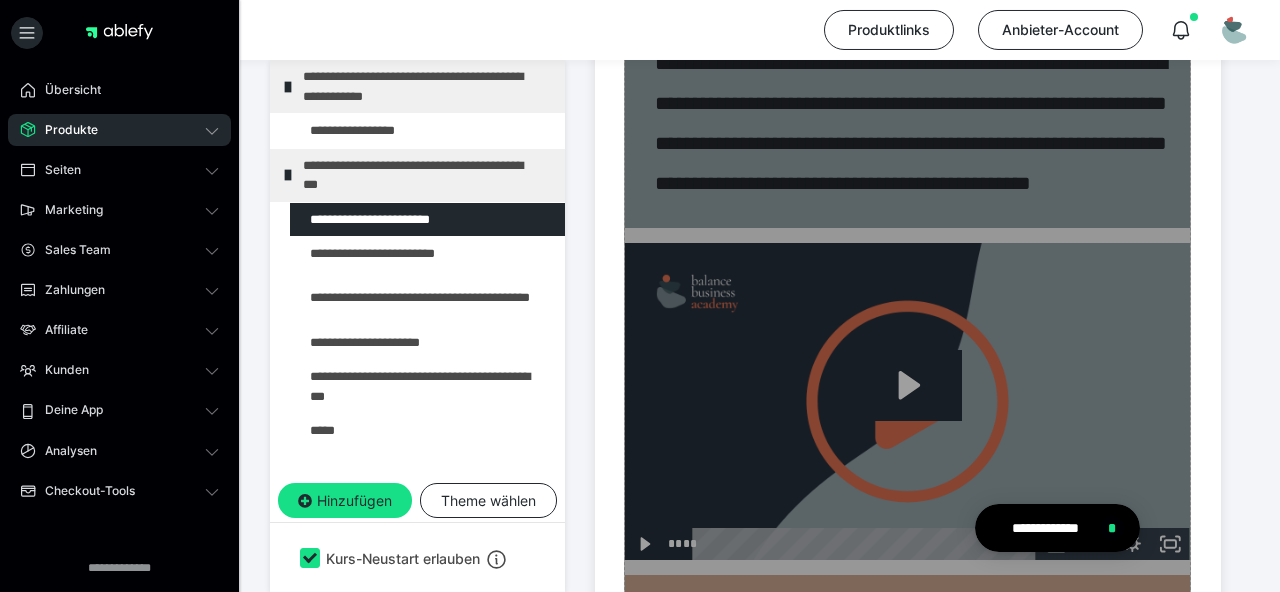 click on "Zum Pagebuilder" at bounding box center (907, 219) 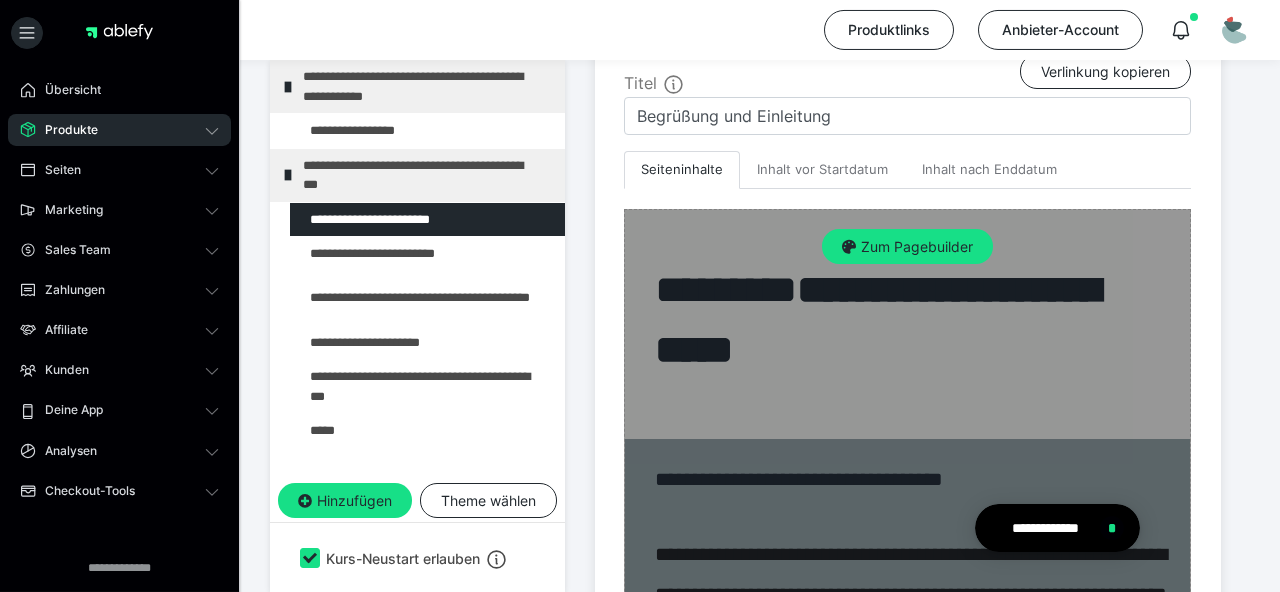 scroll, scrollTop: 542, scrollLeft: 0, axis: vertical 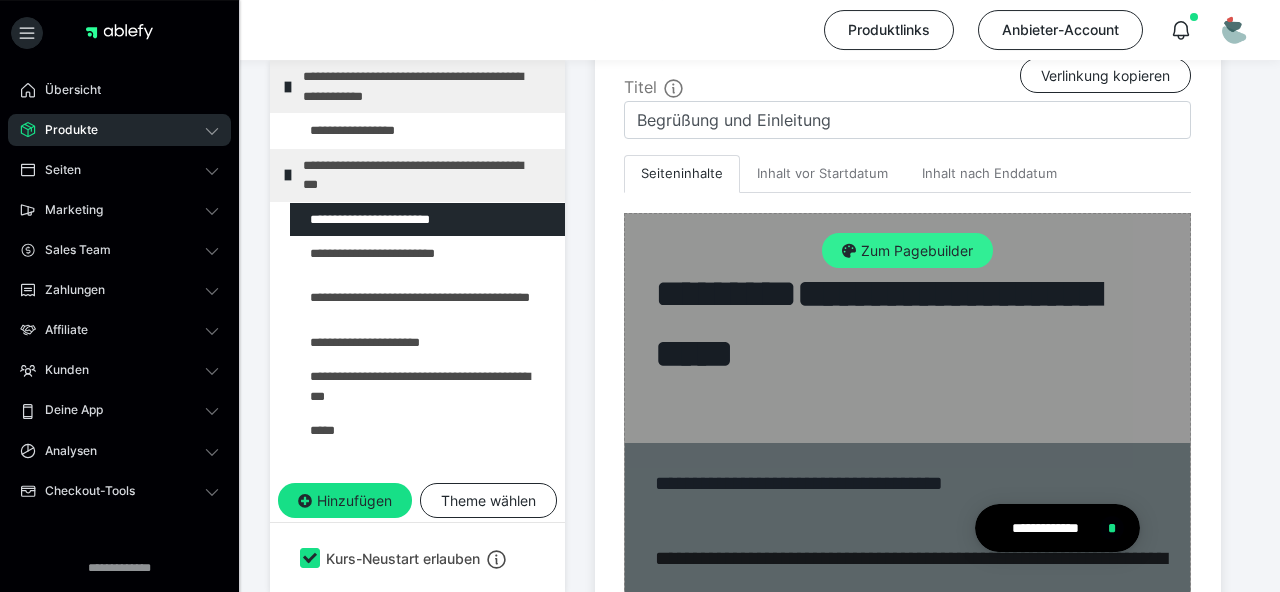 click on "Zum Pagebuilder" at bounding box center [907, 251] 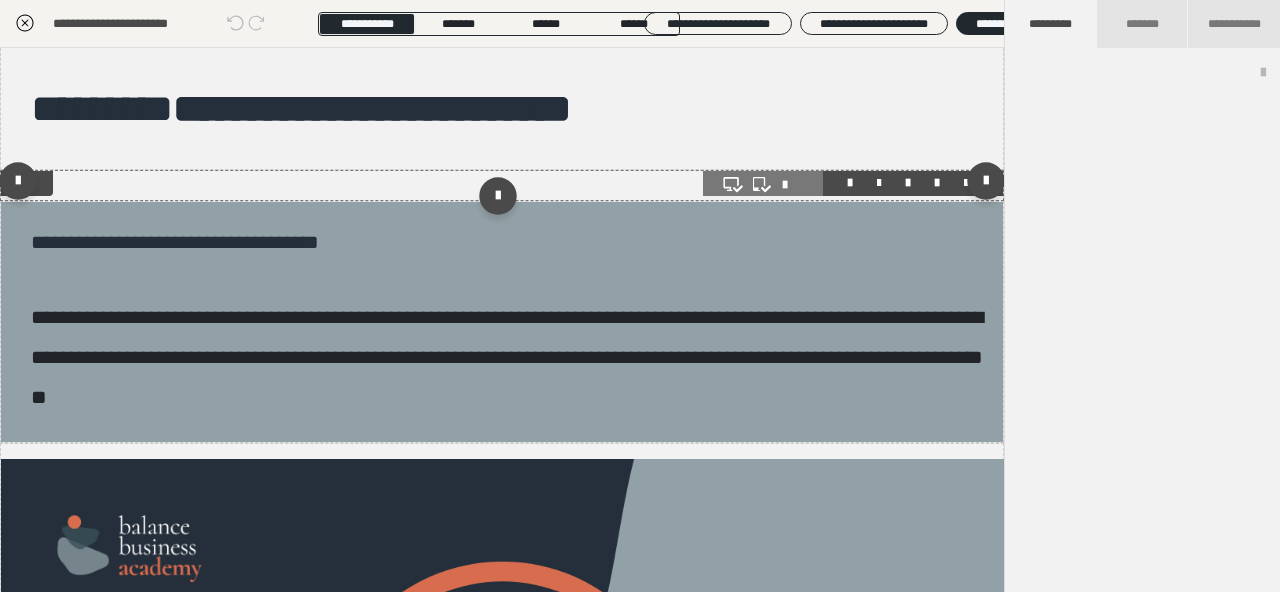 scroll, scrollTop: 0, scrollLeft: 0, axis: both 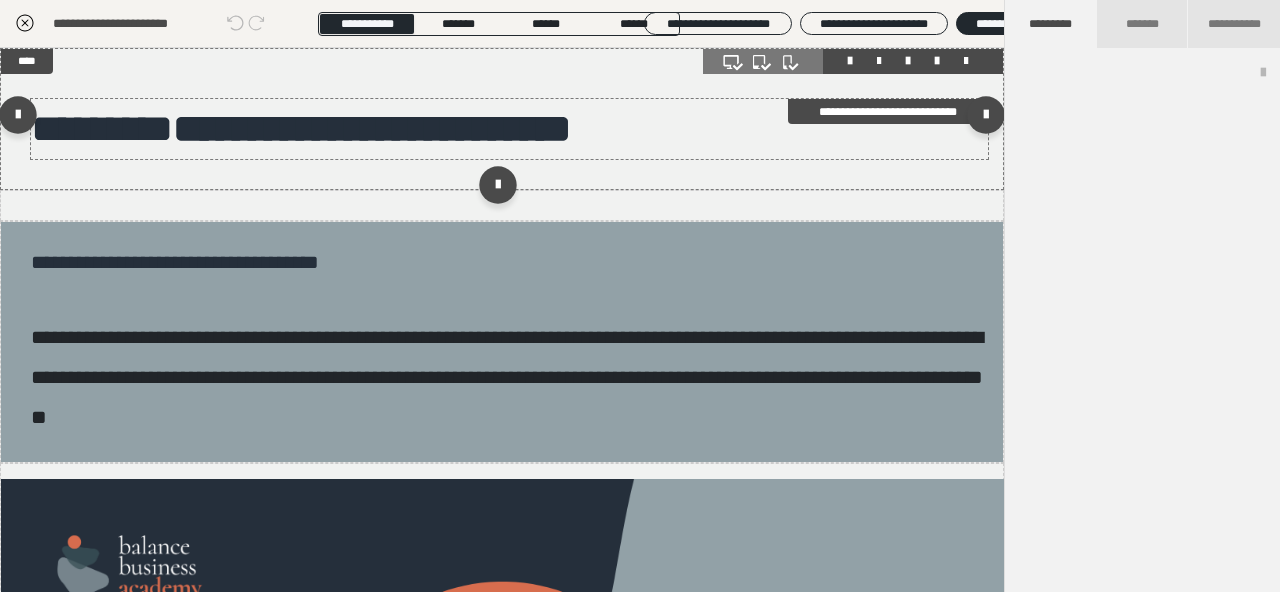 click on "**********" at bounding box center (372, 128) 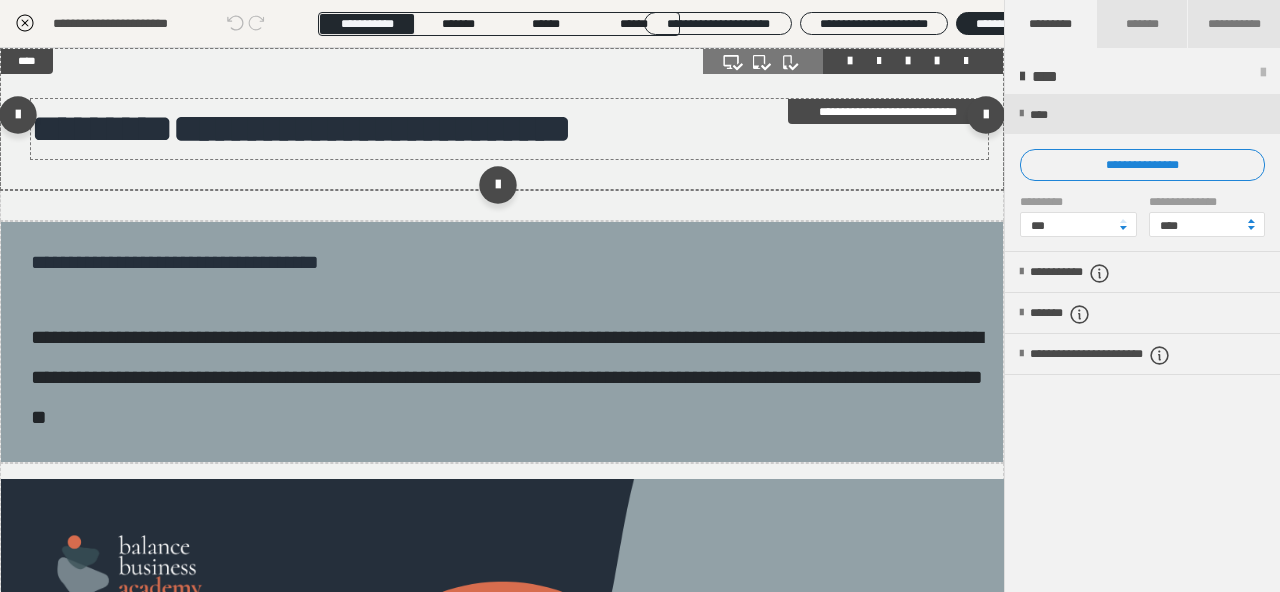 click on "**********" at bounding box center [372, 128] 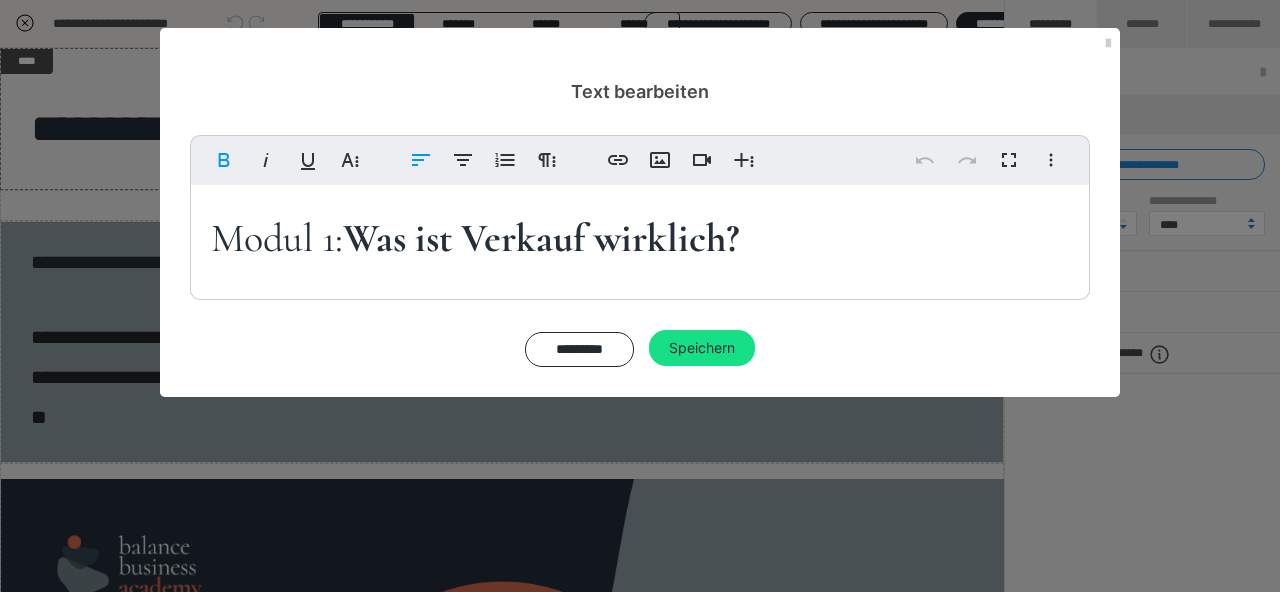click on "Was ist Verkauf wirklich?" at bounding box center [541, 238] 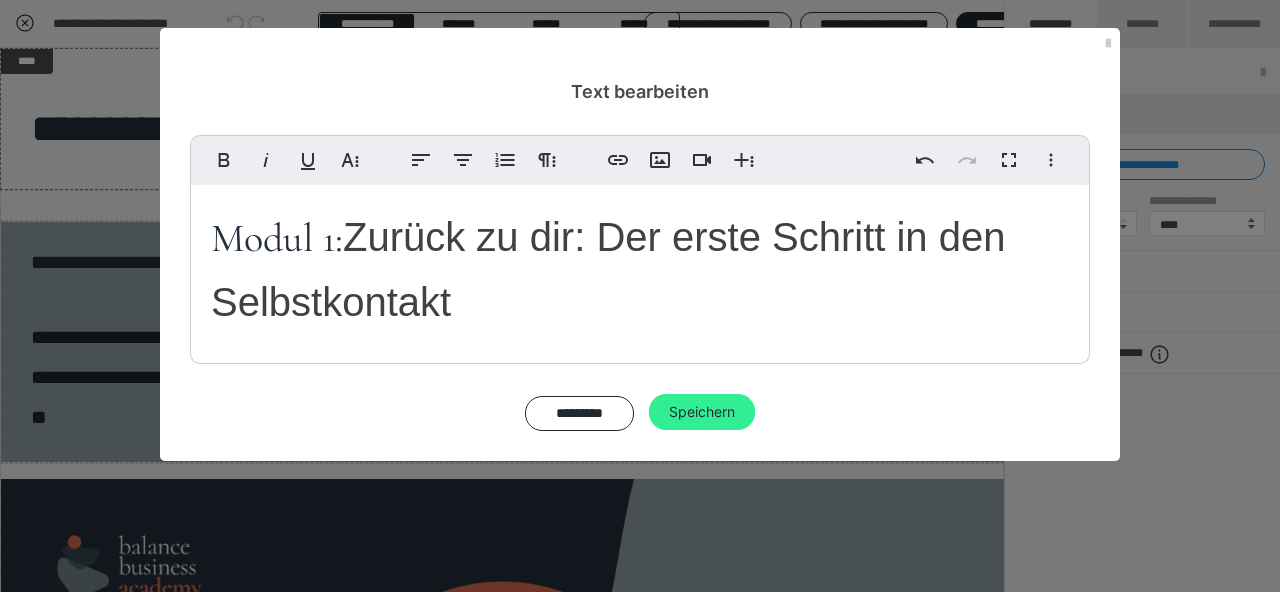 click on "Speichern" at bounding box center [702, 412] 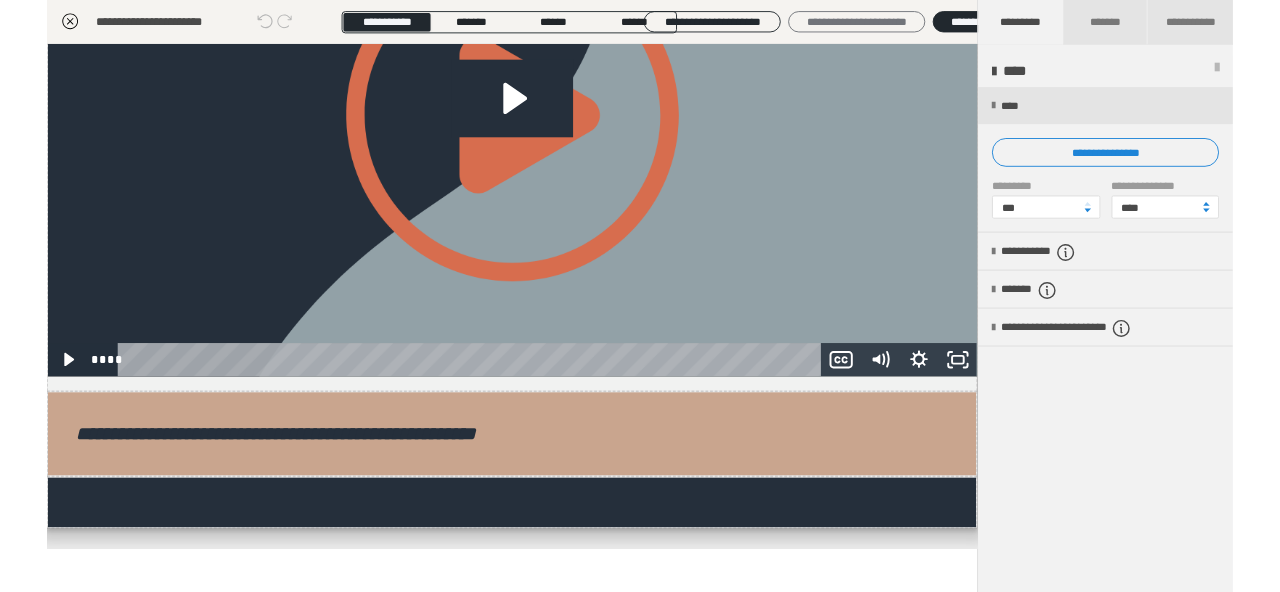 scroll, scrollTop: 695, scrollLeft: 0, axis: vertical 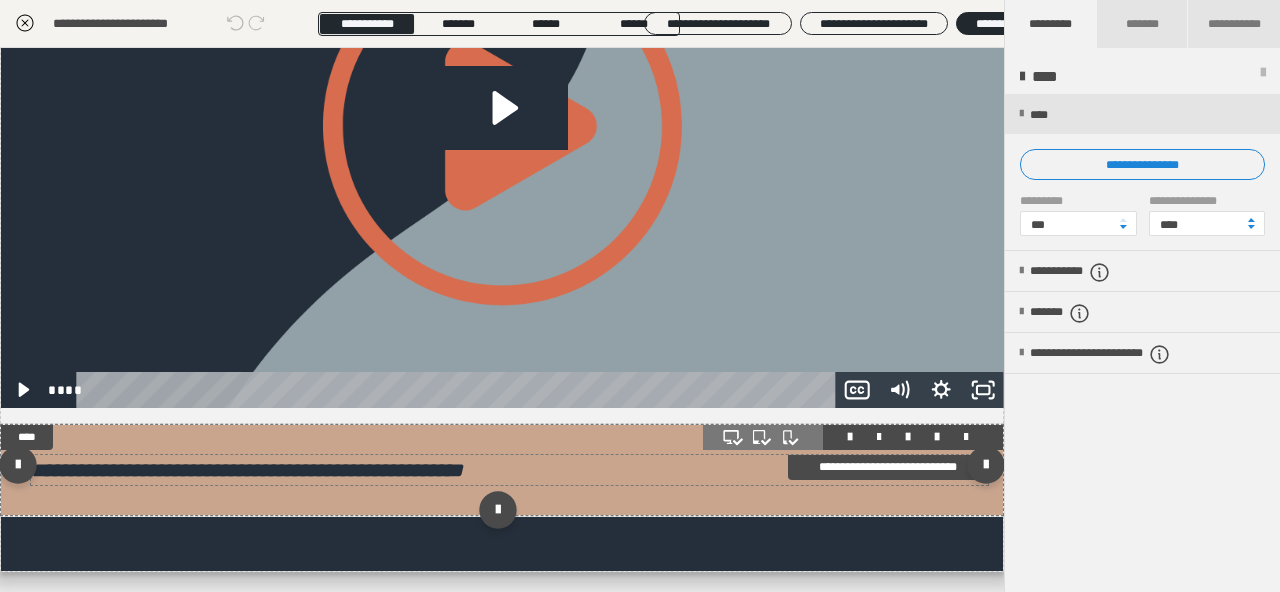click on "**********" at bounding box center [247, 470] 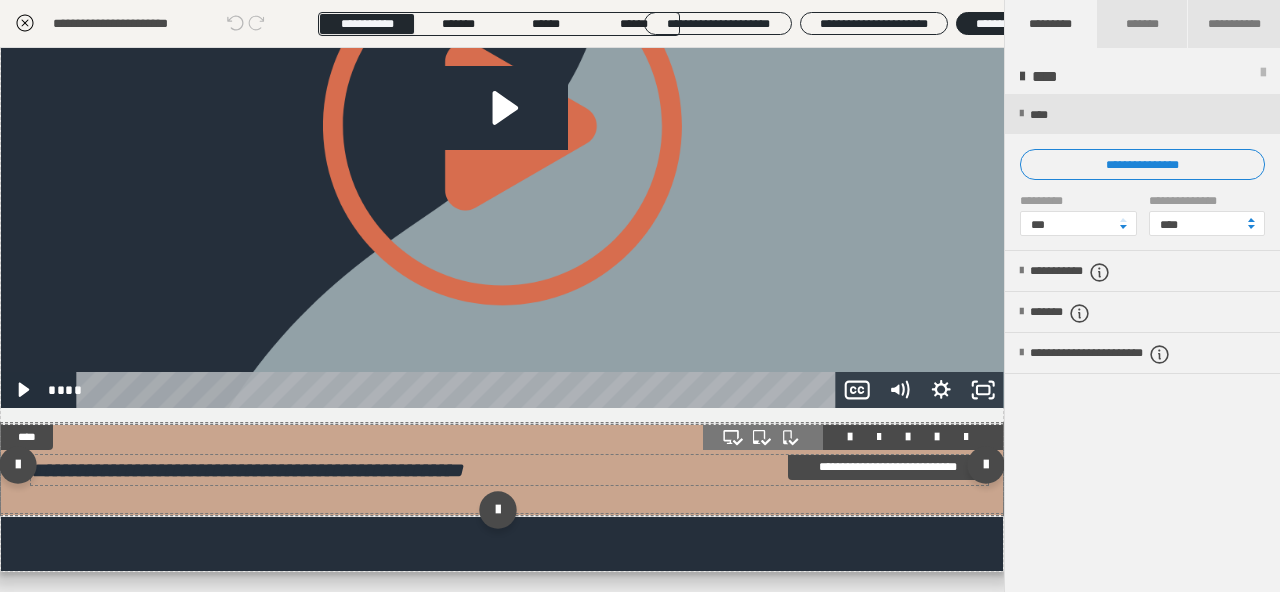 click on "**********" at bounding box center (247, 470) 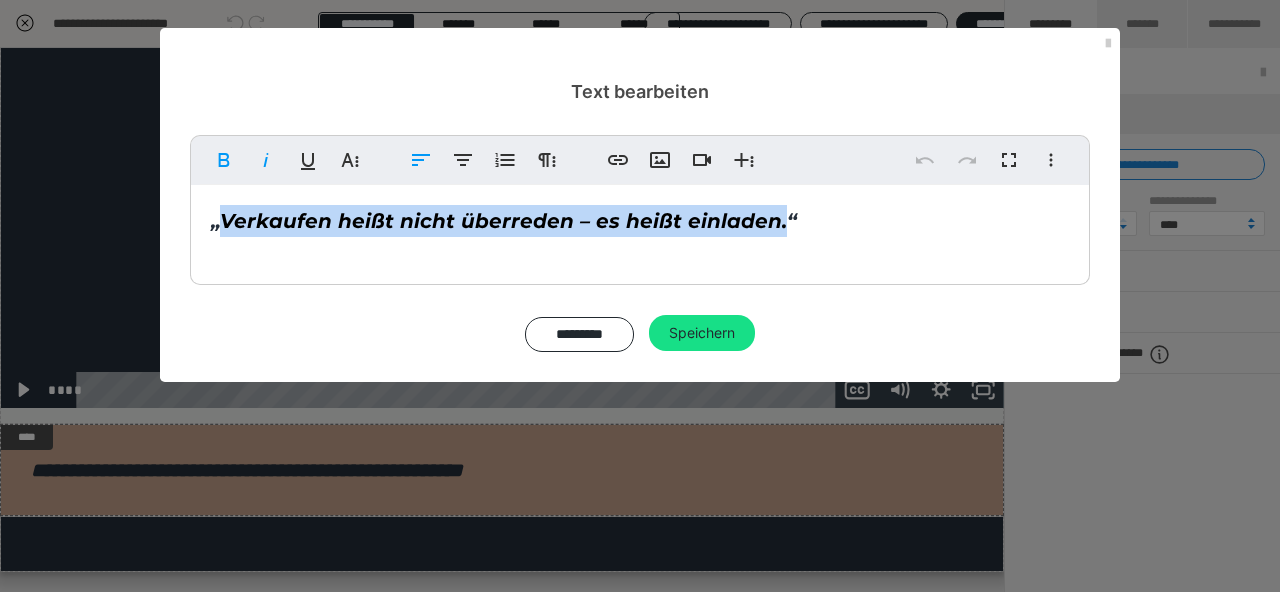 drag, startPoint x: 774, startPoint y: 223, endPoint x: 224, endPoint y: 224, distance: 550.0009 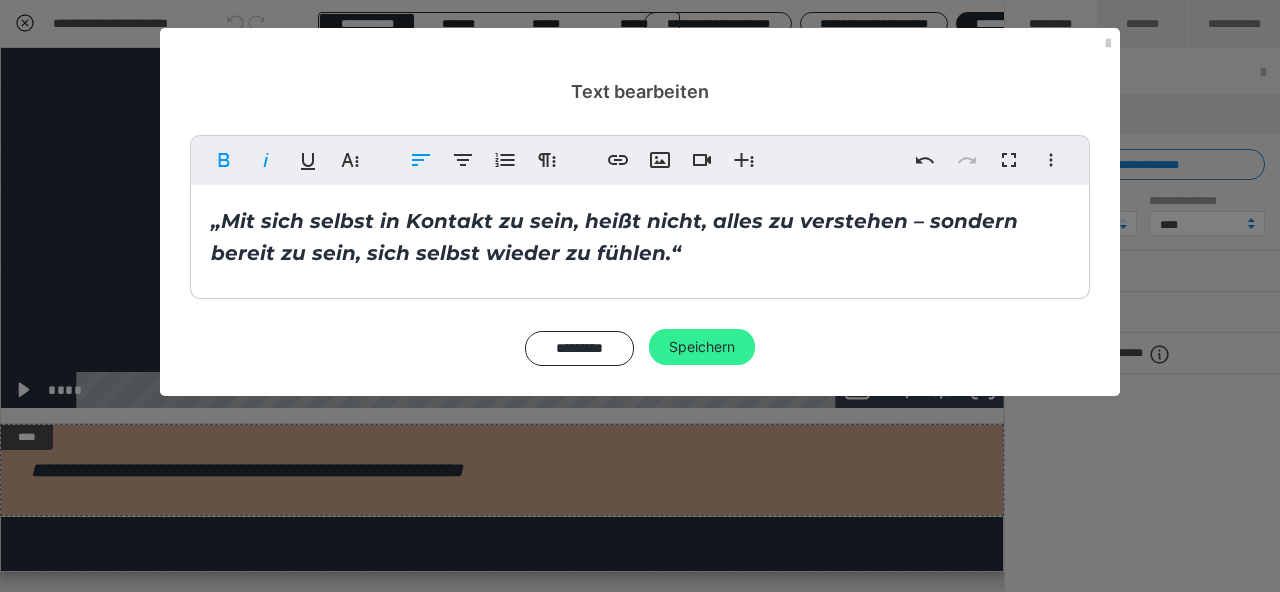 click on "Speichern" at bounding box center (702, 347) 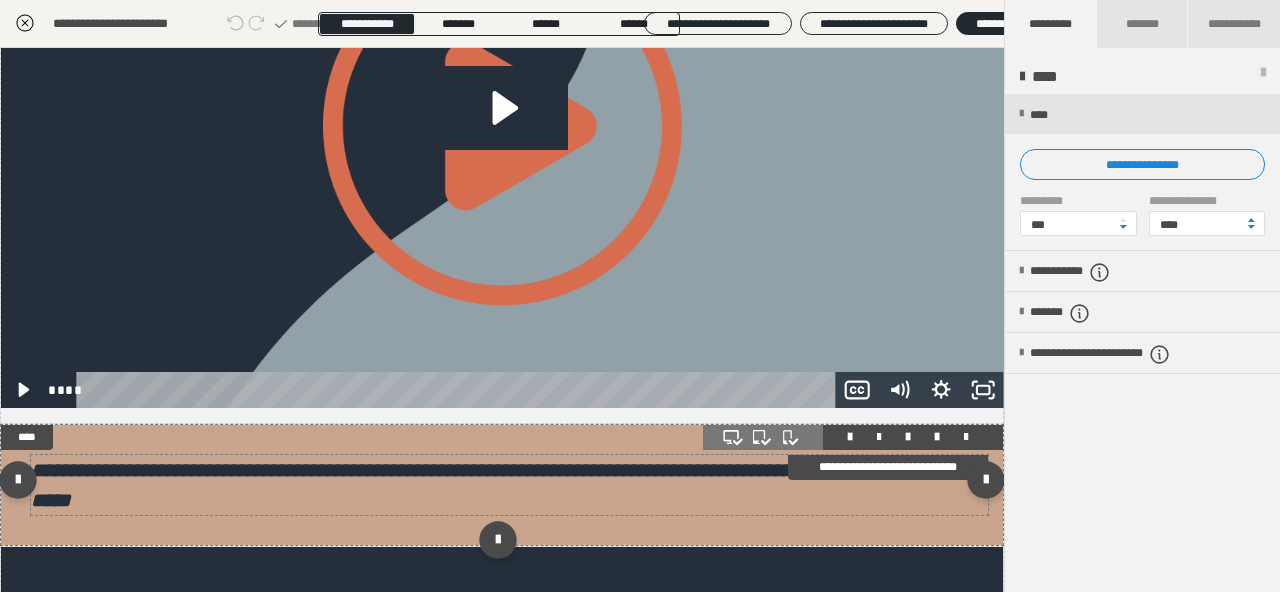 click on "**********" at bounding box center [507, 485] 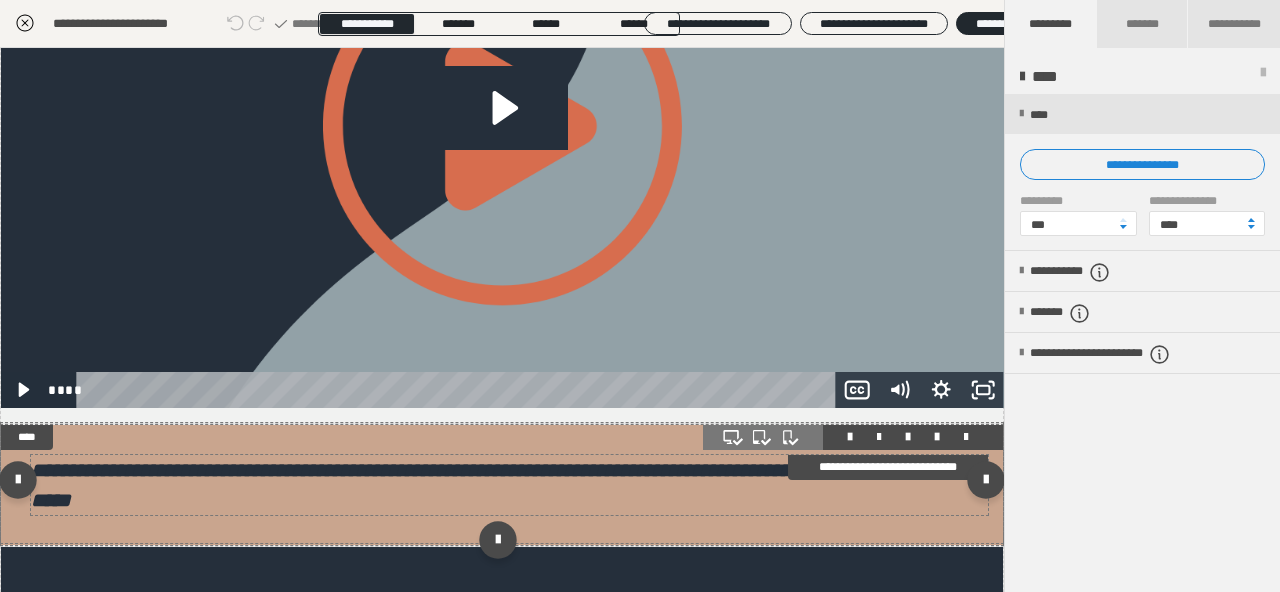 click on "**********" at bounding box center (507, 485) 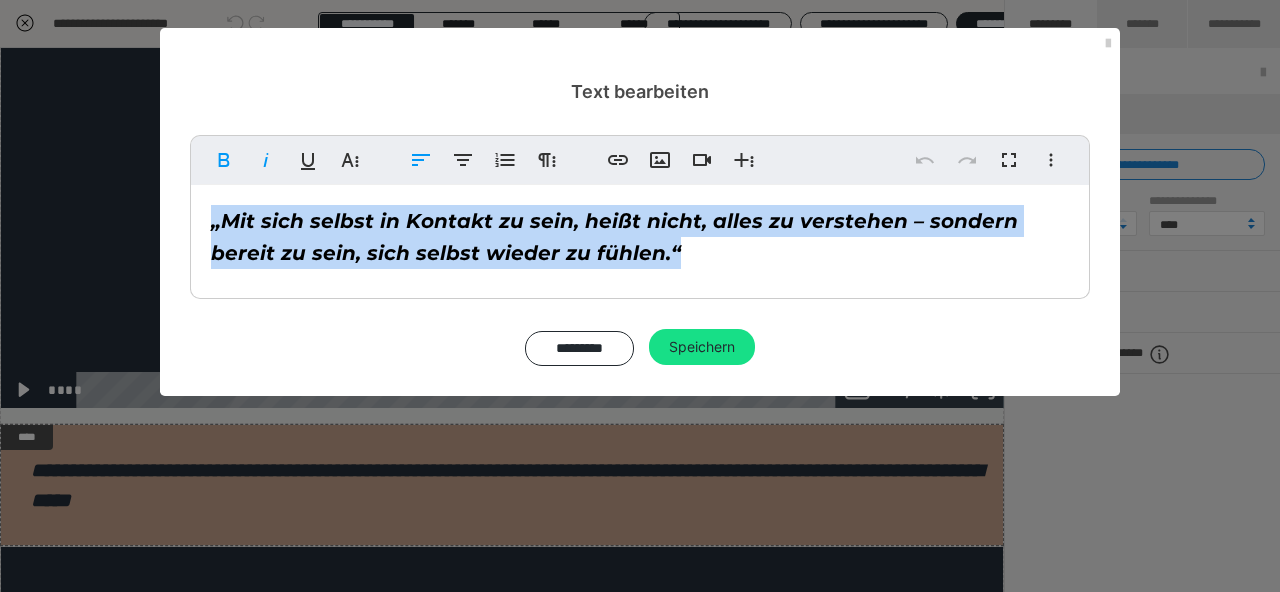 drag, startPoint x: 625, startPoint y: 271, endPoint x: 178, endPoint y: 197, distance: 453.08386 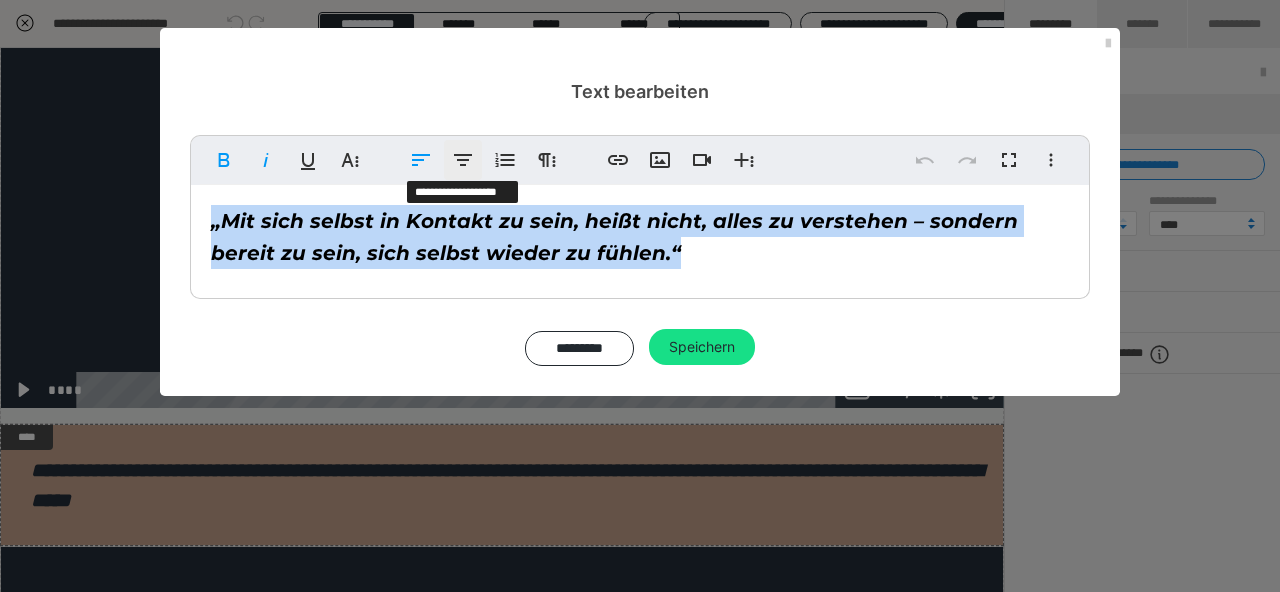 click 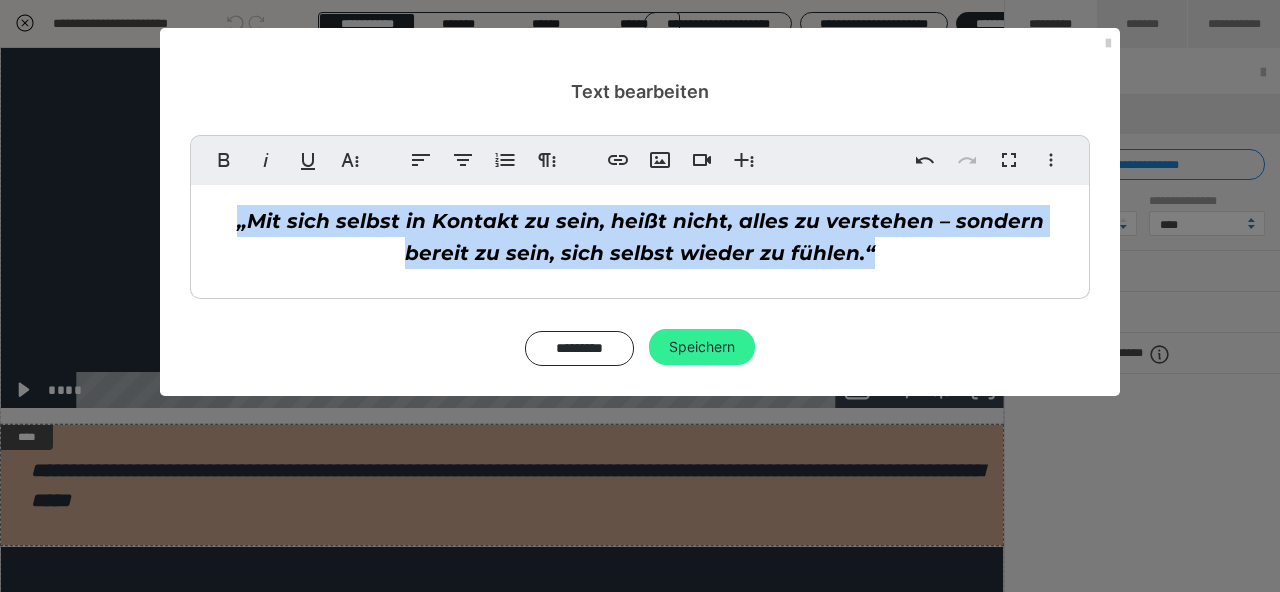 click on "Speichern" at bounding box center [702, 347] 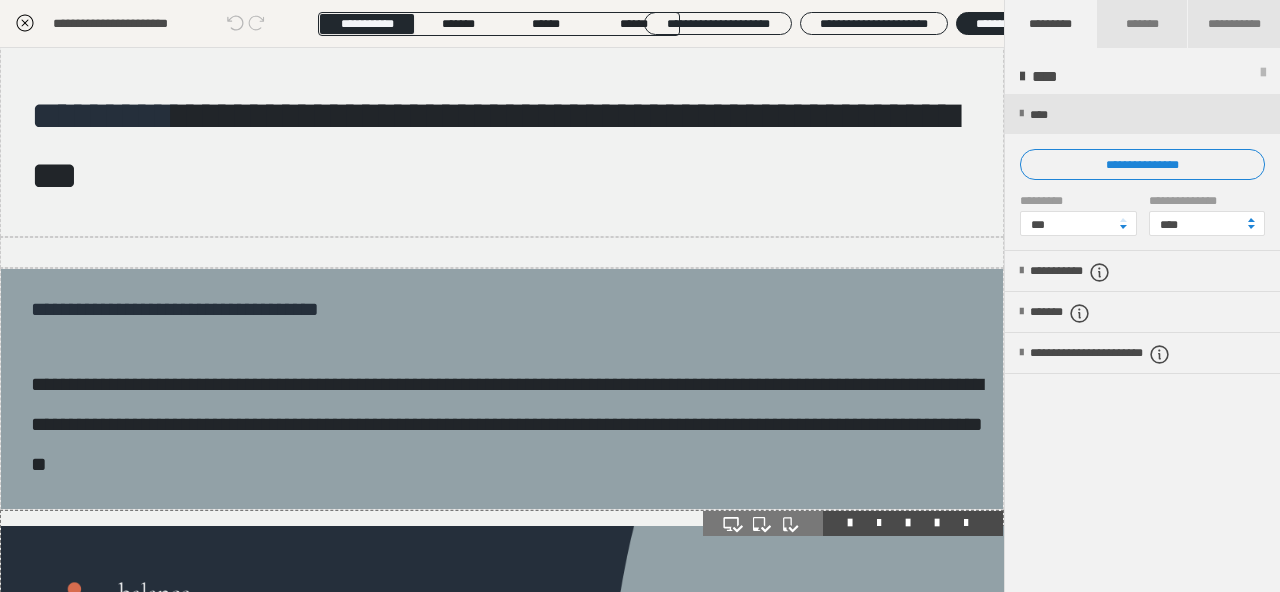 scroll, scrollTop: 45, scrollLeft: 0, axis: vertical 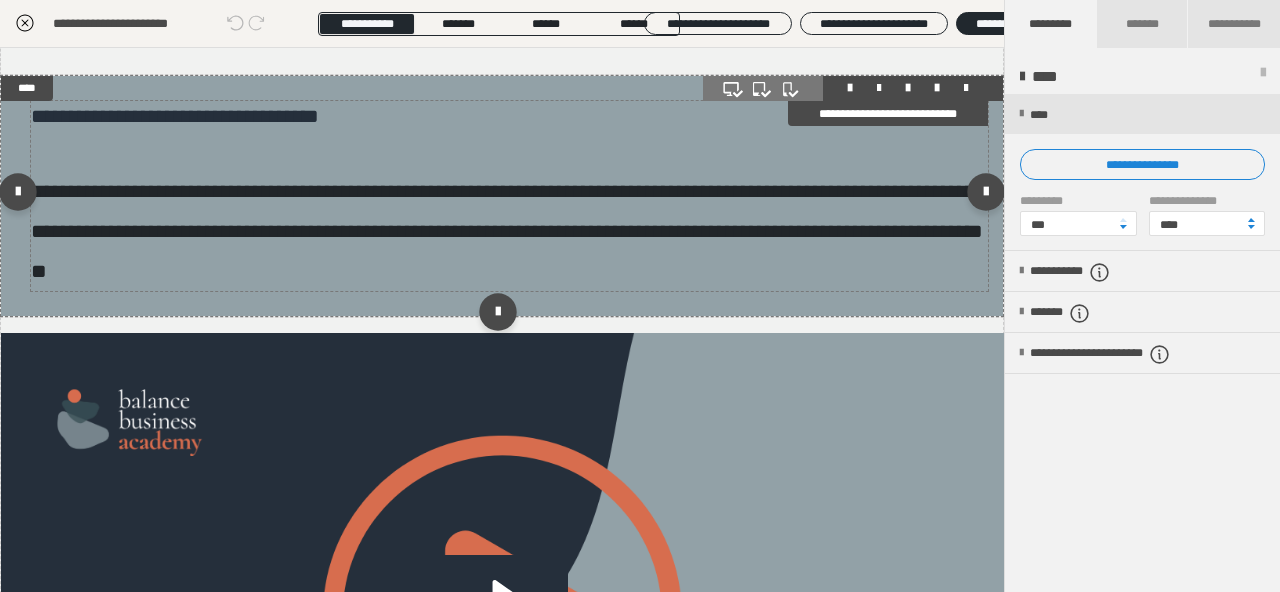 click on "**********" at bounding box center (507, 231) 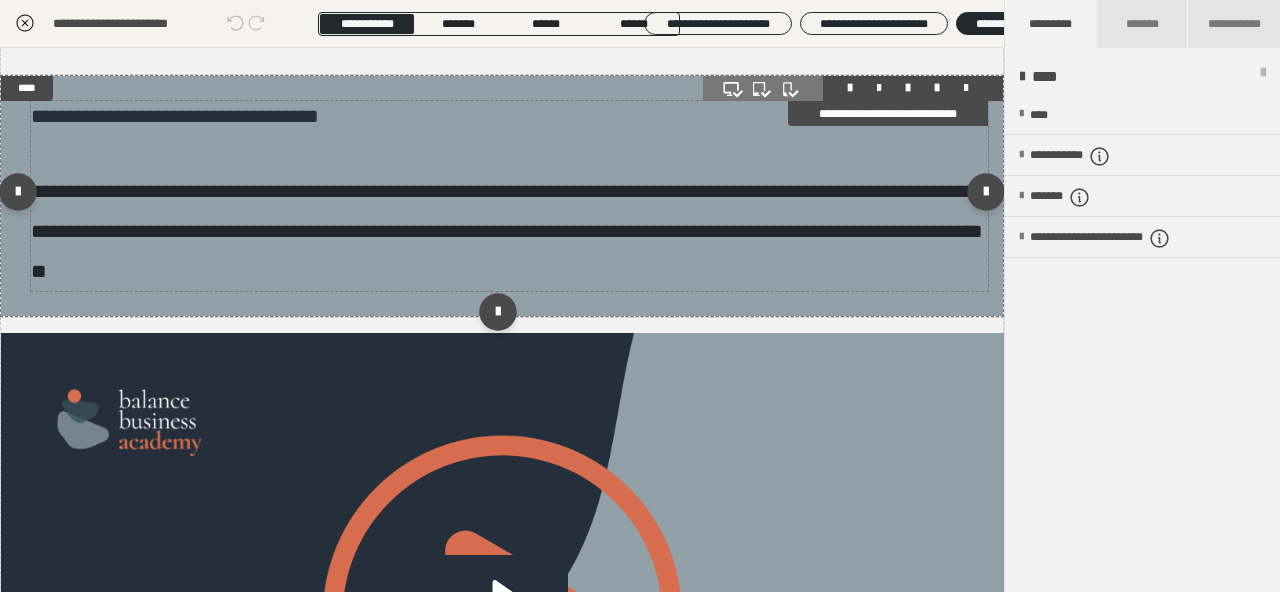 click on "**********" at bounding box center (507, 231) 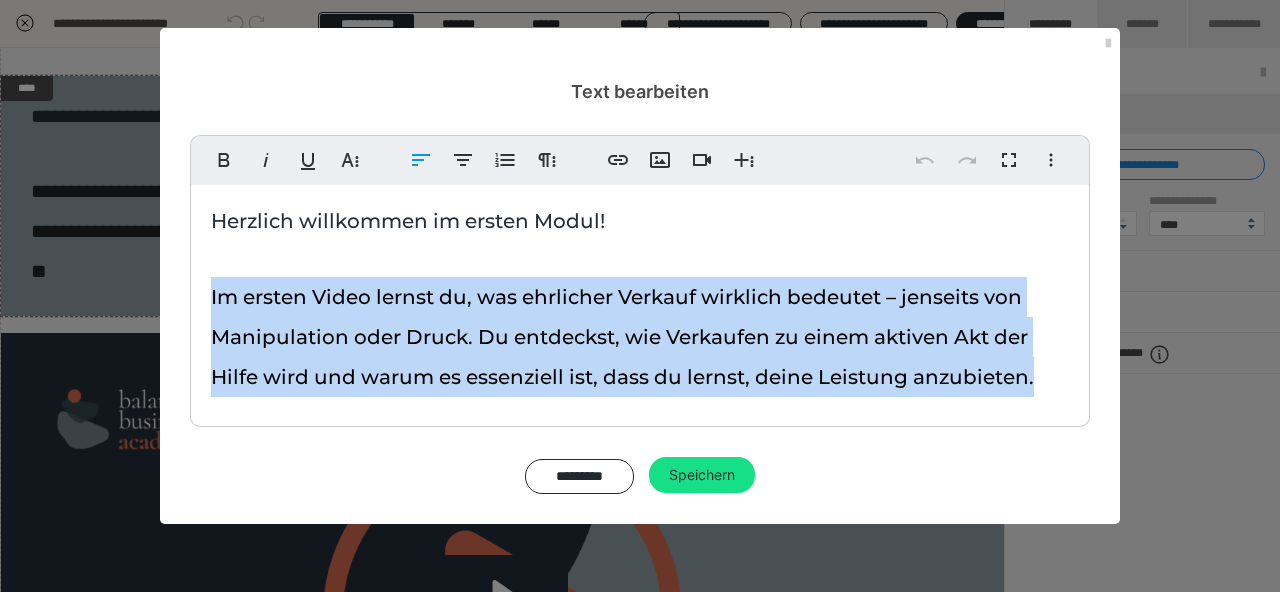 drag, startPoint x: 203, startPoint y: 299, endPoint x: 1087, endPoint y: 382, distance: 887.88794 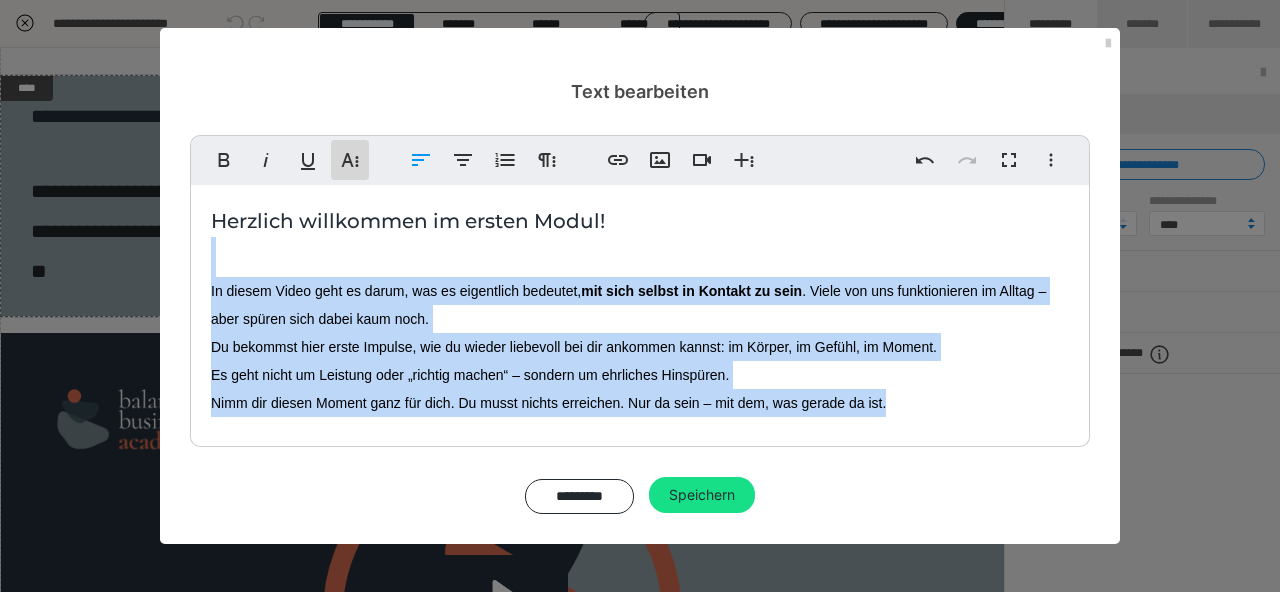 click 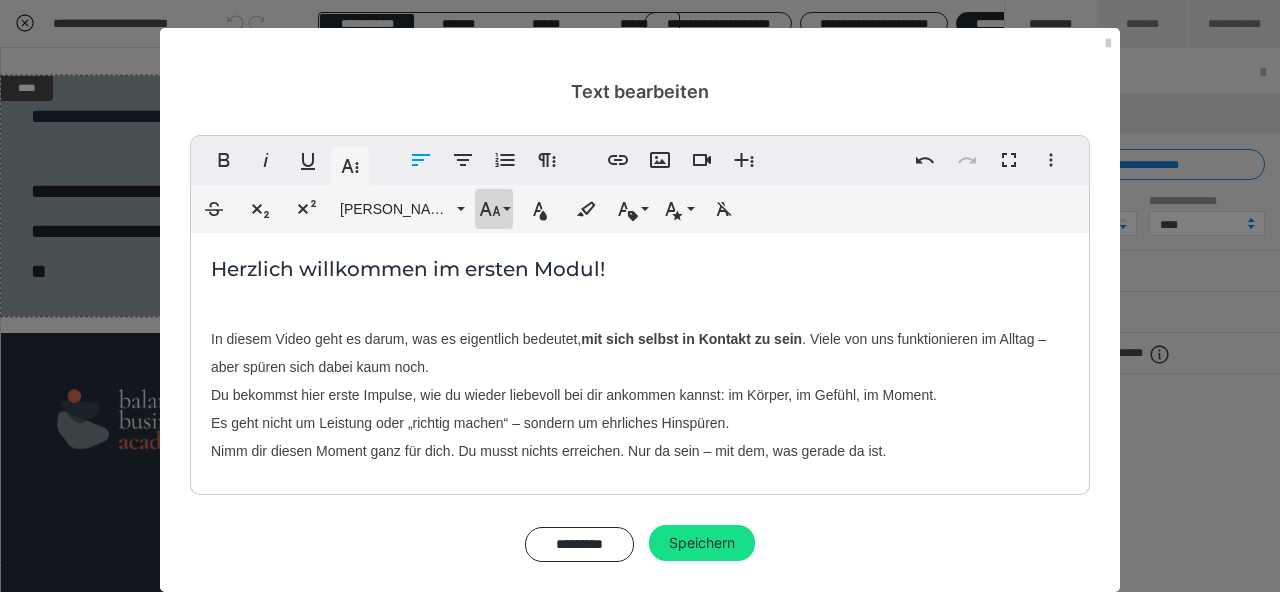 click on "Schriftgröße" at bounding box center (494, 209) 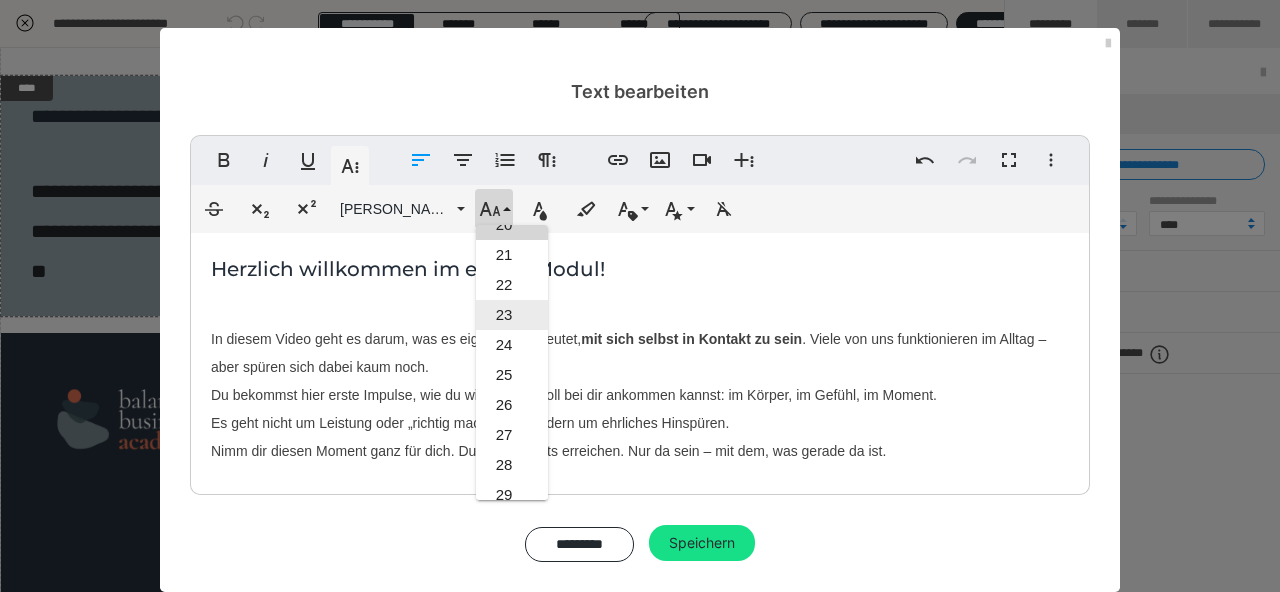 scroll, scrollTop: 522, scrollLeft: 0, axis: vertical 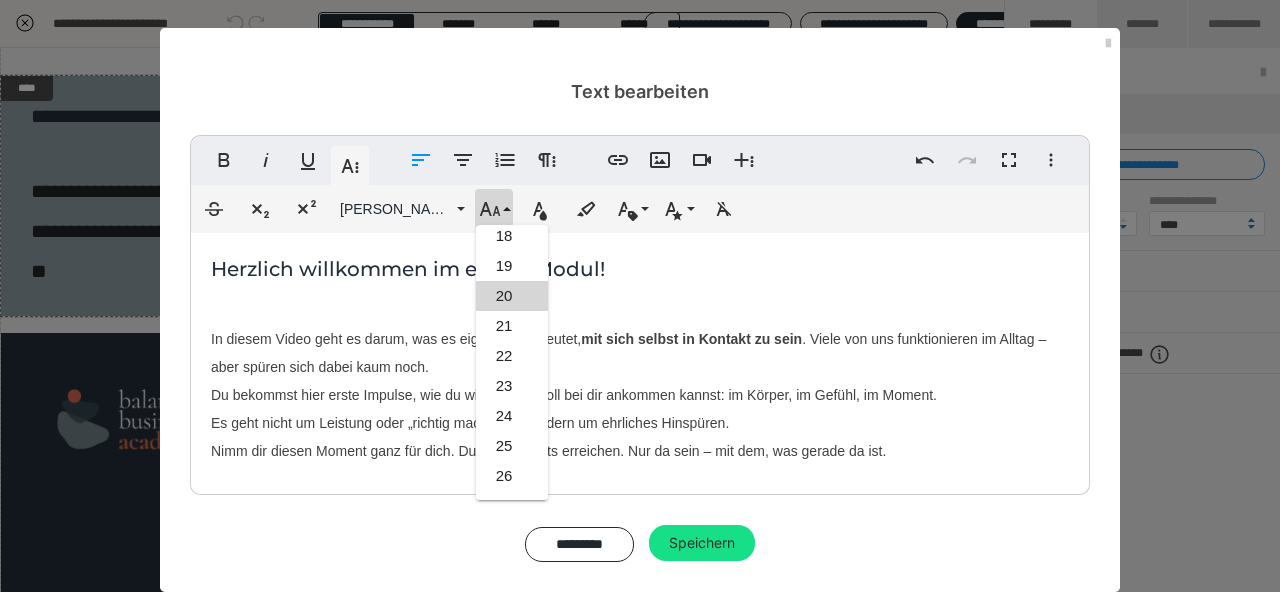 click on "20" at bounding box center [512, 296] 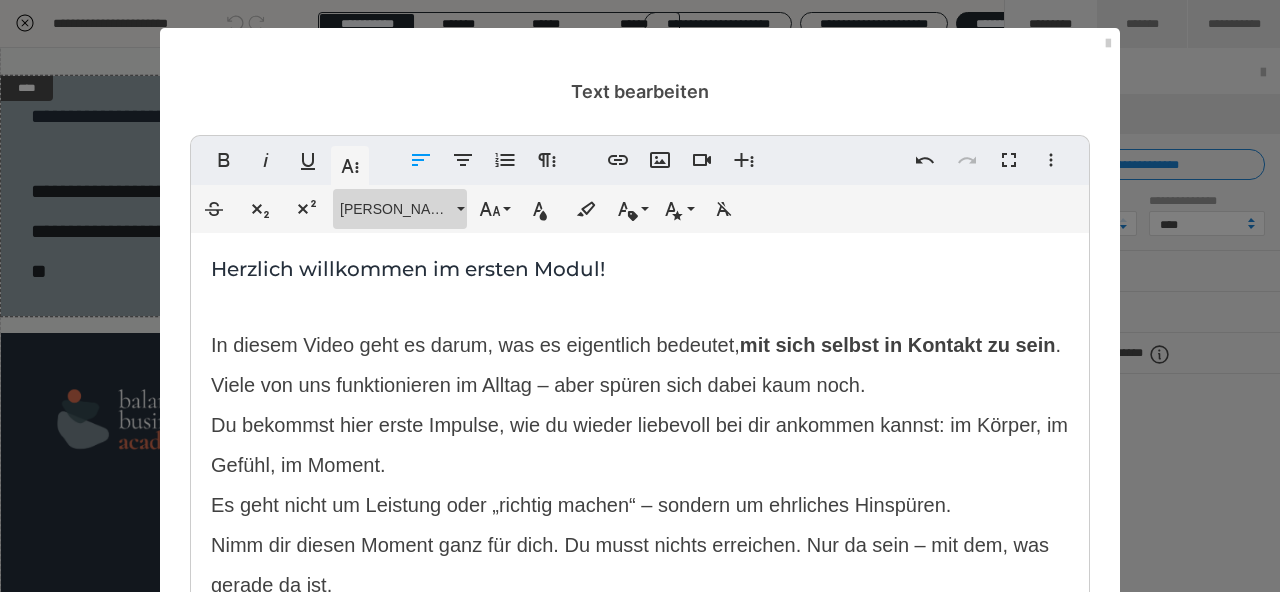 click on "[PERSON_NAME]" at bounding box center (396, 209) 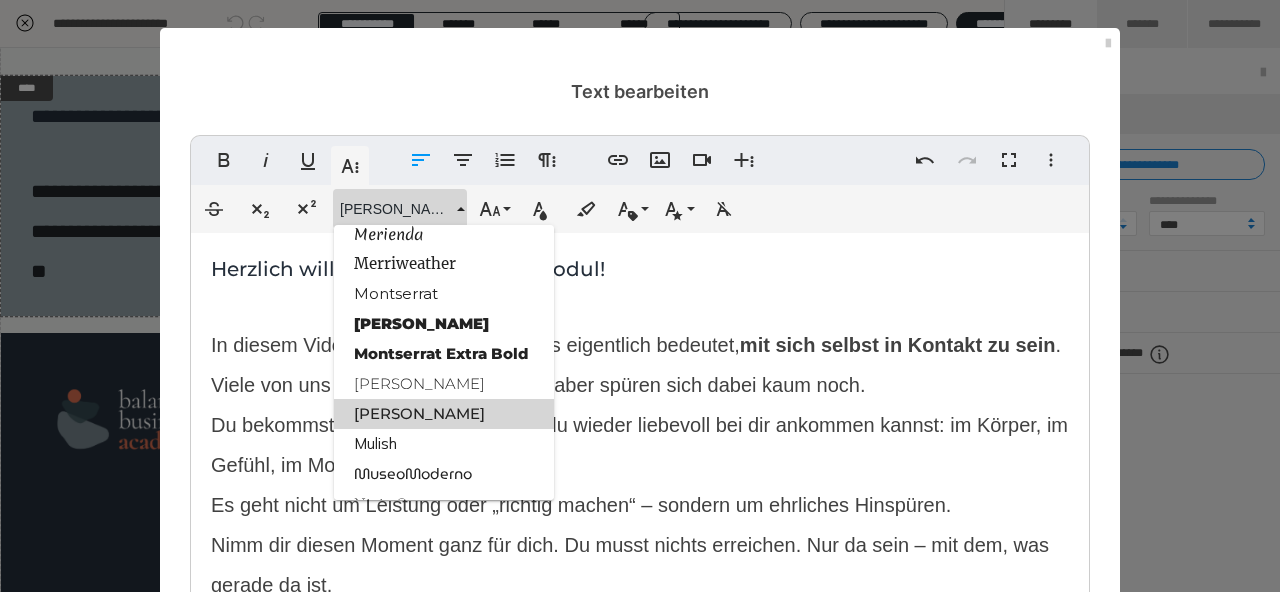 scroll, scrollTop: 1842, scrollLeft: 0, axis: vertical 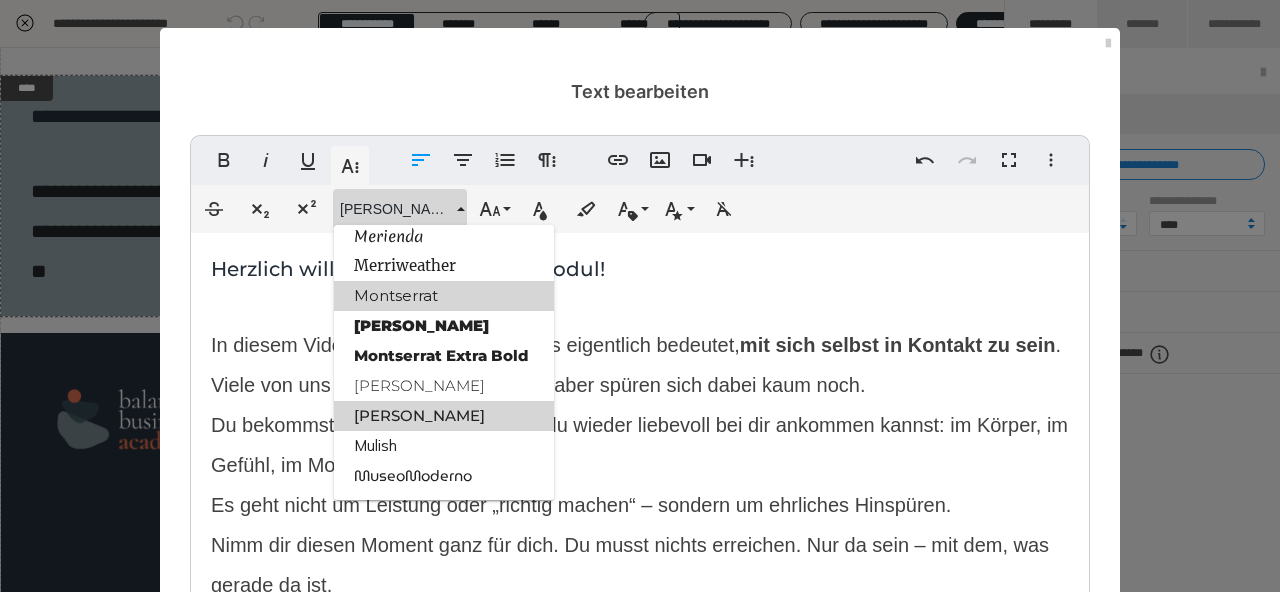 click on "Montserrat" at bounding box center [444, 296] 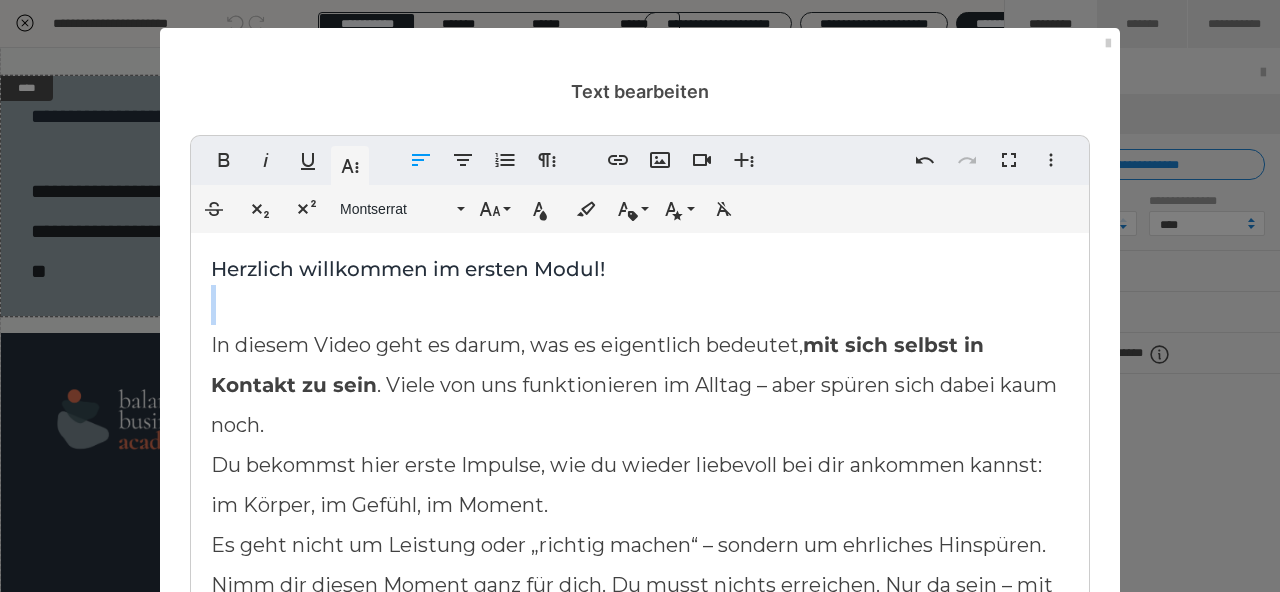 scroll, scrollTop: 33, scrollLeft: 0, axis: vertical 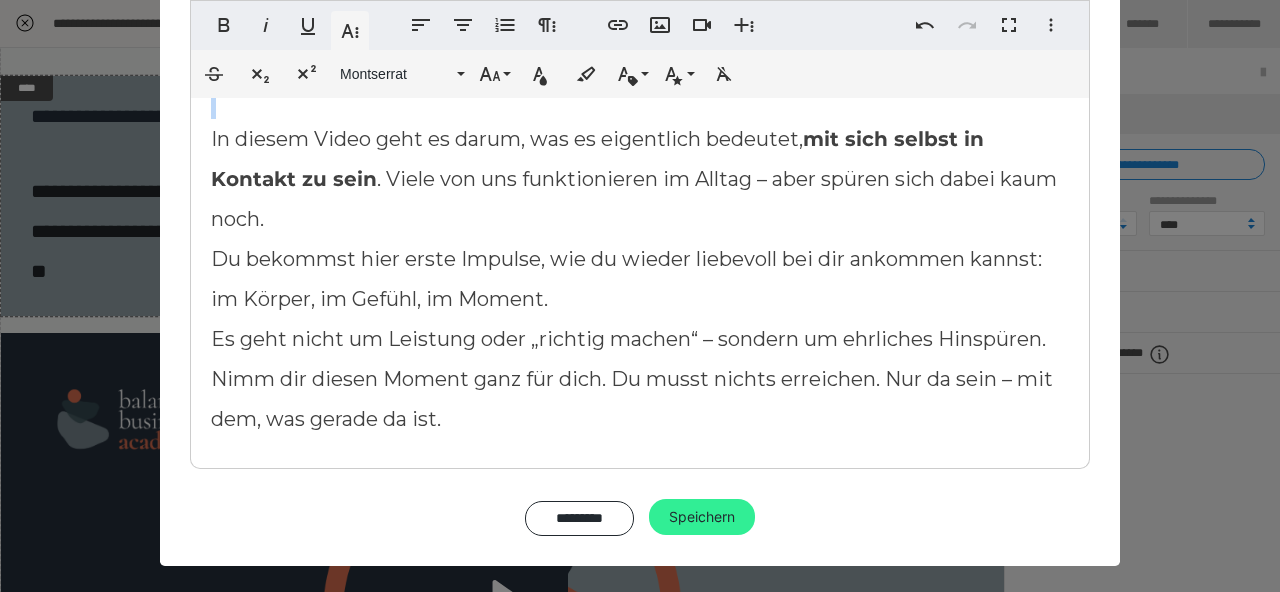 click on "Speichern" at bounding box center (702, 517) 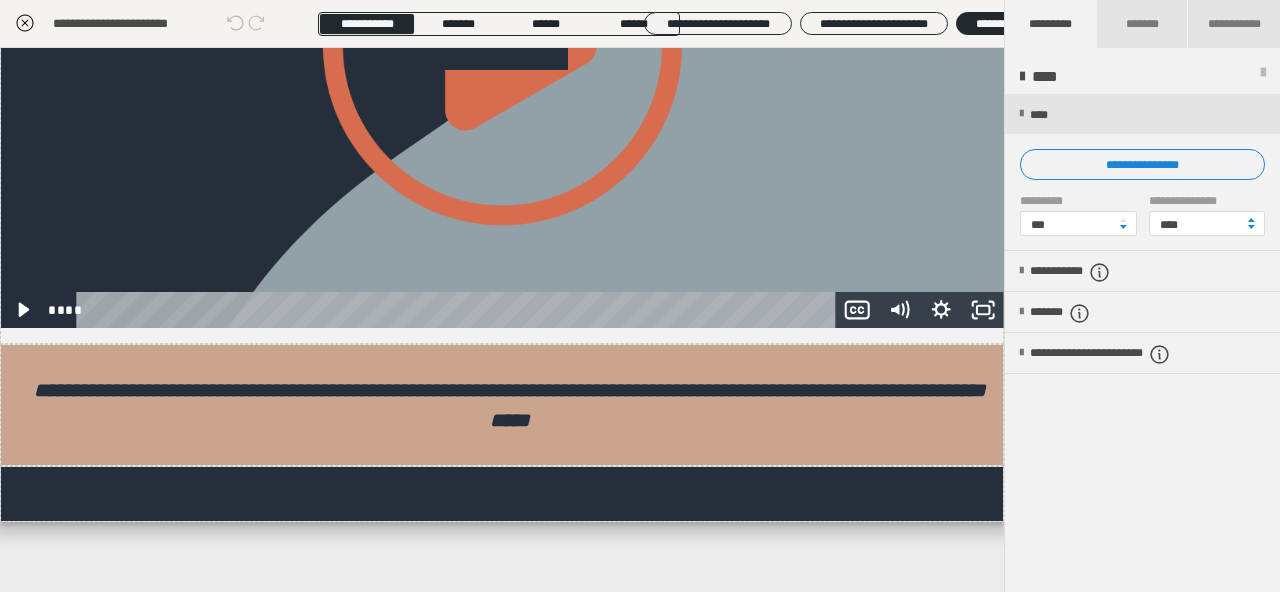 scroll, scrollTop: 0, scrollLeft: 0, axis: both 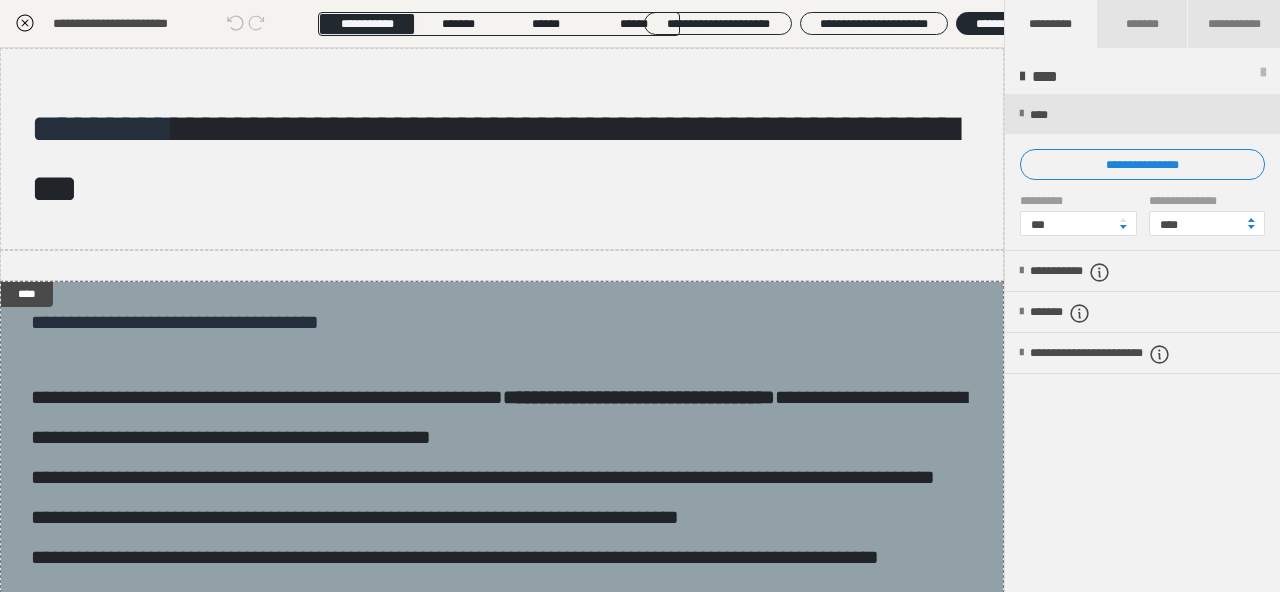 click 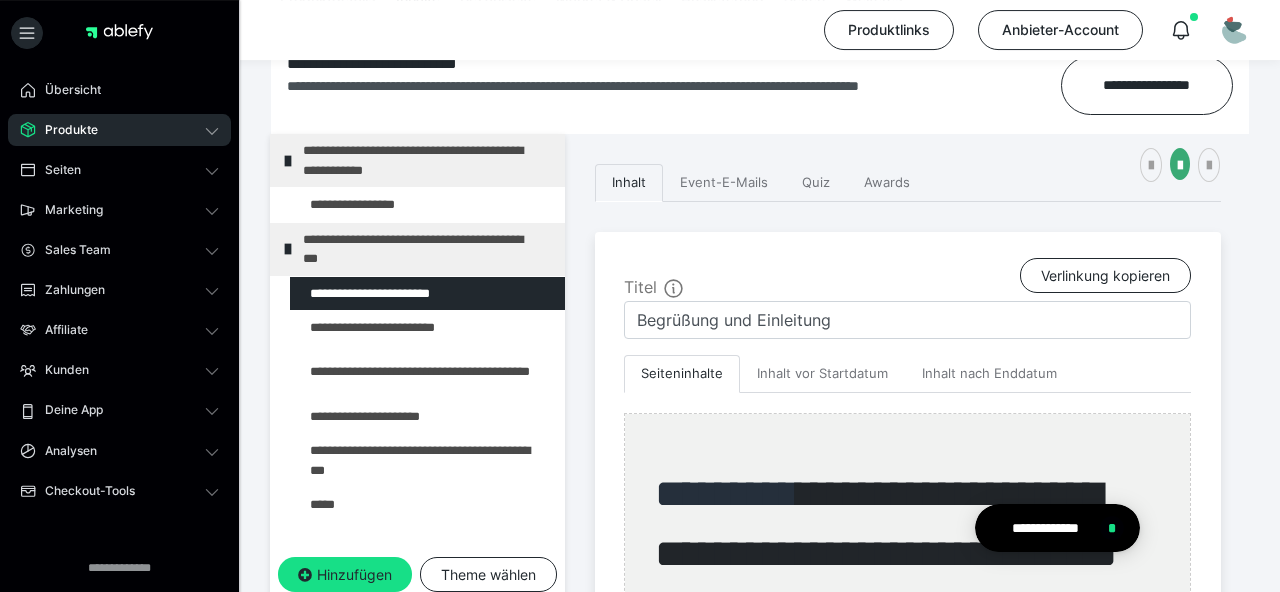 scroll, scrollTop: 343, scrollLeft: 0, axis: vertical 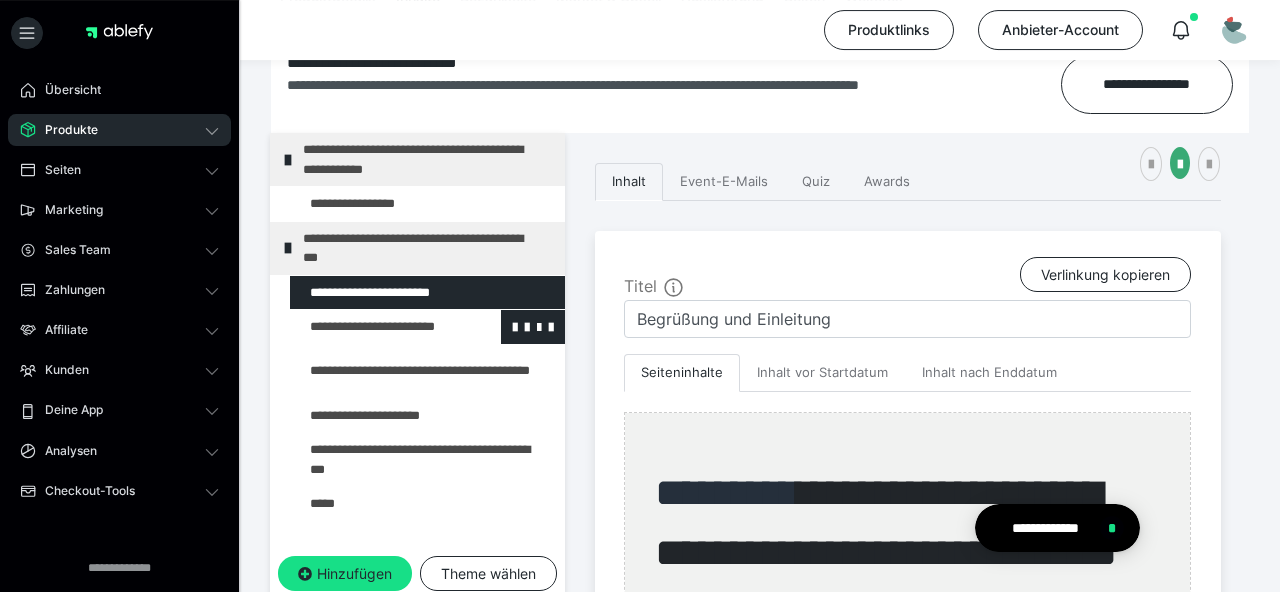 click at bounding box center (375, 327) 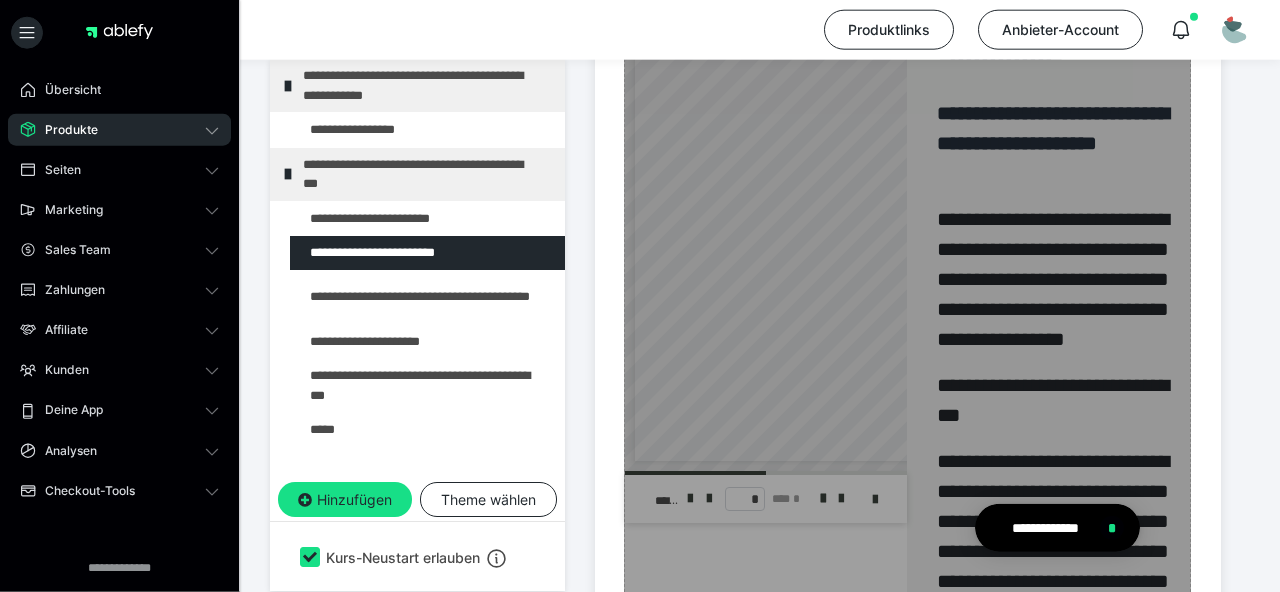 scroll, scrollTop: 897, scrollLeft: 0, axis: vertical 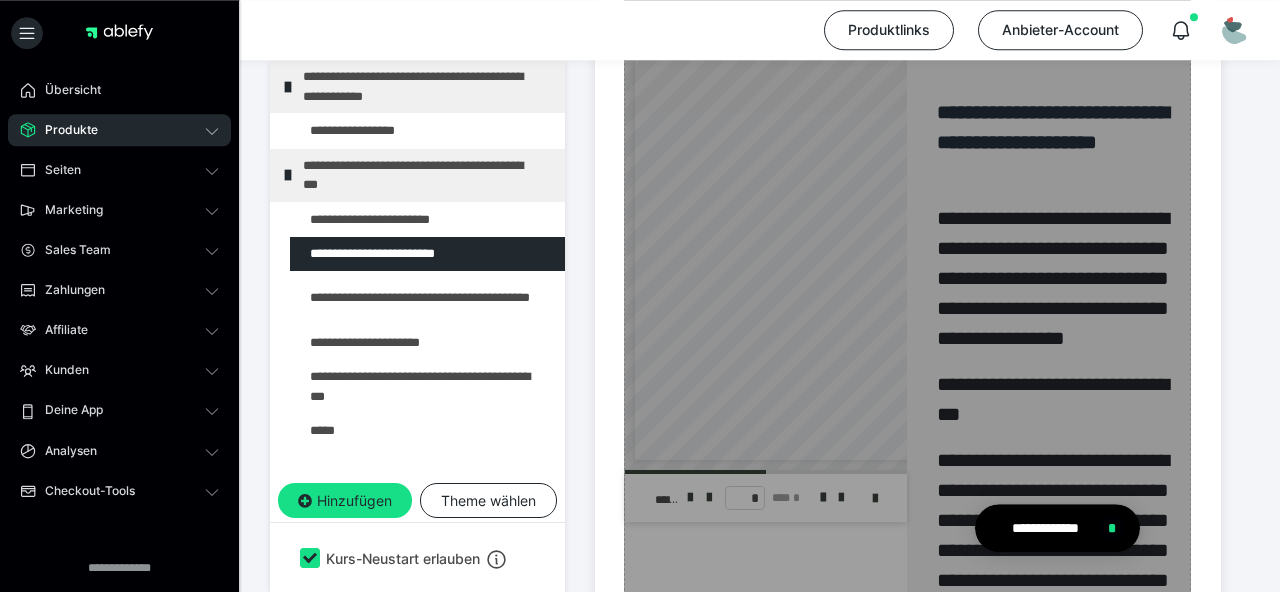 click on "Zum Pagebuilder" at bounding box center [907, 597] 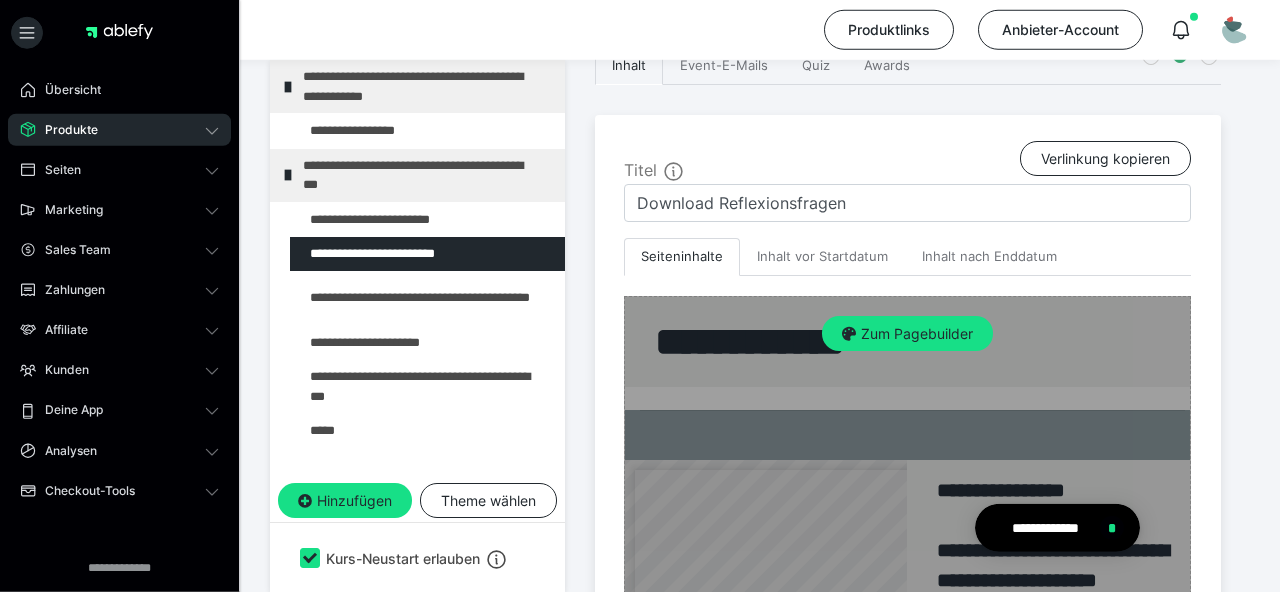 scroll, scrollTop: 460, scrollLeft: 0, axis: vertical 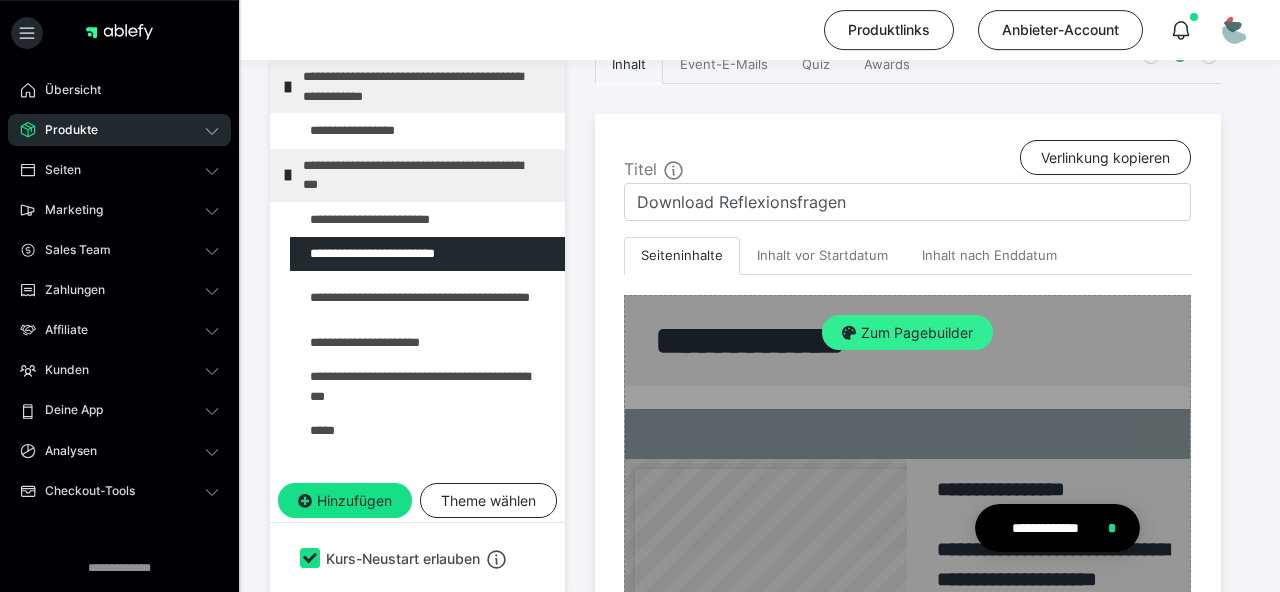 click on "Zum Pagebuilder" at bounding box center (907, 333) 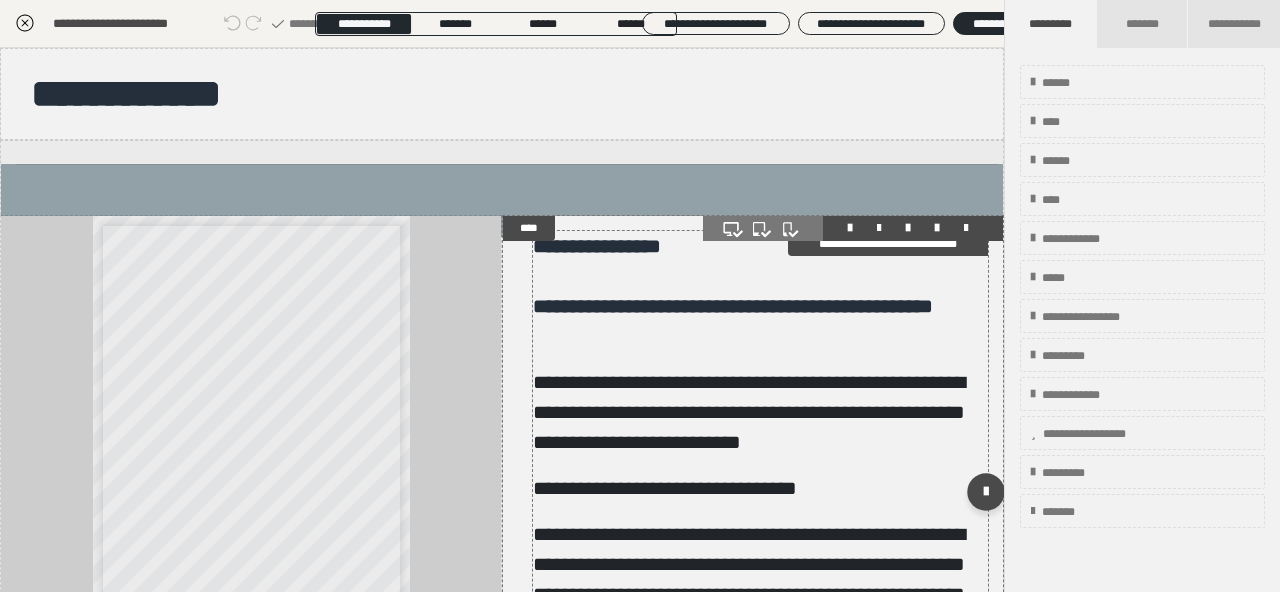 click on "**********" at bounding box center (760, 488) 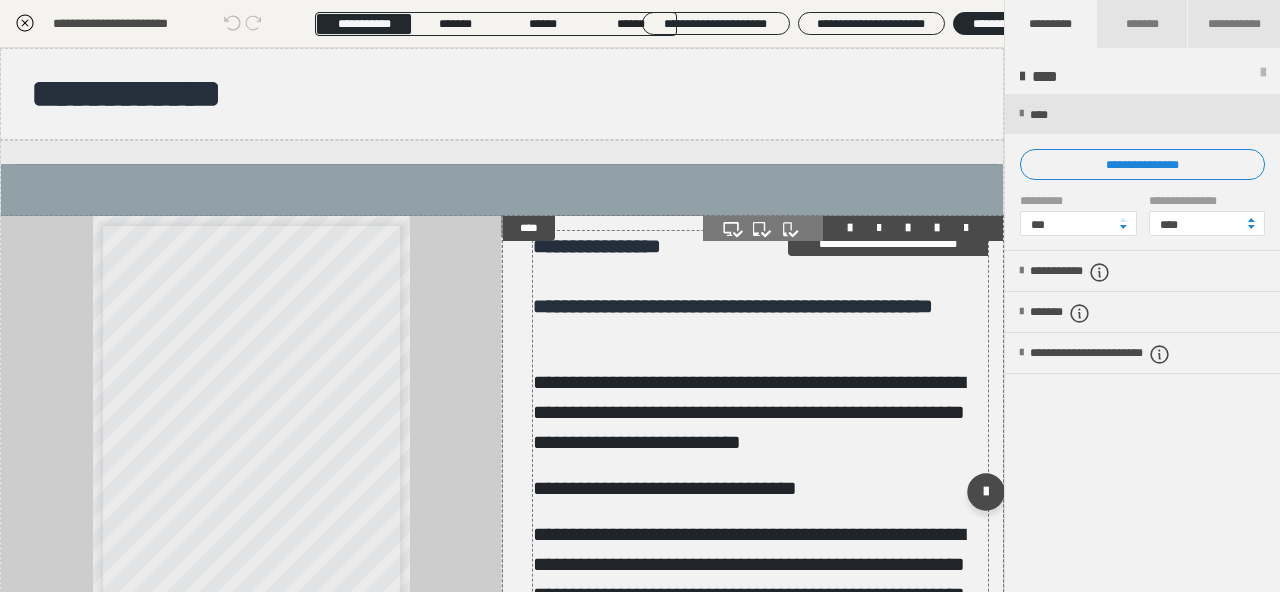 click on "**********" at bounding box center [760, 488] 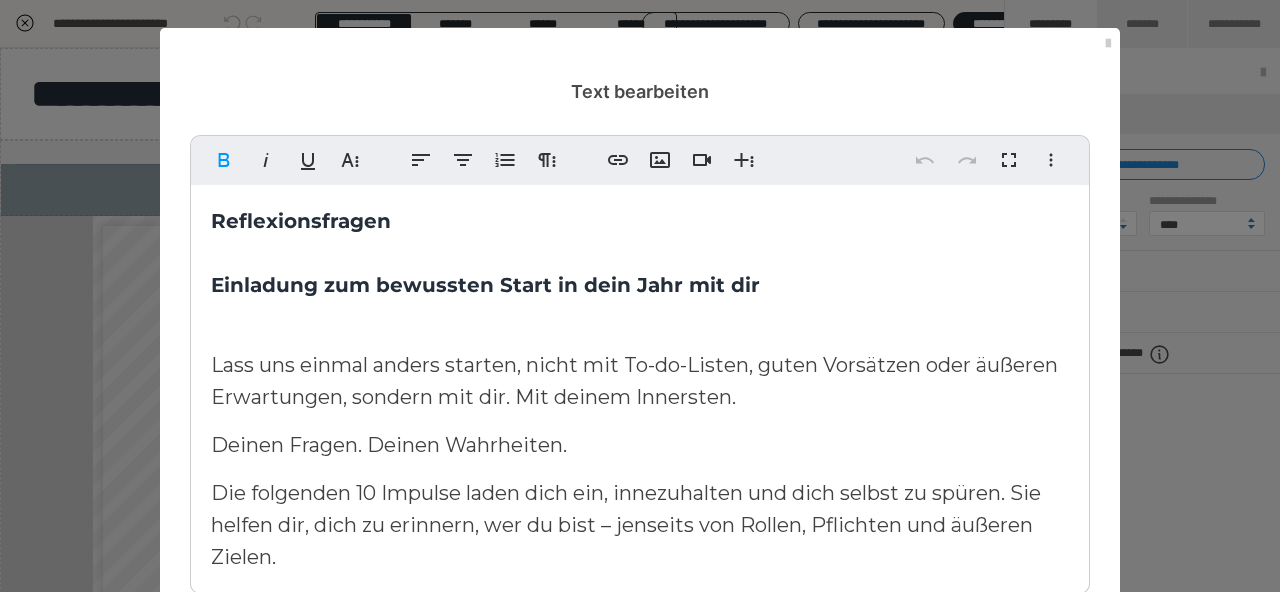 click on "Reflexionsfragen Einladung zum bewussten Start in dein Jahr mit dir Lass uns einmal anders starten, nicht mit To-do-Listen, guten Vorsätzen oder äußeren Erwartungen, sondern mit dir. Mit deinem Innersten.  Deinen Fragen. Deinen Wahrheiten. Die folgenden 10 Impulse laden dich ein, innezuhalten und dich selbst zu spüren. Sie helfen dir, dich zu erinnern, wer du bist – jenseits von Rollen, Pflichten und äußeren Zielen. Nimm dir Zeit. Schreib, fühl, lausche. Es gibt kein Richtig und kein Falsch – nur dich und den ehrlichen Wunsch, dir selbst näherzukommen." at bounding box center (640, 437) 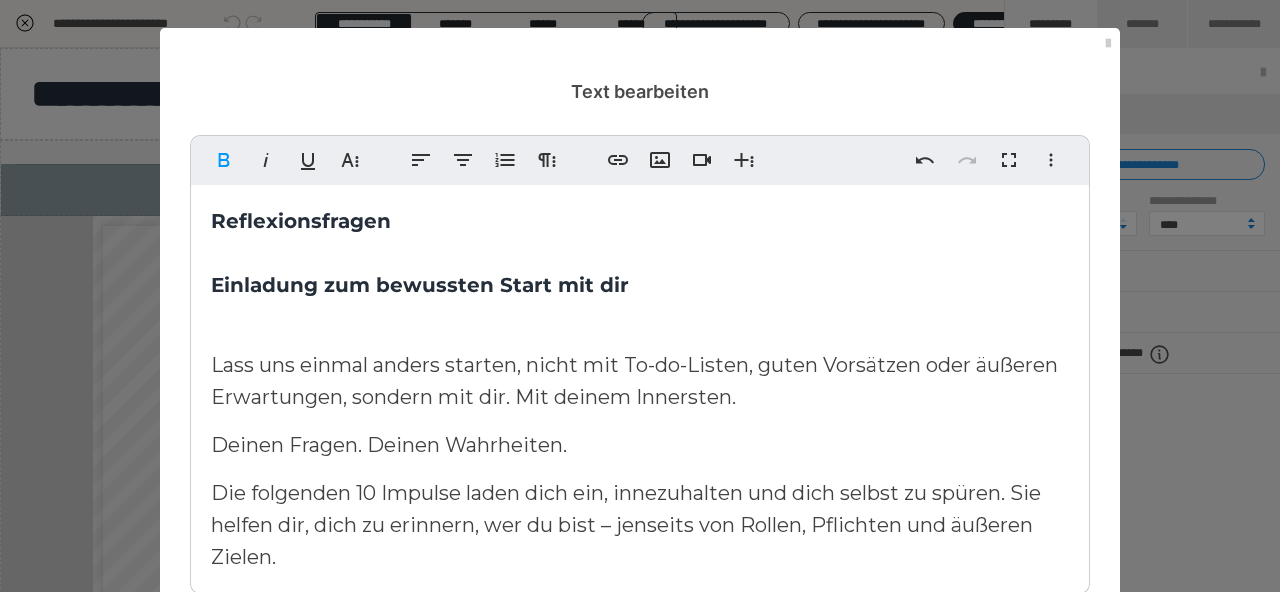 scroll, scrollTop: 105, scrollLeft: 0, axis: vertical 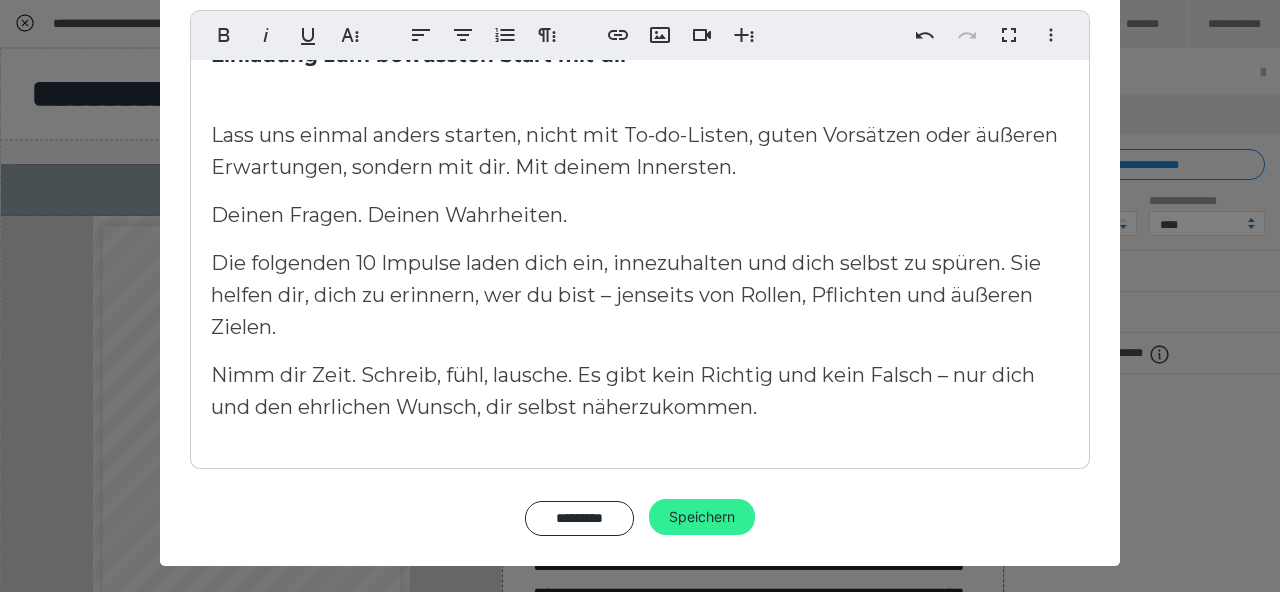click on "Speichern" at bounding box center (702, 517) 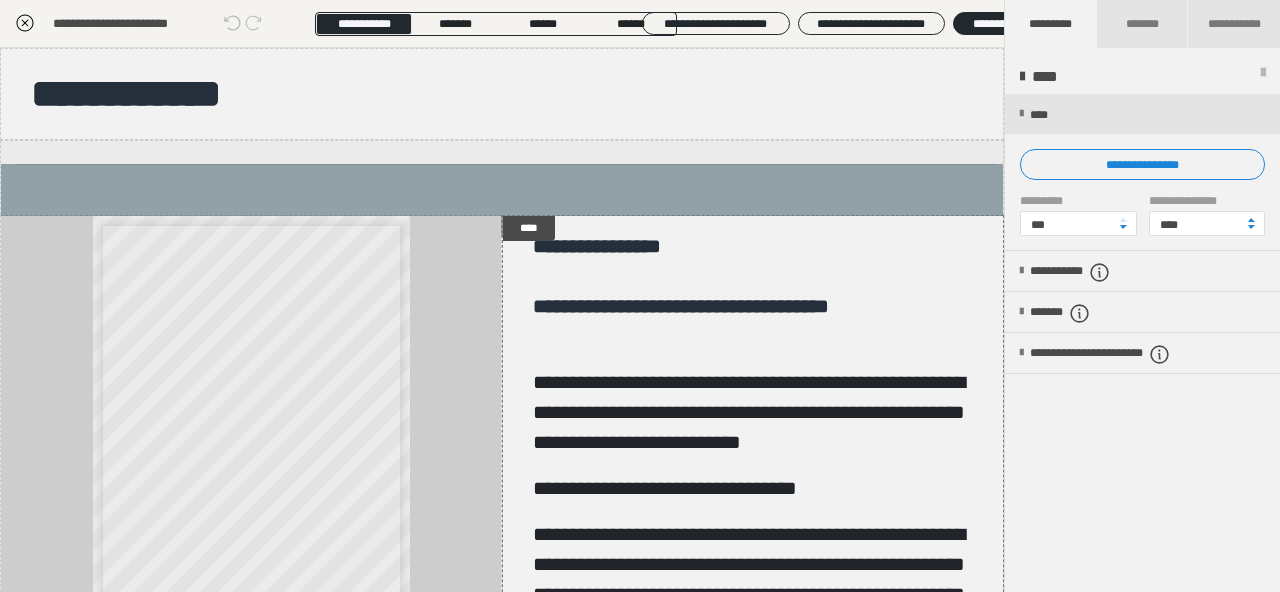 click 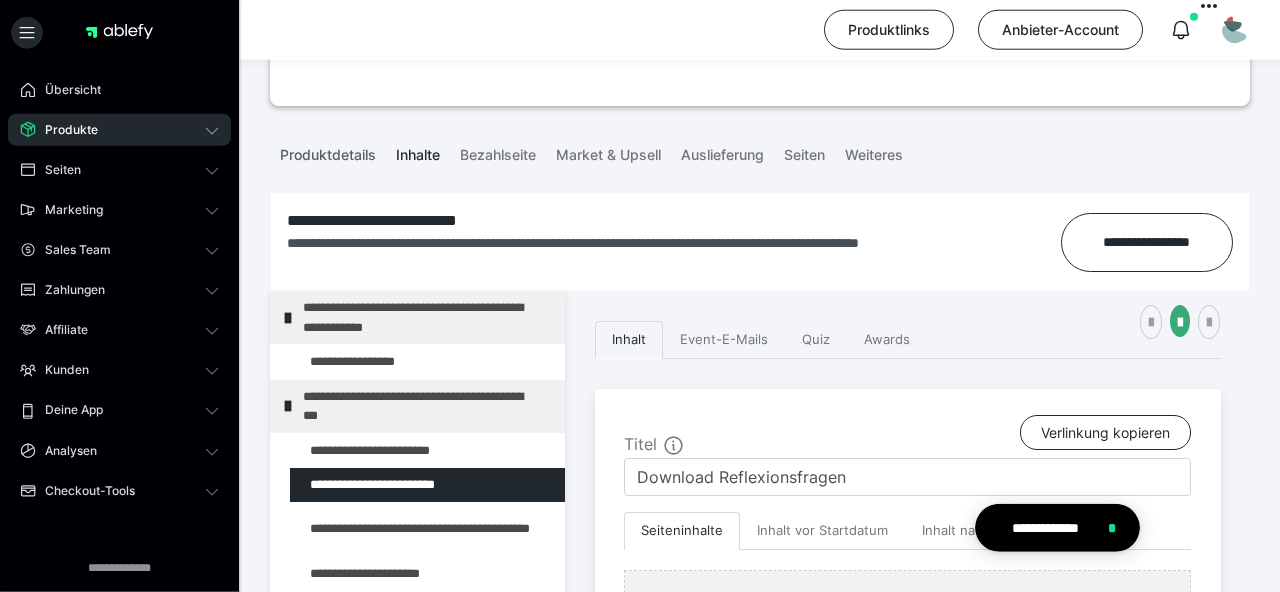 scroll, scrollTop: 200, scrollLeft: 0, axis: vertical 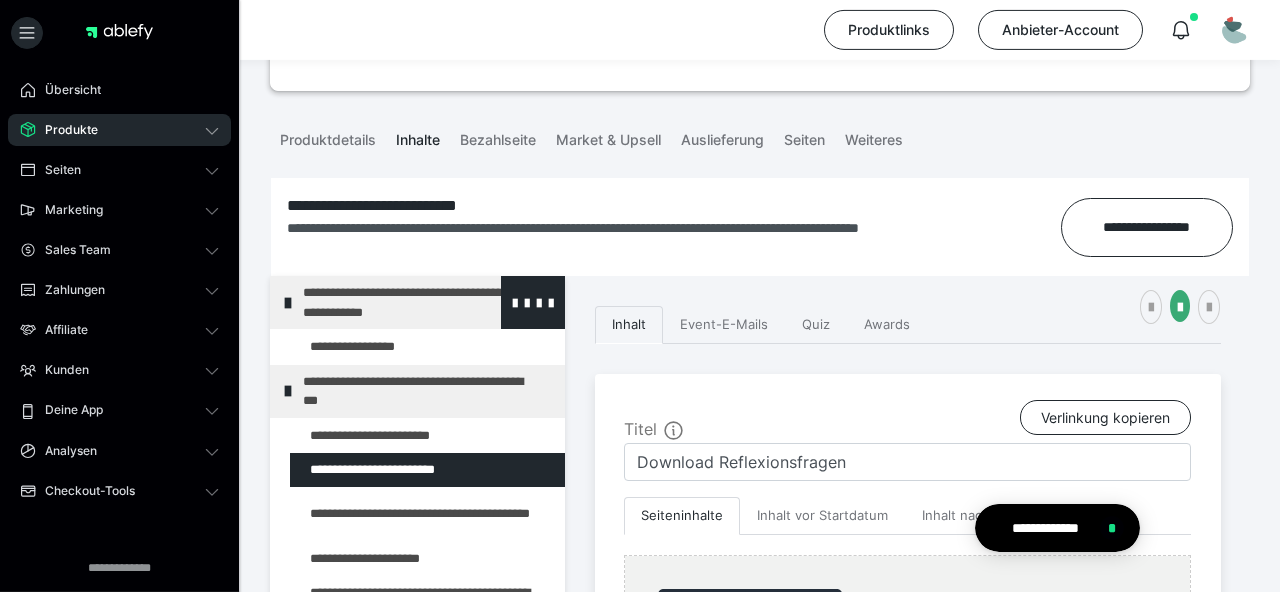 click on "**********" at bounding box center (426, 302) 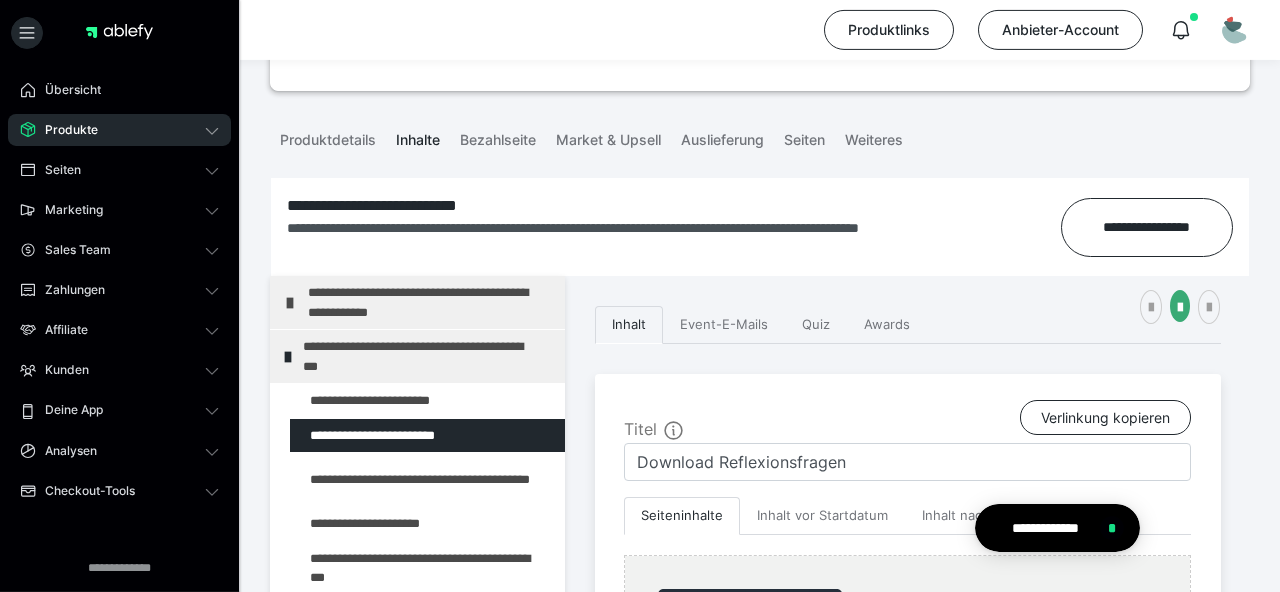 click on "**********" at bounding box center [431, 302] 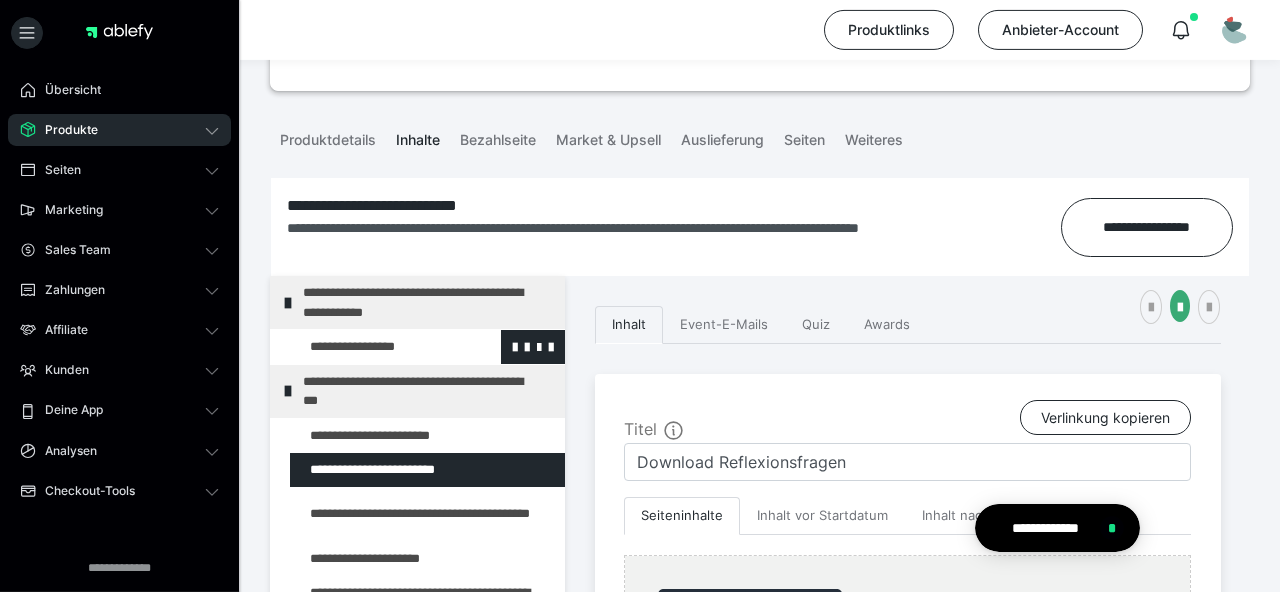 click at bounding box center [375, 347] 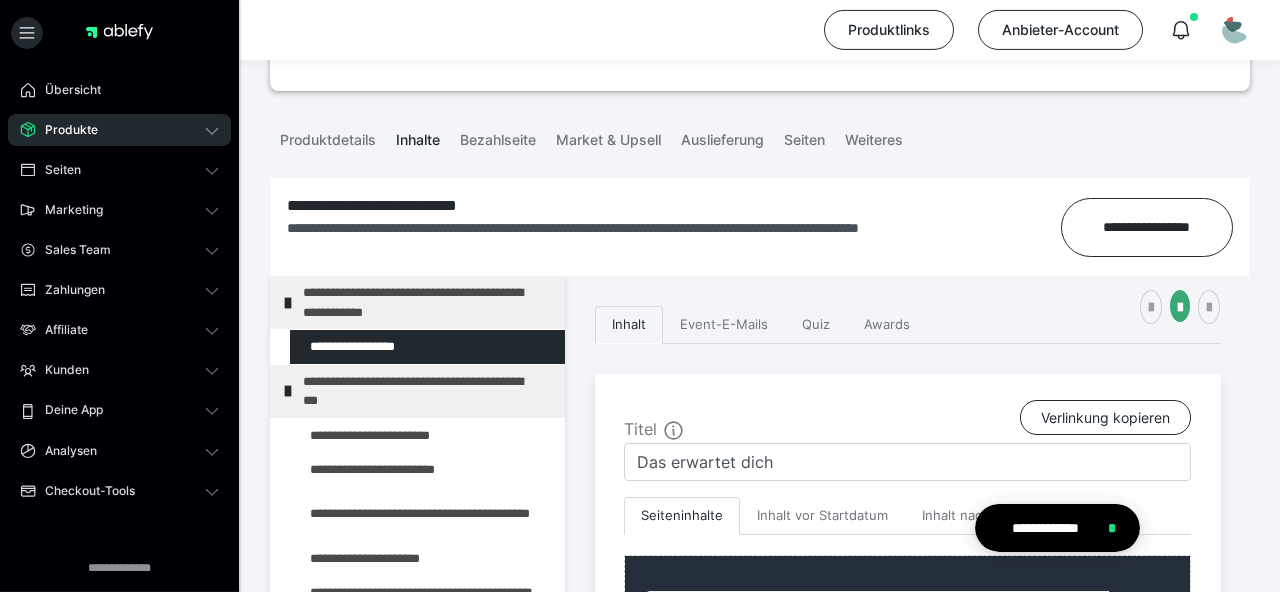 scroll, scrollTop: 32, scrollLeft: 0, axis: vertical 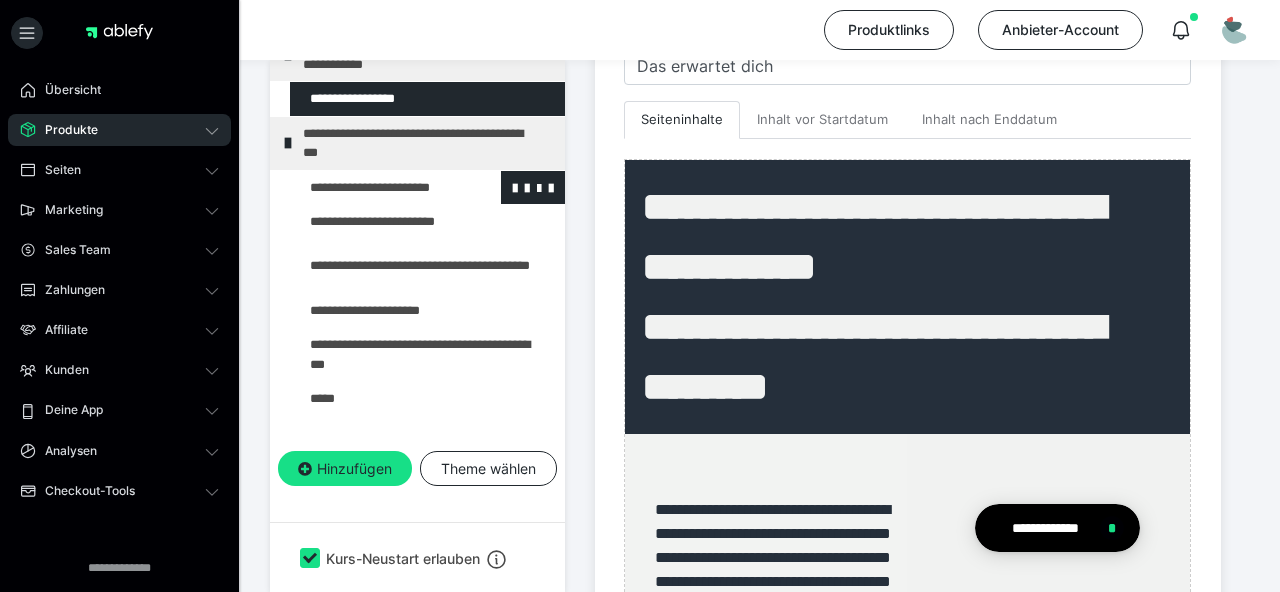 click at bounding box center [375, 188] 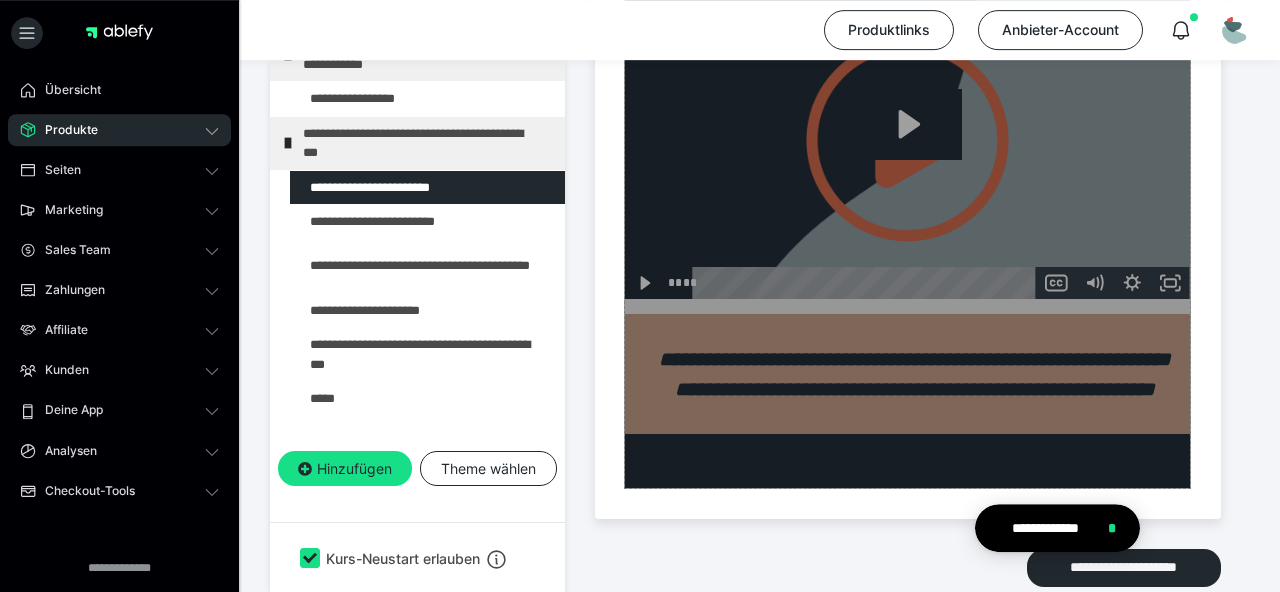 scroll, scrollTop: 1800, scrollLeft: 0, axis: vertical 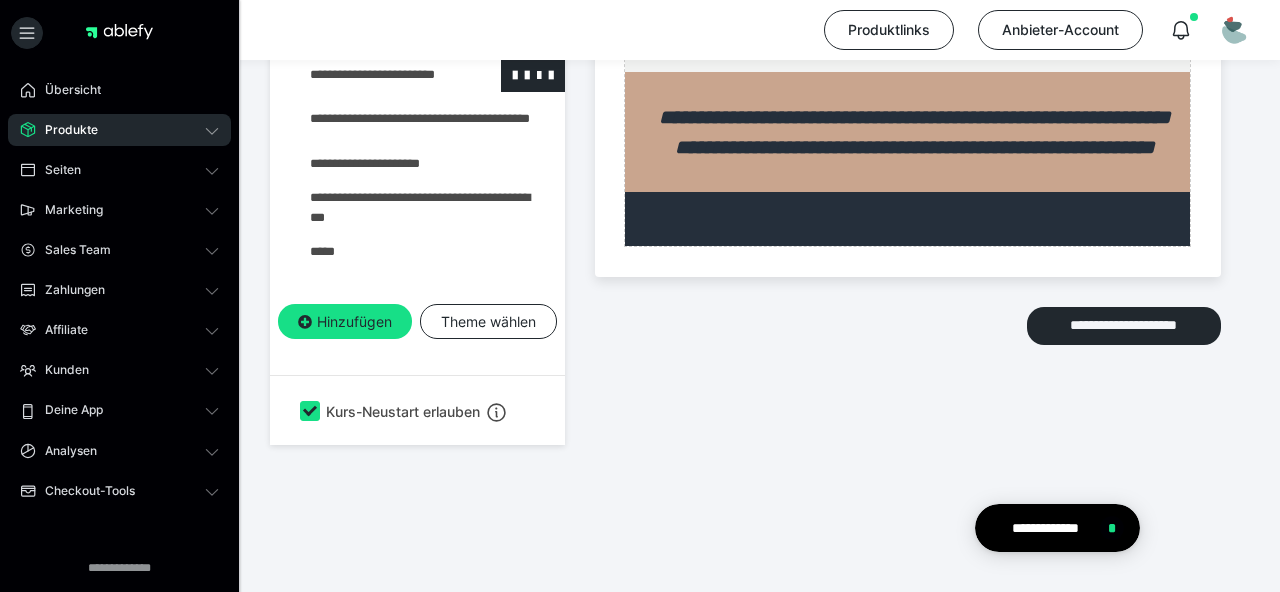 click at bounding box center (375, 75) 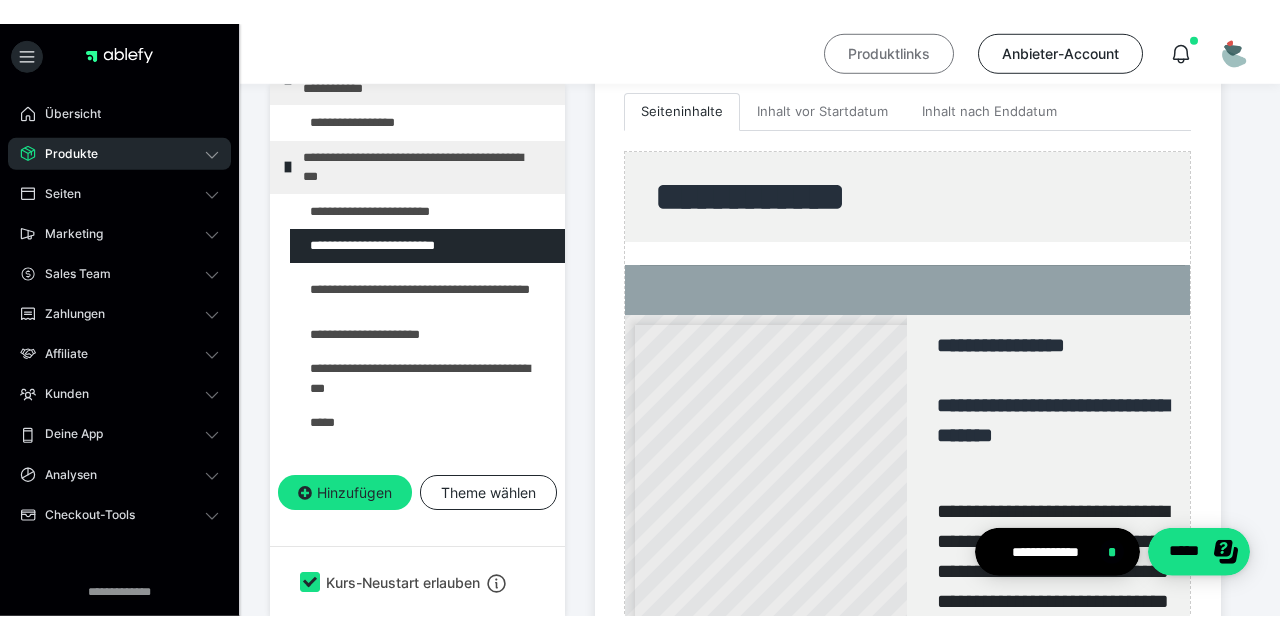 scroll, scrollTop: 626, scrollLeft: 0, axis: vertical 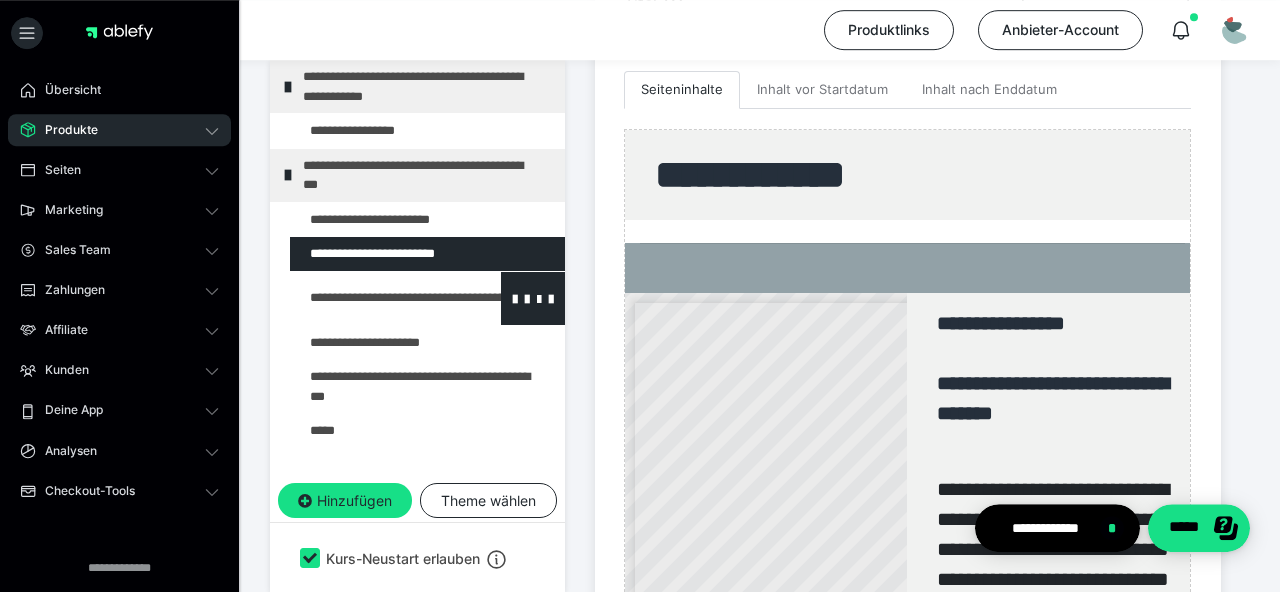 click at bounding box center (375, 298) 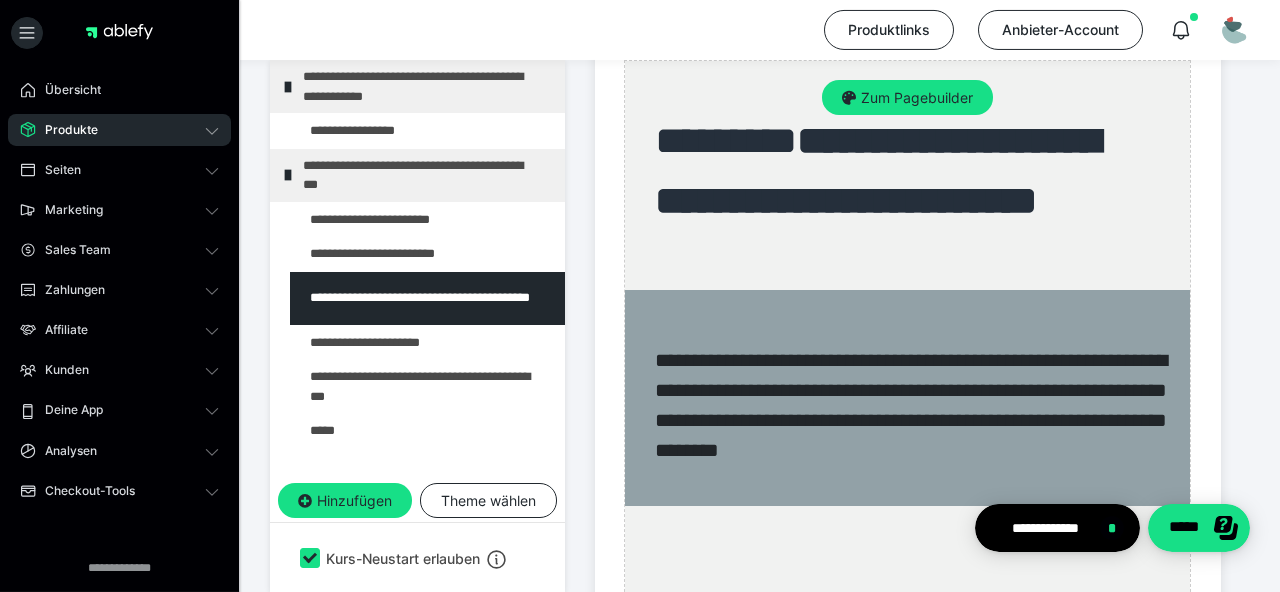 scroll, scrollTop: 694, scrollLeft: 0, axis: vertical 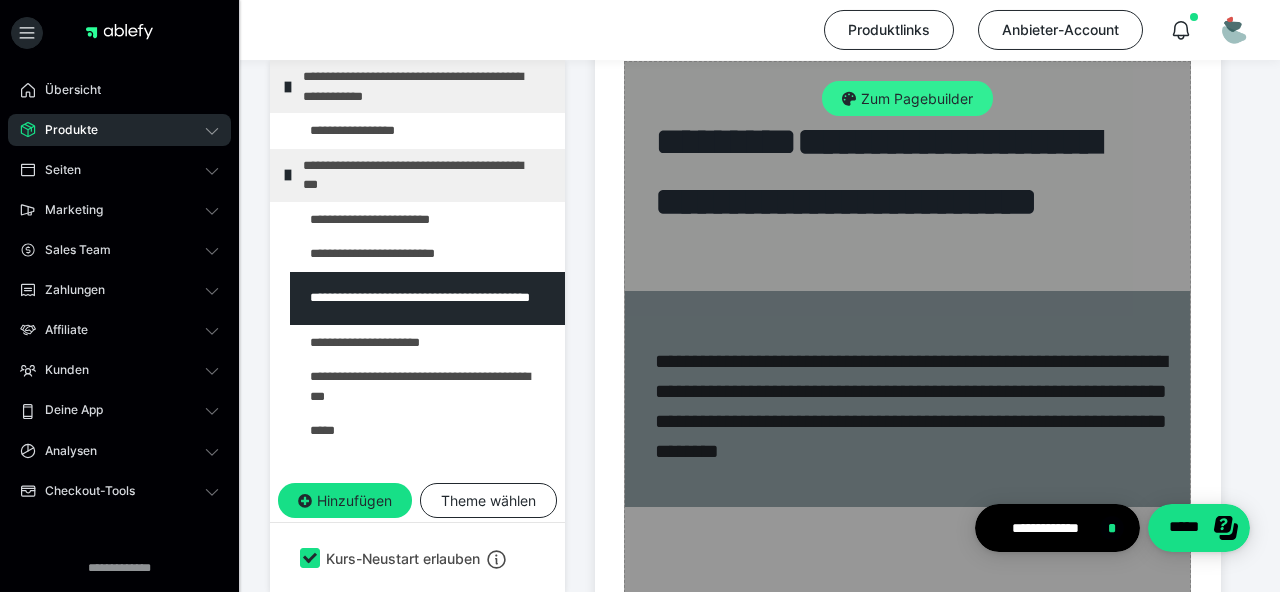 click on "Zum Pagebuilder" at bounding box center [907, 99] 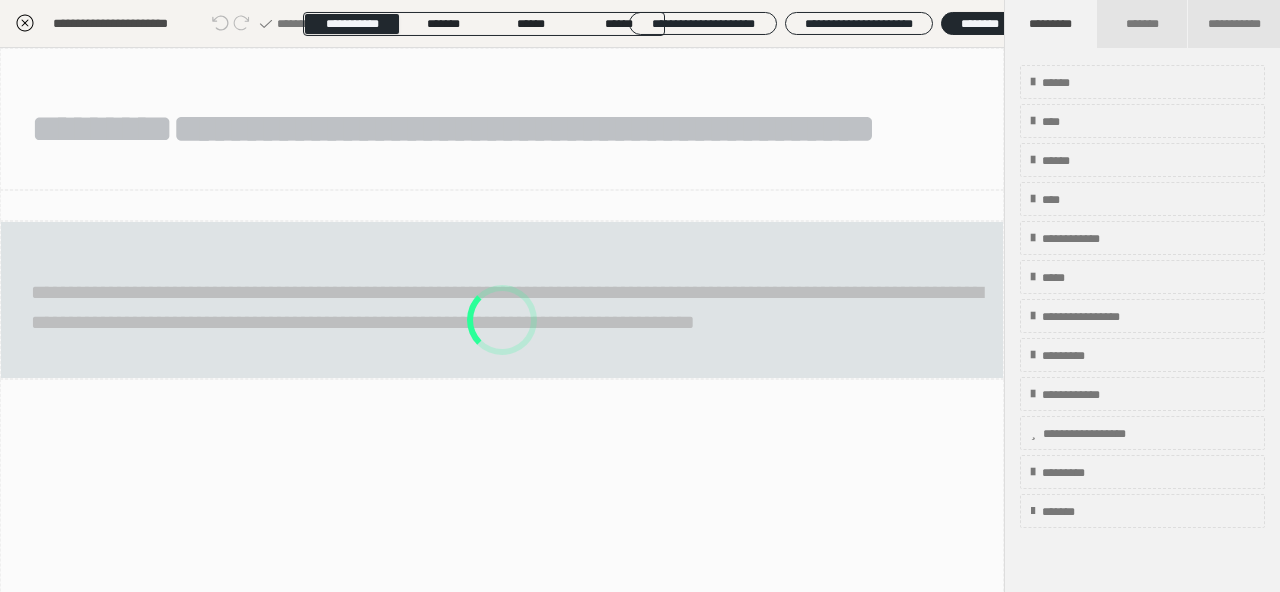 scroll, scrollTop: 415, scrollLeft: 0, axis: vertical 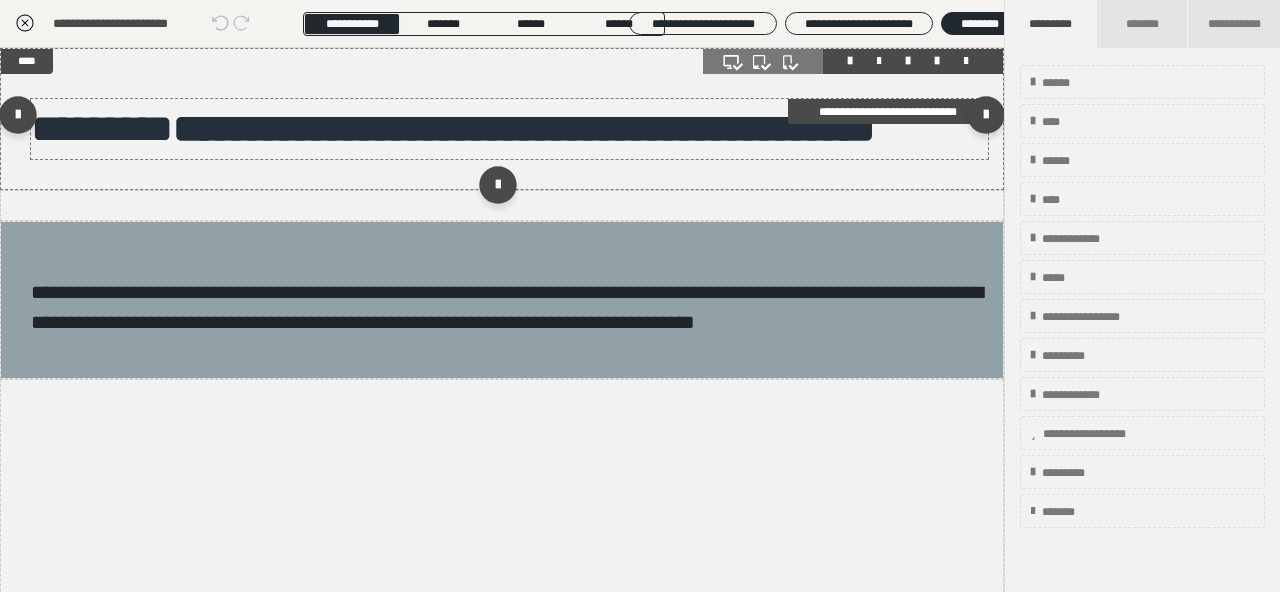 click on "**********" at bounding box center (524, 128) 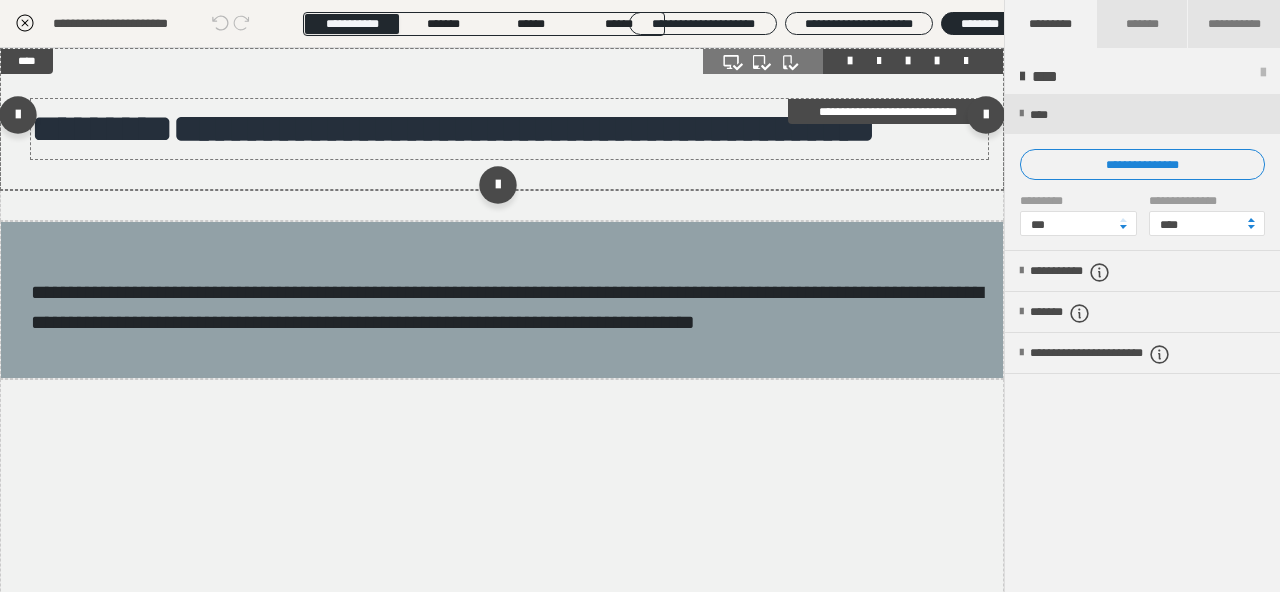 click on "**********" at bounding box center [524, 128] 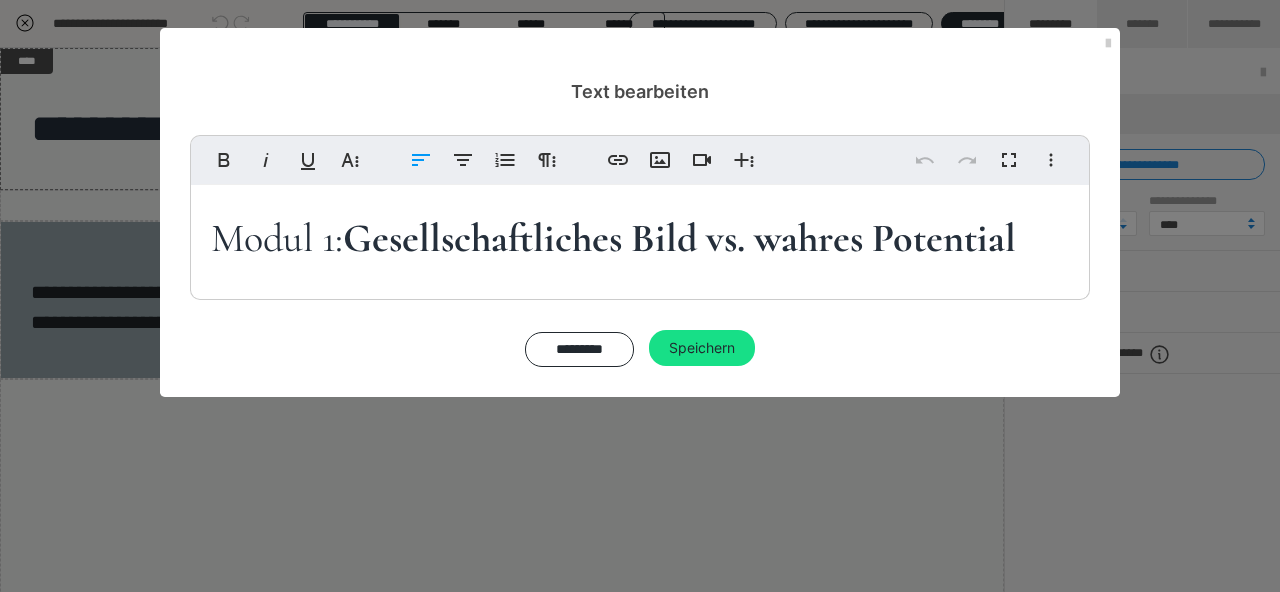 drag, startPoint x: 353, startPoint y: 235, endPoint x: 1019, endPoint y: 277, distance: 667.323 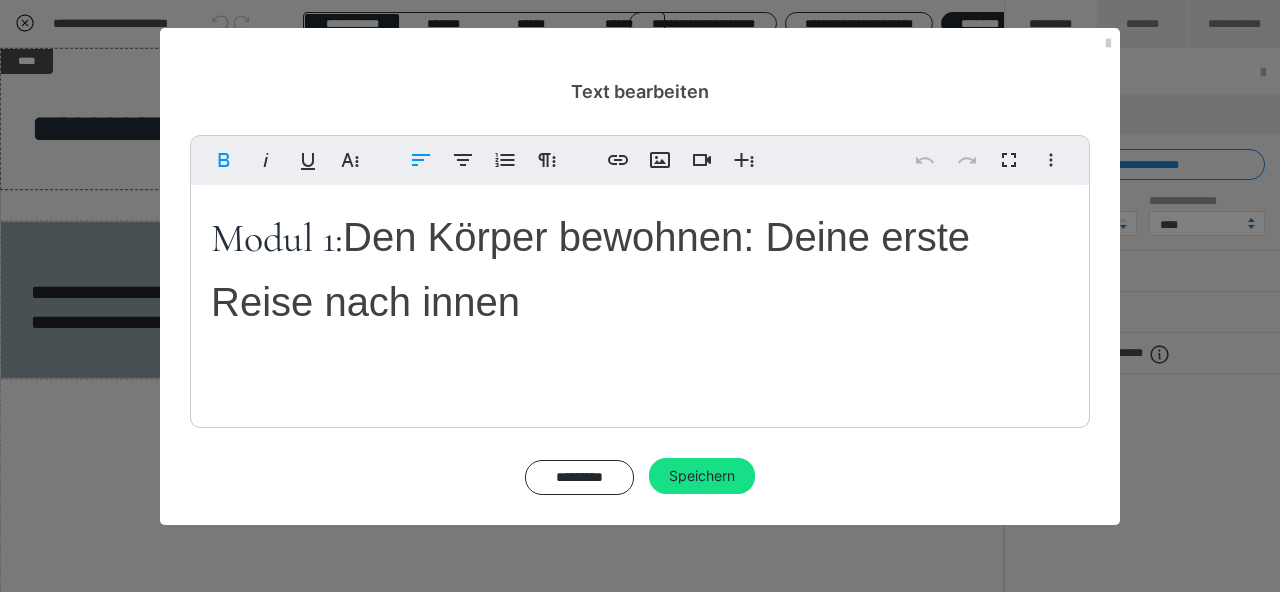 scroll, scrollTop: 251, scrollLeft: 0, axis: vertical 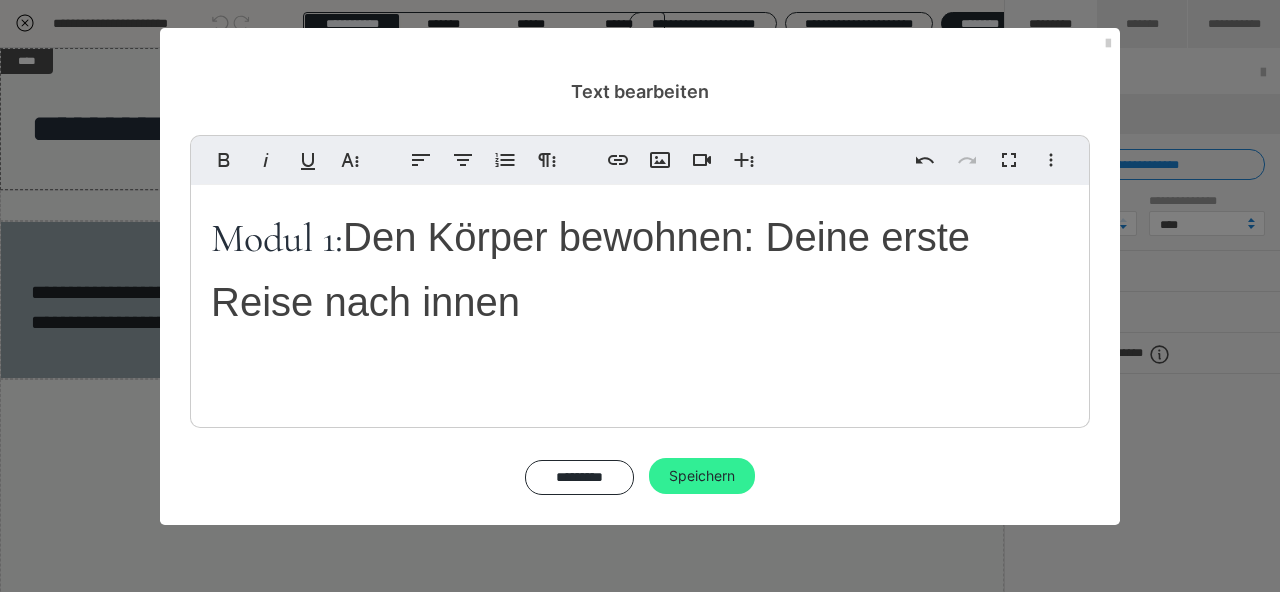click on "Speichern" at bounding box center (702, 476) 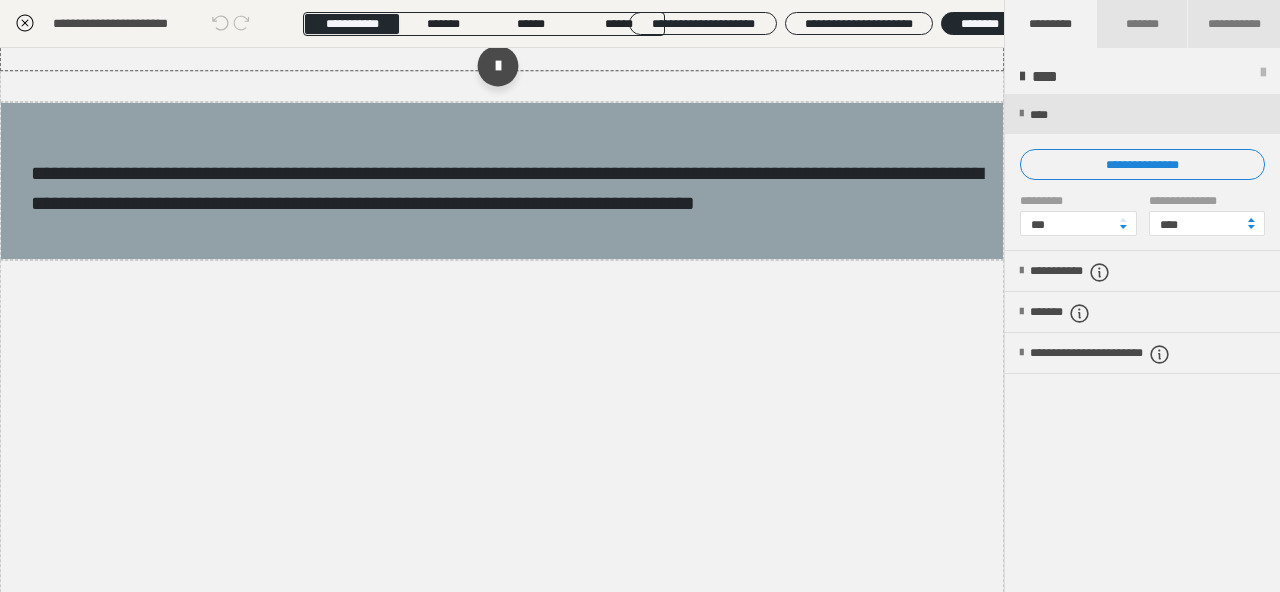 scroll, scrollTop: 199, scrollLeft: 0, axis: vertical 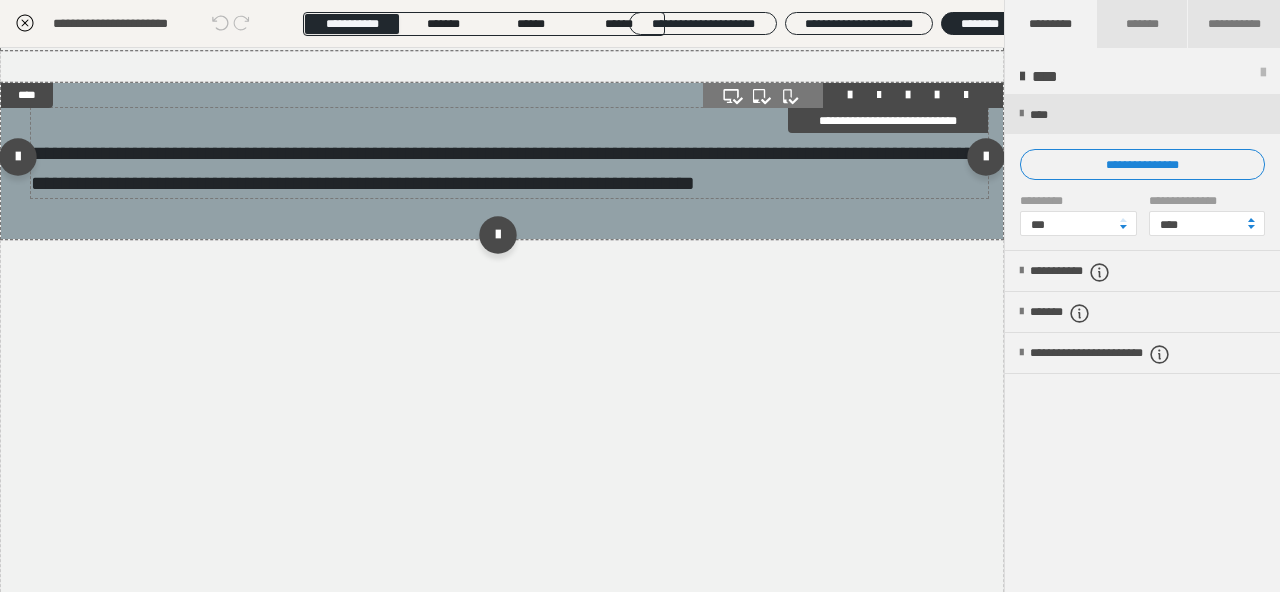 click on "**********" at bounding box center [507, 168] 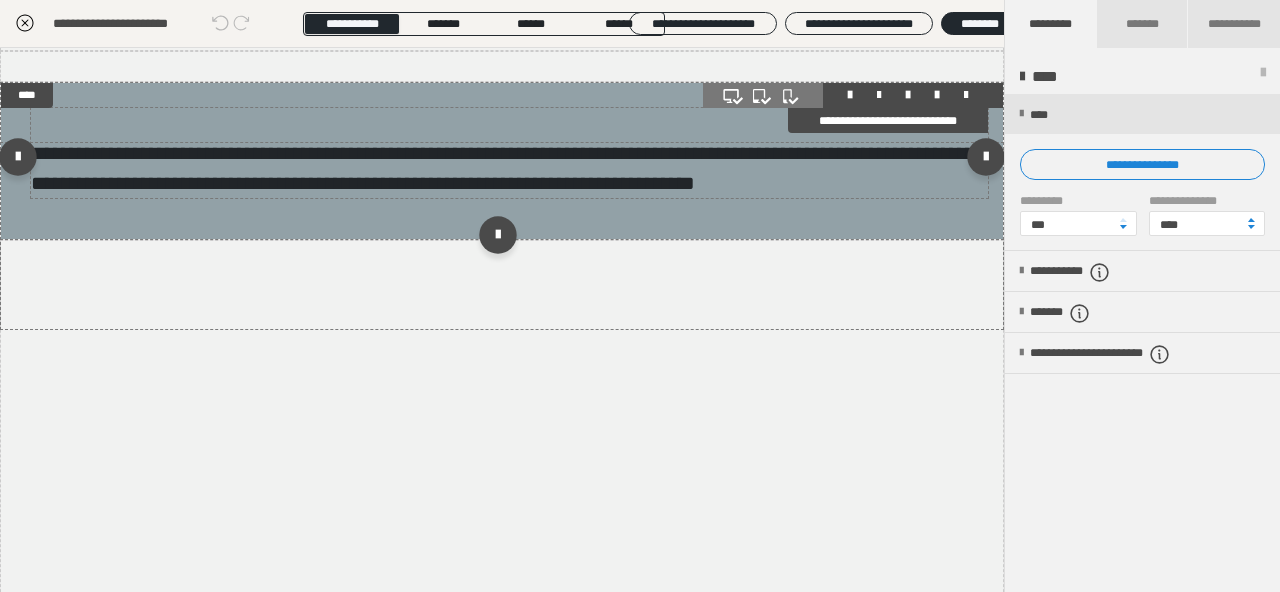 click on "**********" at bounding box center [507, 168] 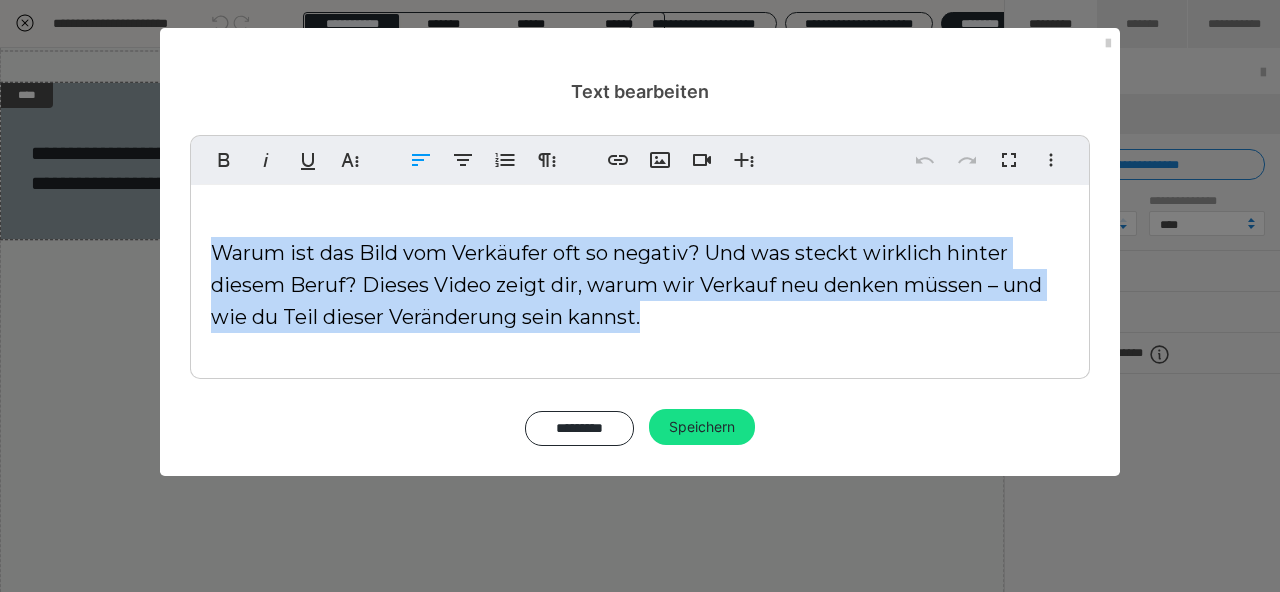 drag, startPoint x: 688, startPoint y: 330, endPoint x: 208, endPoint y: 236, distance: 489.11758 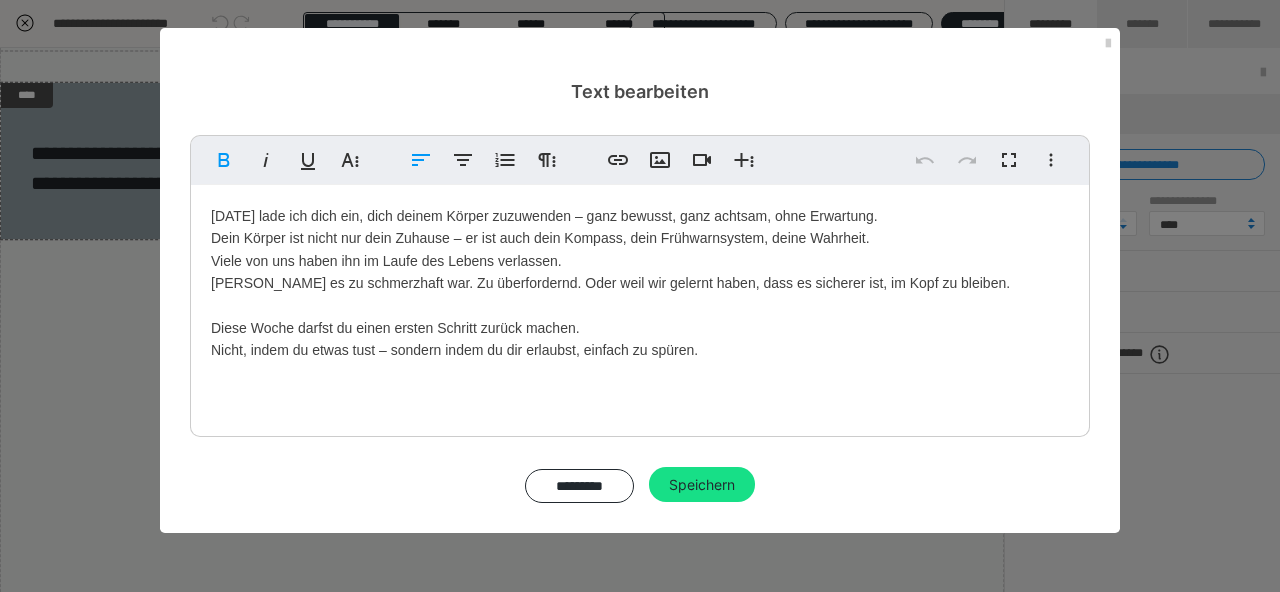 scroll, scrollTop: 7659, scrollLeft: 0, axis: vertical 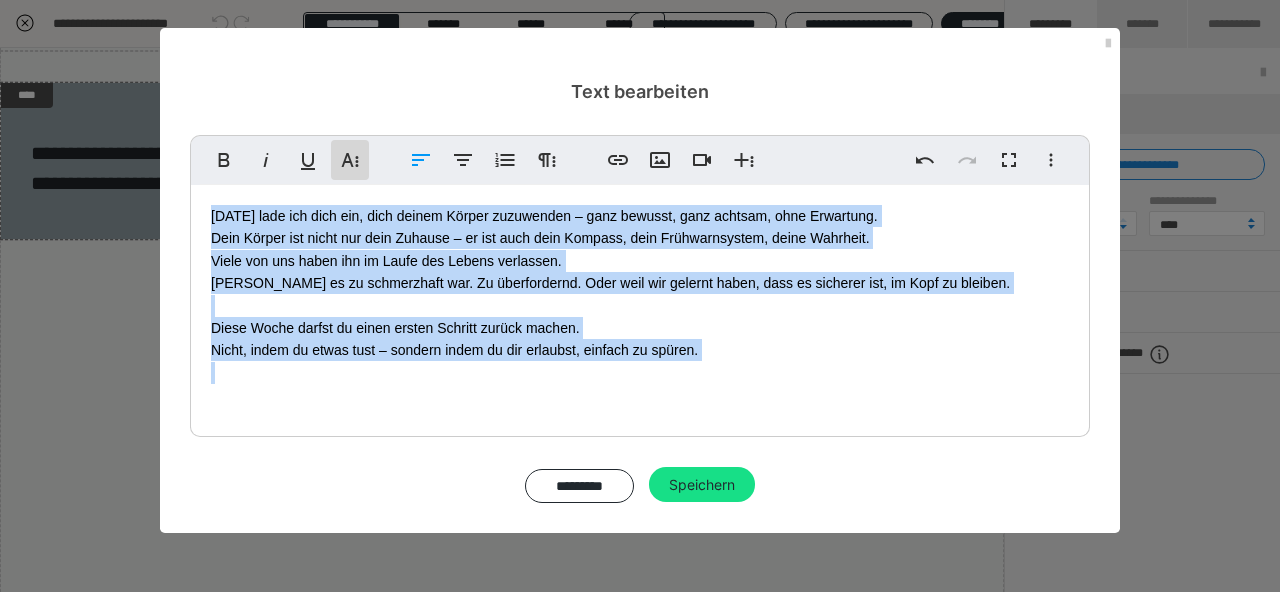 click 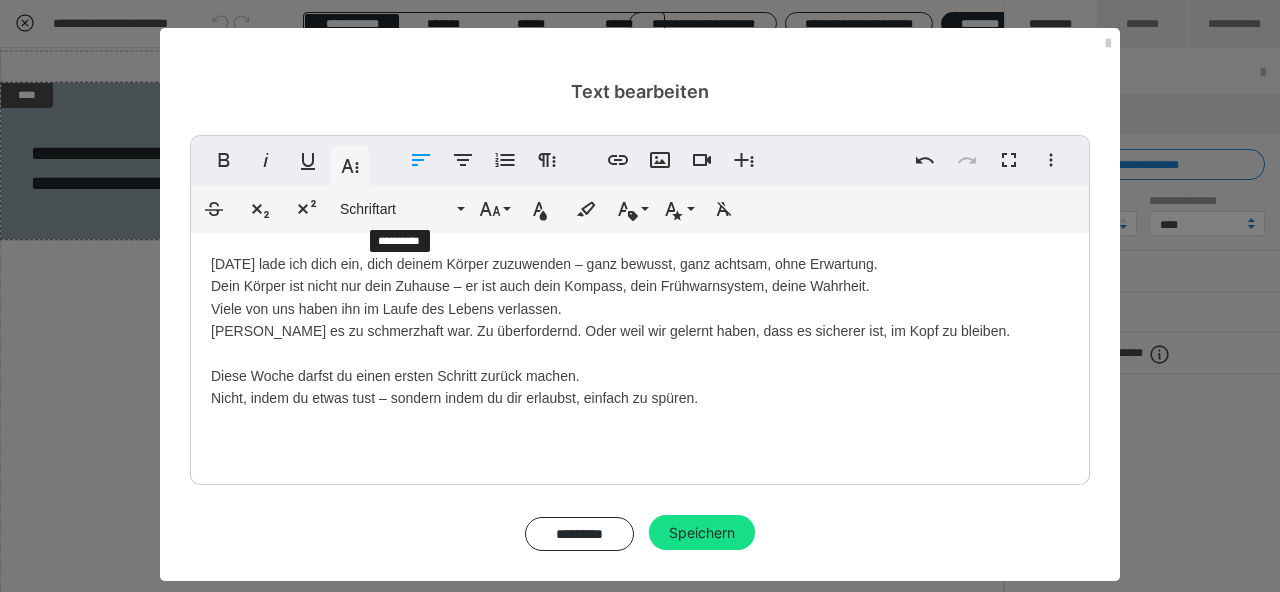 scroll, scrollTop: 7659, scrollLeft: 0, axis: vertical 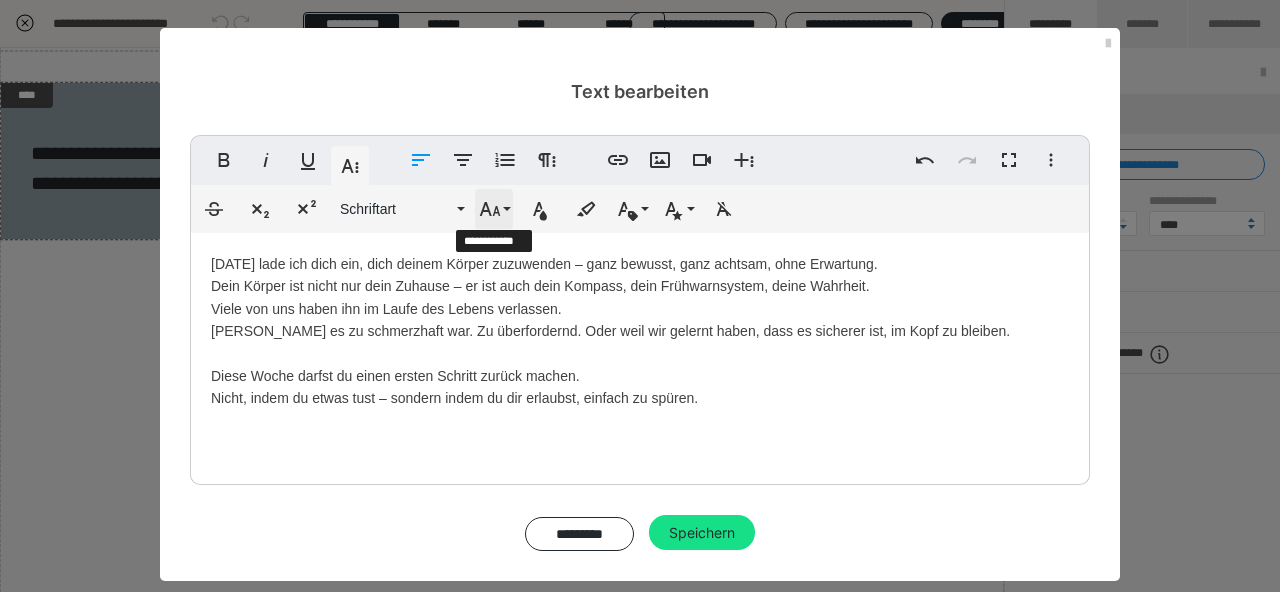 click 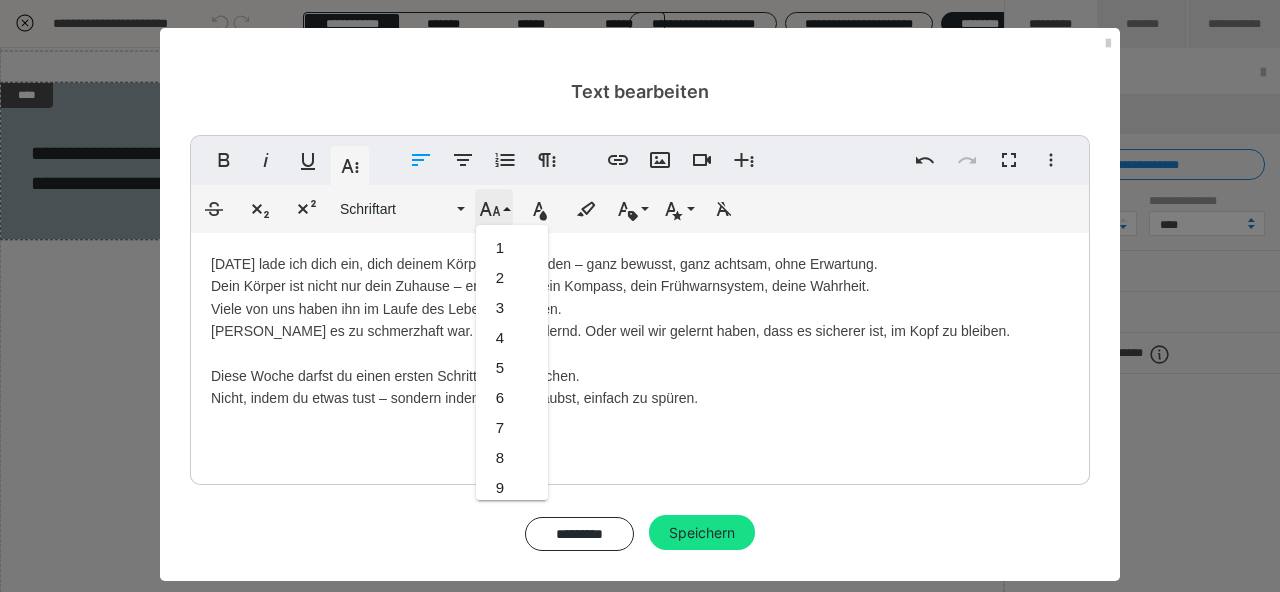 scroll, scrollTop: 413, scrollLeft: 0, axis: vertical 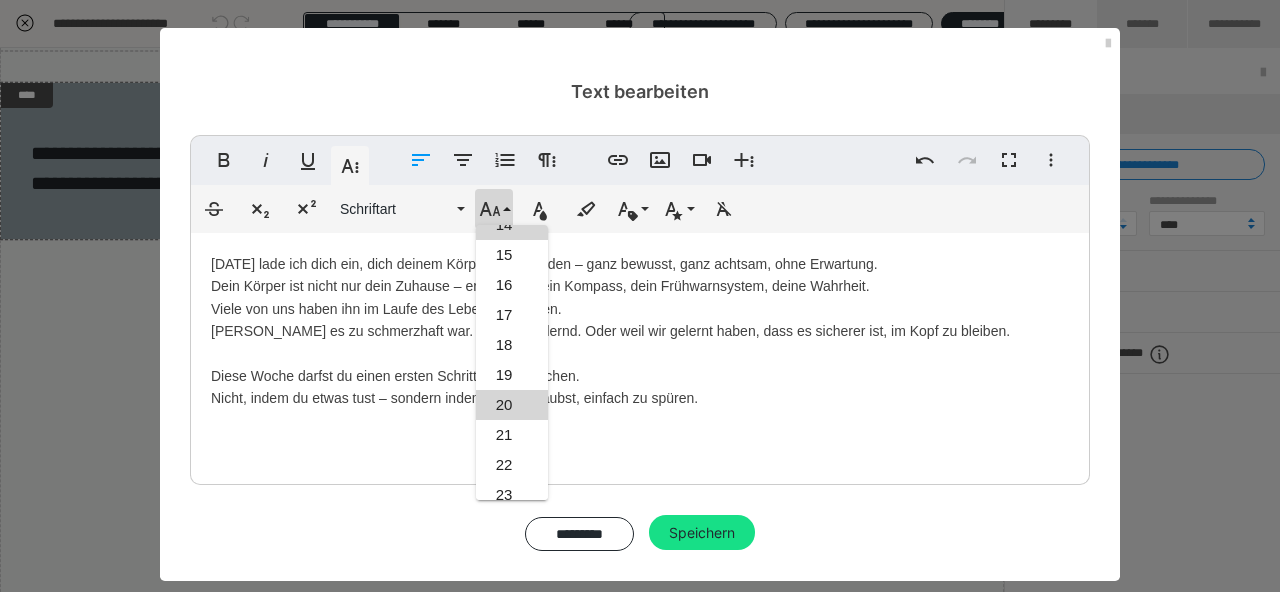 click on "20" at bounding box center (512, 405) 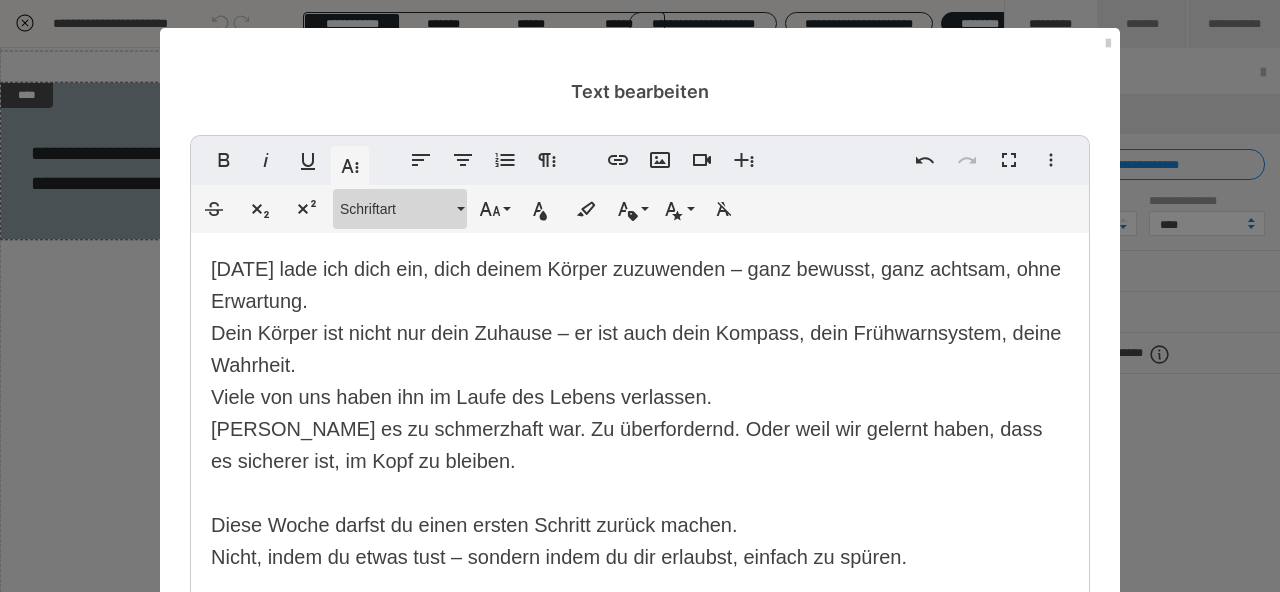 click on "Schriftart" at bounding box center [396, 209] 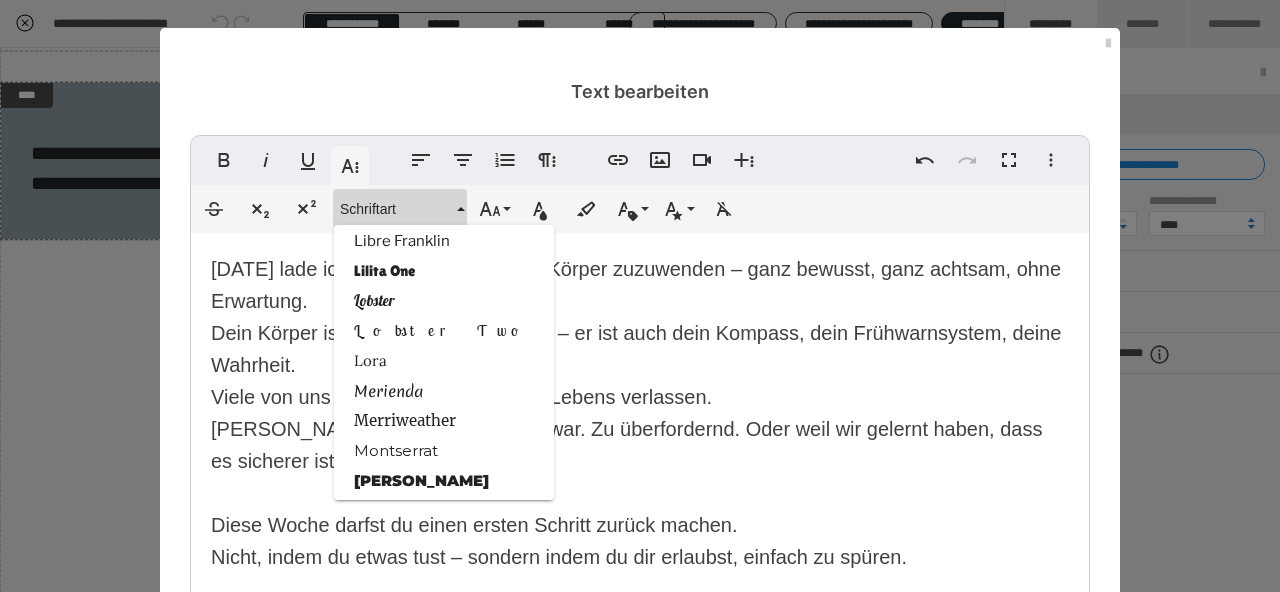 scroll, scrollTop: 1779, scrollLeft: 0, axis: vertical 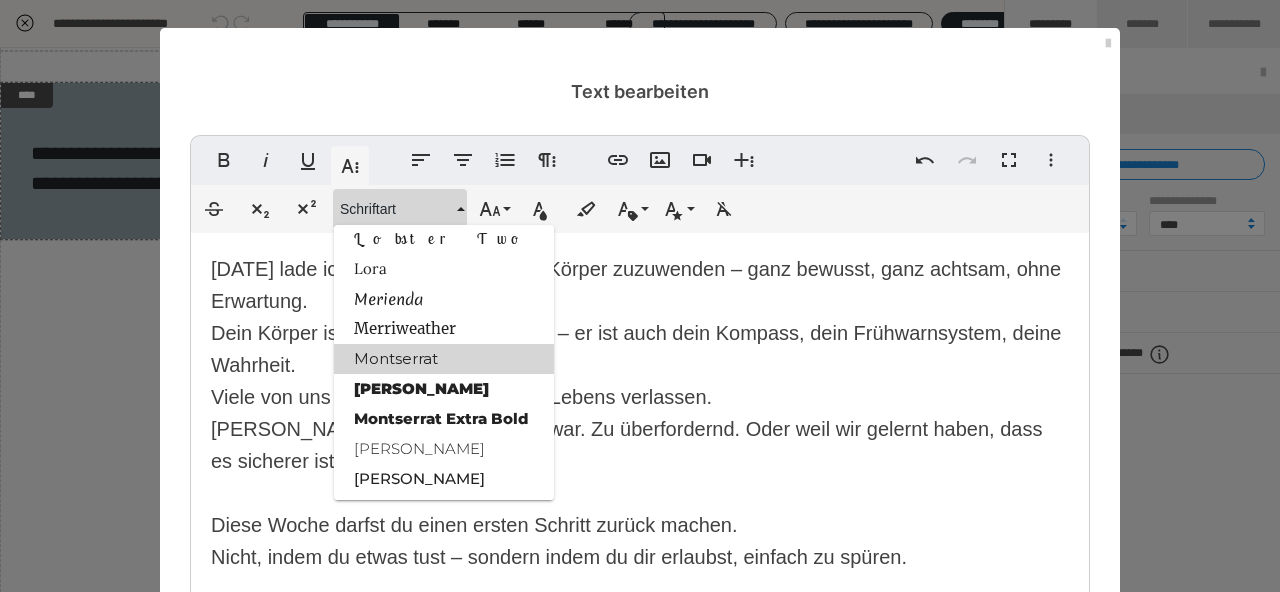 click on "Montserrat" at bounding box center [444, 359] 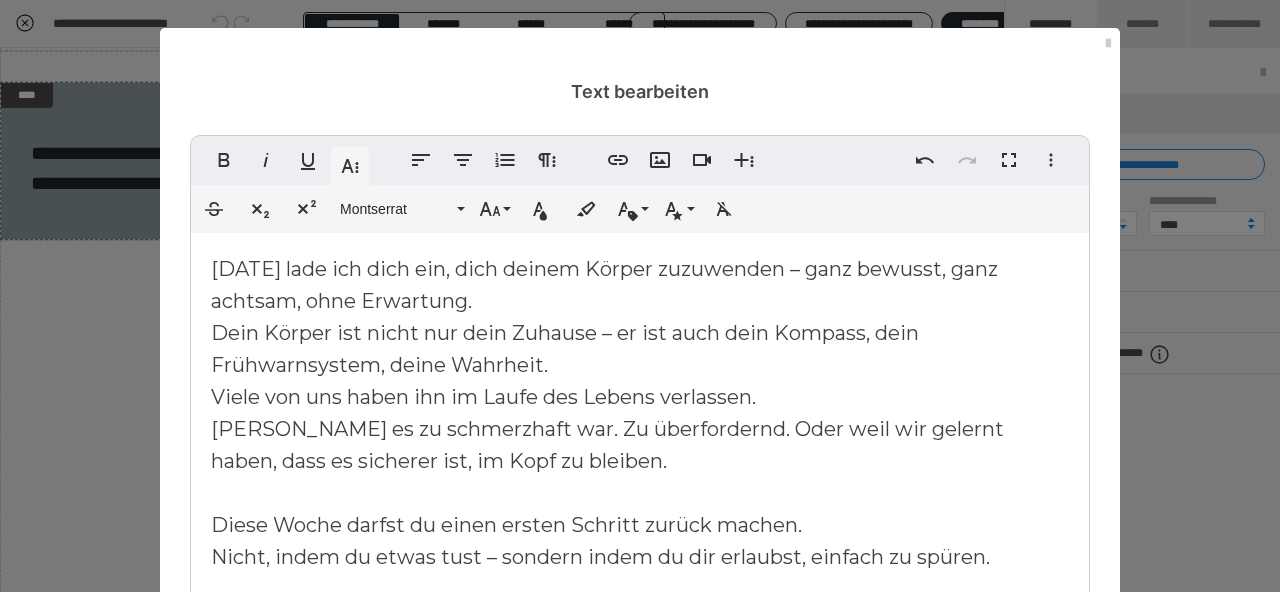 scroll, scrollTop: 271, scrollLeft: 0, axis: vertical 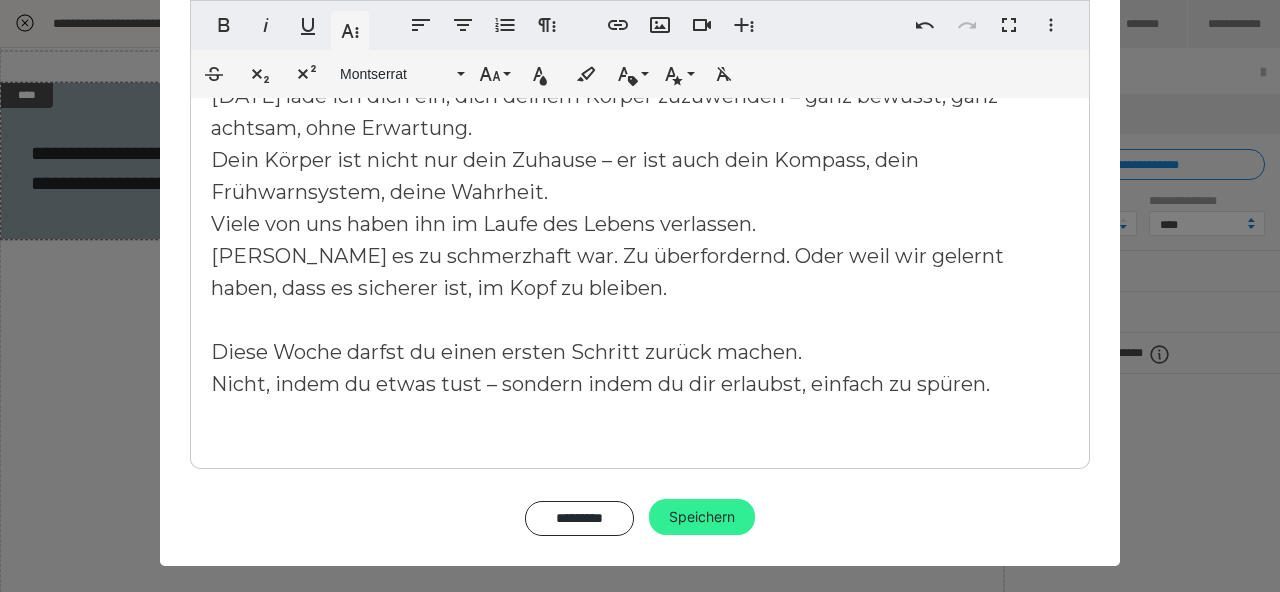 click on "Speichern" at bounding box center (702, 517) 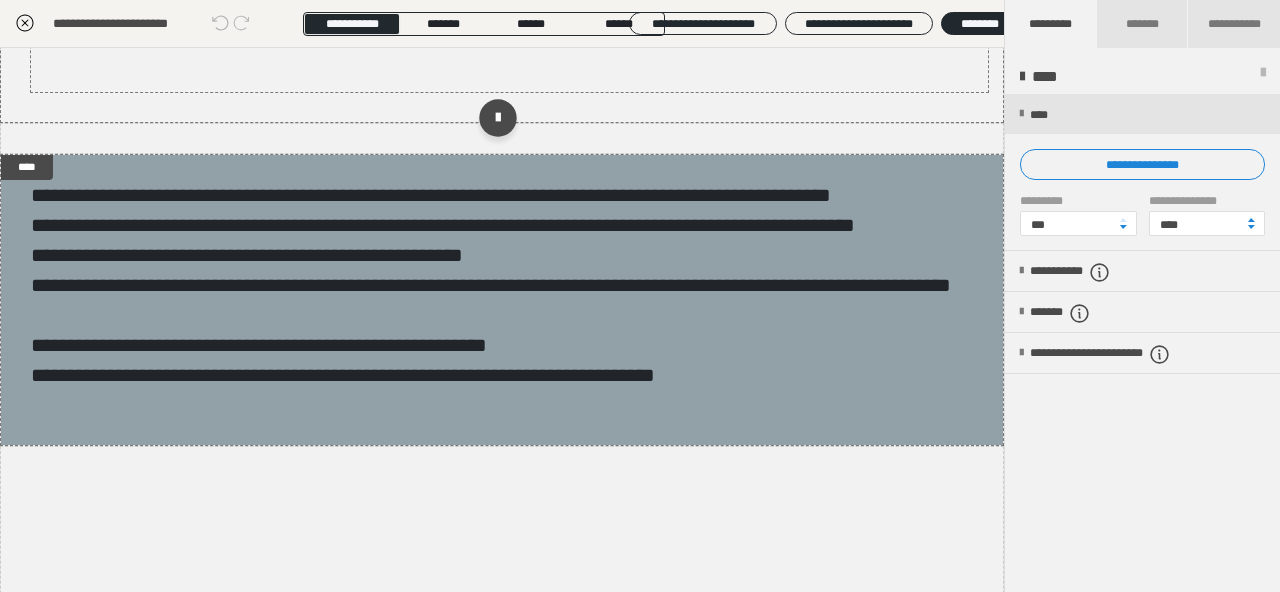 scroll, scrollTop: 0, scrollLeft: 0, axis: both 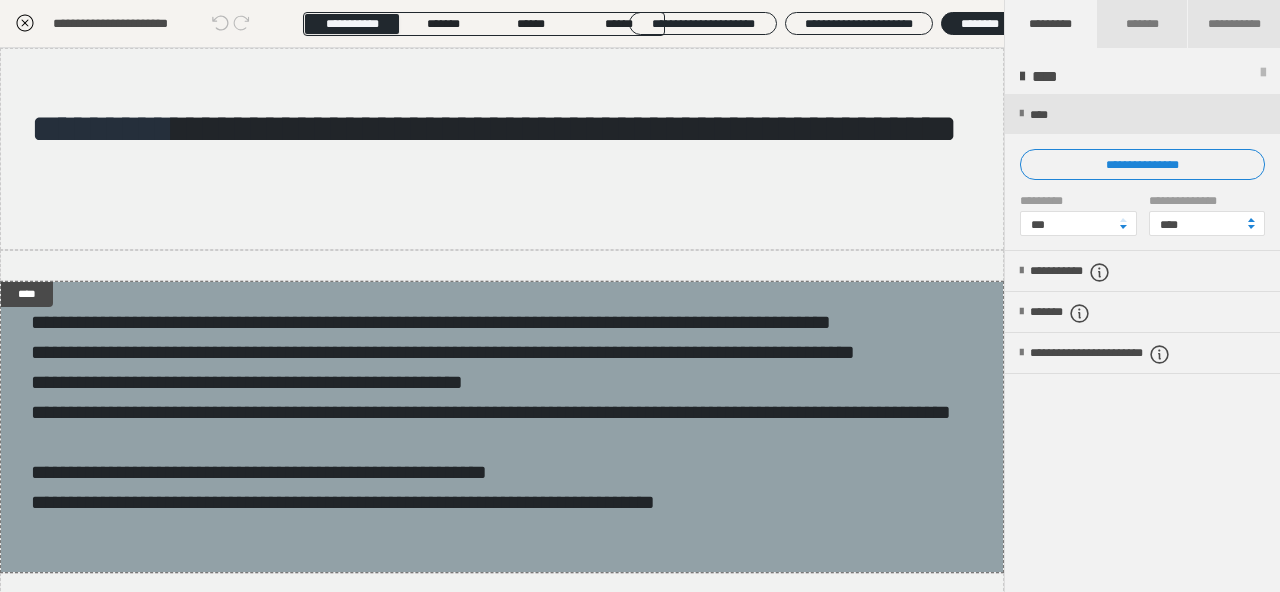 click 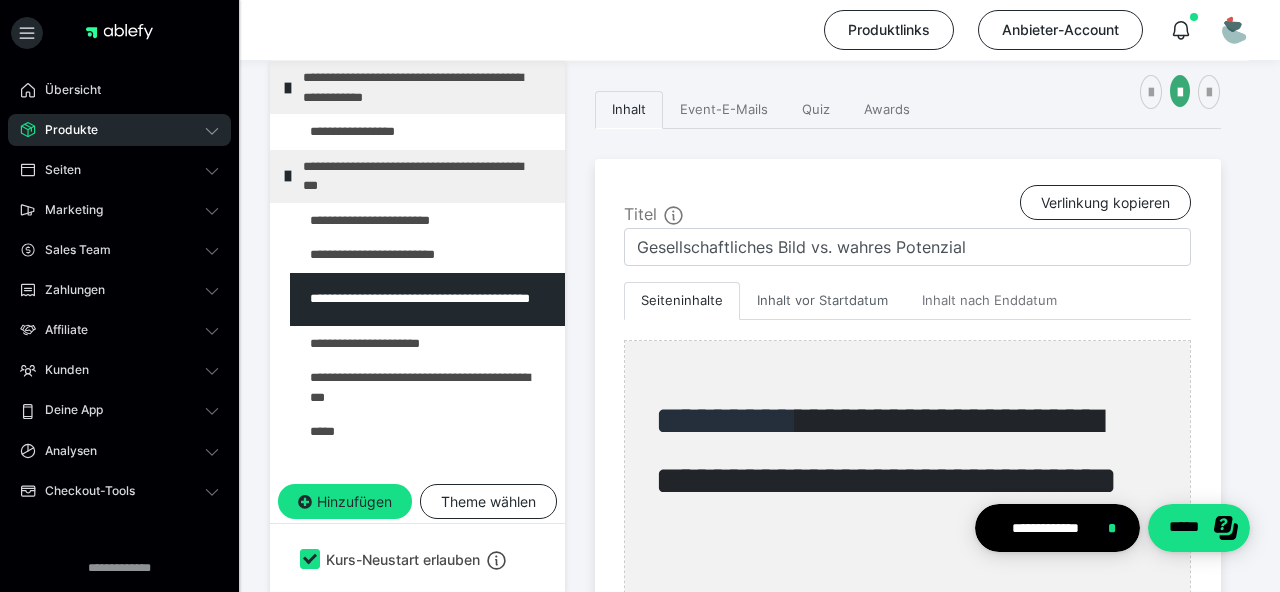 click on "Inhalt vor Startdatum" at bounding box center [822, 301] 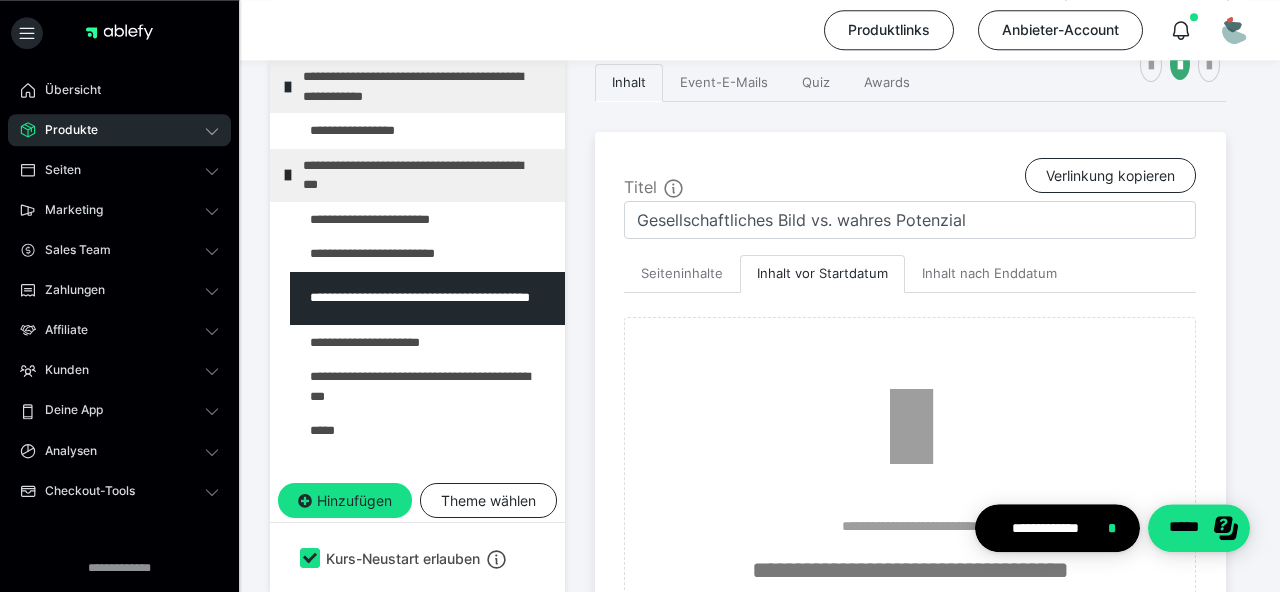 scroll, scrollTop: 414, scrollLeft: 0, axis: vertical 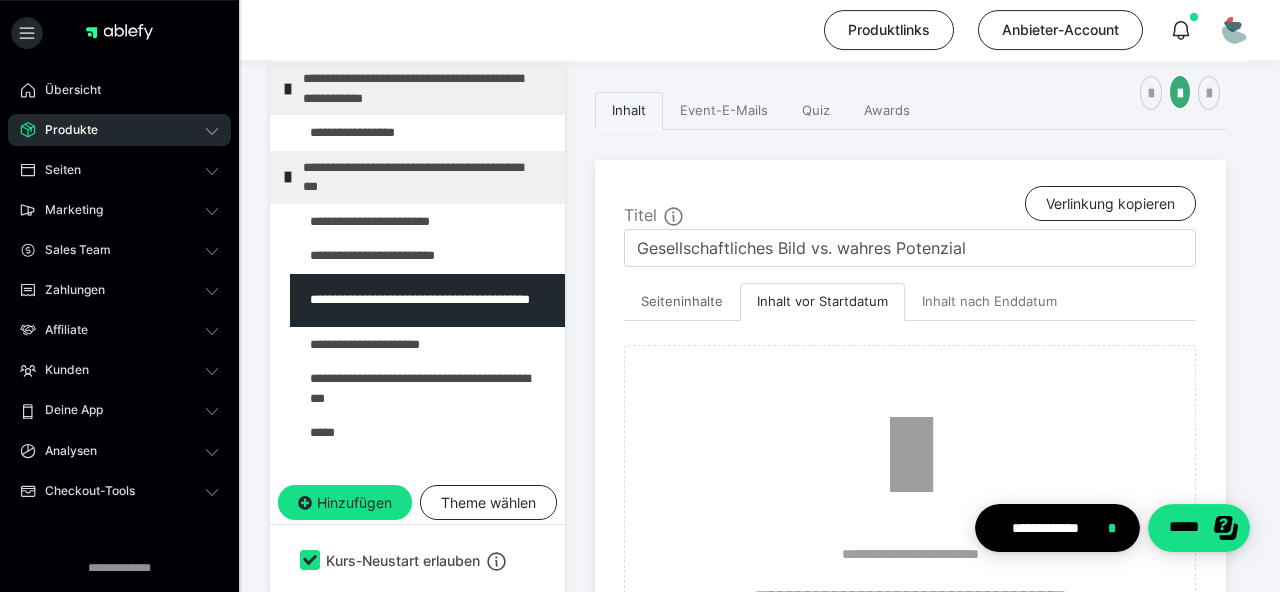 click on "Seiteninhalte" at bounding box center (682, 302) 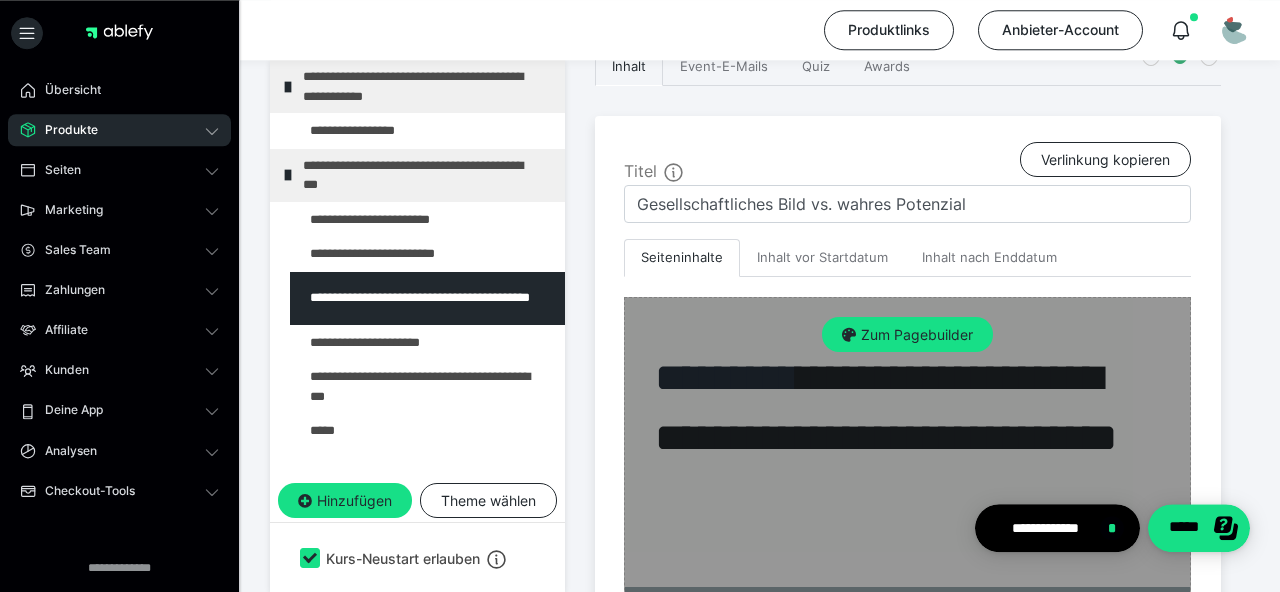 scroll, scrollTop: 453, scrollLeft: 0, axis: vertical 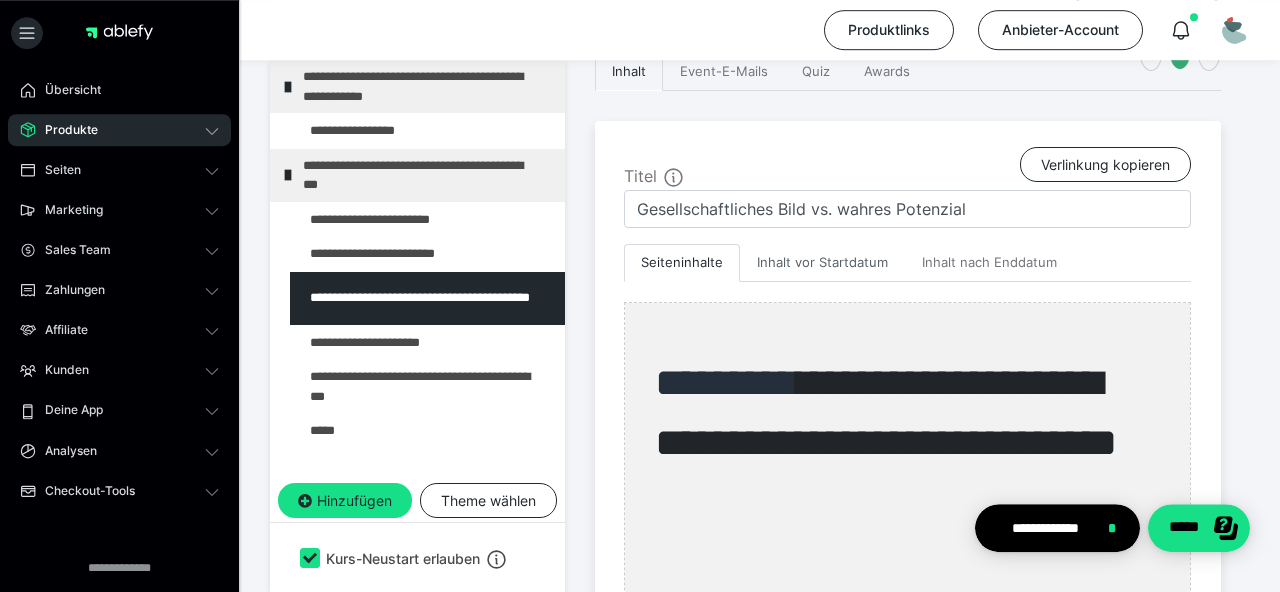 click on "Inhalt vor Startdatum" at bounding box center (822, 263) 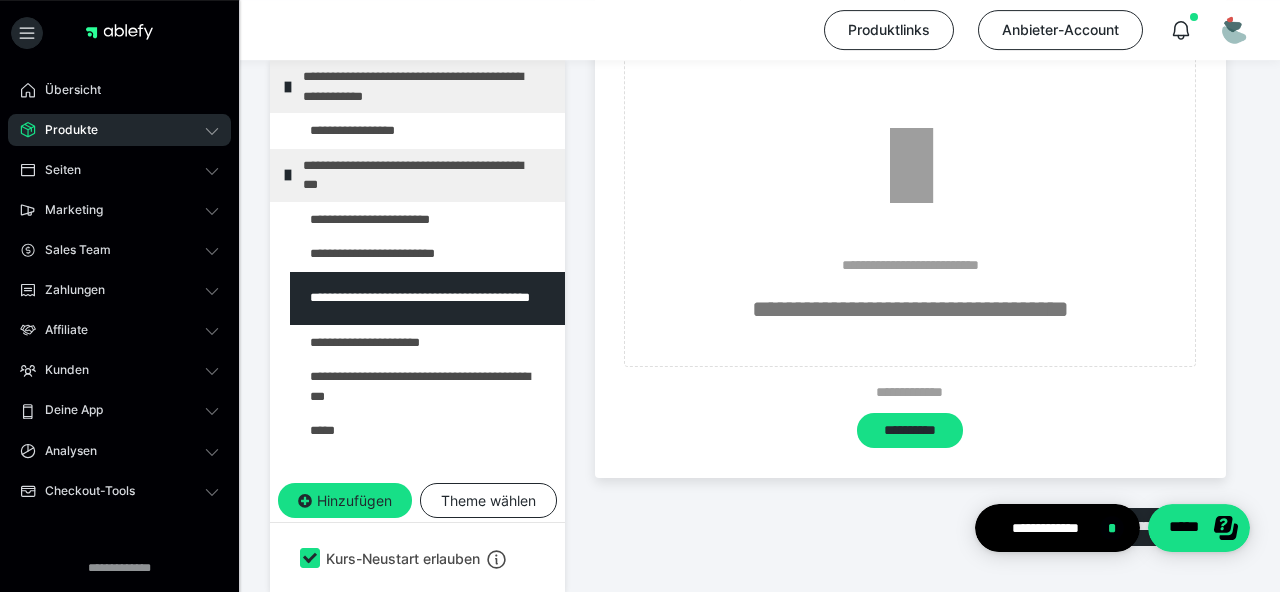 scroll, scrollTop: 714, scrollLeft: 0, axis: vertical 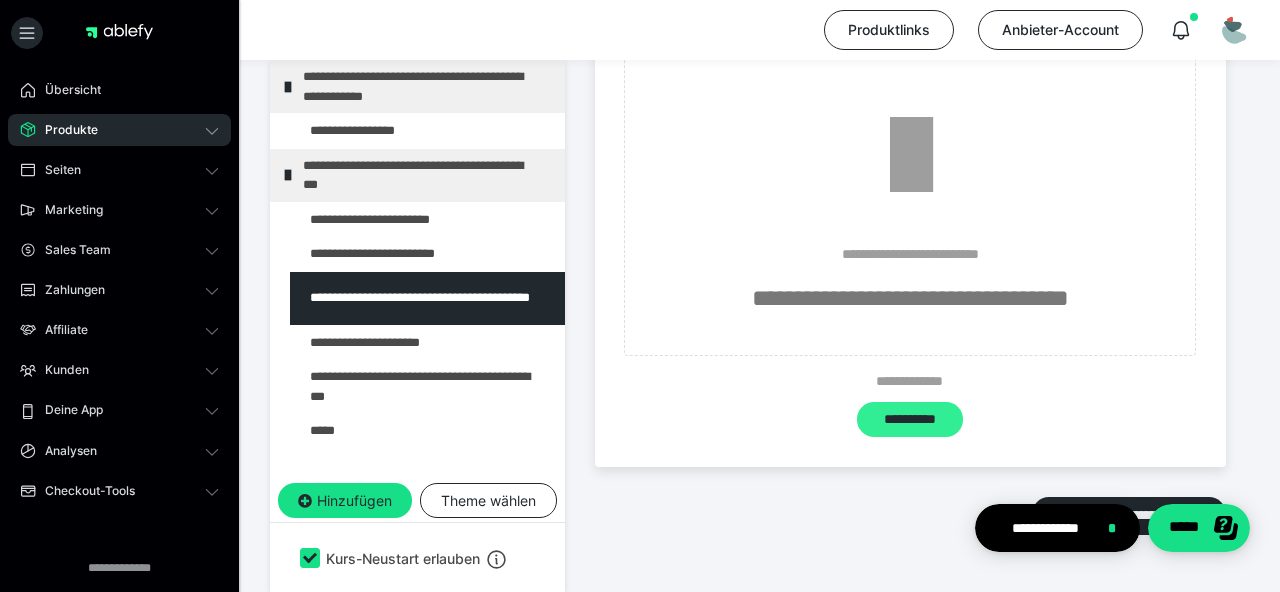 click on "**********" at bounding box center [909, 420] 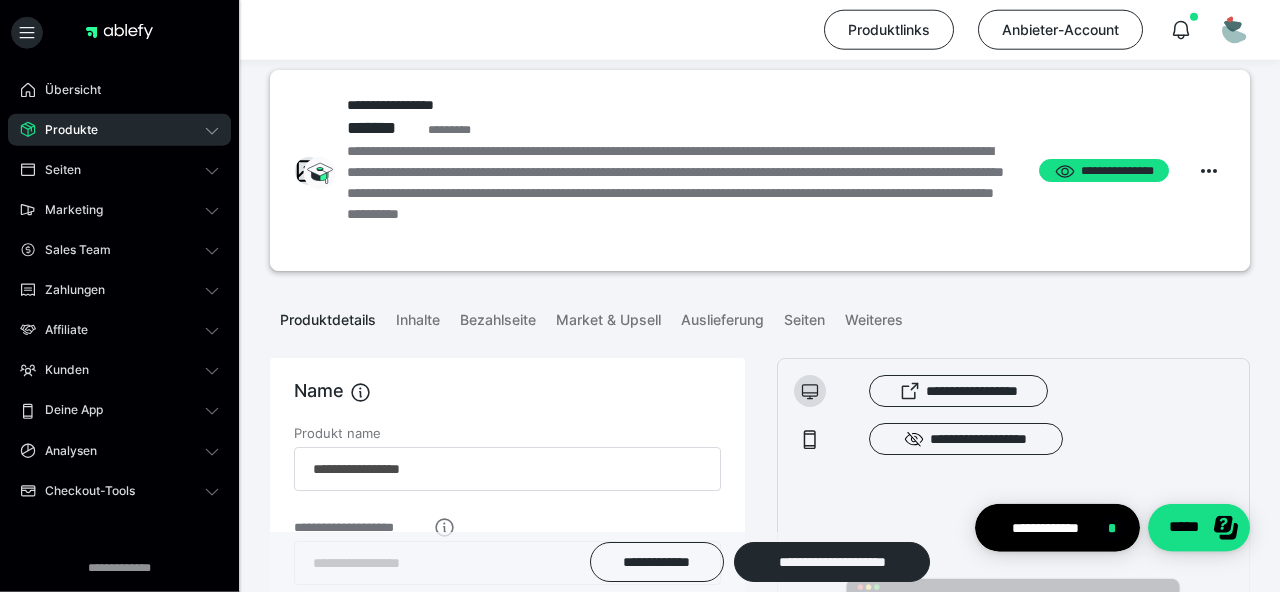 scroll, scrollTop: 0, scrollLeft: 0, axis: both 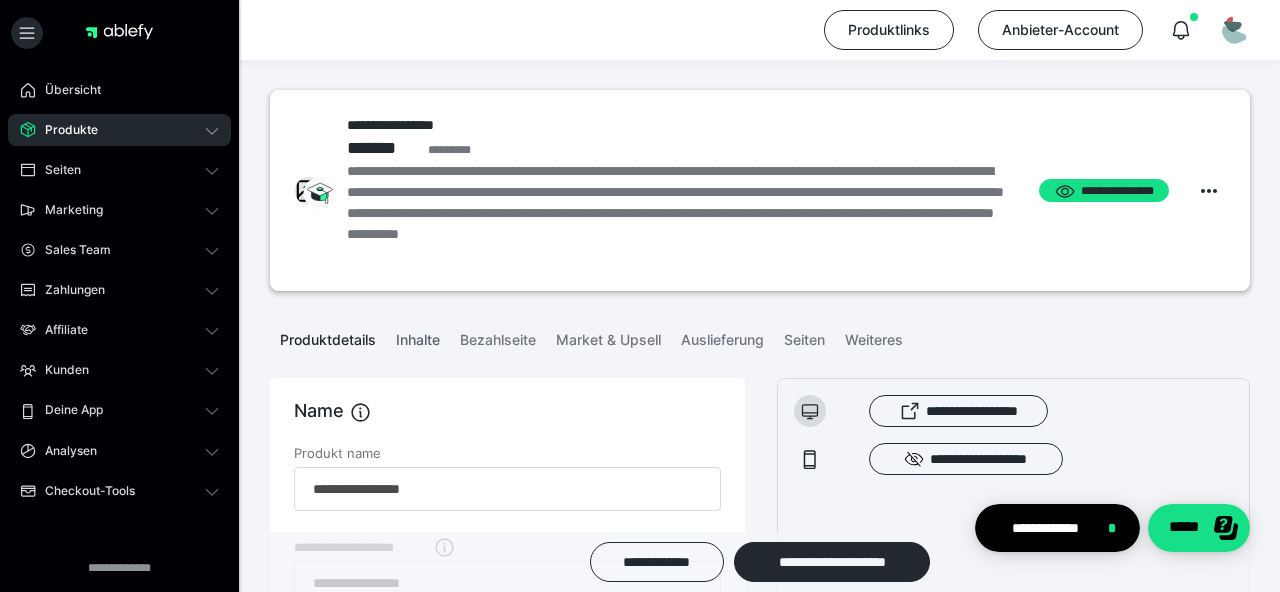 click on "Inhalte" at bounding box center [418, 336] 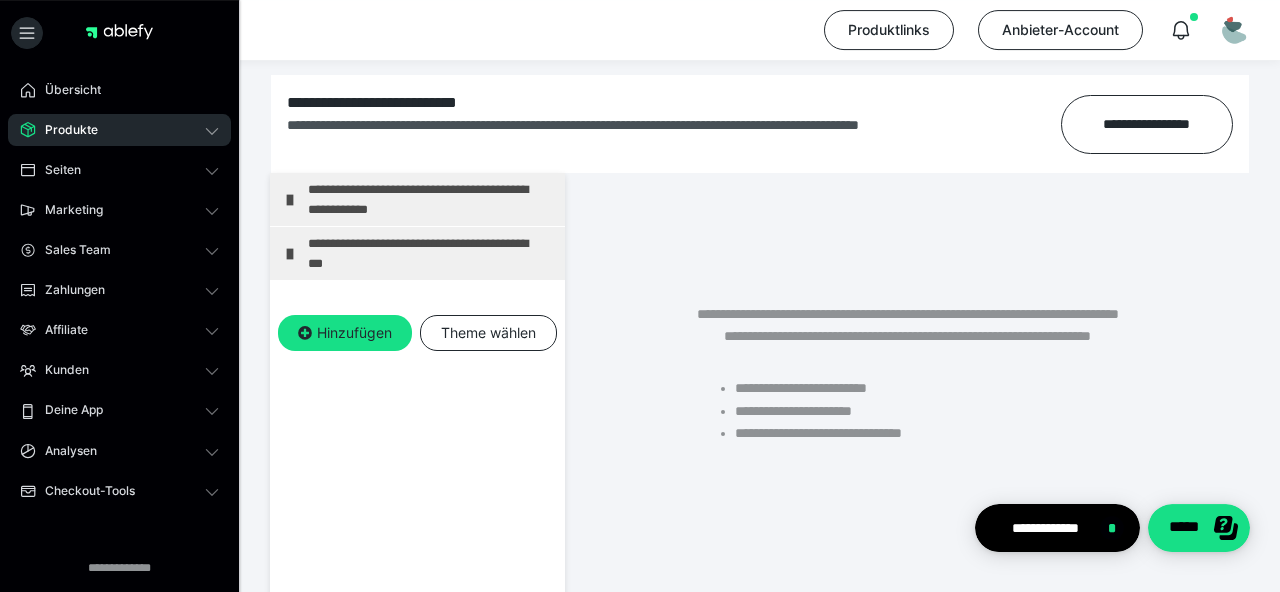 scroll, scrollTop: 304, scrollLeft: 0, axis: vertical 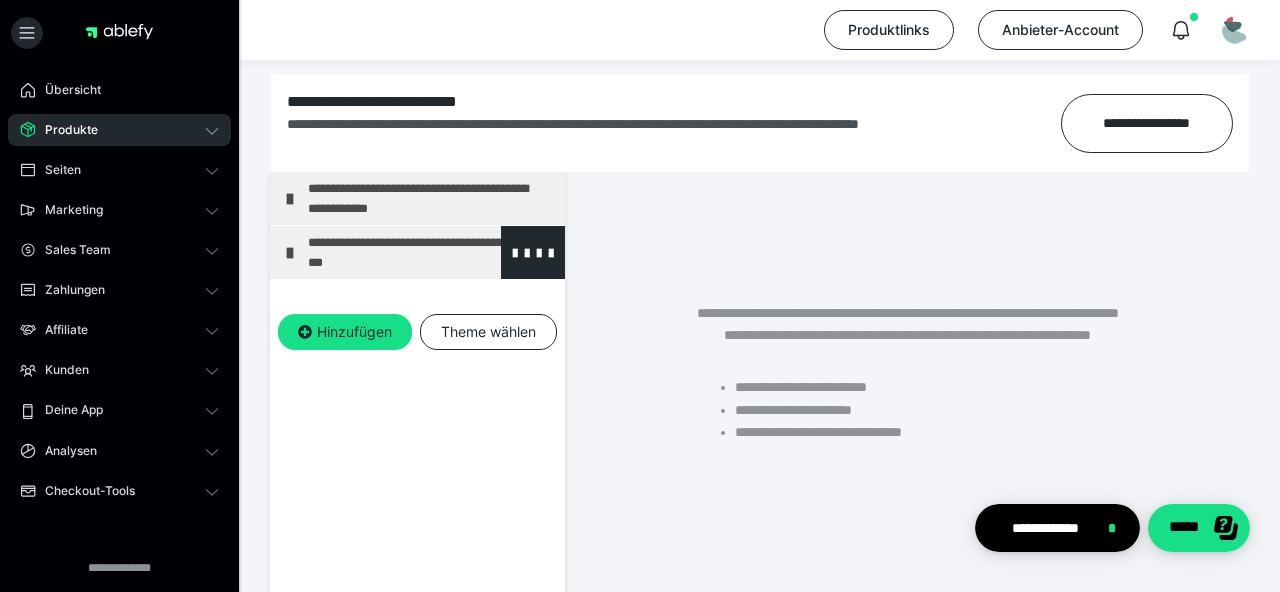 click on "**********" at bounding box center [431, 252] 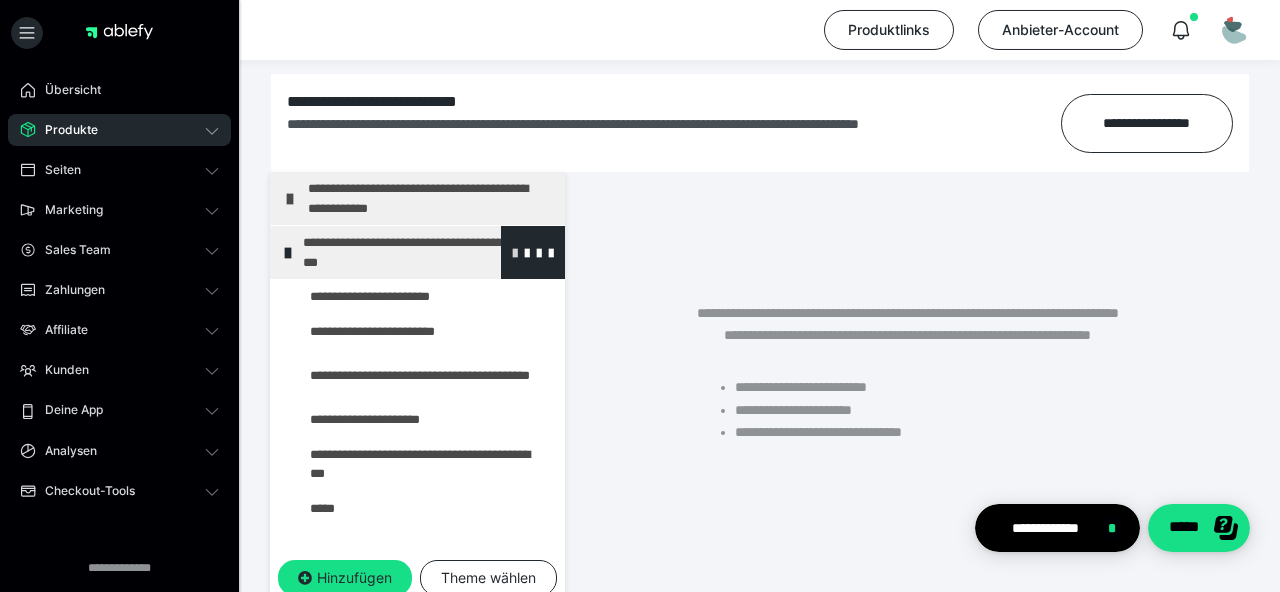 click at bounding box center [515, 252] 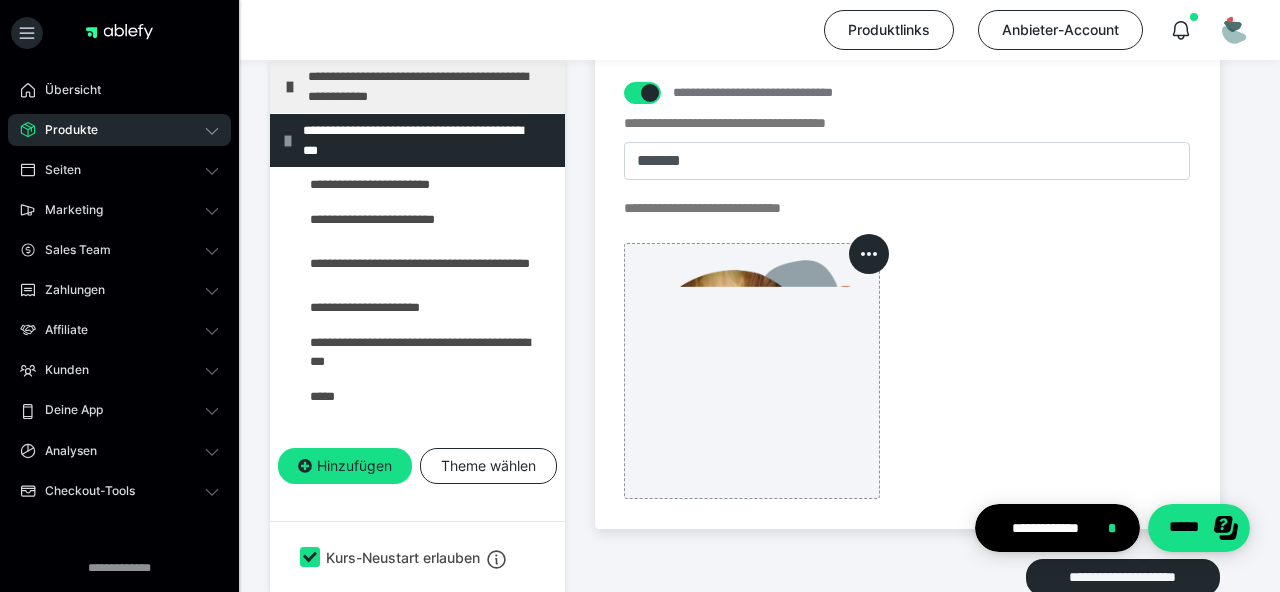 scroll, scrollTop: 773, scrollLeft: 0, axis: vertical 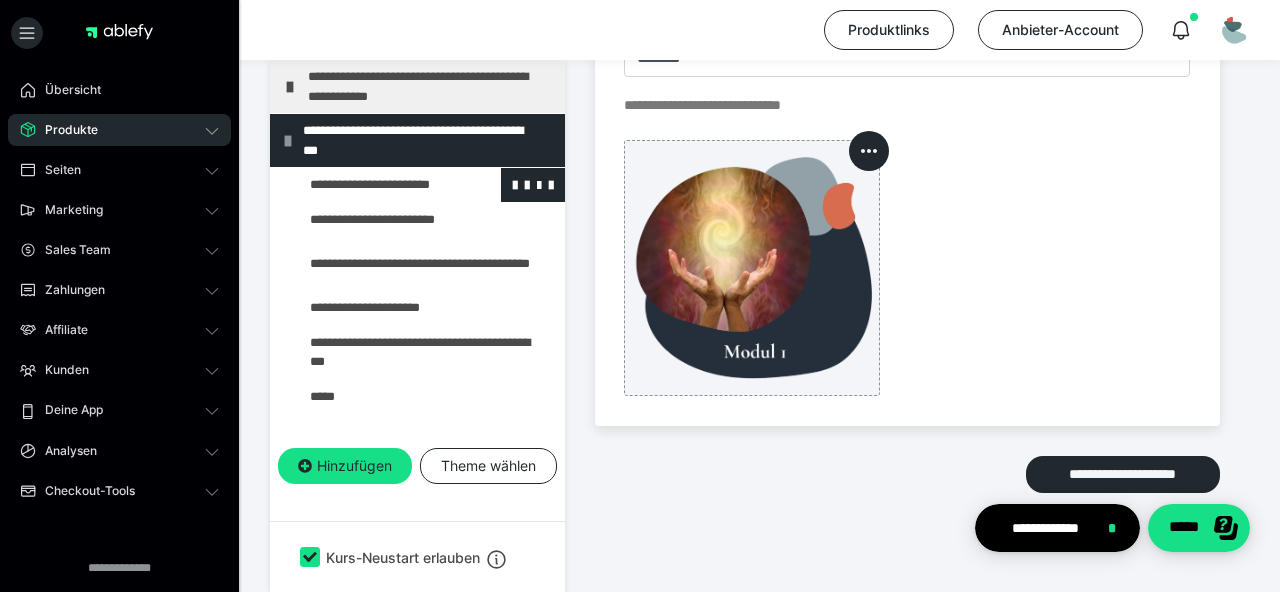click at bounding box center [375, 185] 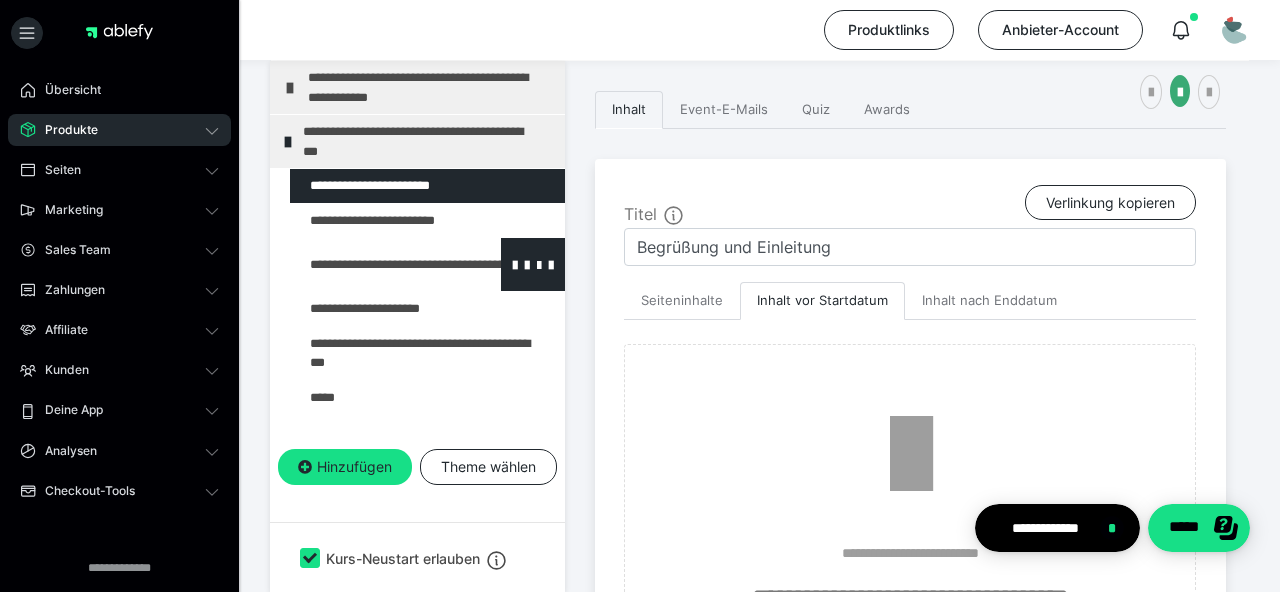 click at bounding box center (375, 264) 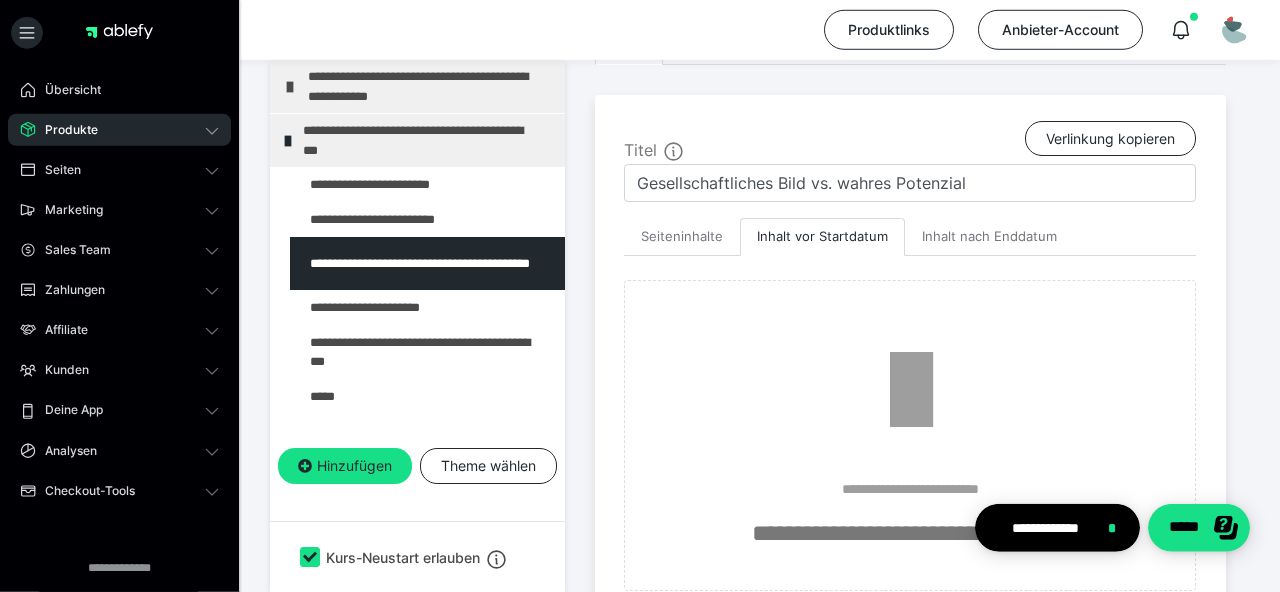 scroll, scrollTop: 480, scrollLeft: 0, axis: vertical 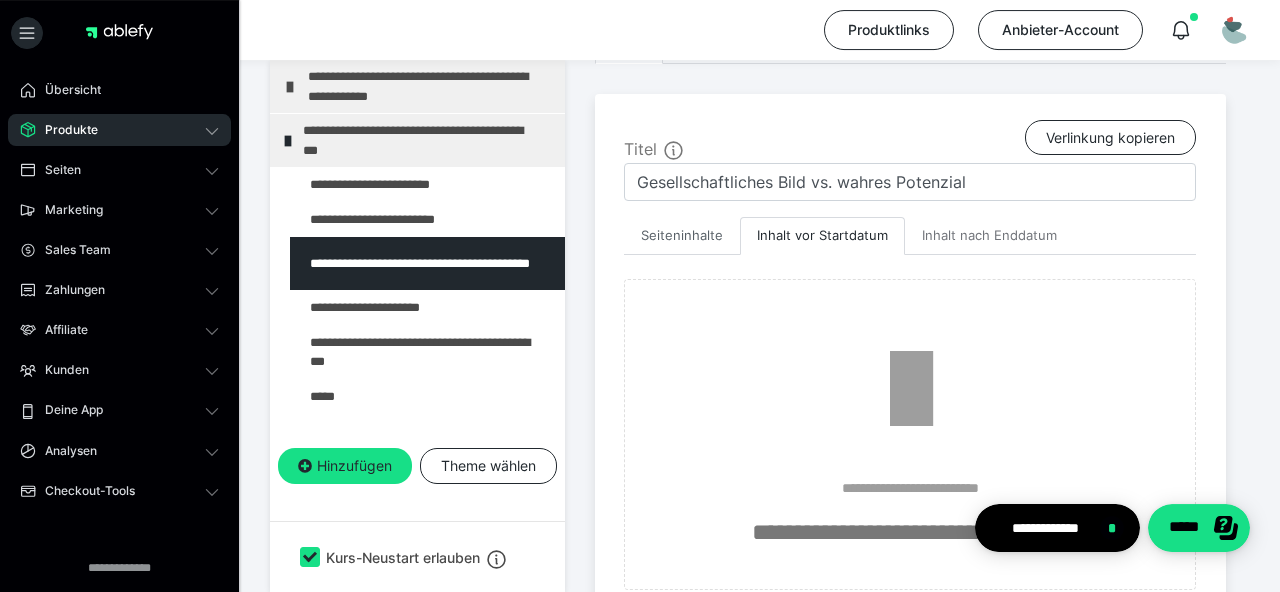 click on "Seiteninhalte" at bounding box center (682, 236) 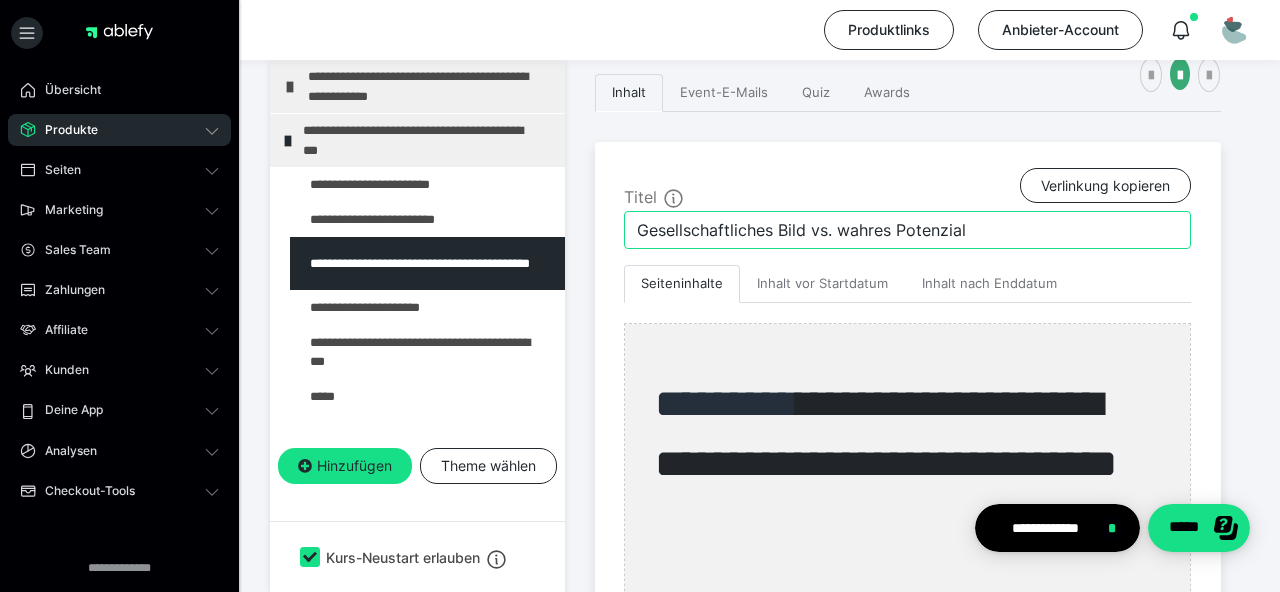 click on "Gesellschaftliches Bild vs. wahres Potenzial" at bounding box center [907, 230] 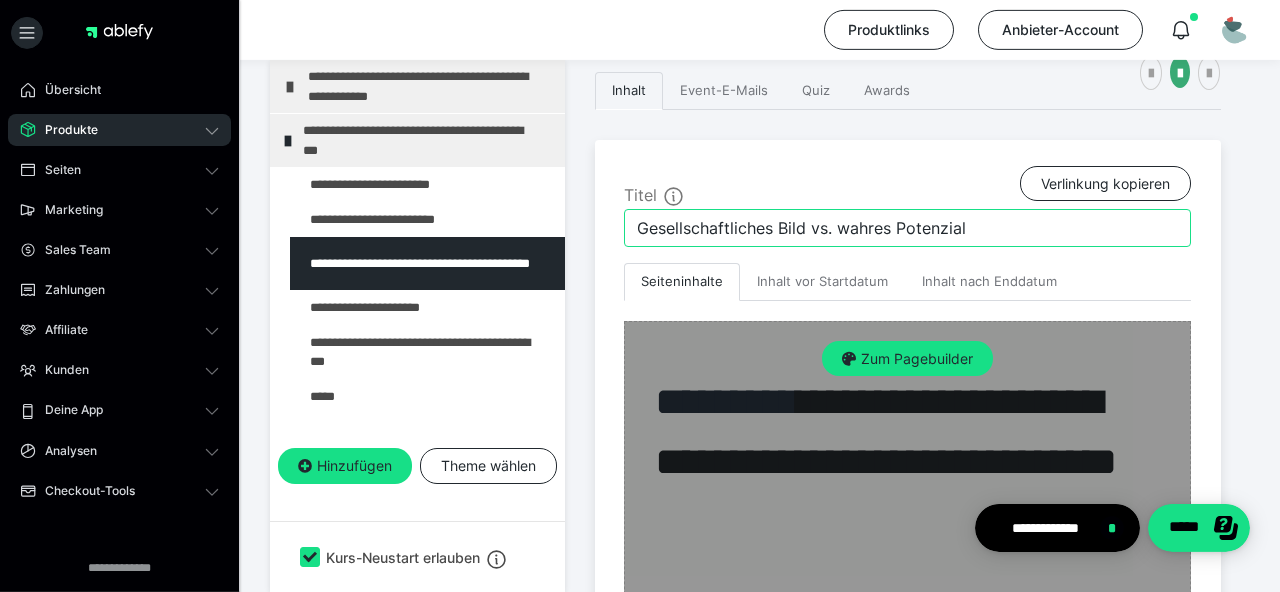scroll, scrollTop: 433, scrollLeft: 0, axis: vertical 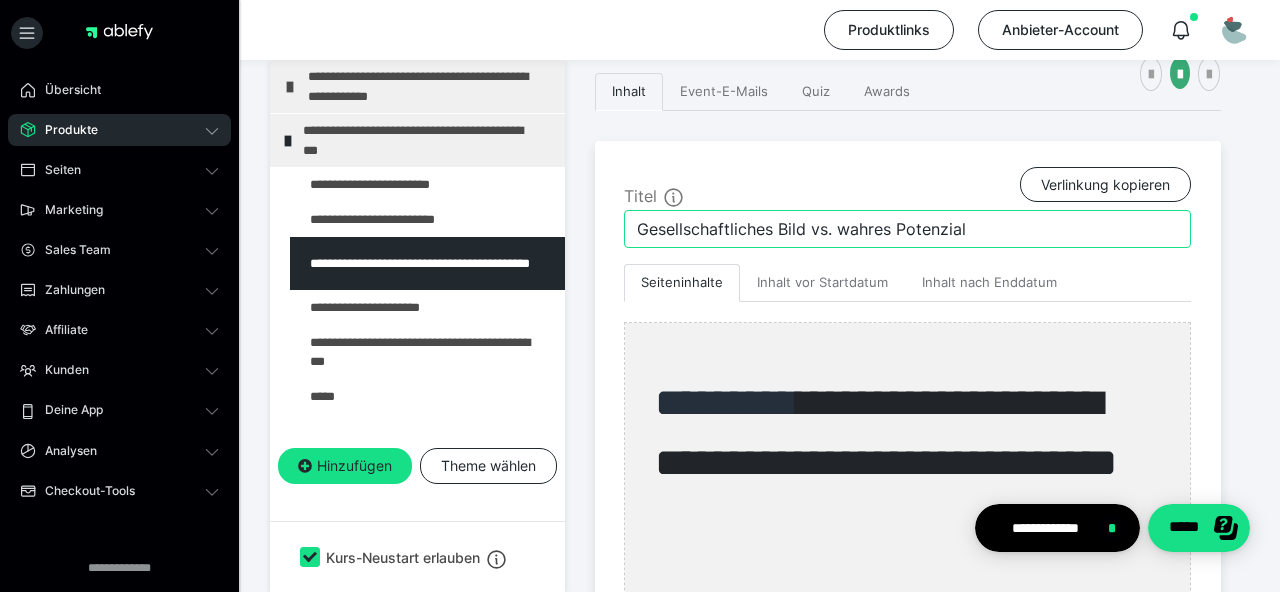 click on "Gesellschaftliches Bild vs. wahres Potenzial" at bounding box center (907, 229) 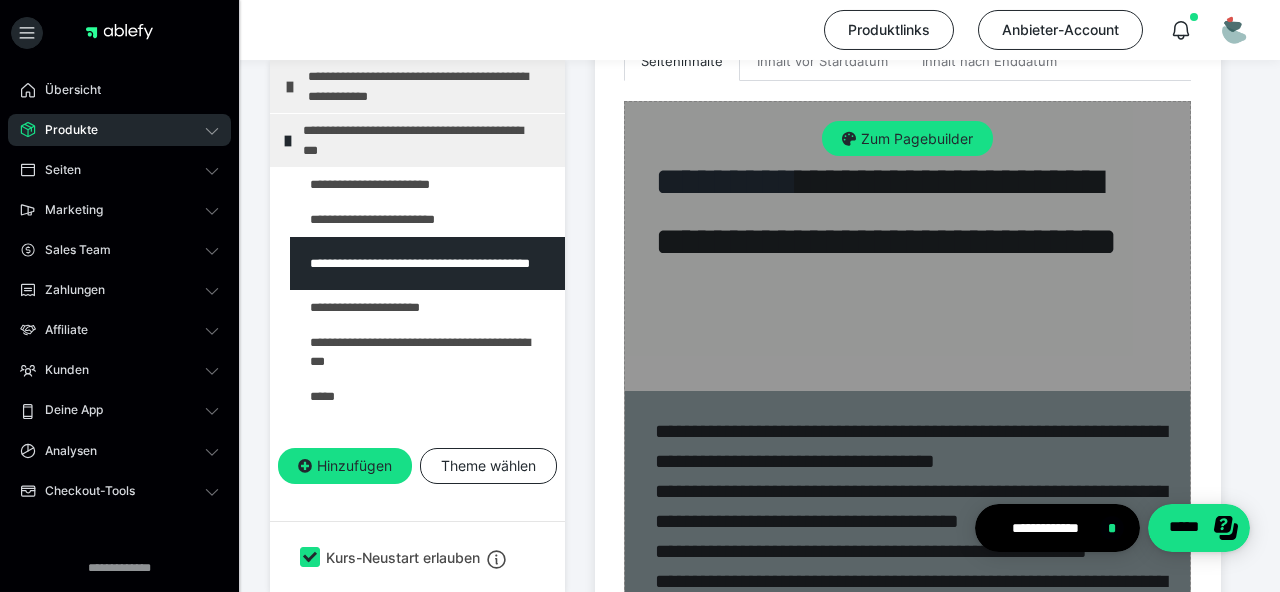 scroll, scrollTop: 634, scrollLeft: 0, axis: vertical 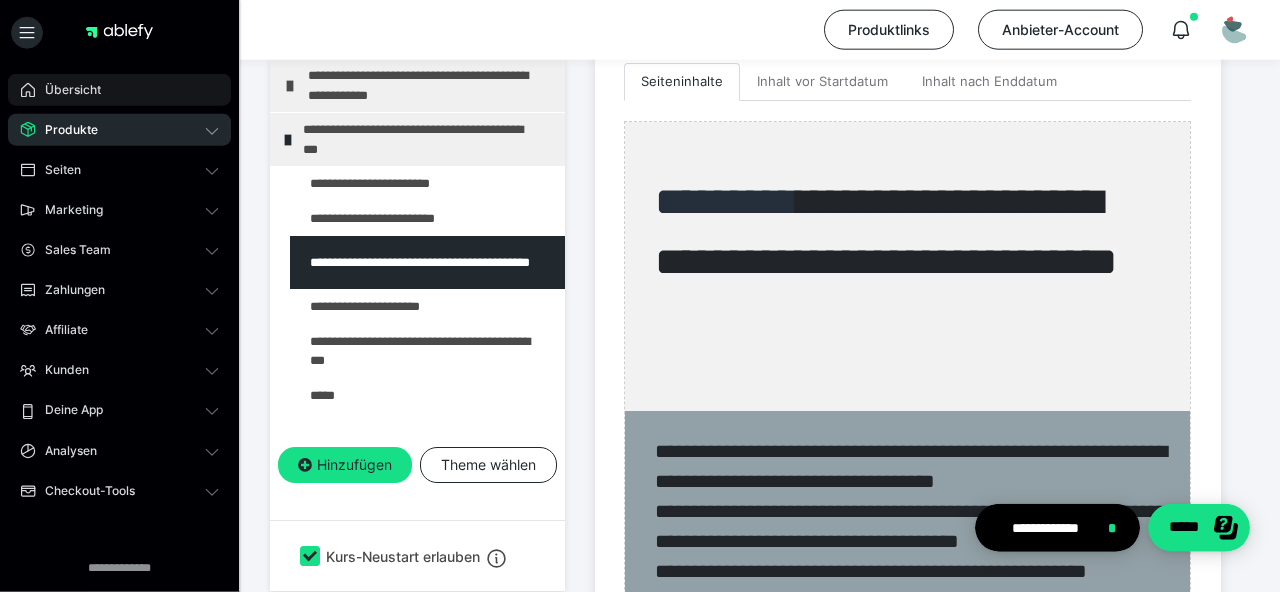 type on "Den Körper bewohnen: Deine erste Reise nach innen" 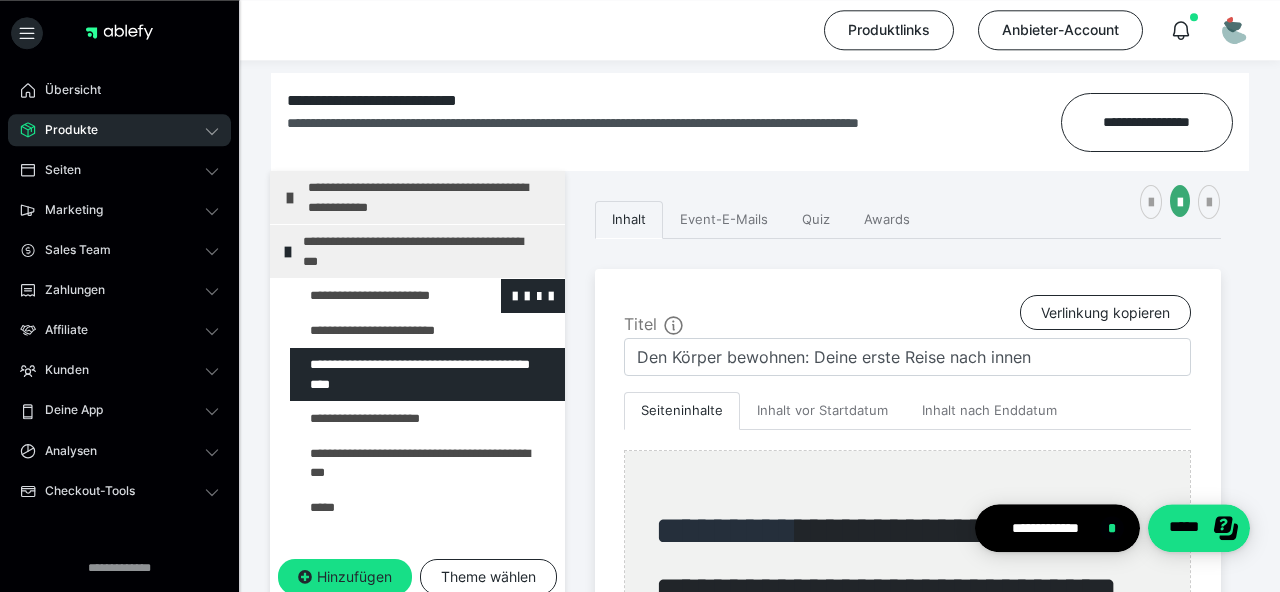 scroll, scrollTop: 303, scrollLeft: 0, axis: vertical 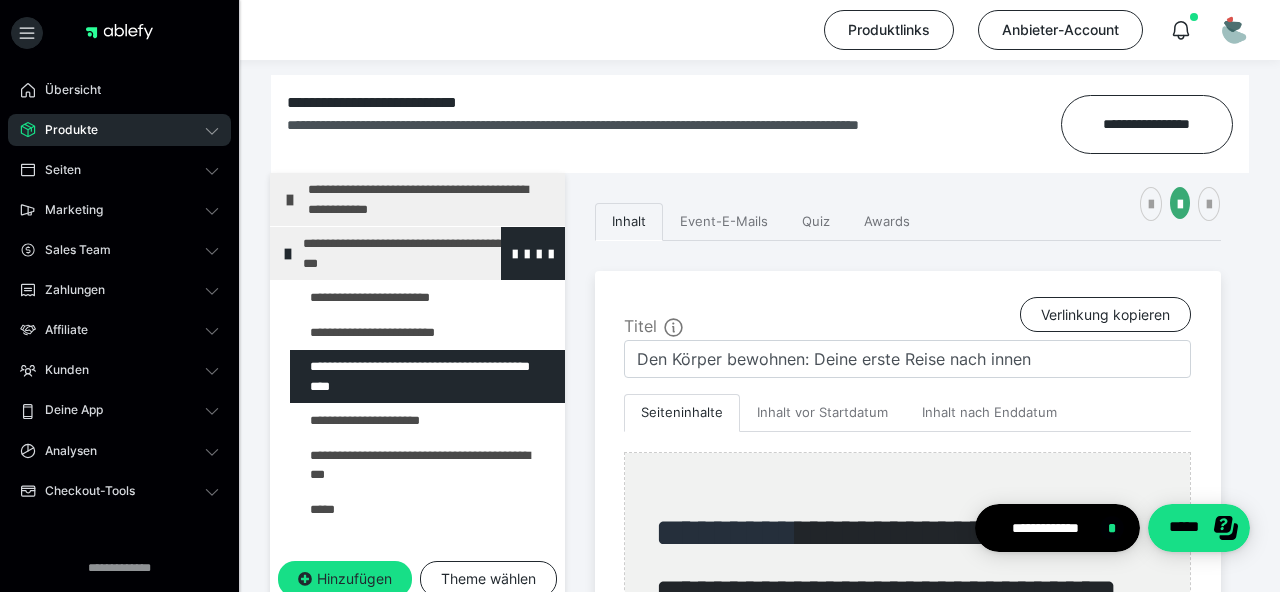 click on "**********" at bounding box center [426, 253] 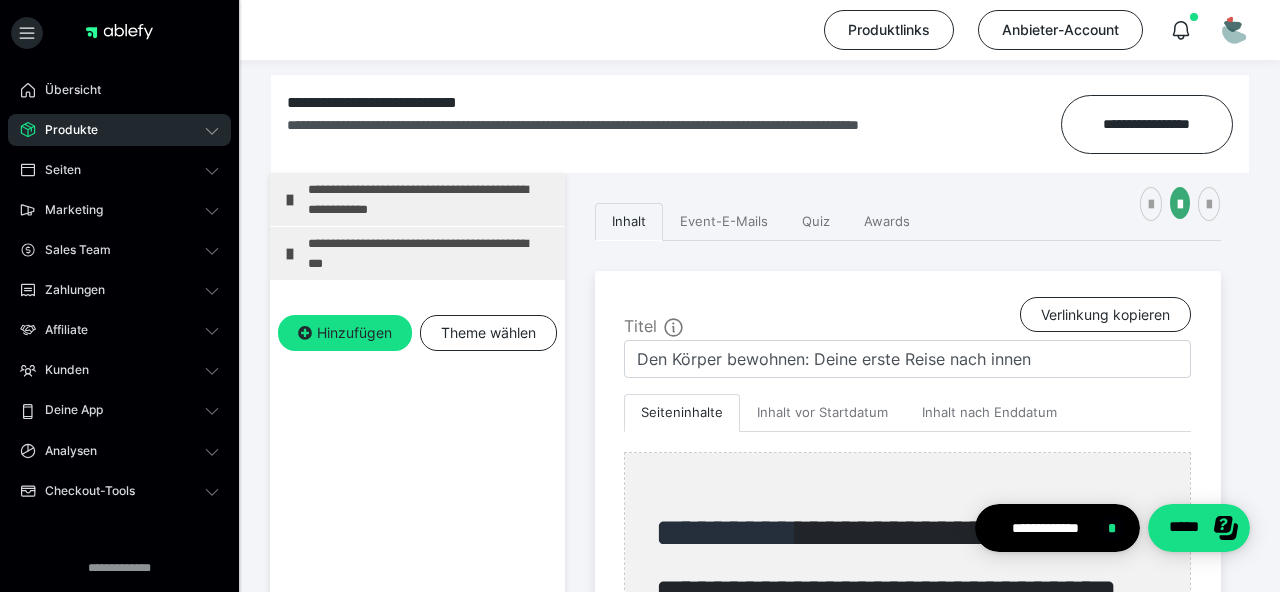click on "**********" at bounding box center [431, 253] 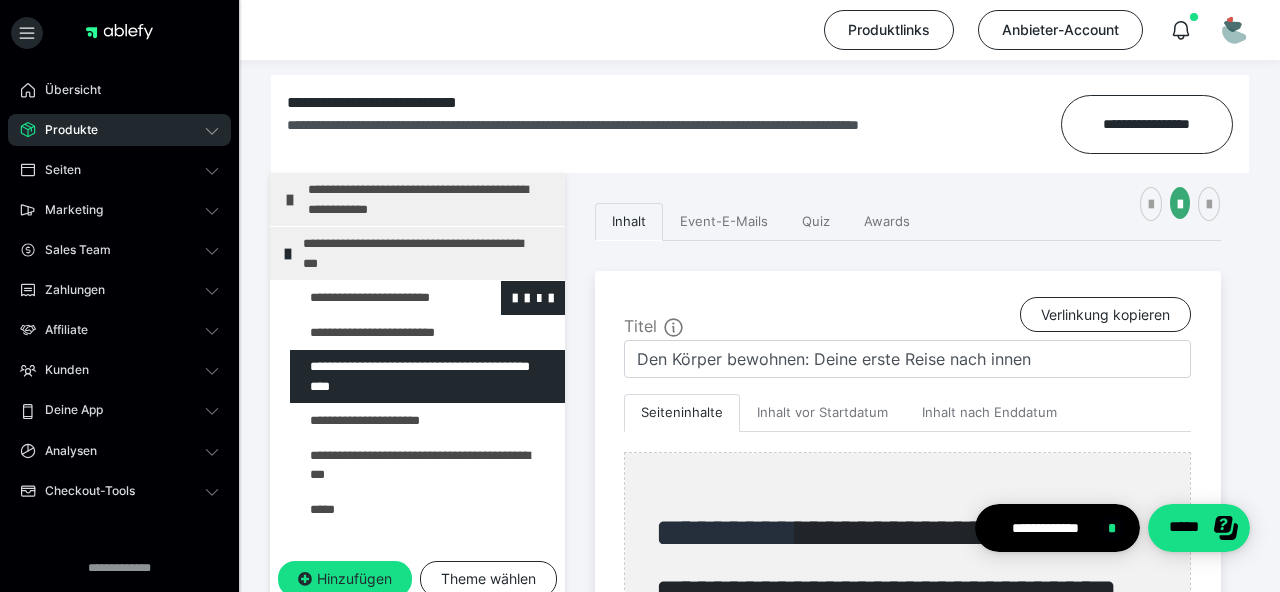 click at bounding box center (375, 298) 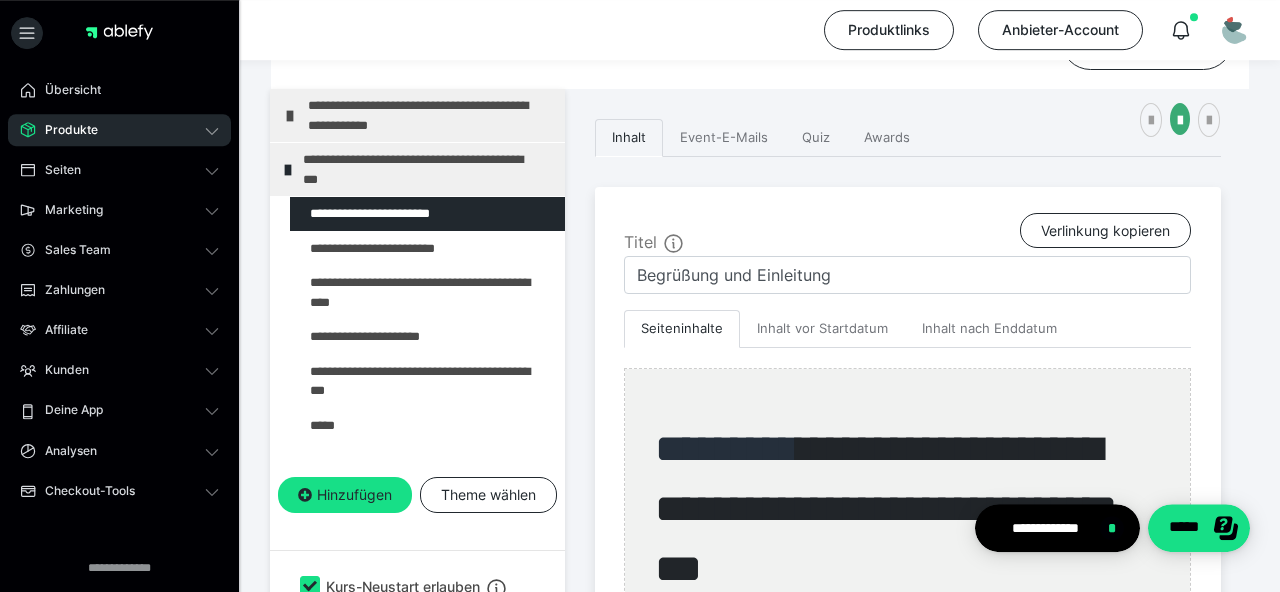 scroll, scrollTop: 388, scrollLeft: 0, axis: vertical 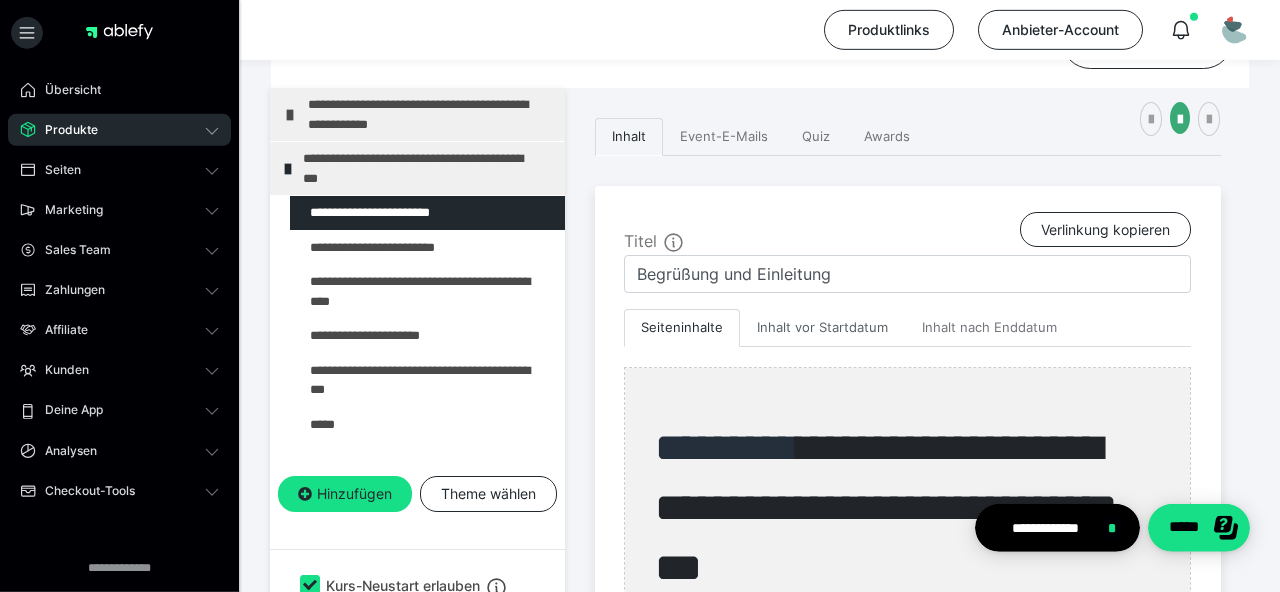 click on "Inhalt vor Startdatum" at bounding box center (822, 328) 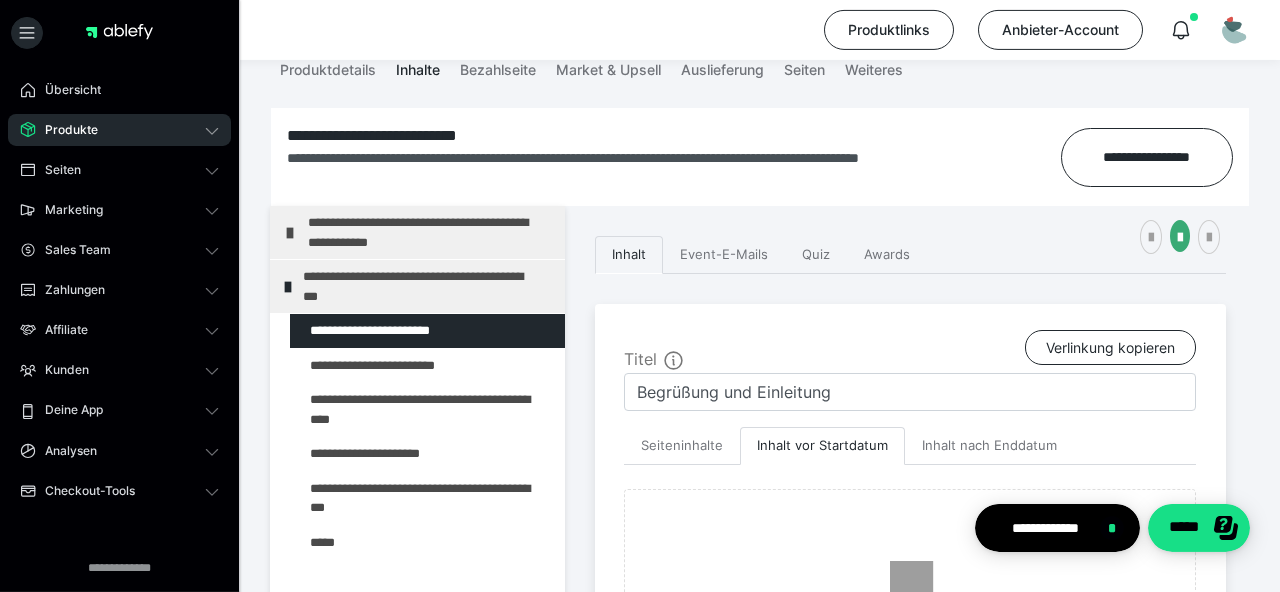 scroll, scrollTop: 270, scrollLeft: 0, axis: vertical 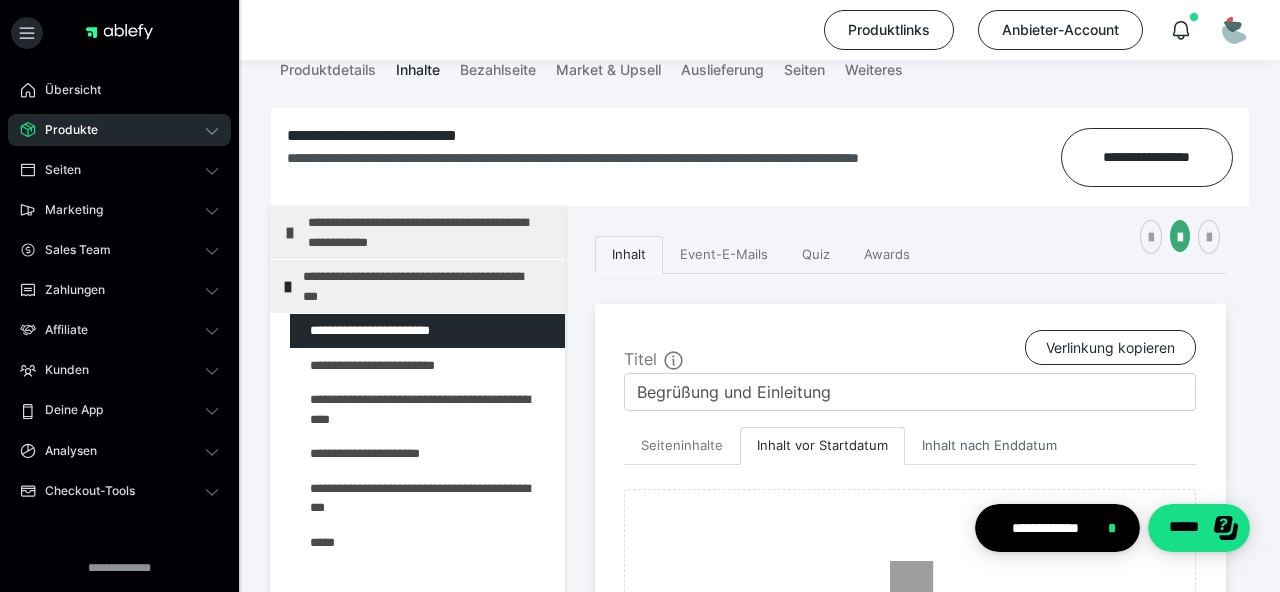click on "Inhalt nach Enddatum" at bounding box center (989, 446) 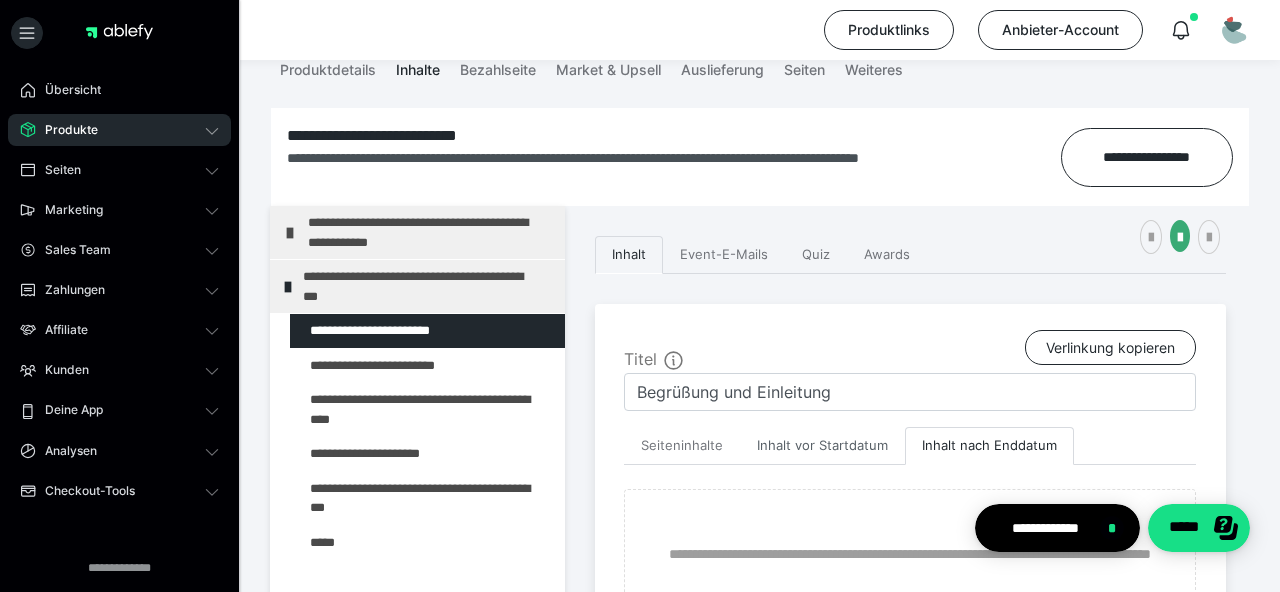 scroll, scrollTop: 498, scrollLeft: 0, axis: vertical 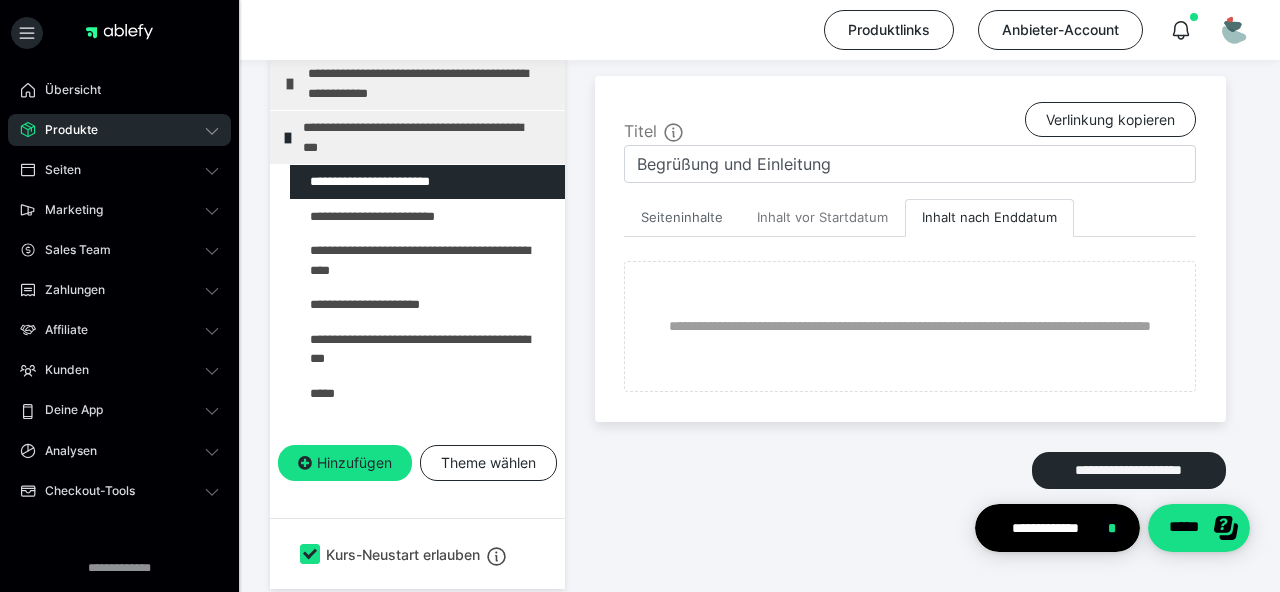 click on "Seiteninhalte" at bounding box center [682, 218] 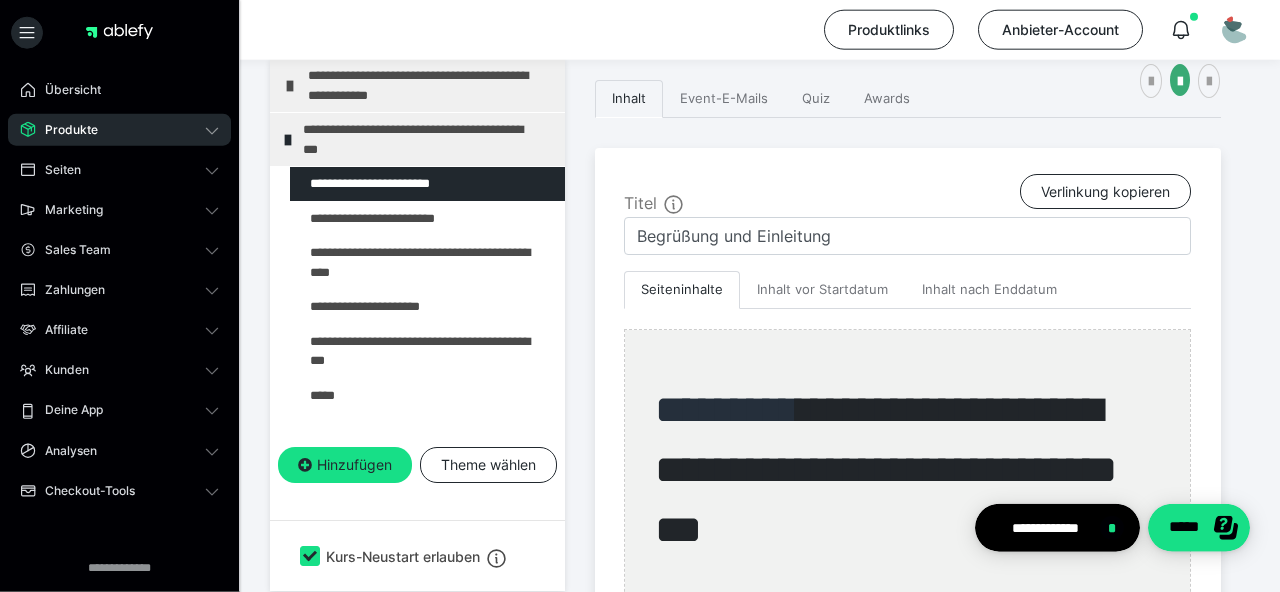 scroll, scrollTop: 414, scrollLeft: 0, axis: vertical 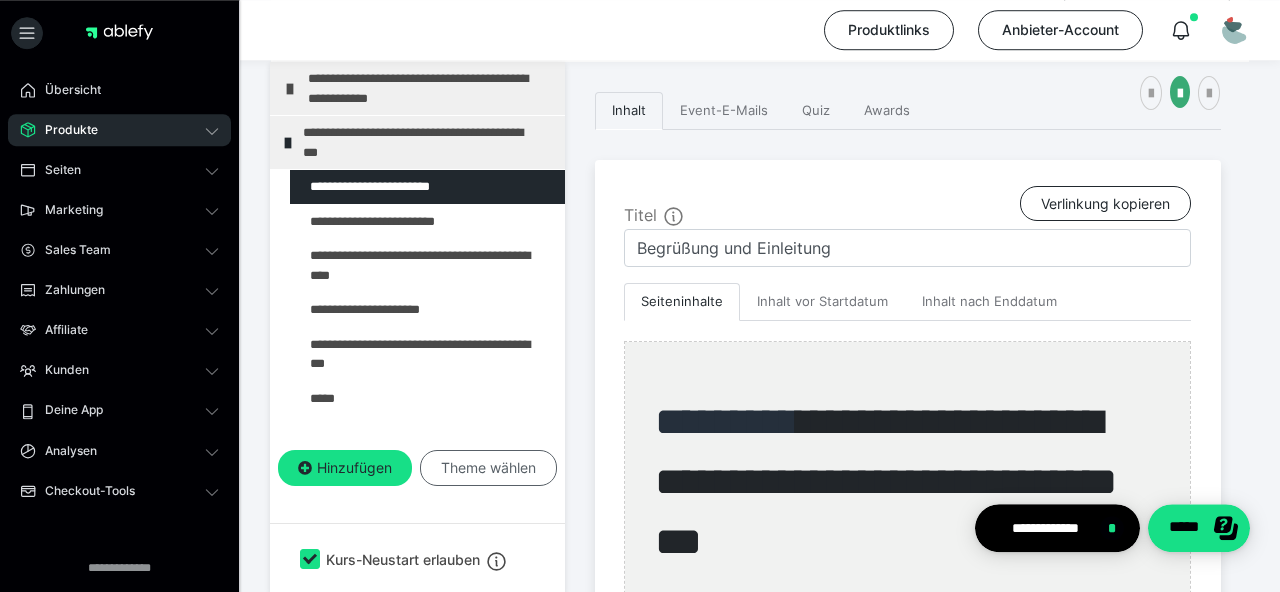 click on "Theme wählen" at bounding box center [488, 468] 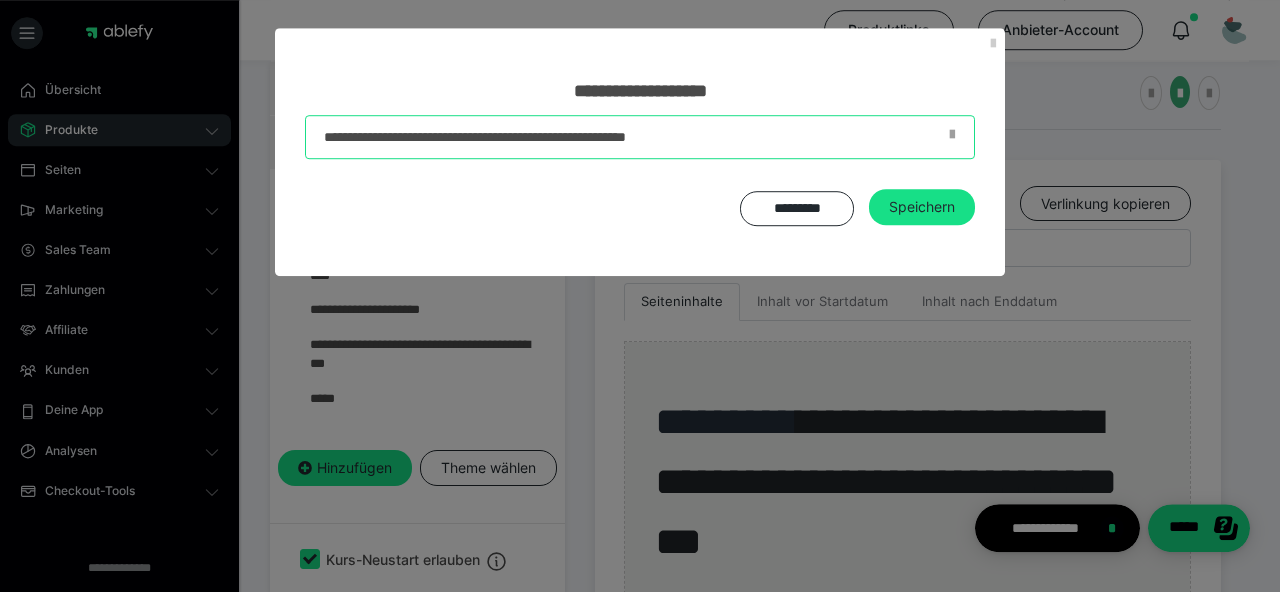 click at bounding box center [640, 137] 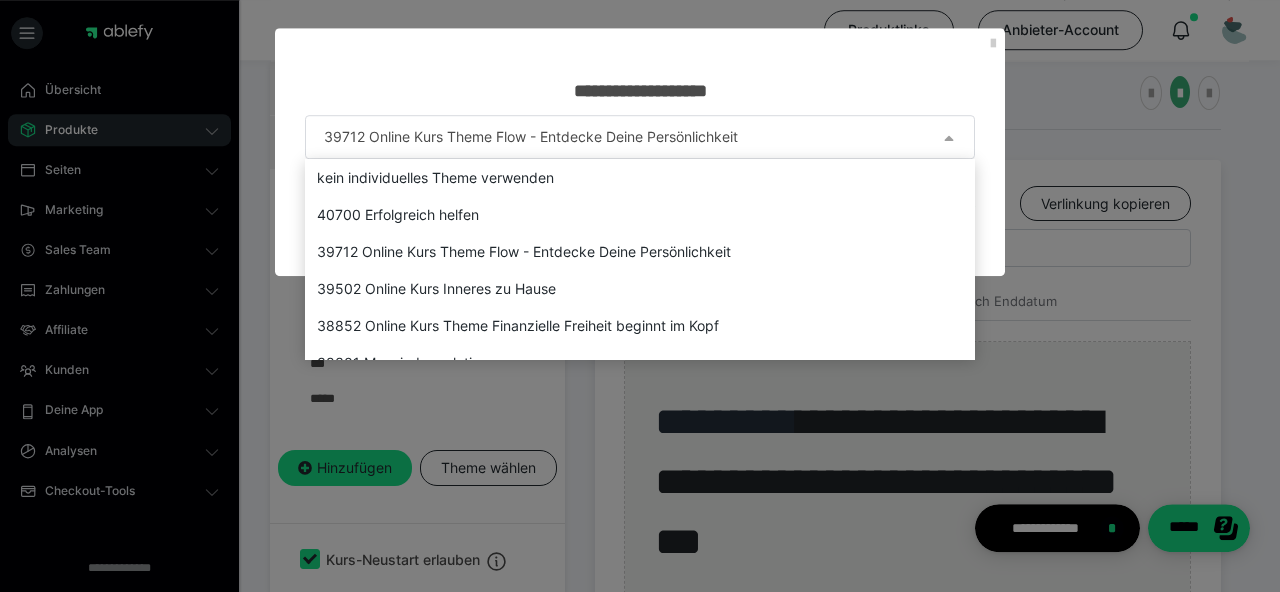 click at bounding box center (640, 137) 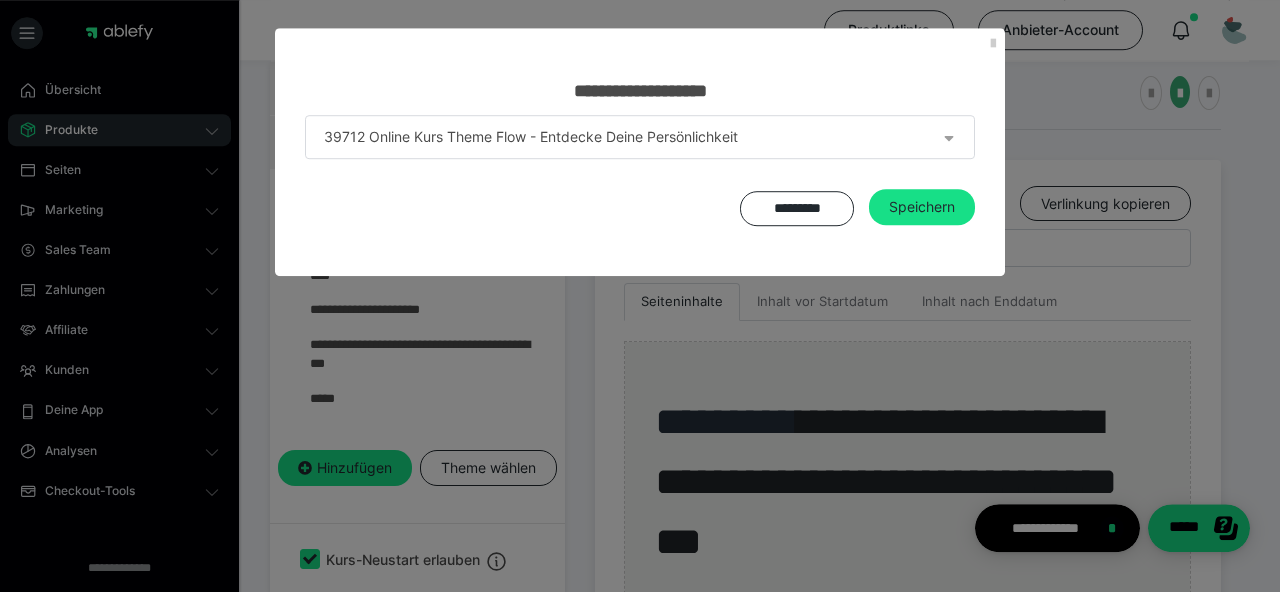 click on "**********" at bounding box center [640, 296] 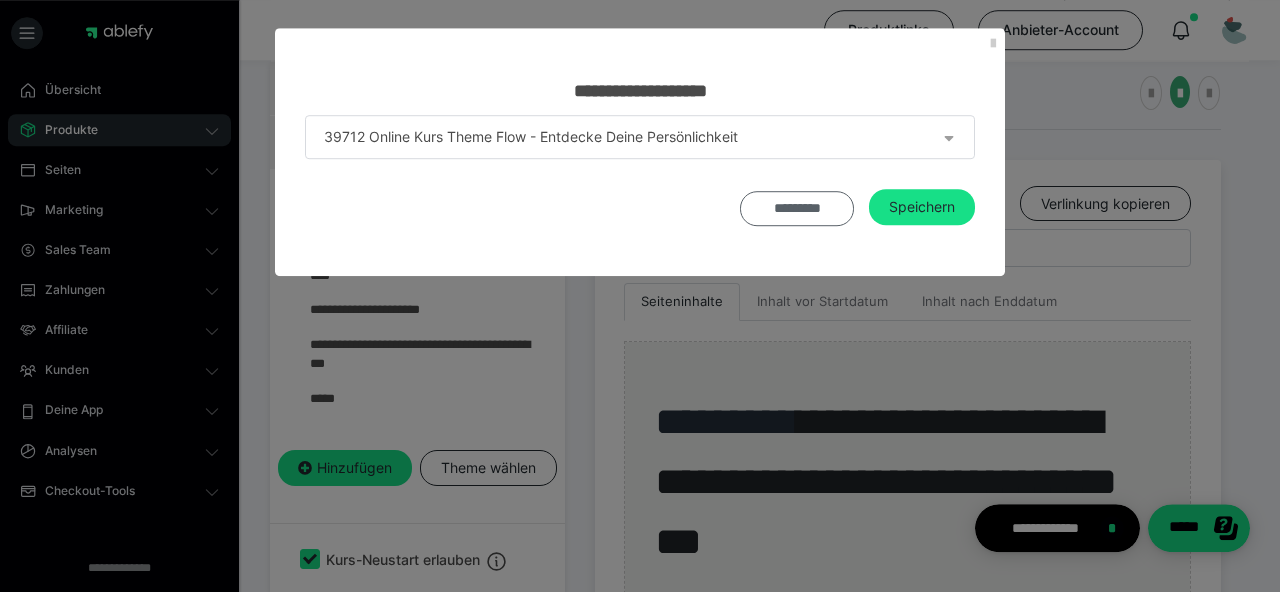 click on "*********" at bounding box center [797, 208] 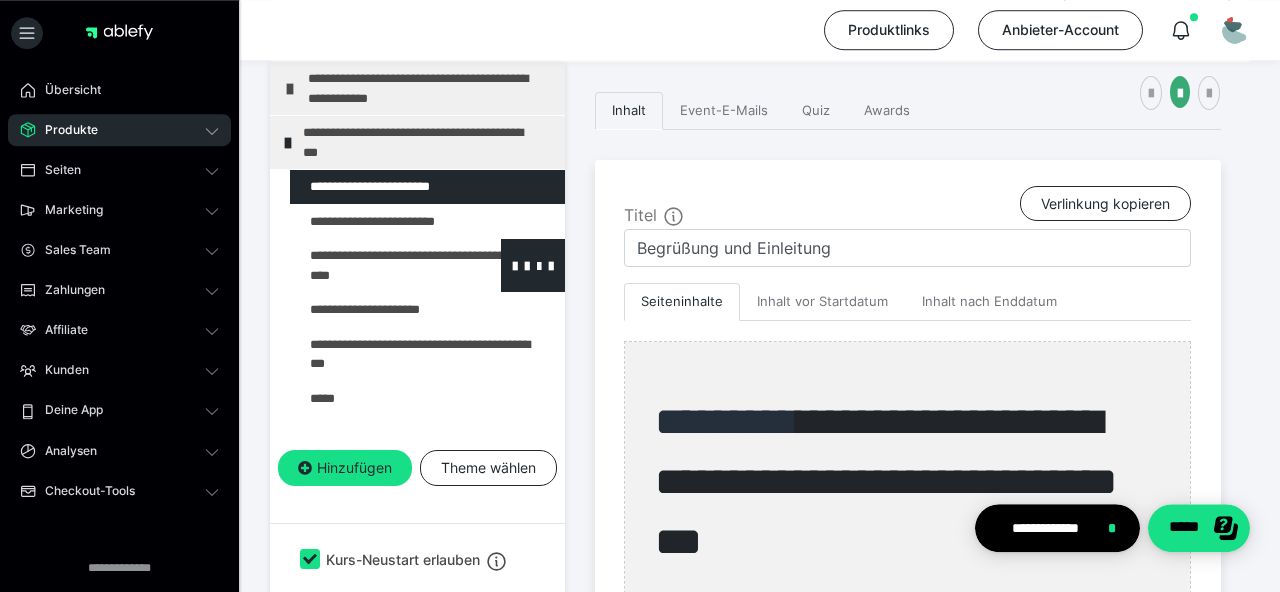 scroll, scrollTop: 0, scrollLeft: 0, axis: both 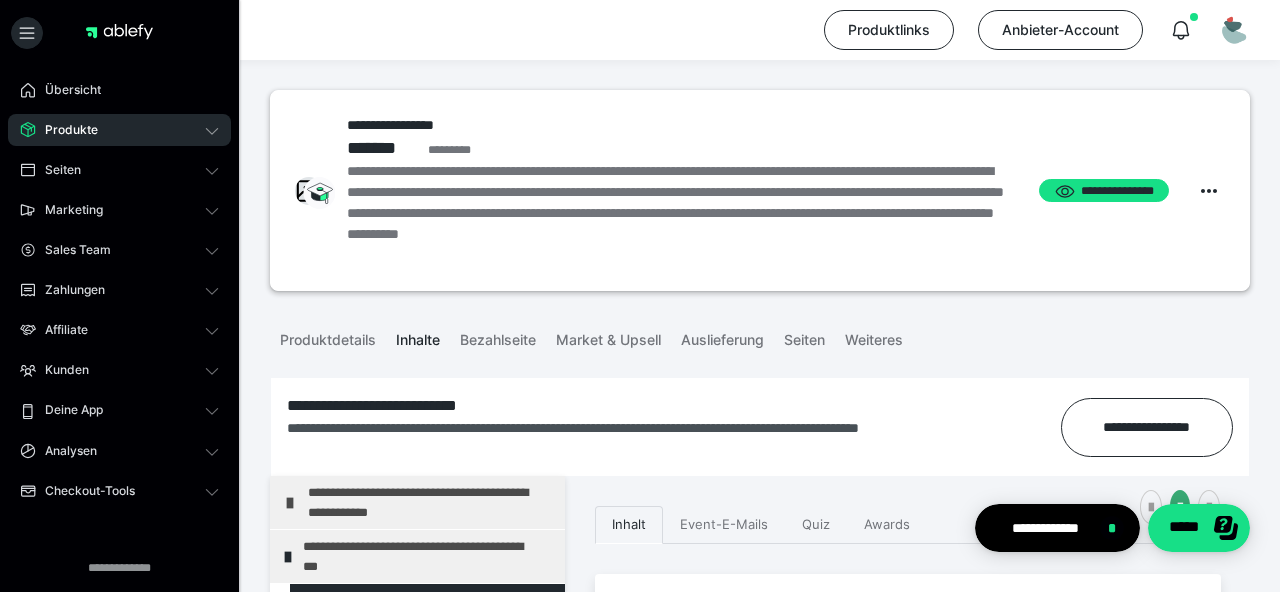 click on "Produkte" at bounding box center [119, 130] 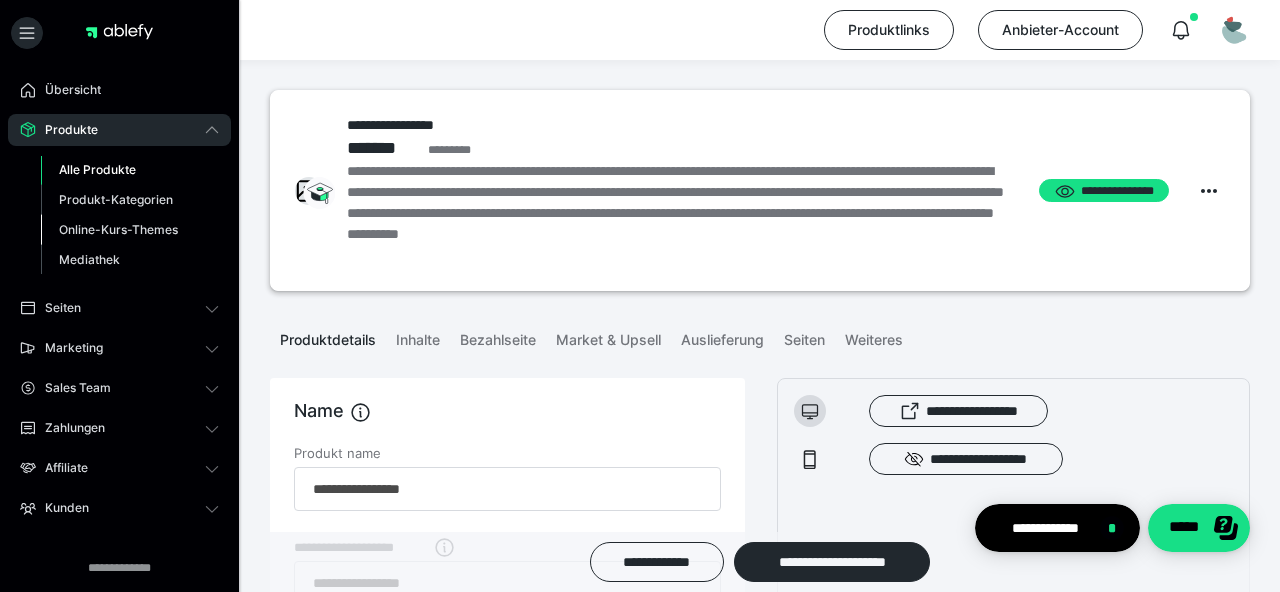 click on "Online-Kurs-Themes" at bounding box center [118, 229] 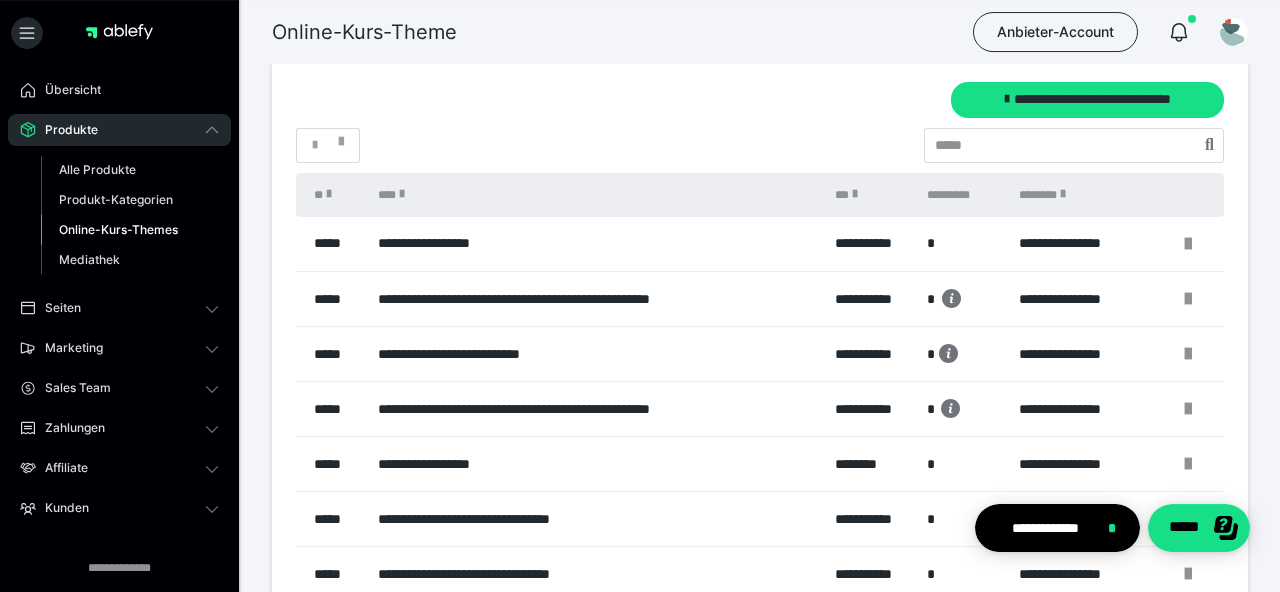 scroll, scrollTop: 0, scrollLeft: 0, axis: both 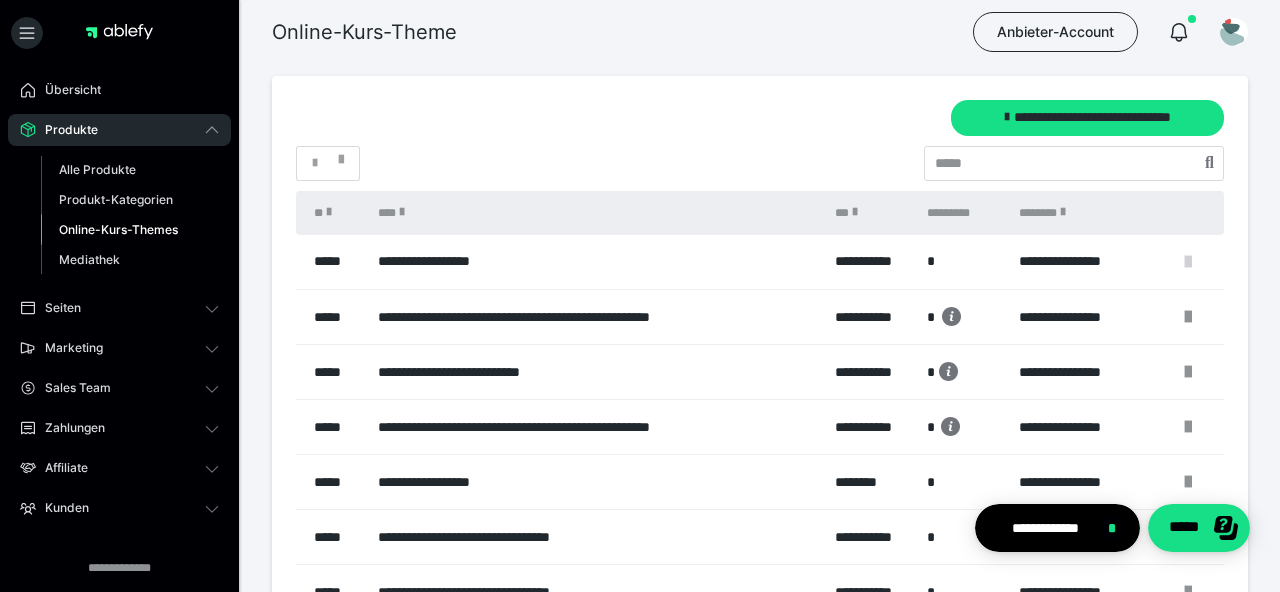 click at bounding box center (1188, 262) 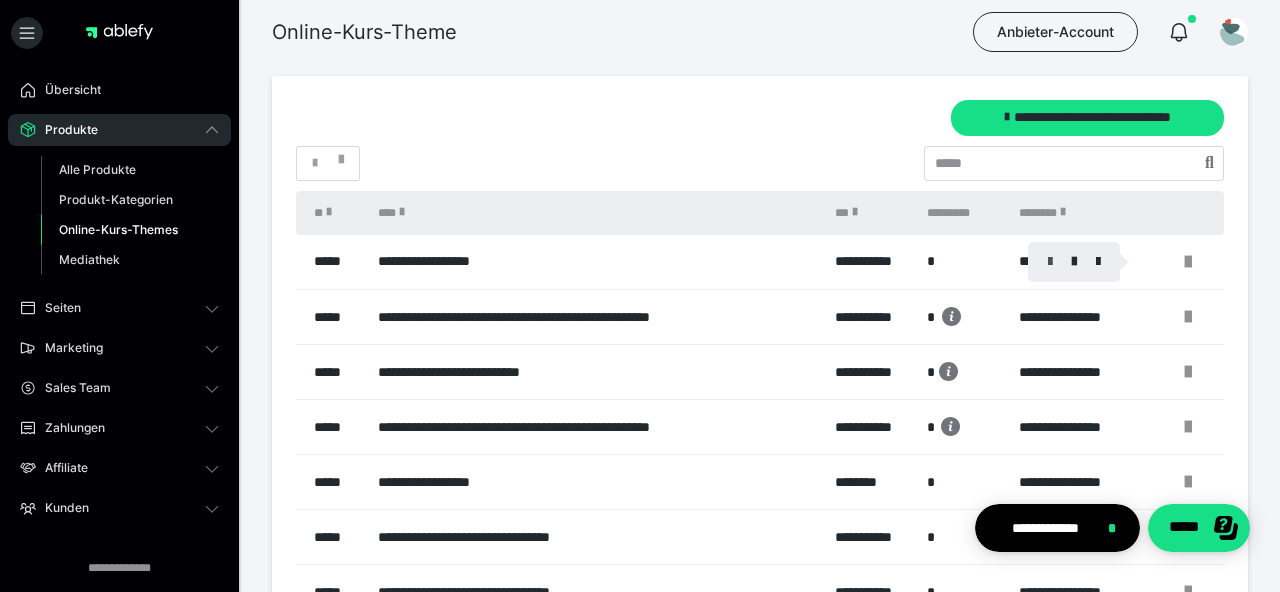 click at bounding box center [1050, 262] 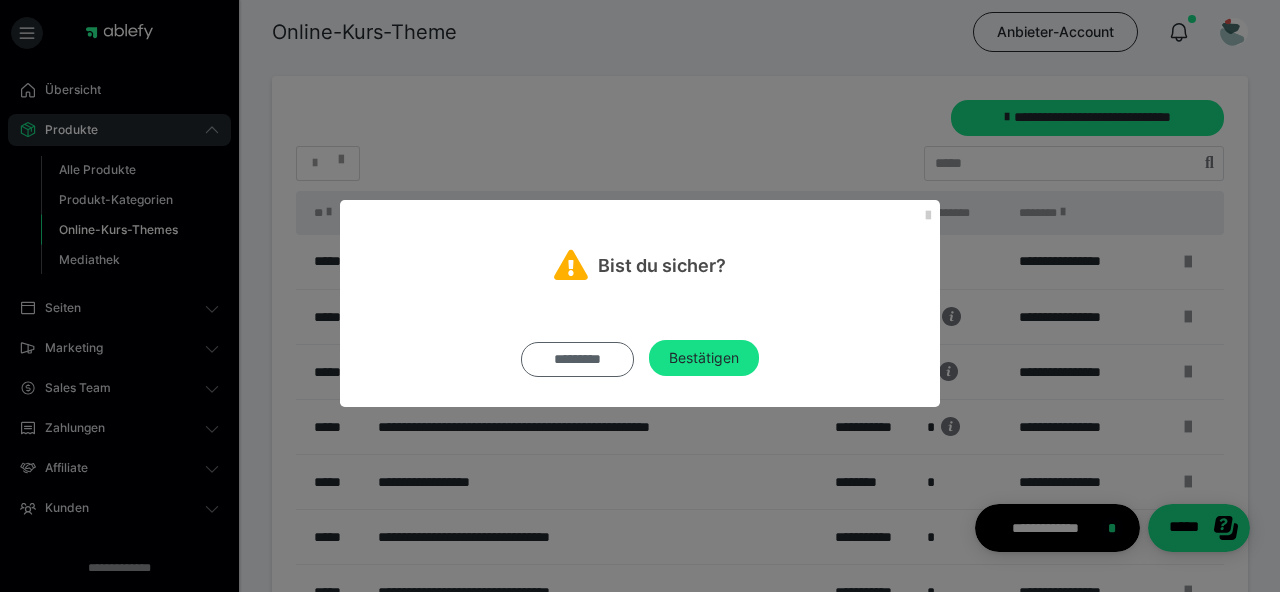 click on "*********" at bounding box center [578, 359] 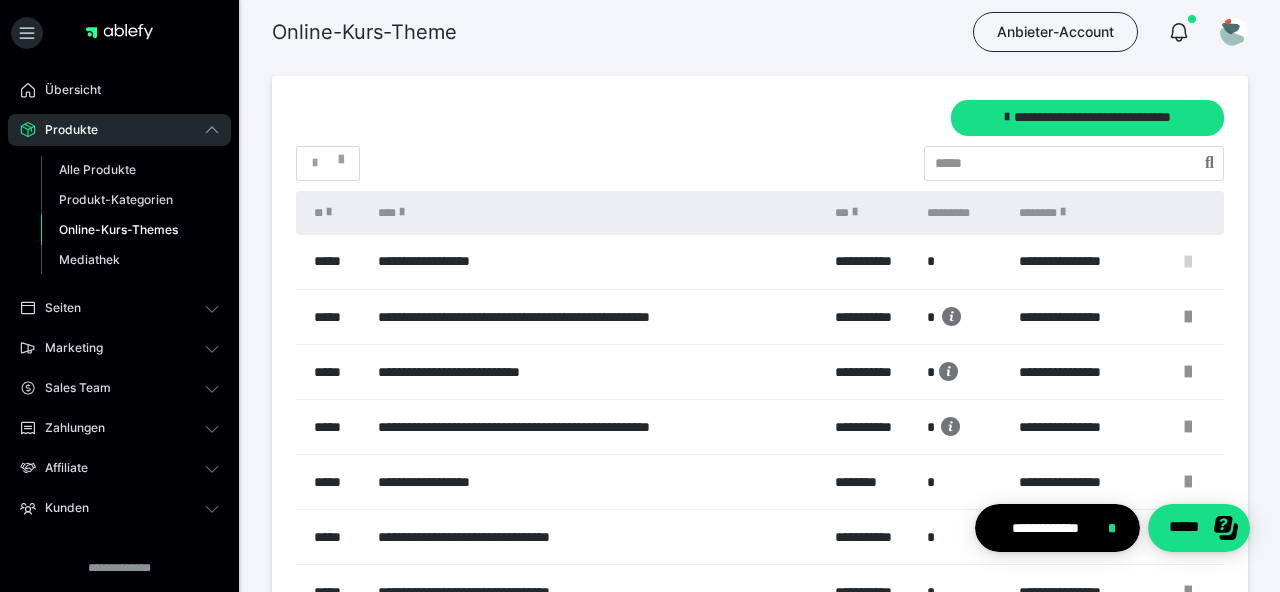 click at bounding box center (1188, 262) 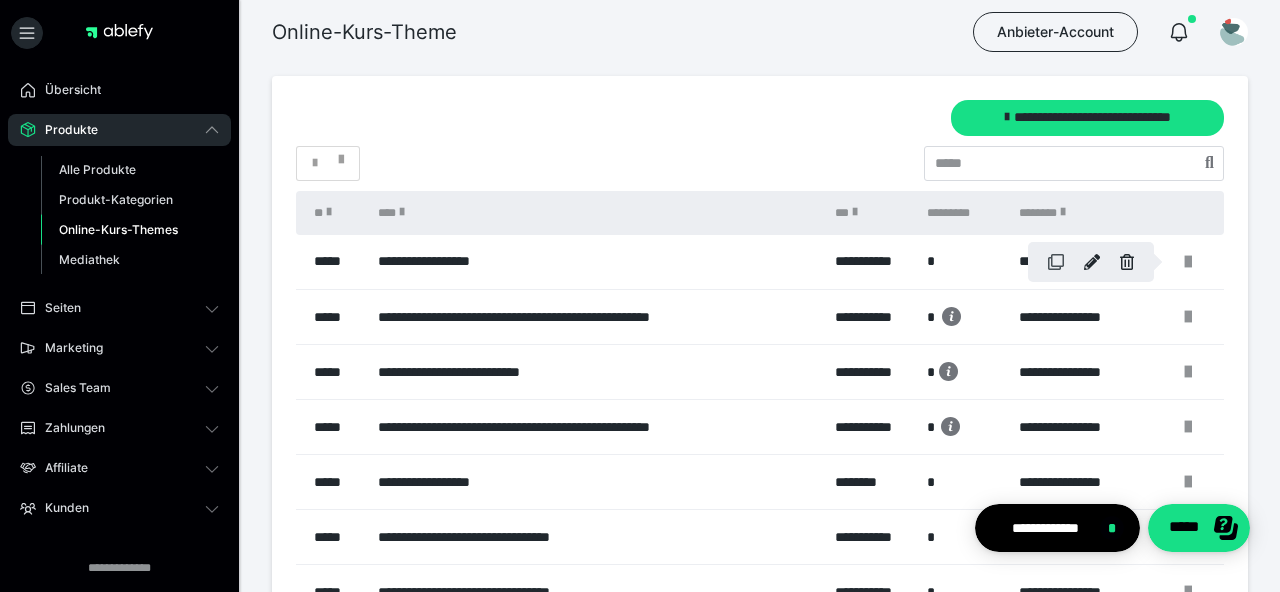 click at bounding box center [1056, 262] 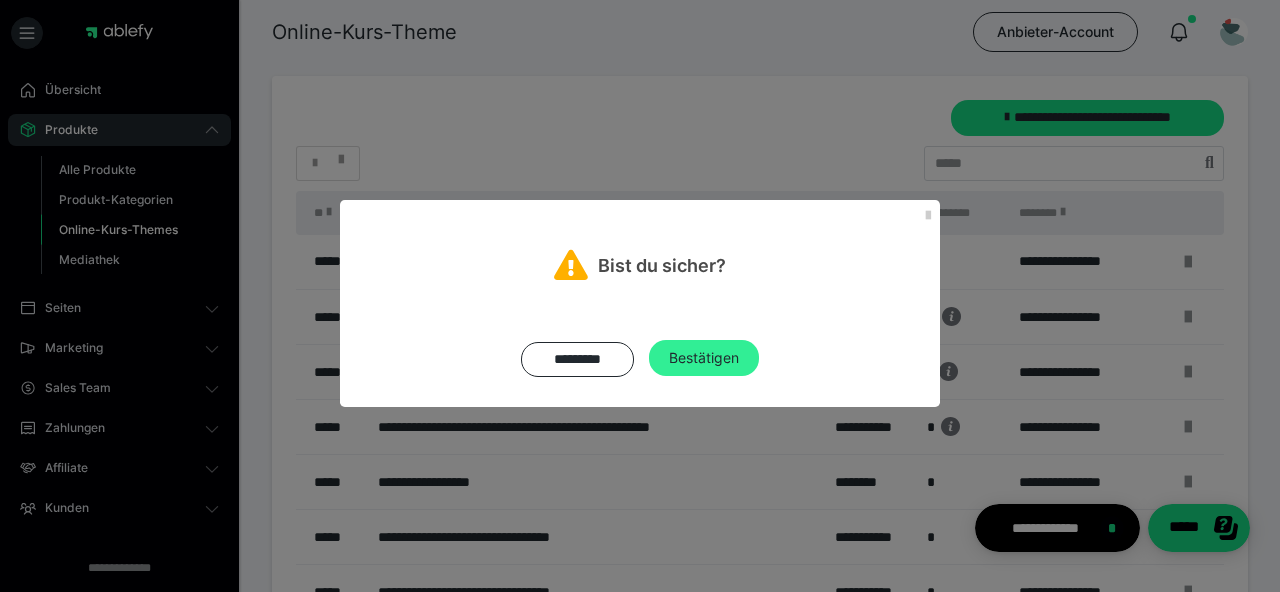 click on "Bestätigen" at bounding box center [704, 358] 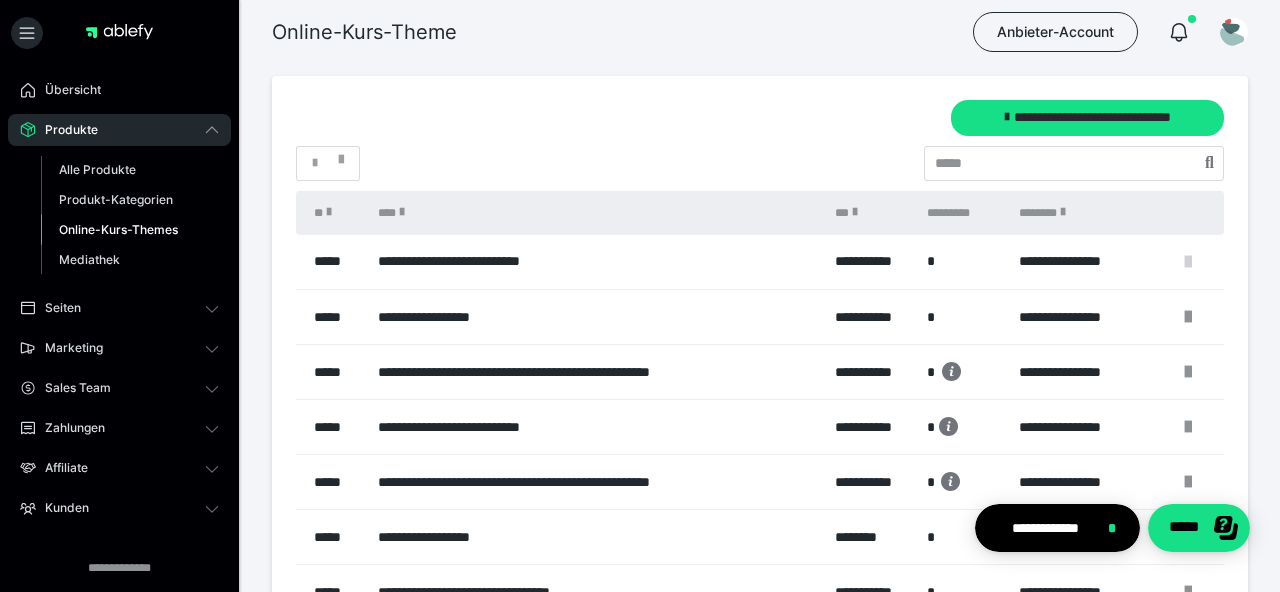 click at bounding box center [1188, 262] 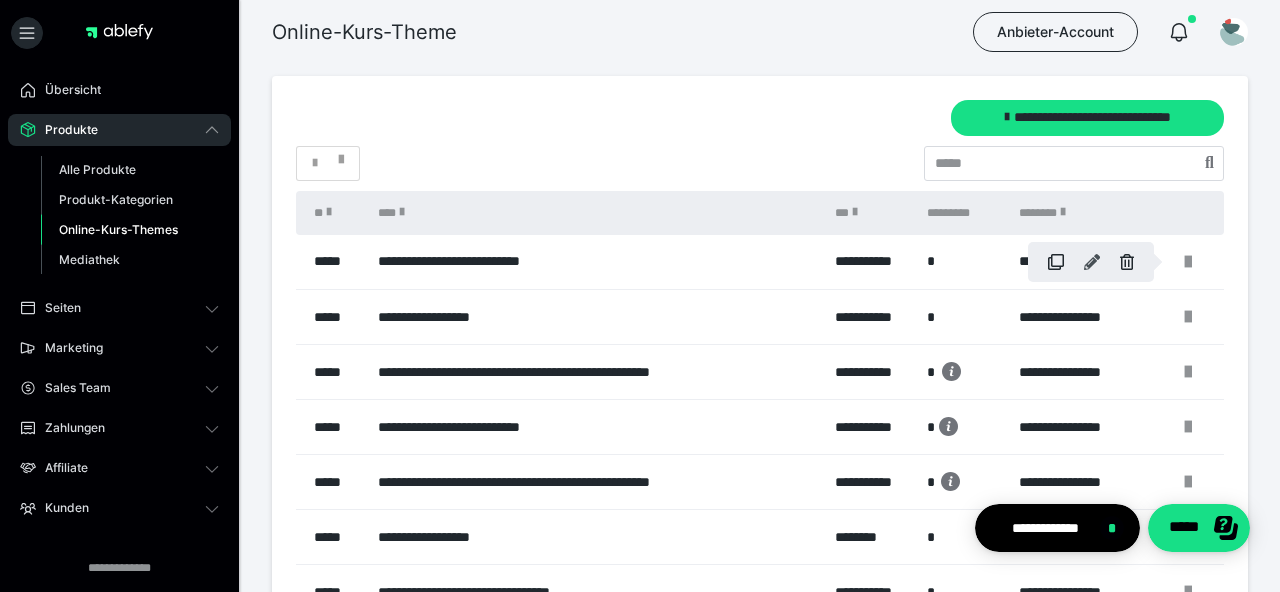 click at bounding box center (1092, 262) 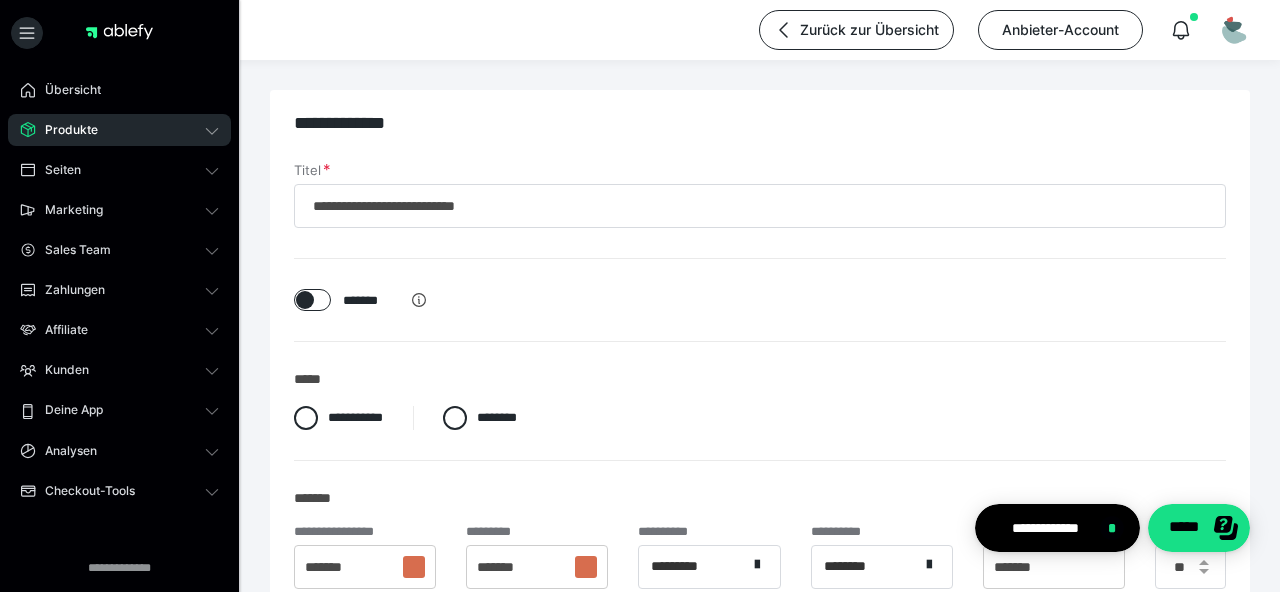 type on "**********" 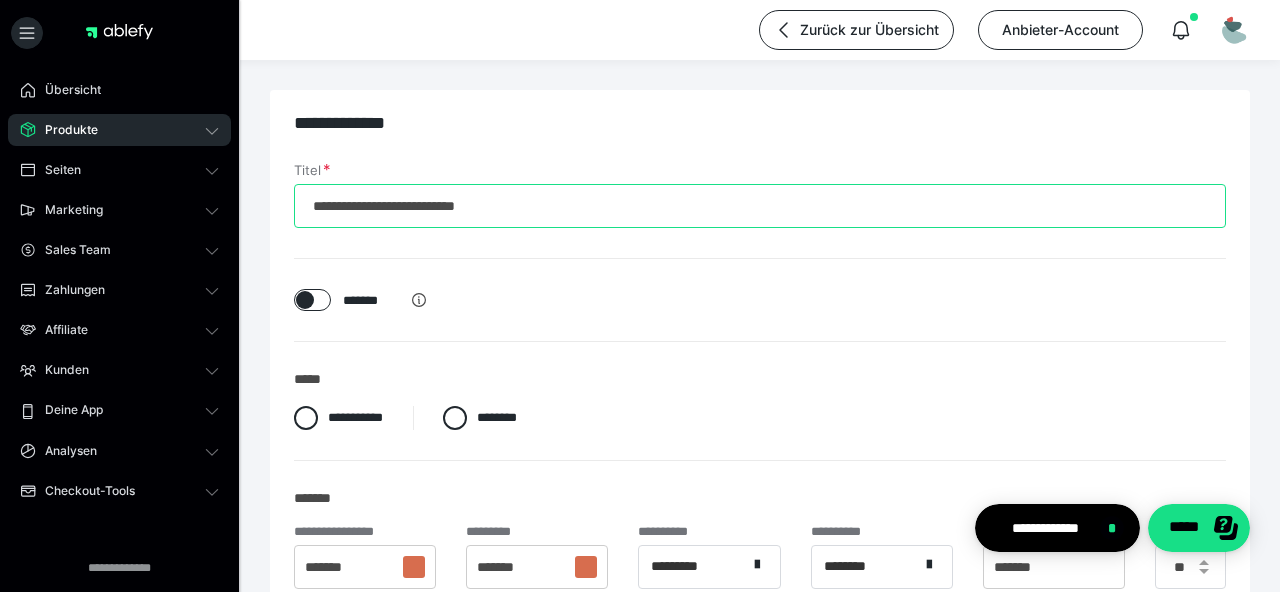 click on "**********" at bounding box center [760, 206] 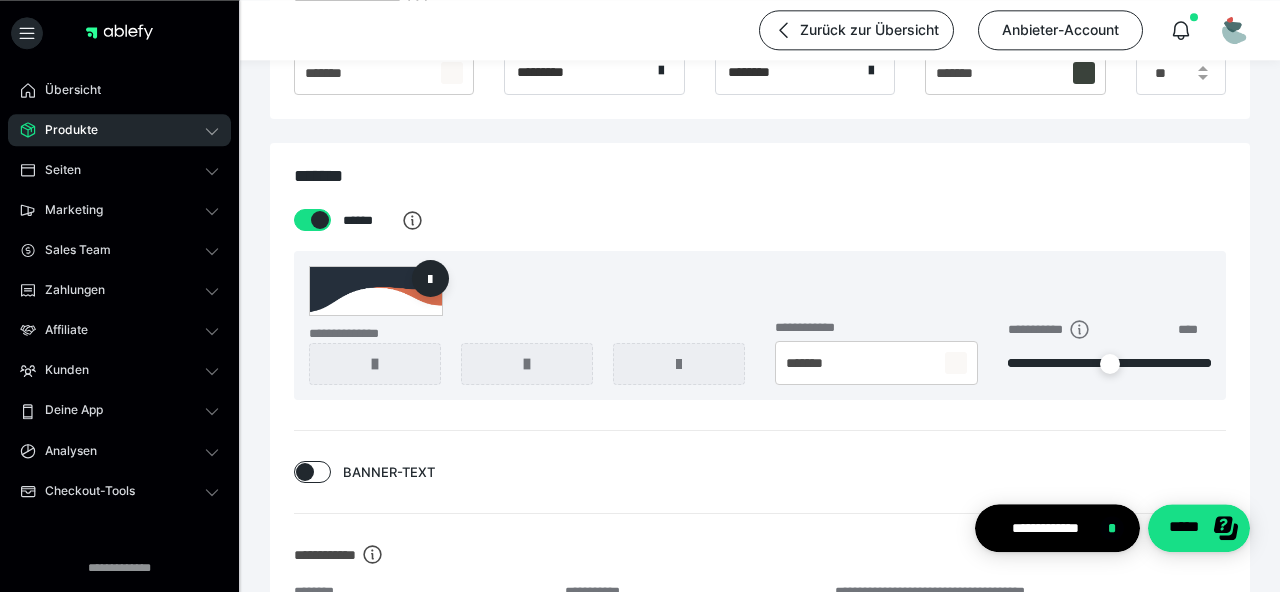 scroll, scrollTop: 2539, scrollLeft: 0, axis: vertical 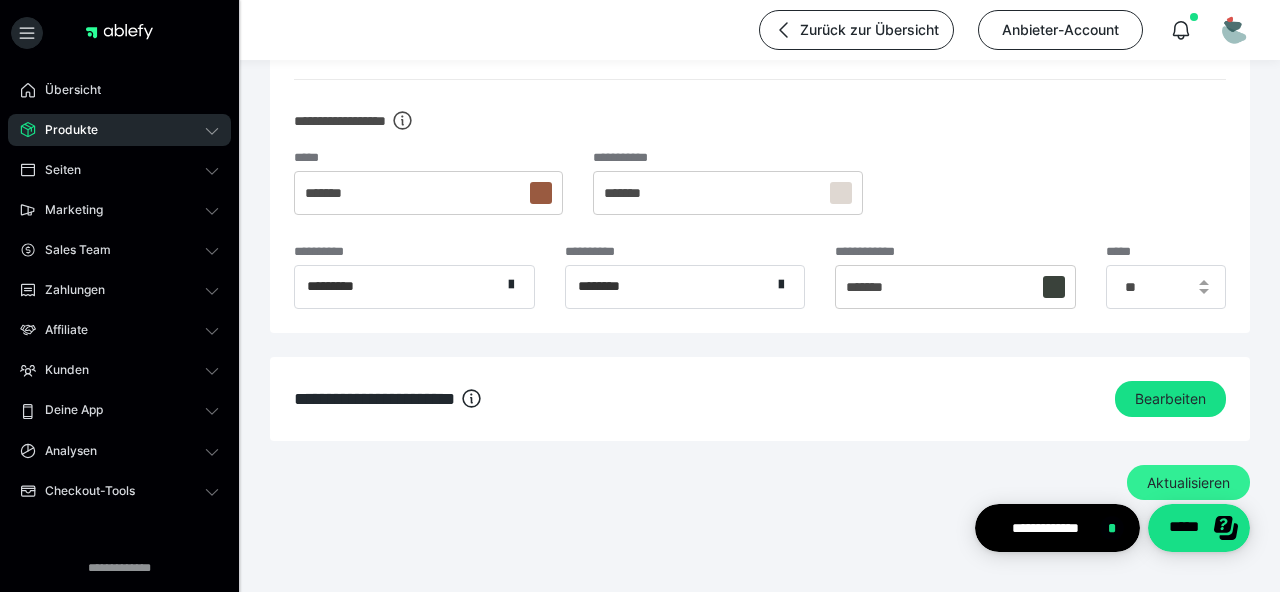 type on "**********" 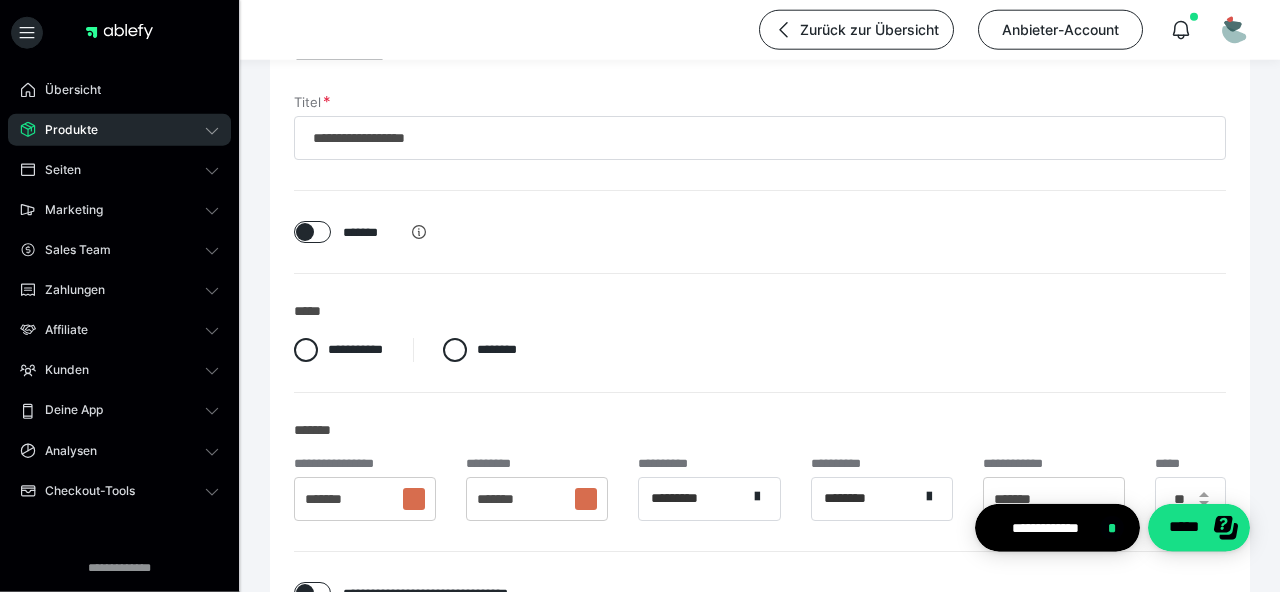 scroll, scrollTop: 0, scrollLeft: 0, axis: both 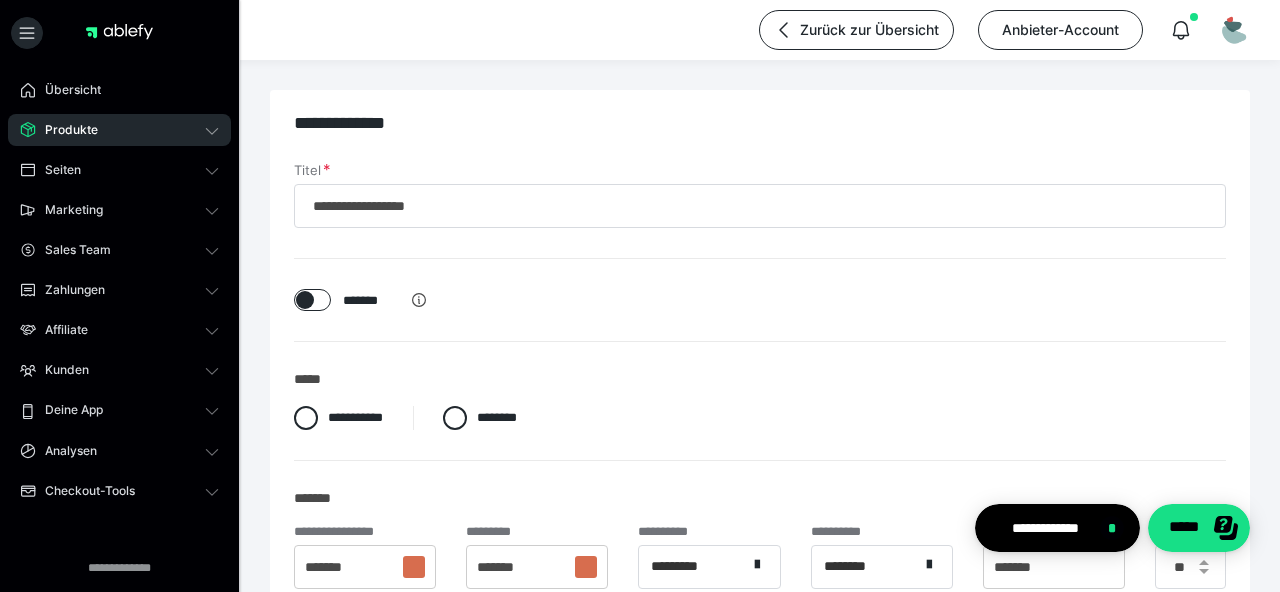 click on "Produkte" at bounding box center (119, 130) 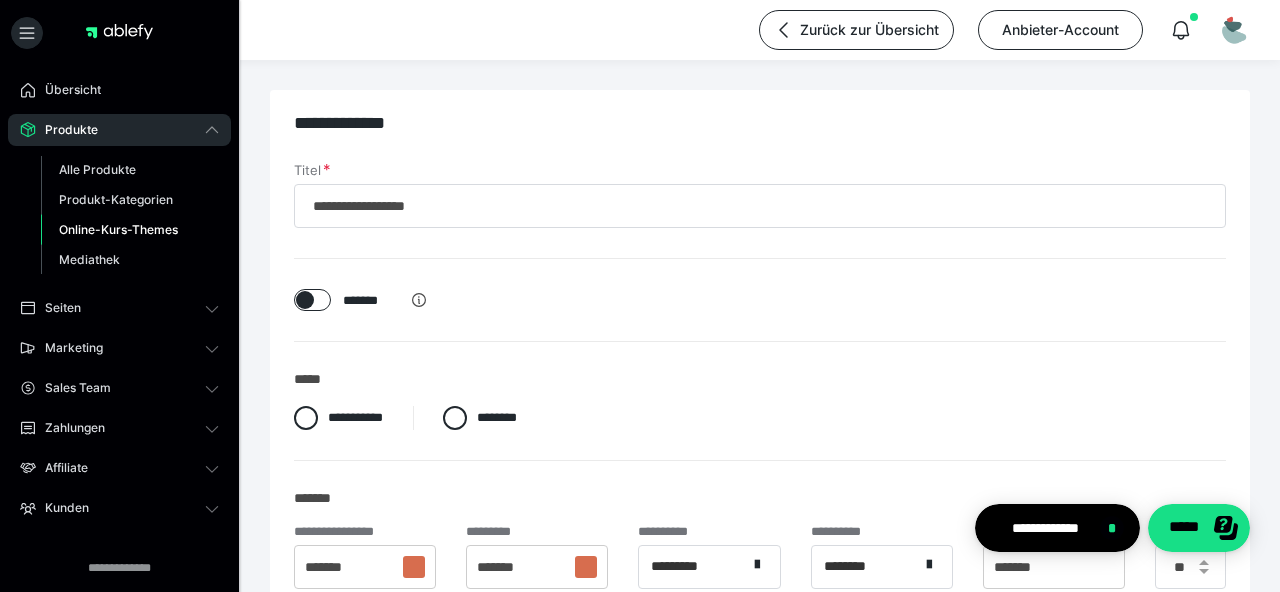 click on "Online-Kurs-Themes" at bounding box center (118, 229) 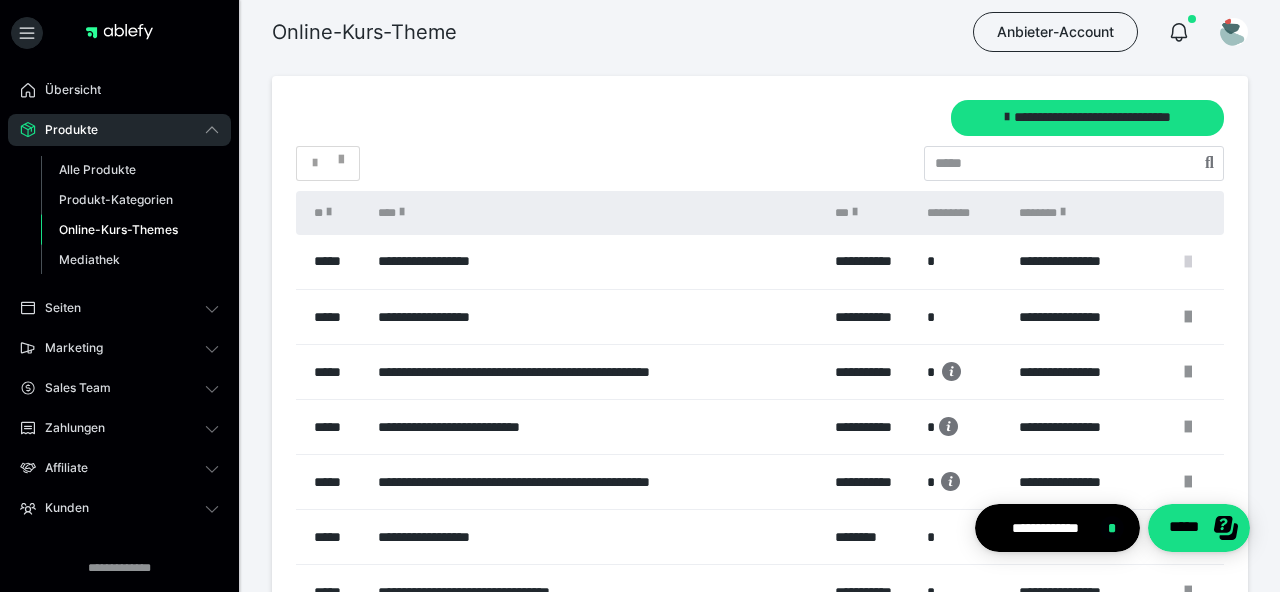 click at bounding box center (1188, 262) 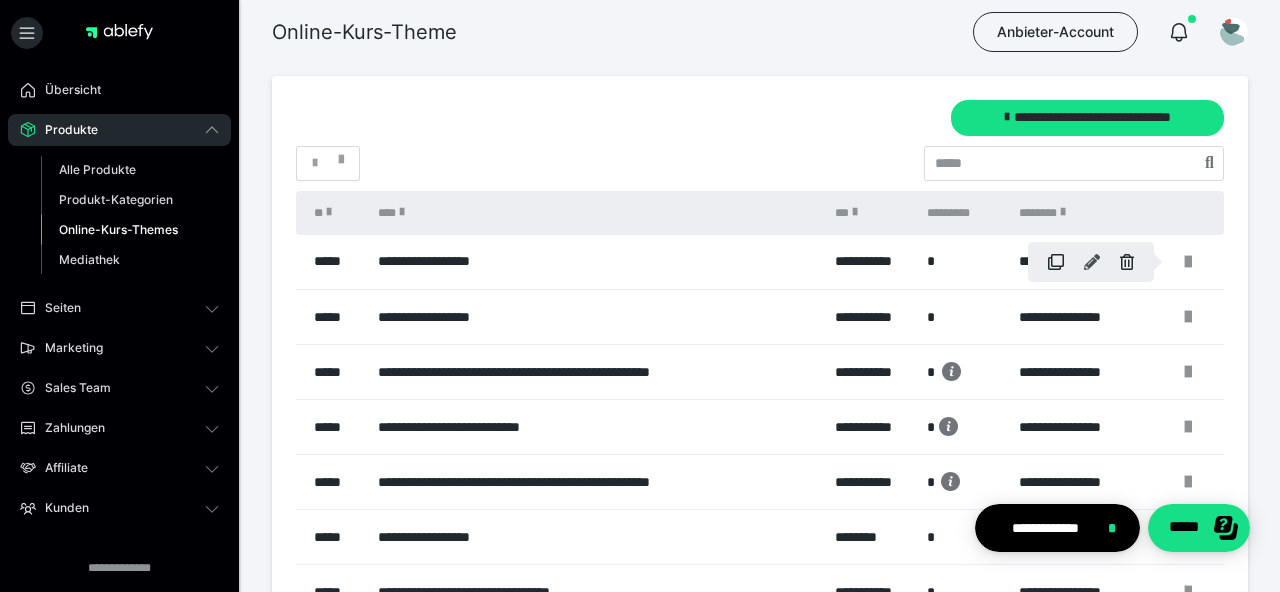 click at bounding box center (1092, 262) 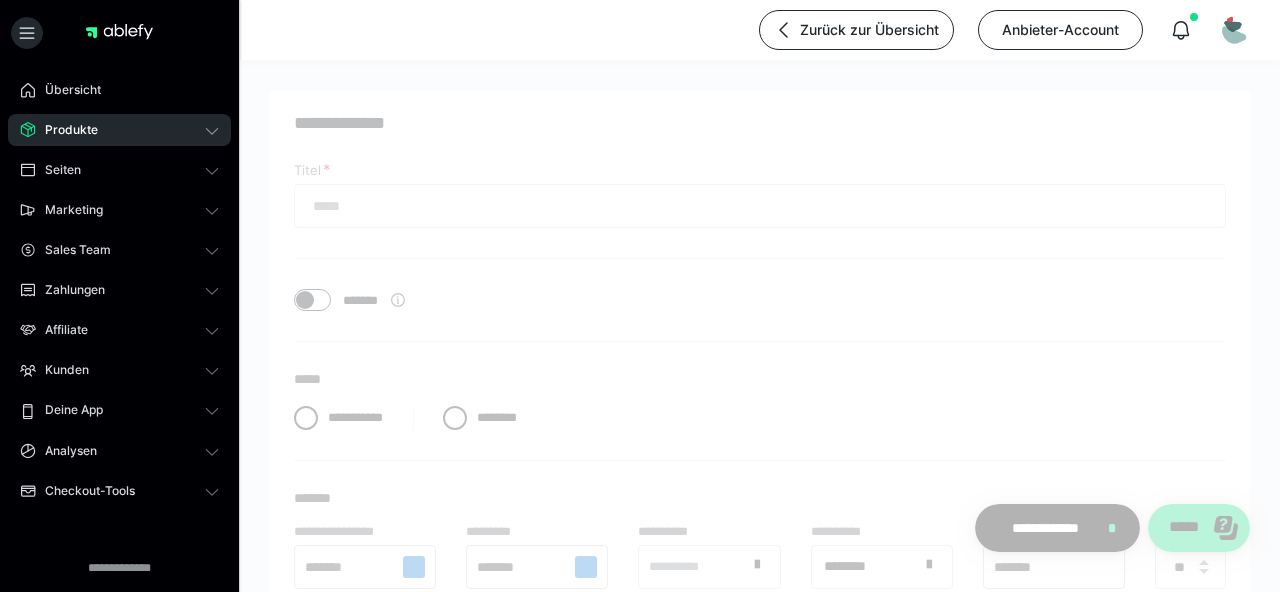 type on "**********" 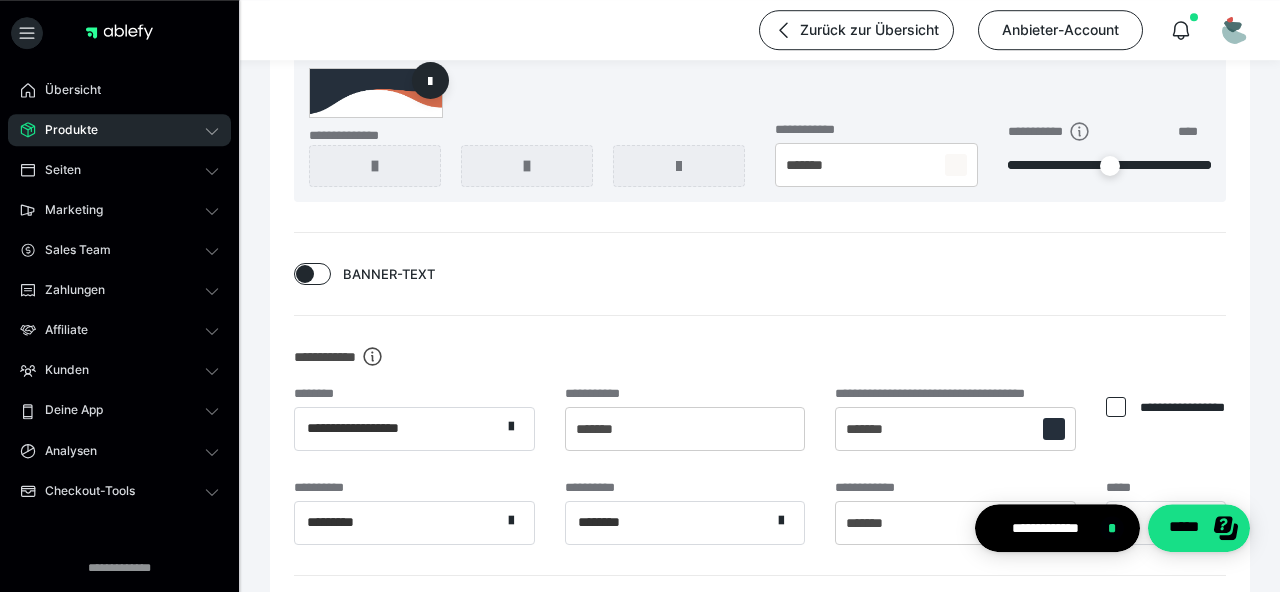 scroll, scrollTop: 2047, scrollLeft: 0, axis: vertical 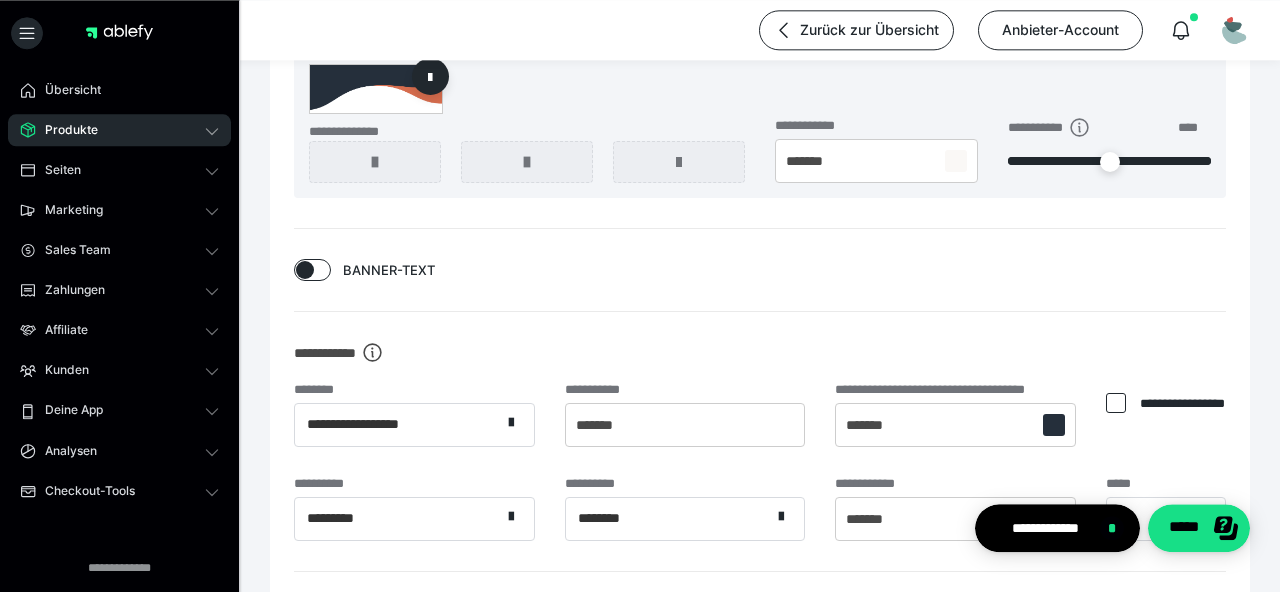 click on "Produkte" at bounding box center (119, 130) 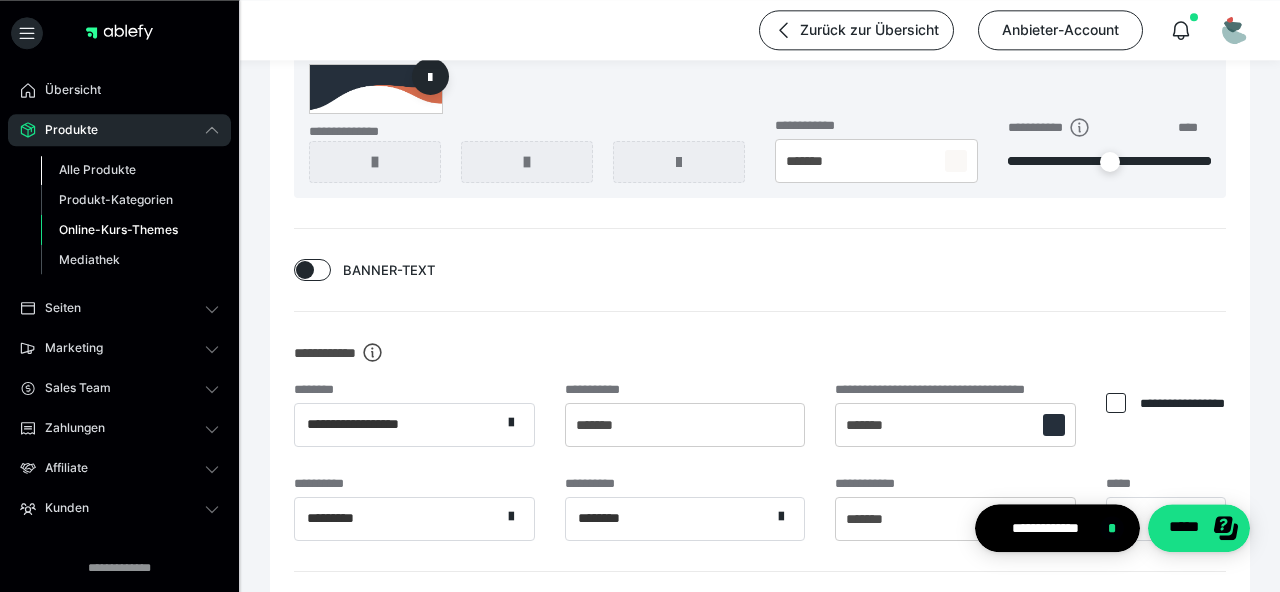 click on "Alle Produkte" at bounding box center [97, 169] 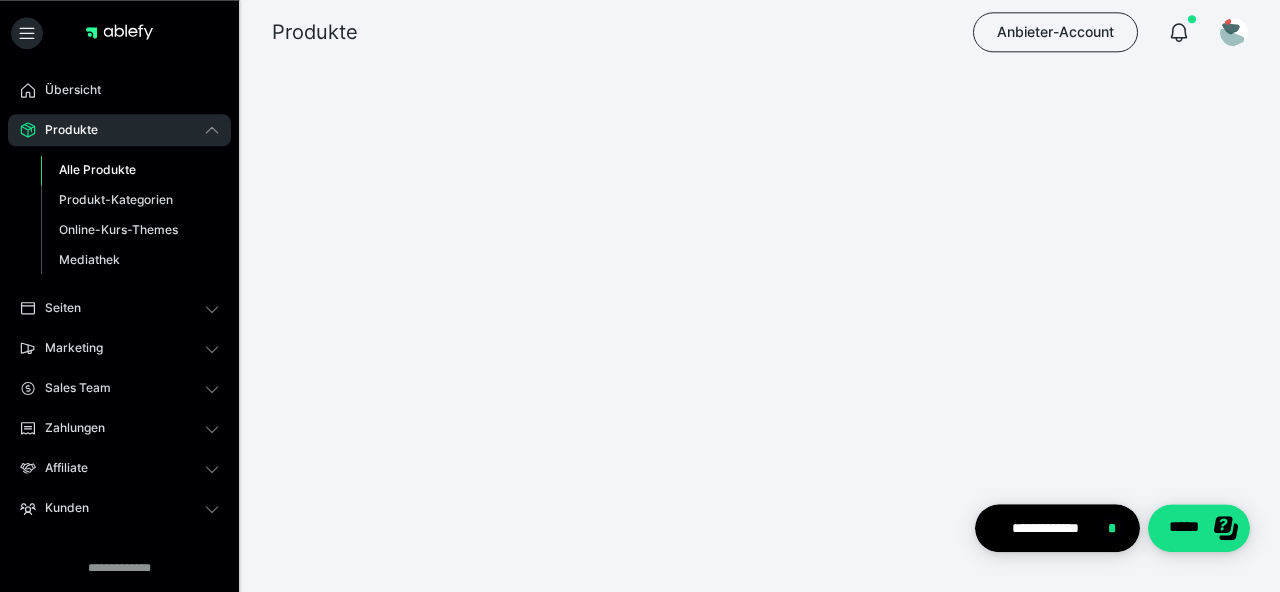 scroll, scrollTop: 0, scrollLeft: 0, axis: both 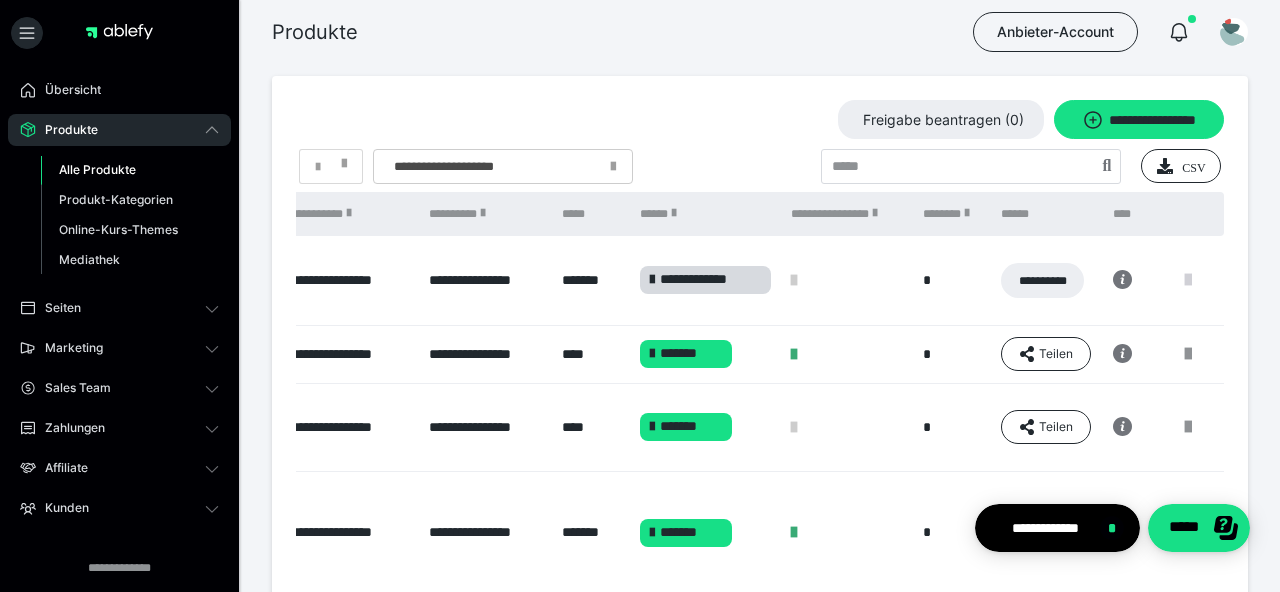 click at bounding box center (1188, 280) 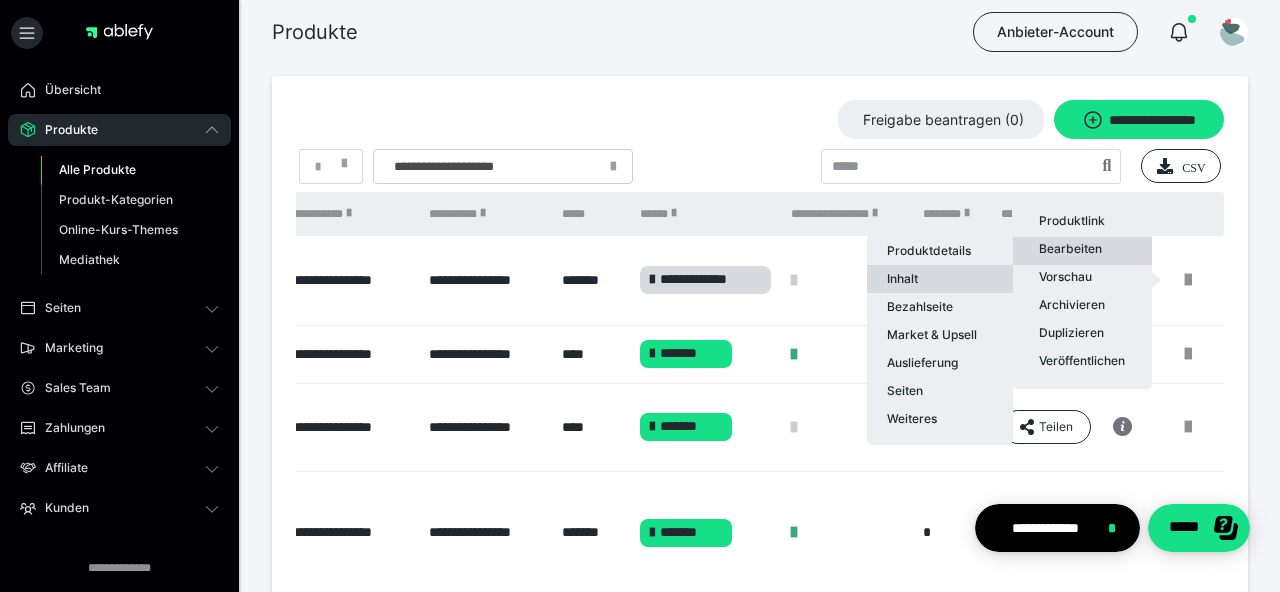 click on "Inhalt" at bounding box center (940, 279) 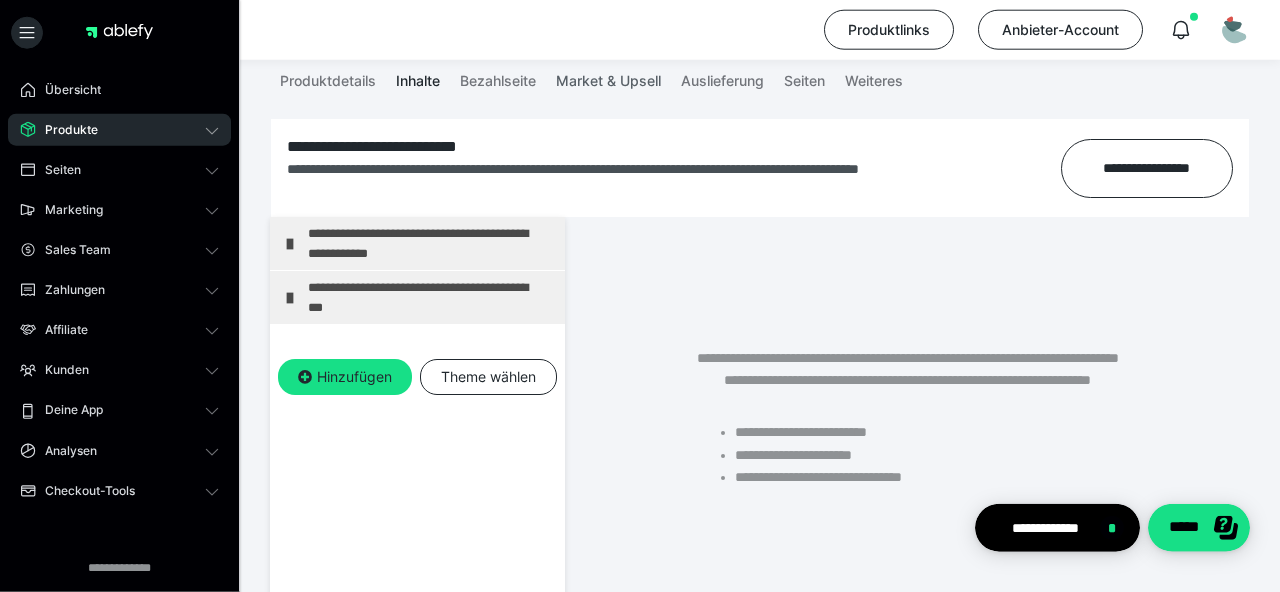 scroll, scrollTop: 263, scrollLeft: 0, axis: vertical 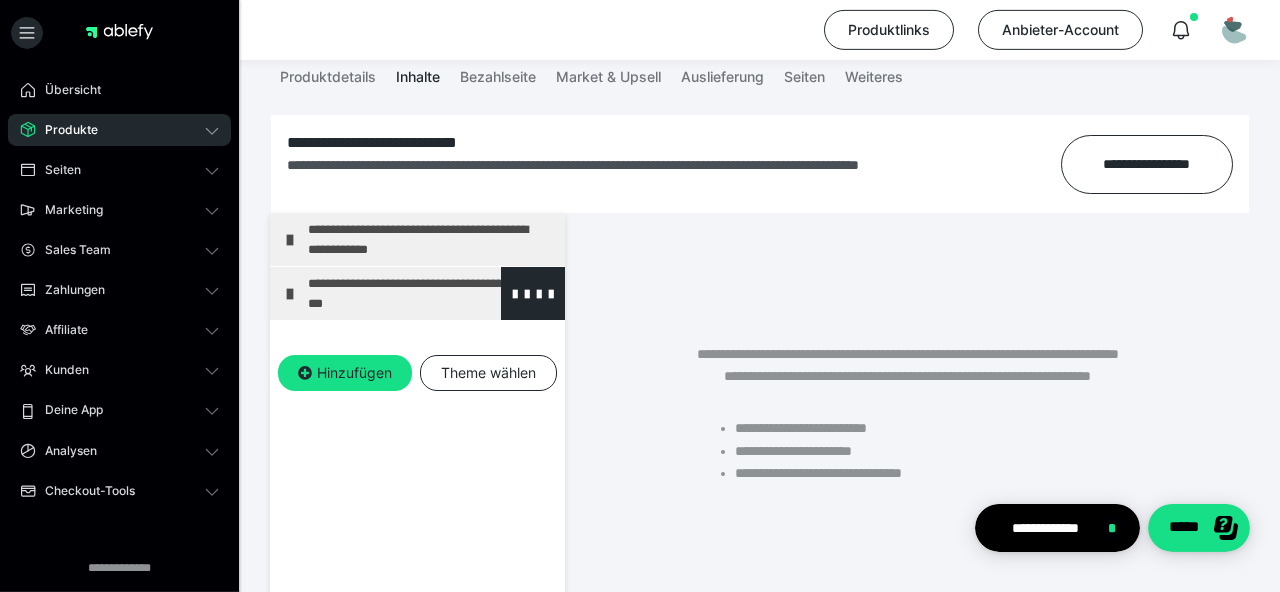 click on "**********" at bounding box center [431, 293] 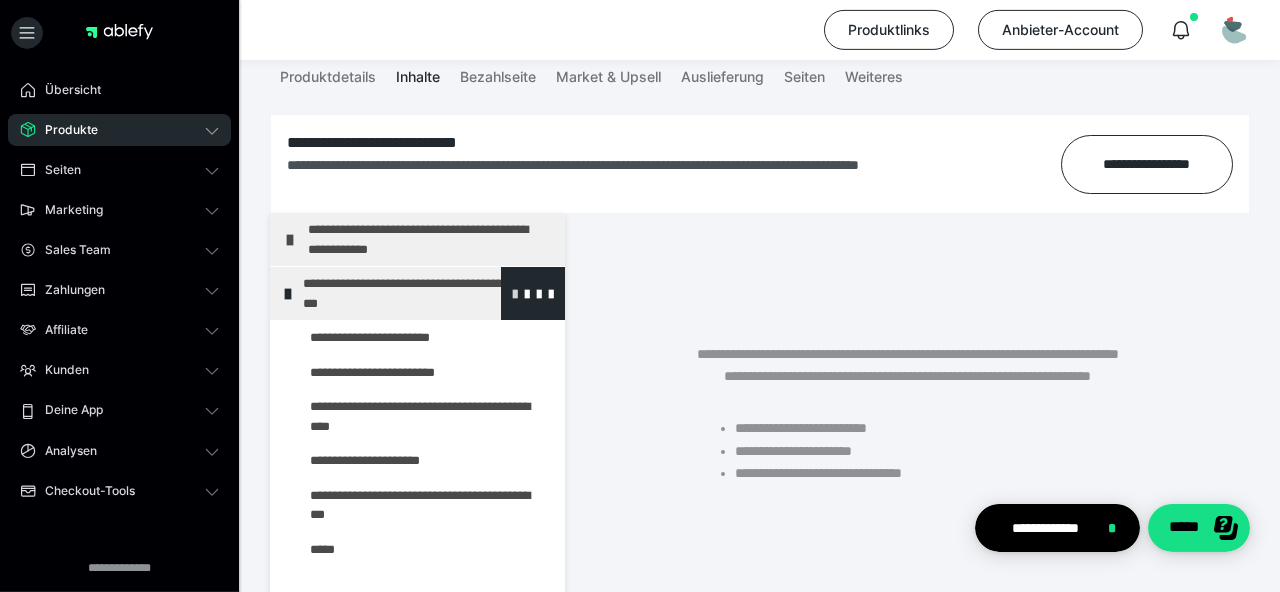 click at bounding box center (515, 293) 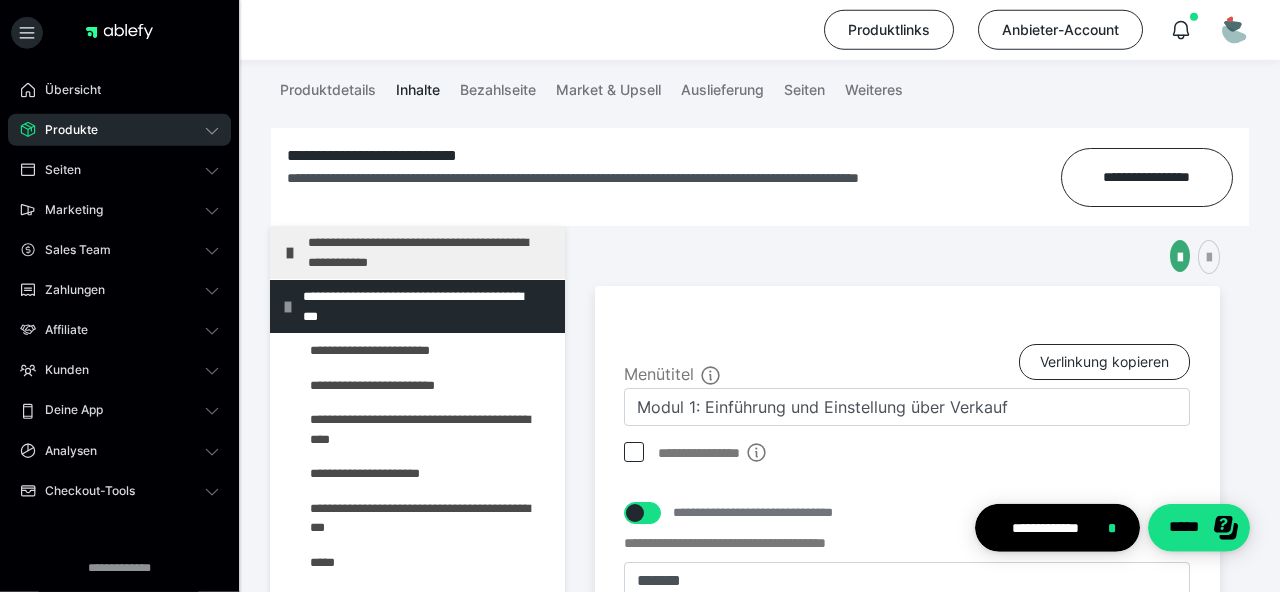 scroll, scrollTop: 245, scrollLeft: 0, axis: vertical 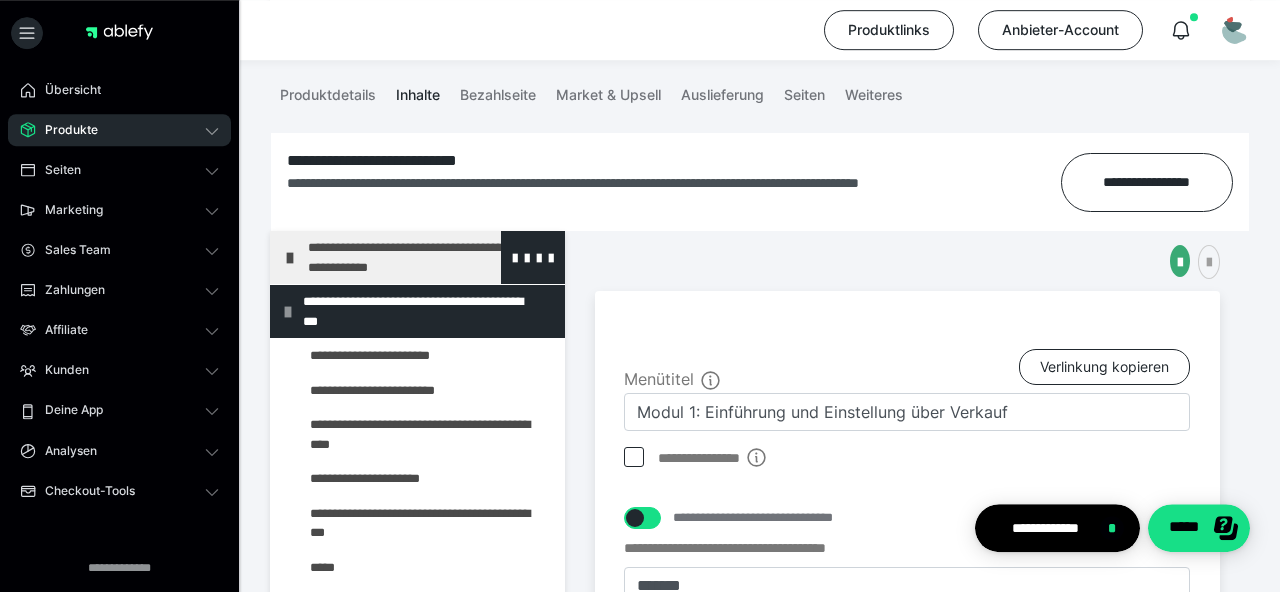 click on "**********" at bounding box center (431, 257) 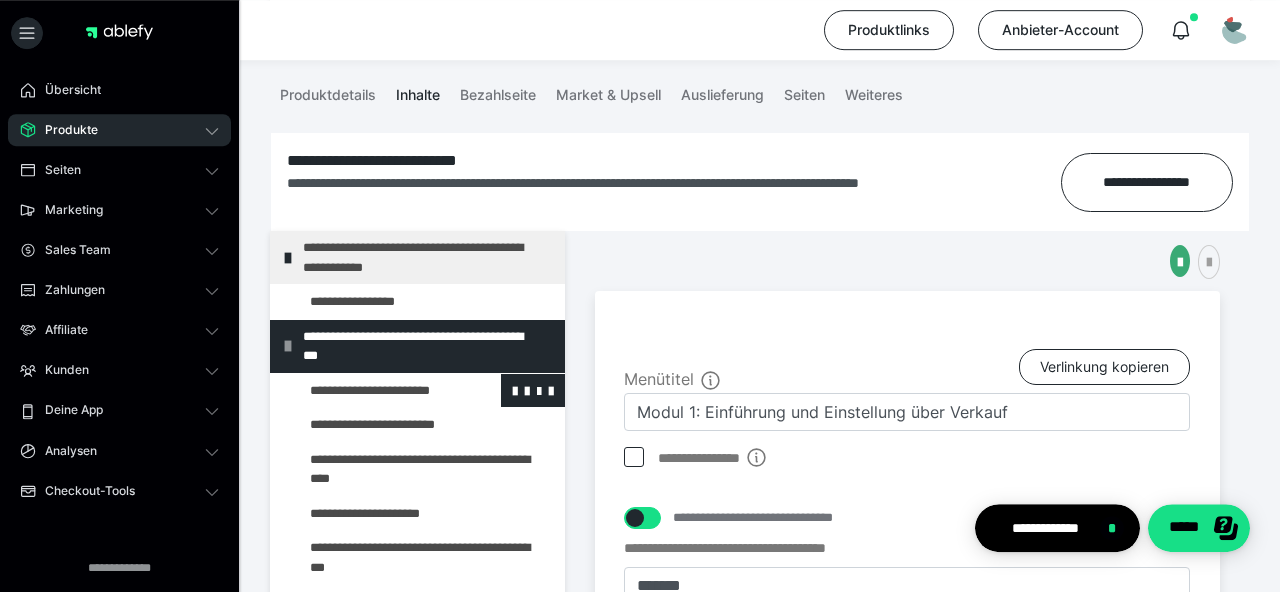 click at bounding box center (375, 391) 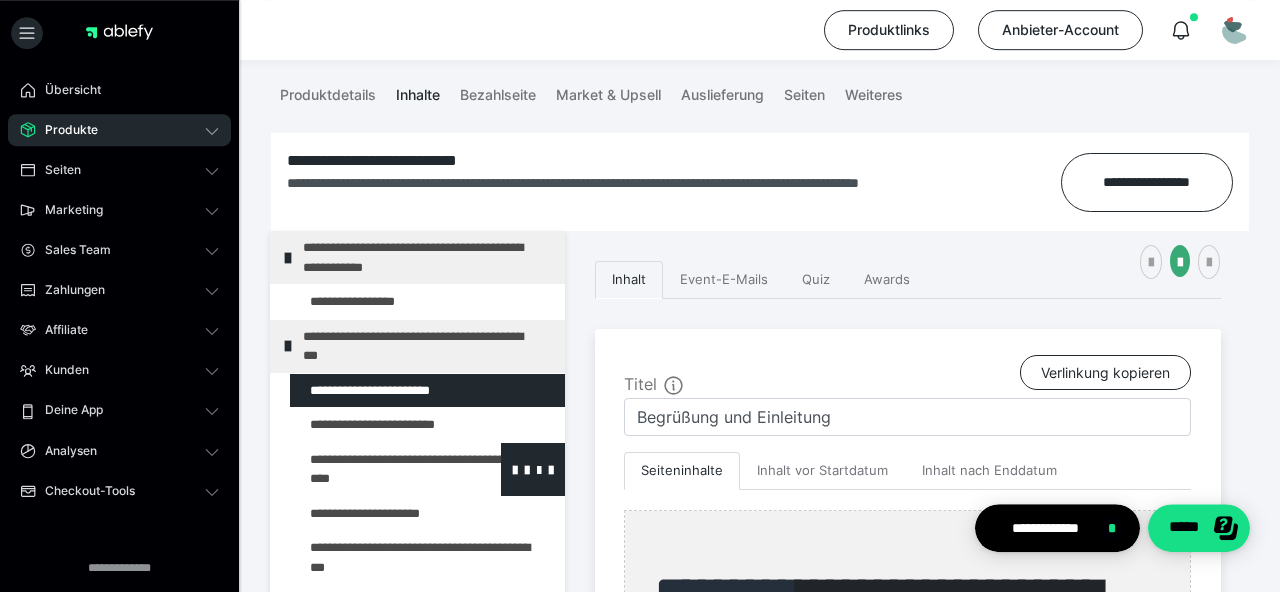 click at bounding box center (375, 469) 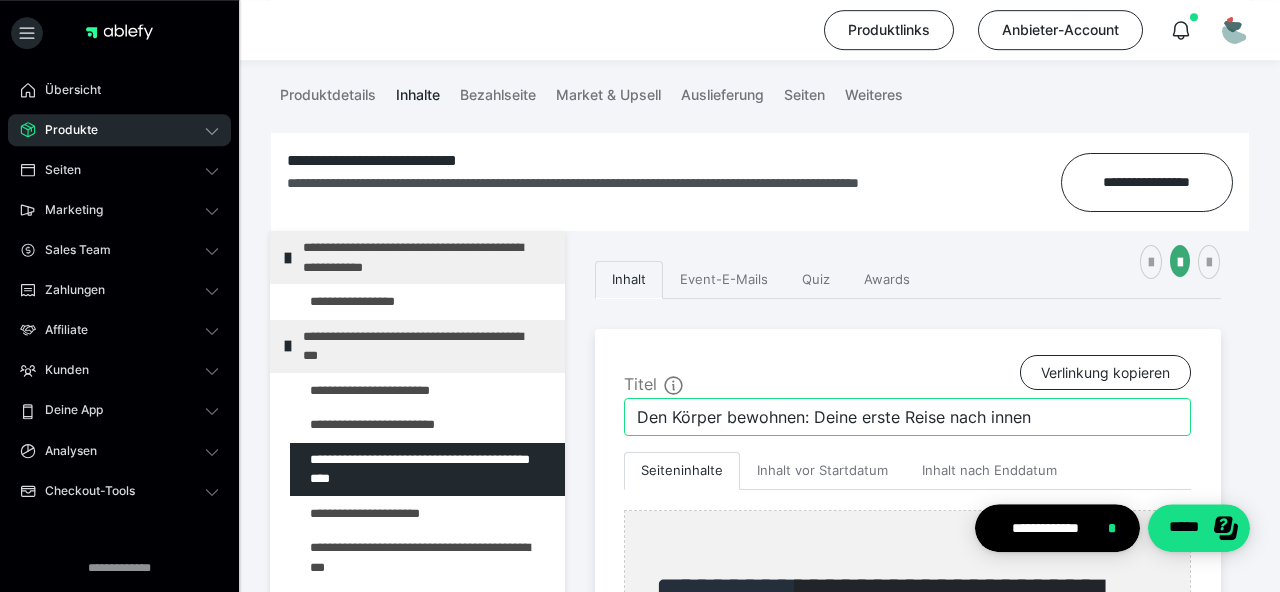 click on "Den Körper bewohnen: Deine erste Reise nach innen" at bounding box center [907, 417] 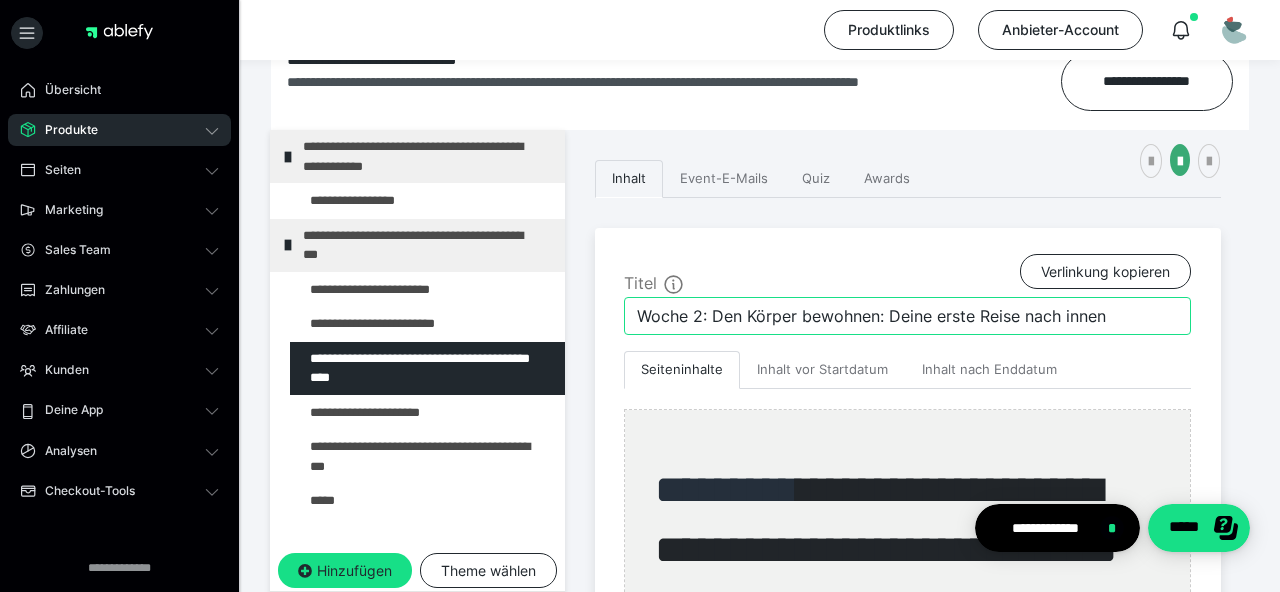 scroll, scrollTop: 347, scrollLeft: 0, axis: vertical 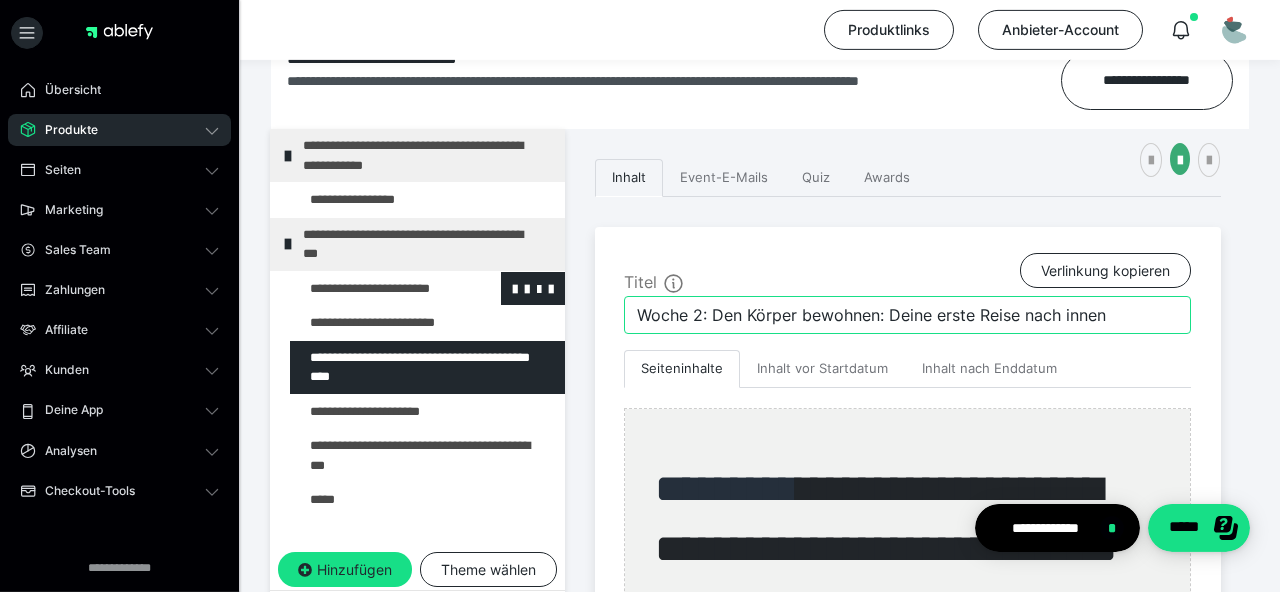 type on "Woche 2: Den Körper bewohnen: Deine erste Reise nach innen" 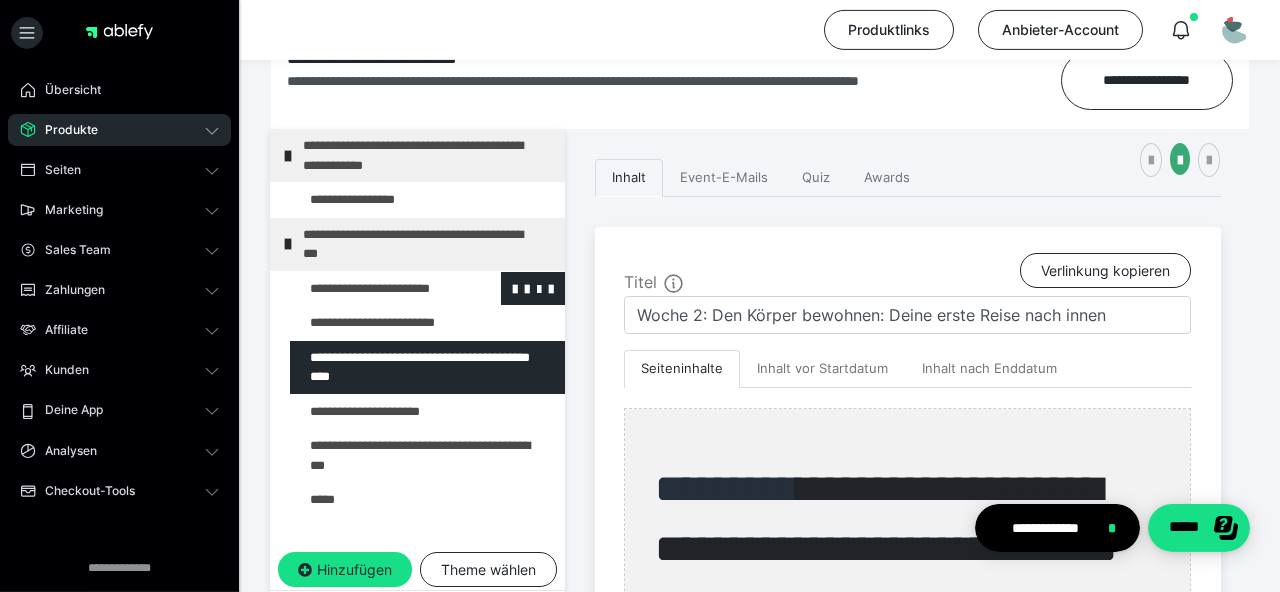 click at bounding box center (375, 289) 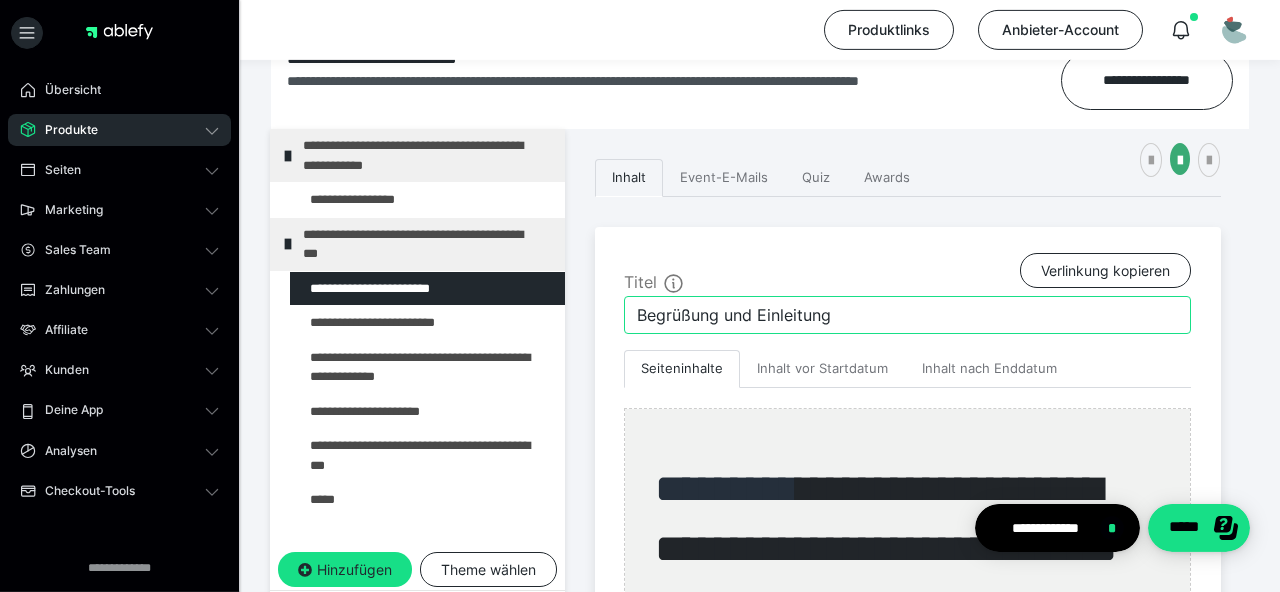 click on "Begrüßung und Einleitung" at bounding box center (907, 315) 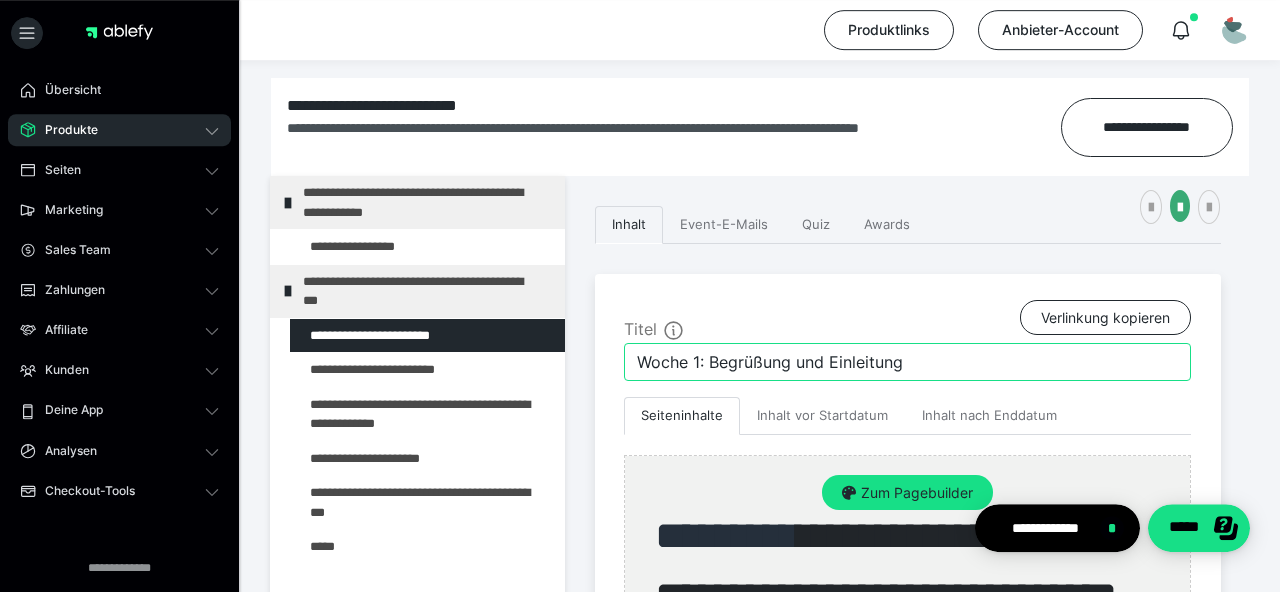 scroll, scrollTop: 300, scrollLeft: 0, axis: vertical 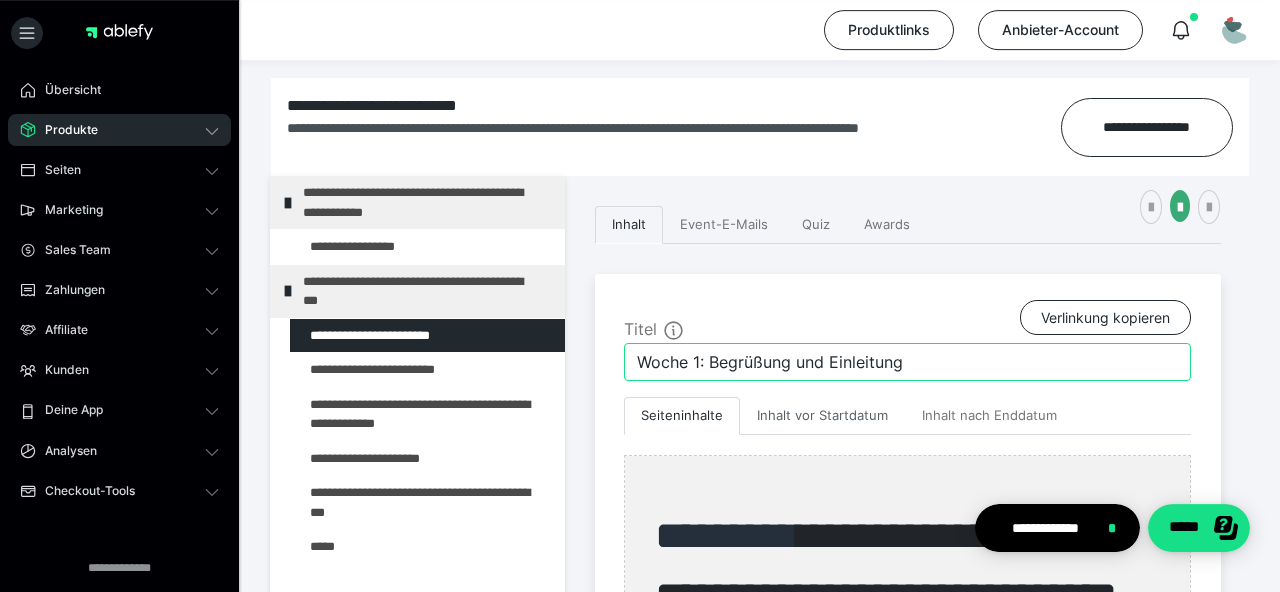 type on "Woche 1: Begrüßung und Einleitung" 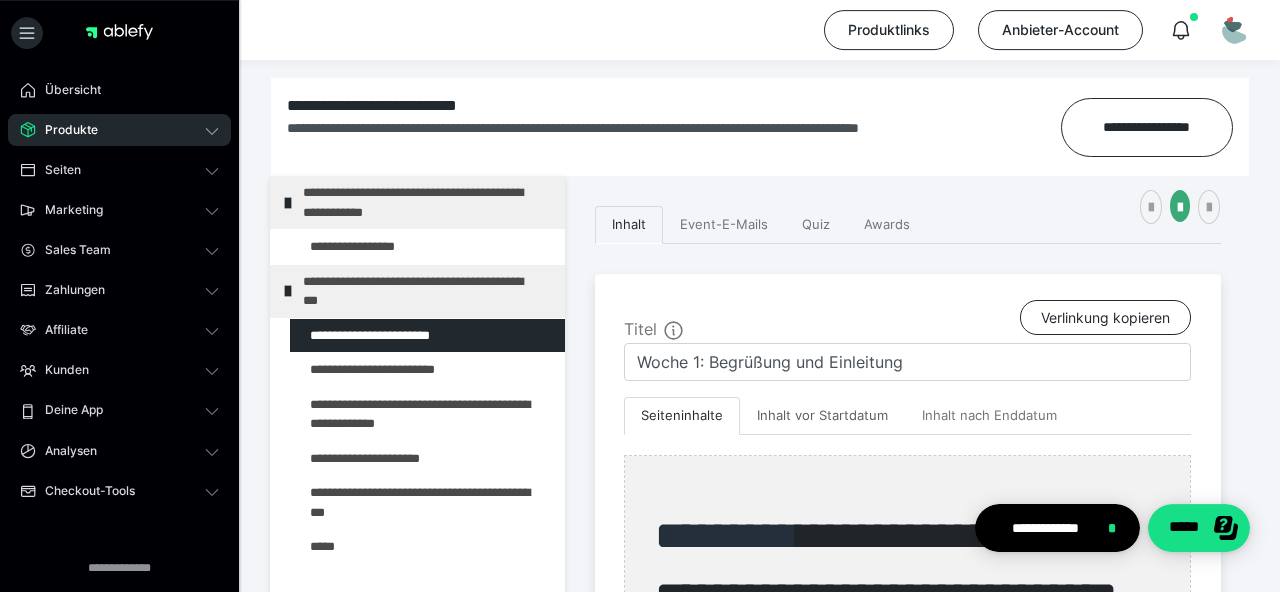 click on "Inhalt vor Startdatum" at bounding box center (822, 416) 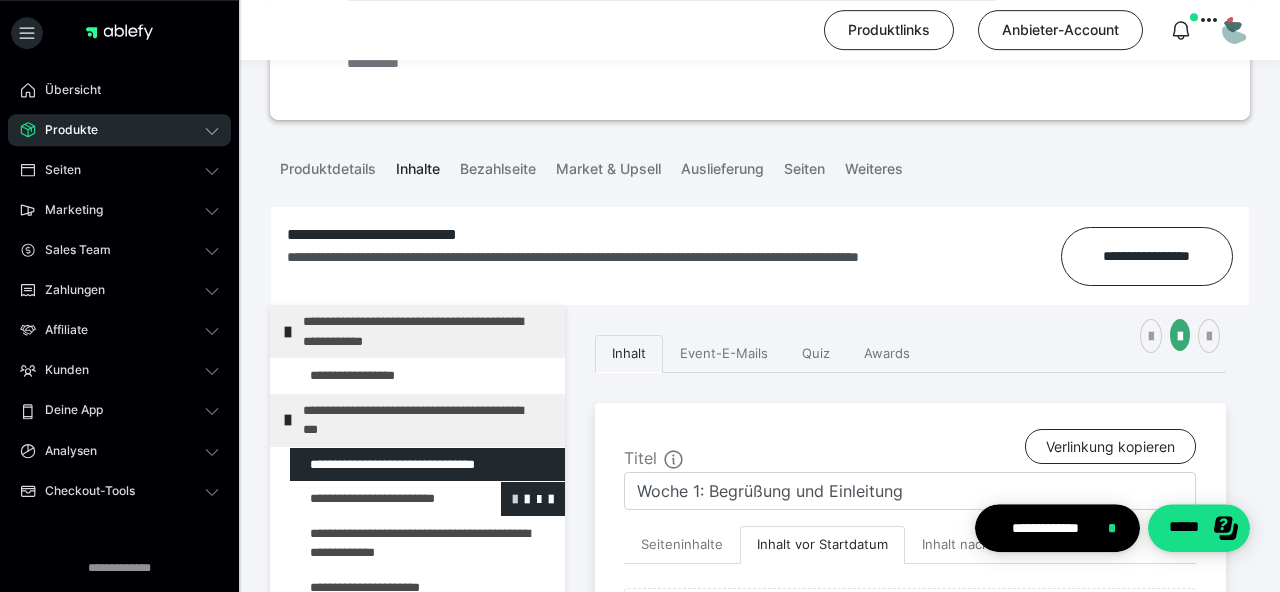scroll, scrollTop: 172, scrollLeft: 0, axis: vertical 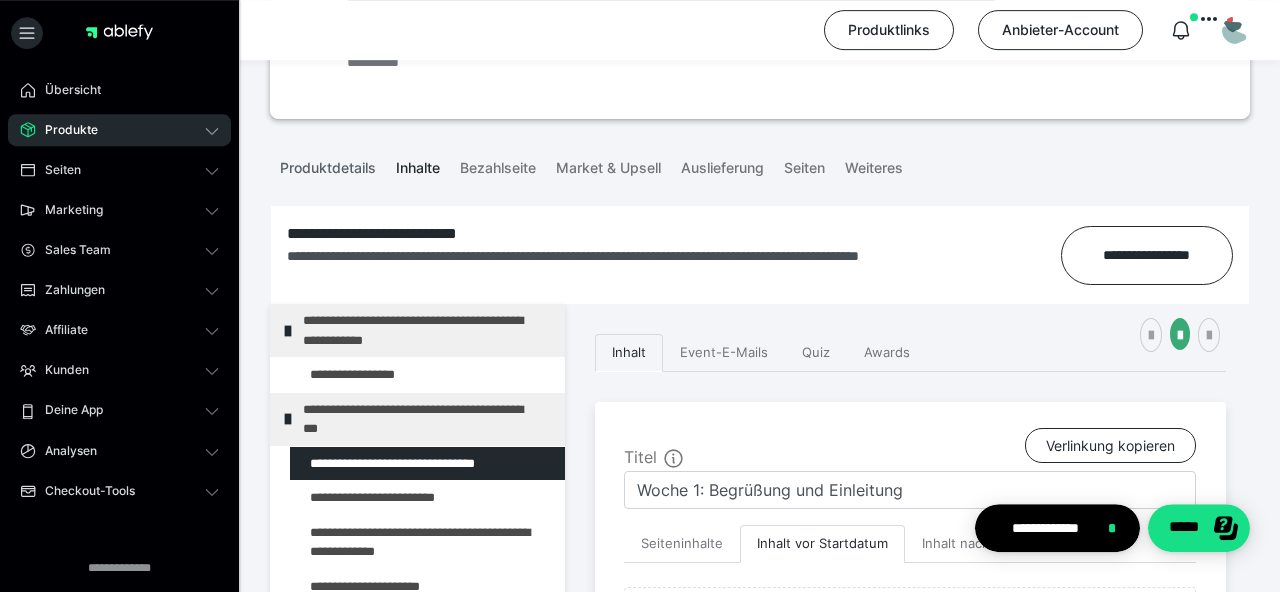 click on "Produktdetails" at bounding box center (328, 164) 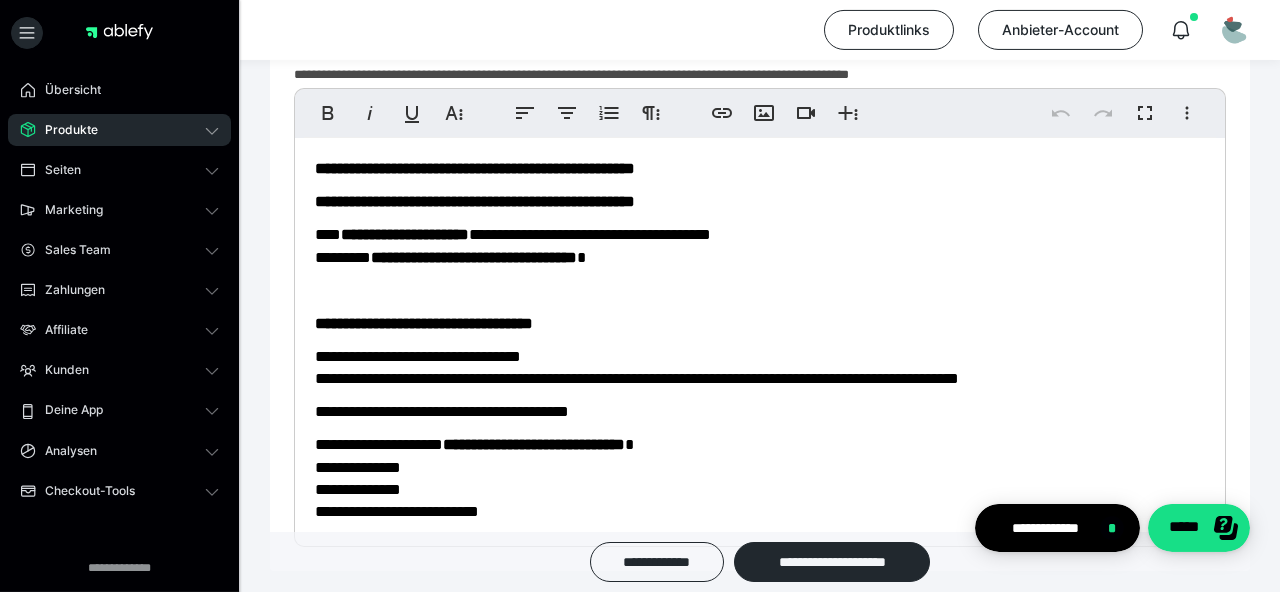 scroll, scrollTop: 1228, scrollLeft: 0, axis: vertical 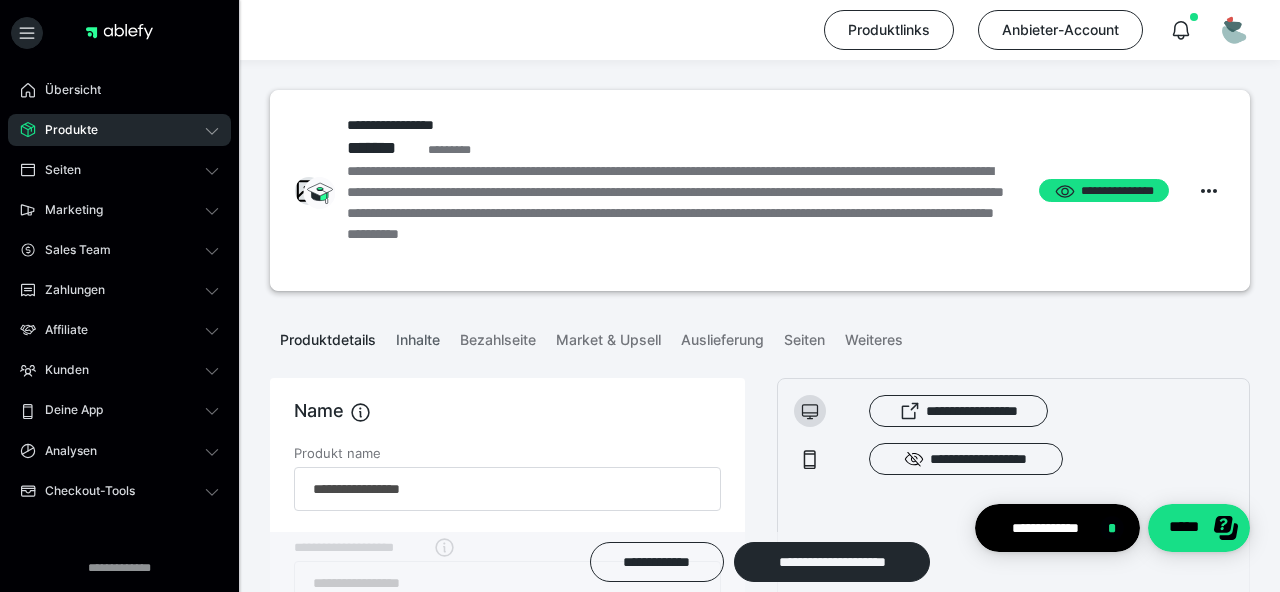 click on "Inhalte" at bounding box center (418, 336) 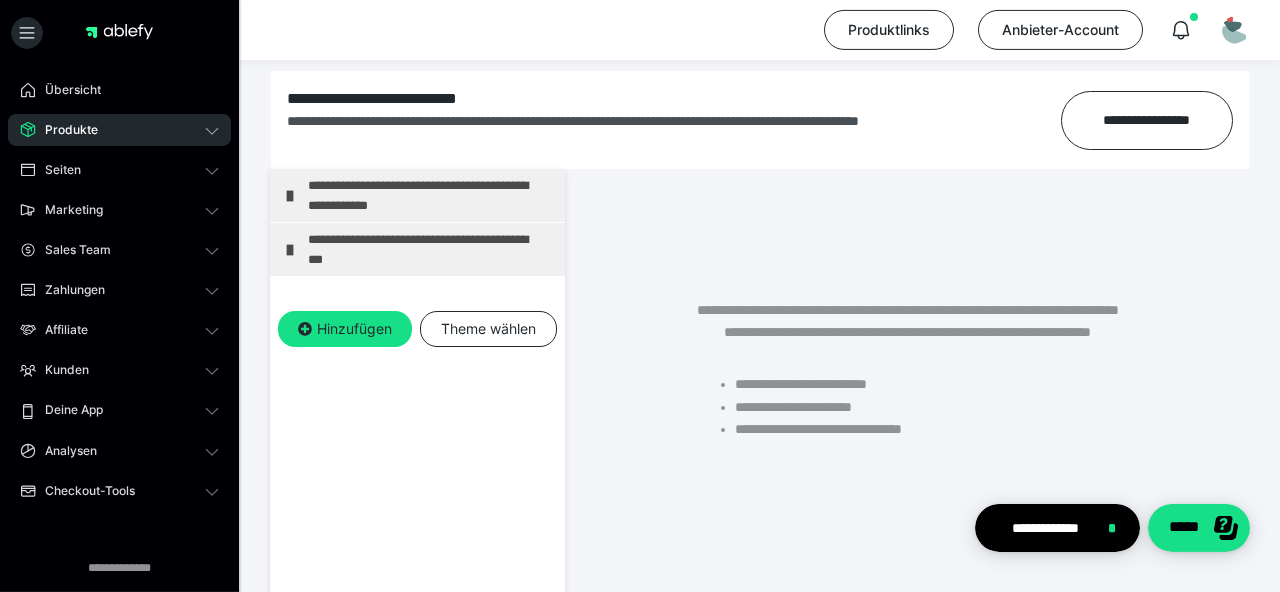scroll, scrollTop: 308, scrollLeft: 0, axis: vertical 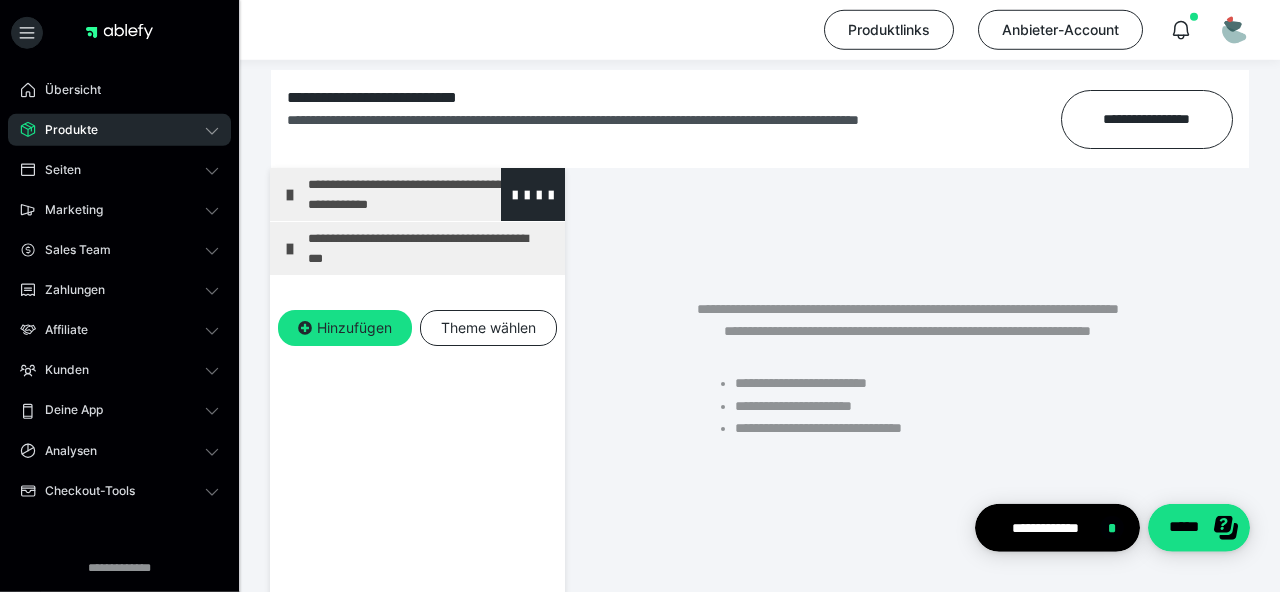 click on "**********" at bounding box center (431, 194) 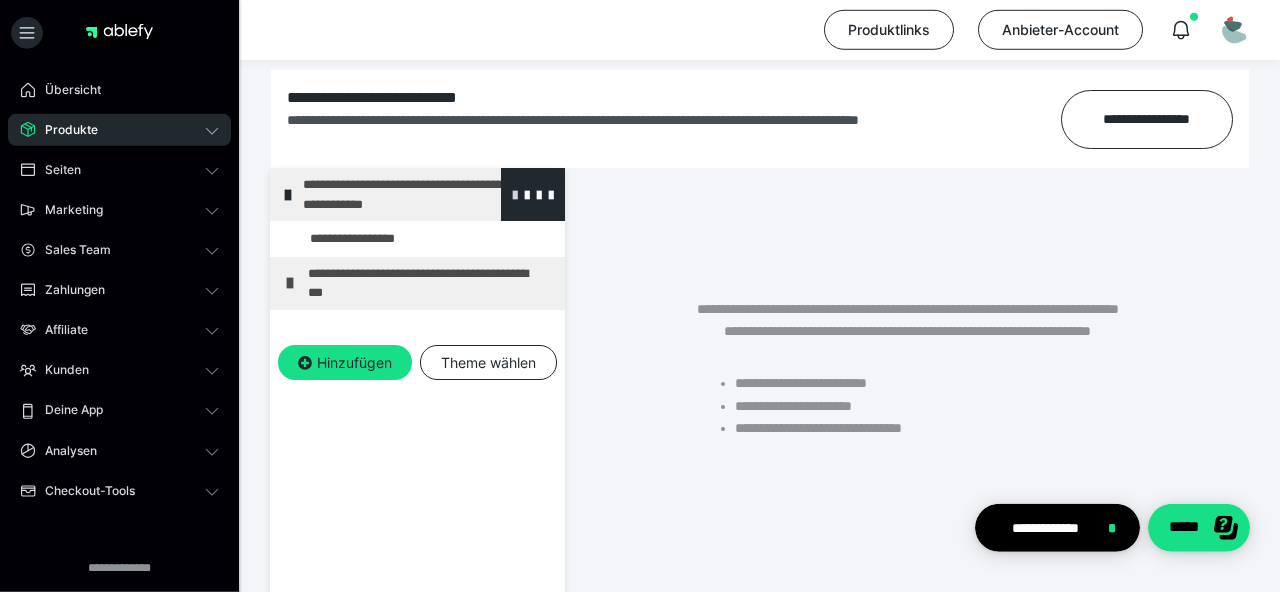 click at bounding box center [515, 194] 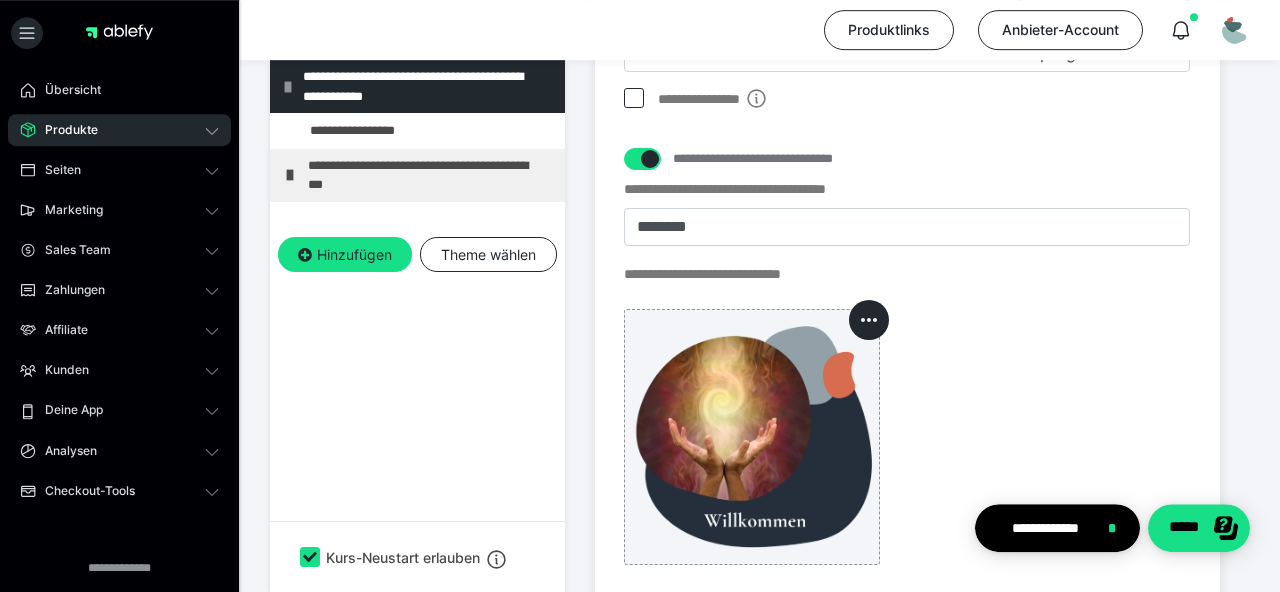 scroll, scrollTop: 604, scrollLeft: 0, axis: vertical 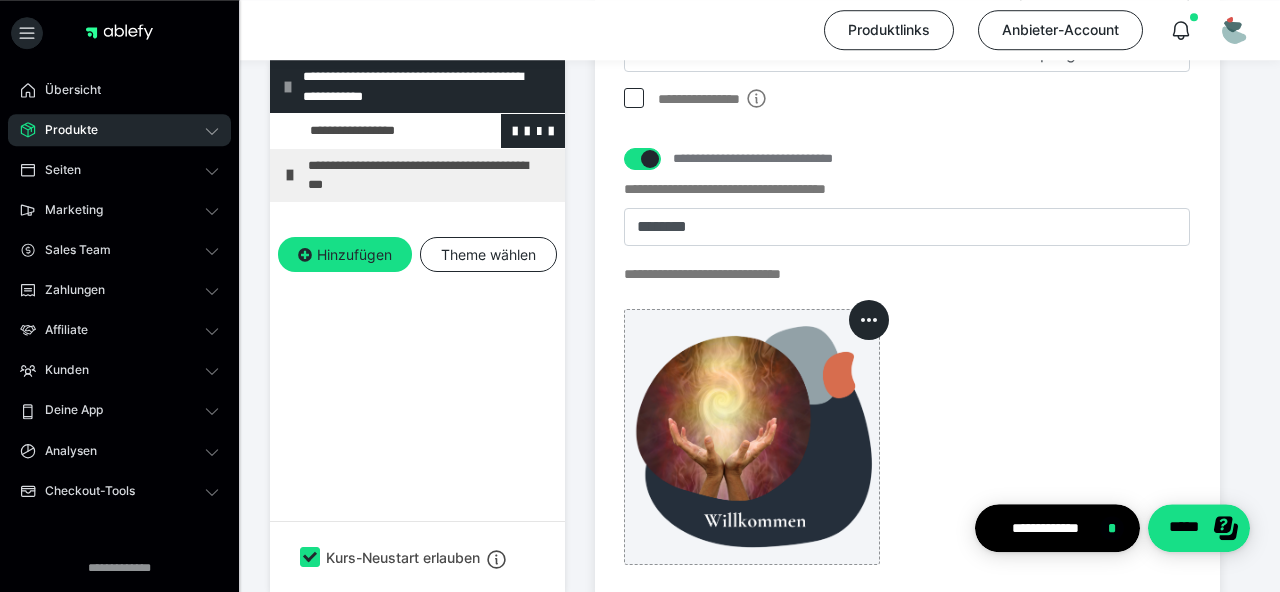 click at bounding box center [375, 131] 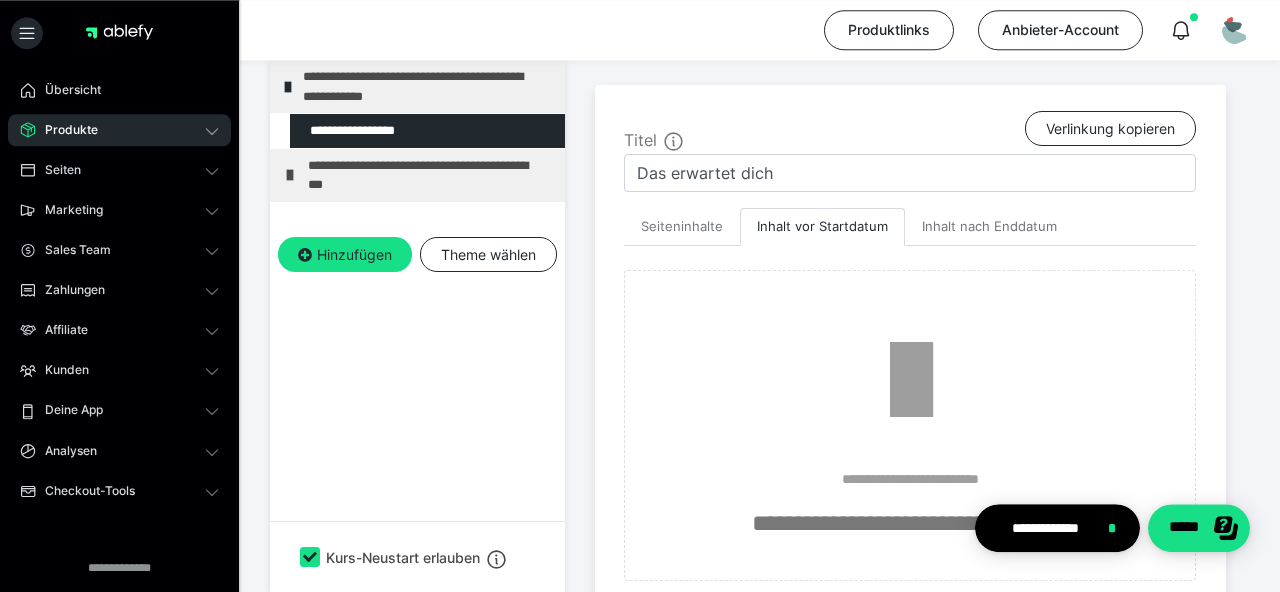 scroll, scrollTop: 488, scrollLeft: 0, axis: vertical 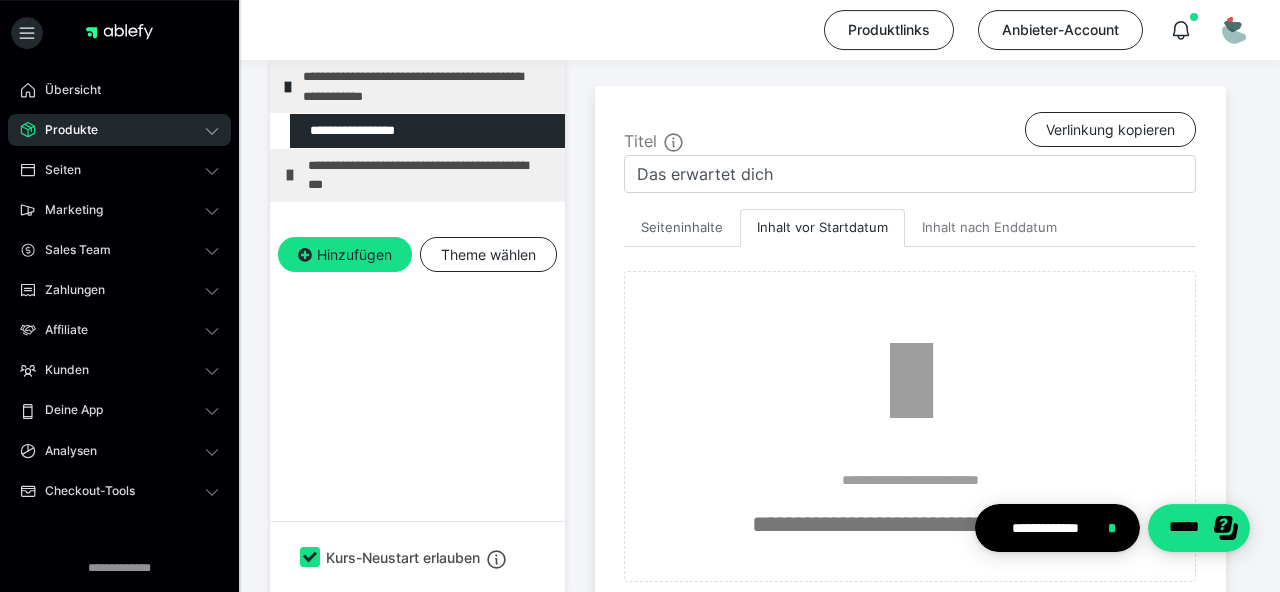 click on "Seiteninhalte" at bounding box center [682, 228] 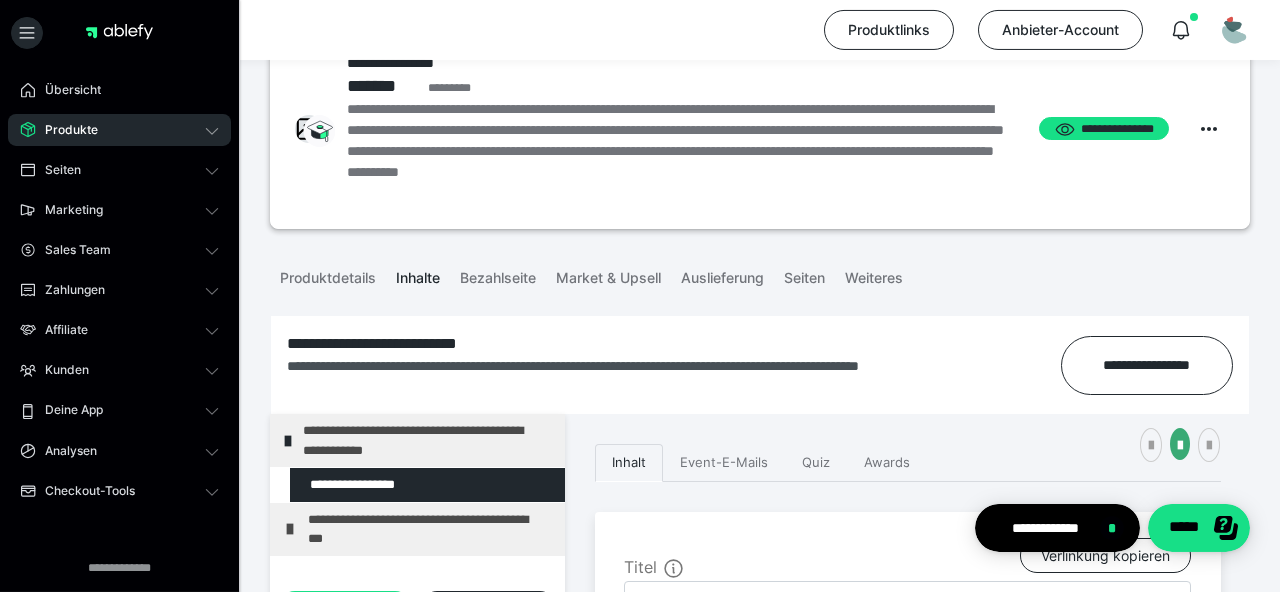 scroll, scrollTop: 131, scrollLeft: 0, axis: vertical 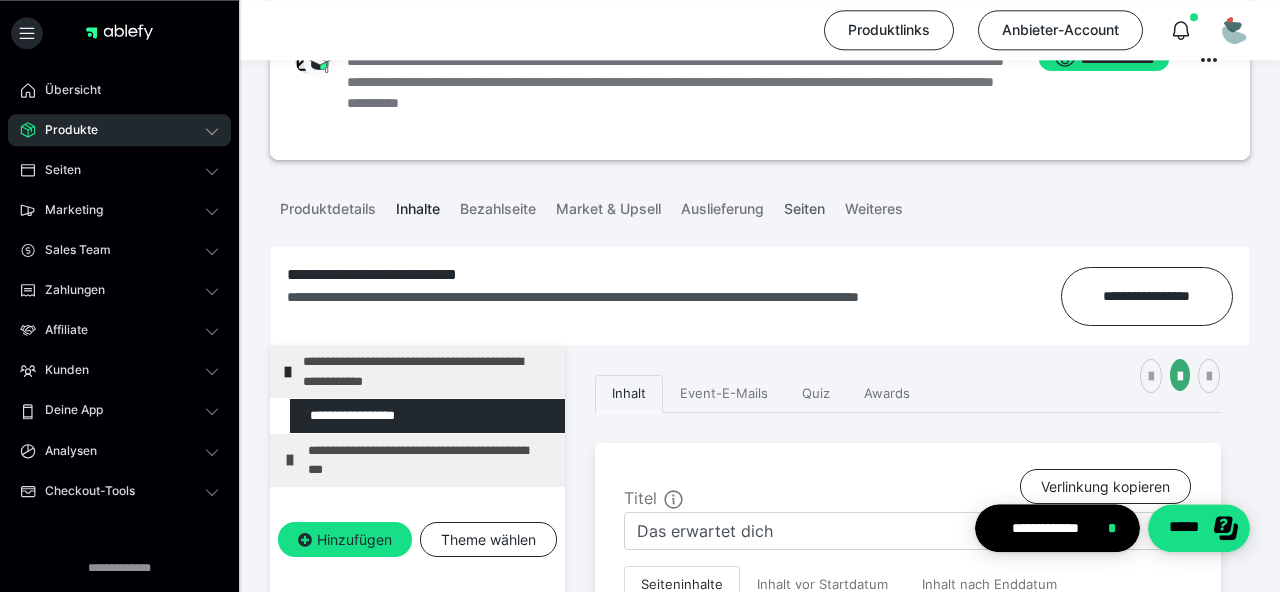 click on "Seiten" at bounding box center [804, 205] 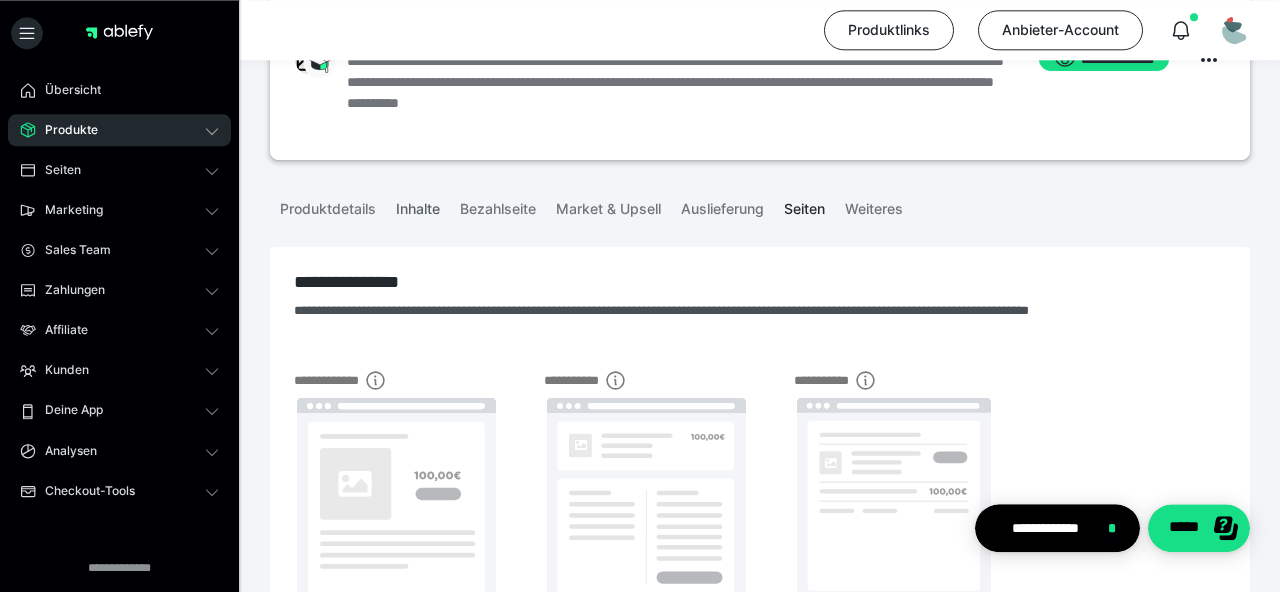 scroll, scrollTop: 130, scrollLeft: 0, axis: vertical 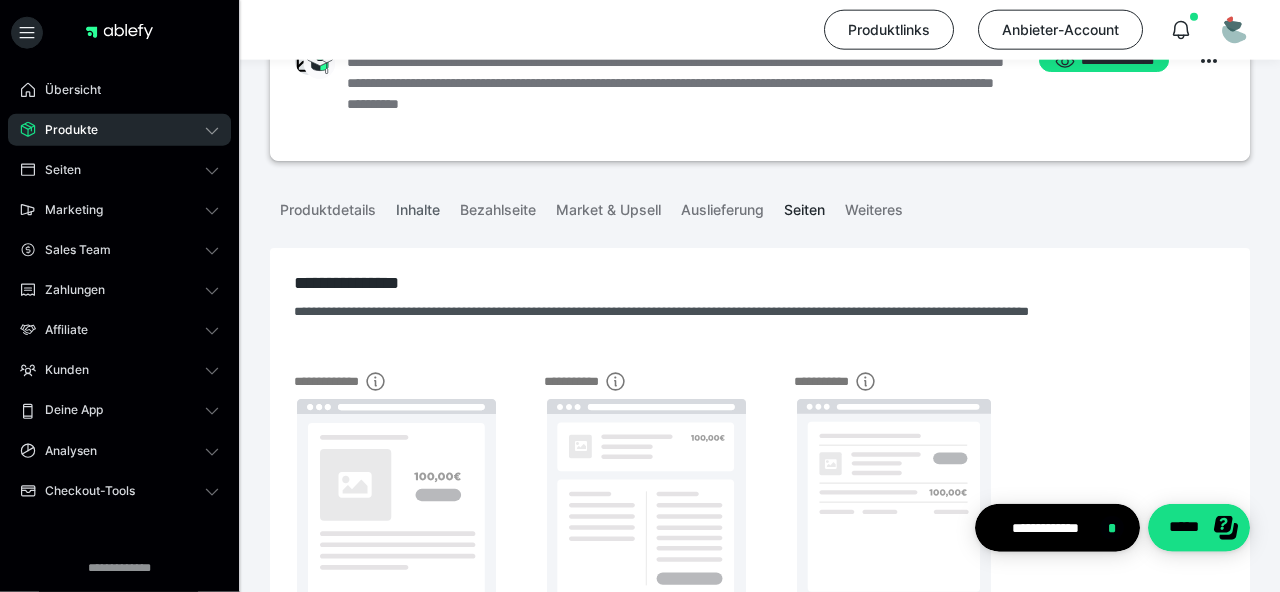 click on "Inhalte" at bounding box center (418, 206) 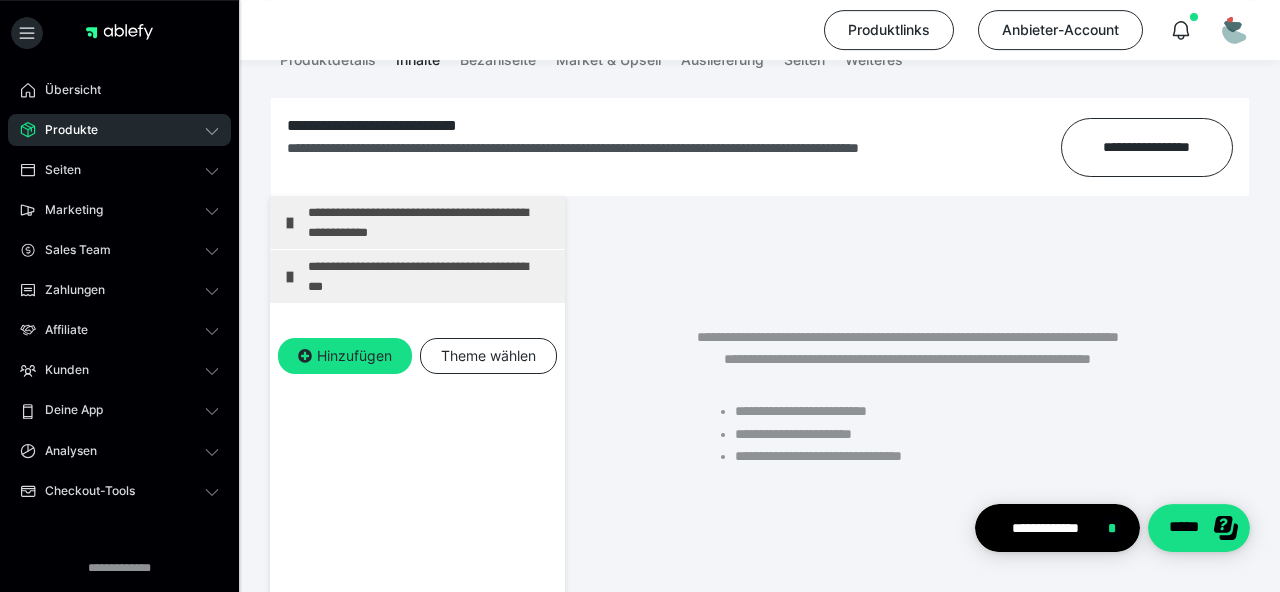 scroll, scrollTop: 279, scrollLeft: 0, axis: vertical 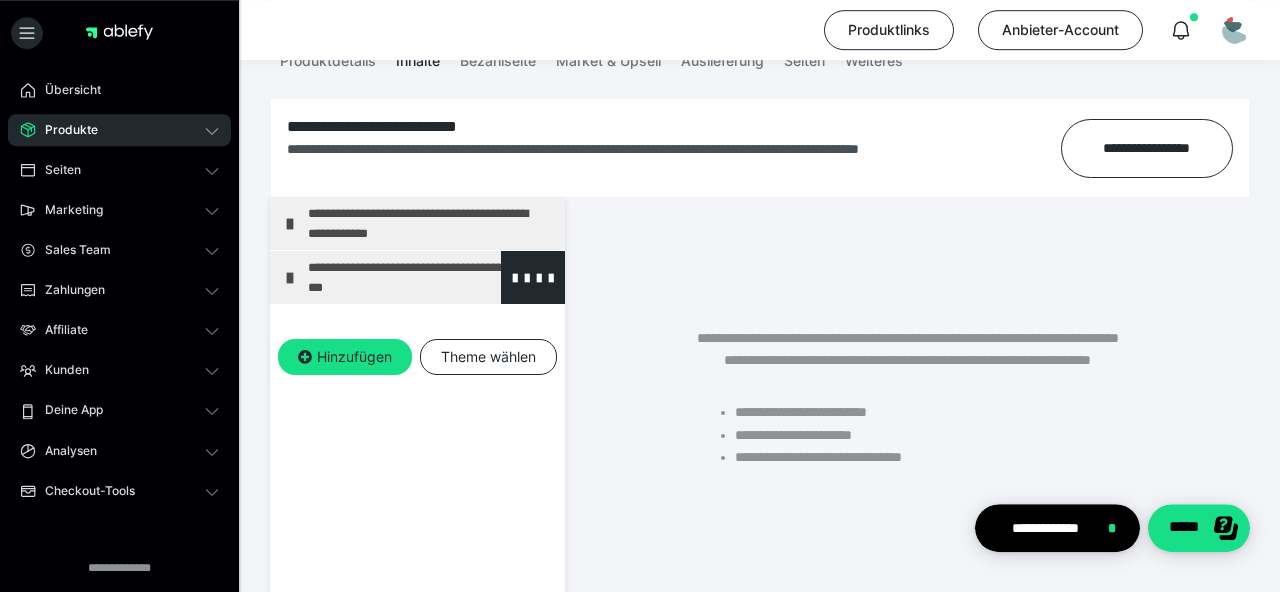 click at bounding box center (290, 278) 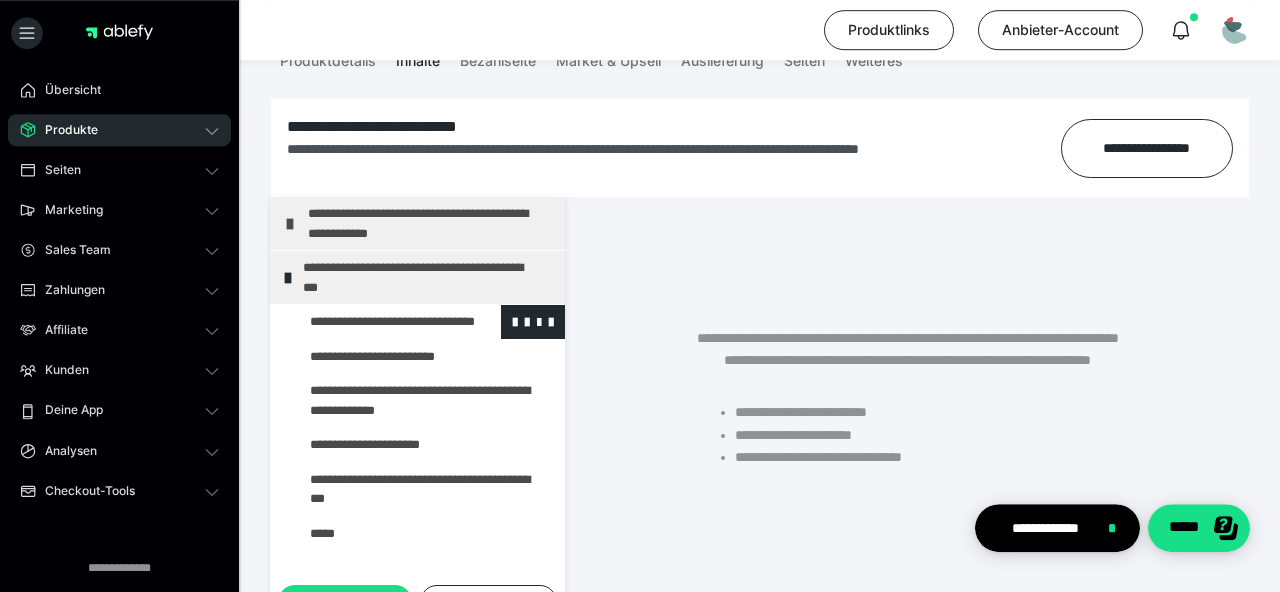 click at bounding box center (375, 322) 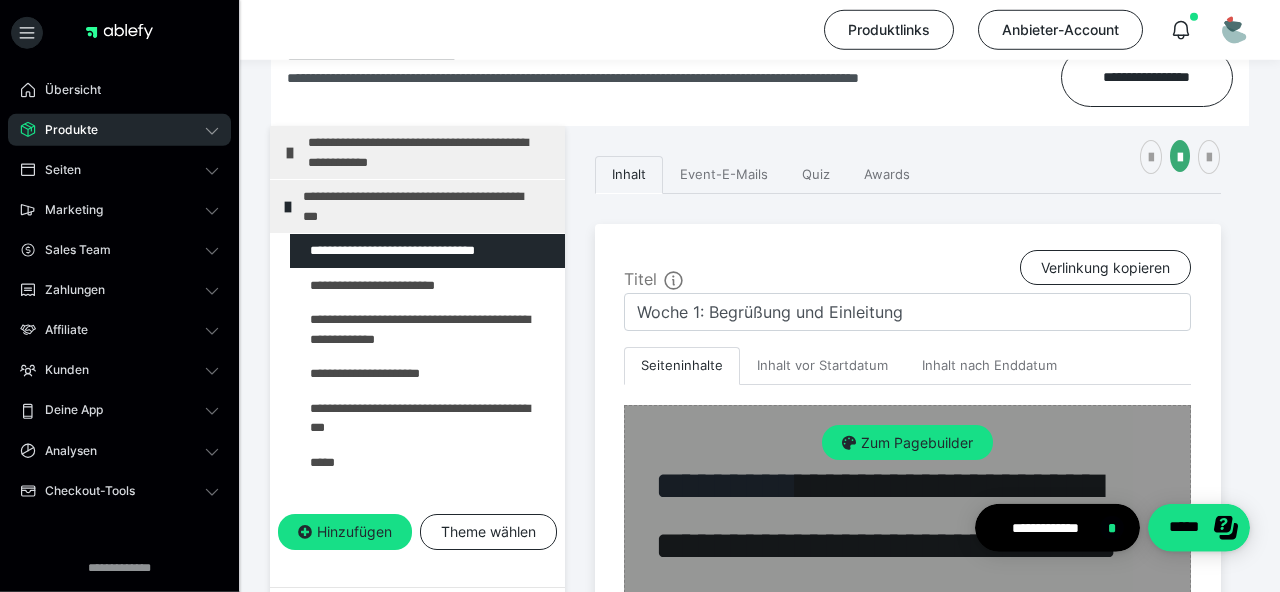 scroll, scrollTop: 349, scrollLeft: 0, axis: vertical 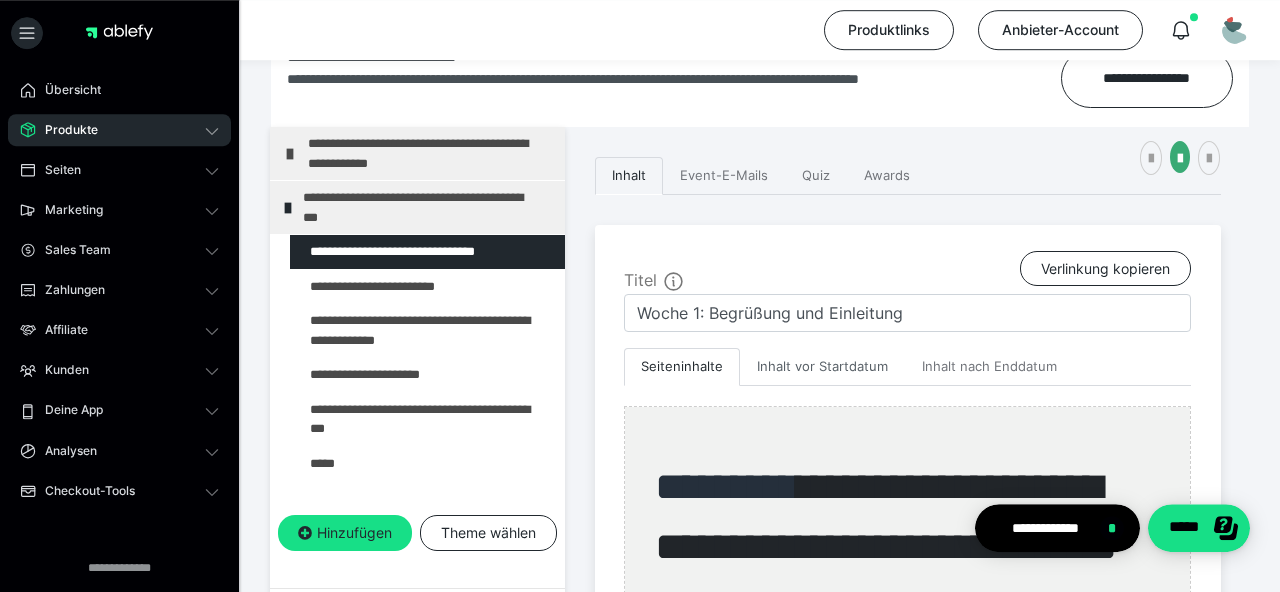 click on "Inhalt vor Startdatum" at bounding box center [822, 367] 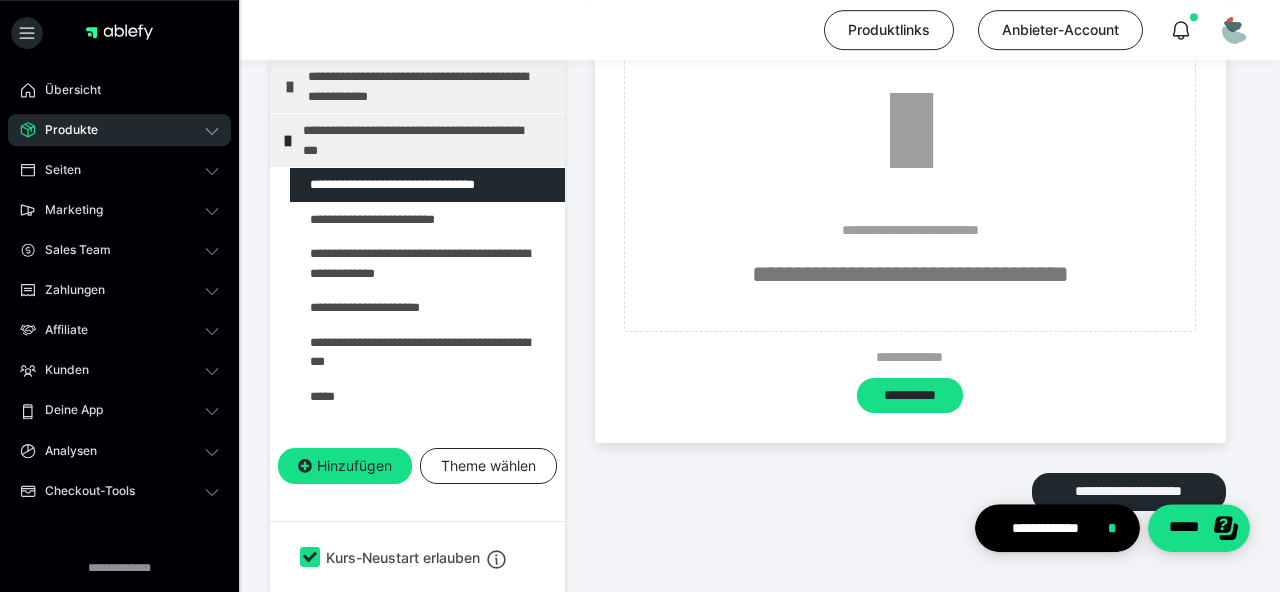 scroll, scrollTop: 753, scrollLeft: 0, axis: vertical 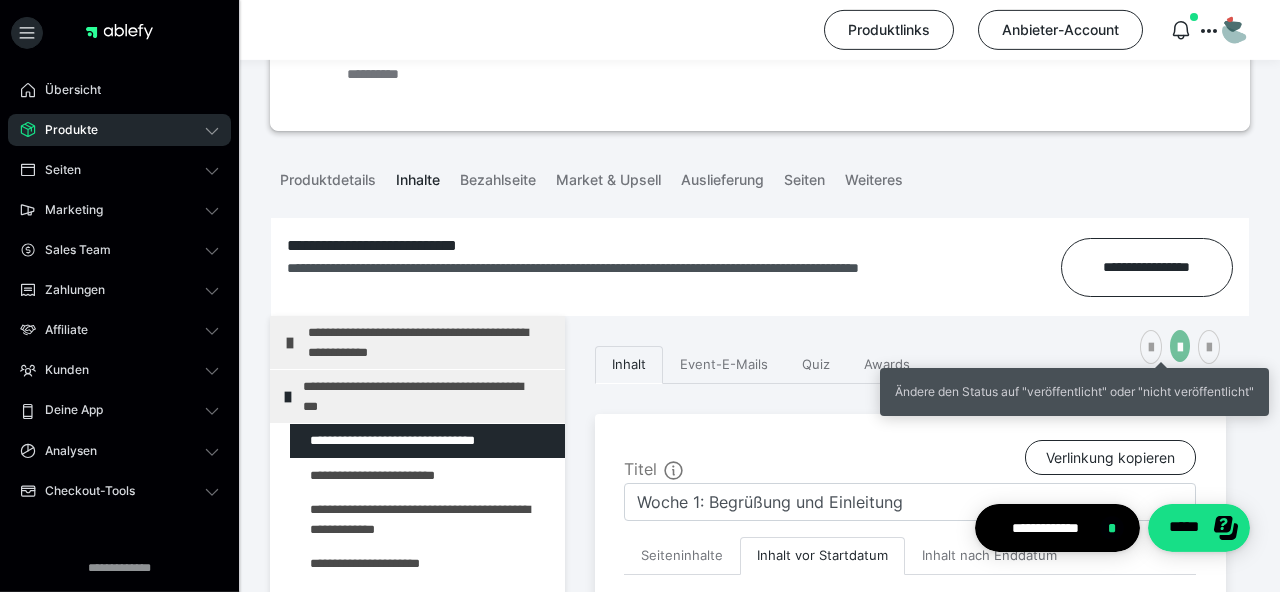 click at bounding box center (1180, 348) 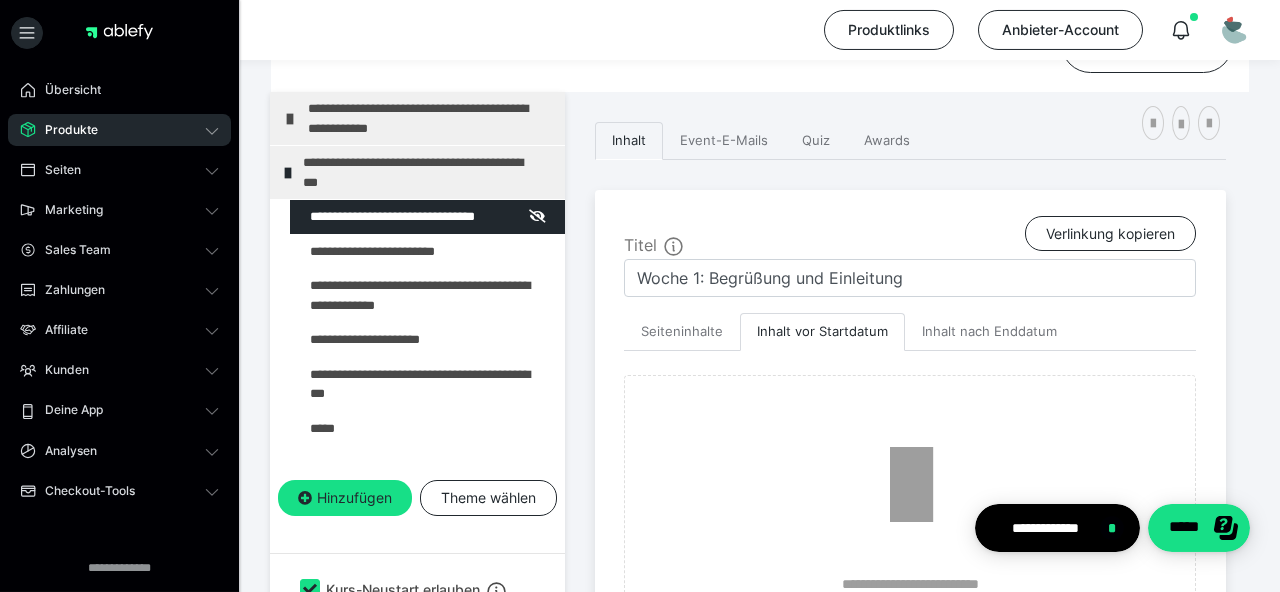 scroll, scrollTop: 385, scrollLeft: 0, axis: vertical 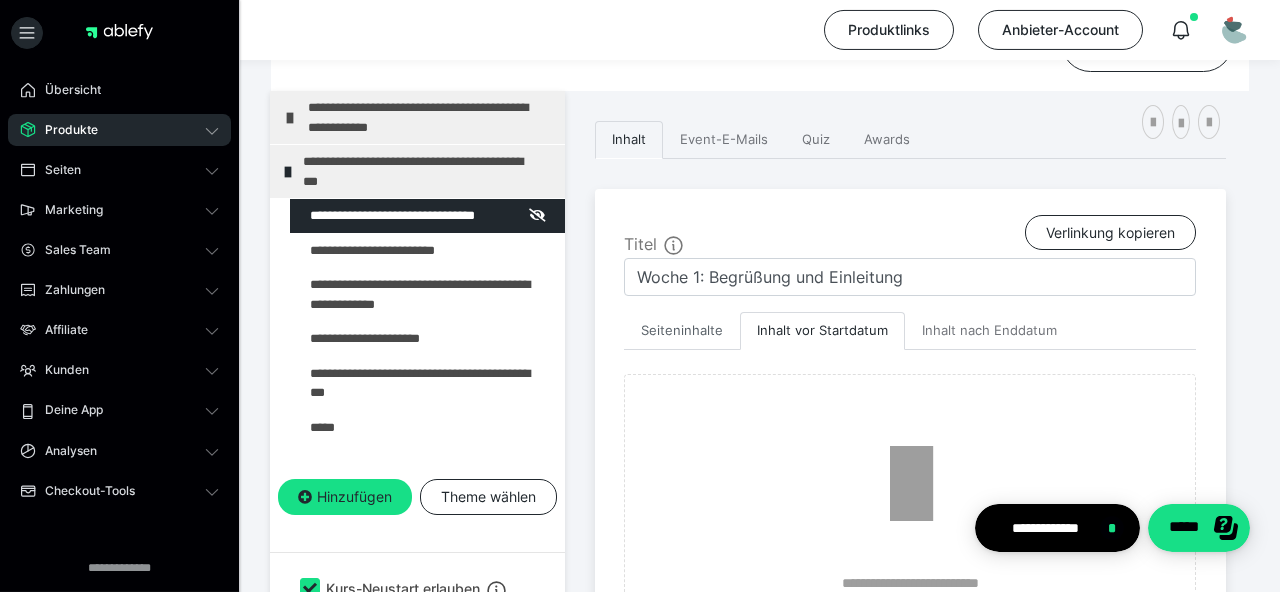 click on "Seiteninhalte" at bounding box center (682, 331) 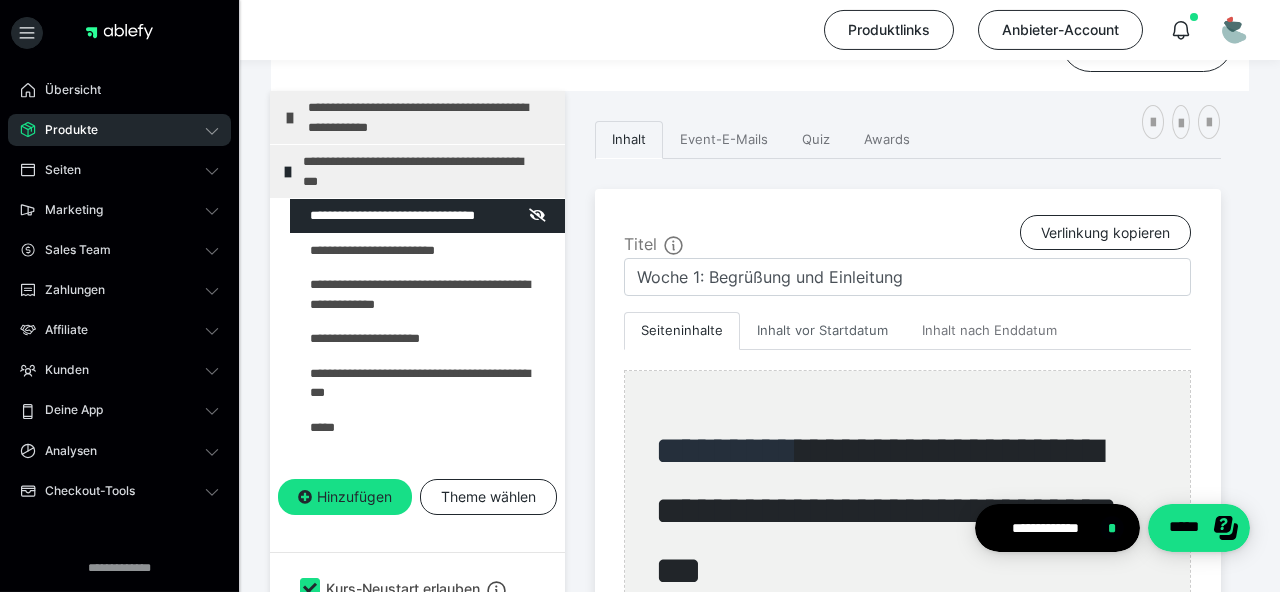 click on "Inhalt vor Startdatum" at bounding box center [822, 331] 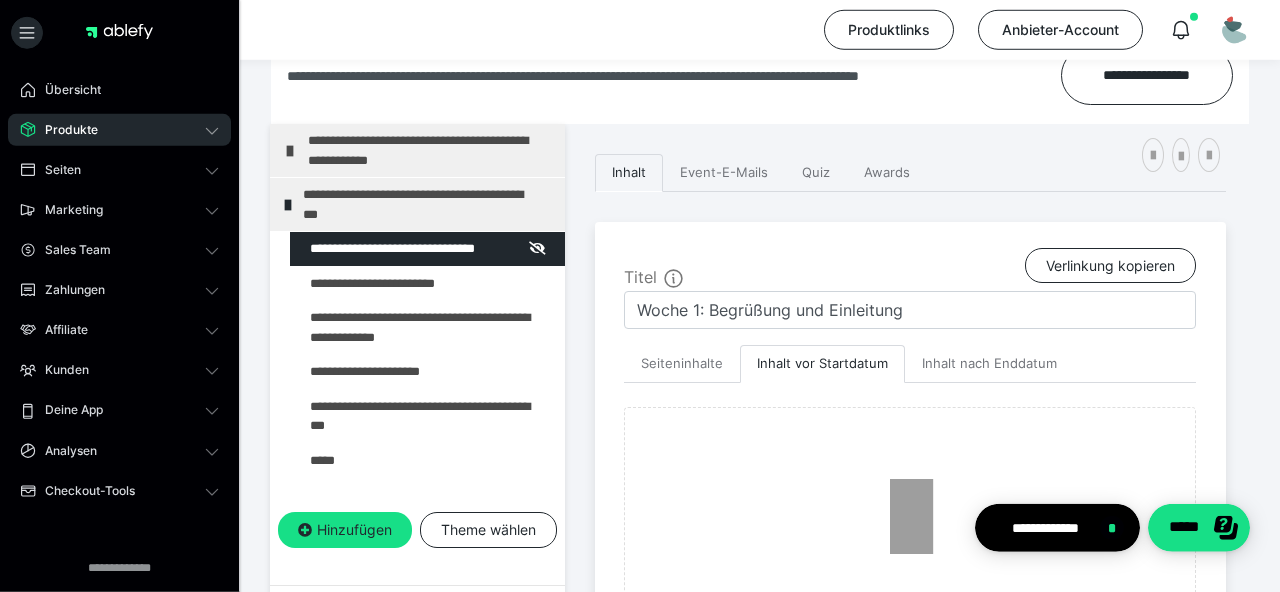 scroll, scrollTop: 351, scrollLeft: 0, axis: vertical 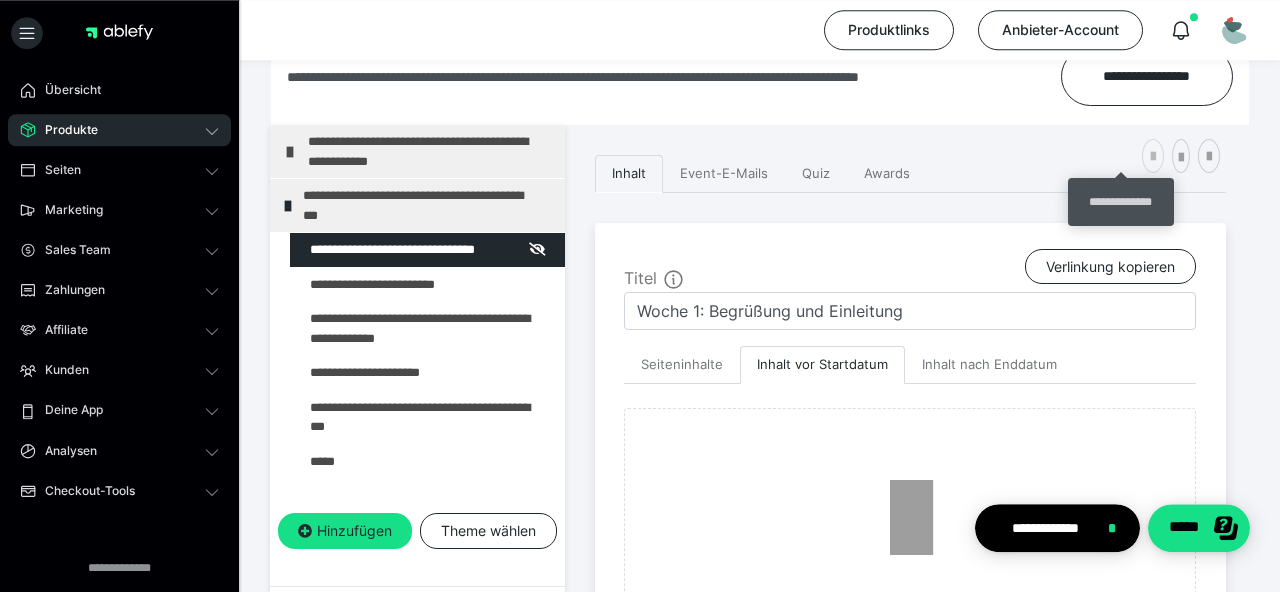 click at bounding box center [1153, 157] 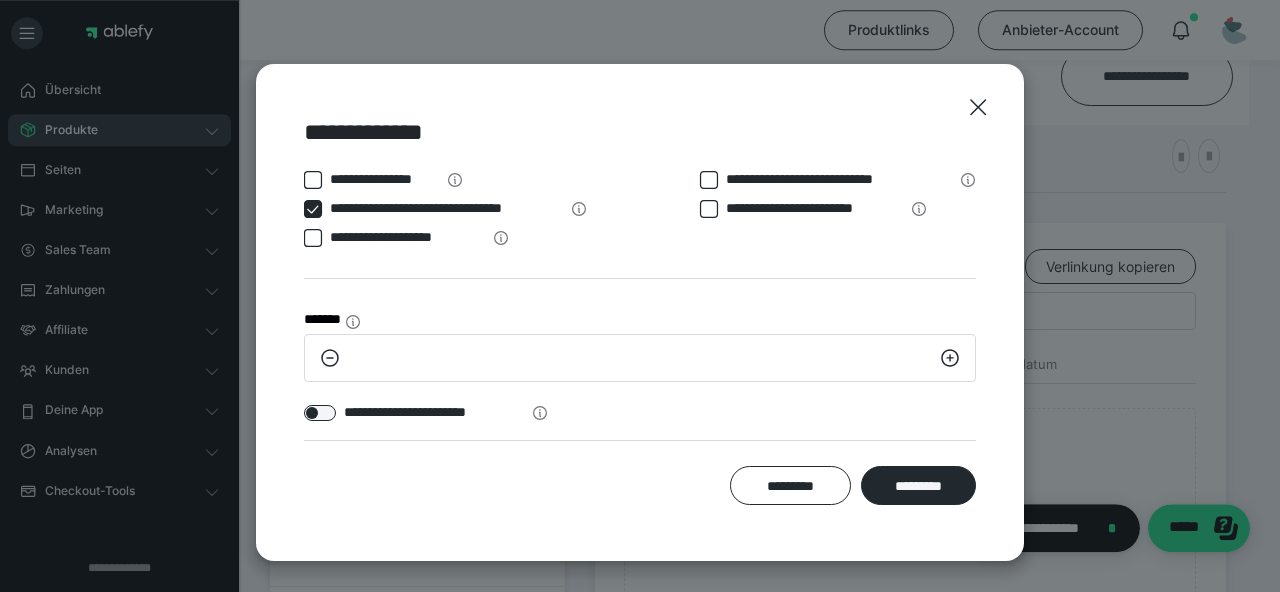 click 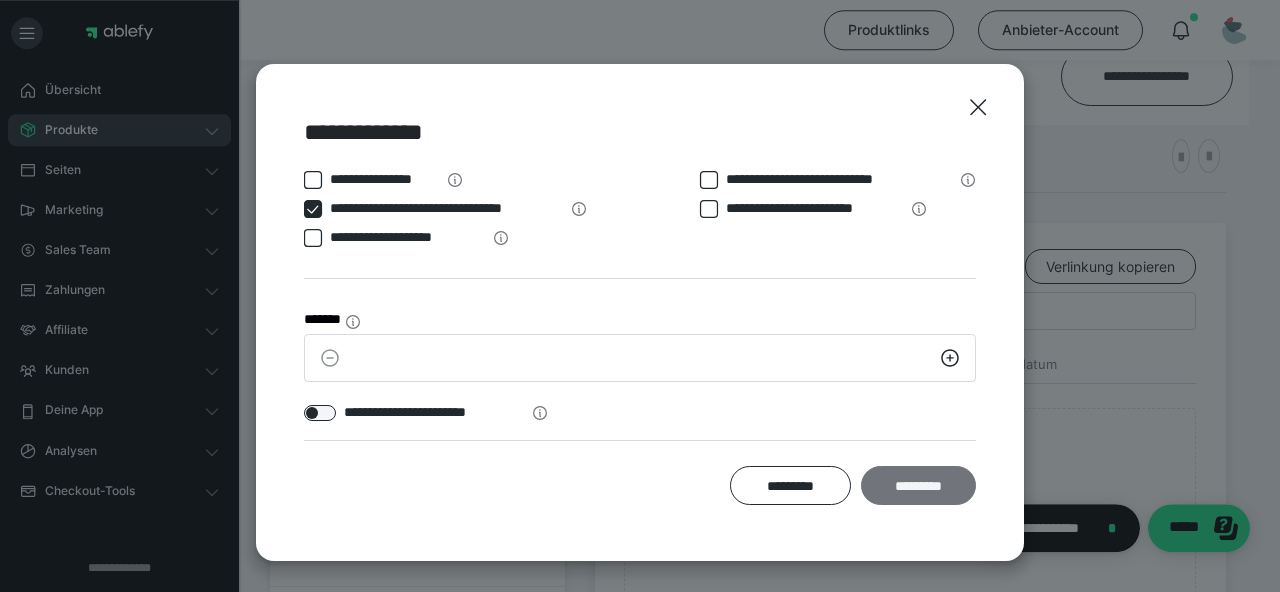click on "*********" at bounding box center (918, 485) 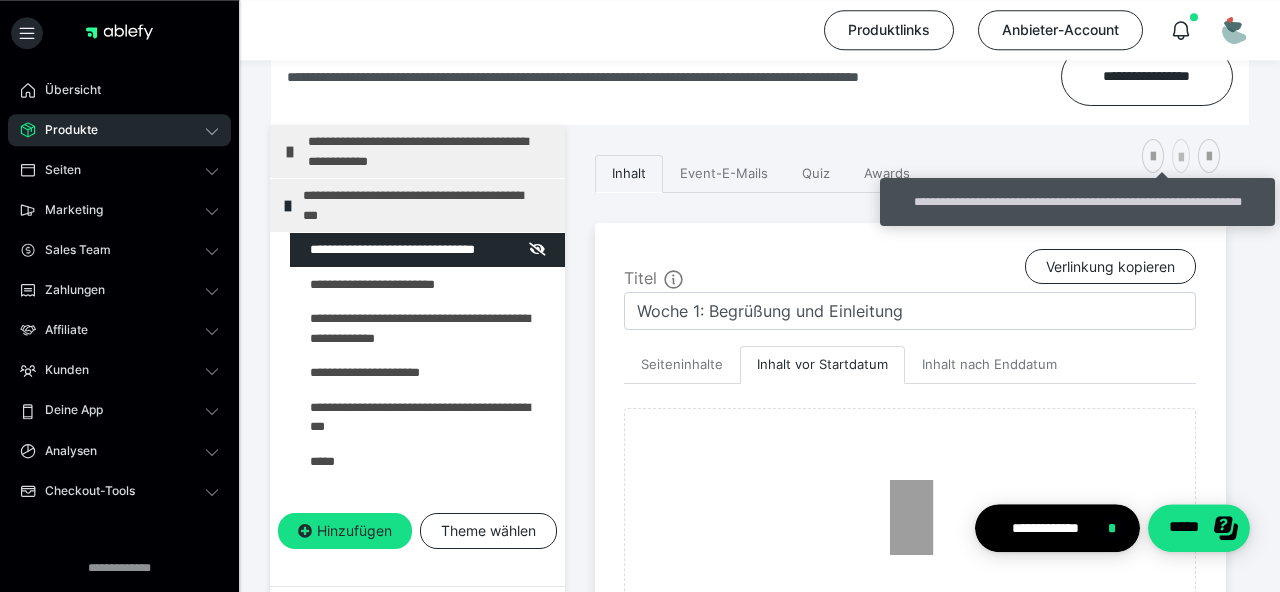 click at bounding box center [1181, 158] 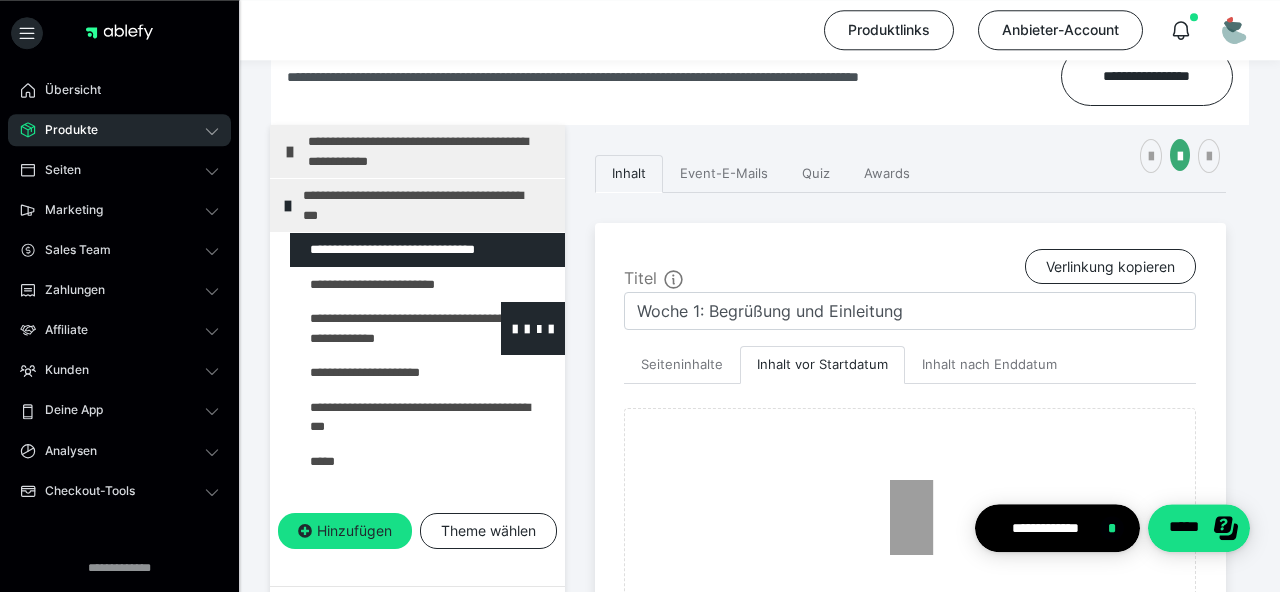 click at bounding box center (375, 328) 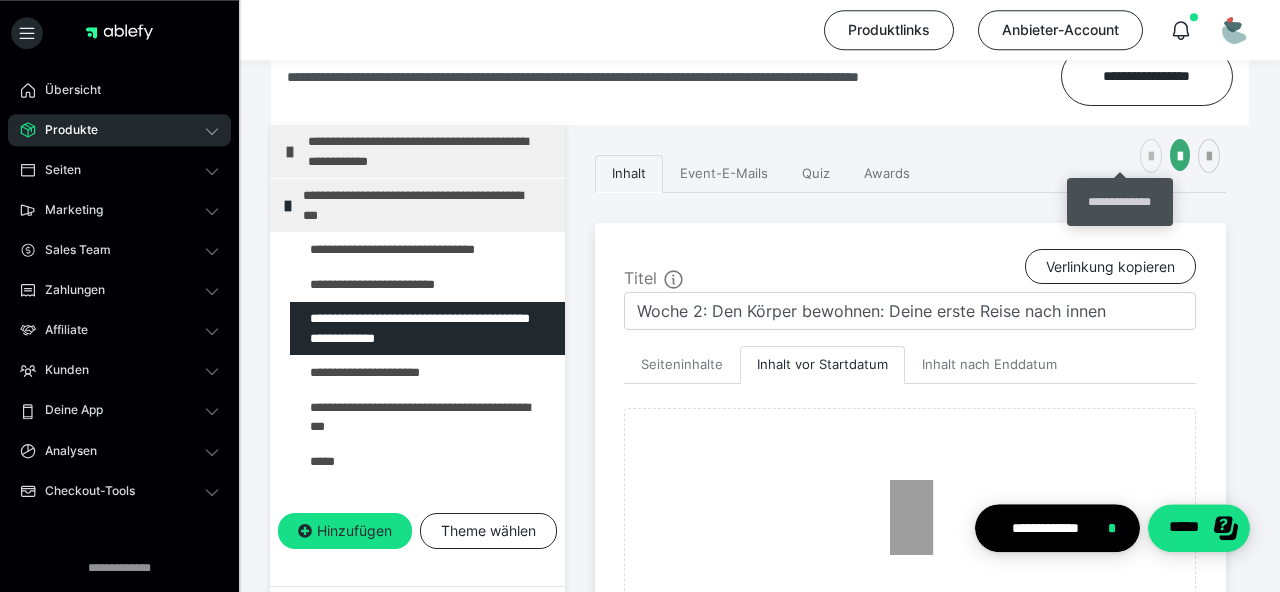click at bounding box center (1151, 157) 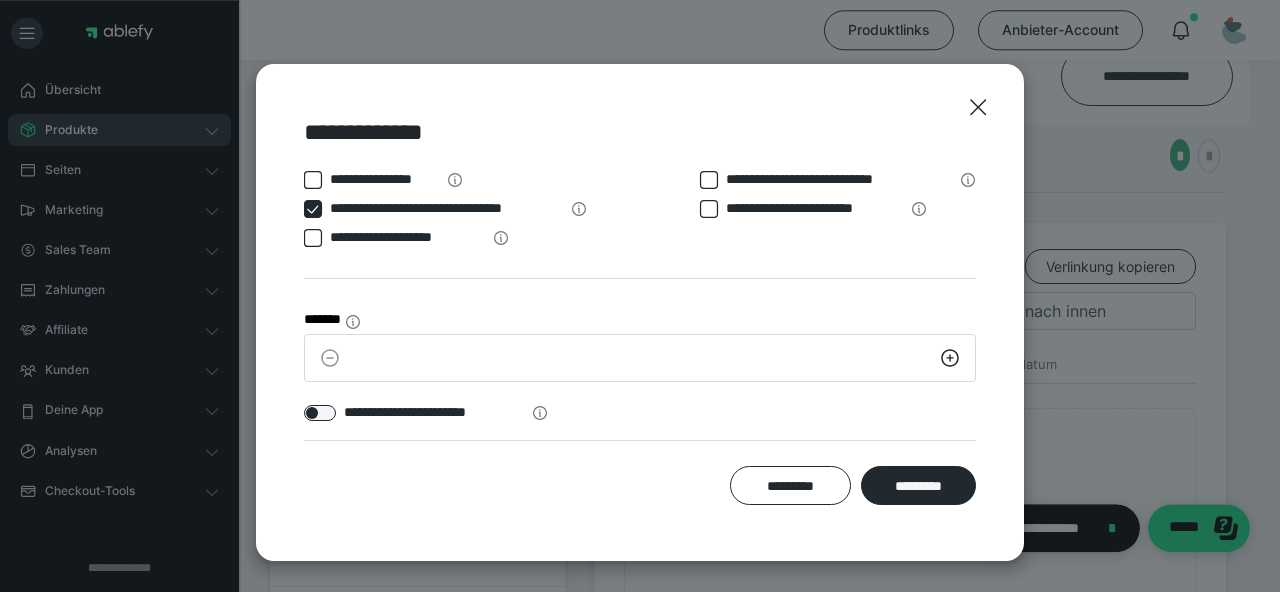 click 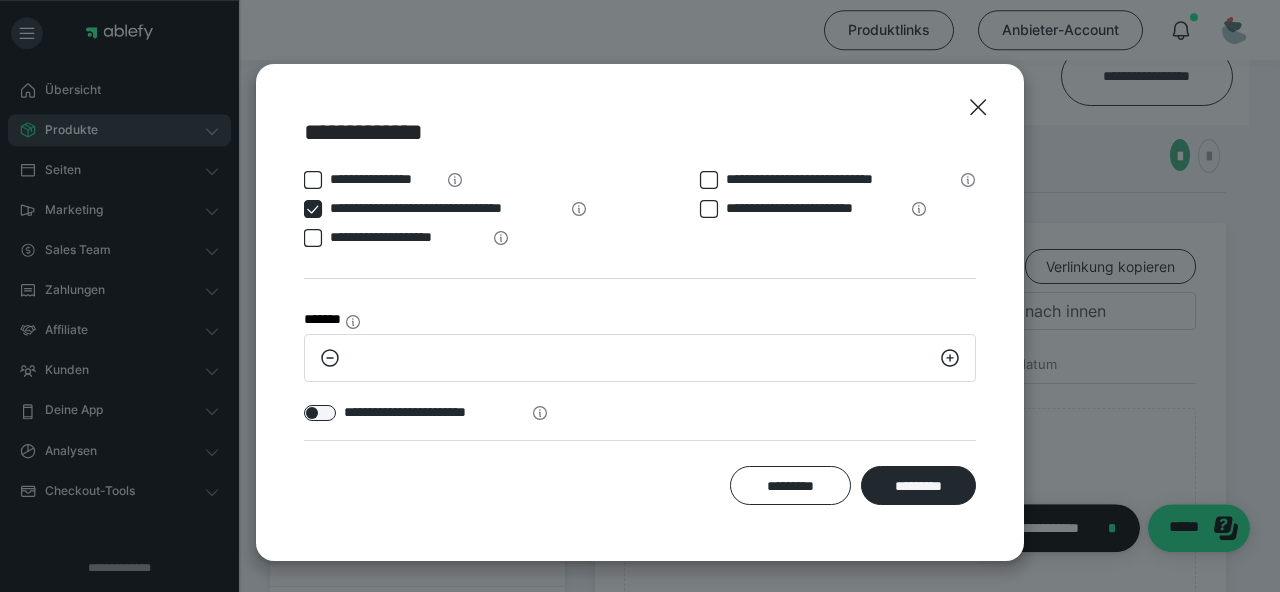 click 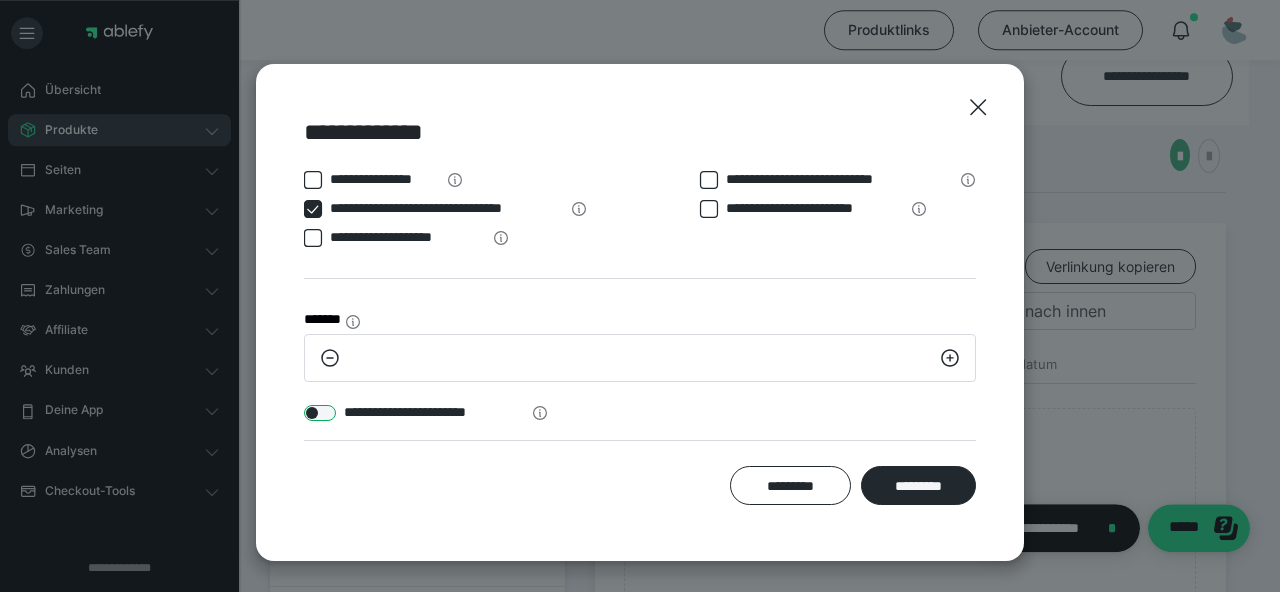 click at bounding box center [320, 413] 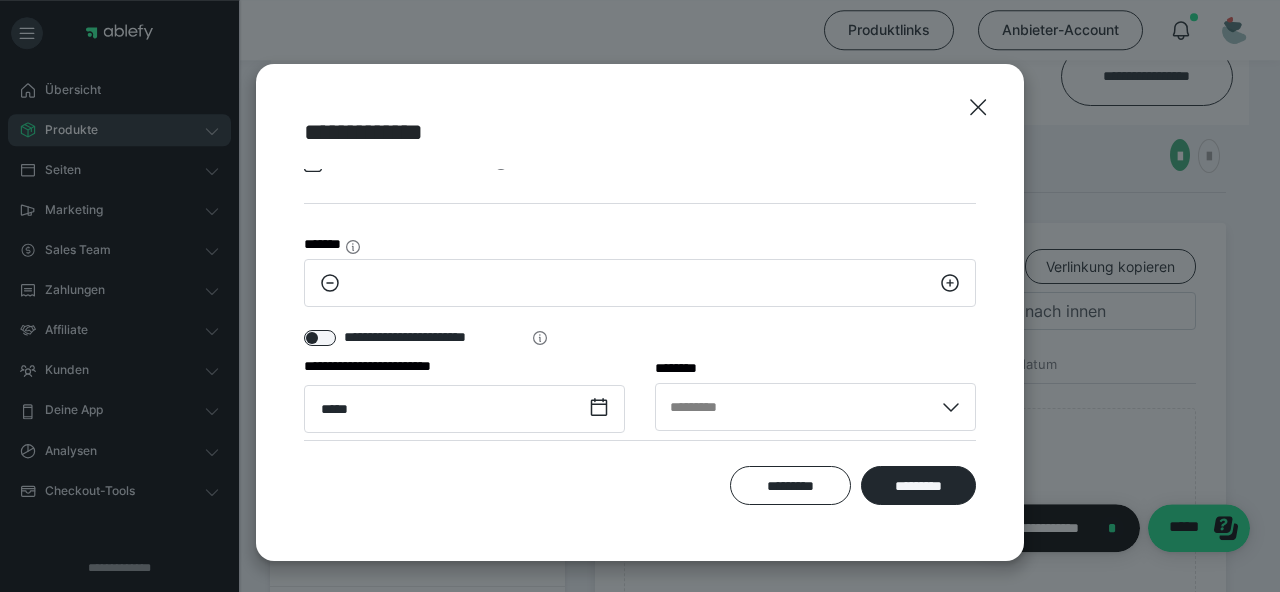 scroll, scrollTop: 75, scrollLeft: 0, axis: vertical 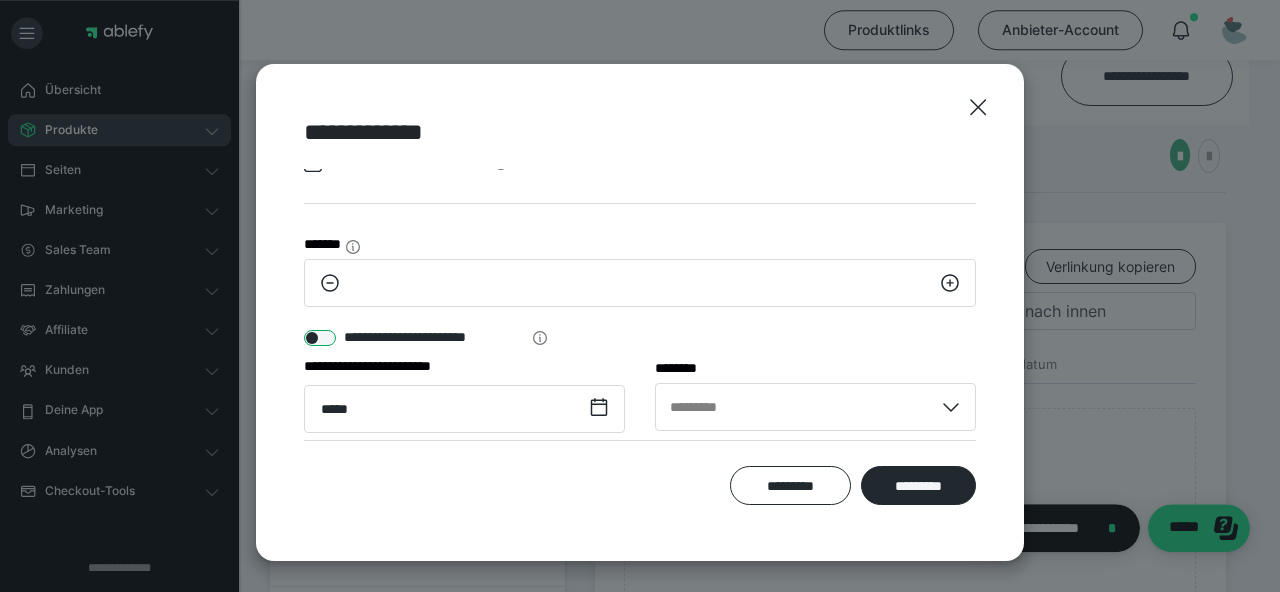 click at bounding box center [320, 338] 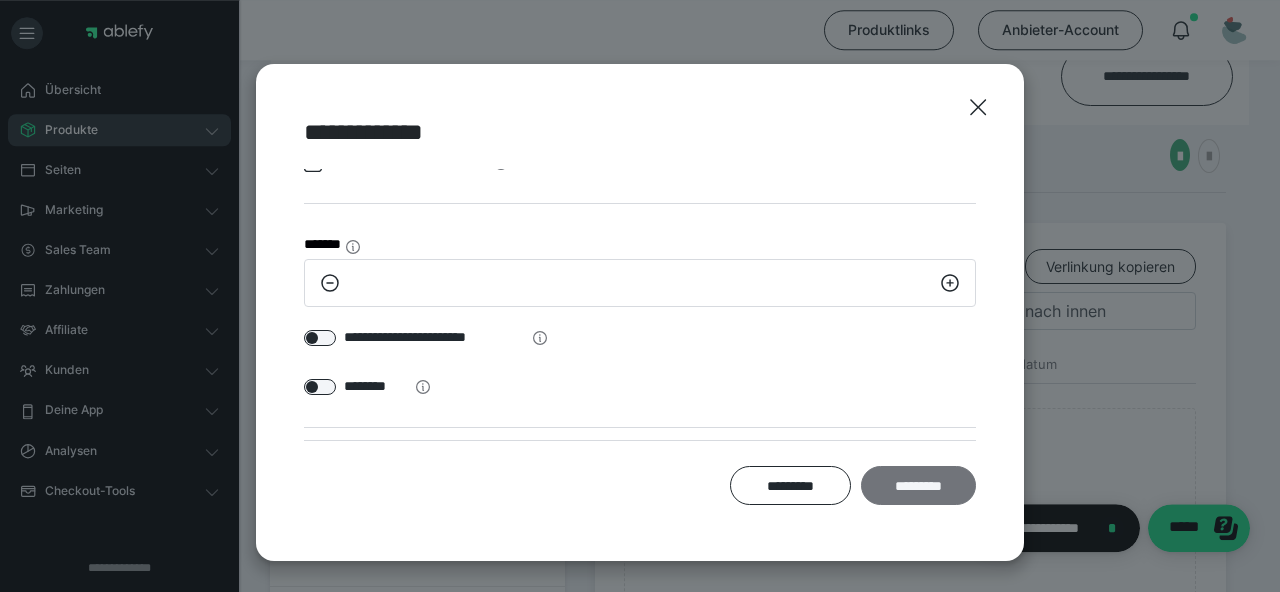 click on "*********" at bounding box center (918, 485) 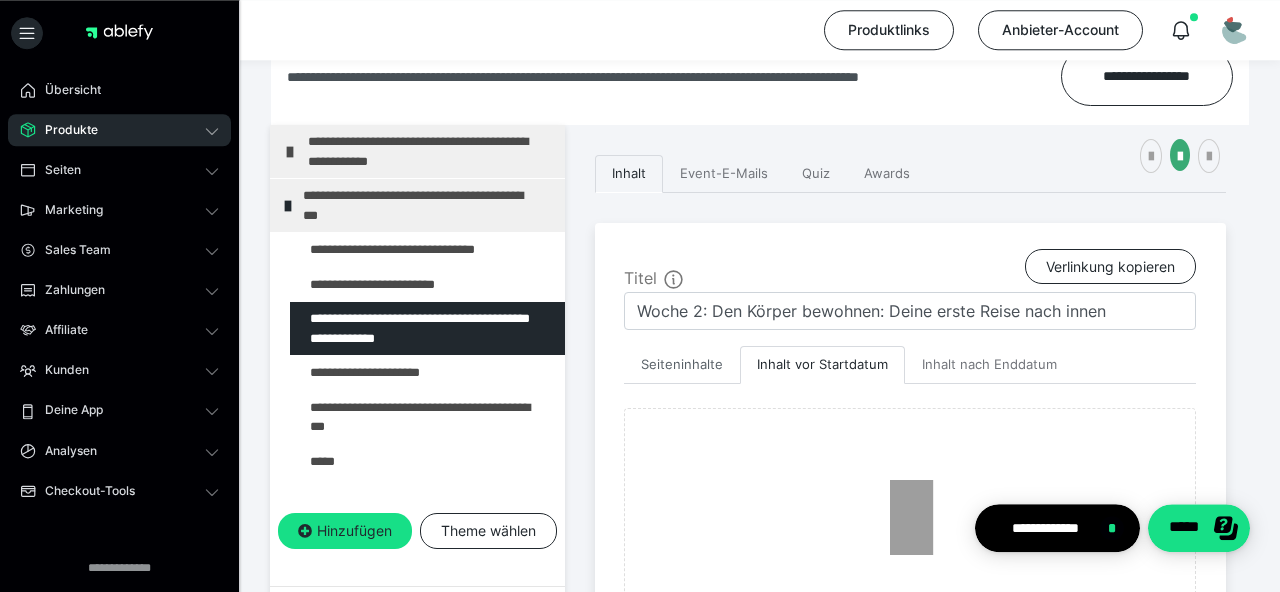 click on "Seiteninhalte" at bounding box center (682, 365) 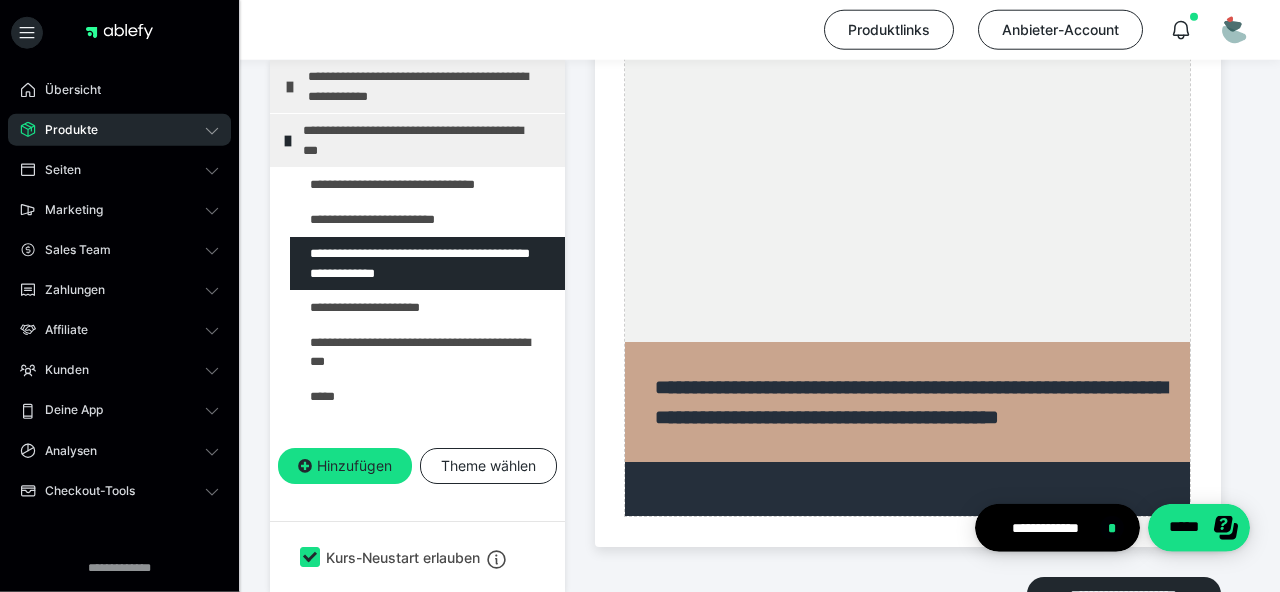 scroll, scrollTop: 1504, scrollLeft: 0, axis: vertical 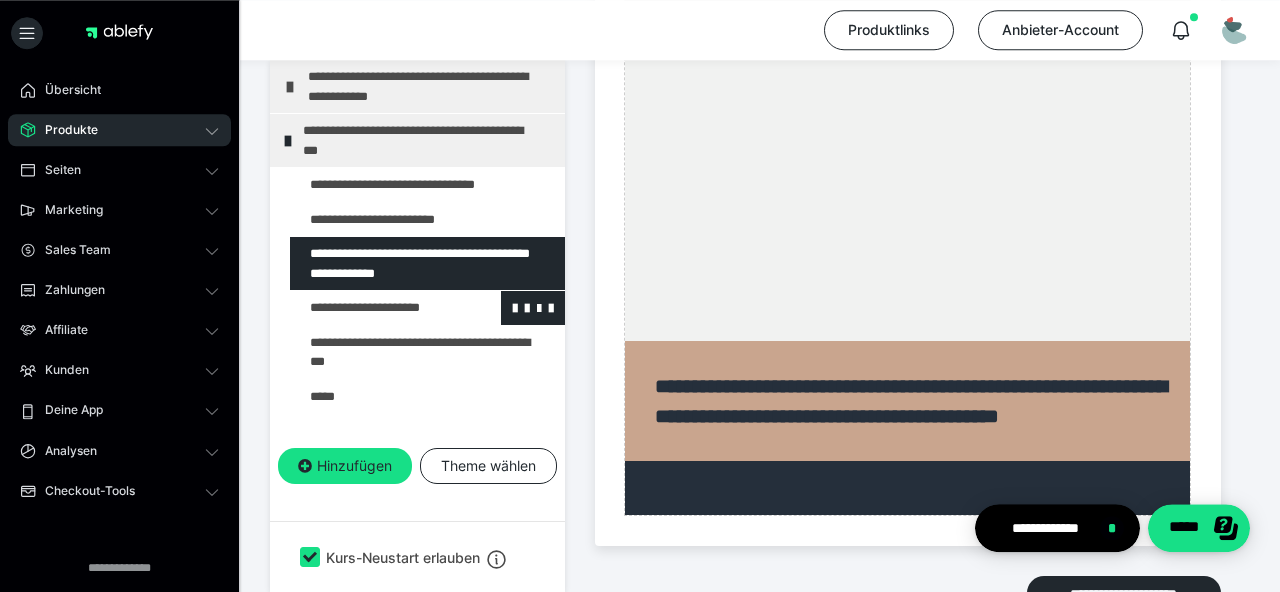 click at bounding box center [375, 308] 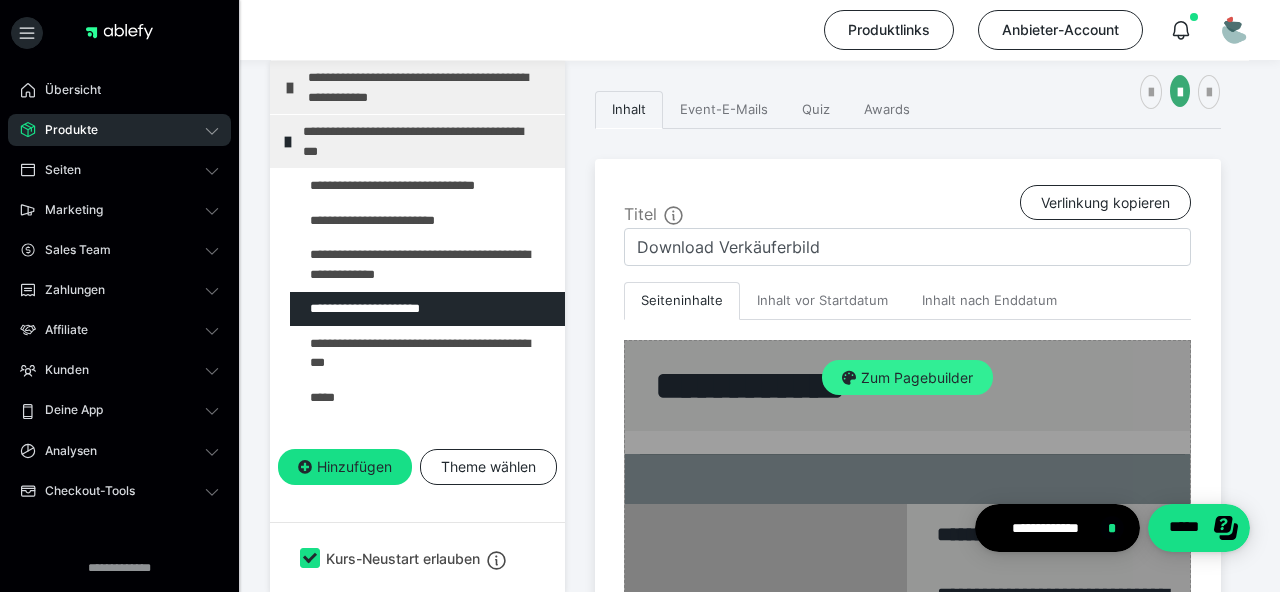 click on "Zum Pagebuilder" at bounding box center (907, 378) 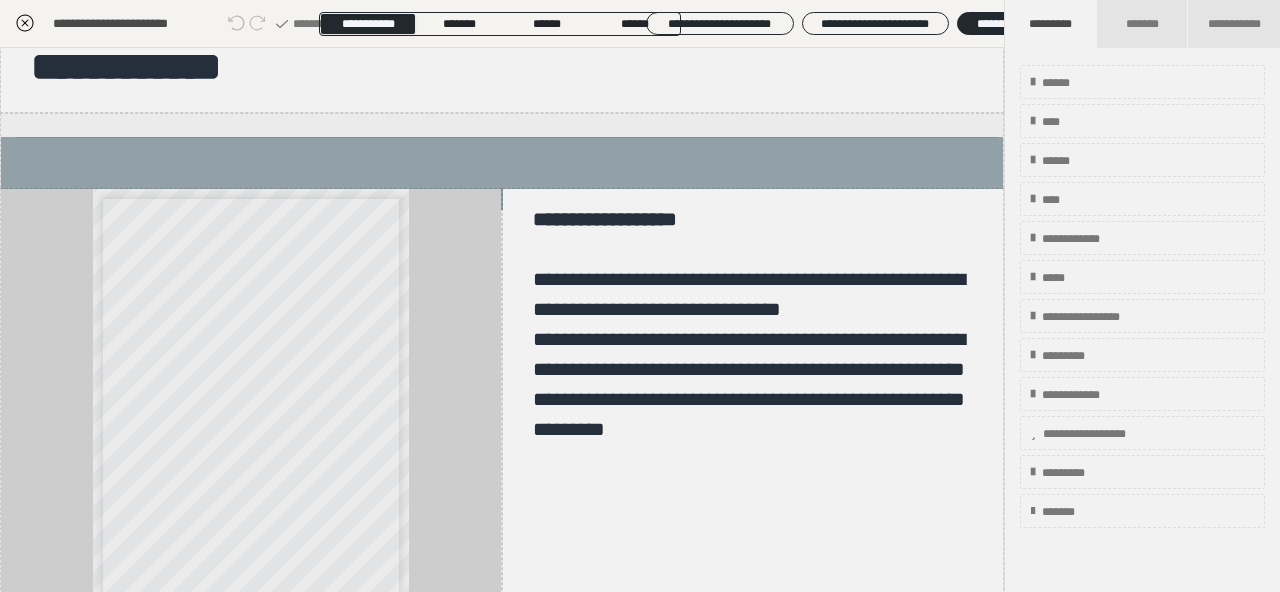 scroll, scrollTop: 29, scrollLeft: 0, axis: vertical 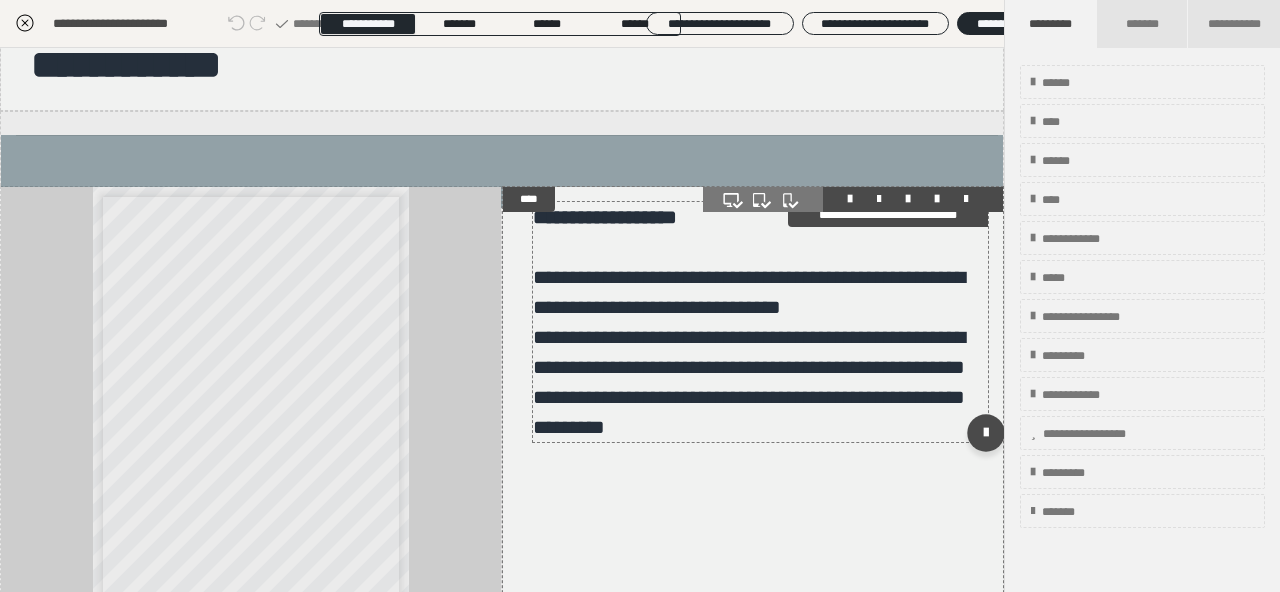 click on "**********" at bounding box center (749, 352) 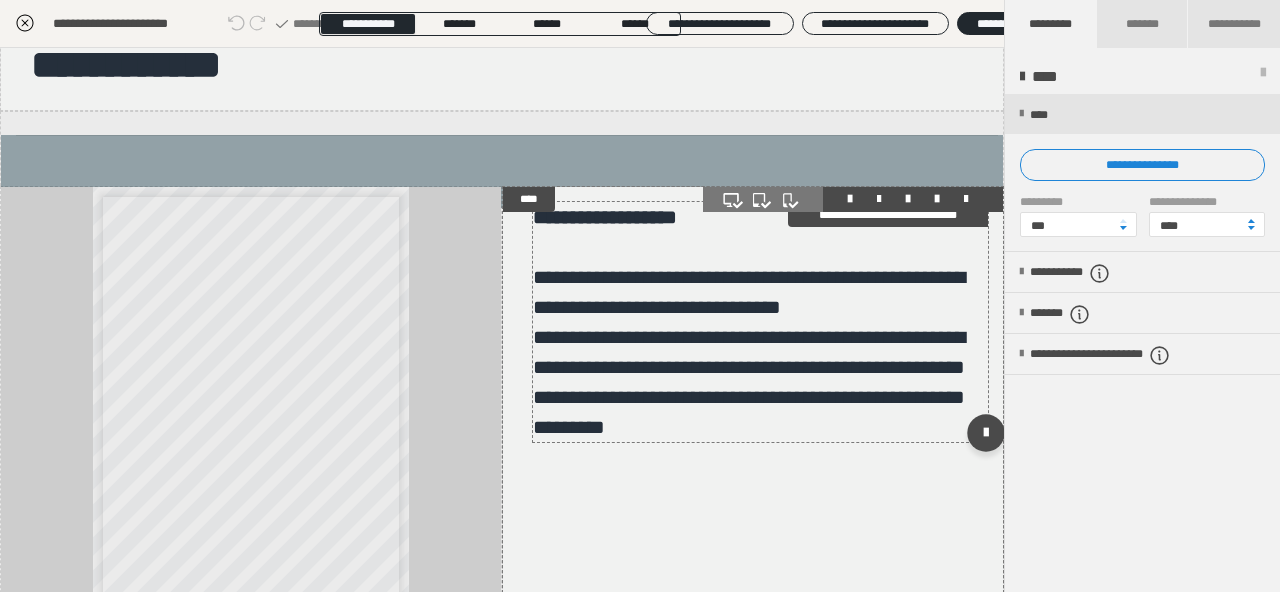 click on "**********" at bounding box center (627, 267) 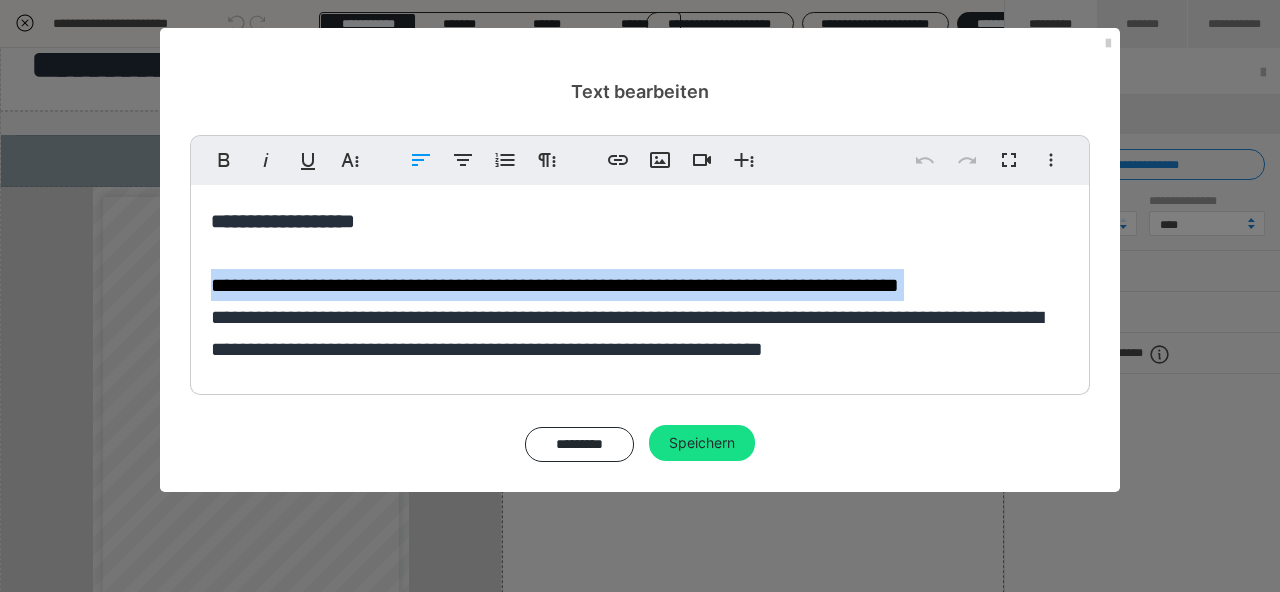 click on "**********" at bounding box center [640, 285] 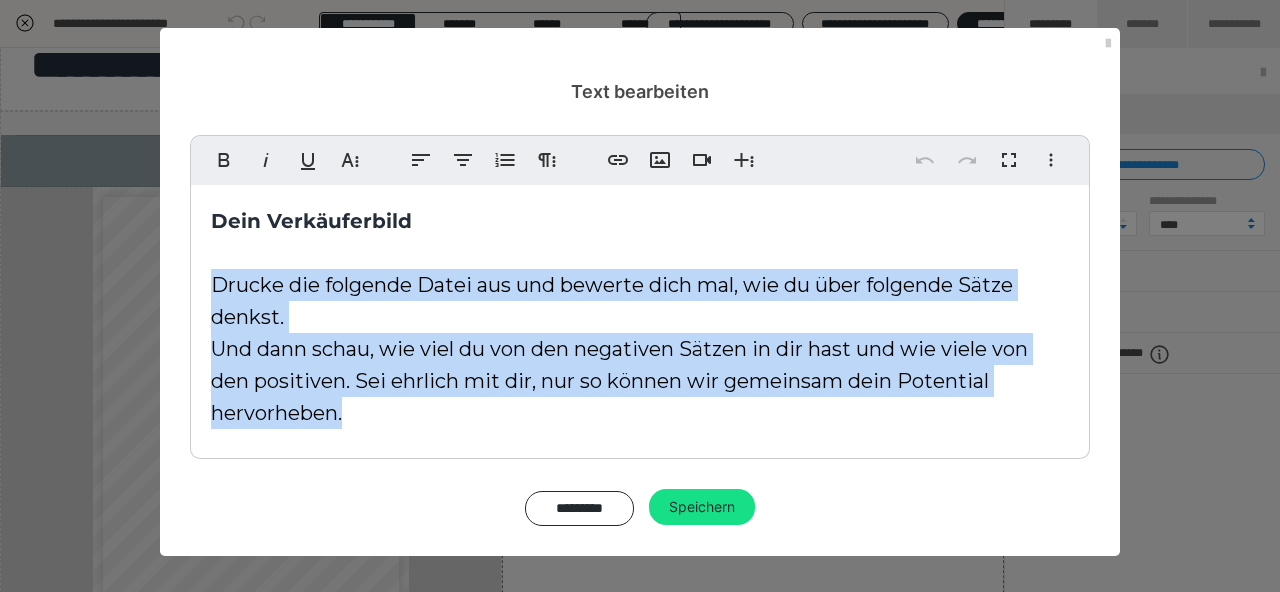 drag, startPoint x: 367, startPoint y: 415, endPoint x: 215, endPoint y: 281, distance: 202.63268 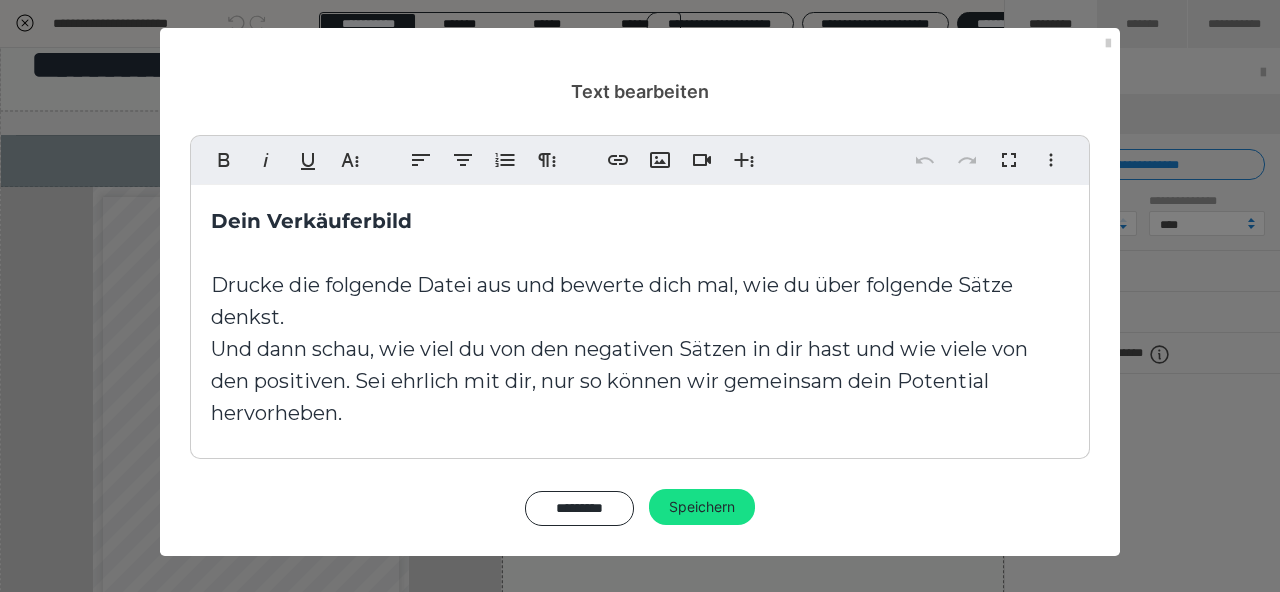 click on "Drucke die folgende Datei aus und bewerte dich mal, wie du über folgende Sätze denkst. Und dann schau, wie viel du von den negativen Sätzen in dir hast und wie viele von den positiven. Sei ehrlich mit dir, nur so können wir gemeinsam dein Potential hervorheben." at bounding box center [619, 349] 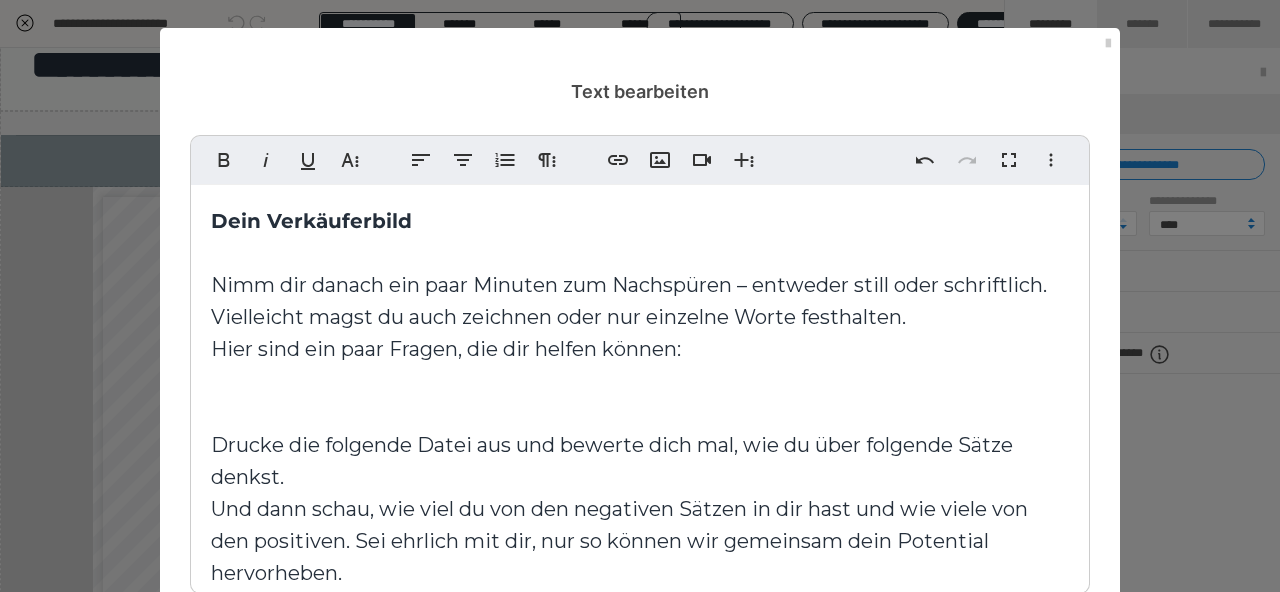 scroll, scrollTop: 2740, scrollLeft: 0, axis: vertical 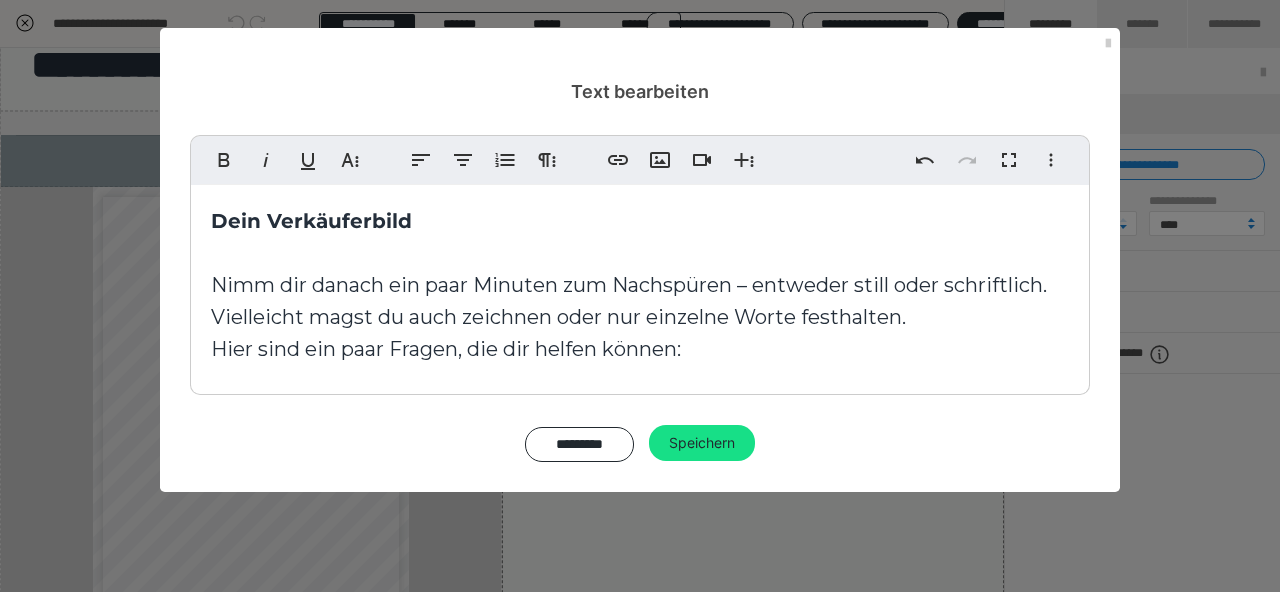 click on "Dein Verkäuferbild Nimm dir danach ein paar Minuten zum Nachspüren – entweder still oder schriftlich. Vielleicht magst du auch zeichnen oder nur einzelne Worte festhalten. Hier sind ein paar Fragen, die dir helfen können:" at bounding box center [640, 285] 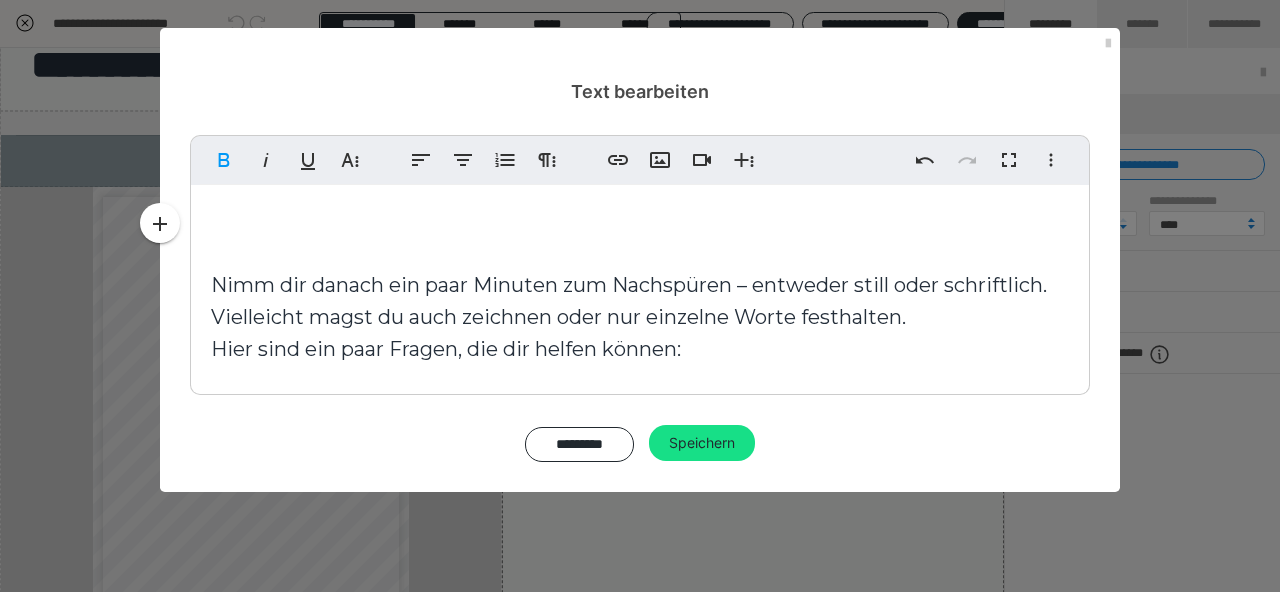type 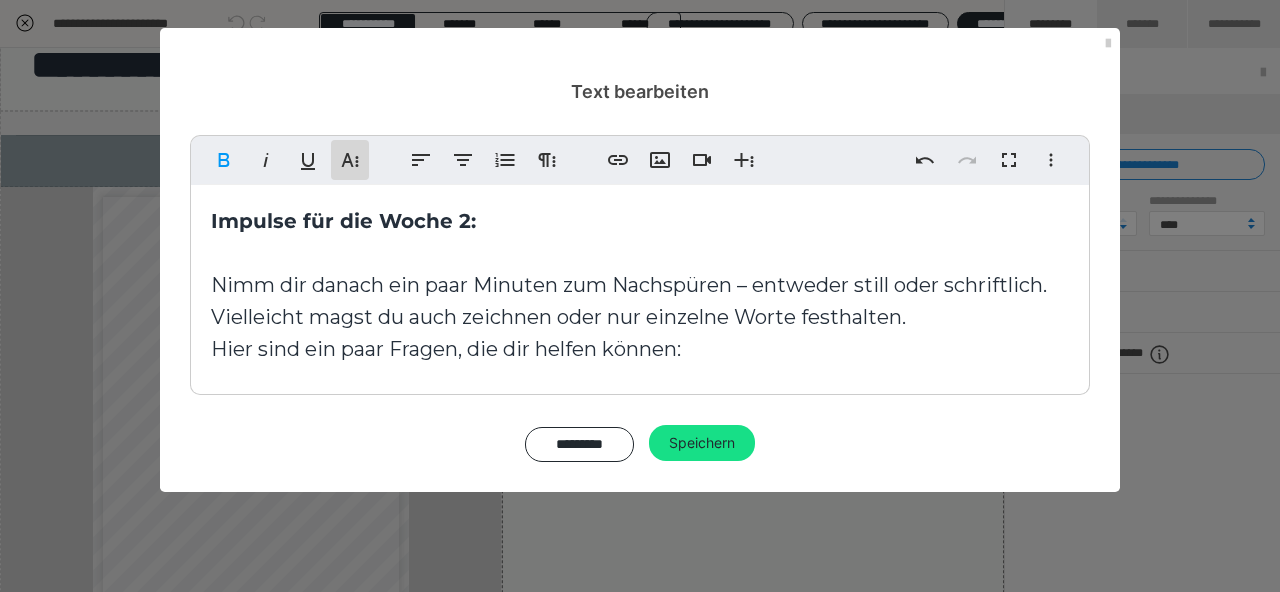 click on "**********" at bounding box center (350, 160) 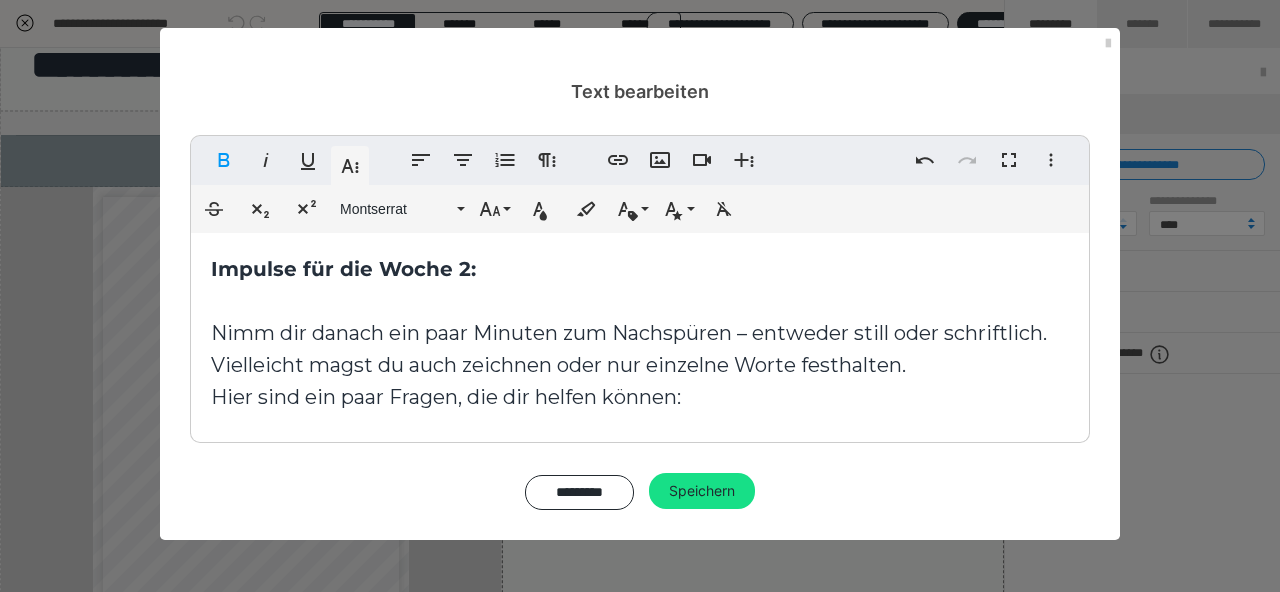 scroll, scrollTop: 2740, scrollLeft: 0, axis: vertical 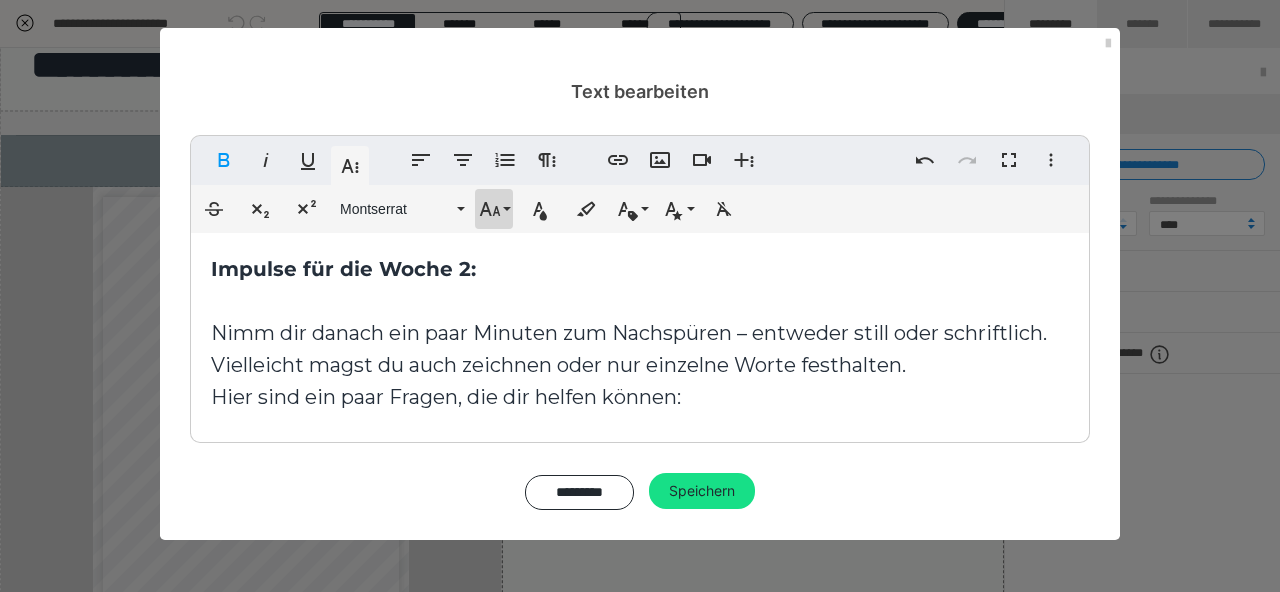click on "Schriftgröße" at bounding box center [494, 209] 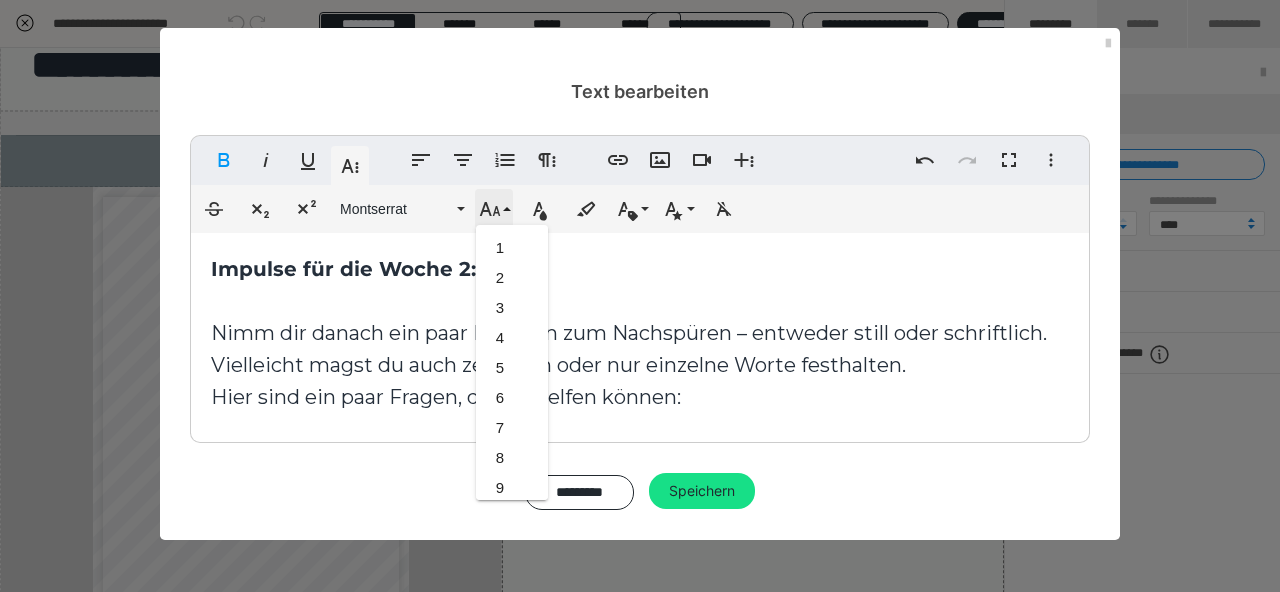 scroll, scrollTop: 593, scrollLeft: 0, axis: vertical 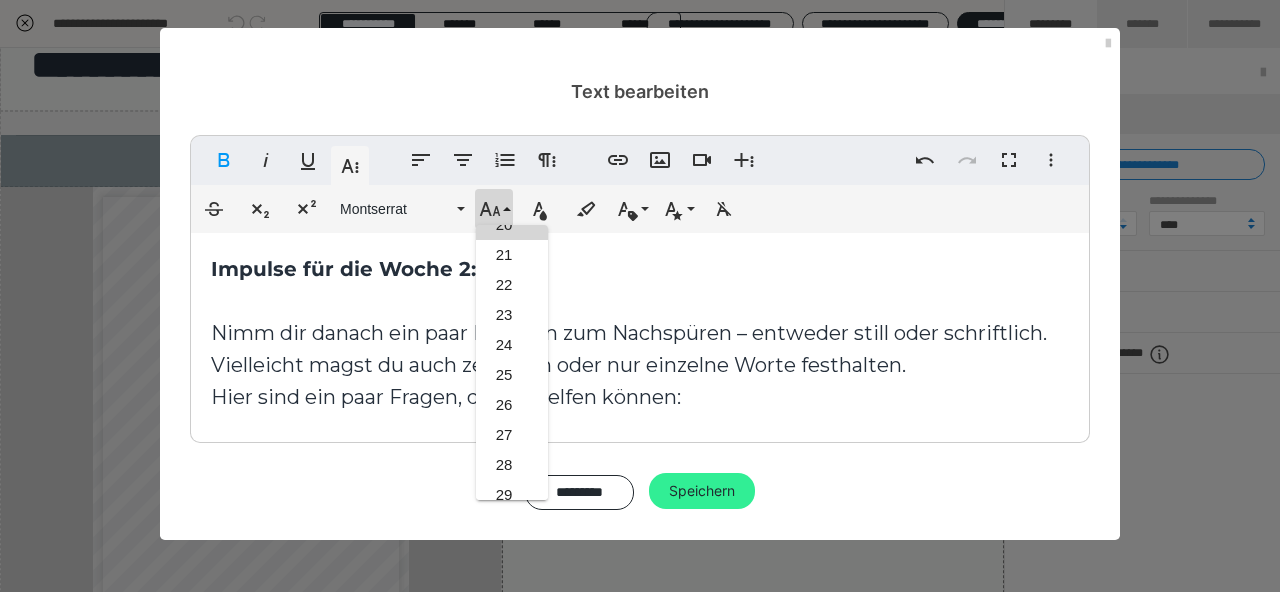 click on "Speichern" at bounding box center [702, 491] 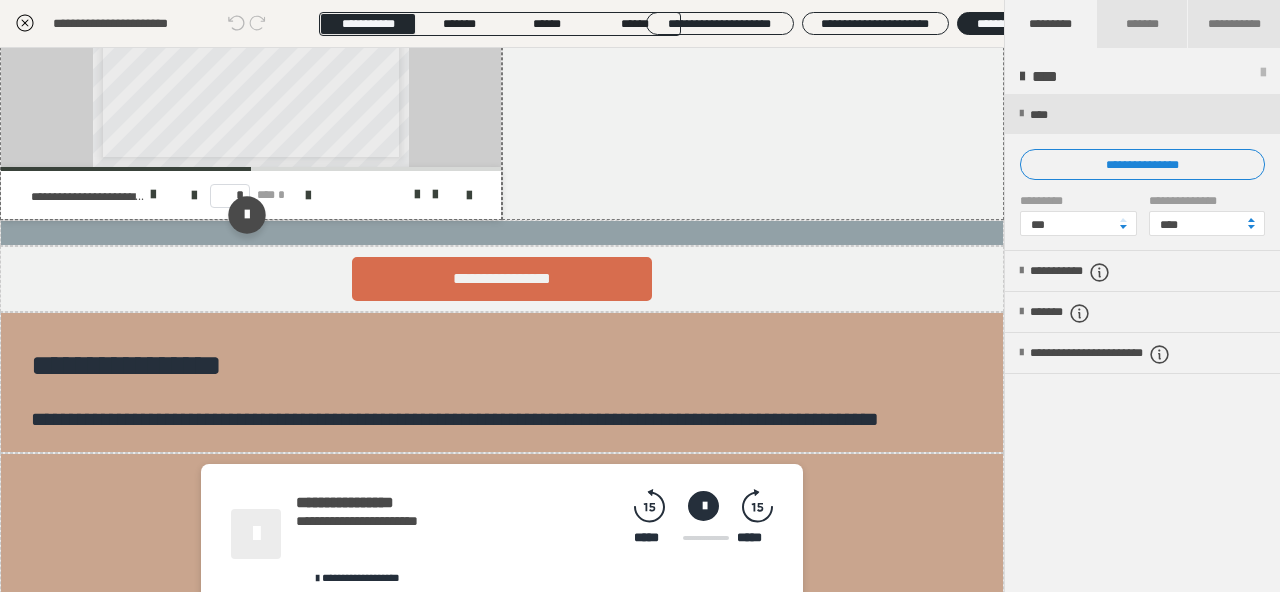 scroll, scrollTop: 529, scrollLeft: 0, axis: vertical 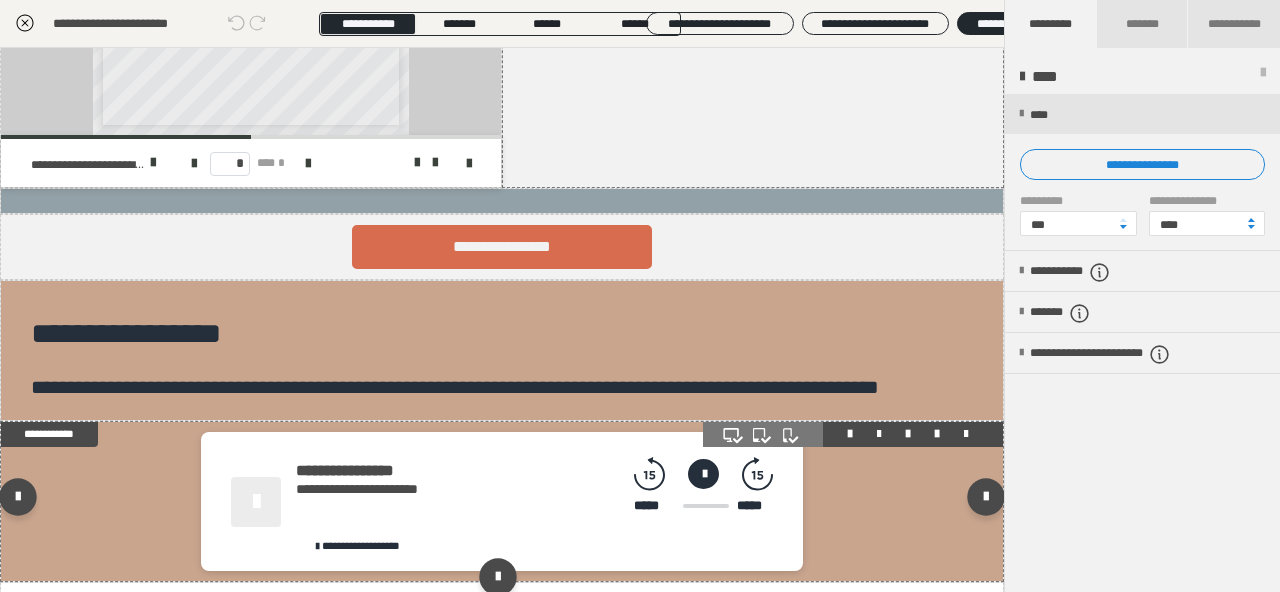 click on "**********" at bounding box center [534, 504] 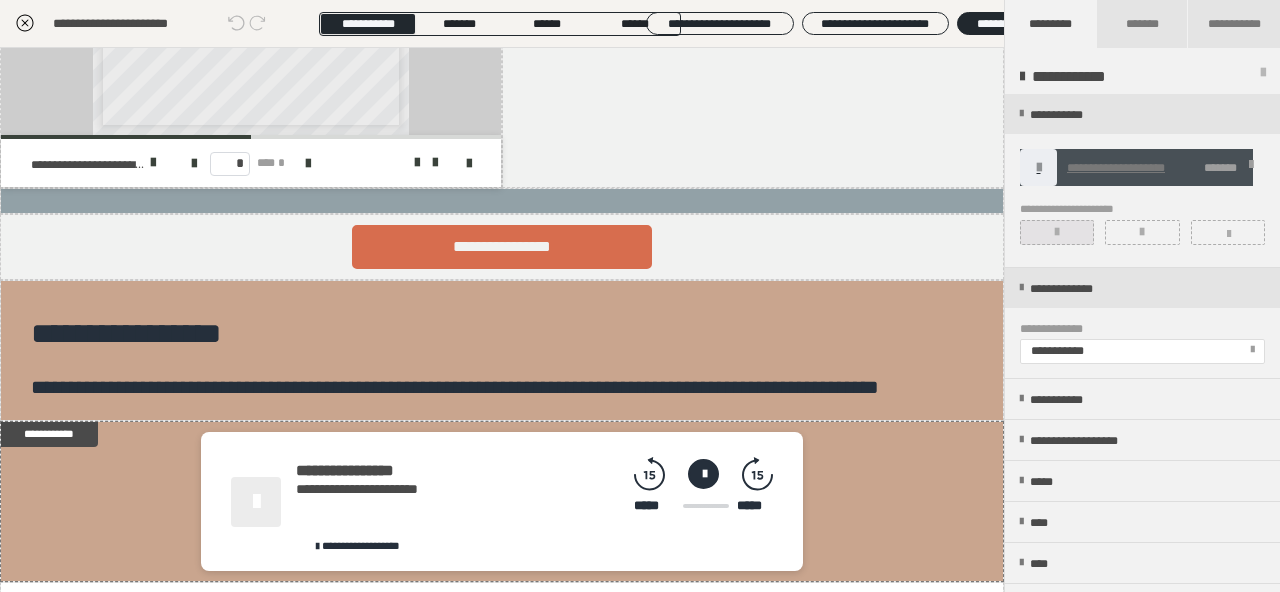 click at bounding box center (1057, 232) 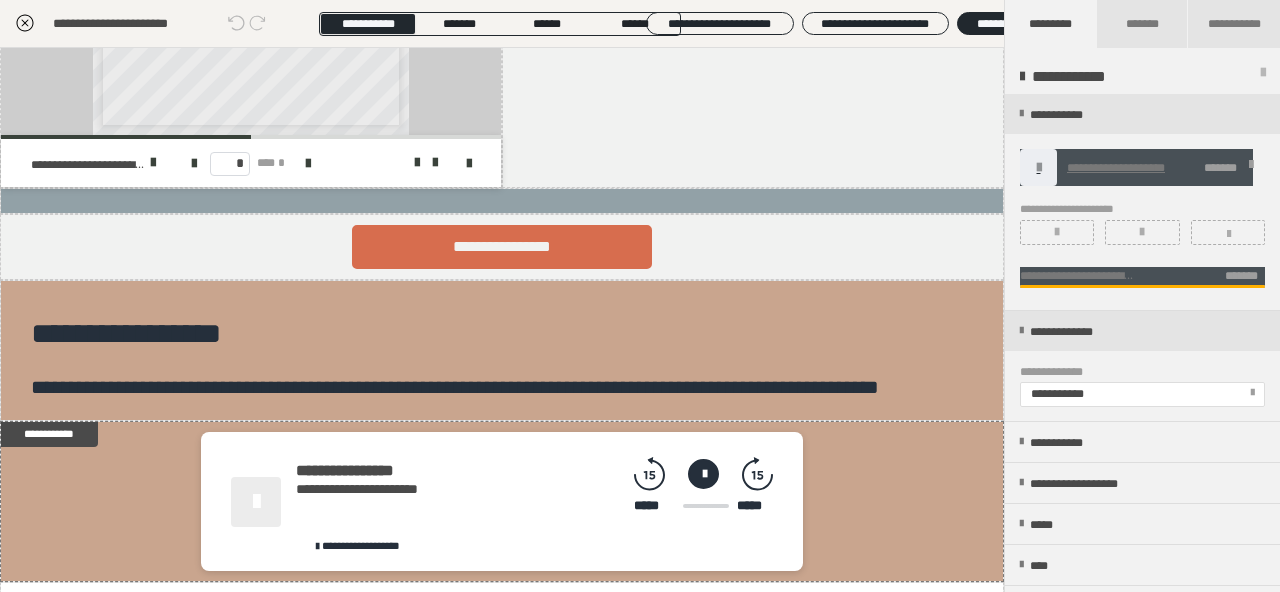 click at bounding box center [1251, 168] 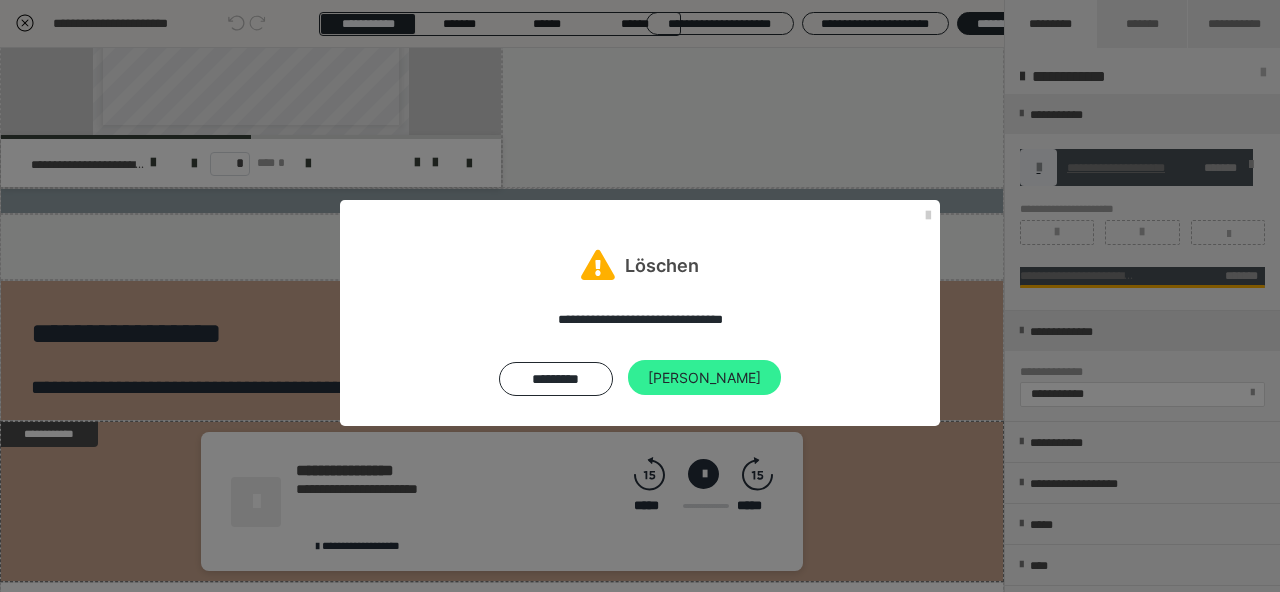 click on "Ja" at bounding box center (704, 378) 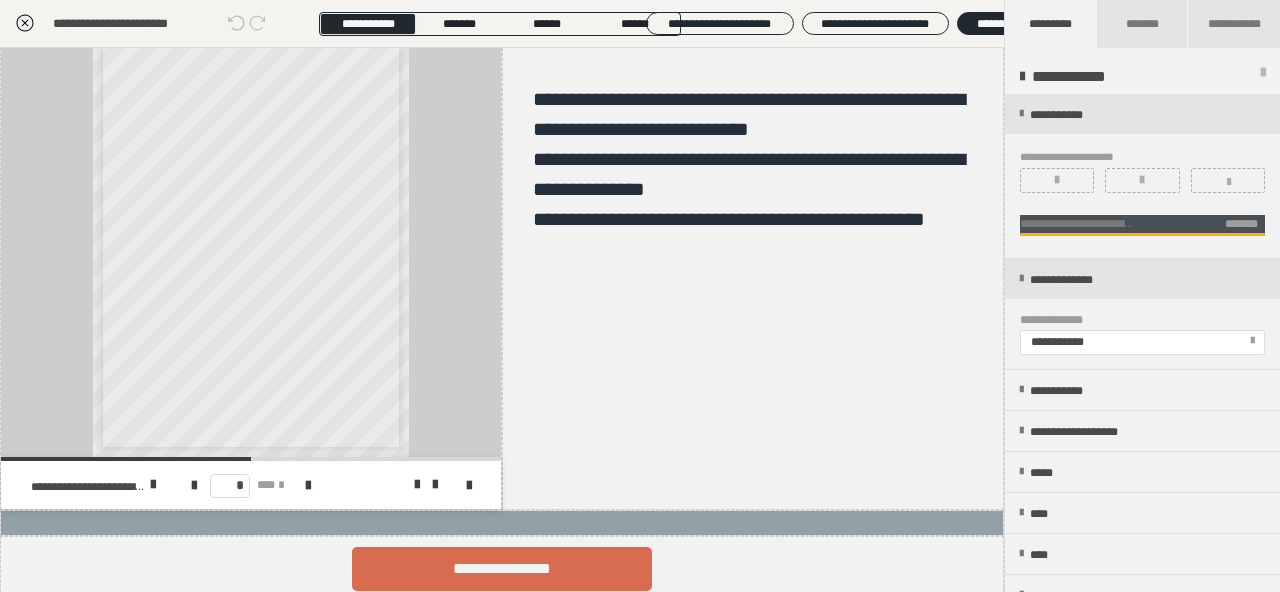 scroll, scrollTop: 0, scrollLeft: 0, axis: both 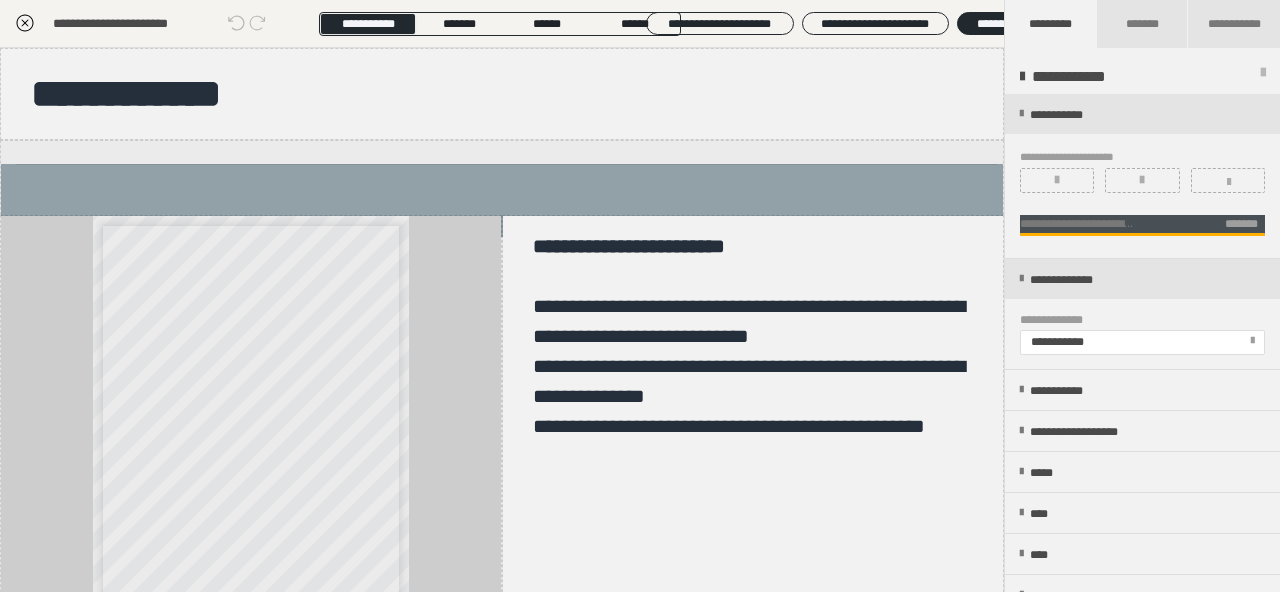 click 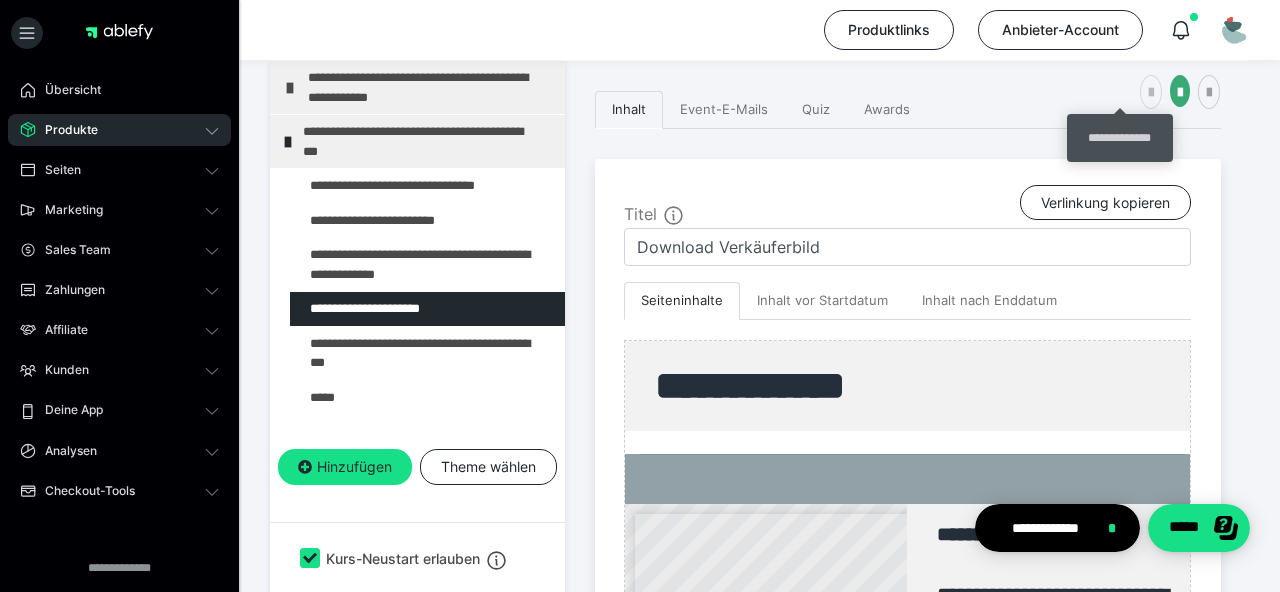 click at bounding box center [1151, 93] 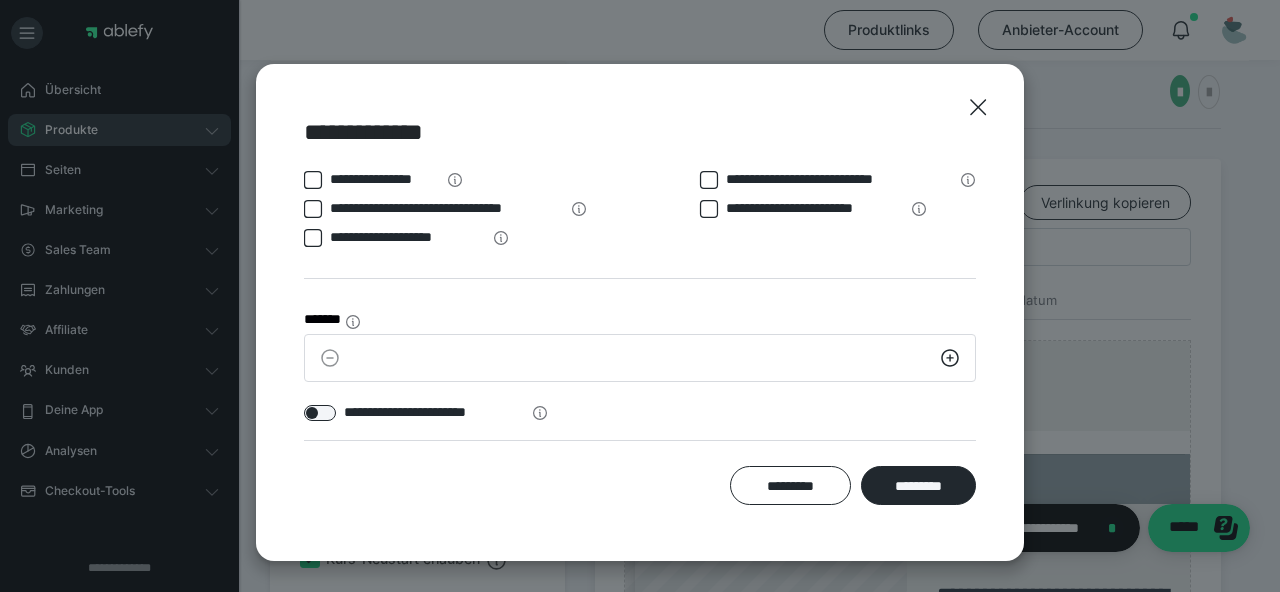 click 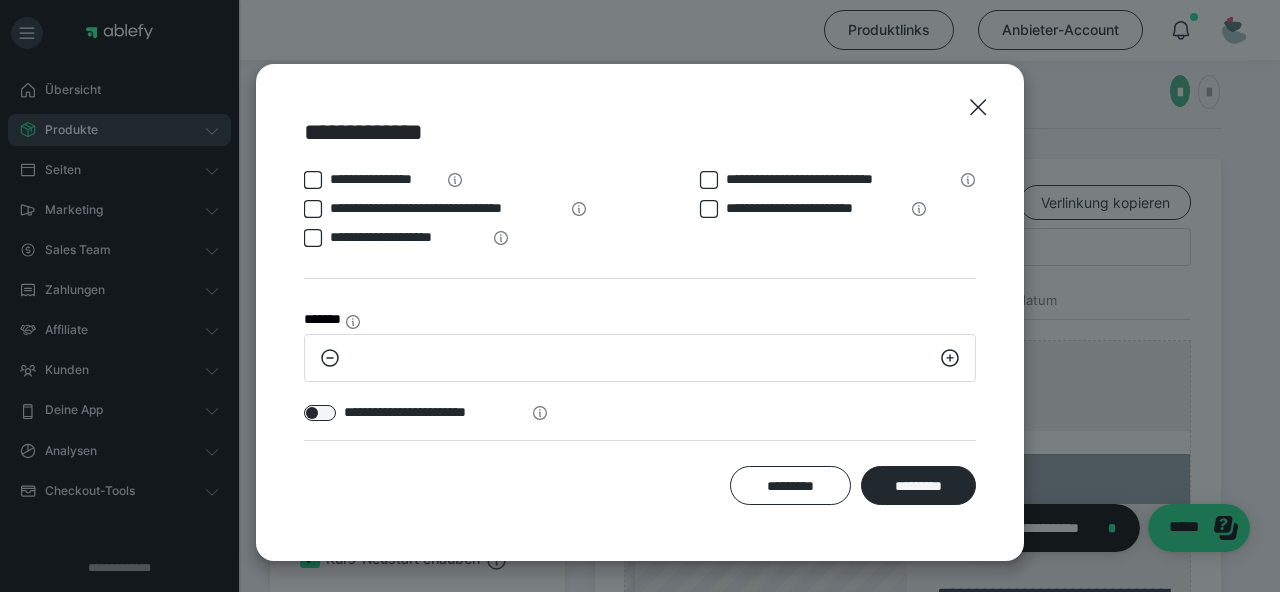 click 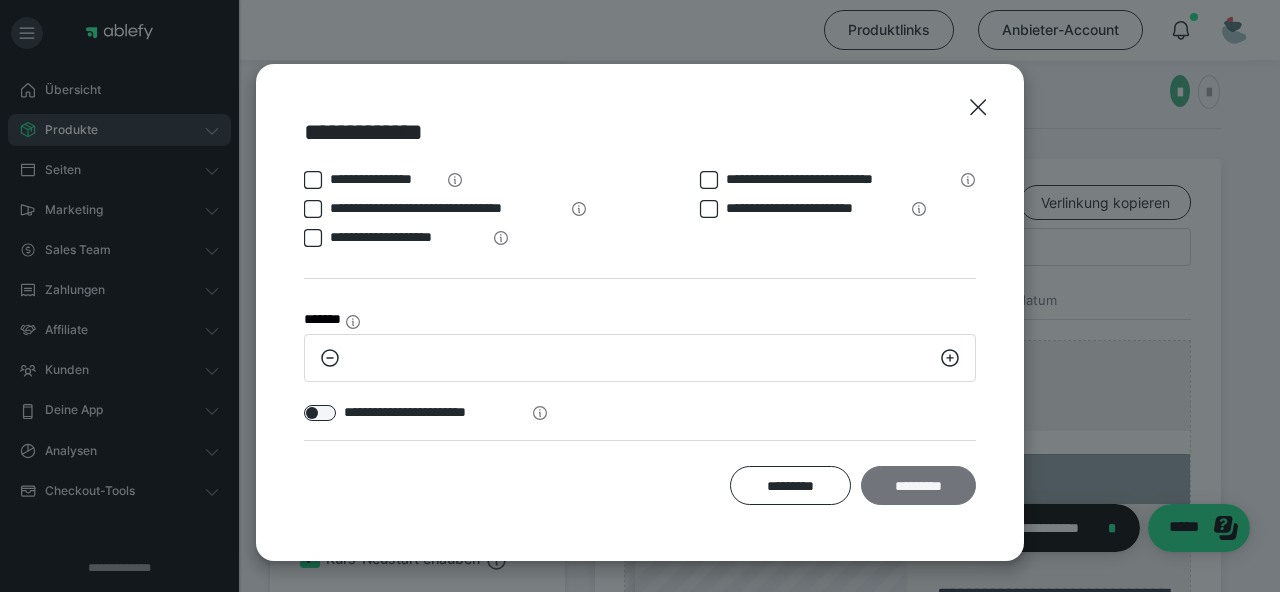 click on "*********" at bounding box center [918, 485] 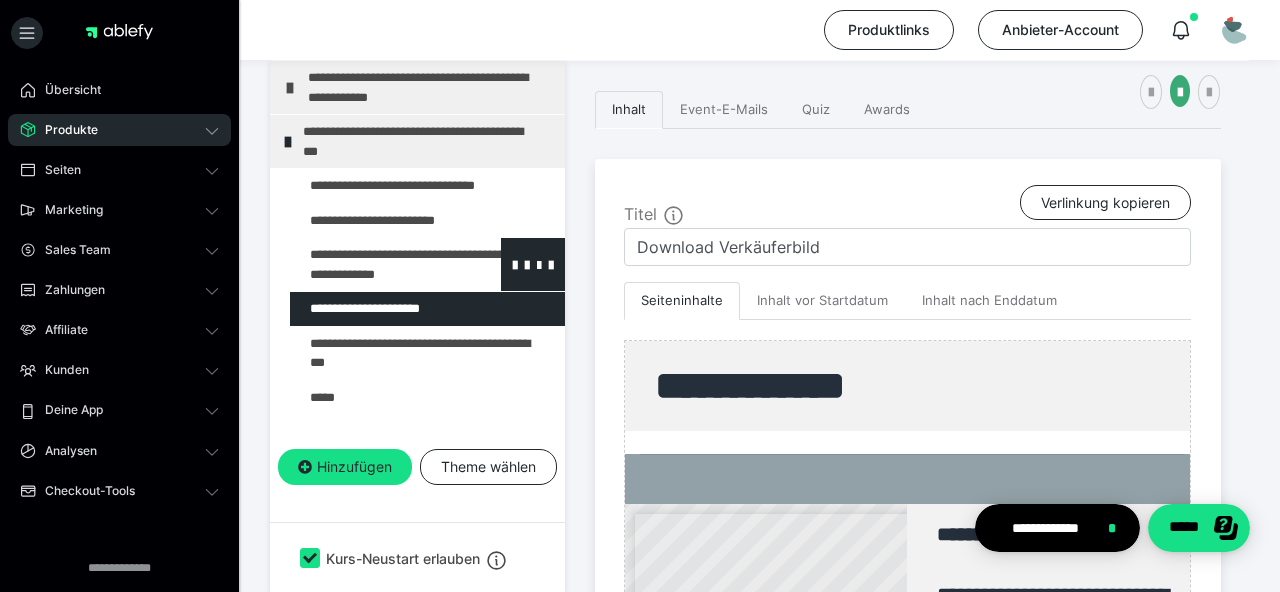 click at bounding box center [375, 264] 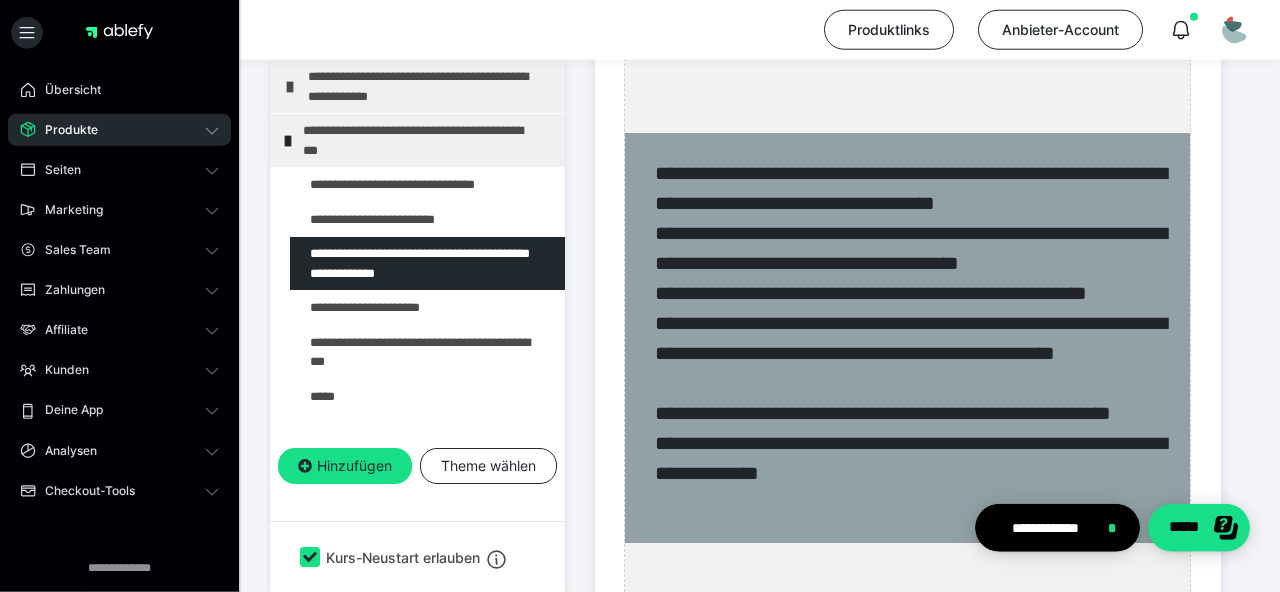 scroll, scrollTop: 962, scrollLeft: 0, axis: vertical 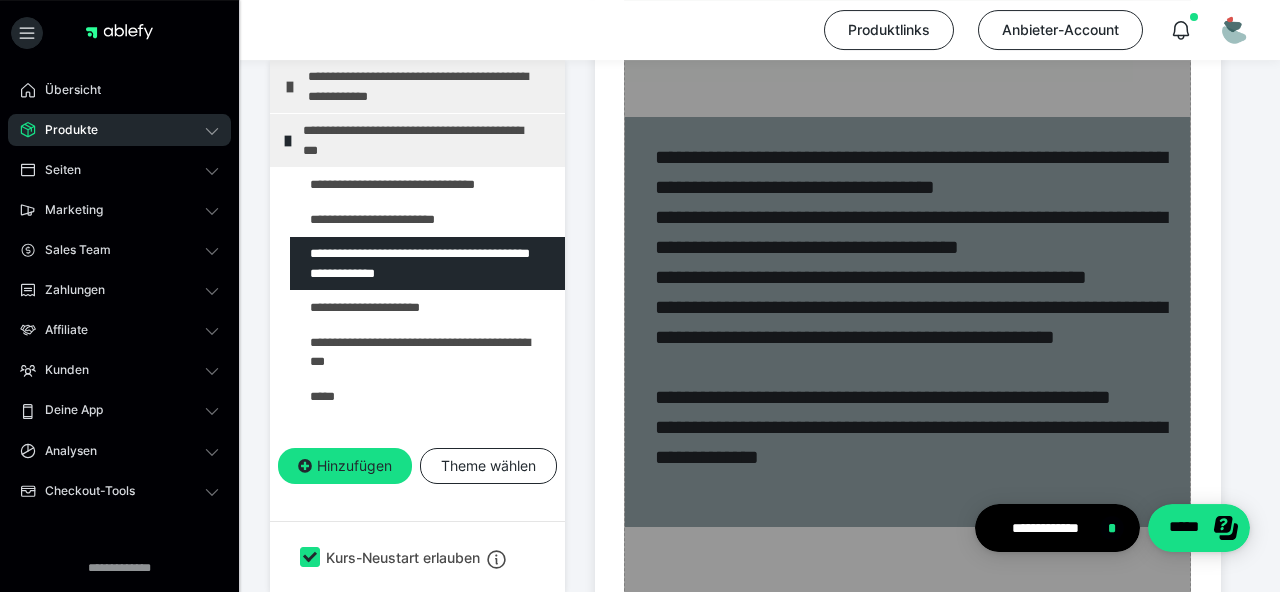 click on "Zum Pagebuilder" at bounding box center (907, 459) 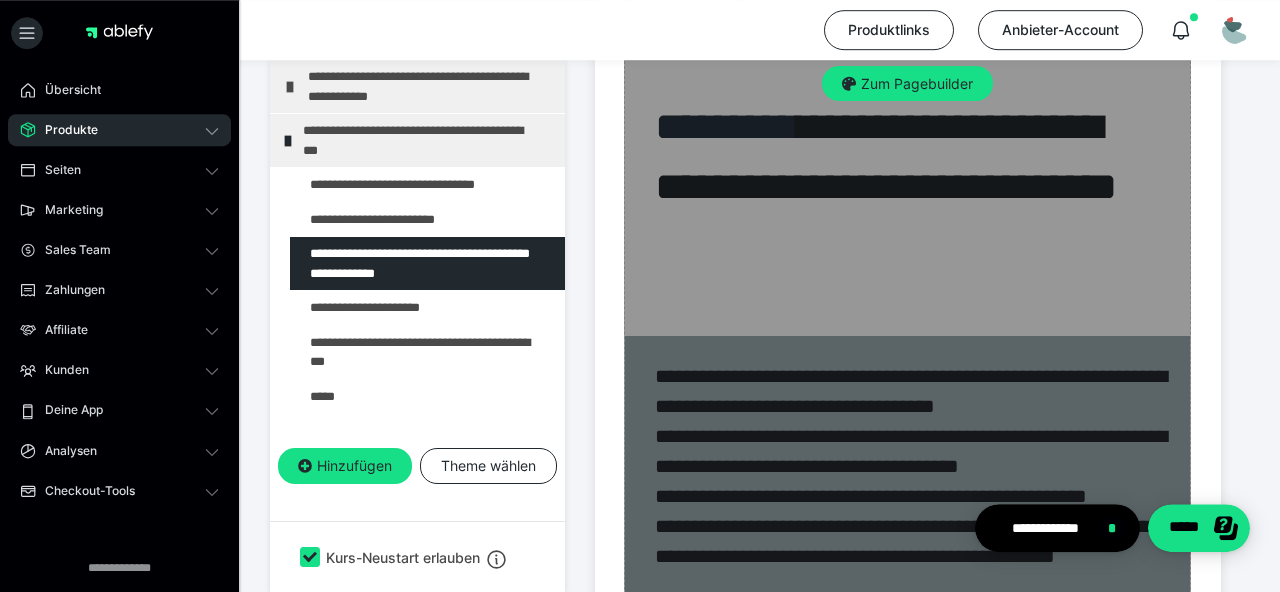 scroll, scrollTop: 693, scrollLeft: 0, axis: vertical 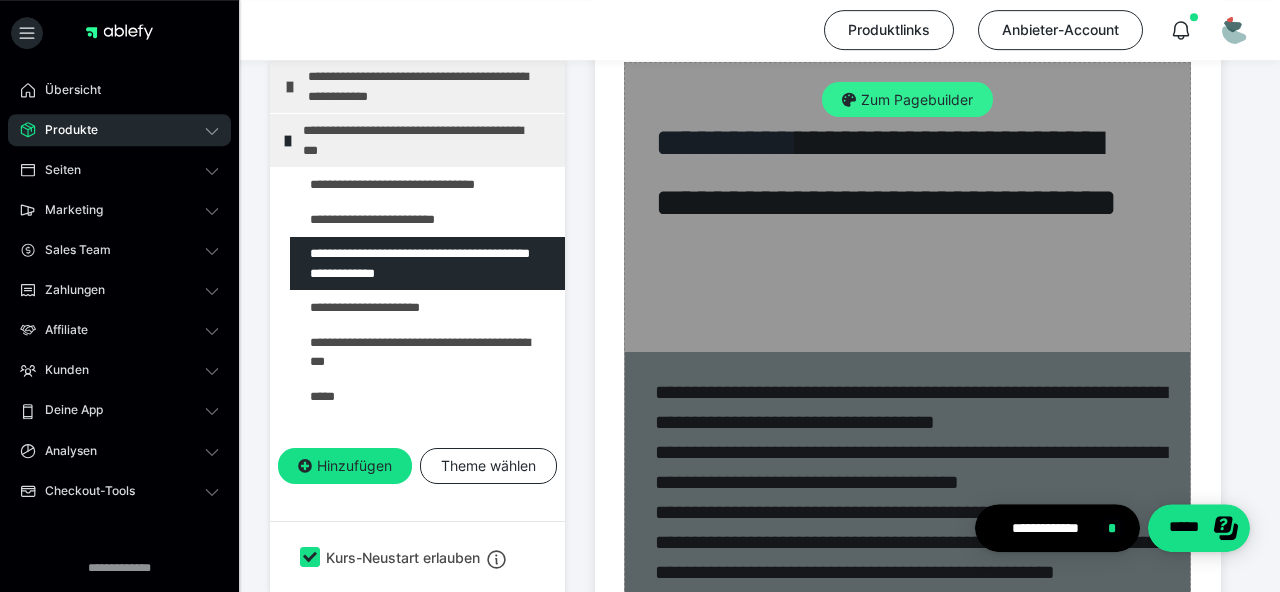 click on "Zum Pagebuilder" at bounding box center (907, 100) 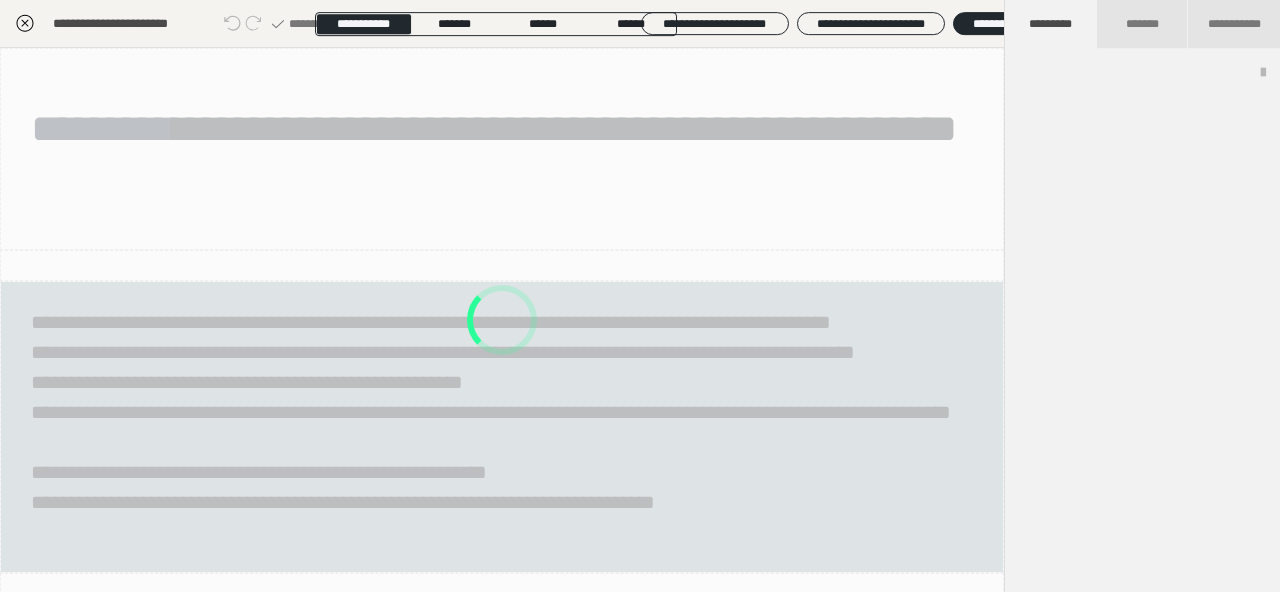 scroll, scrollTop: 415, scrollLeft: 0, axis: vertical 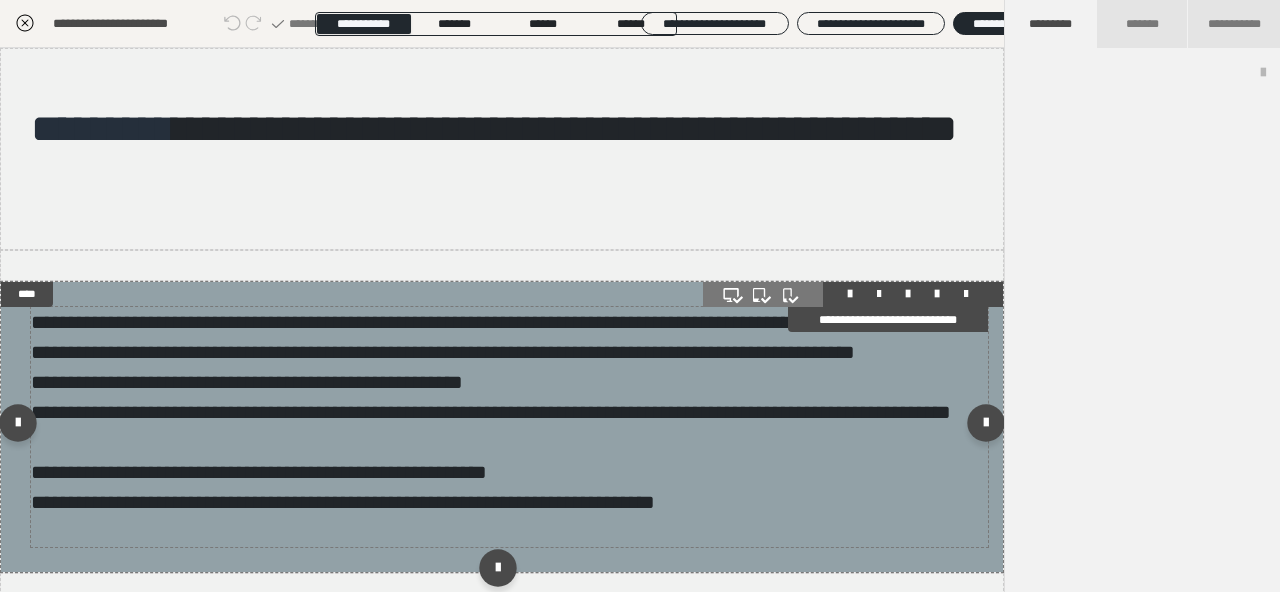 click on "**********" at bounding box center [491, 412] 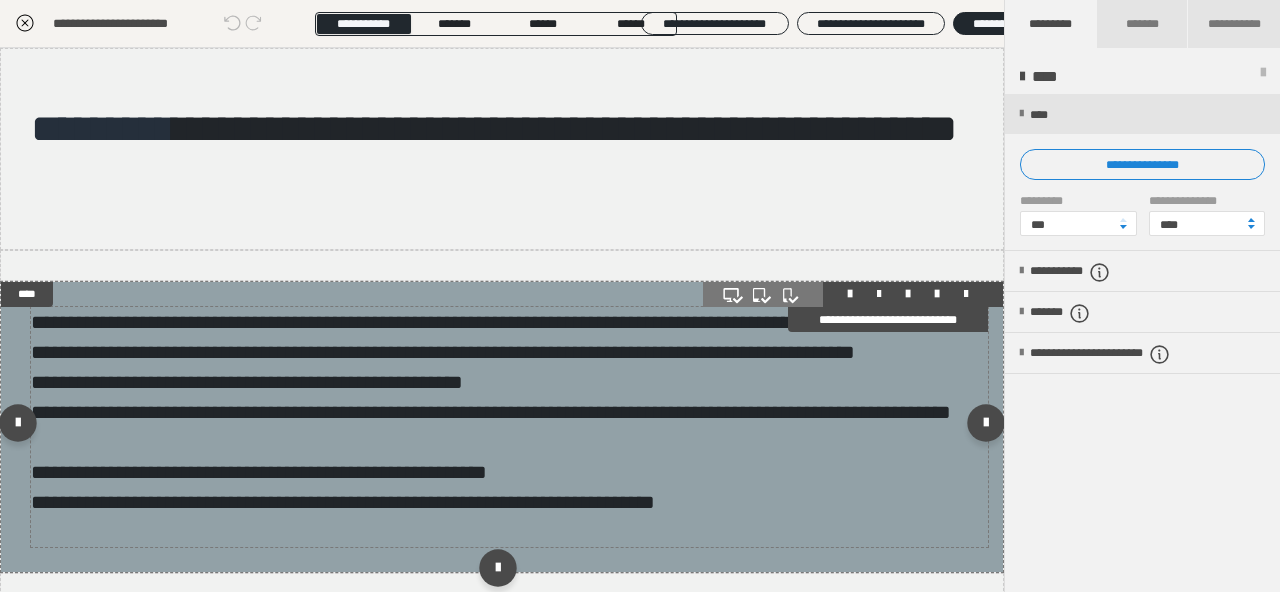 click on "**********" at bounding box center (491, 412) 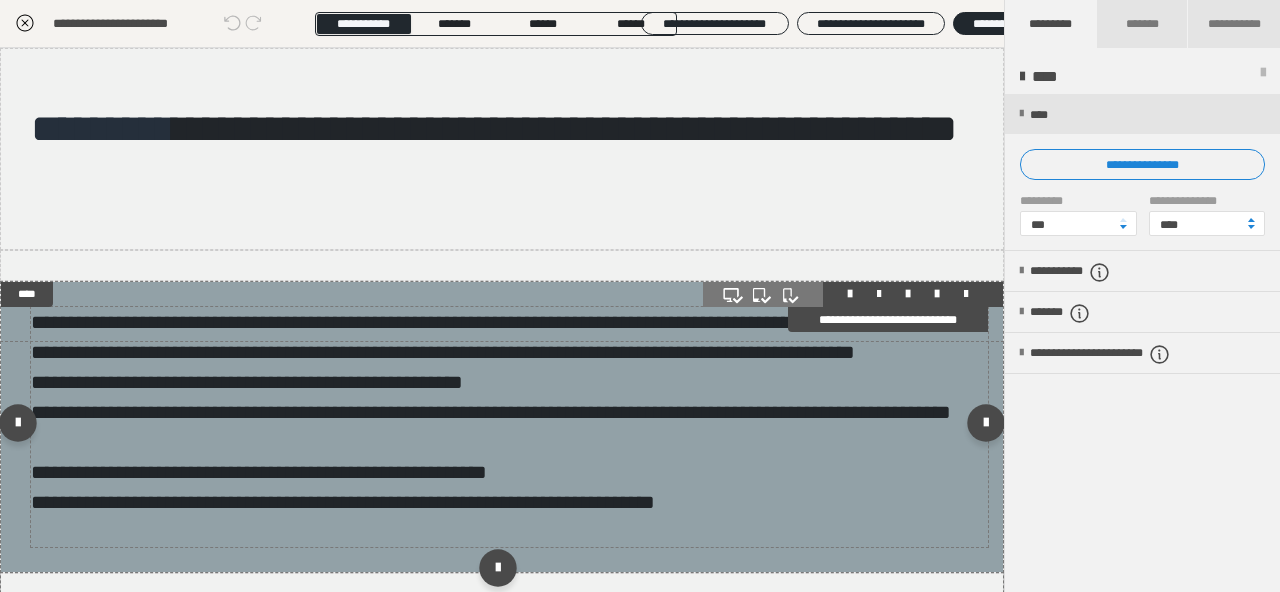 click on "**********" at bounding box center (491, 412) 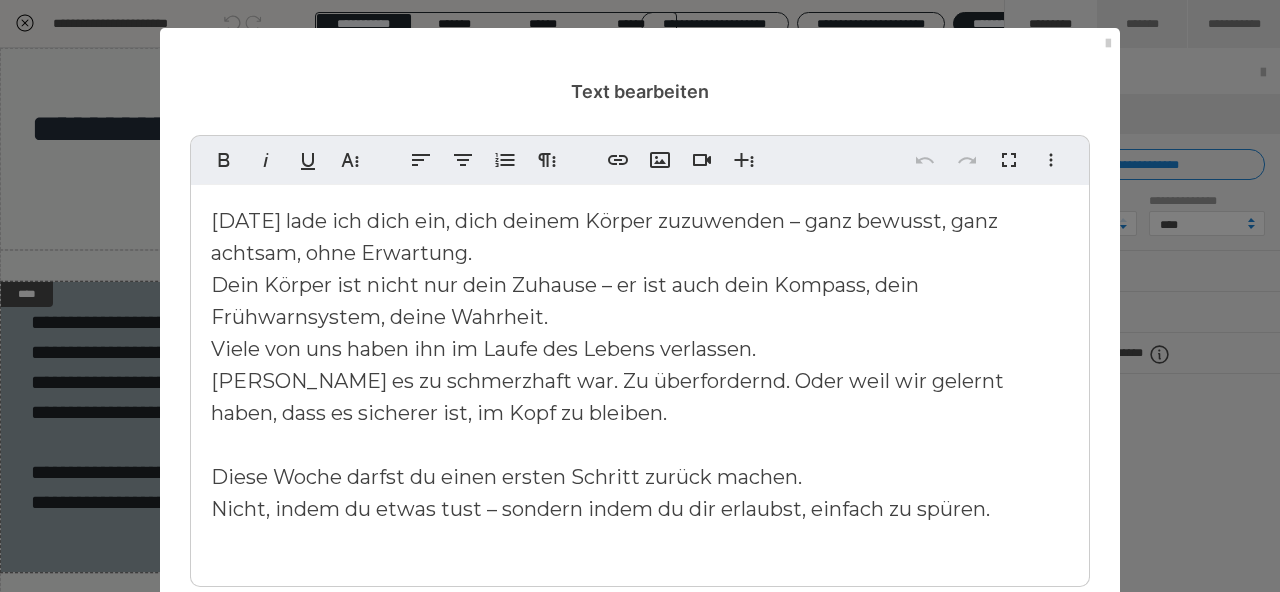 click on "heute lade ich dich ein, dich deinem Körper zuzuwenden – ganz bewusst, ganz achtsam, ohne Erwartung. Dein Körper ist nicht nur dein Zuhause – er ist auch dein Kompass, dein Frühwarnsystem, deine Wahrheit. Viele von uns haben ihn im Laufe des Lebens verlassen. Weil es zu schmerzhaft war. Zu überfordernd. Oder weil wir gelernt haben, dass es sicherer ist, im Kopf zu bleiben. Diese Woche darfst du einen ersten Schritt zurück machen. Nicht, indem du etwas tust – sondern indem du dir erlaubst, einfach zu spüren." at bounding box center (607, 365) 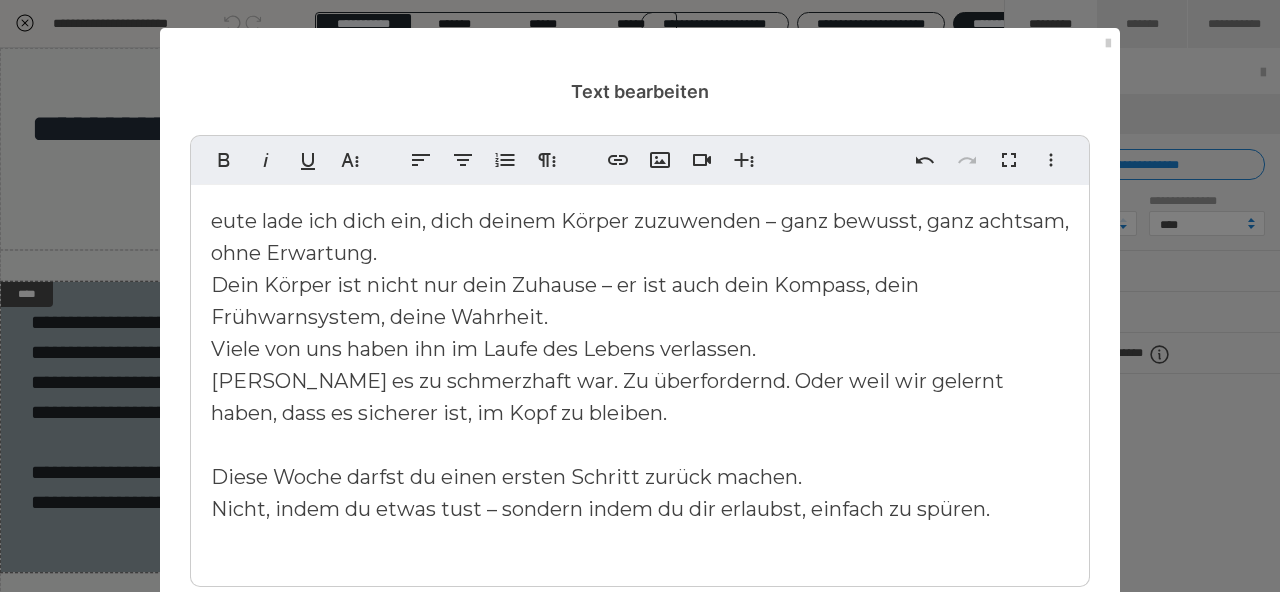 type 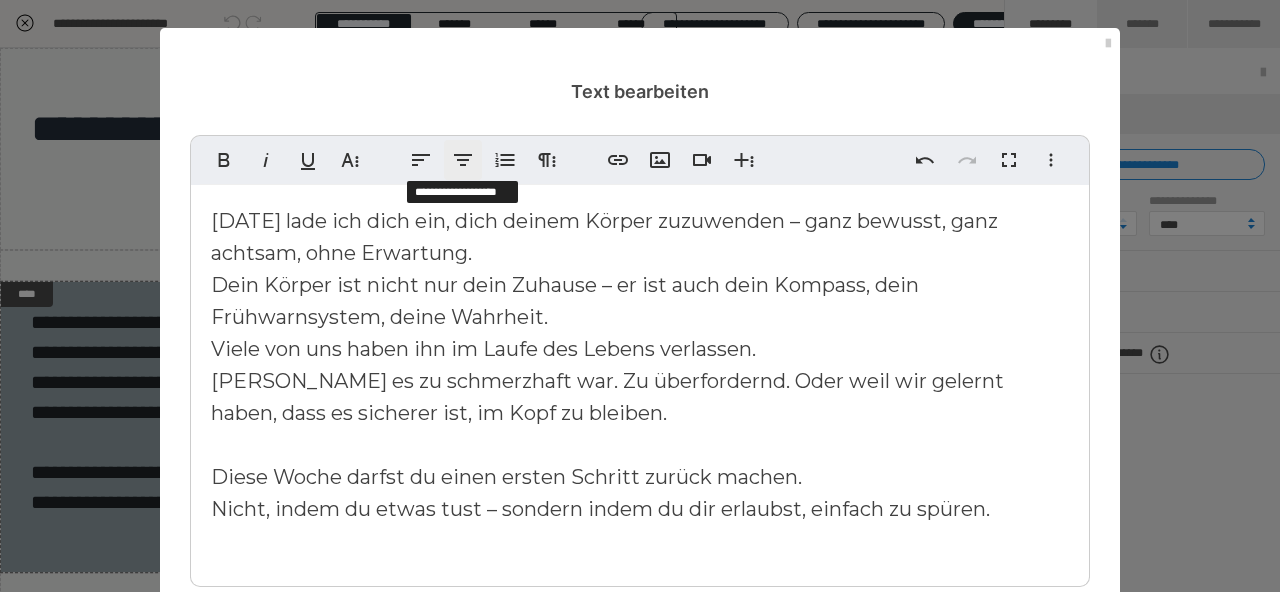 scroll, scrollTop: 118, scrollLeft: 0, axis: vertical 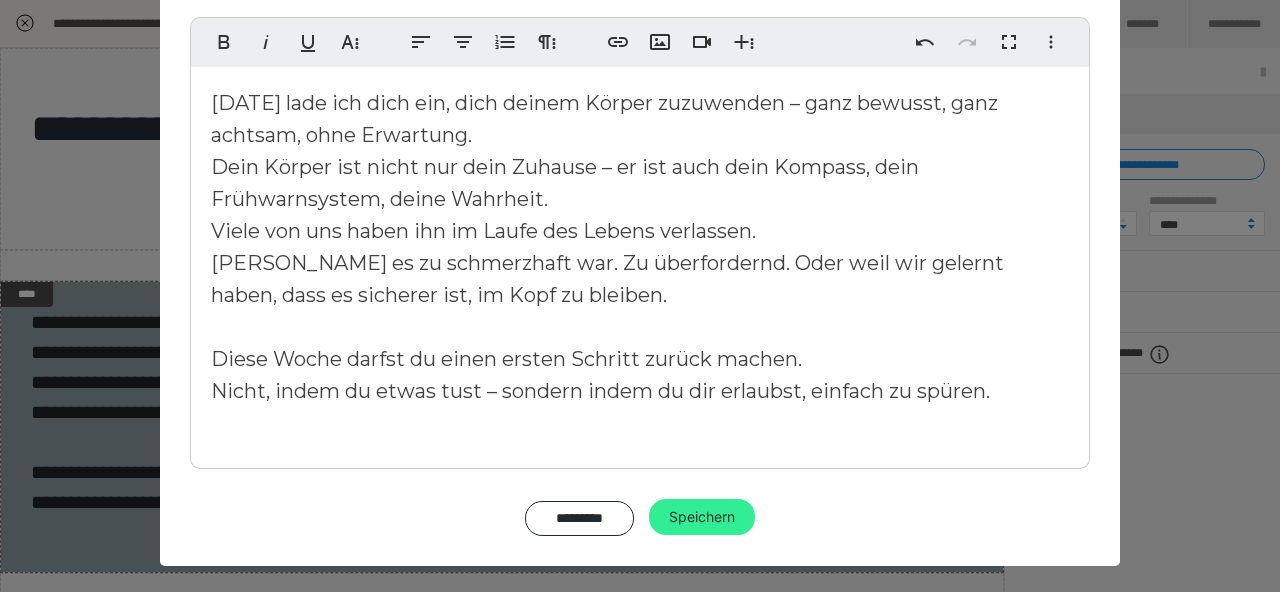 click on "Speichern" at bounding box center (702, 517) 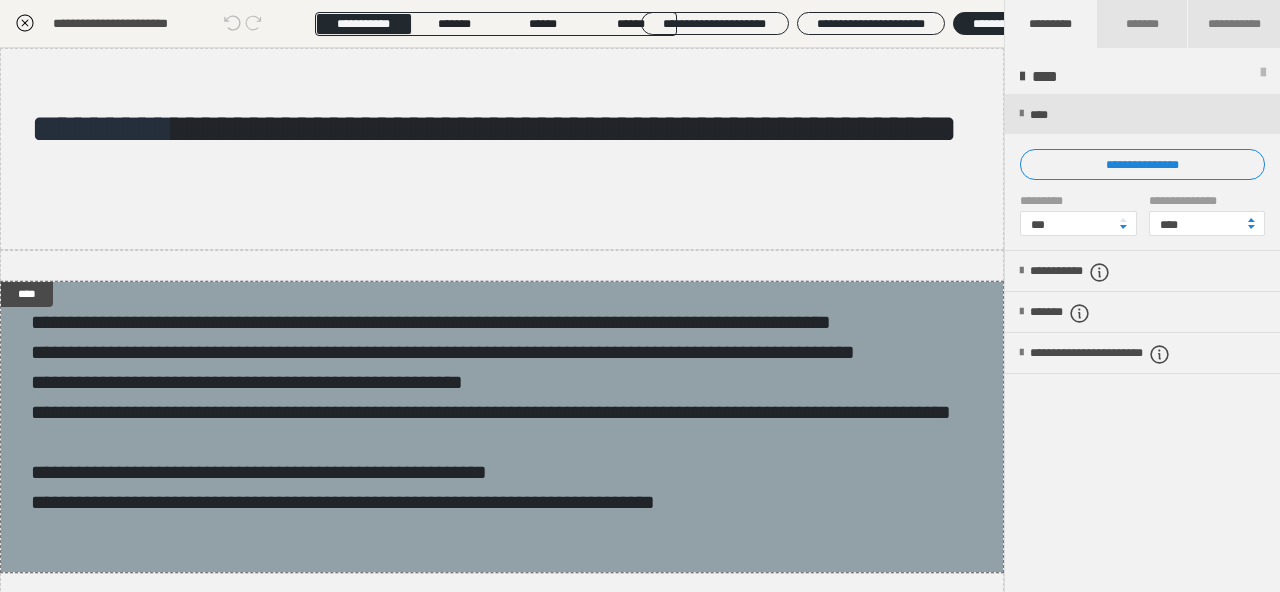 click 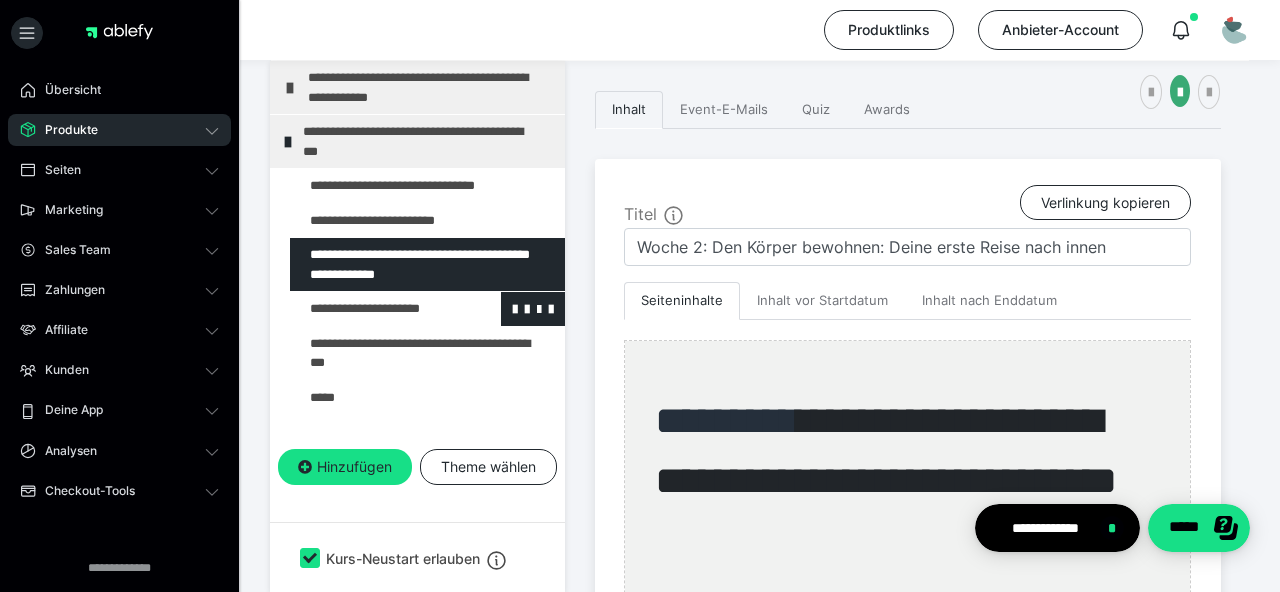 click at bounding box center (375, 309) 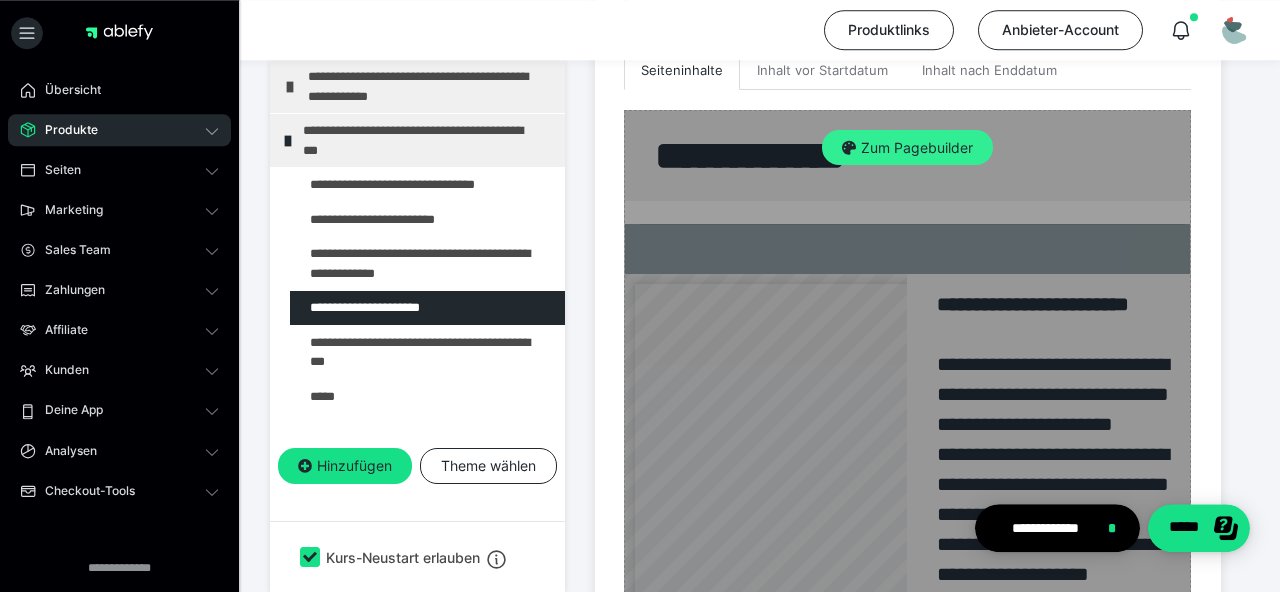 scroll, scrollTop: 646, scrollLeft: 0, axis: vertical 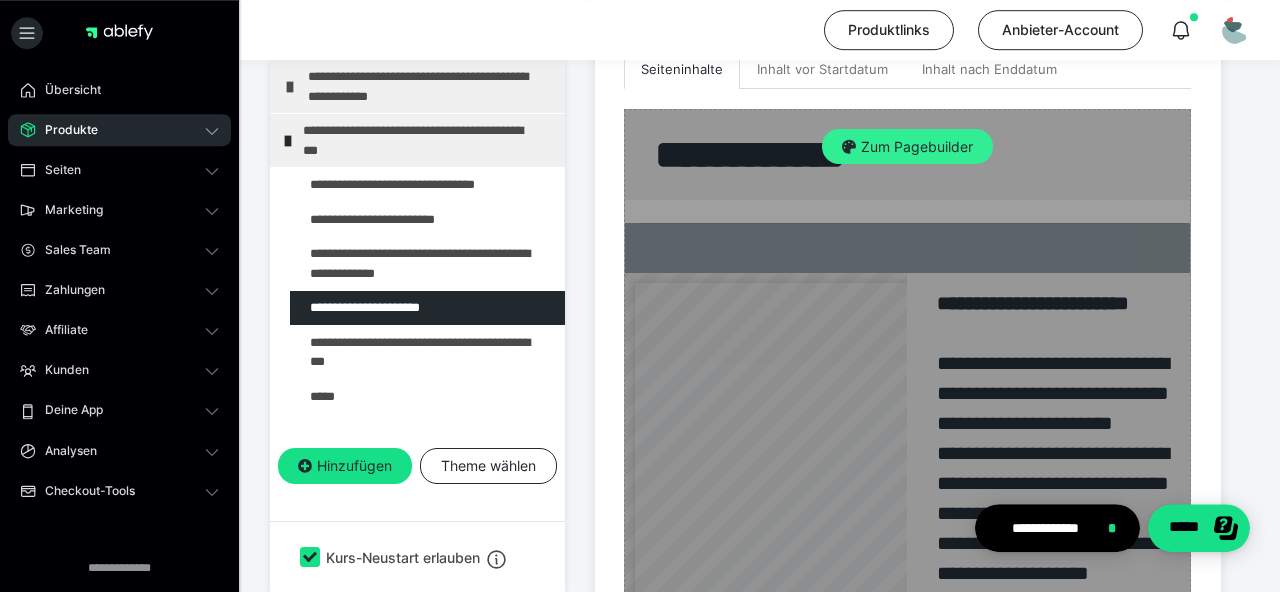 click on "Zum Pagebuilder" at bounding box center [907, 147] 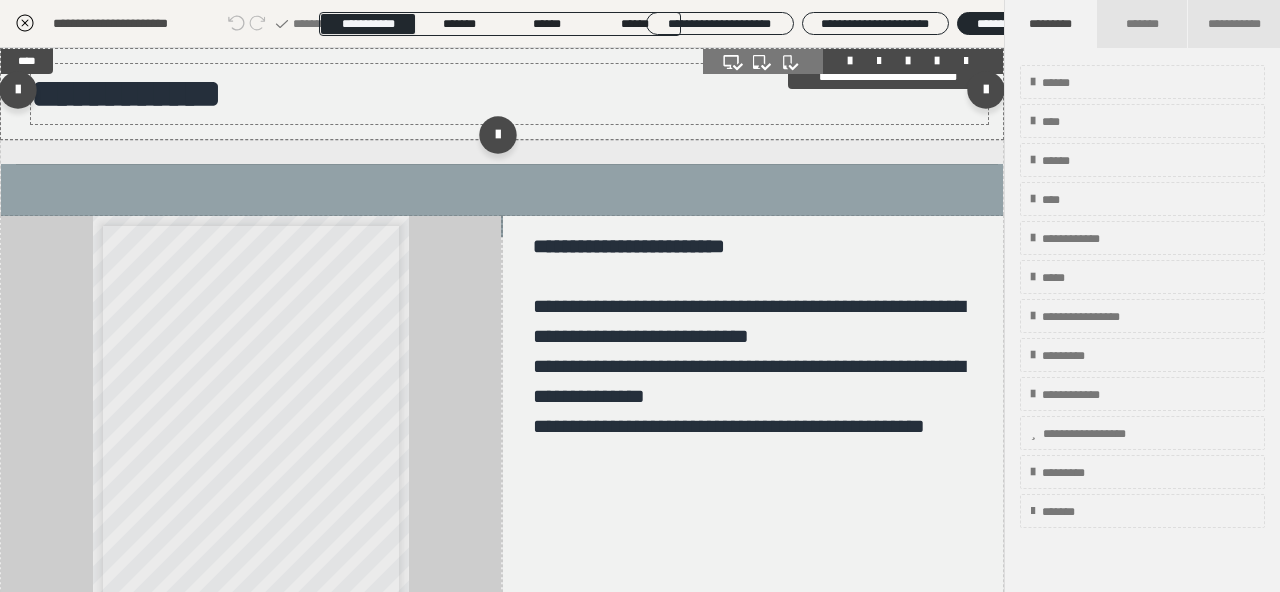 click on "**********" at bounding box center [509, 94] 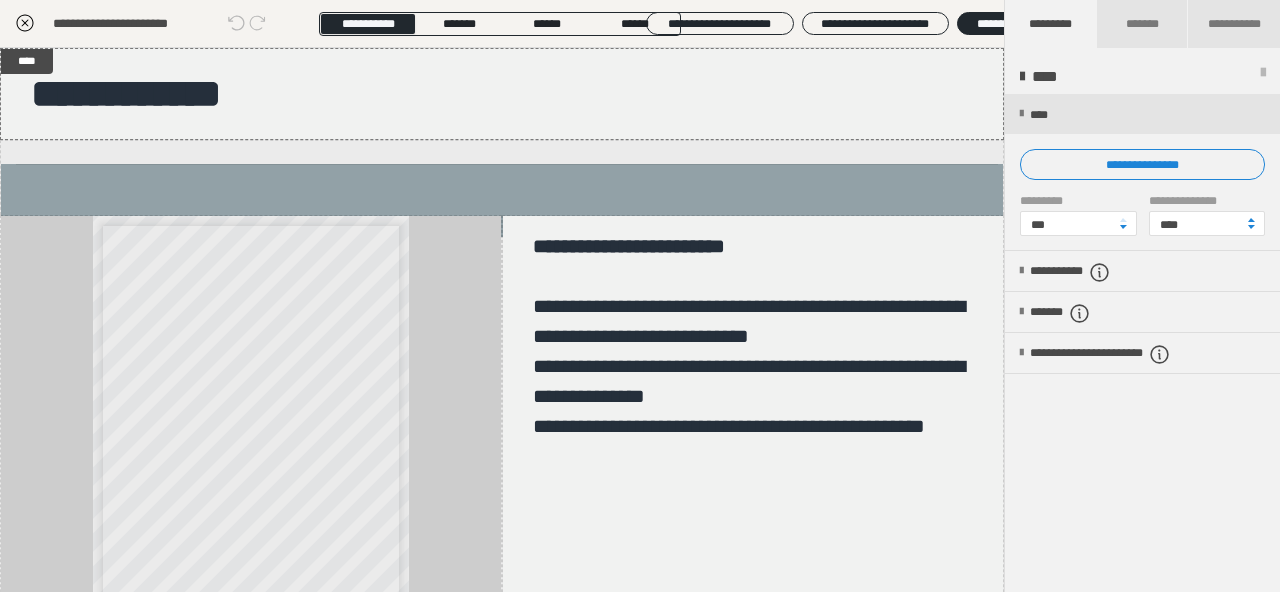 click 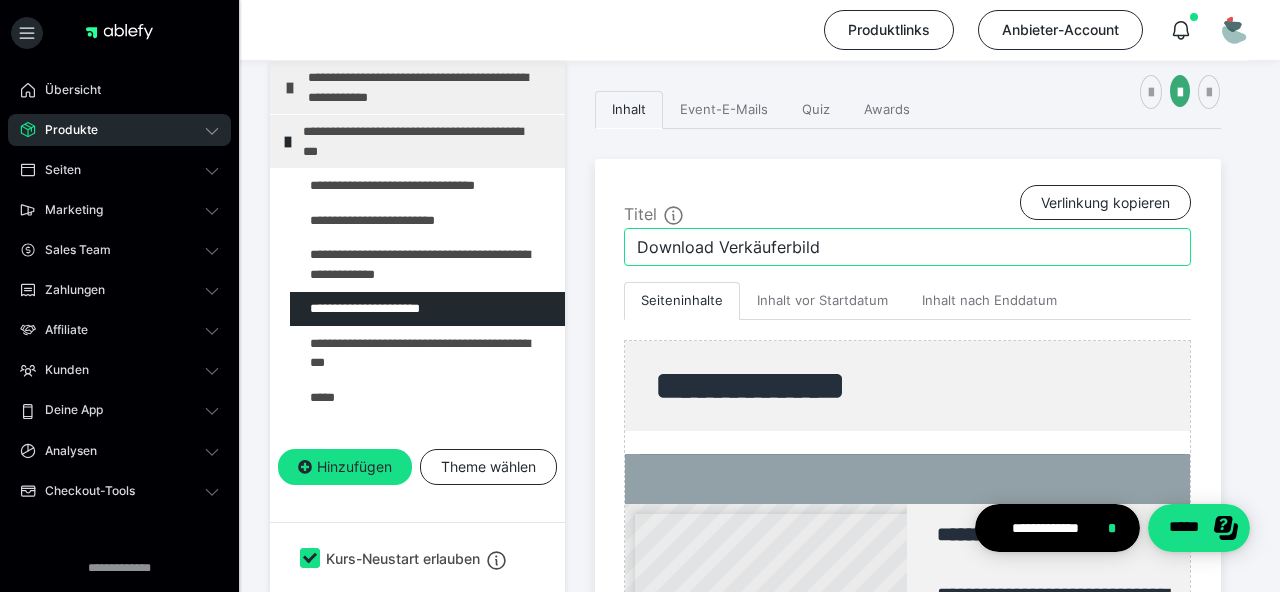 click on "Download Verkäuferbild" at bounding box center [907, 247] 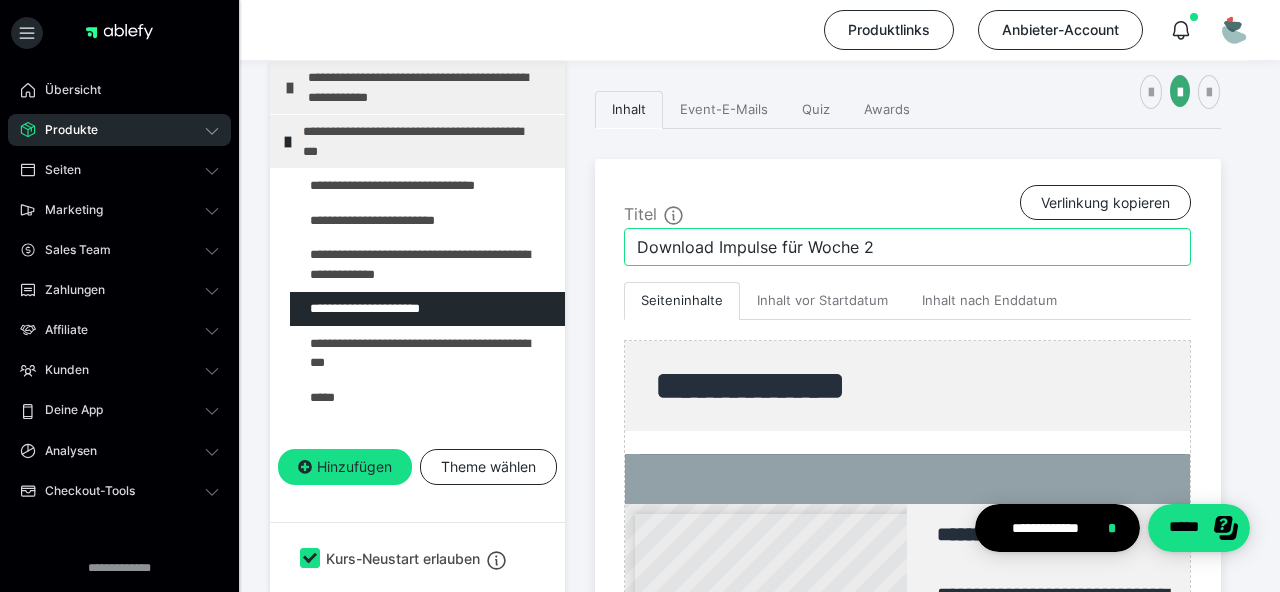 type on "Download Impulse für Woche 2" 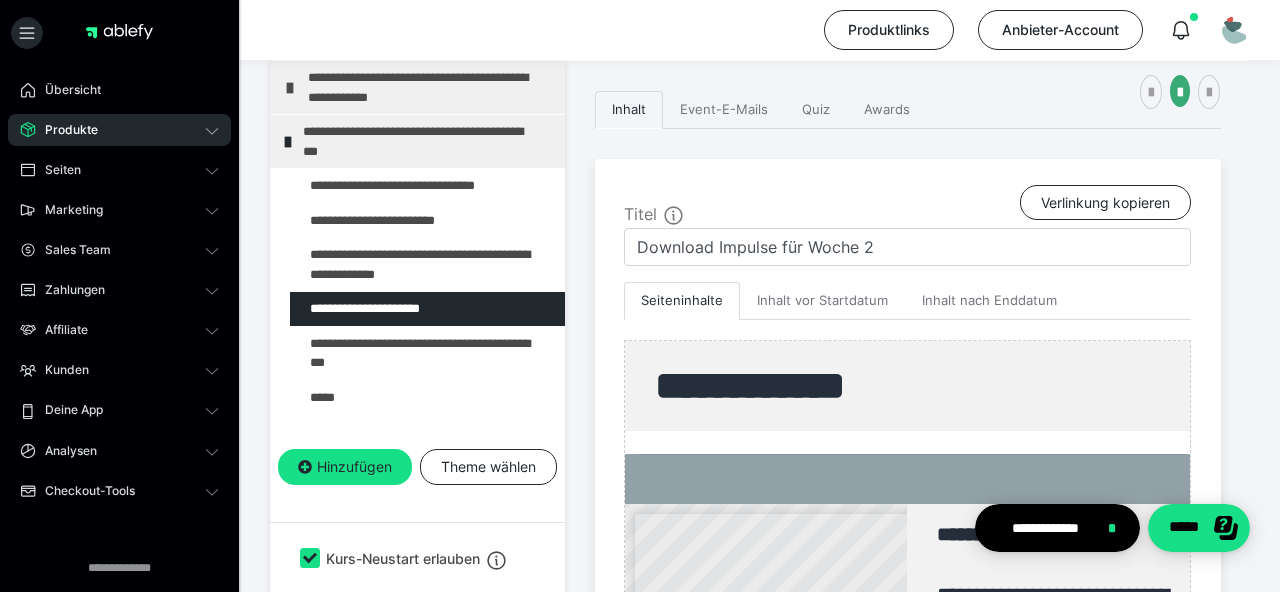 click on "**********" at bounding box center [908, 855] 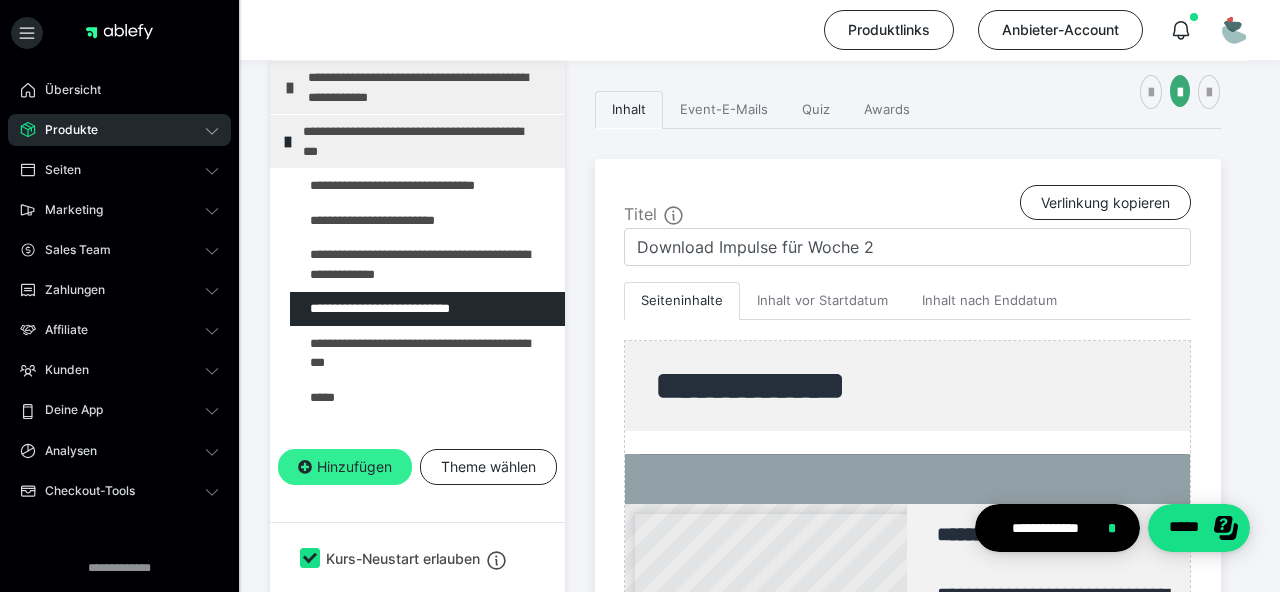 click on "Hinzufügen" at bounding box center (345, 467) 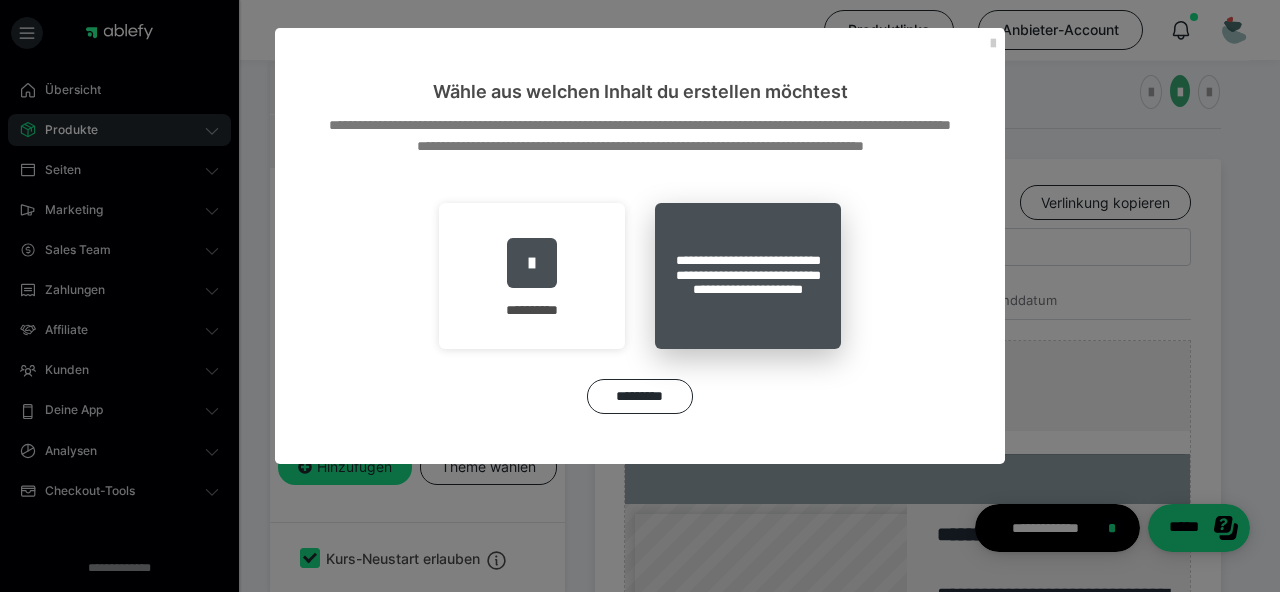 click on "**********" at bounding box center [748, 276] 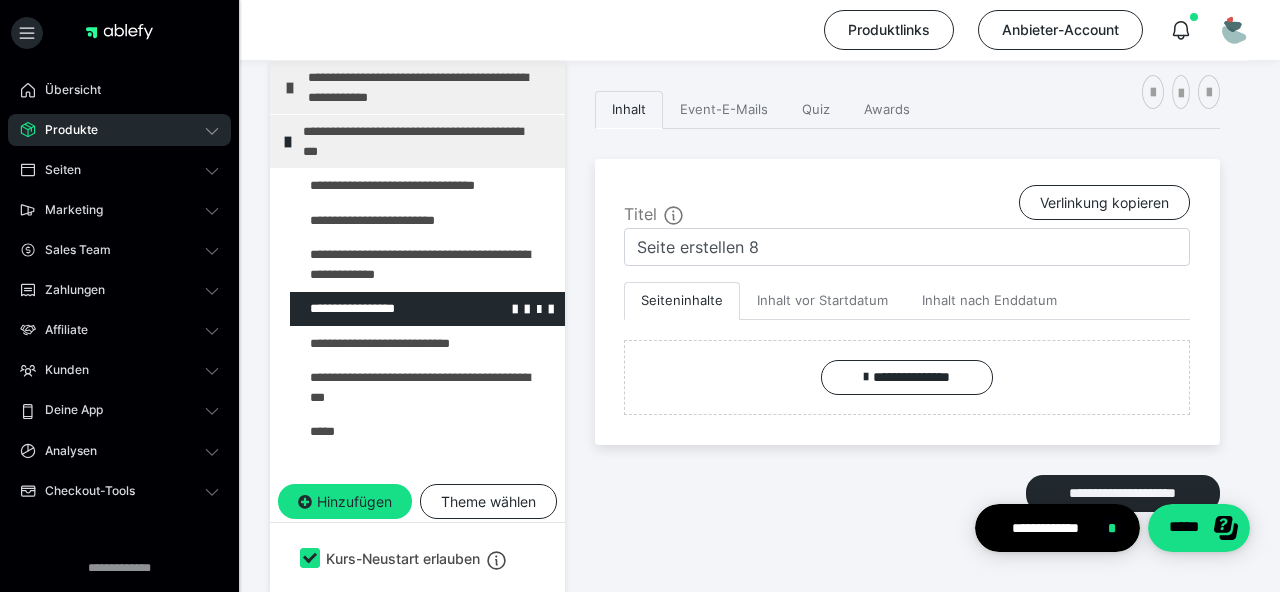 click at bounding box center (375, 309) 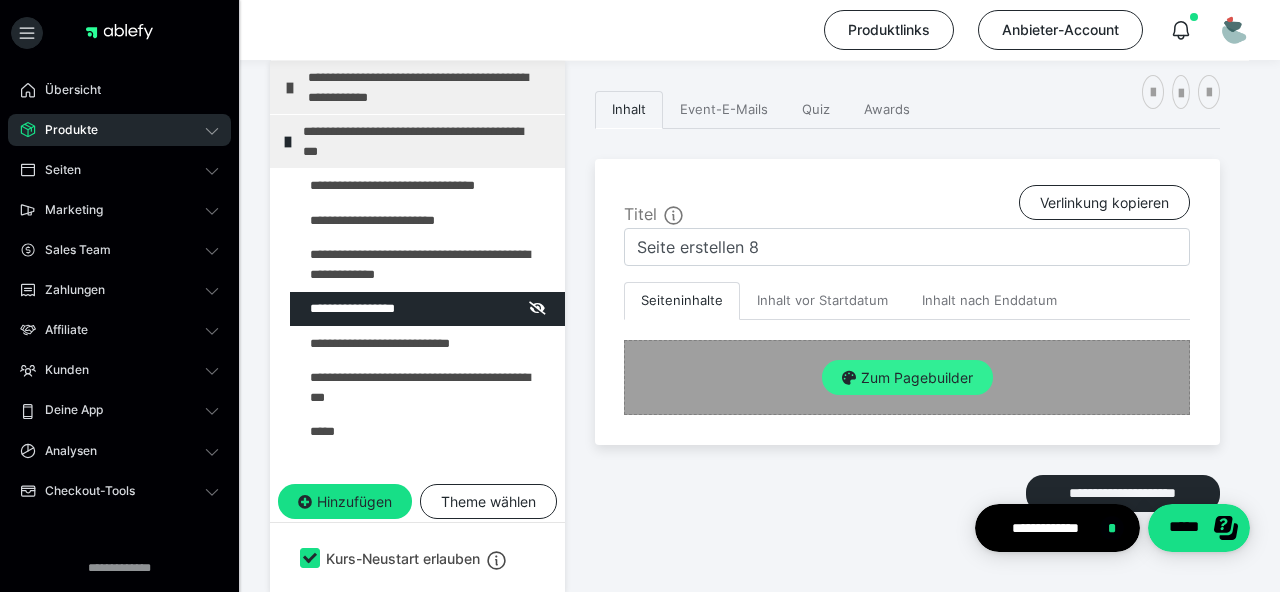click on "Zum Pagebuilder" at bounding box center [907, 378] 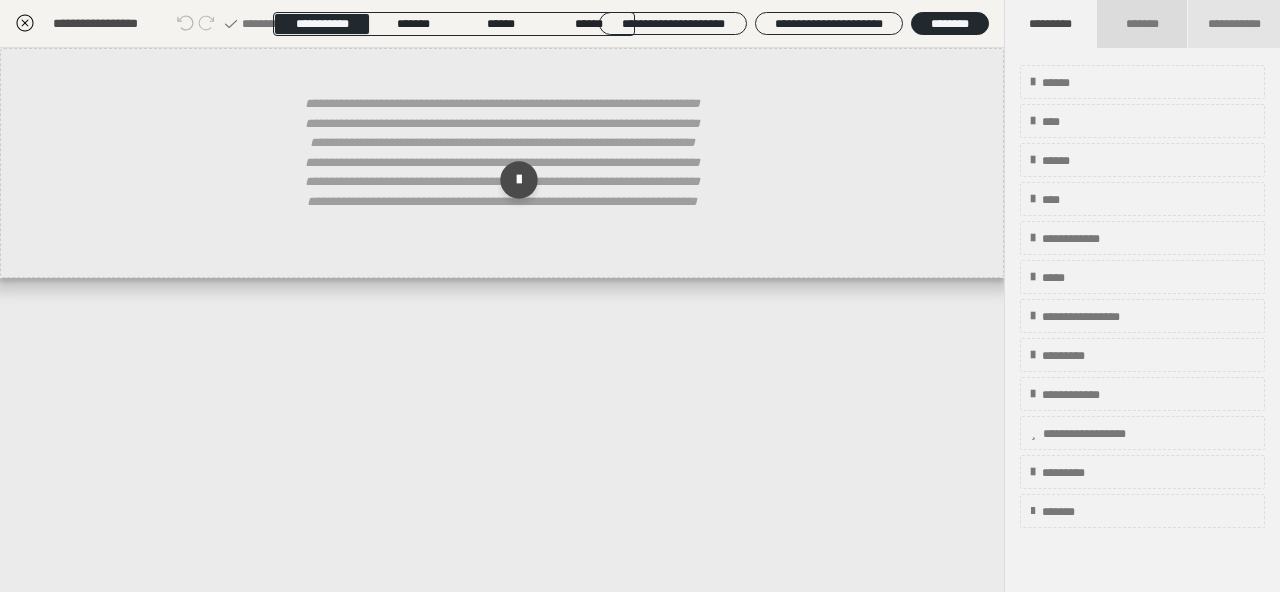 click on "*******" at bounding box center (1141, 24) 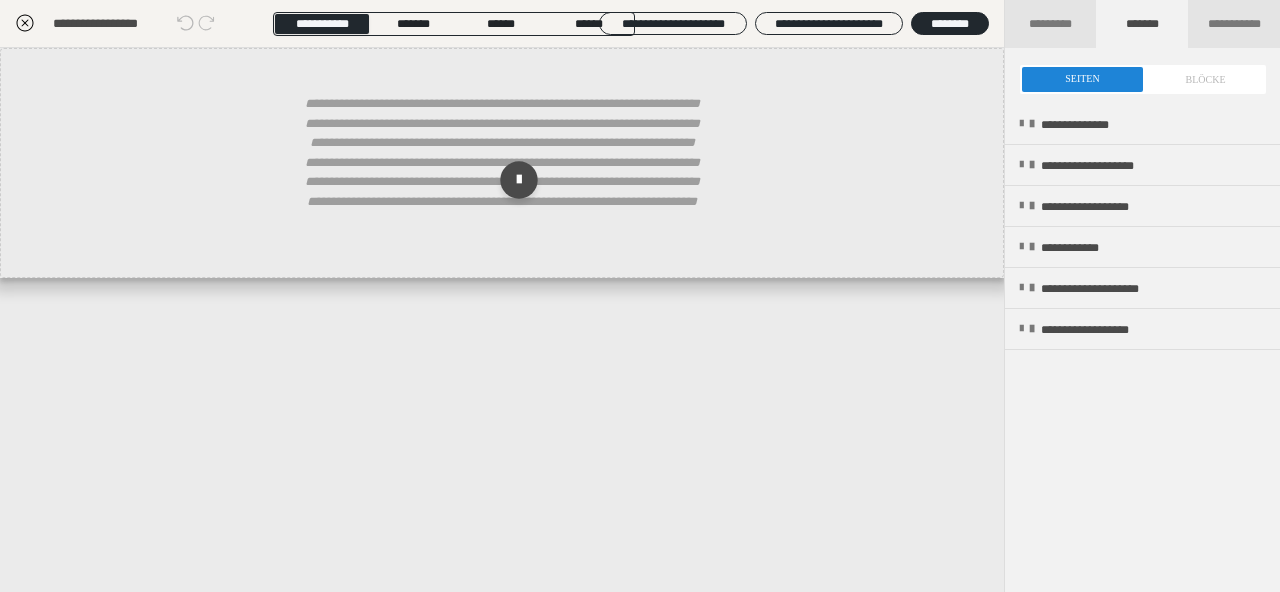 click at bounding box center (1143, 79) 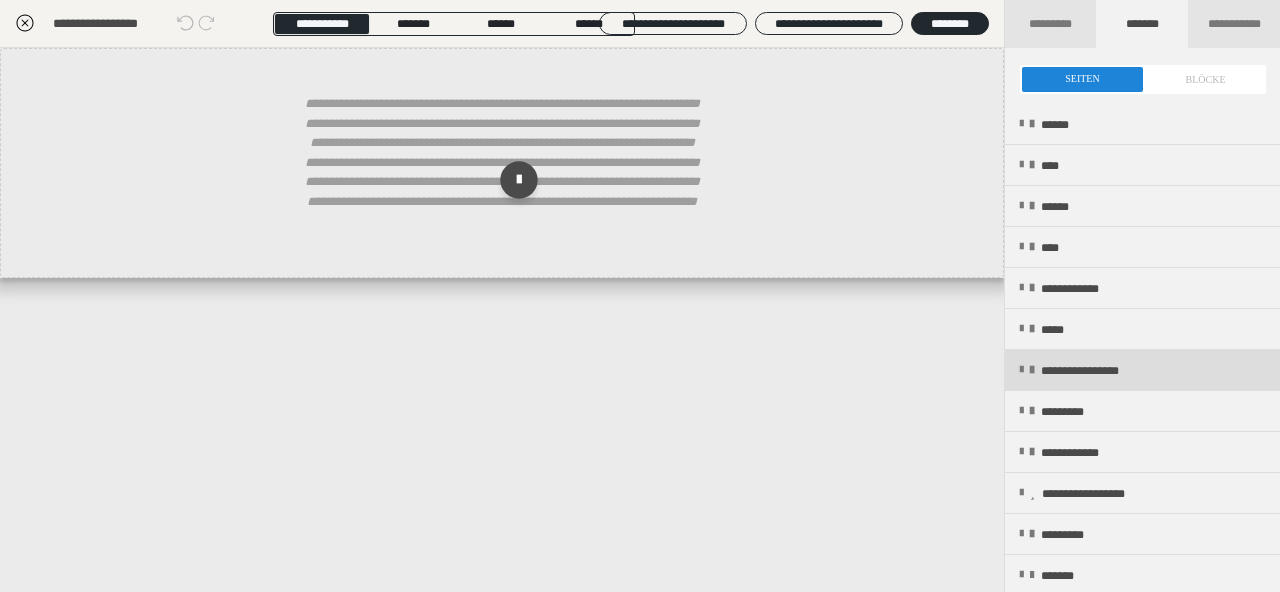 click on "**********" at bounding box center [1142, 370] 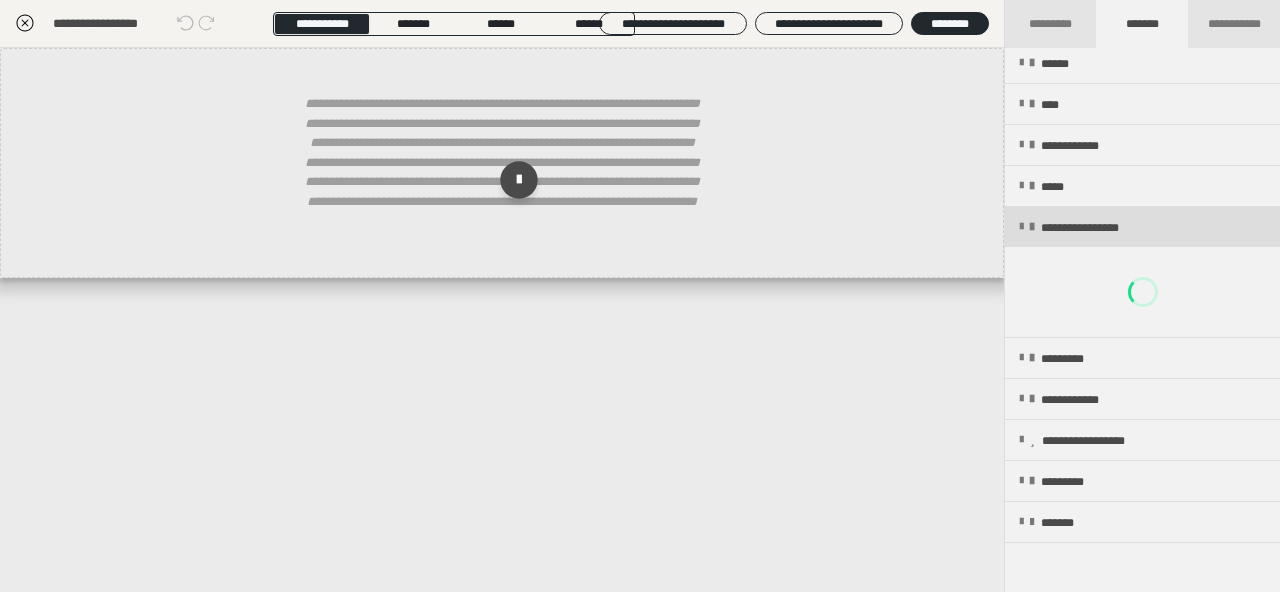 scroll, scrollTop: 155, scrollLeft: 0, axis: vertical 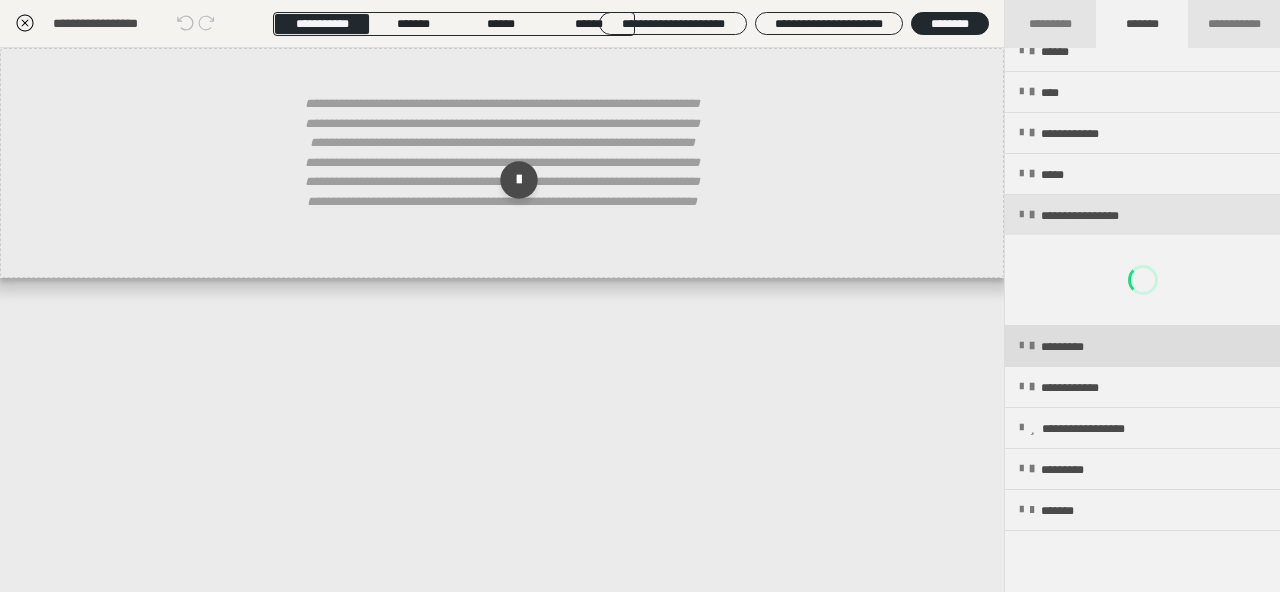 click on "*********" at bounding box center [1075, 347] 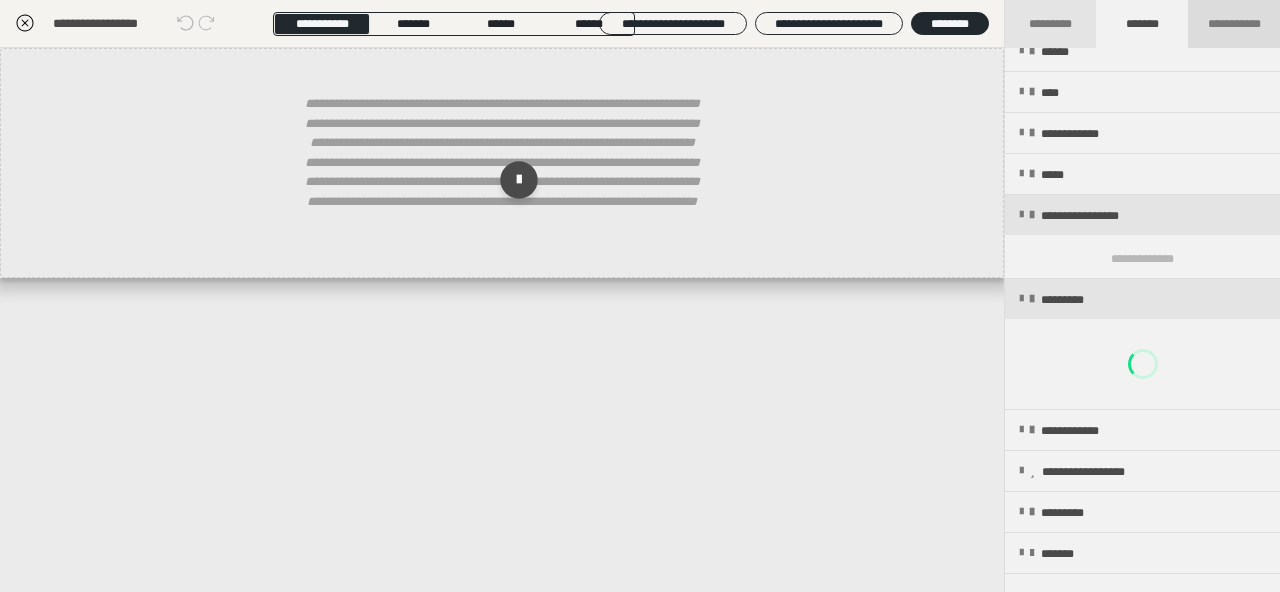 click on "**********" at bounding box center [1234, 24] 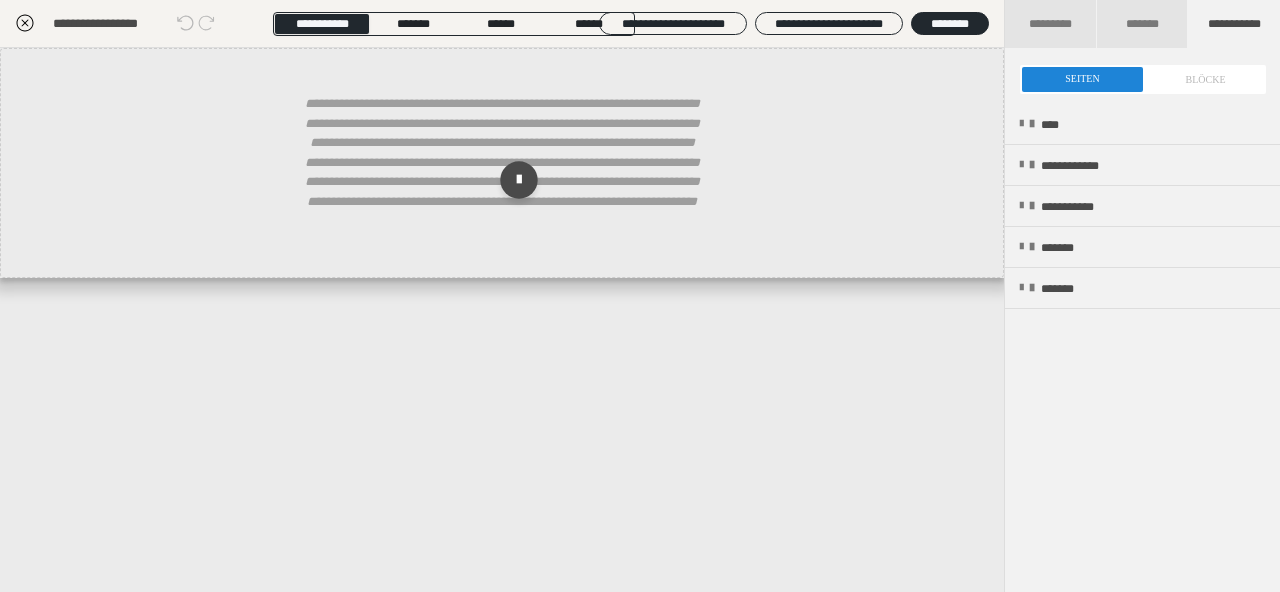 click at bounding box center (1143, 79) 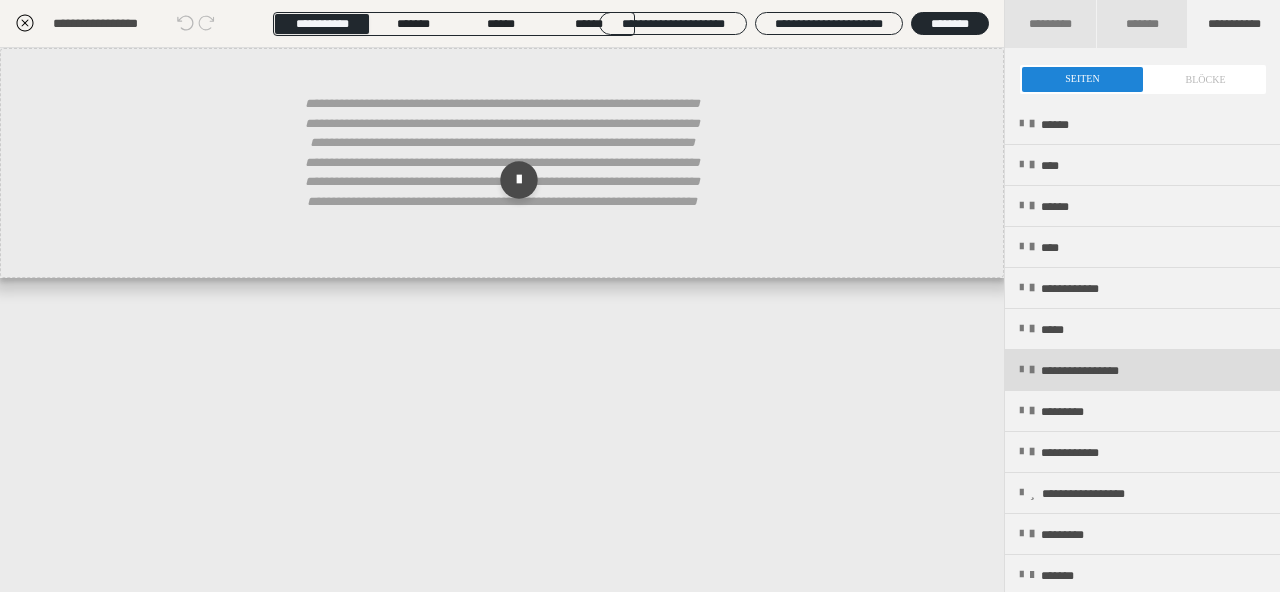 click on "**********" at bounding box center [1109, 371] 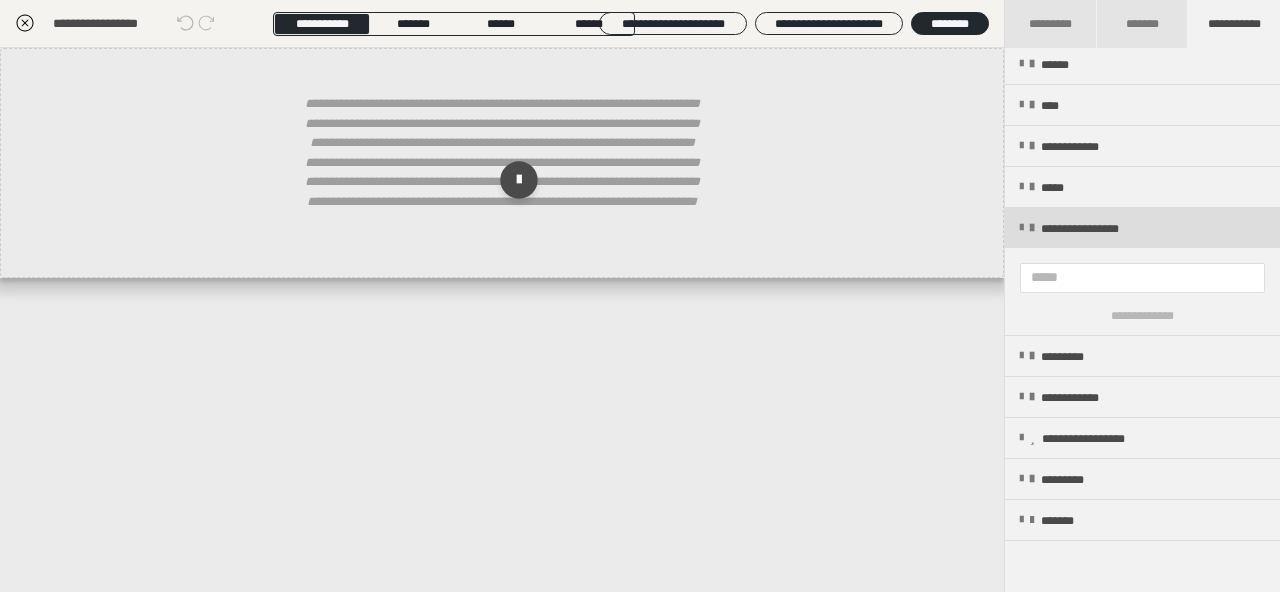 scroll, scrollTop: 145, scrollLeft: 0, axis: vertical 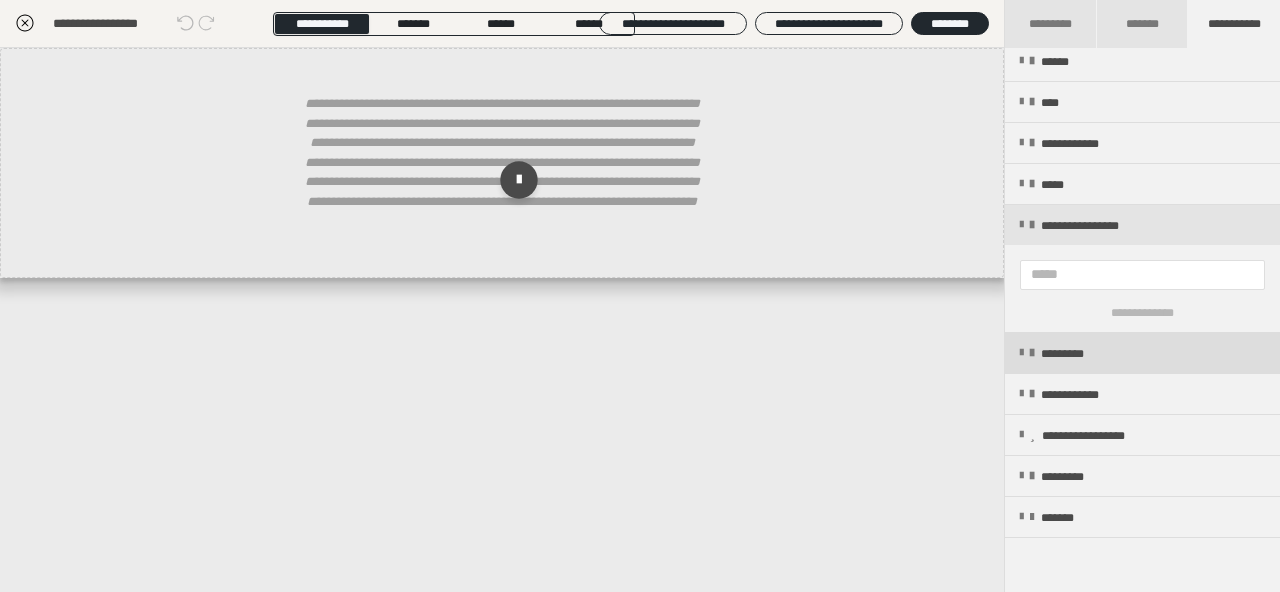 click on "*********" at bounding box center (1142, 353) 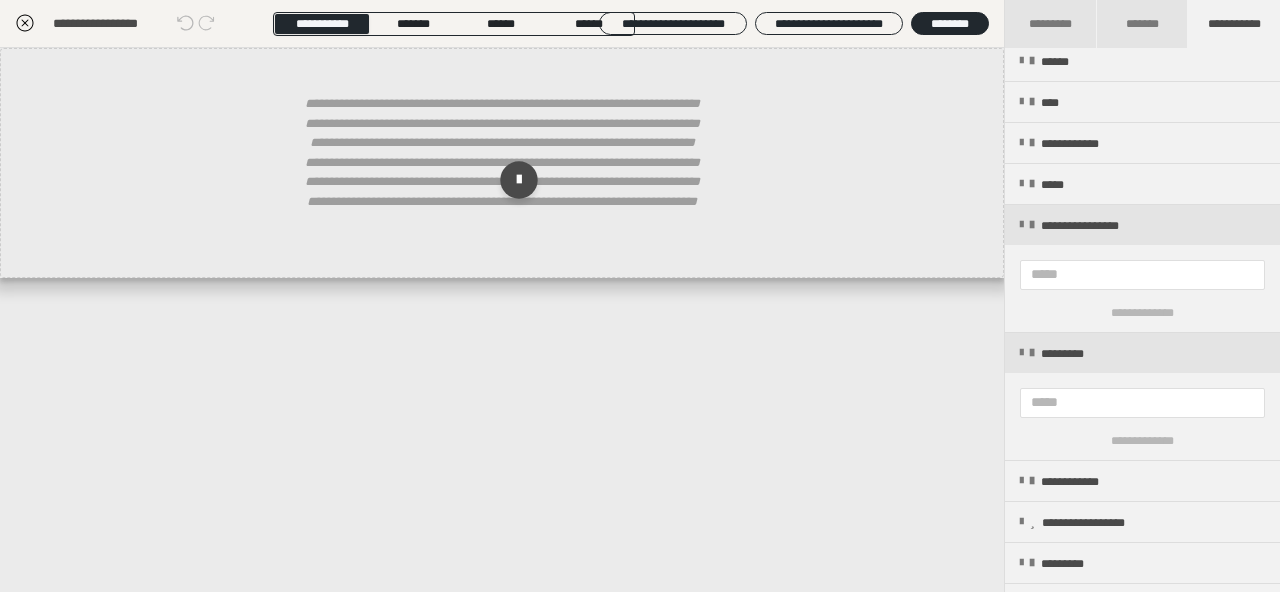 click on "**********" at bounding box center (502, 320) 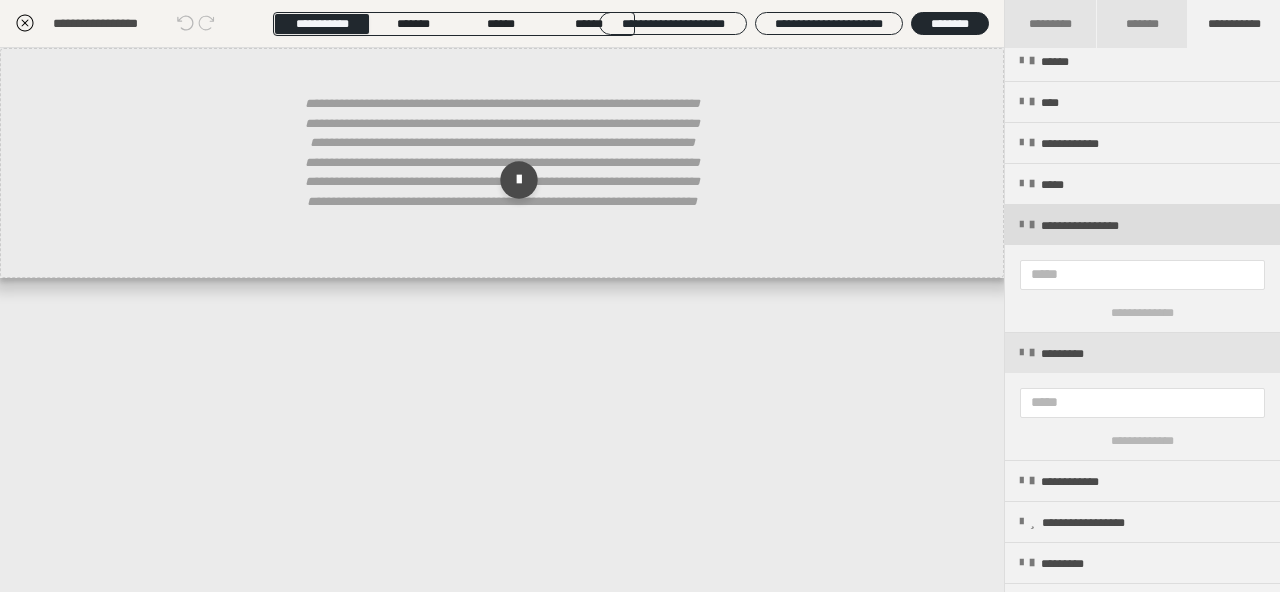 click on "**********" at bounding box center [1142, 225] 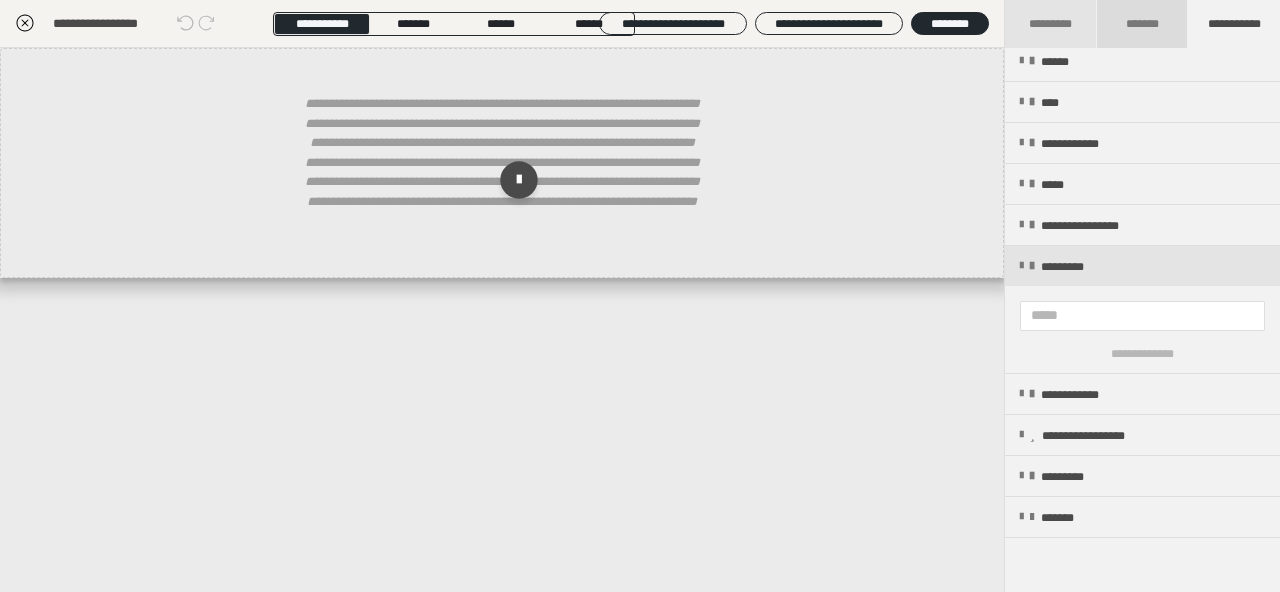click on "*******" at bounding box center [1141, 24] 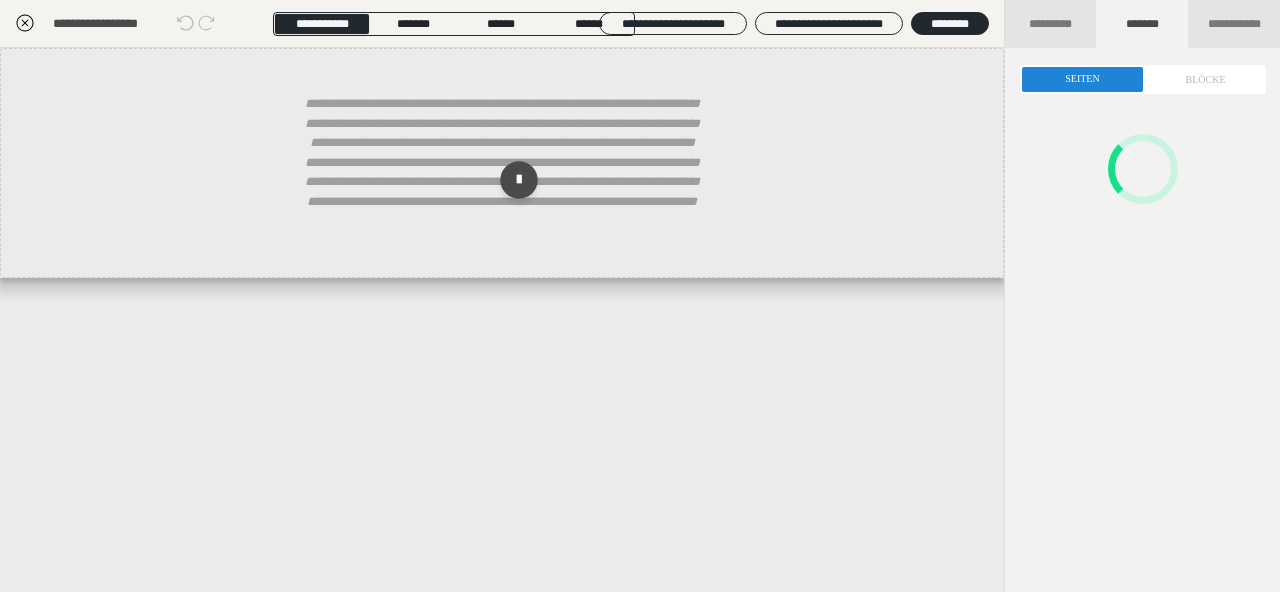 scroll, scrollTop: 0, scrollLeft: 0, axis: both 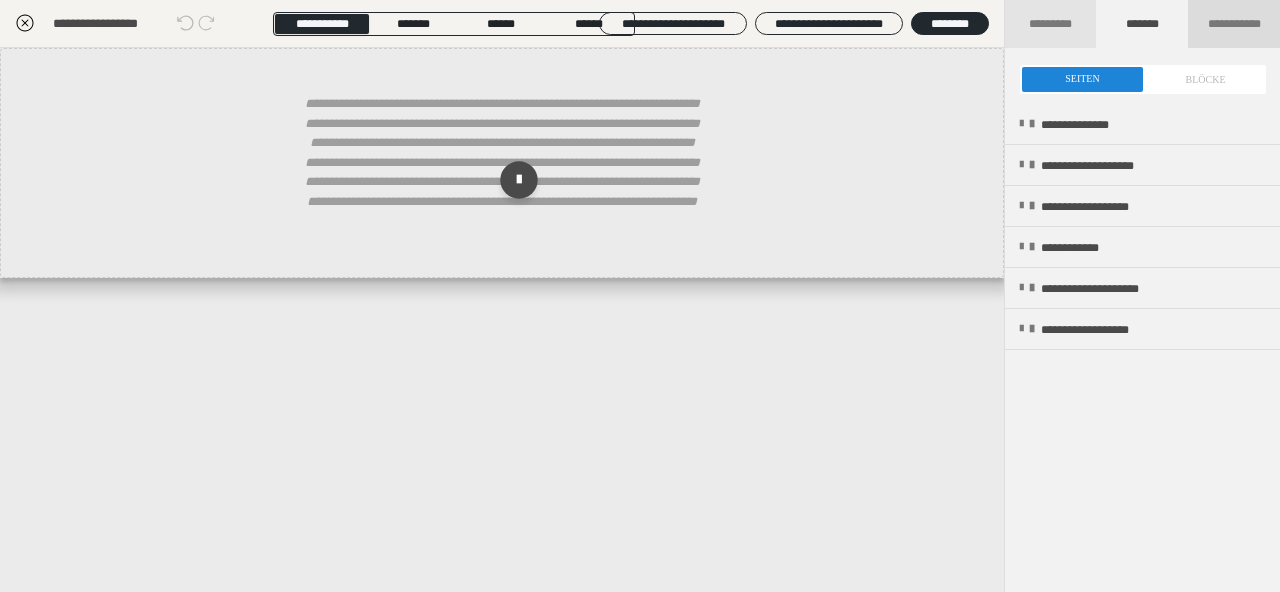 click on "**********" at bounding box center (1234, 24) 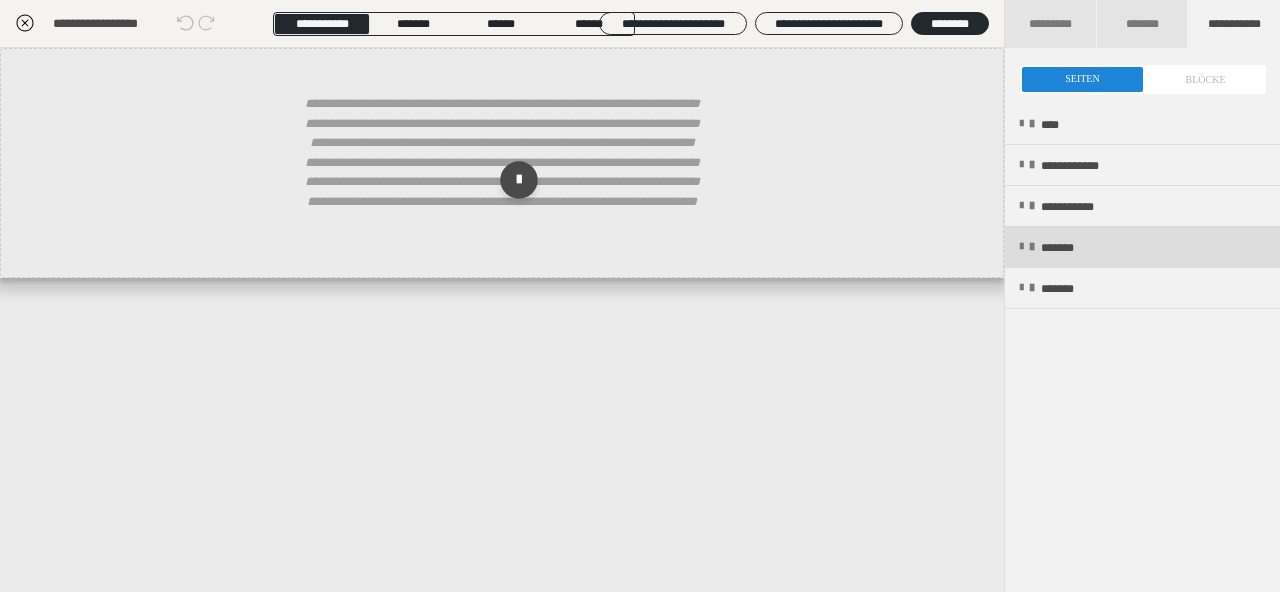 click on "*******" at bounding box center (1071, 248) 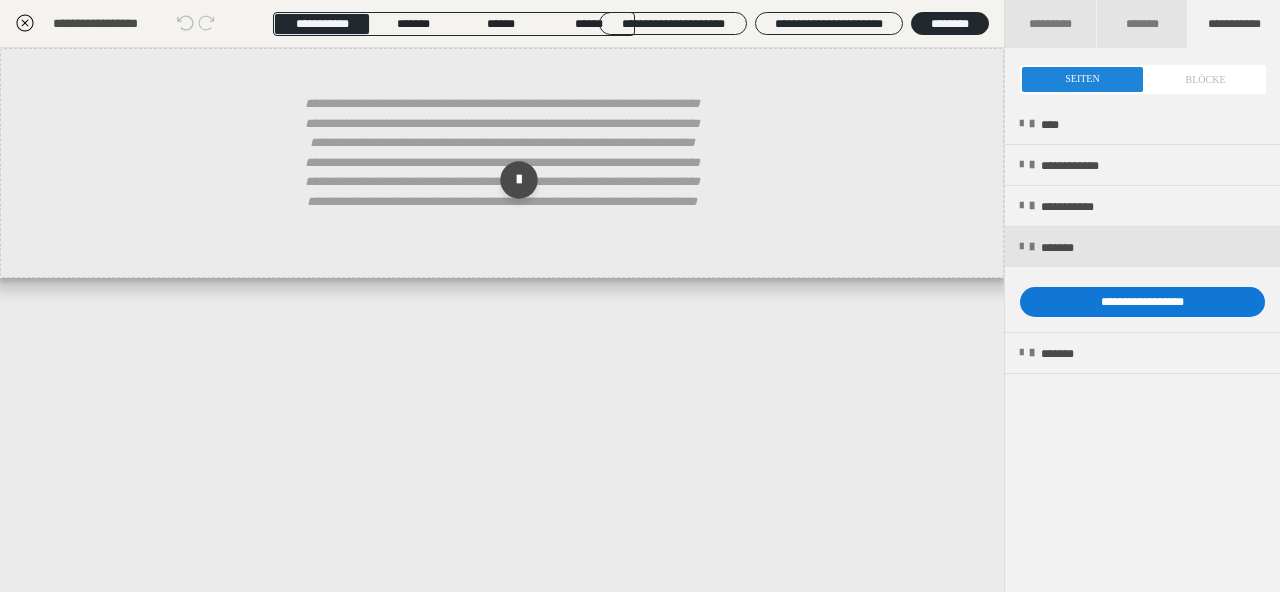 click on "**********" at bounding box center [1142, 302] 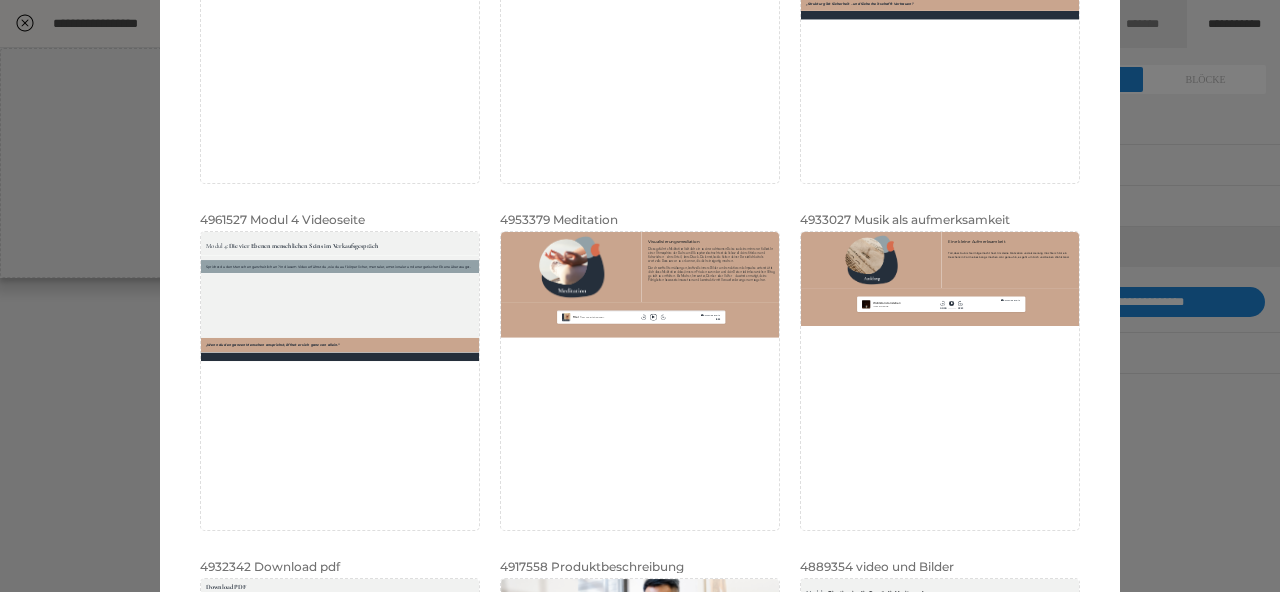 scroll, scrollTop: 333, scrollLeft: 0, axis: vertical 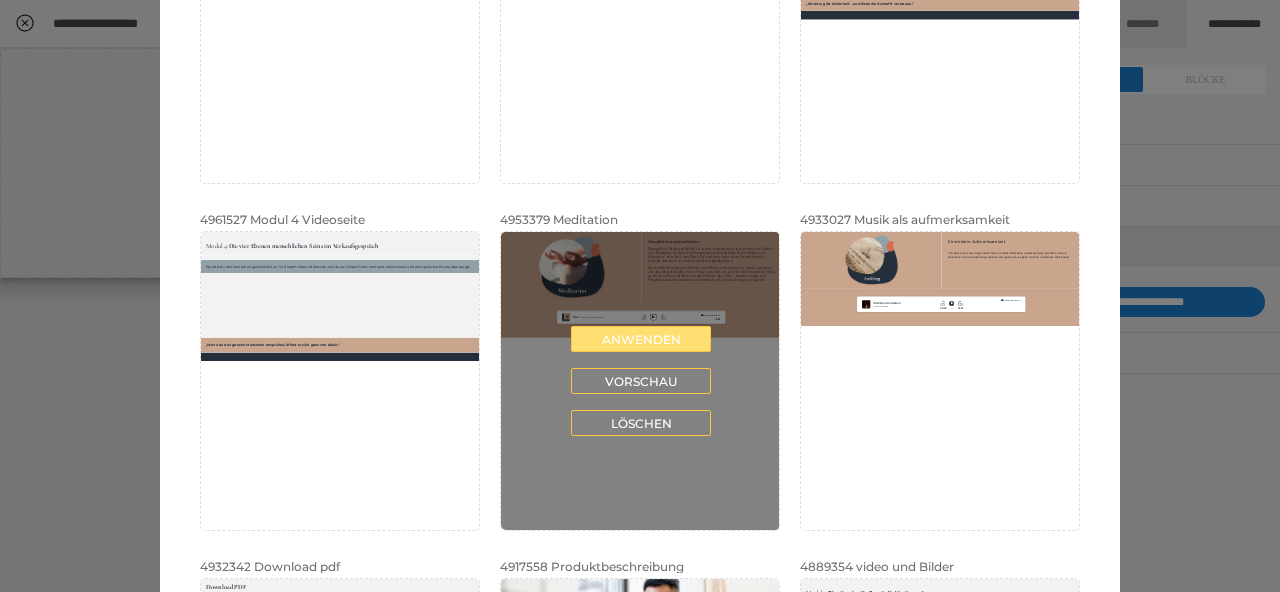 click on "Anwenden" at bounding box center [641, 339] 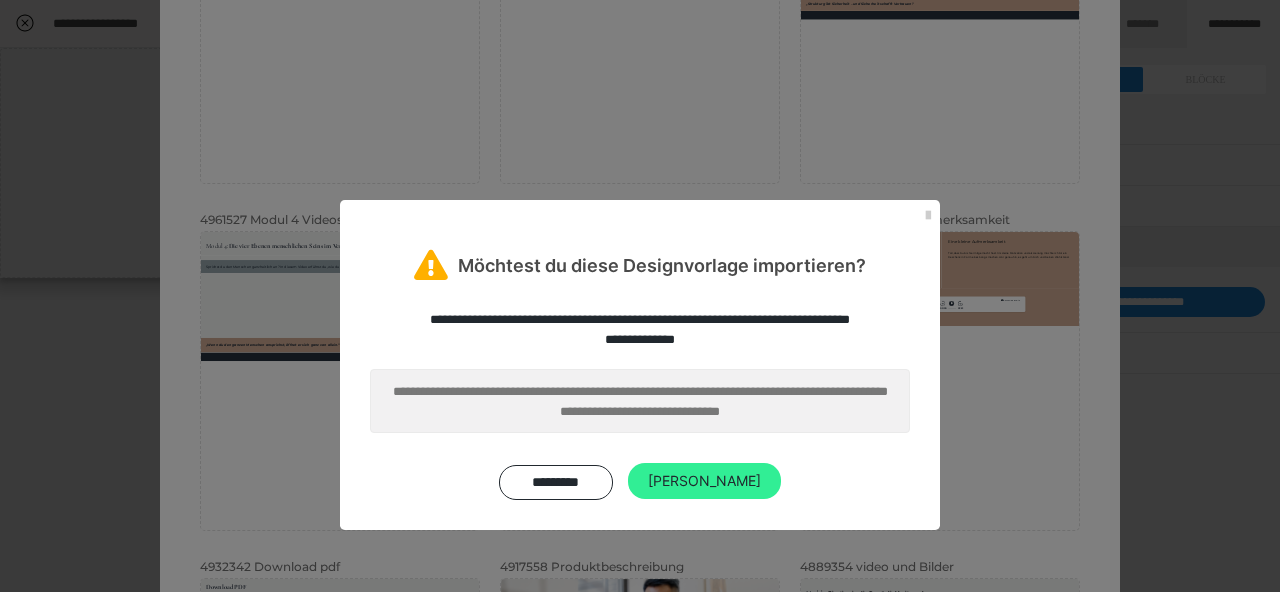 click on "Ja" at bounding box center (704, 481) 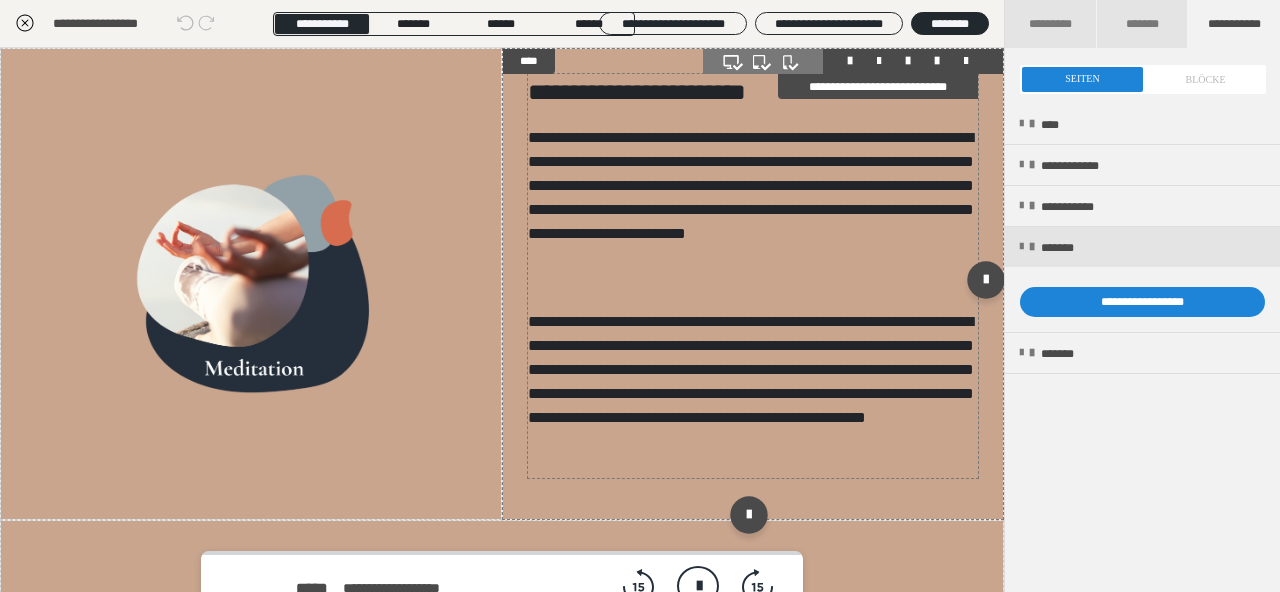 click on "**********" at bounding box center [753, 394] 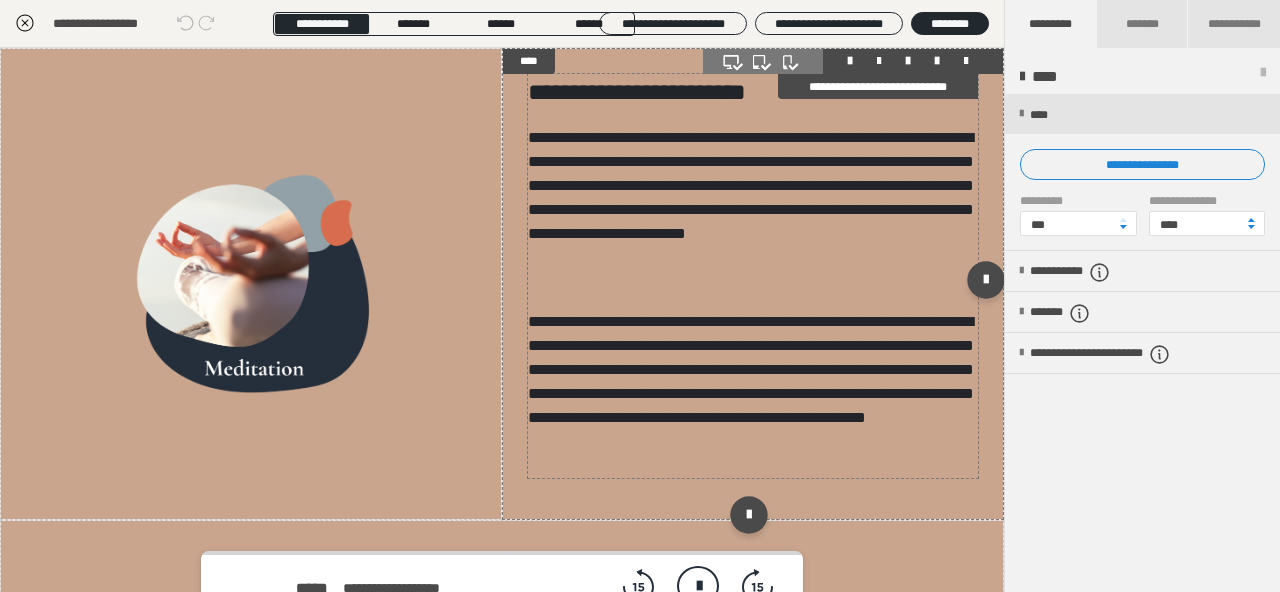 click on "**********" at bounding box center (753, 394) 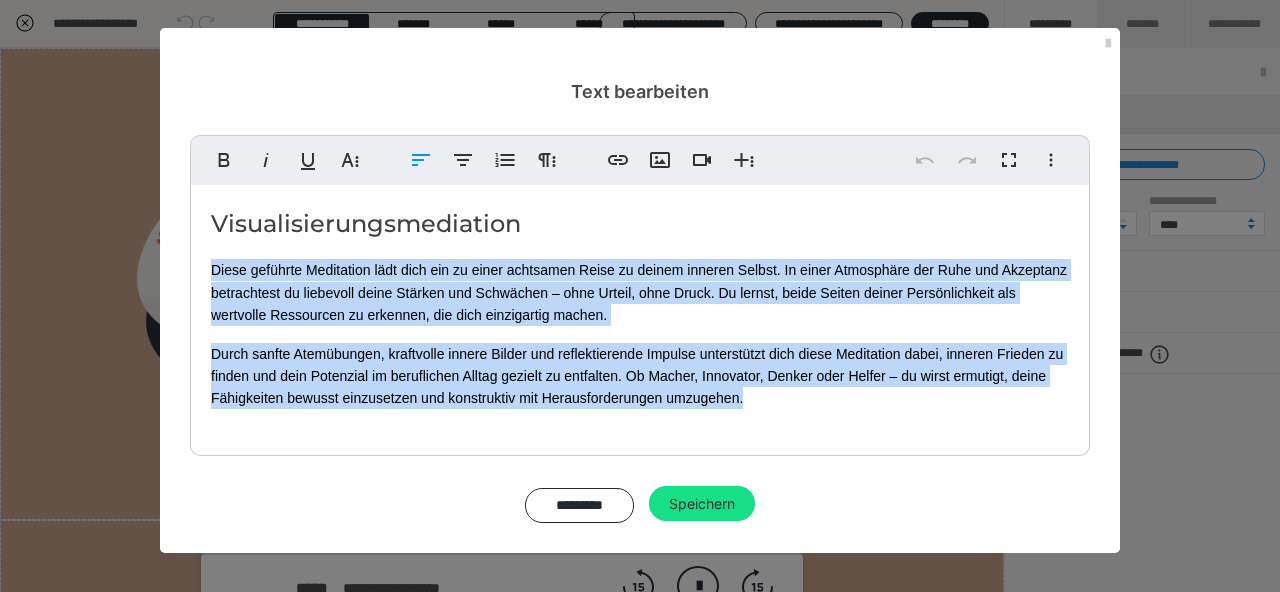 drag, startPoint x: 207, startPoint y: 269, endPoint x: 834, endPoint y: 426, distance: 646.3575 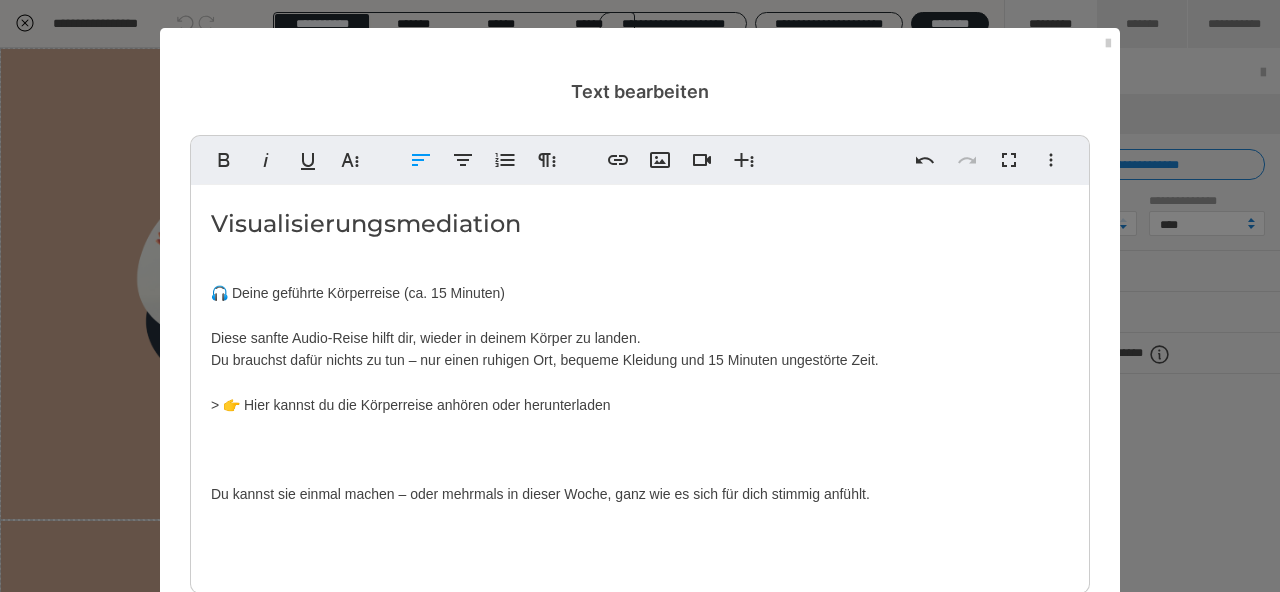 scroll, scrollTop: 5759, scrollLeft: 0, axis: vertical 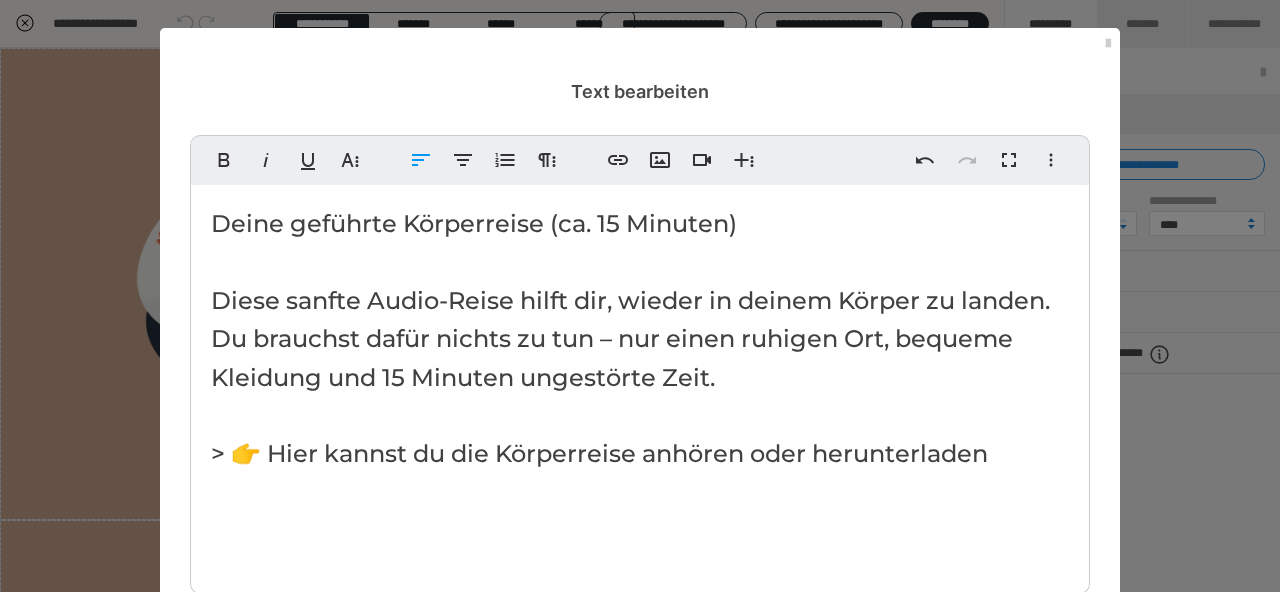 click on "Deine geführte Körperreise (ca. 15 Minuten) Diese sanfte Audio-Reise hilft dir, wieder in deinem Körper zu landen. Du brauchst dafür nichts zu tun – nur einen ruhigen Ort, bequeme Kleidung und 15 Minuten ungestörte Zeit. > 👉 Hier kannst du die Körperreise anhören oder herunterladen Du kannst sie einmal machen – oder mehrmals in dieser Woche, ganz wie es sich für dich stimmig anfühlt." at bounding box center [640, 473] 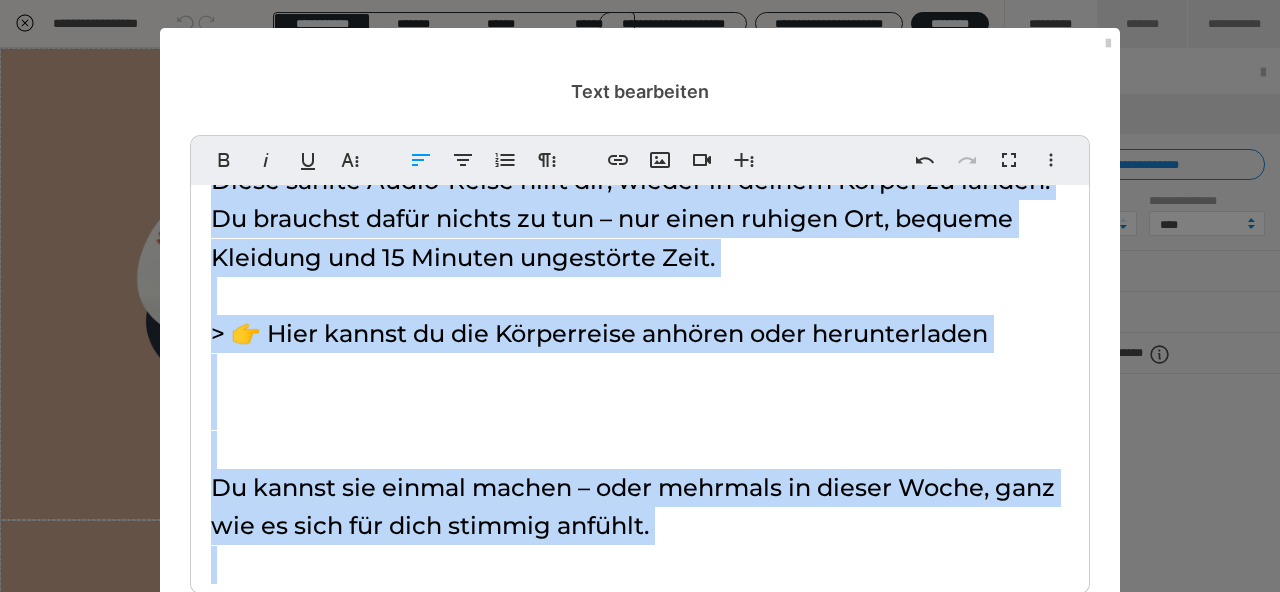 scroll, scrollTop: 159, scrollLeft: 0, axis: vertical 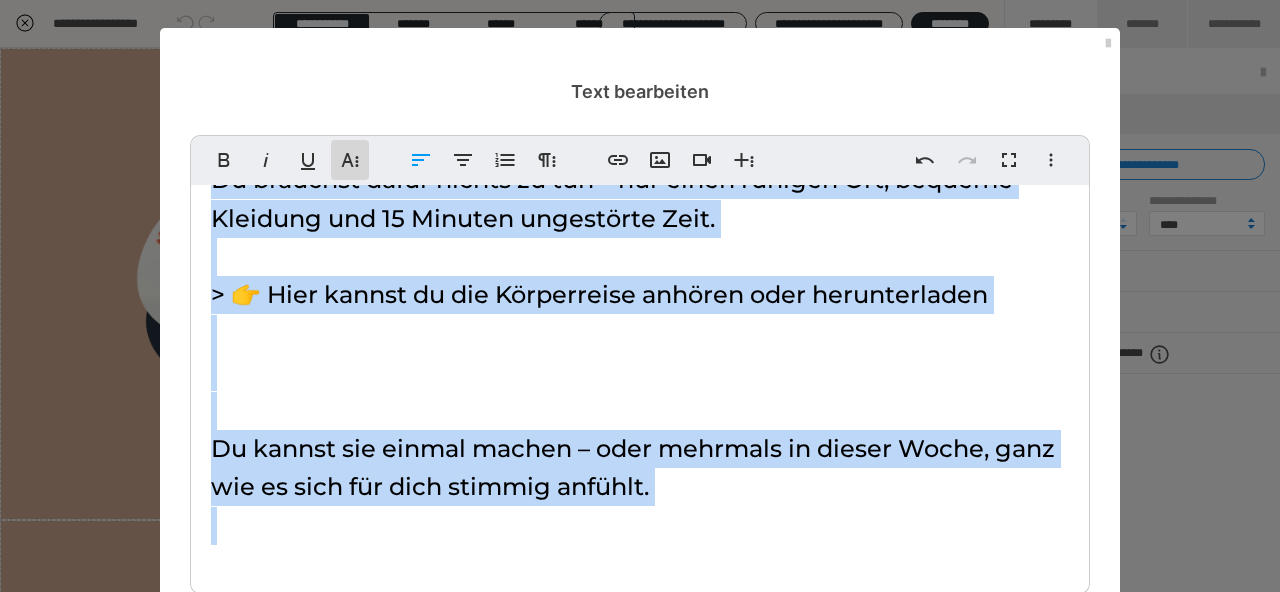 click 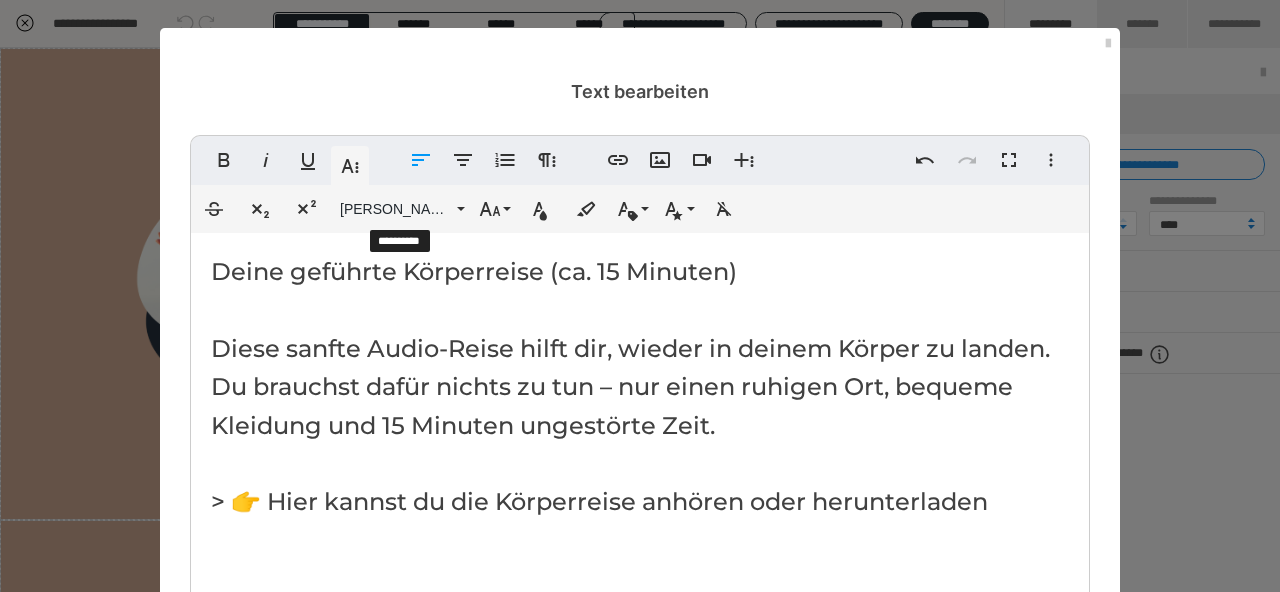 scroll, scrollTop: 159, scrollLeft: 0, axis: vertical 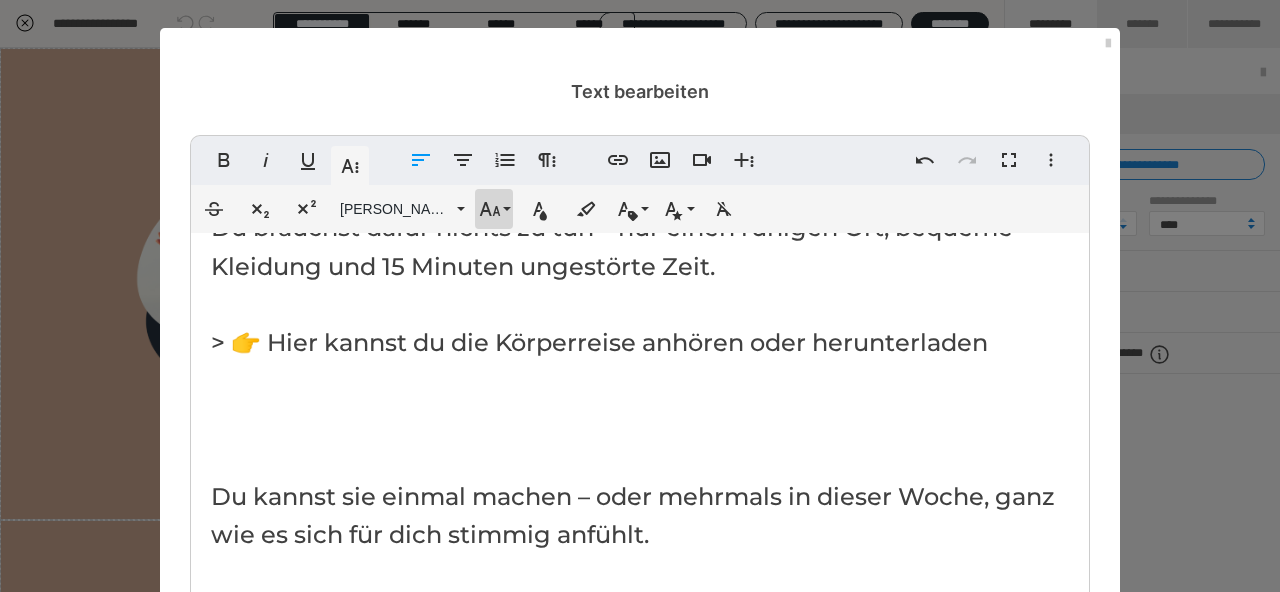 click 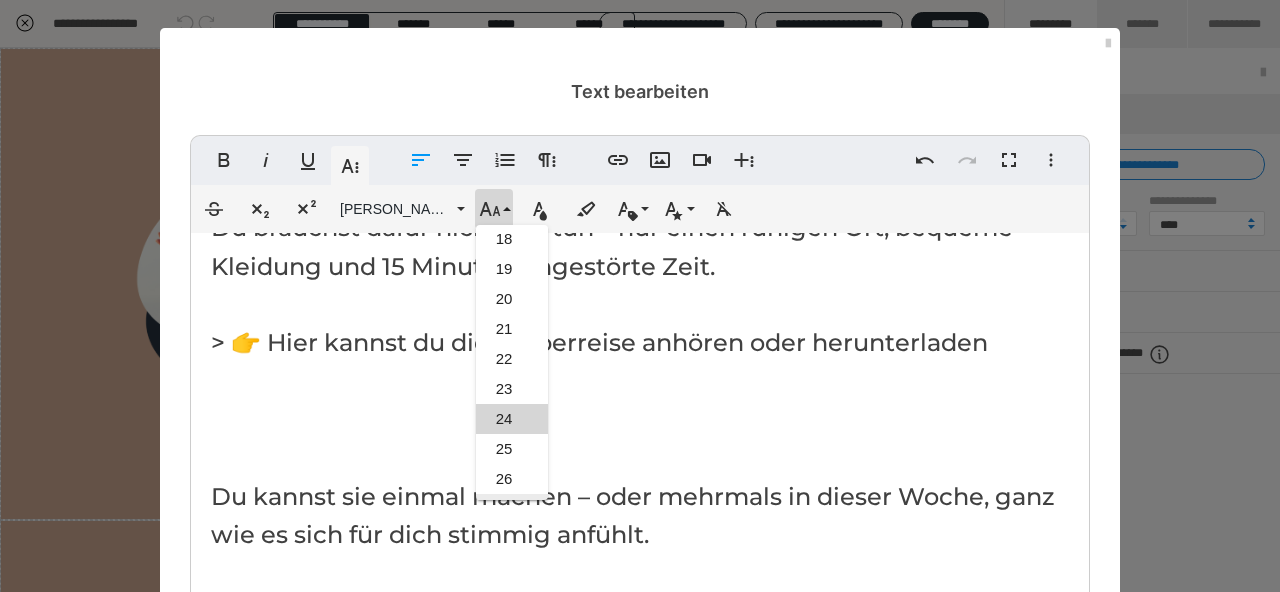 scroll, scrollTop: 518, scrollLeft: 0, axis: vertical 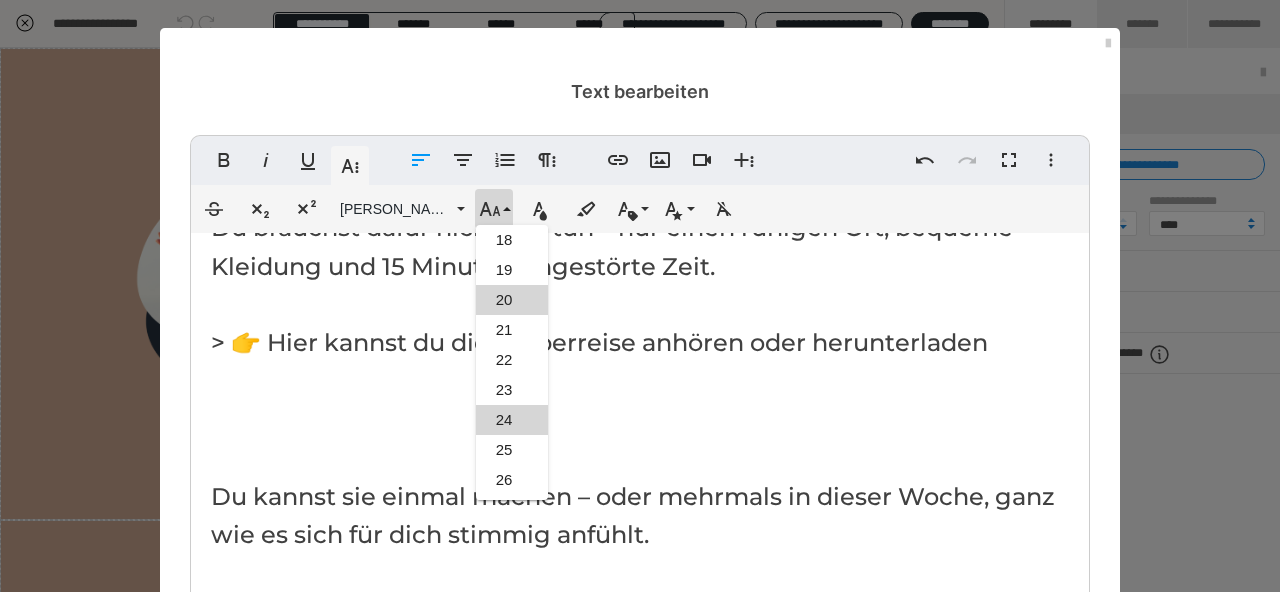 click on "20" at bounding box center [512, 300] 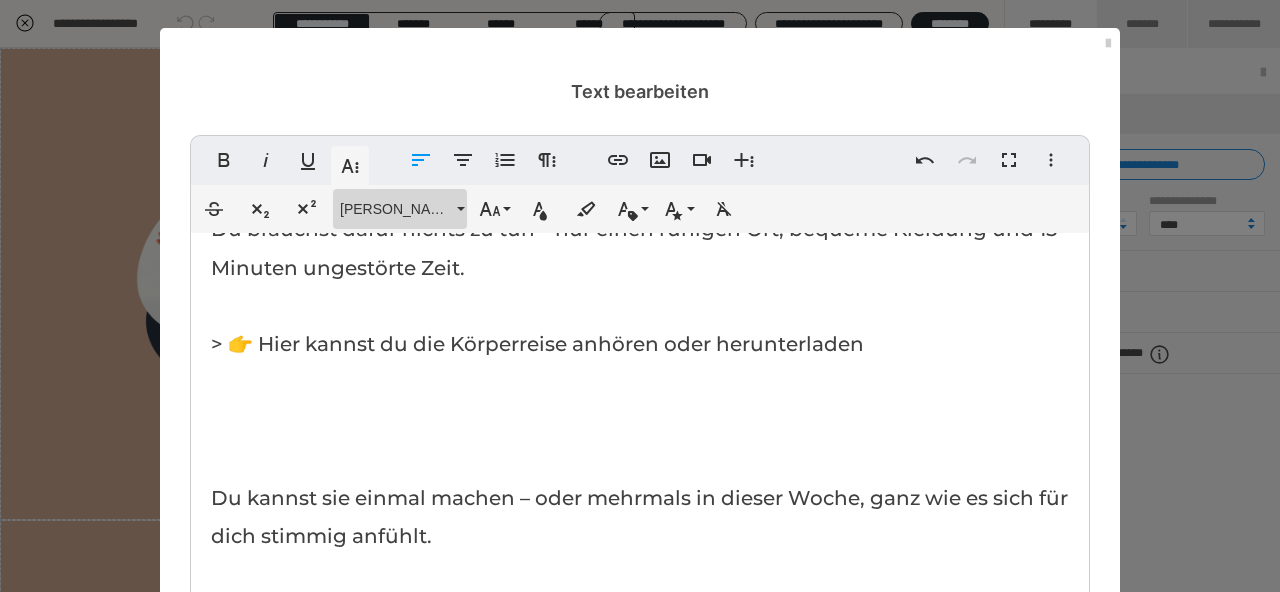 click on "[PERSON_NAME]" at bounding box center [396, 209] 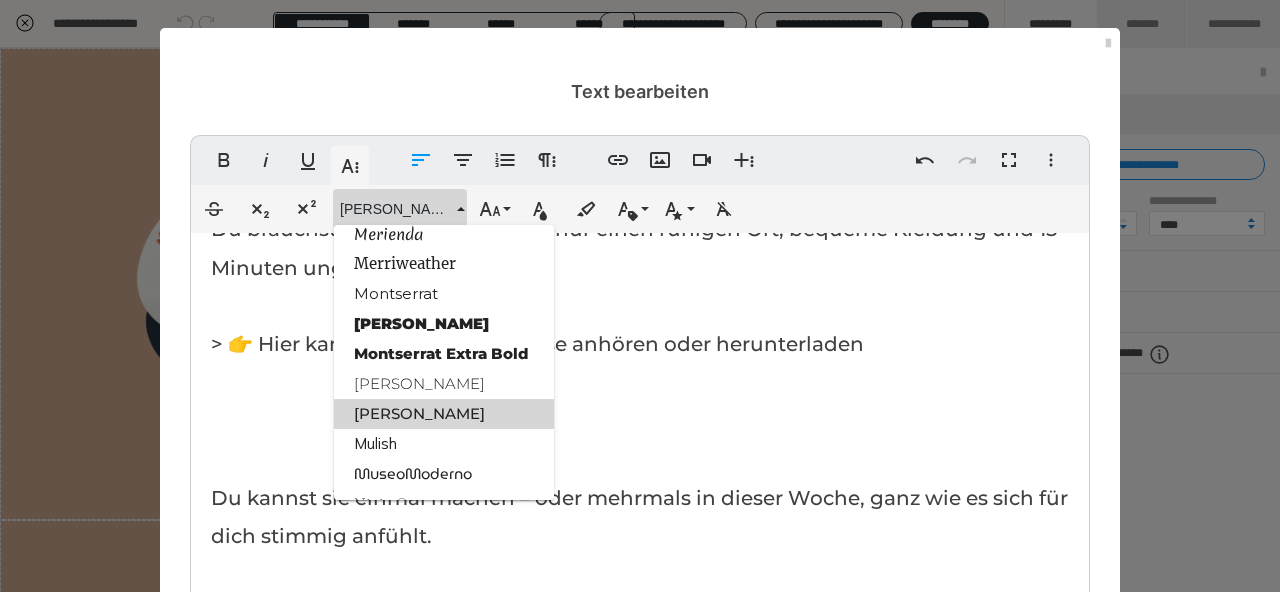 scroll, scrollTop: 1828, scrollLeft: 0, axis: vertical 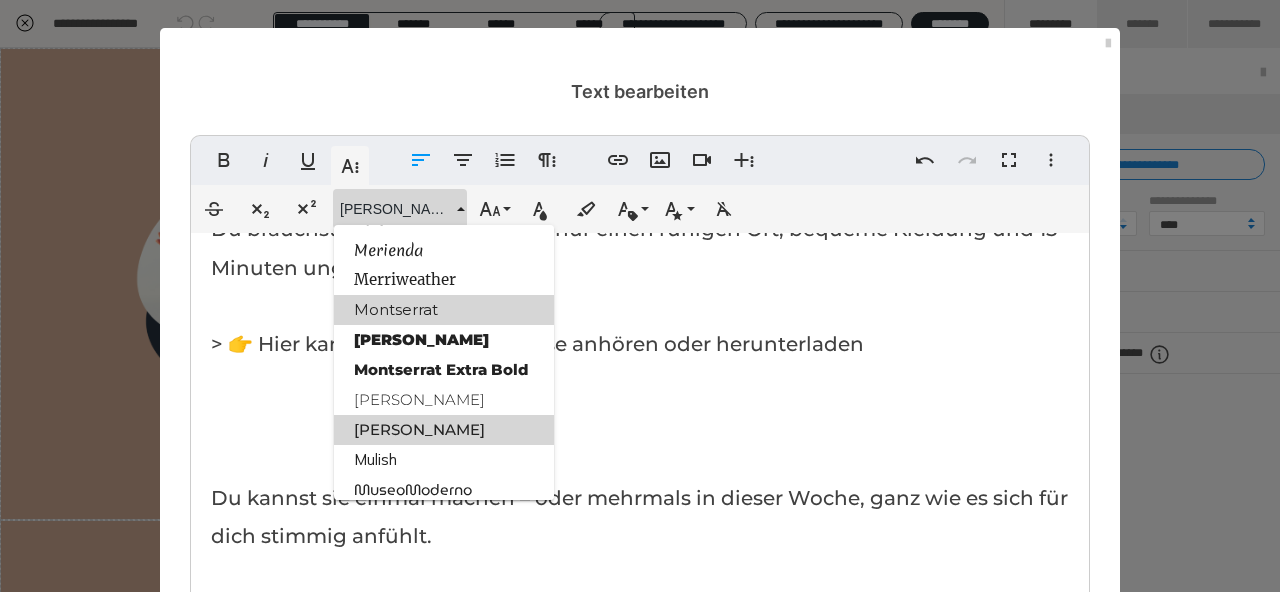 click on "Montserrat" at bounding box center [444, 310] 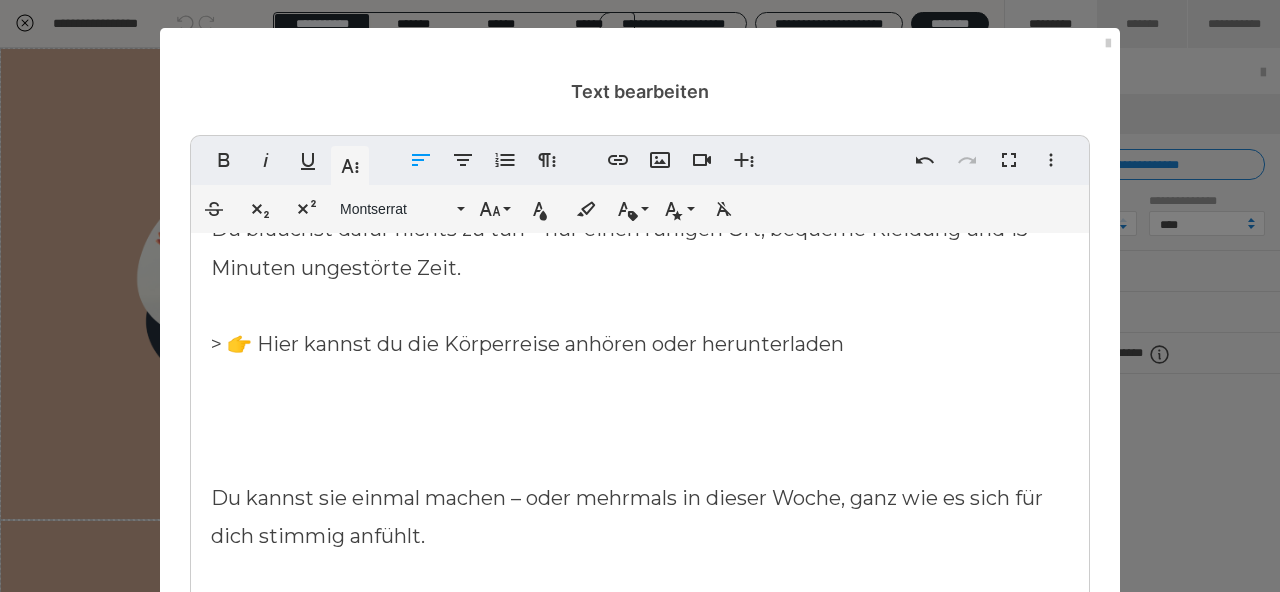 scroll, scrollTop: 271, scrollLeft: 0, axis: vertical 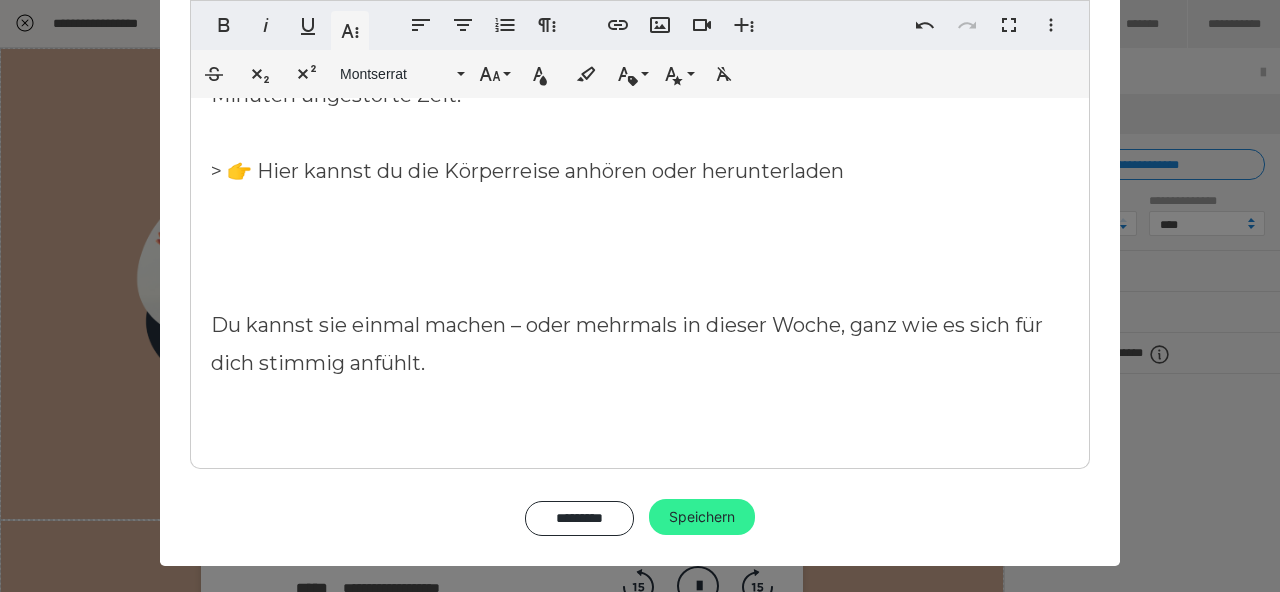 click on "Speichern" at bounding box center (702, 517) 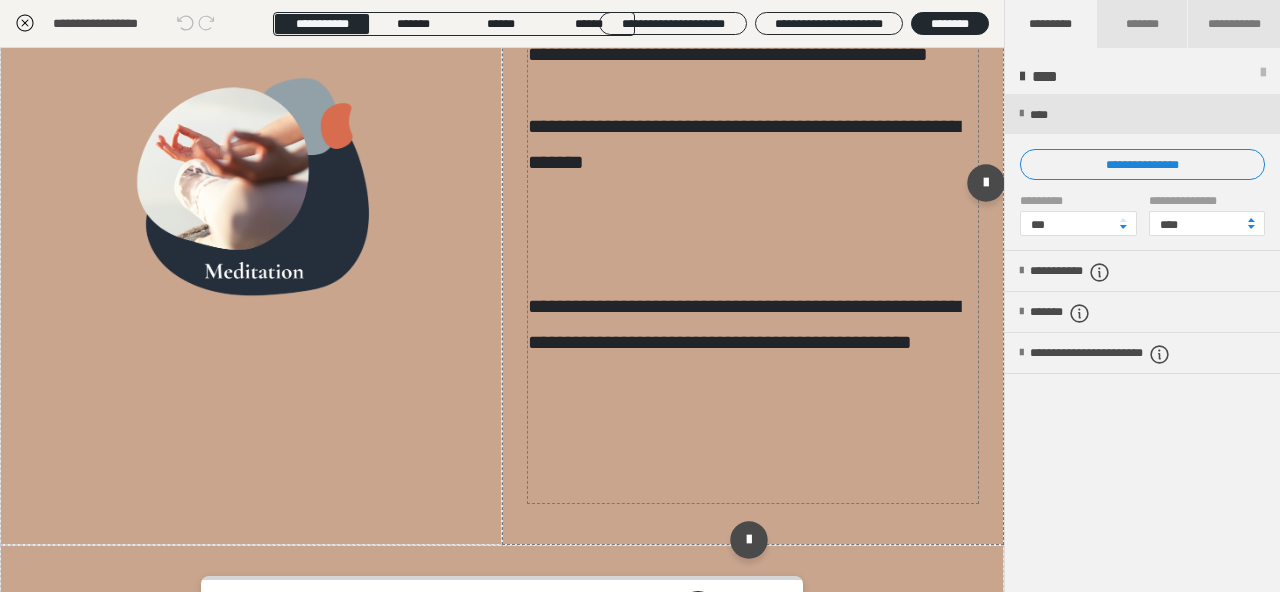 scroll, scrollTop: 143, scrollLeft: 0, axis: vertical 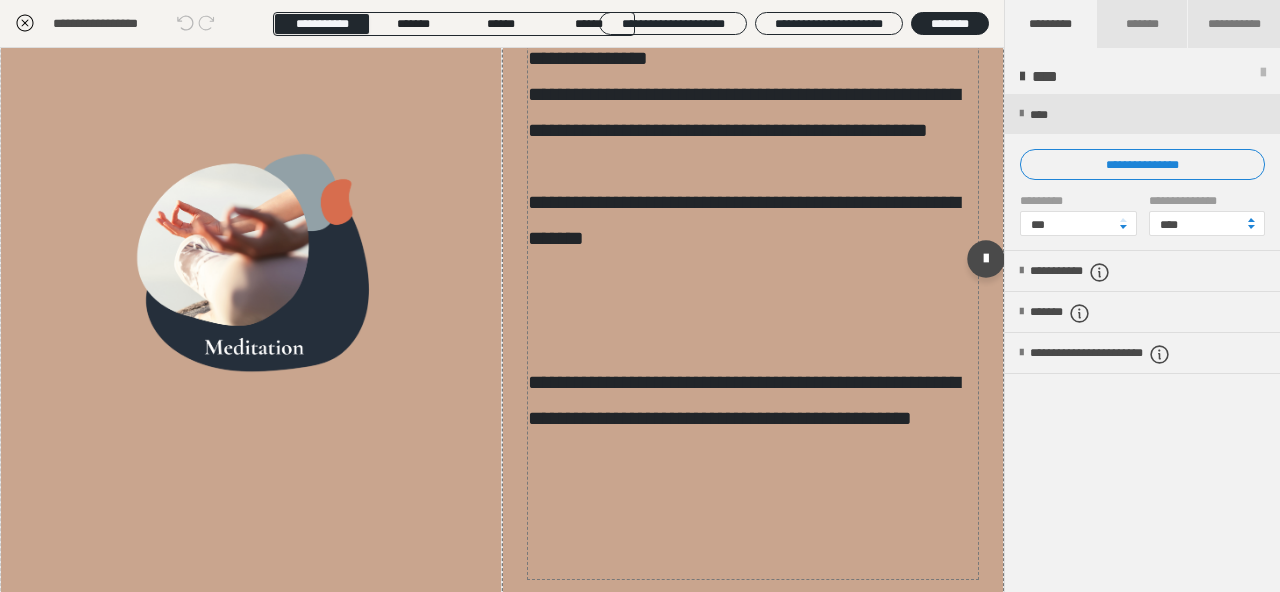 click on "**********" at bounding box center (753, 255) 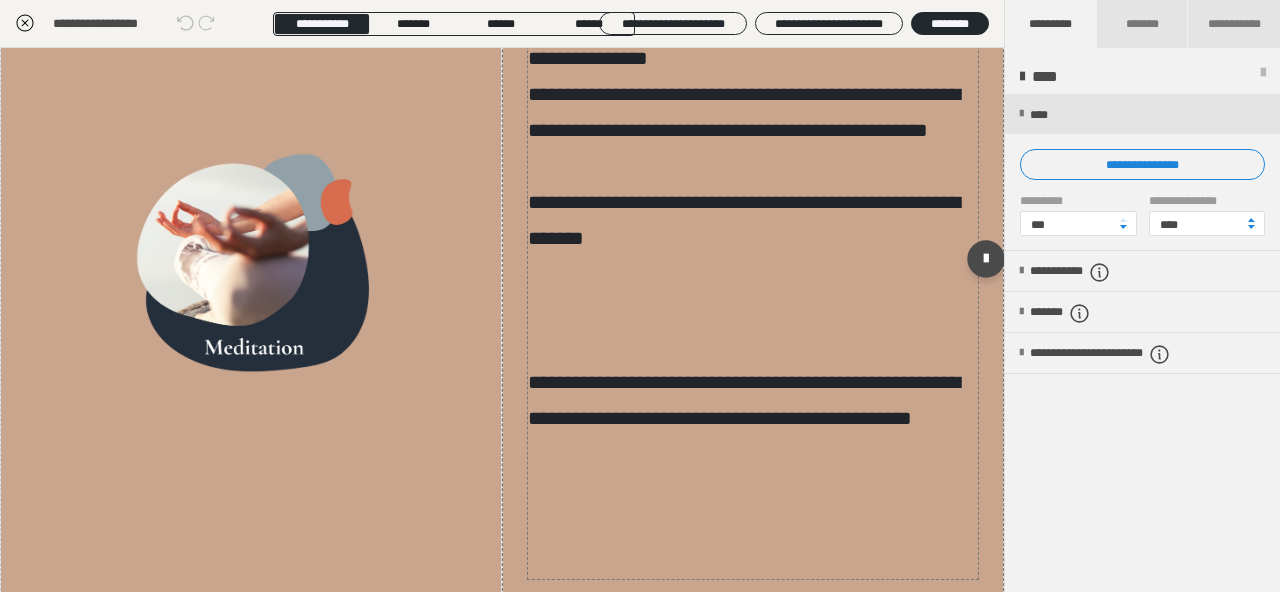 click on "**********" at bounding box center (753, 255) 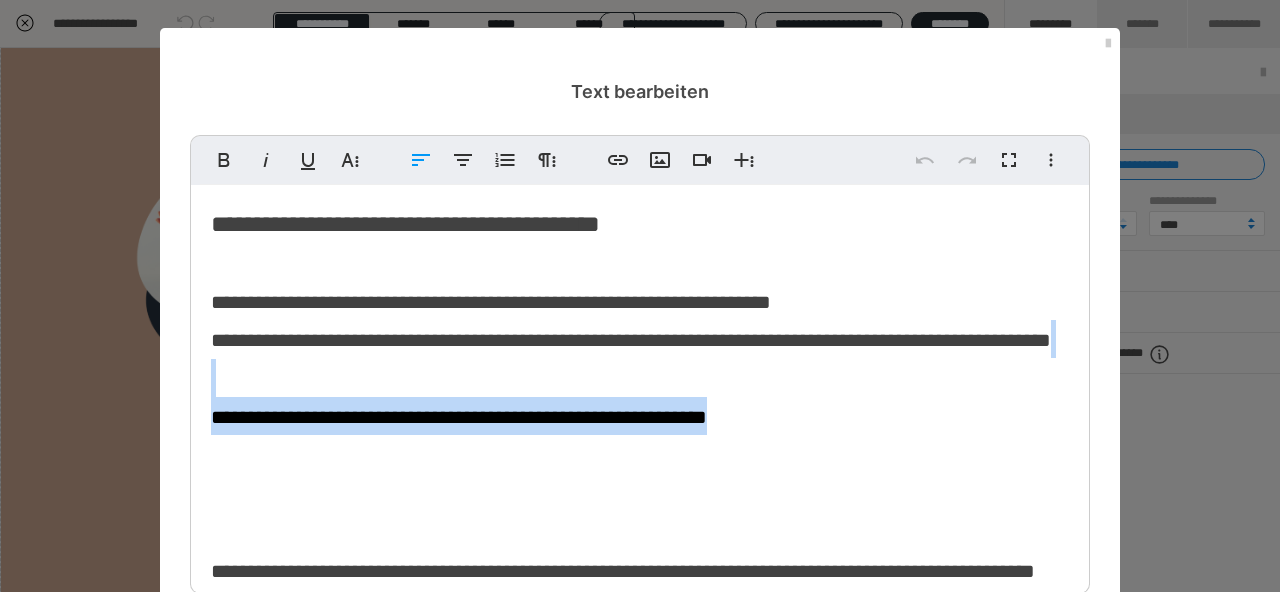 drag, startPoint x: 876, startPoint y: 456, endPoint x: 257, endPoint y: 430, distance: 619.5458 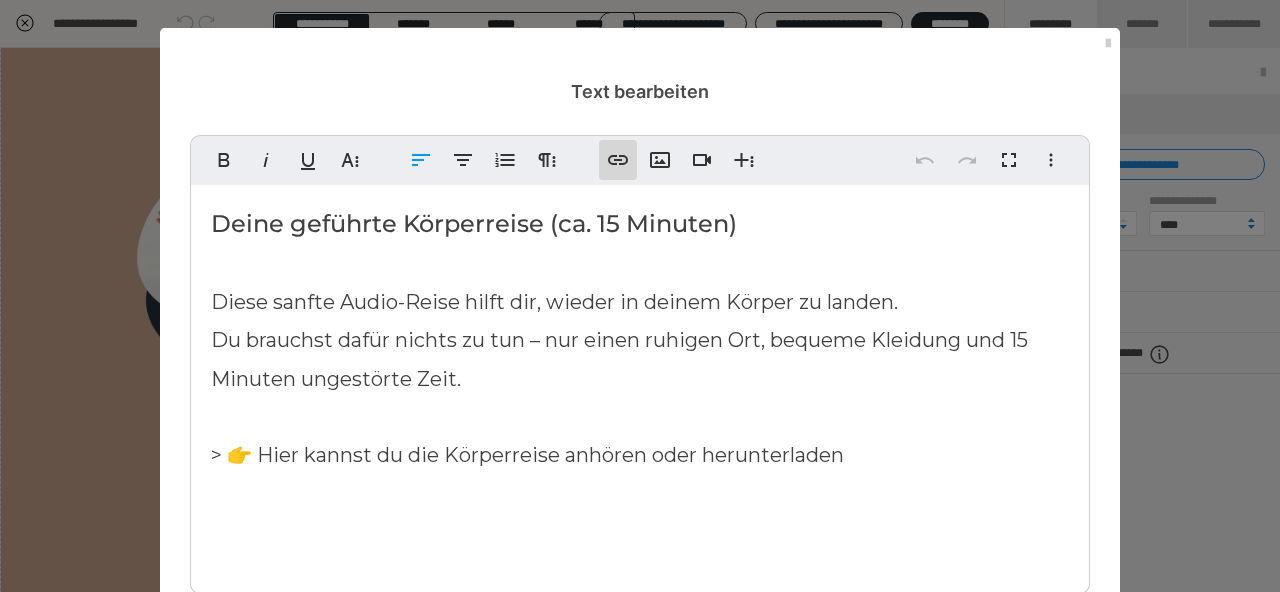 click 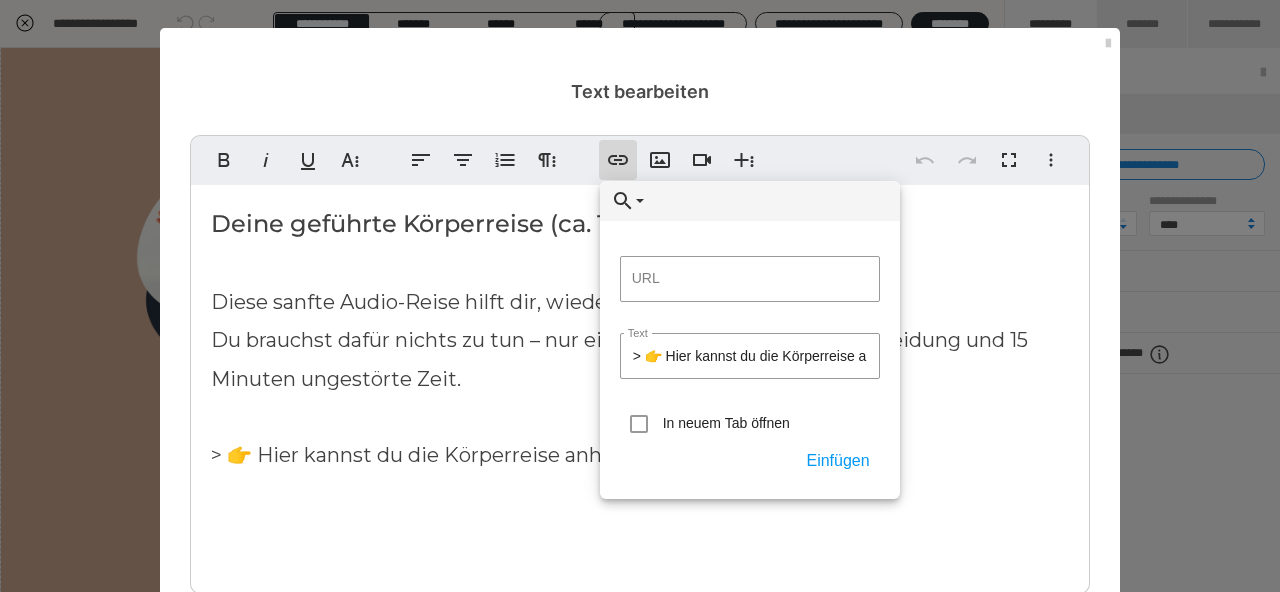 click on "Deine geführte Körperreise (ca. 15 Minuten) Diese sanfte Audio-Reise hilft dir, wieder in deinem Körper zu landen. Du brauchst dafür nichts zu tun – nur einen ruhigen Ort, bequeme Kleidung und 15 Minuten ungestörte Zeit. > 👉 Hier kannst du die Körperreise anhören oder herunterladen Du kannst sie einmal machen – oder mehrmals in dieser Woche, ganz wie es sich für dich stimmig anfühlt." at bounding box center (640, 454) 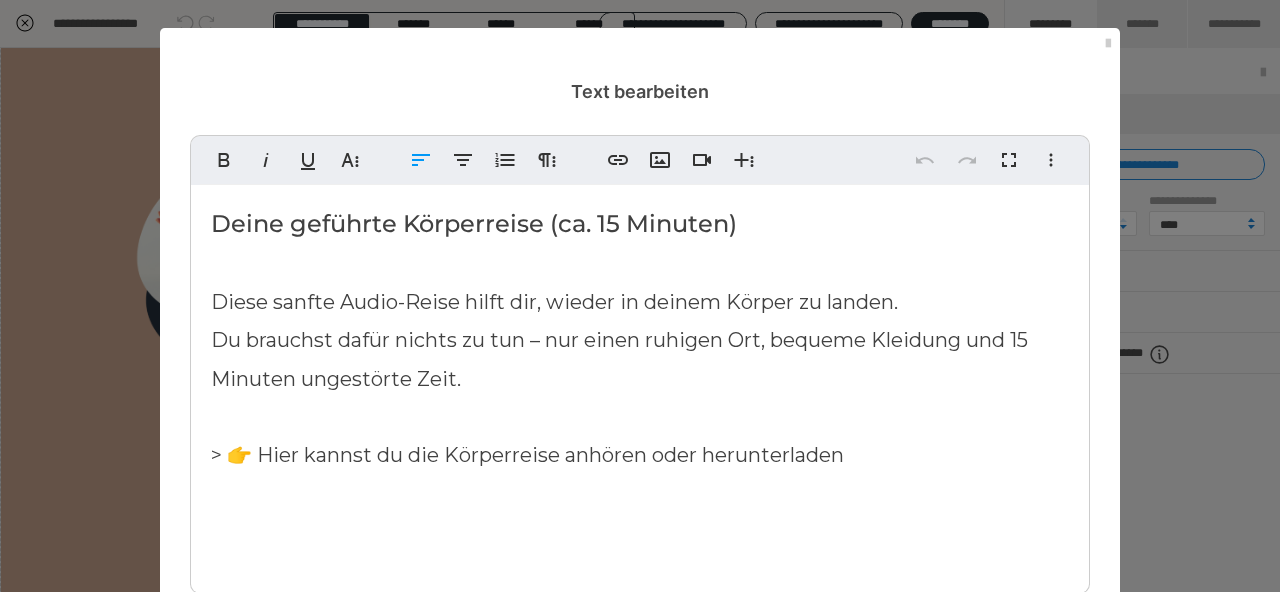 click on "Diese sanfte Audio-Reise hilft dir, wieder in deinem Körper zu landen. Du brauchst dafür nichts zu tun – nur einen ruhigen Ort, bequeme Kleidung und 15 Minuten ungestörte Zeit. > 👉 Hier kannst du die Körperreise anhören oder herunterladen Du kannst sie einmal machen – oder mehrmals in dieser Woche, ganz wie es sich für dich stimmig anfühlt." at bounding box center (627, 475) 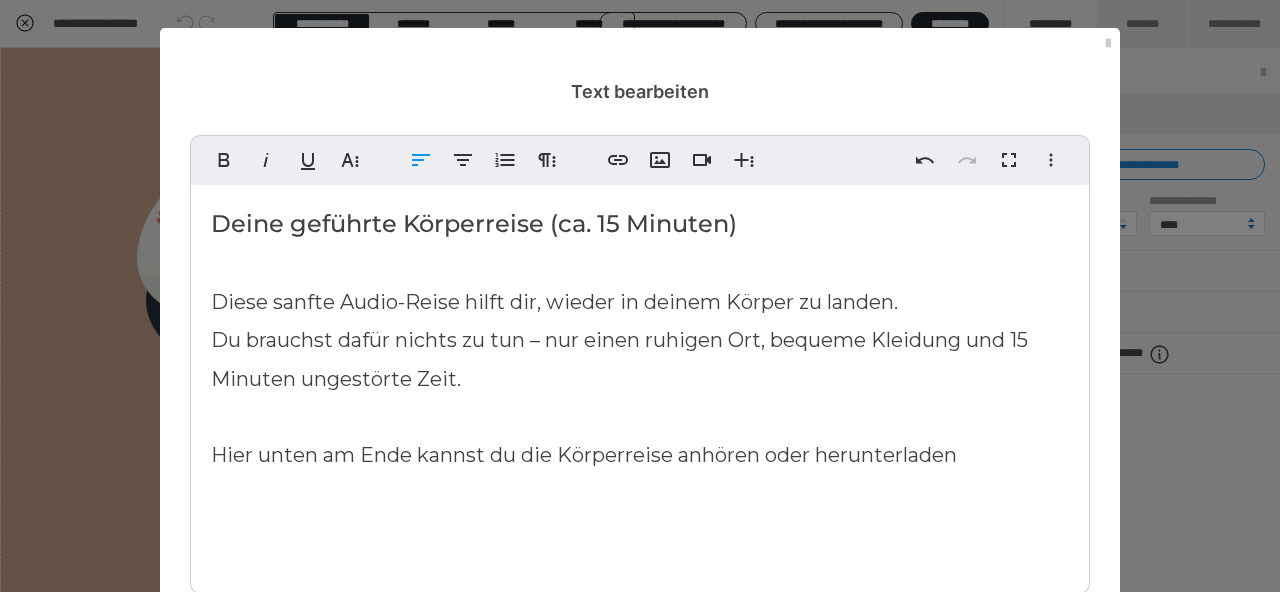 scroll, scrollTop: 156, scrollLeft: 0, axis: vertical 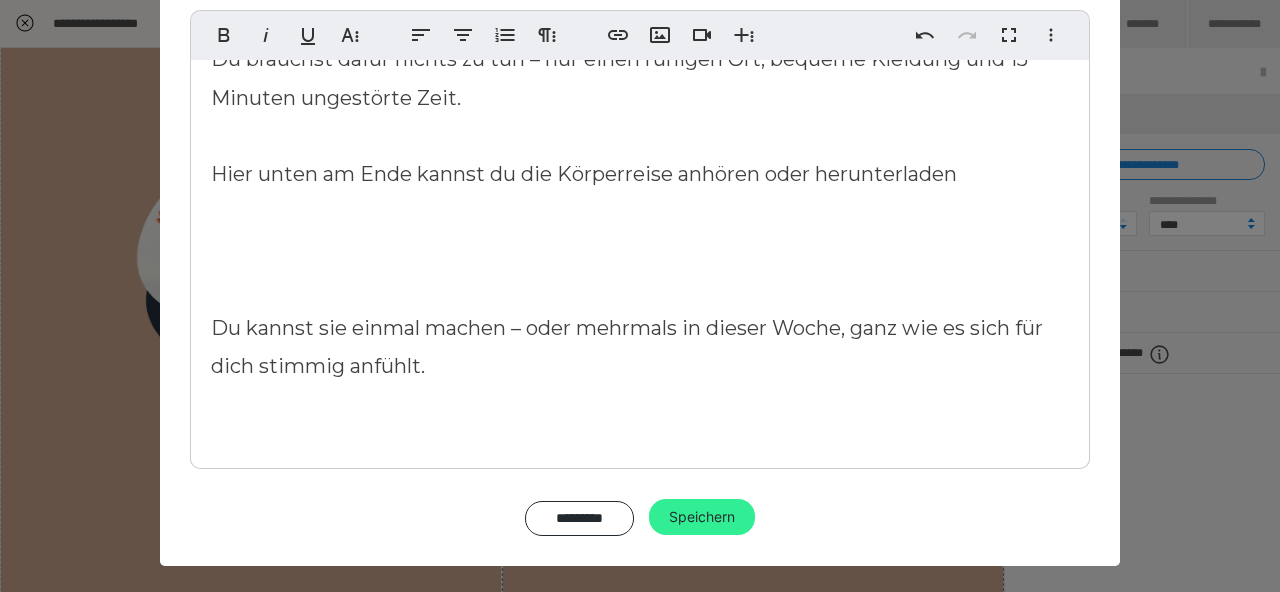 click on "Speichern" at bounding box center [702, 517] 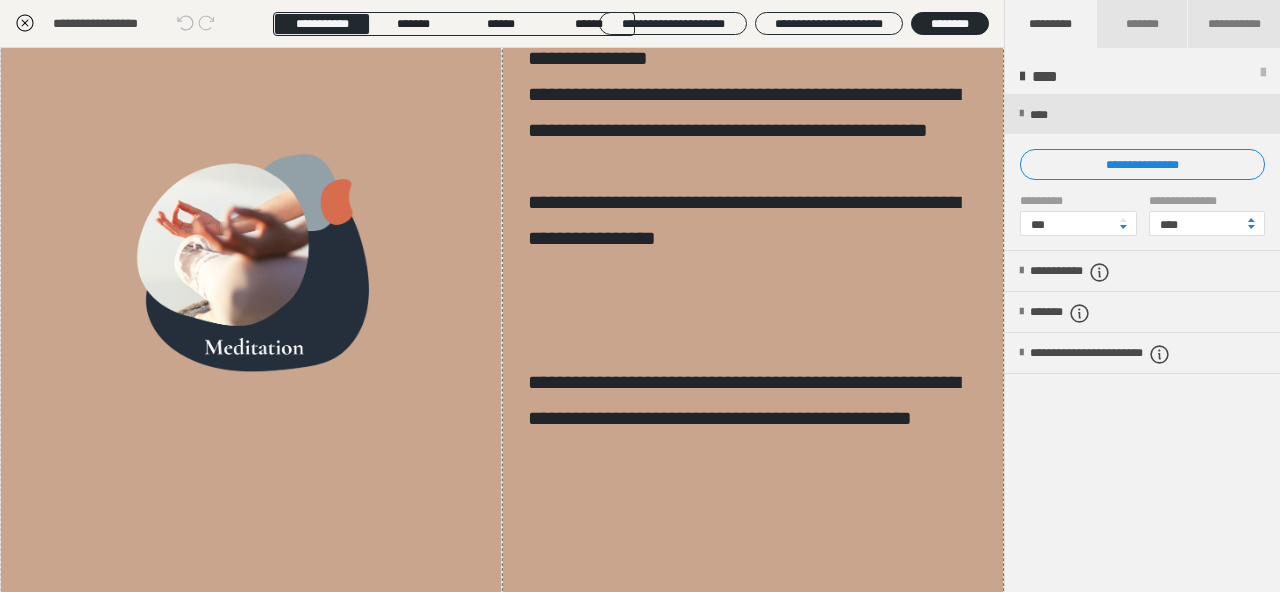 click 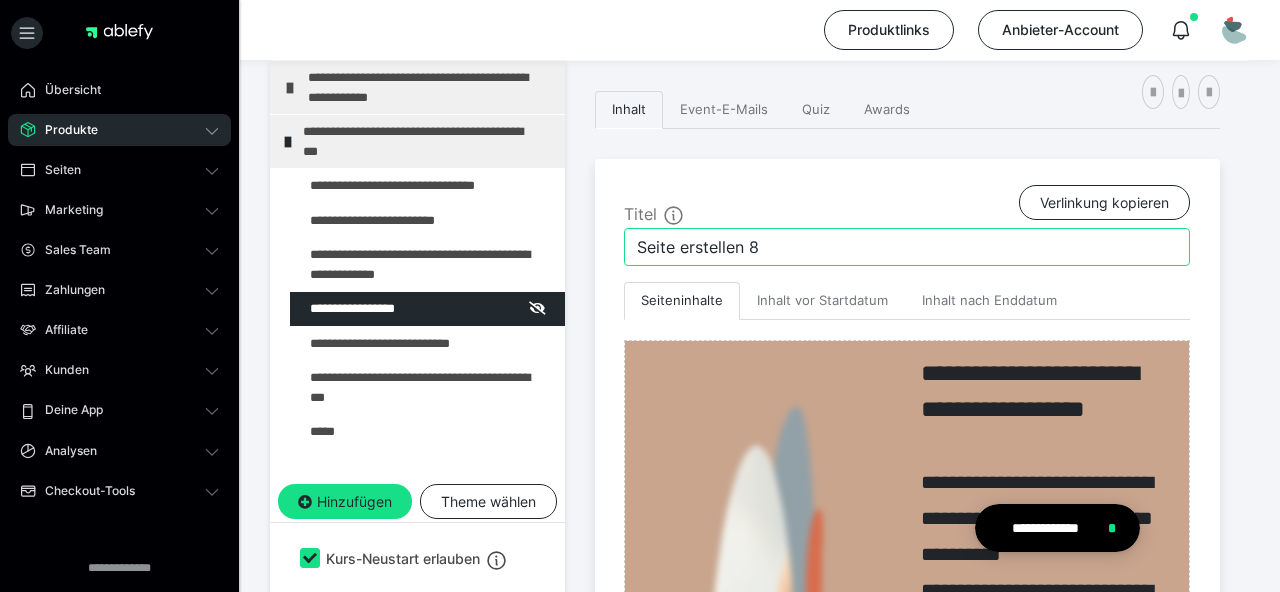 click on "Seite erstellen 8" at bounding box center (907, 247) 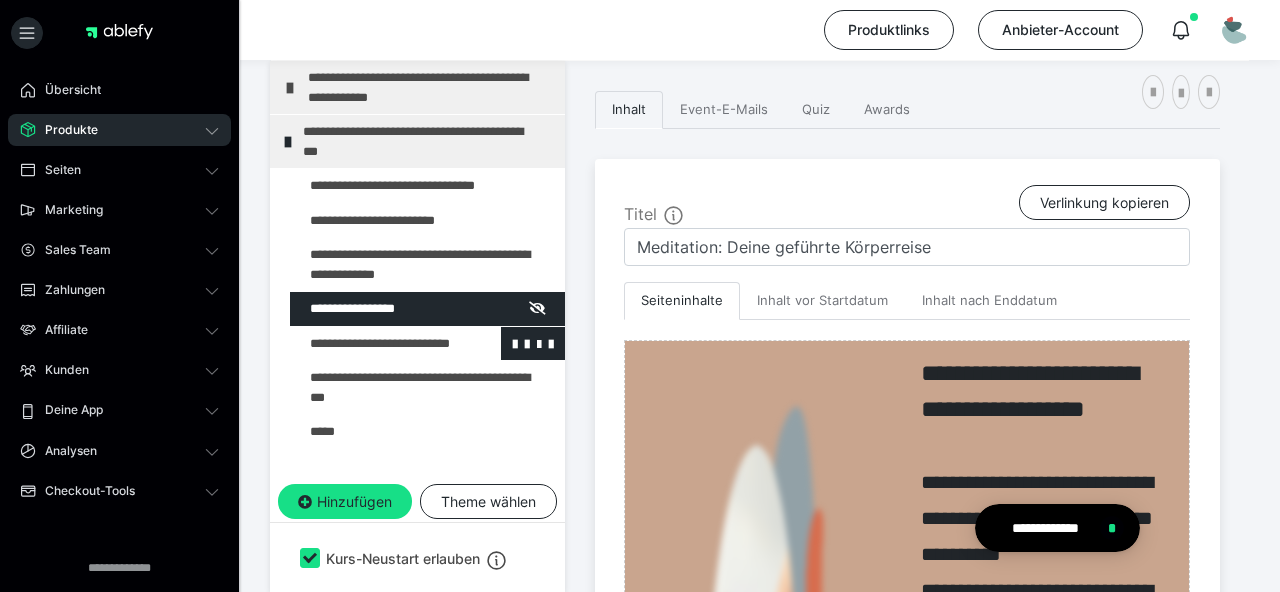click at bounding box center (375, 344) 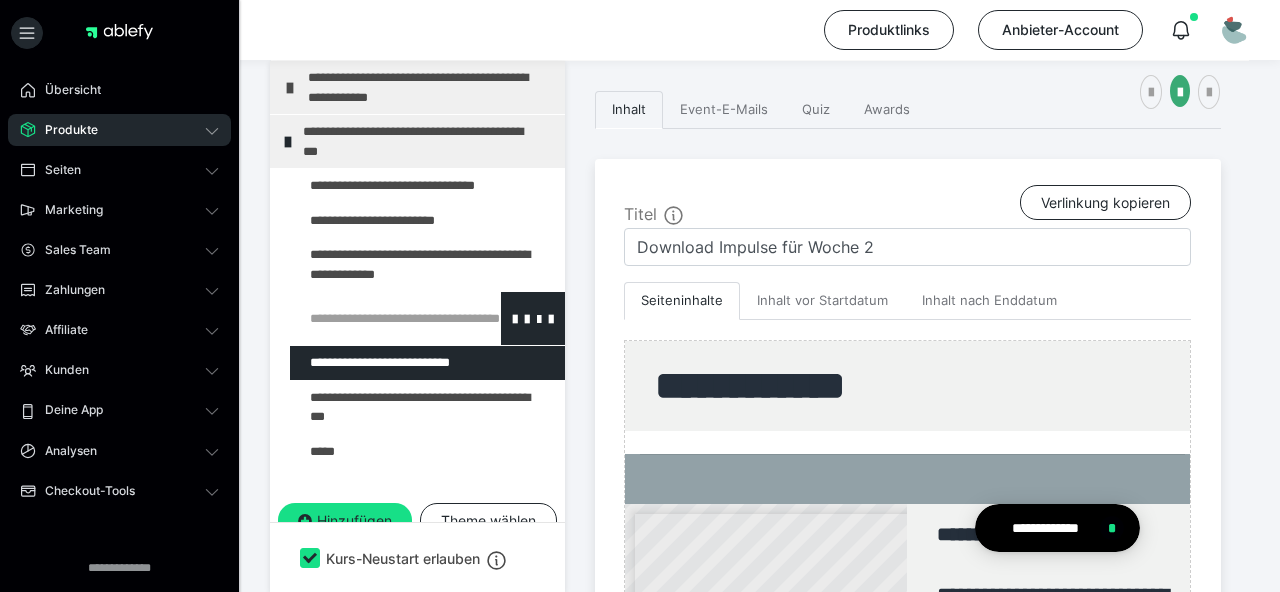click at bounding box center (375, 318) 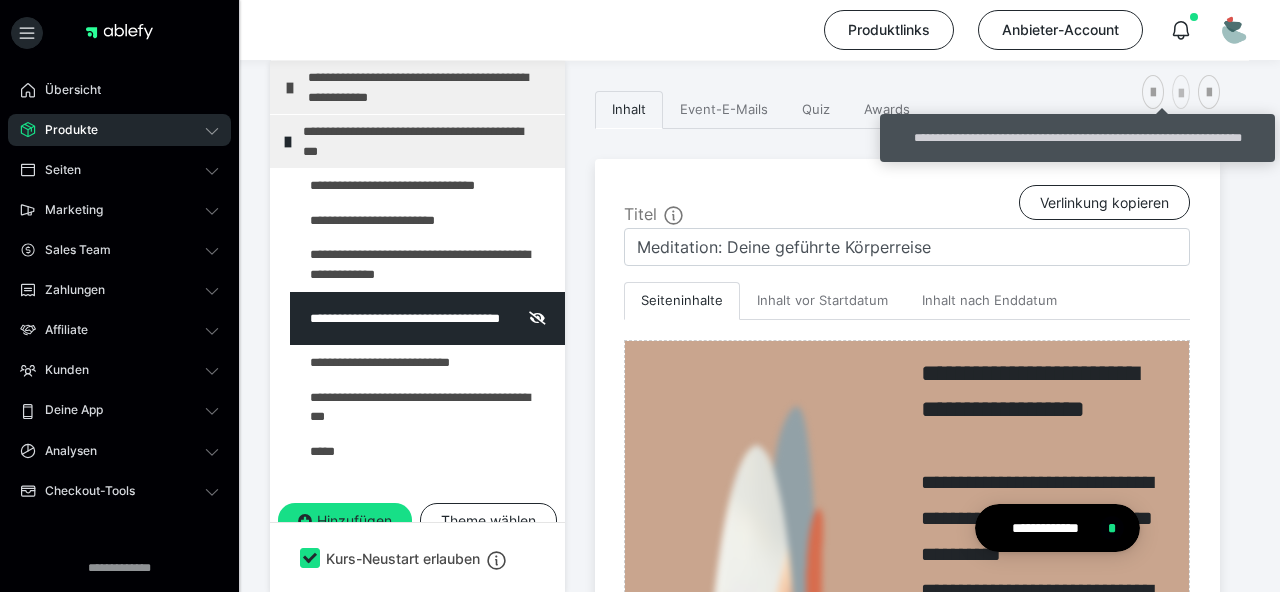 click at bounding box center [1181, 94] 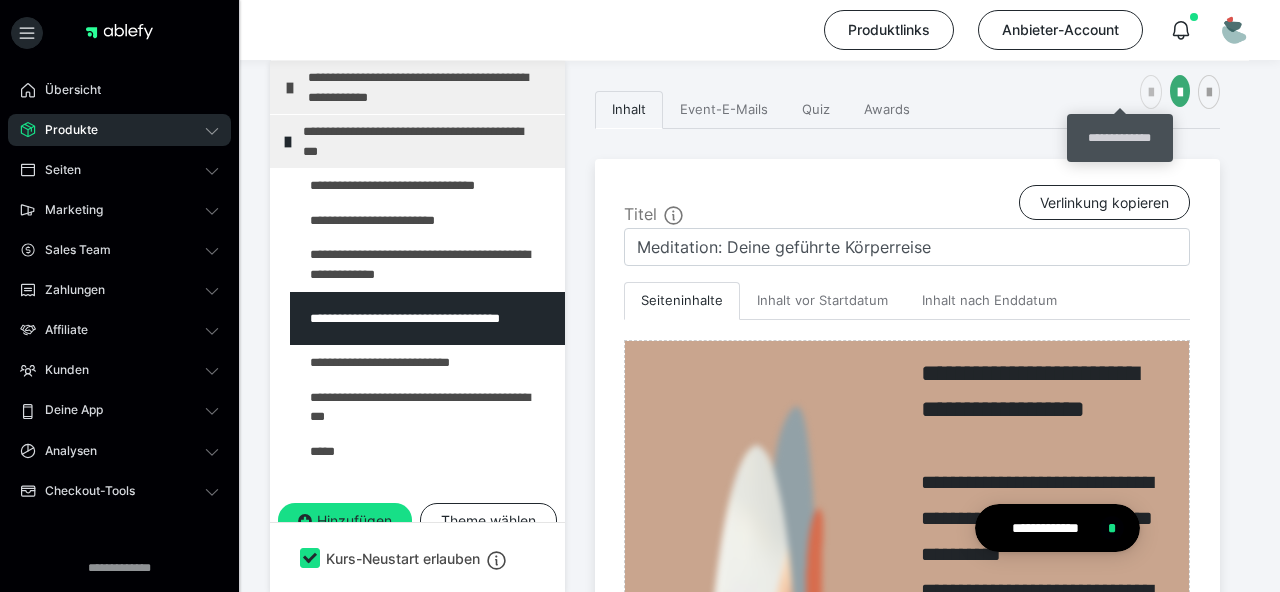 click at bounding box center [1151, 93] 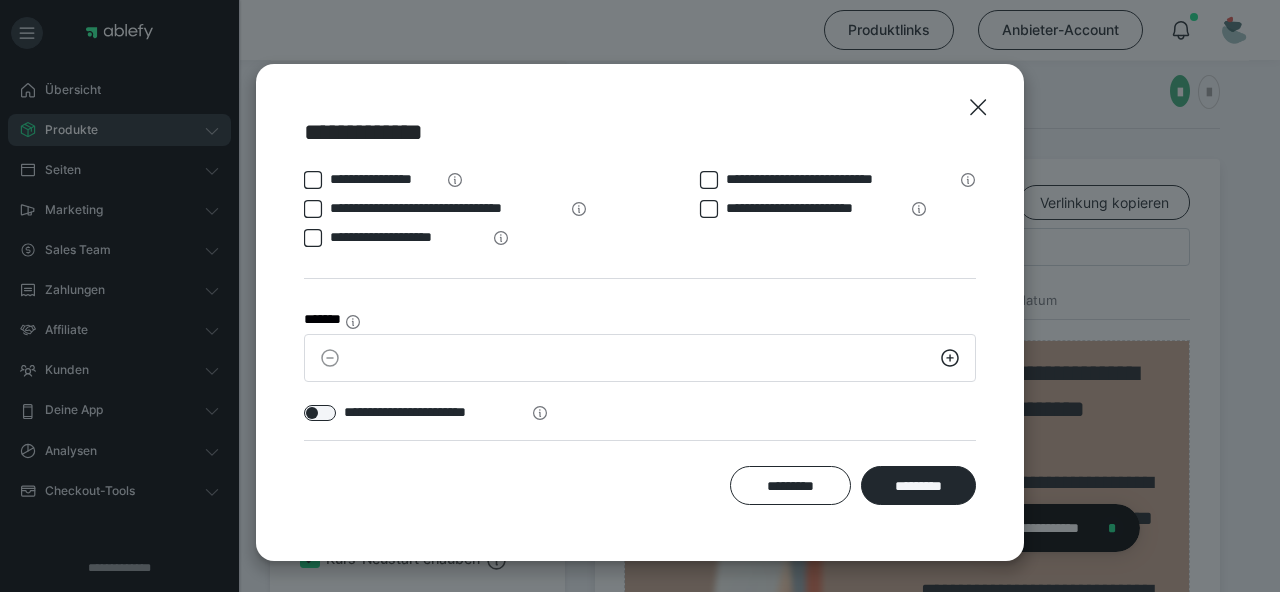click 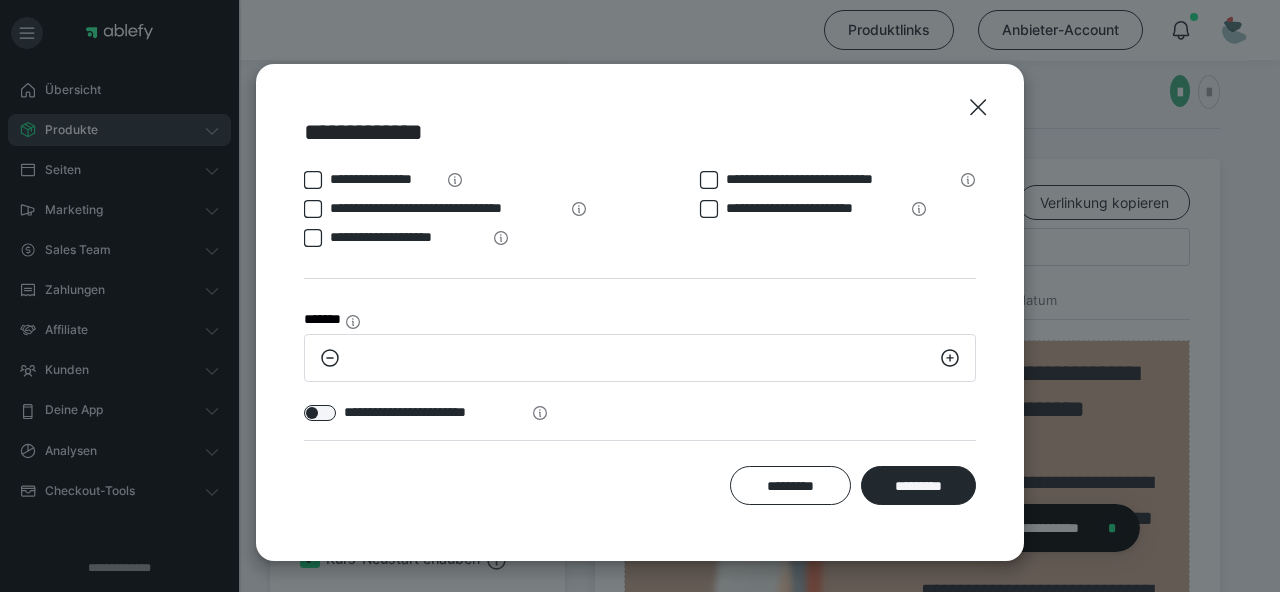 click 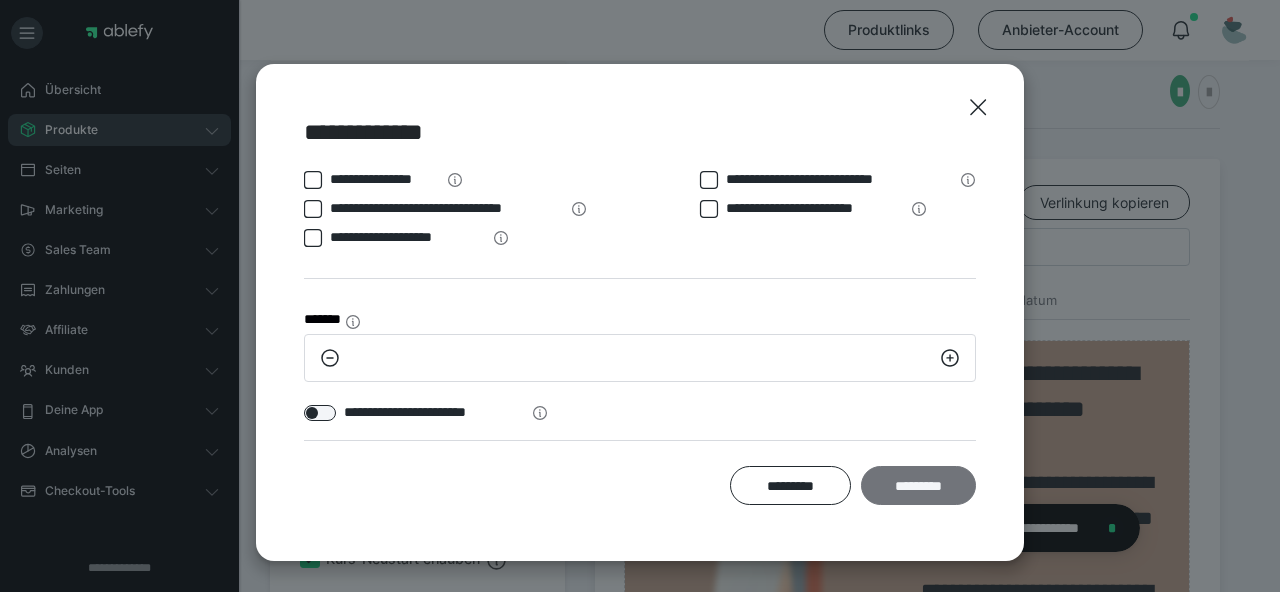 click on "*********" at bounding box center [918, 485] 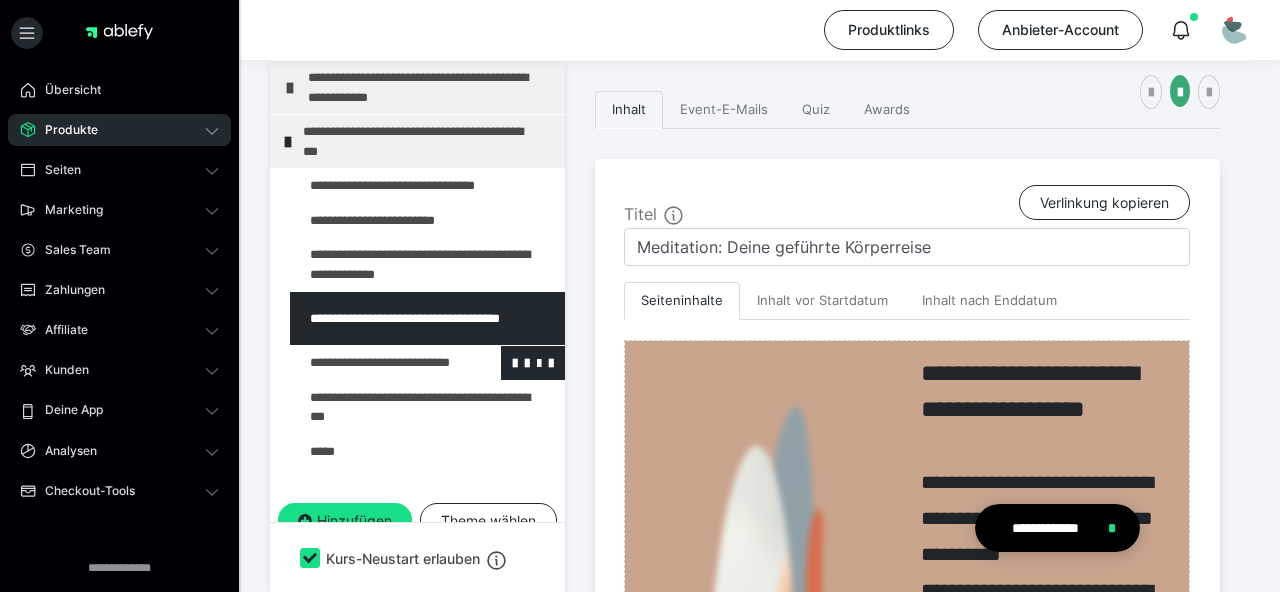 click at bounding box center [375, 363] 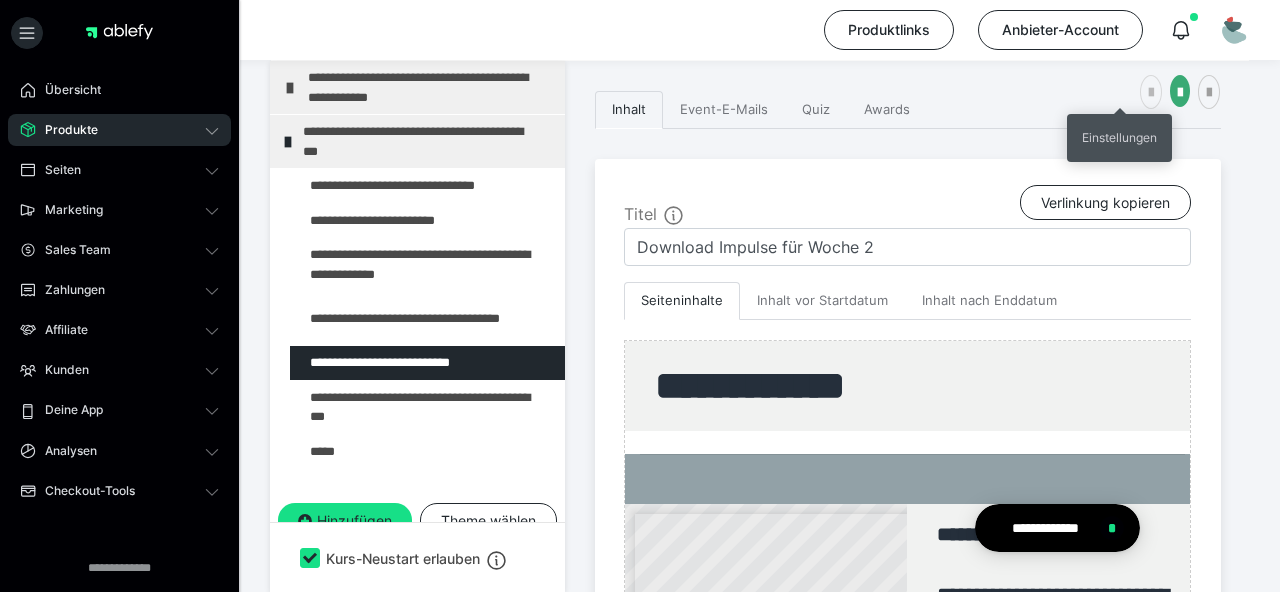 click at bounding box center (1151, 93) 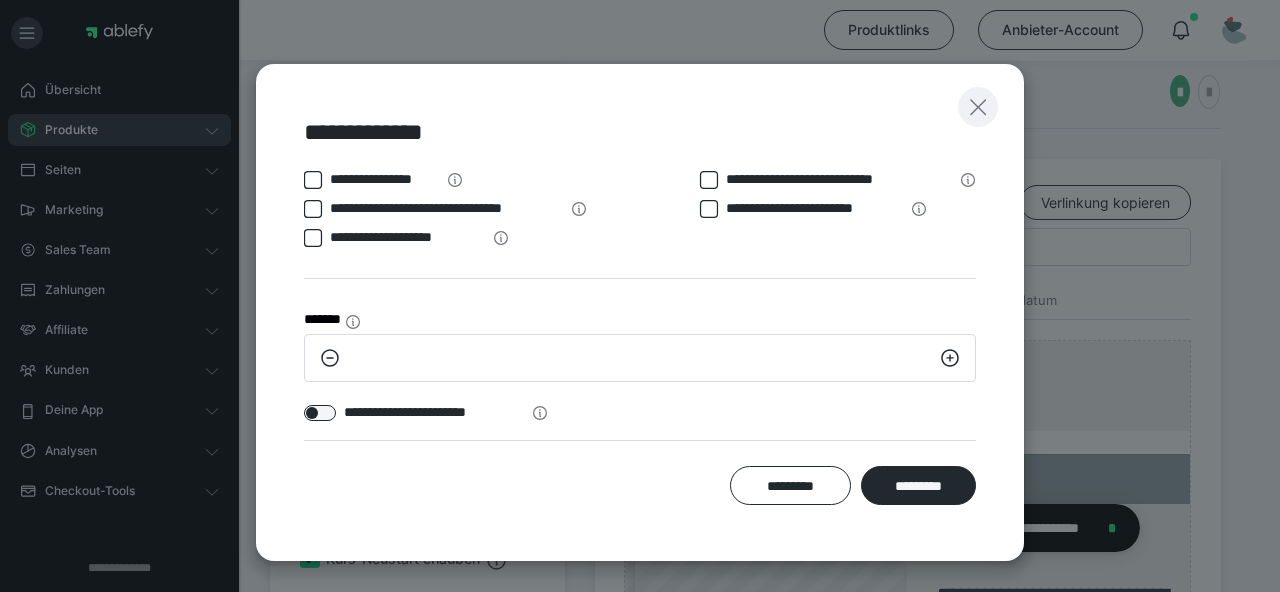 click at bounding box center [978, 107] 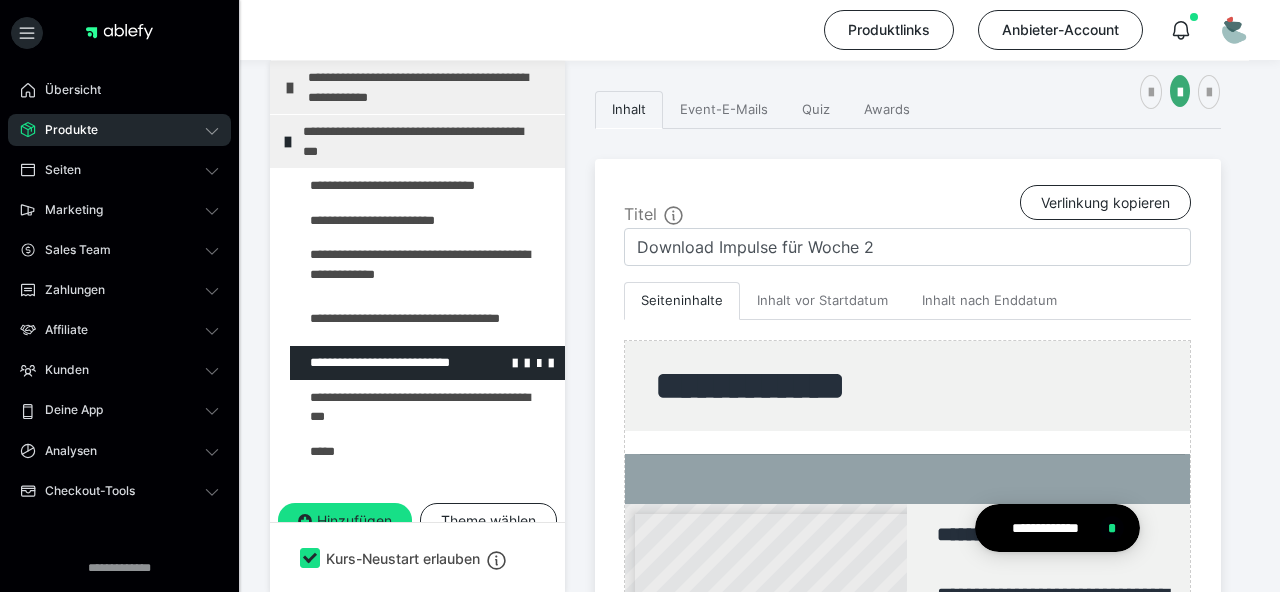 click at bounding box center (375, 363) 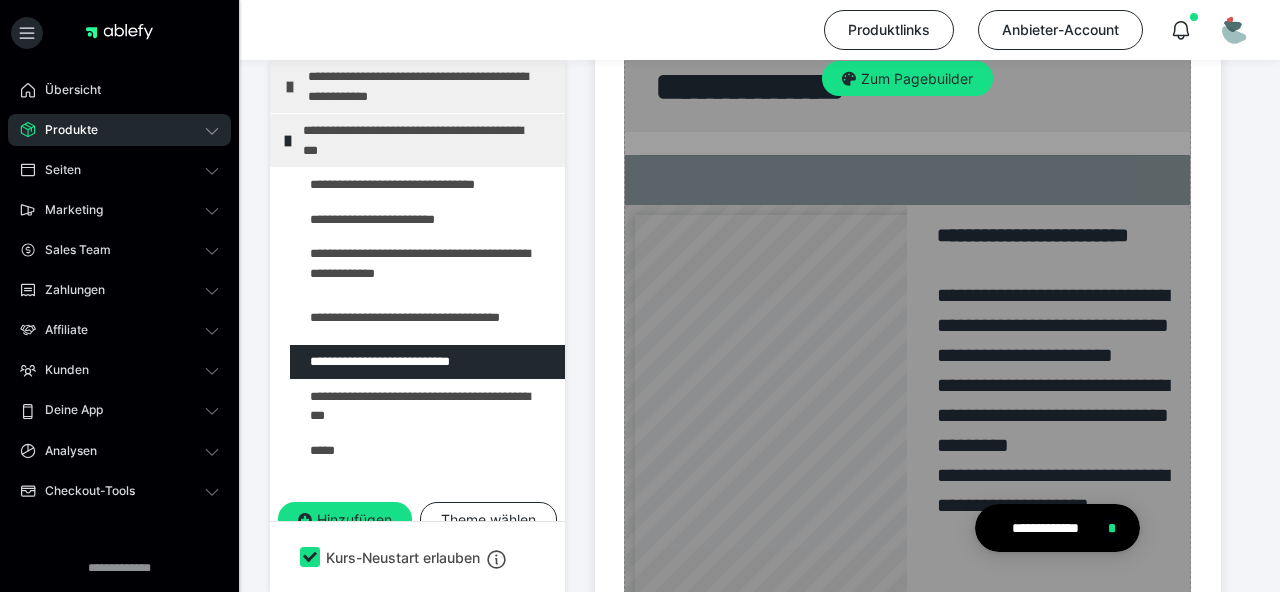 scroll, scrollTop: 720, scrollLeft: 0, axis: vertical 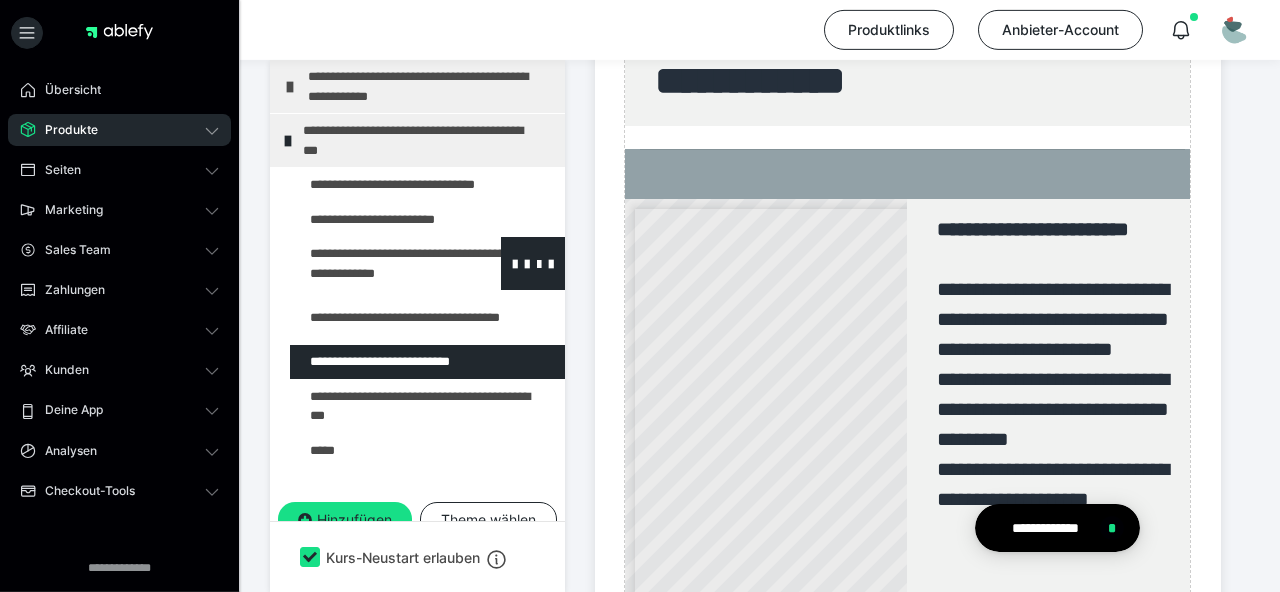 click at bounding box center [375, 263] 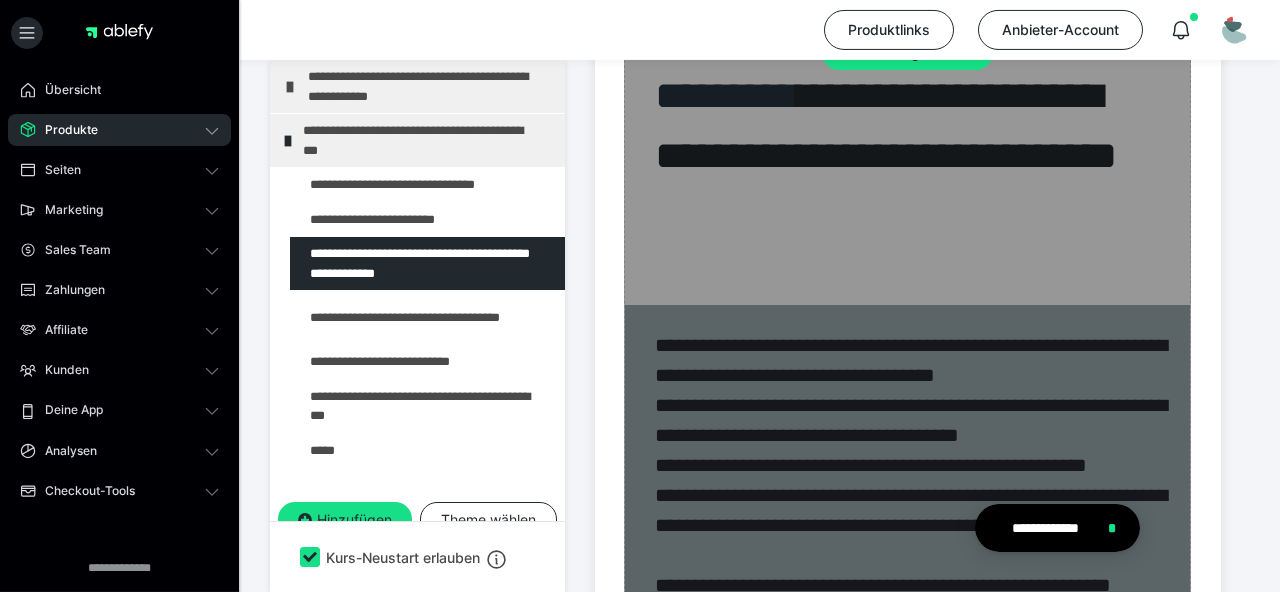 scroll, scrollTop: 598, scrollLeft: 0, axis: vertical 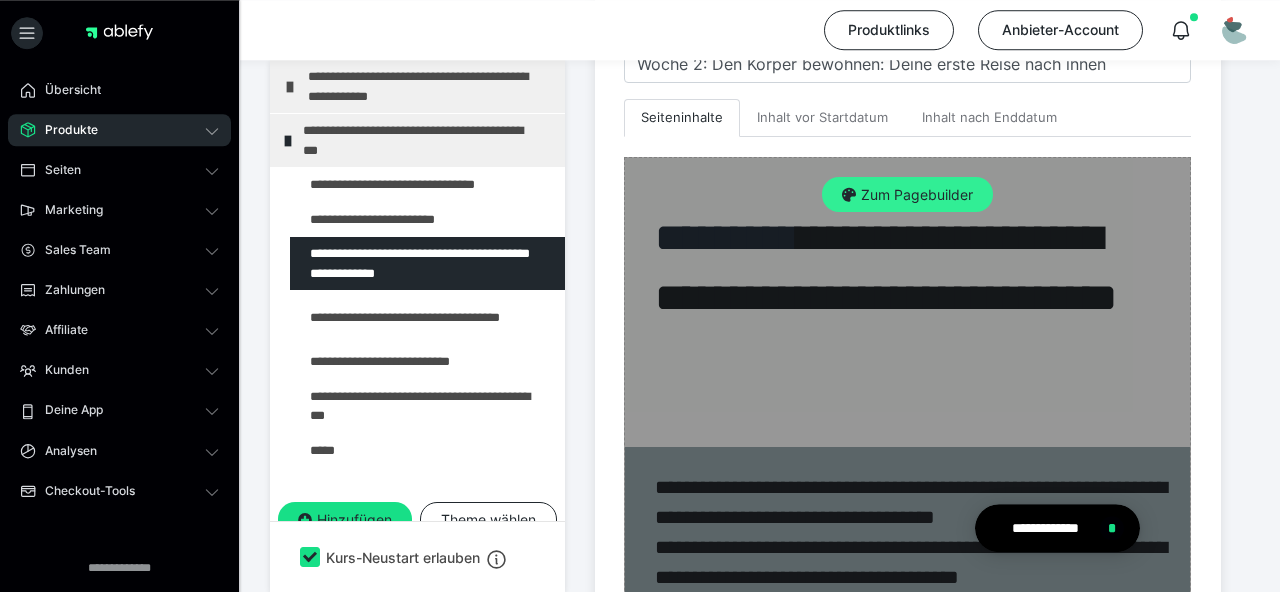 click on "Zum Pagebuilder" at bounding box center (907, 195) 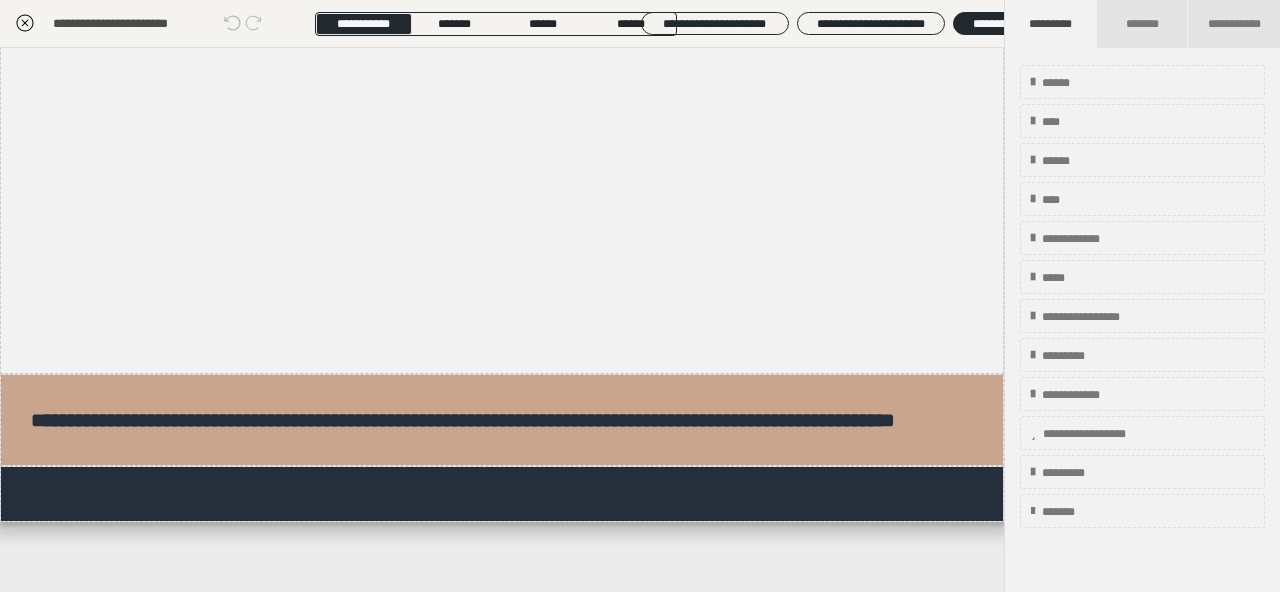 scroll, scrollTop: 600, scrollLeft: 0, axis: vertical 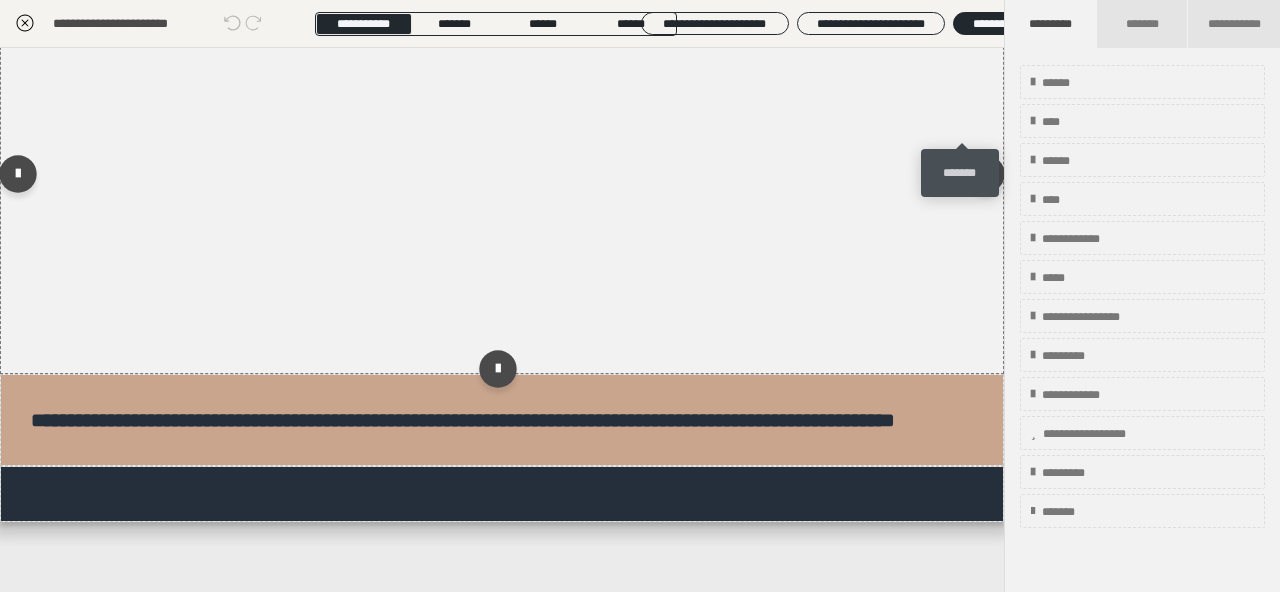 click at bounding box center (966, -5) 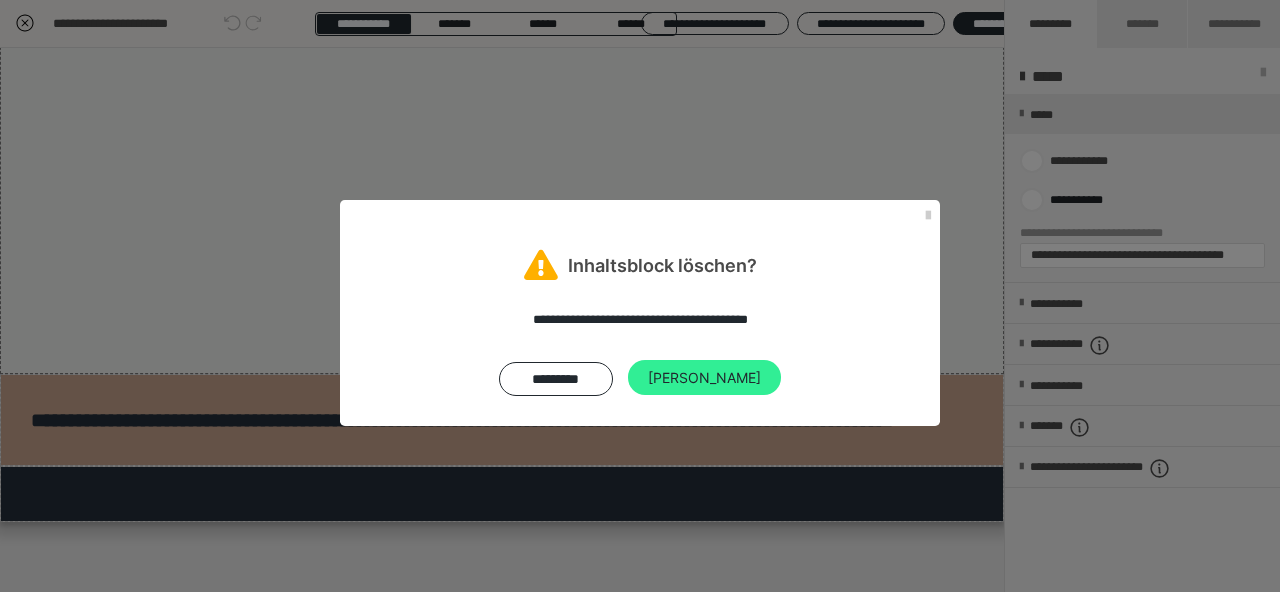 click on "Ja" at bounding box center [704, 378] 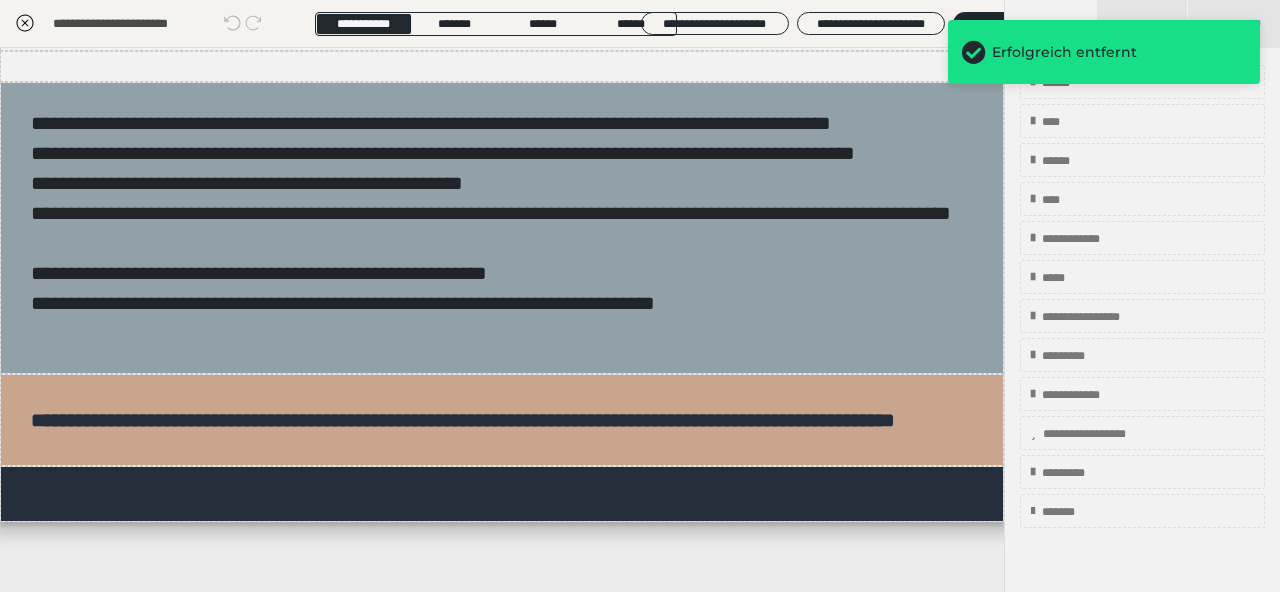 scroll, scrollTop: 330, scrollLeft: 0, axis: vertical 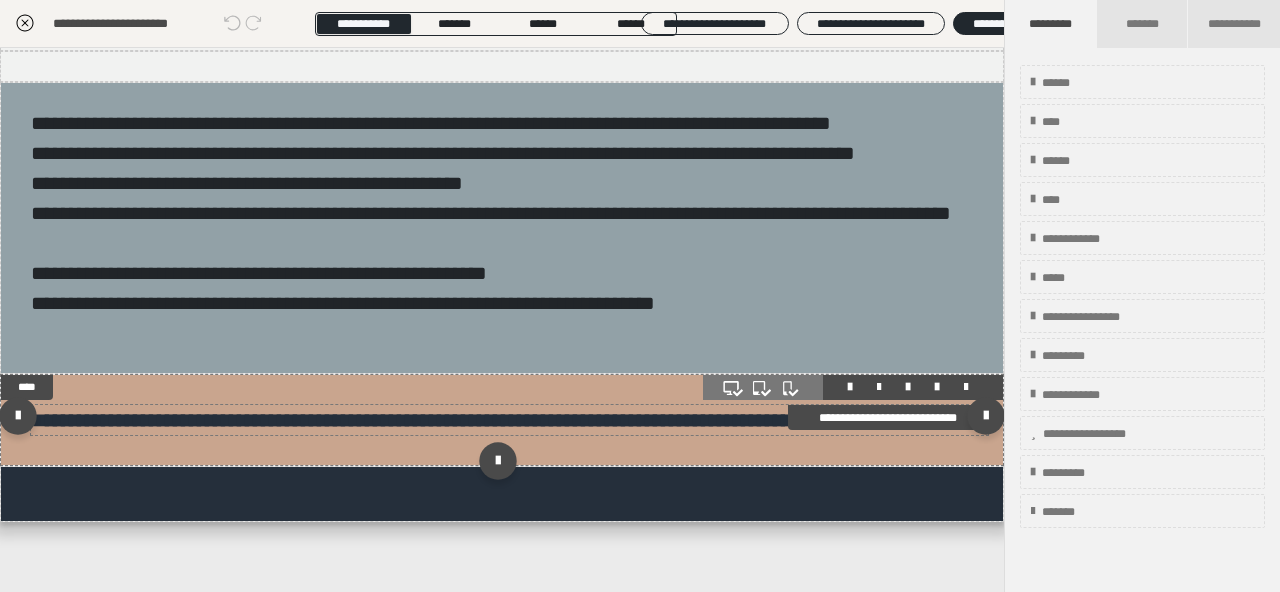 click on "**********" at bounding box center (463, 420) 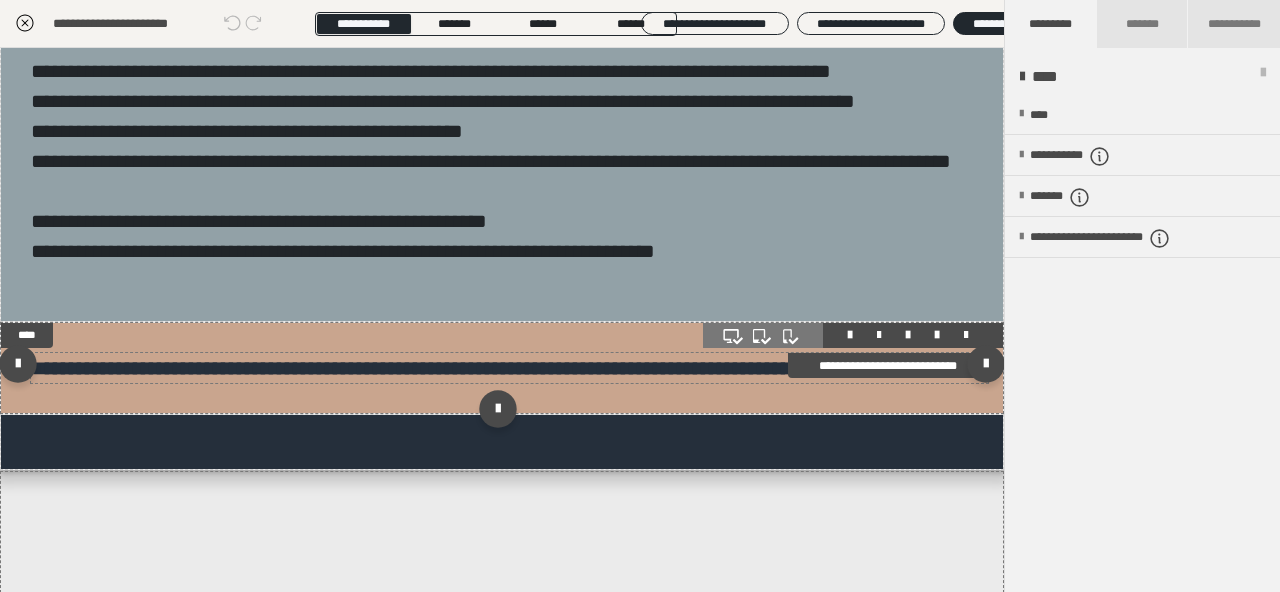 click on "**********" at bounding box center (463, 368) 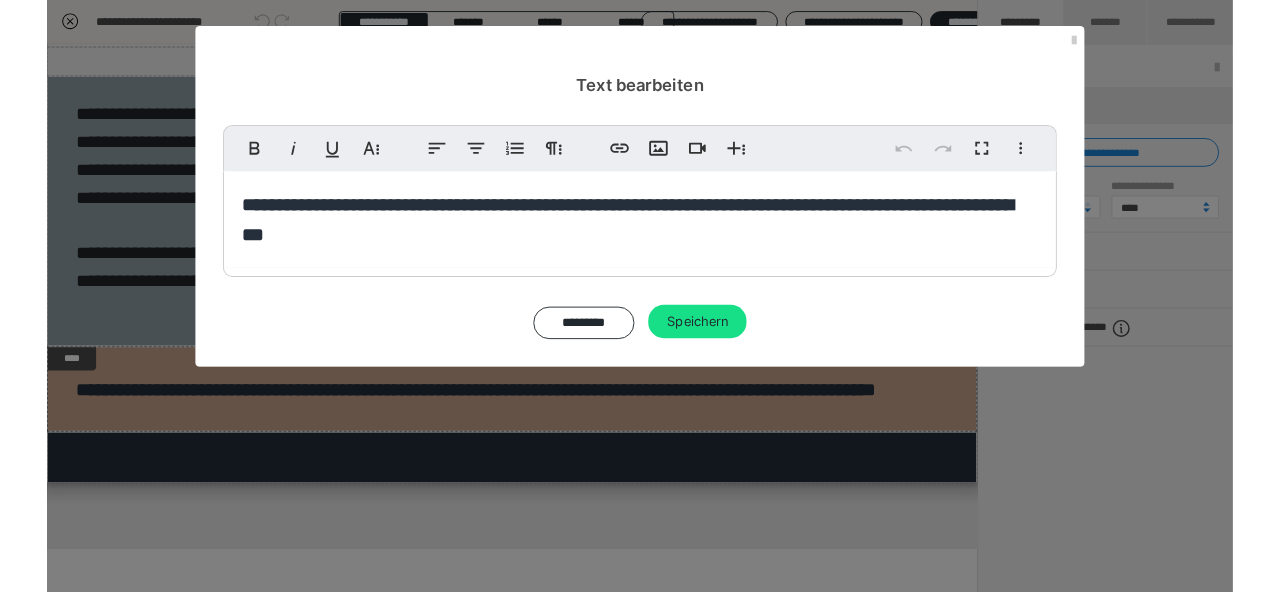 scroll, scrollTop: 330, scrollLeft: 0, axis: vertical 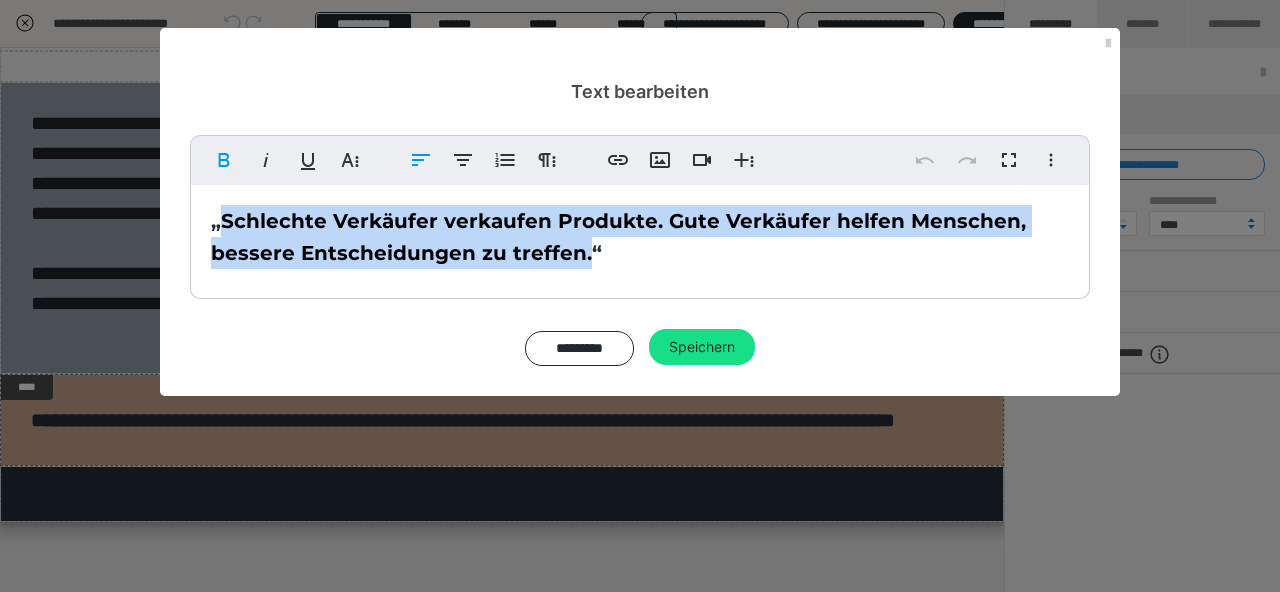 drag, startPoint x: 581, startPoint y: 255, endPoint x: 219, endPoint y: 219, distance: 363.78564 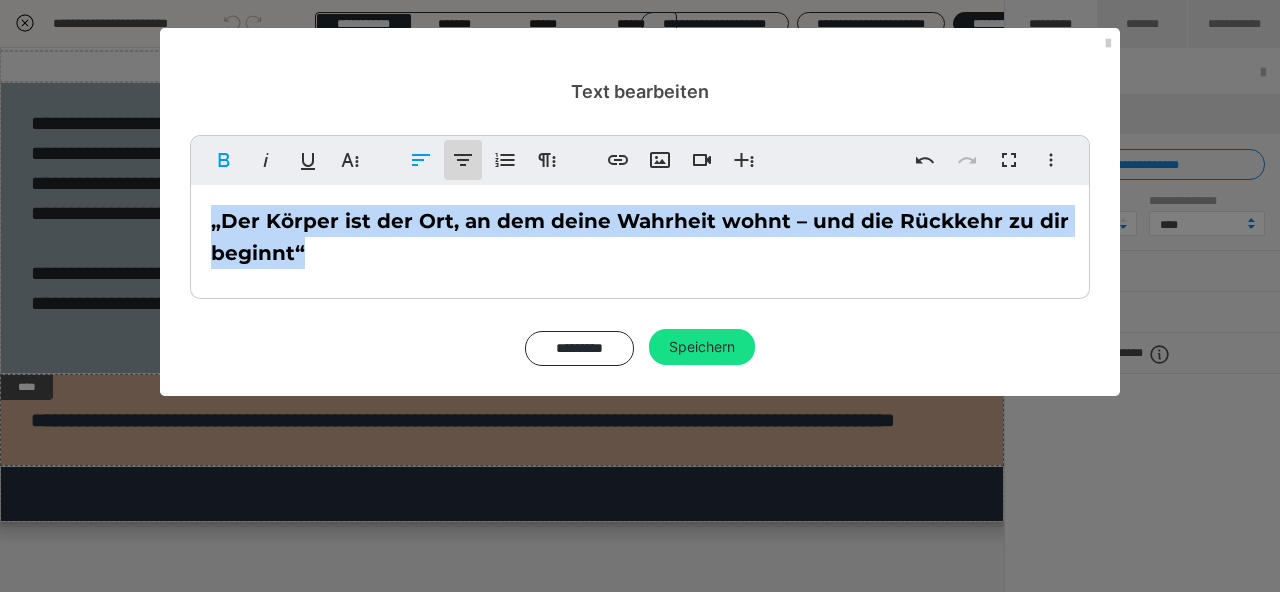 click 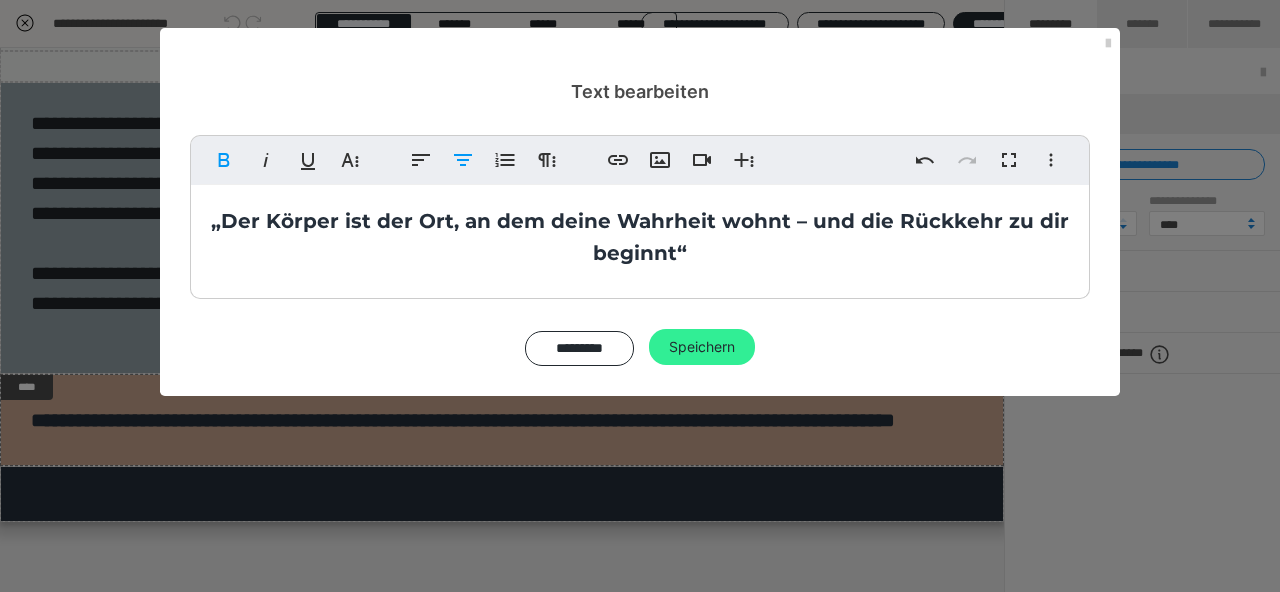 click on "Speichern" at bounding box center [702, 347] 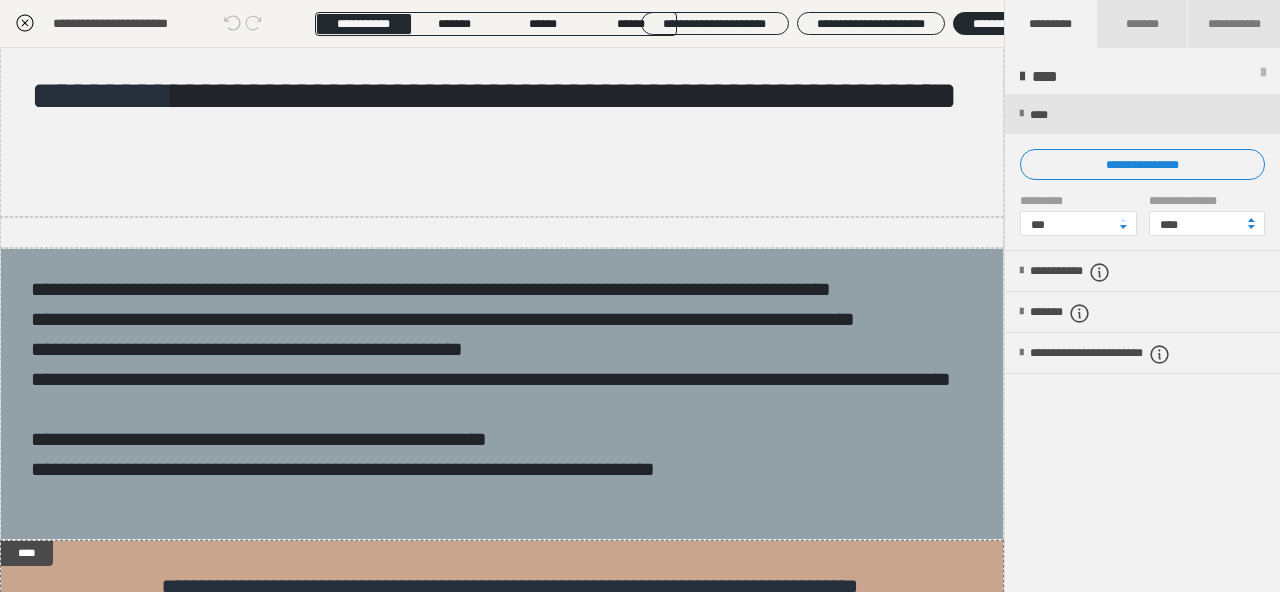 scroll, scrollTop: 347, scrollLeft: 0, axis: vertical 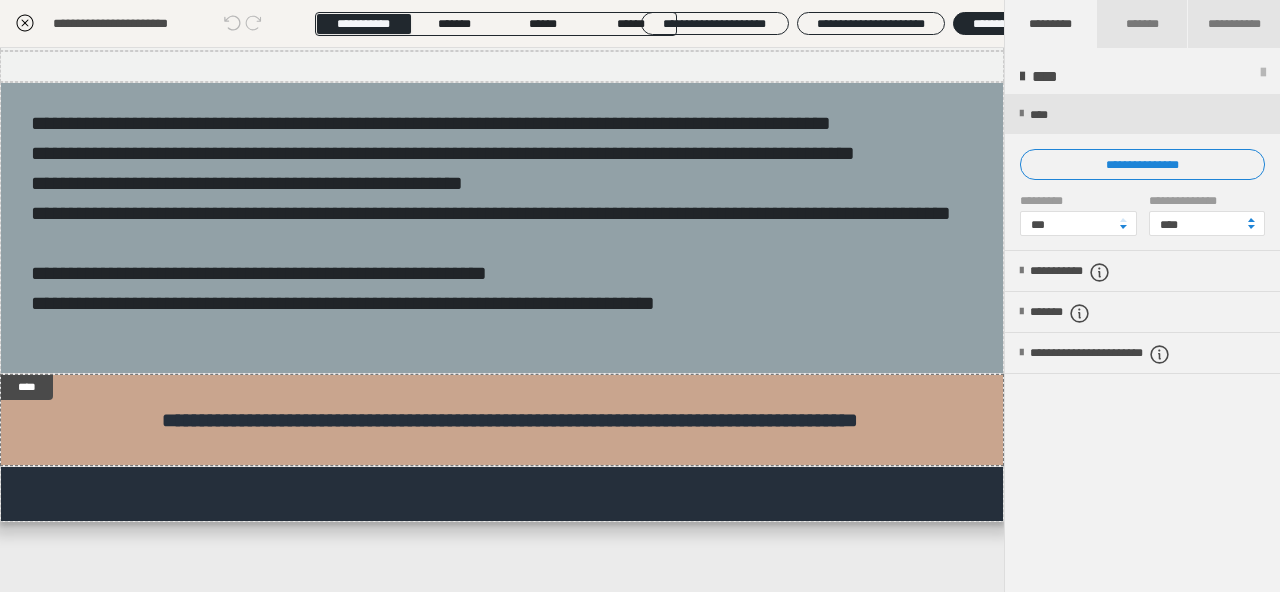 click 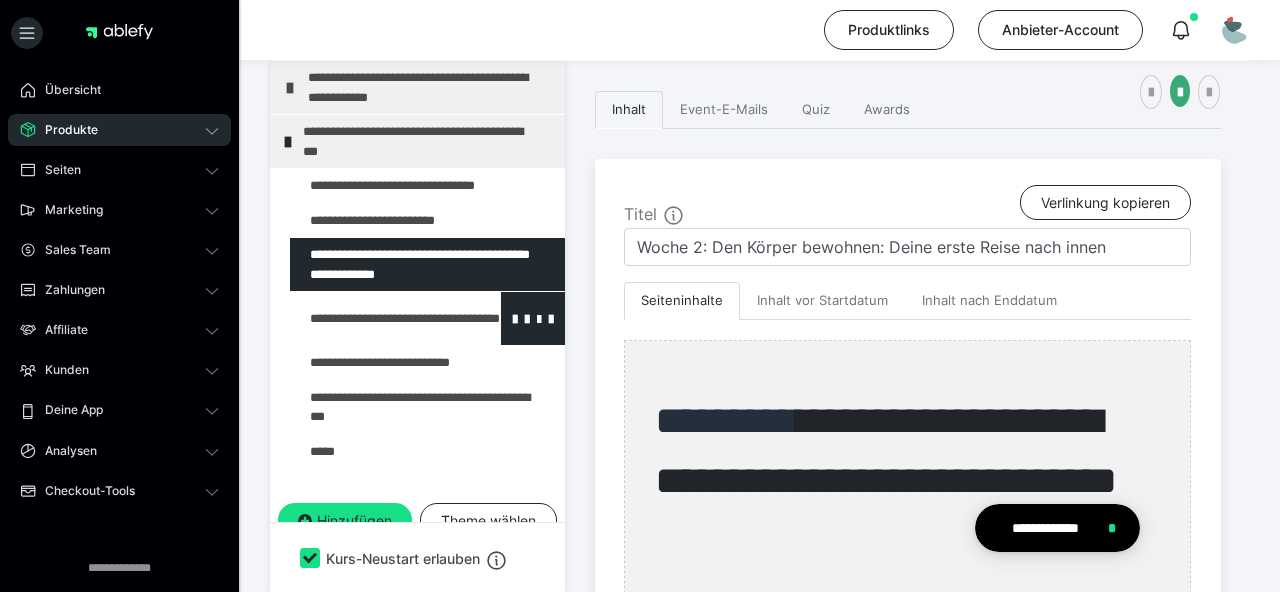 click at bounding box center [375, 318] 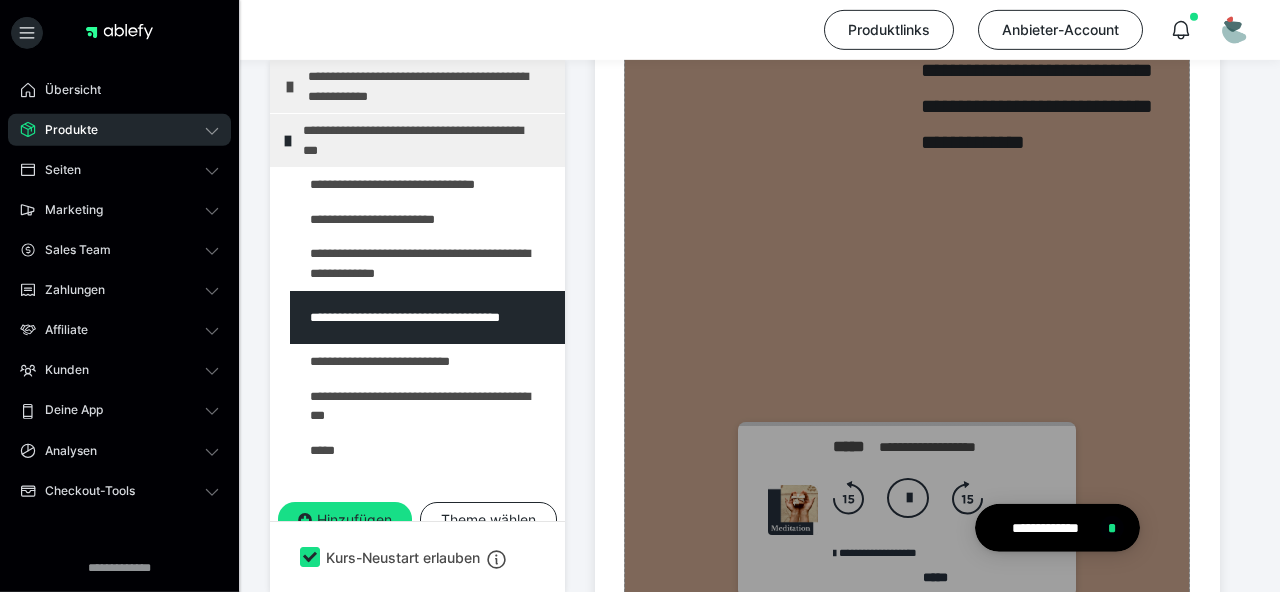 scroll, scrollTop: 1596, scrollLeft: 0, axis: vertical 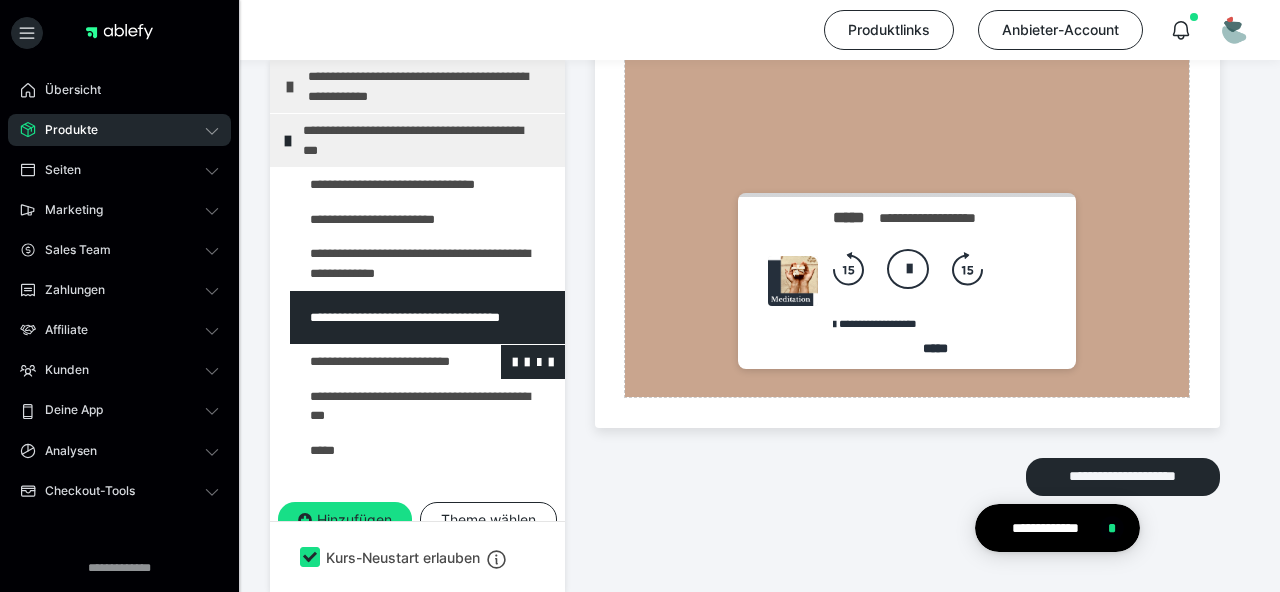 click at bounding box center [375, 362] 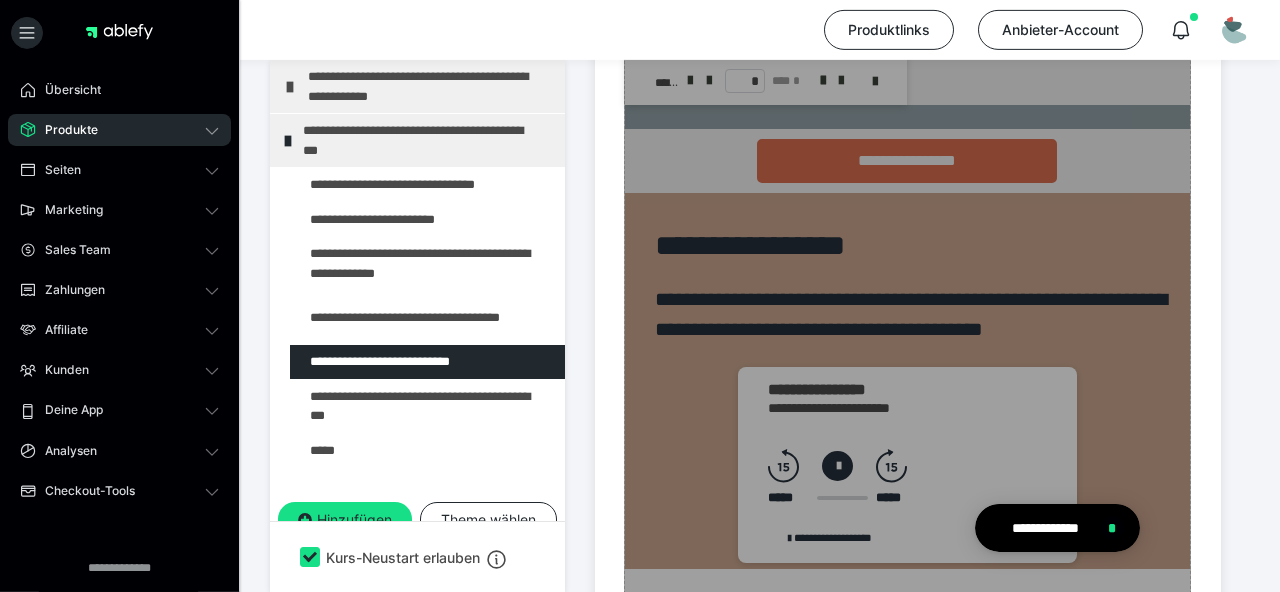 scroll, scrollTop: 1349, scrollLeft: 0, axis: vertical 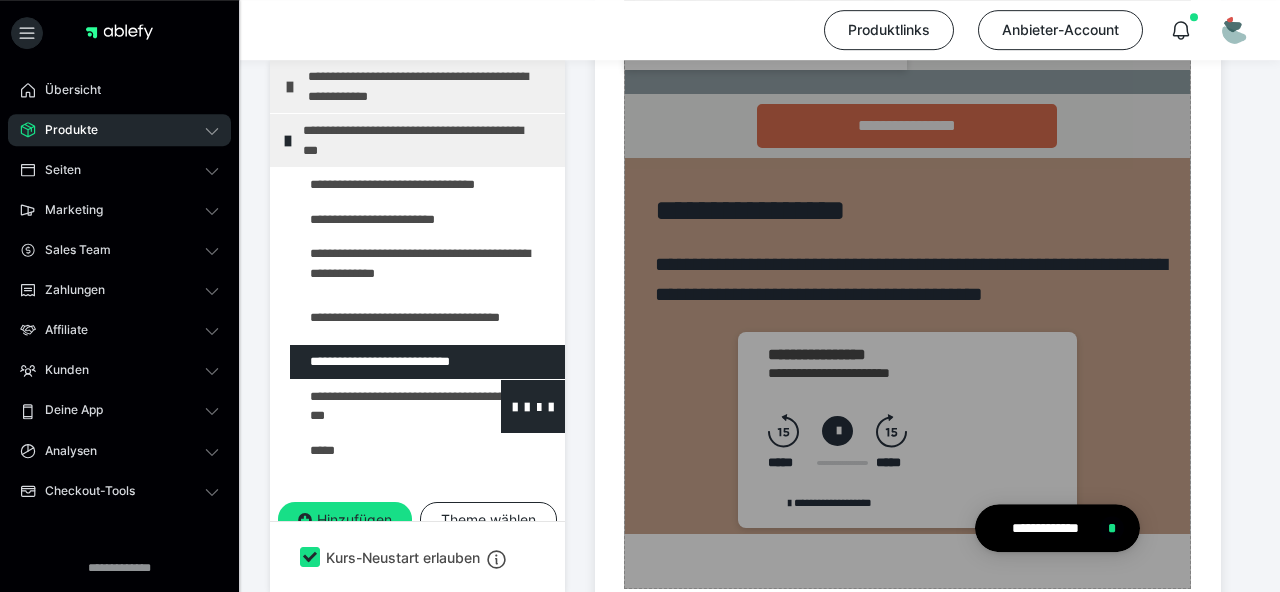 click at bounding box center (375, 406) 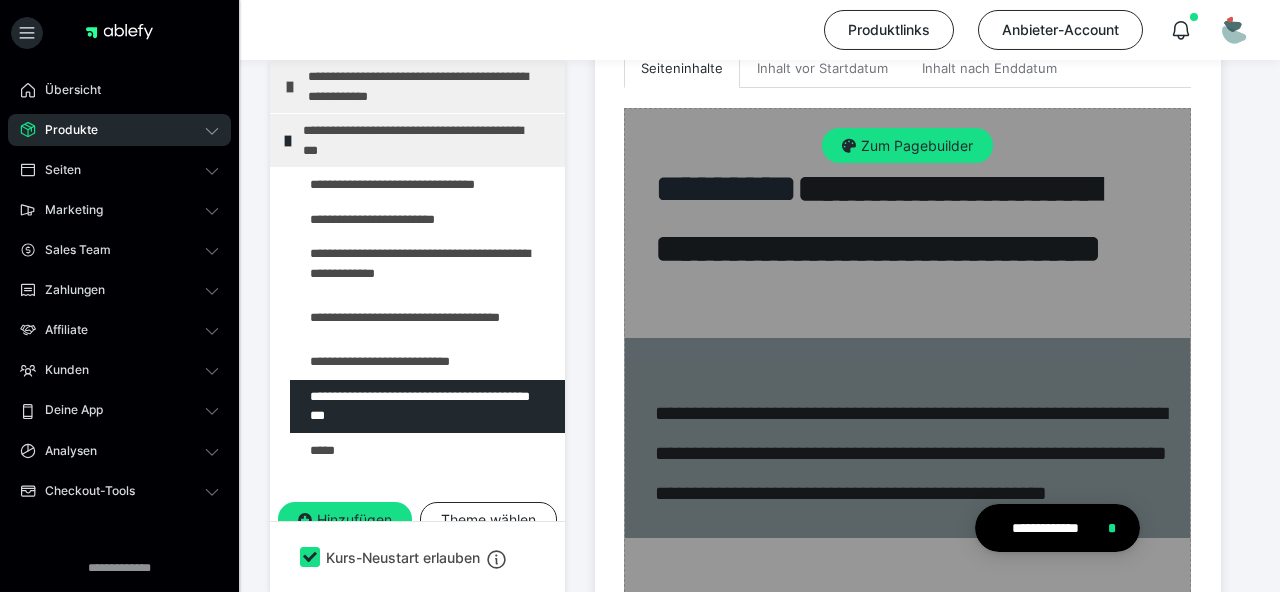scroll, scrollTop: 623, scrollLeft: 0, axis: vertical 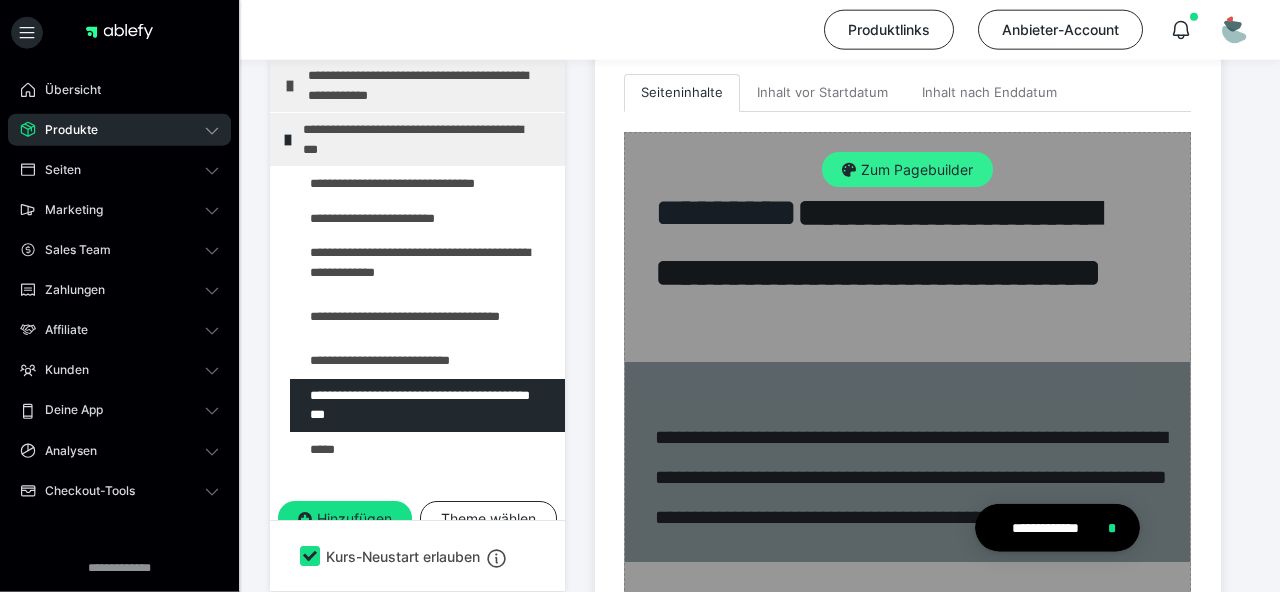 click on "Zum Pagebuilder" at bounding box center [907, 170] 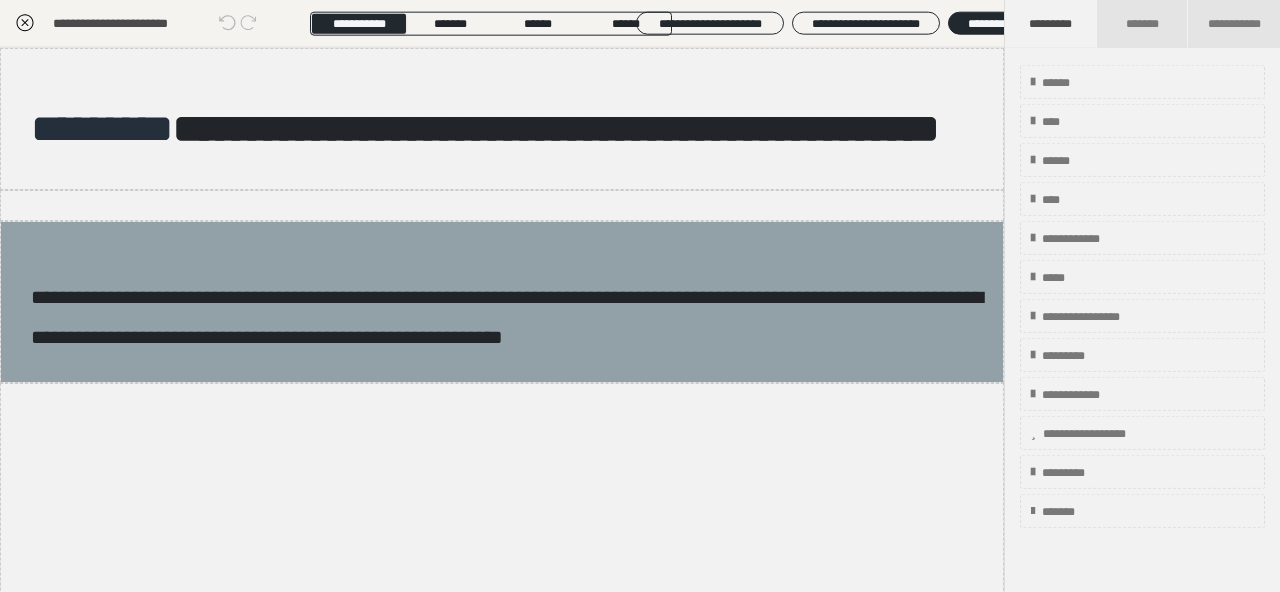 scroll, scrollTop: 415, scrollLeft: 0, axis: vertical 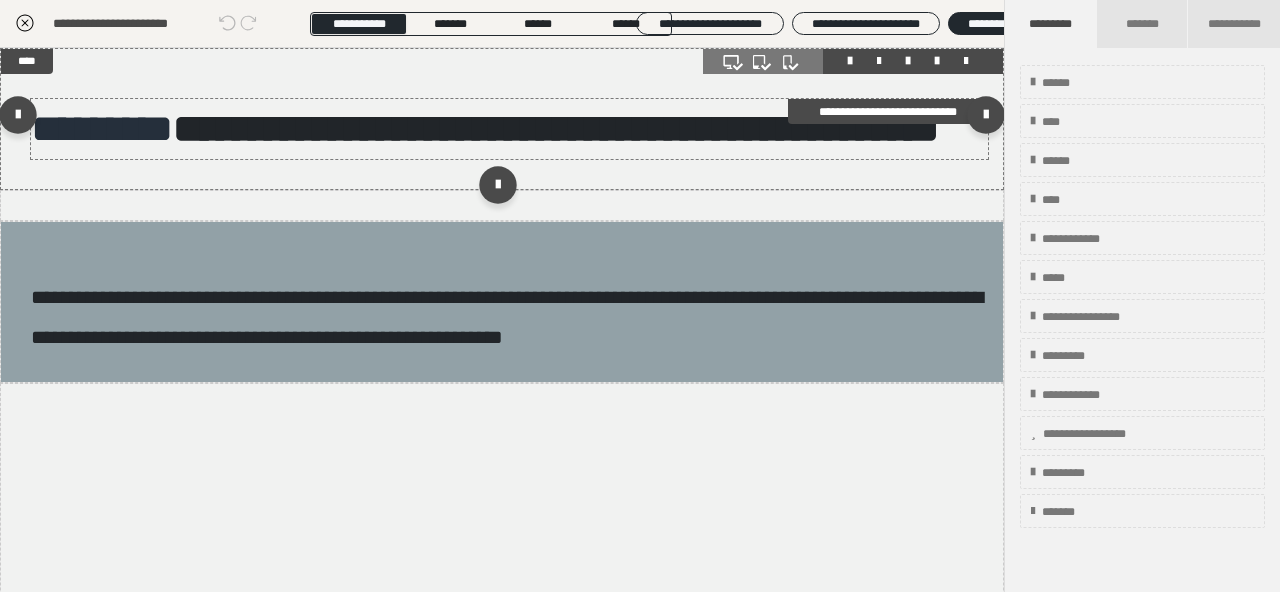 click on "**********" at bounding box center [556, 128] 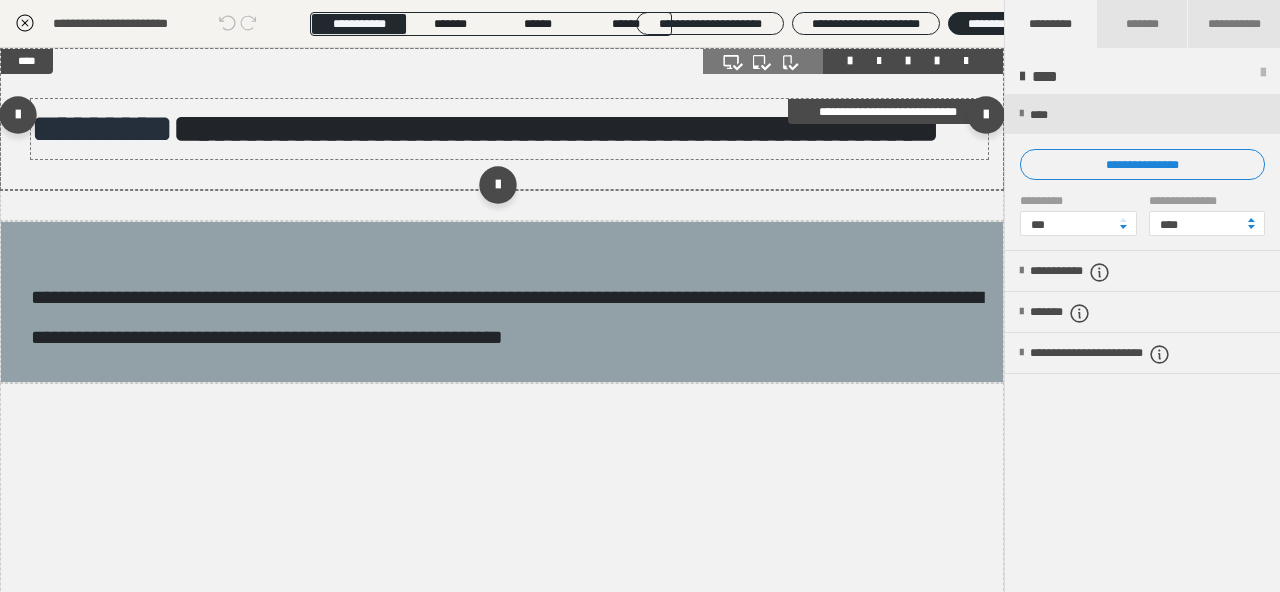 click on "**********" at bounding box center (556, 128) 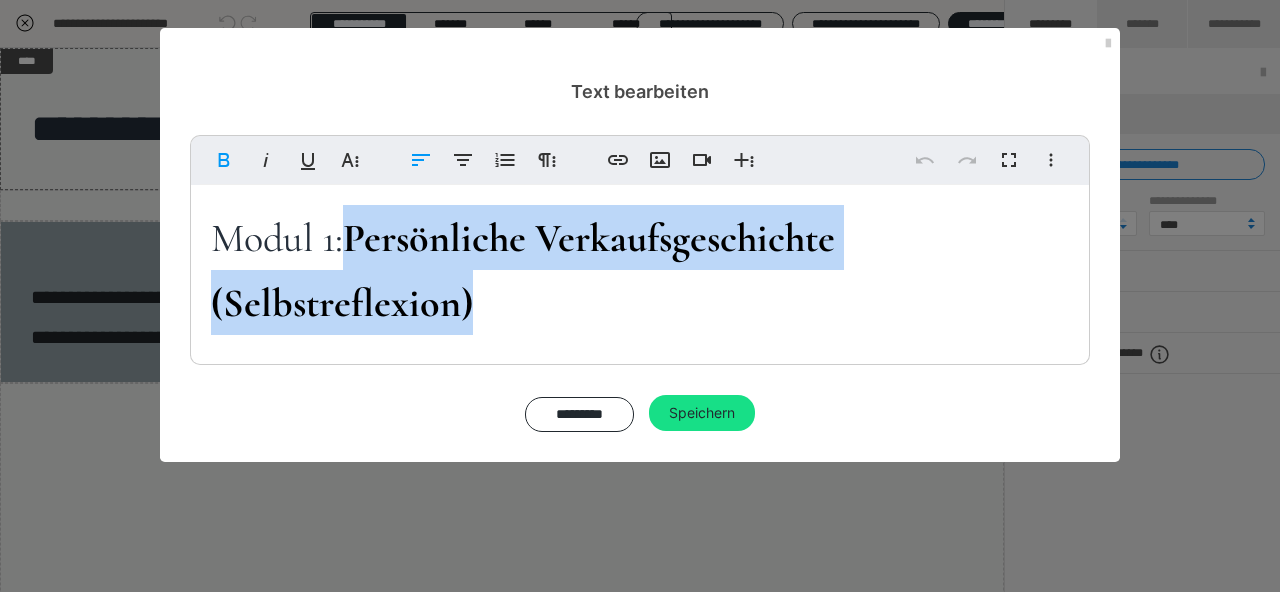 drag, startPoint x: 359, startPoint y: 237, endPoint x: 643, endPoint y: 369, distance: 313.17728 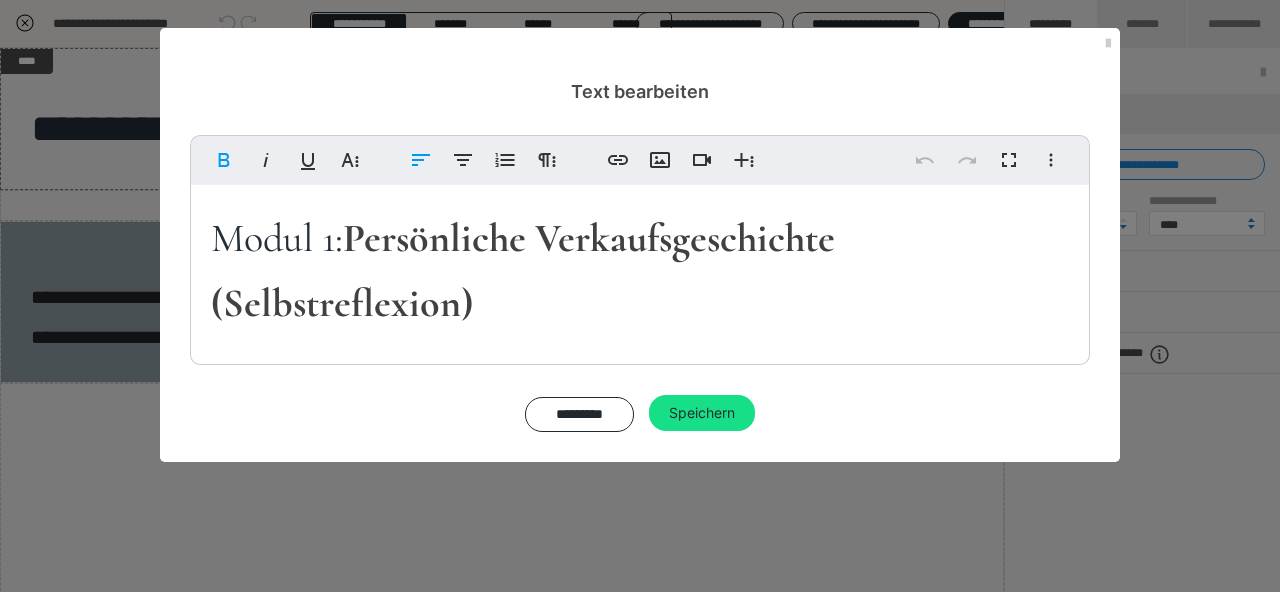 type 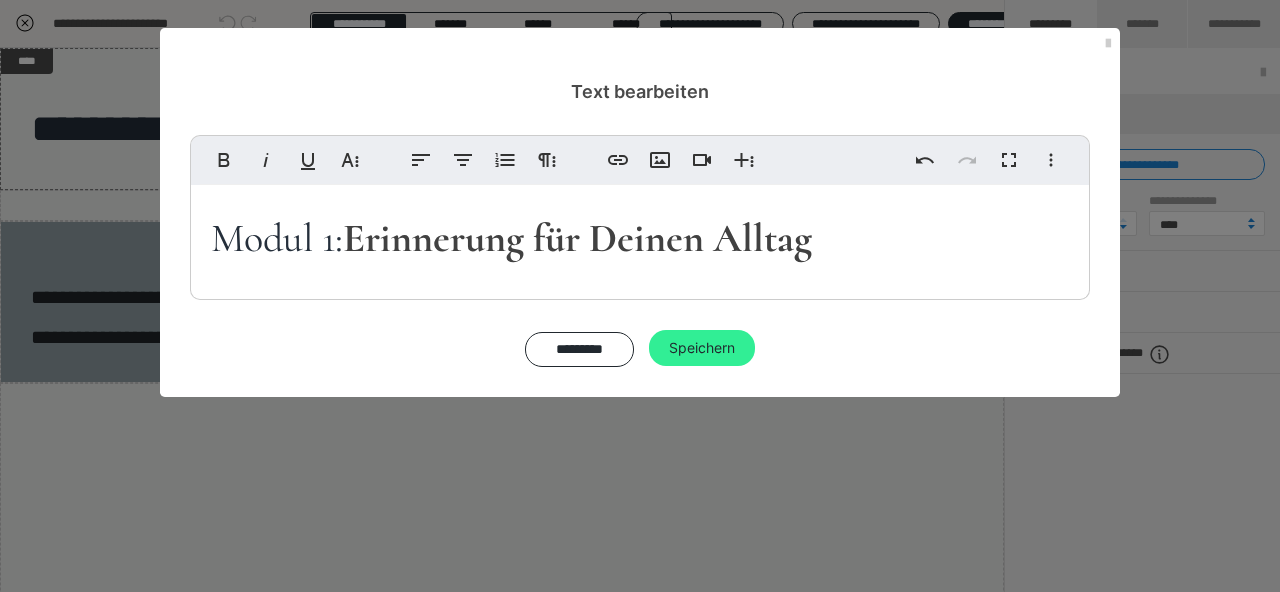 click on "Speichern" at bounding box center [702, 348] 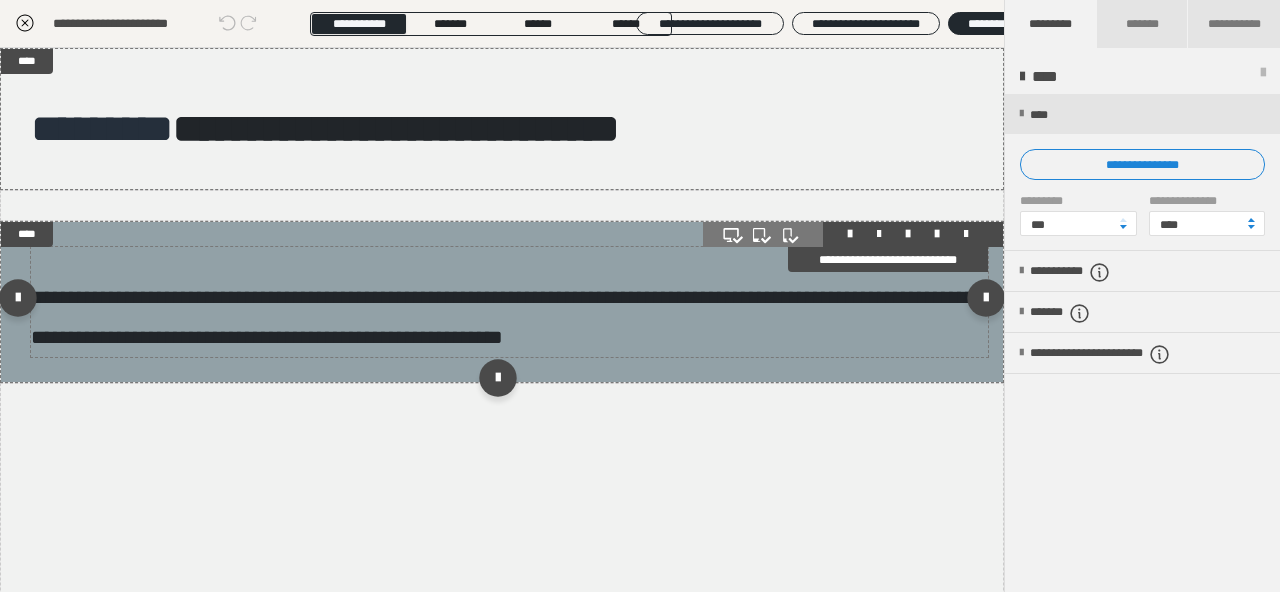 click on "**********" at bounding box center (507, 317) 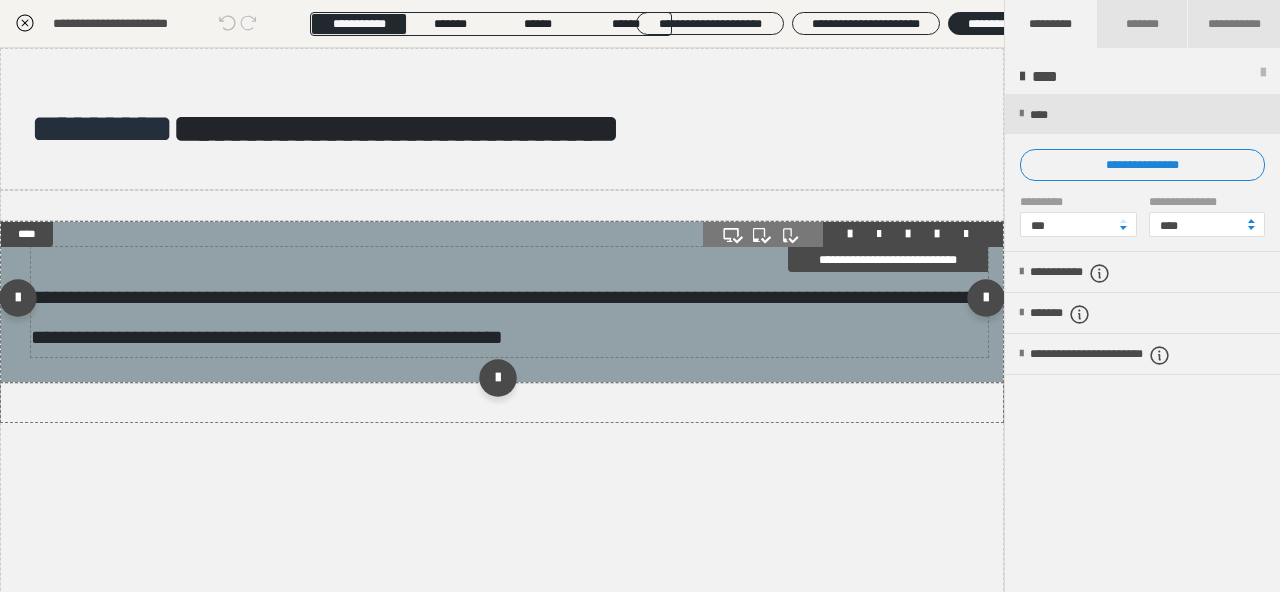 click on "**********" at bounding box center [507, 317] 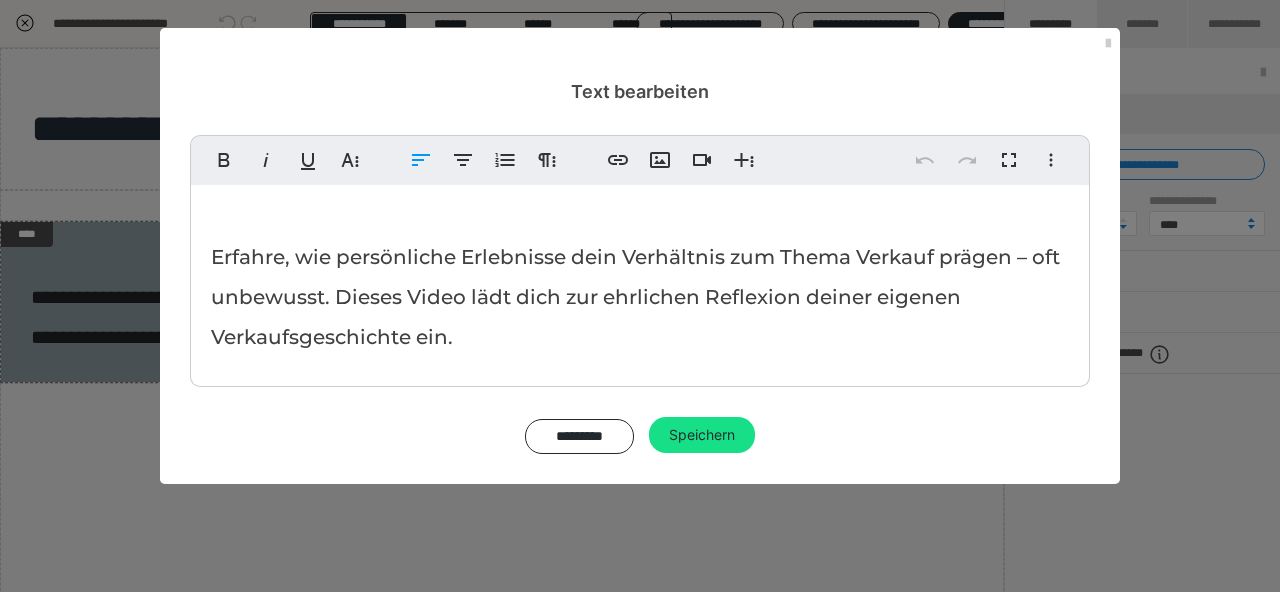 click on "Erfahre, wie persönliche Erlebnisse dein Verhältnis zum Thema Verkauf prägen – oft unbewusst. Dieses Video lädt dich zur ehrlichen Reflexion deiner eigenen Verkaufsgeschichte ein." at bounding box center (640, 297) 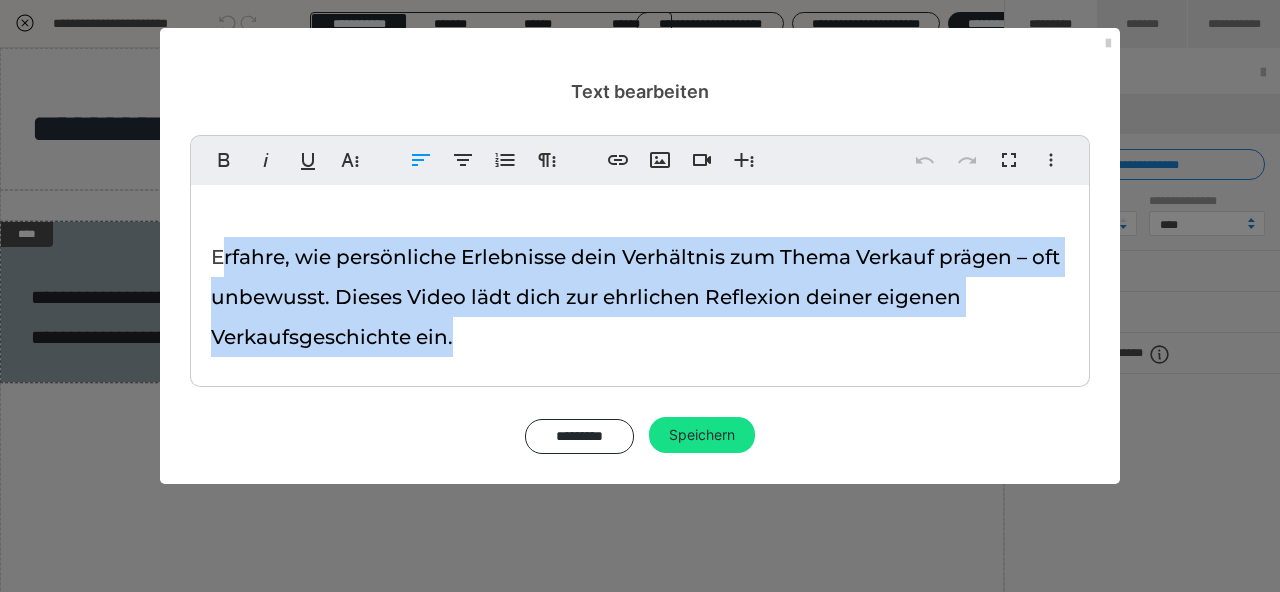 drag, startPoint x: 219, startPoint y: 256, endPoint x: 501, endPoint y: 349, distance: 296.9394 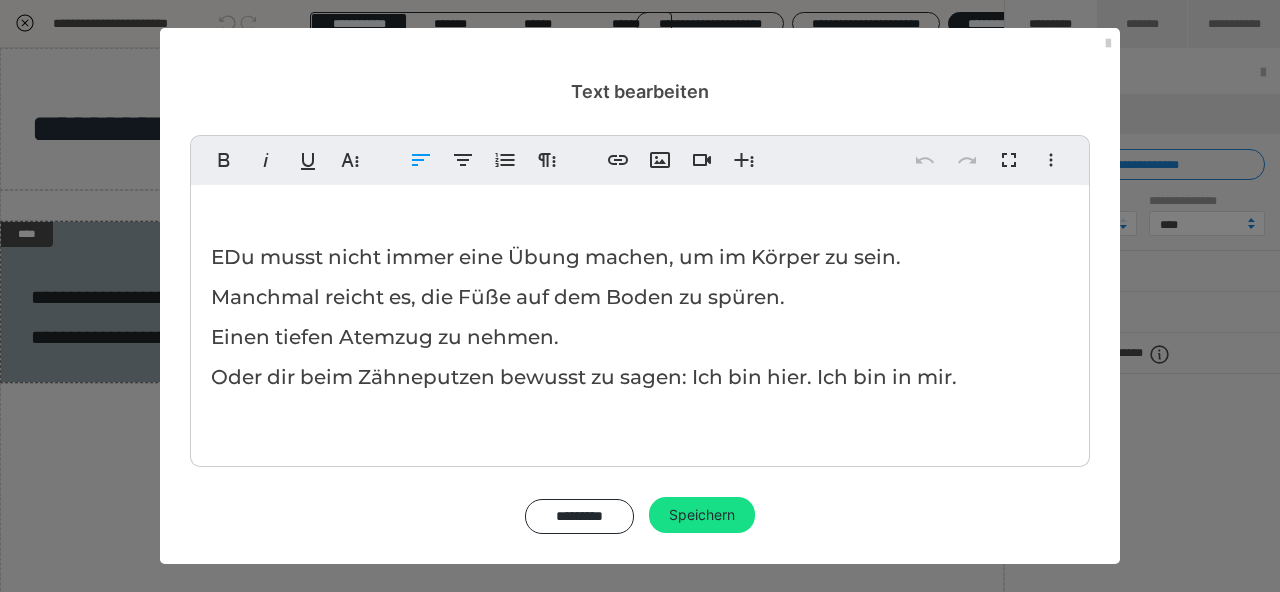 scroll, scrollTop: 2897, scrollLeft: 0, axis: vertical 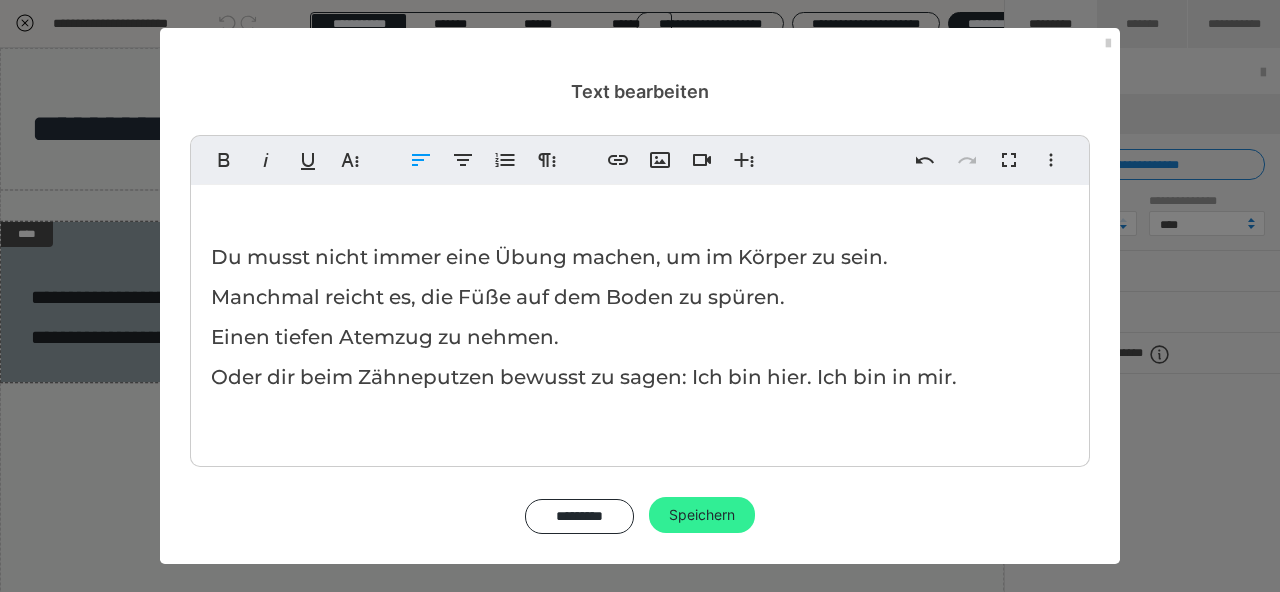 click on "Speichern" at bounding box center [702, 515] 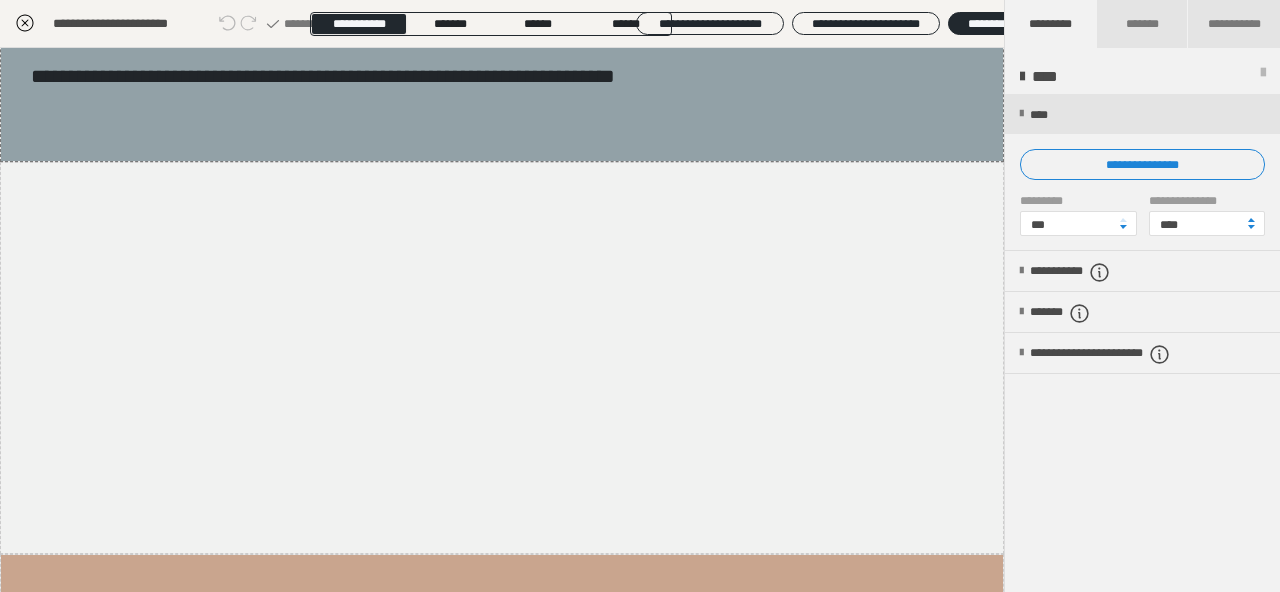 scroll, scrollTop: 342, scrollLeft: 0, axis: vertical 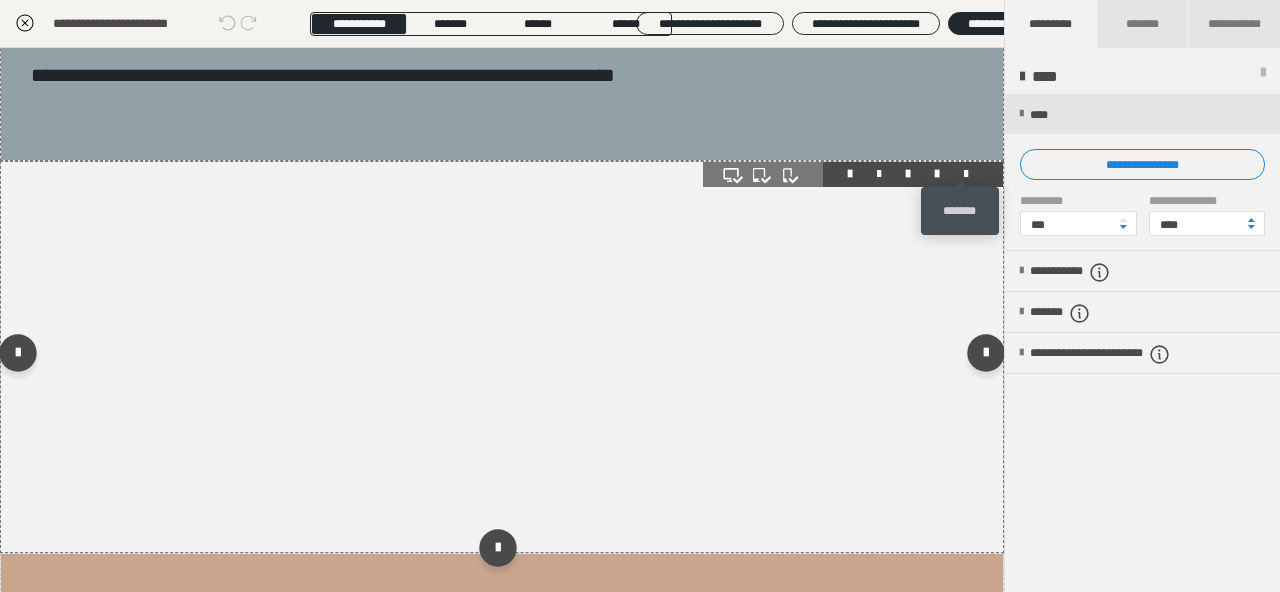 click at bounding box center [966, 174] 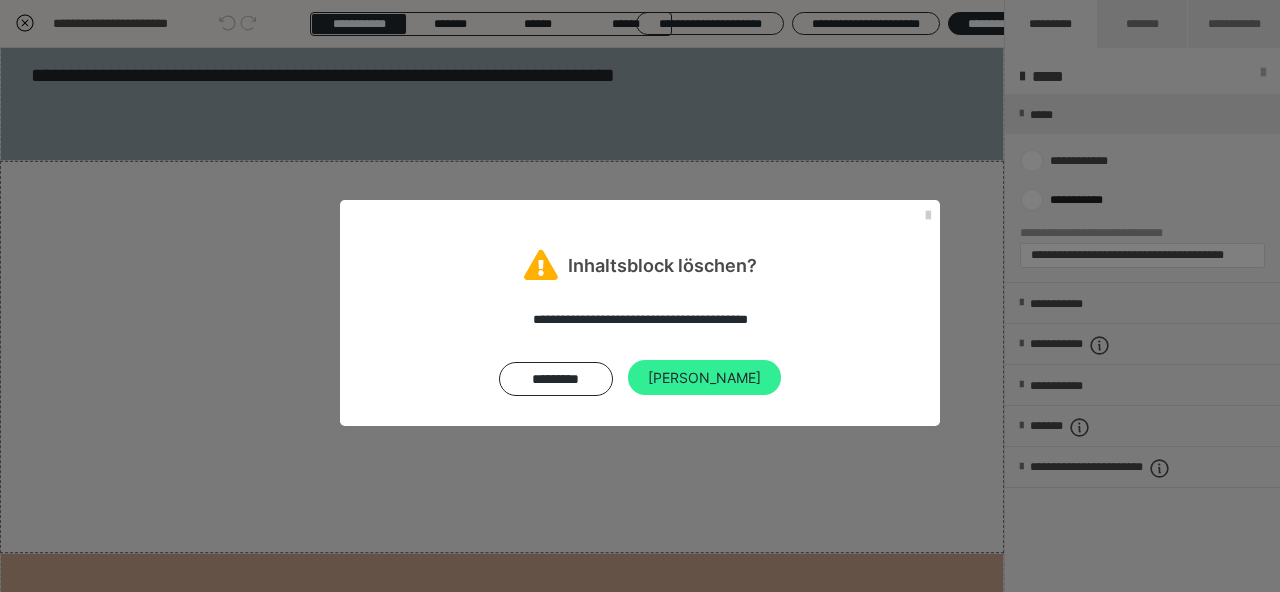 click on "Ja" at bounding box center [704, 378] 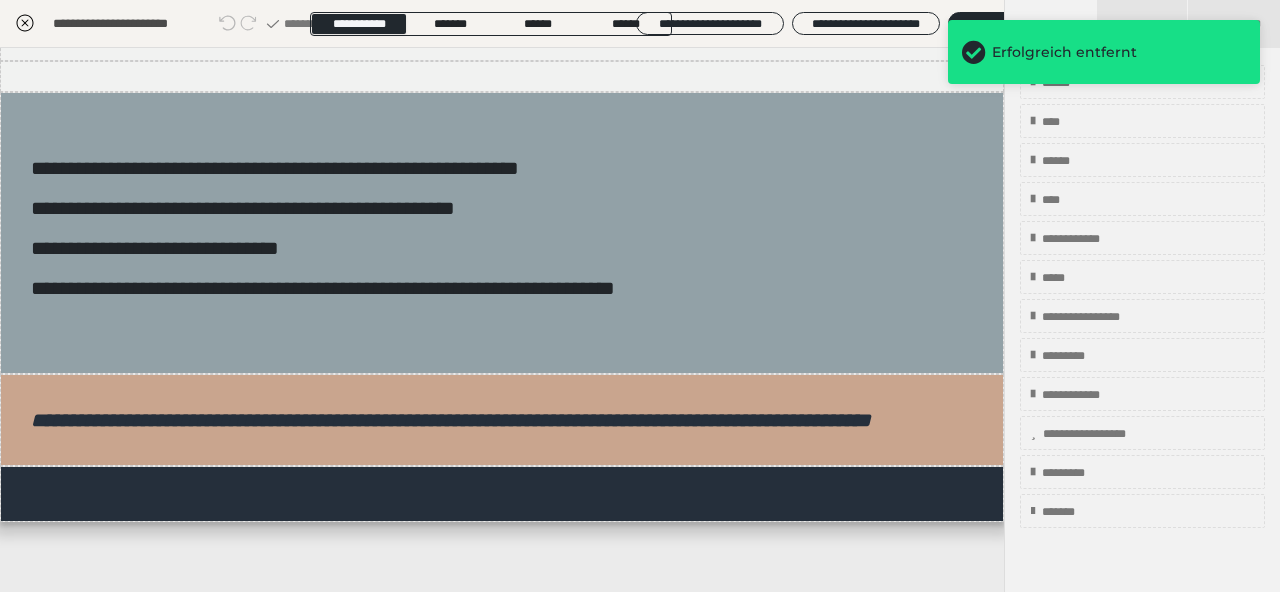 scroll, scrollTop: 157, scrollLeft: 0, axis: vertical 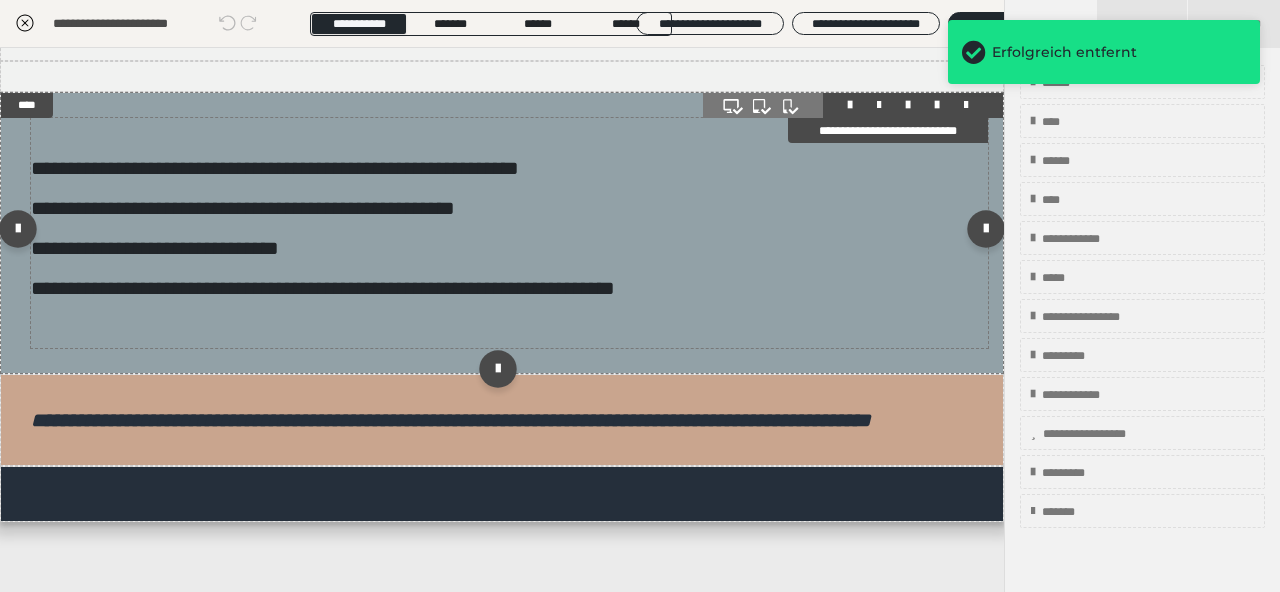 click on "**********" at bounding box center [509, 248] 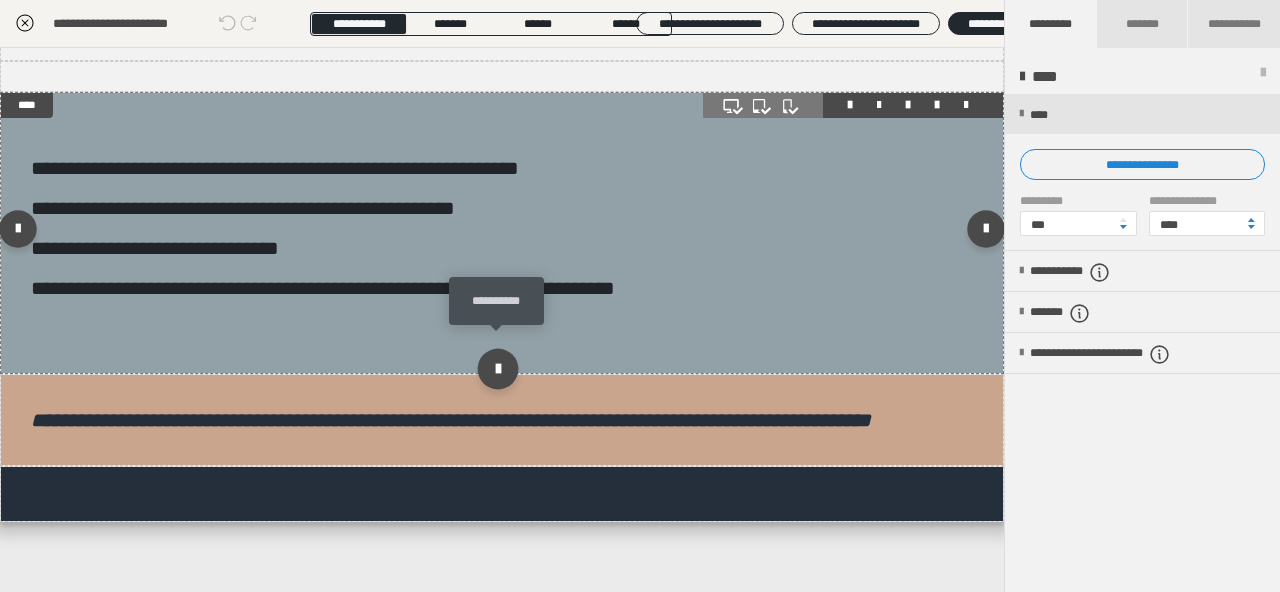 click at bounding box center [497, 368] 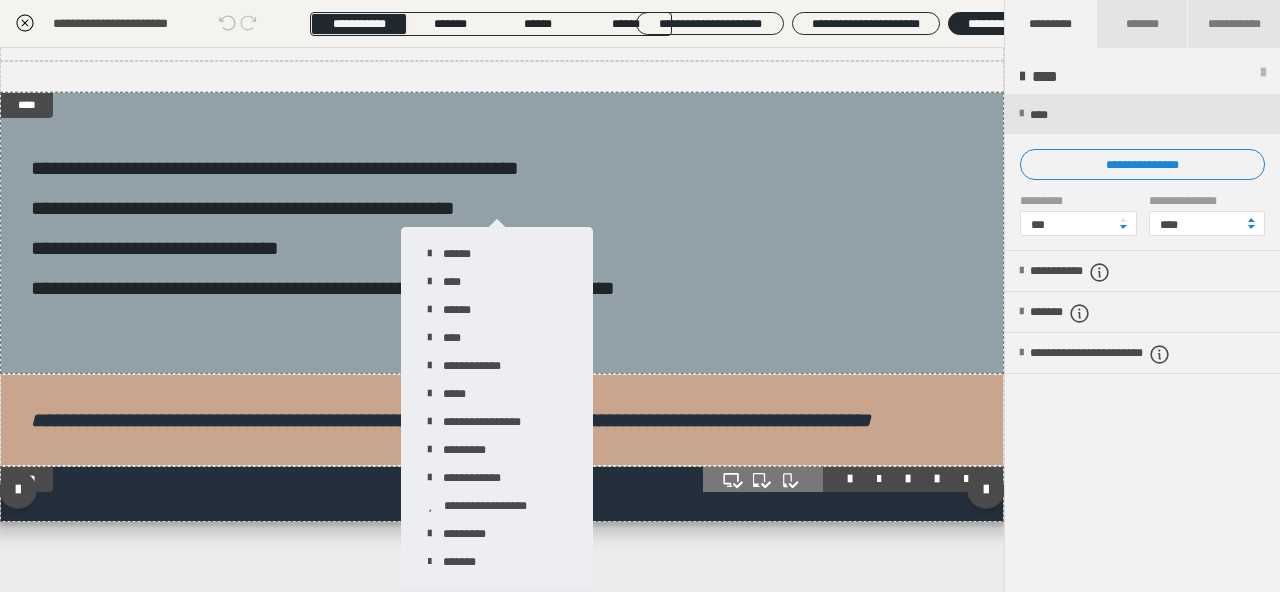 click on "**********" at bounding box center (502, 494) 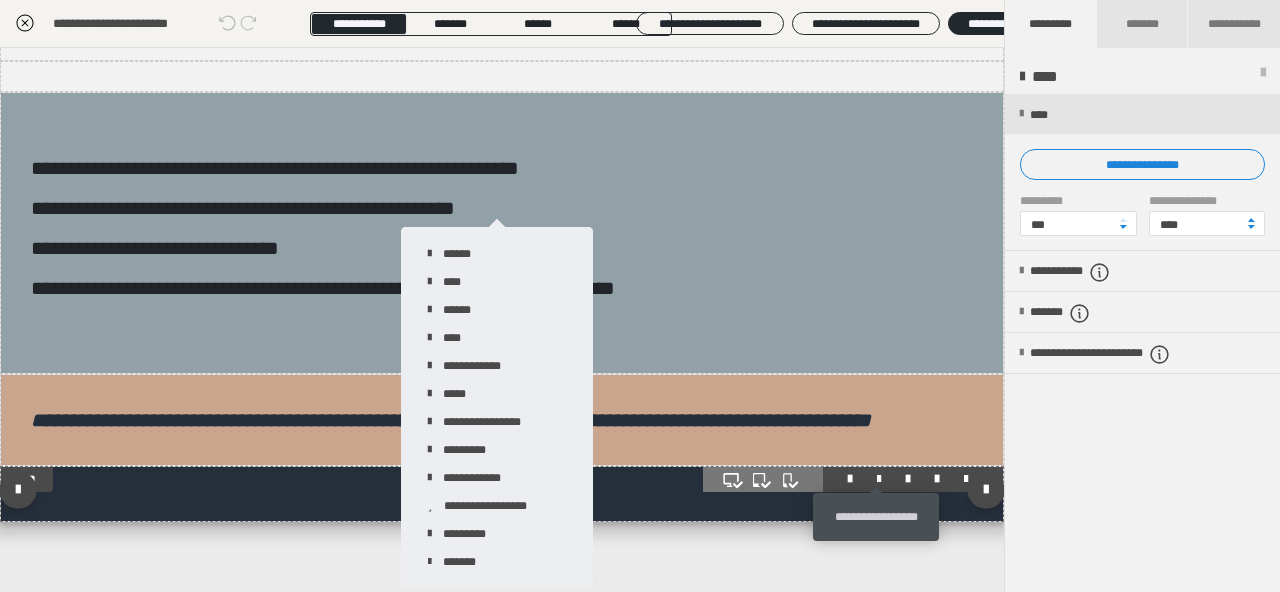 click at bounding box center [879, 479] 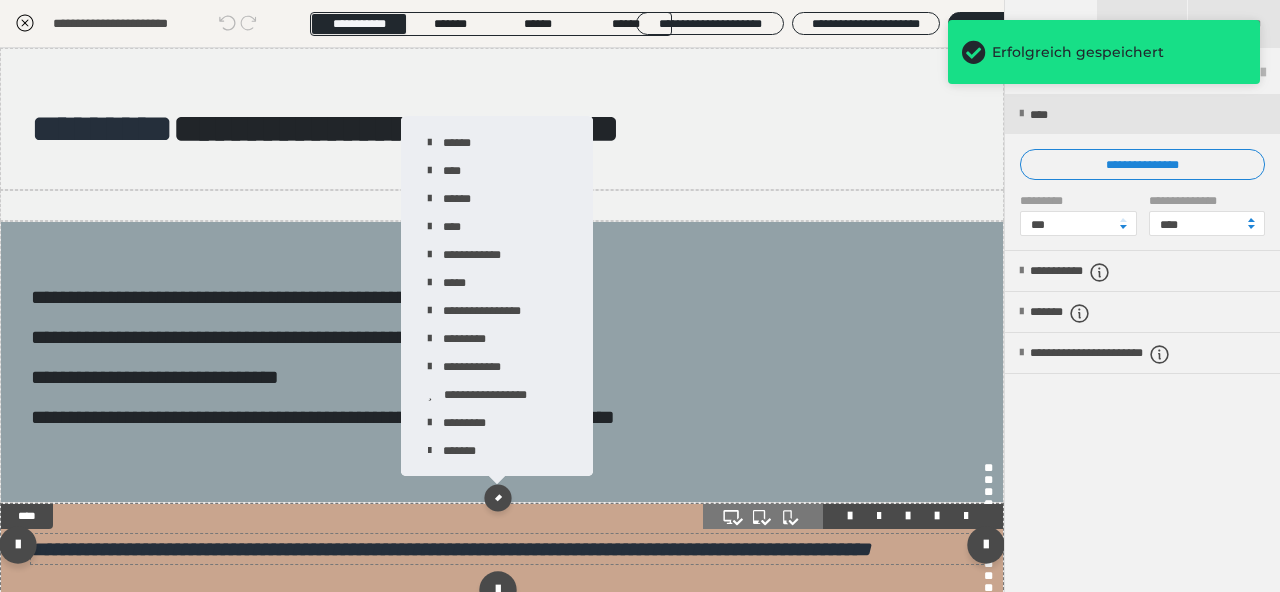 scroll, scrollTop: 157, scrollLeft: 0, axis: vertical 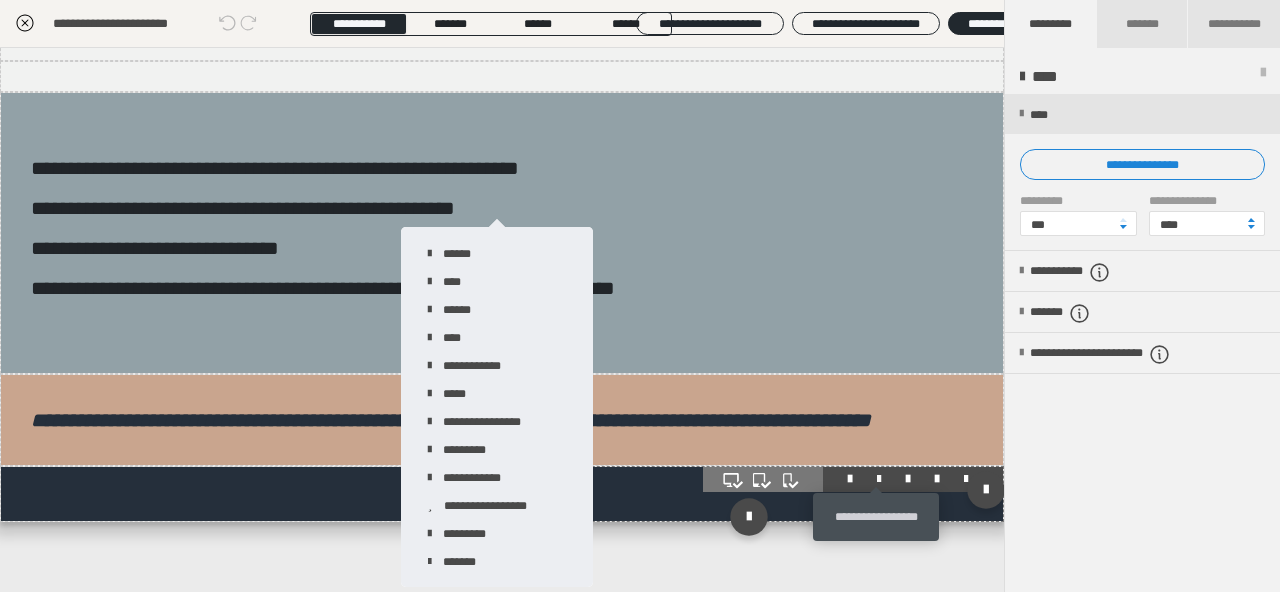click at bounding box center [879, 479] 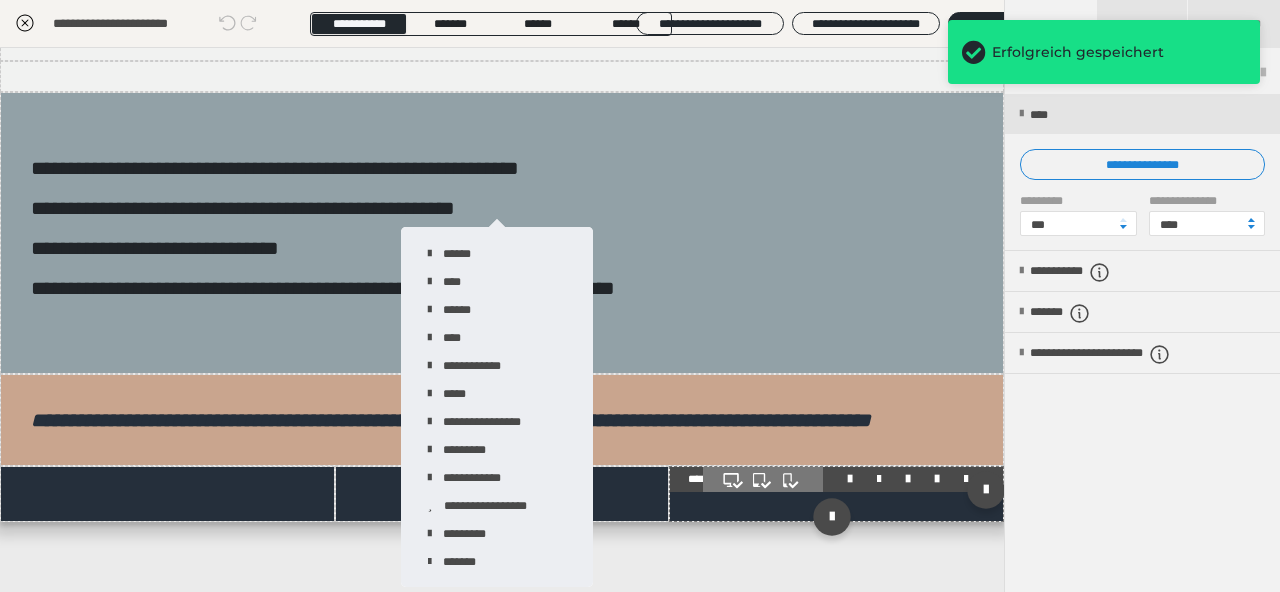 click on "**********" at bounding box center (836, 494) 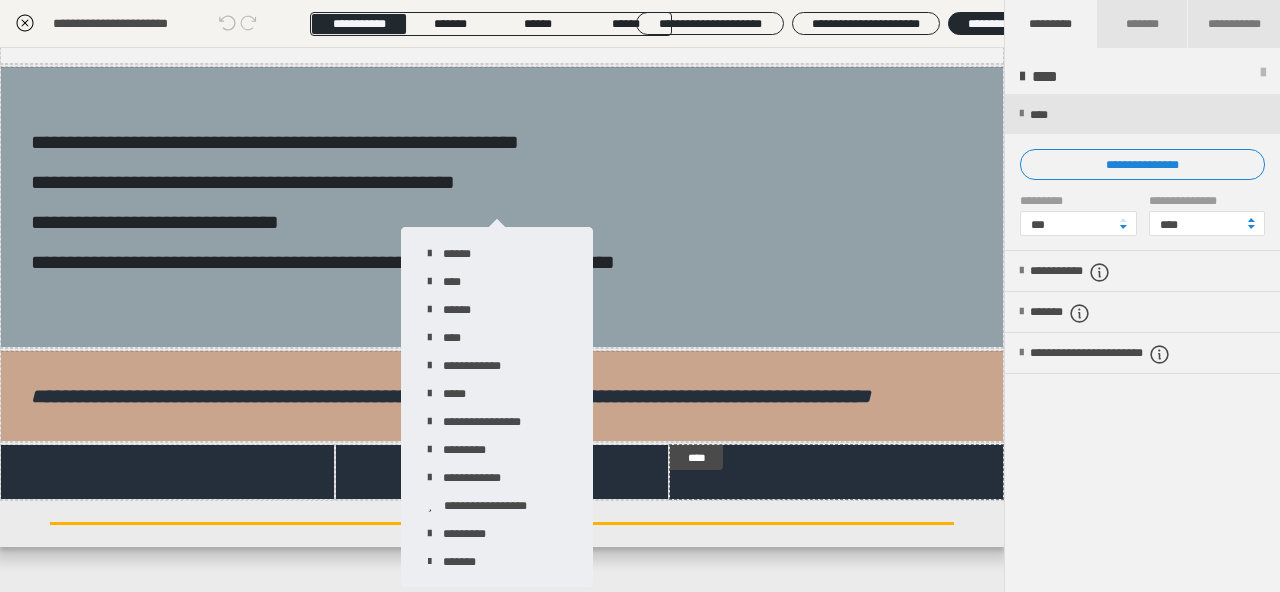 scroll, scrollTop: 157, scrollLeft: 0, axis: vertical 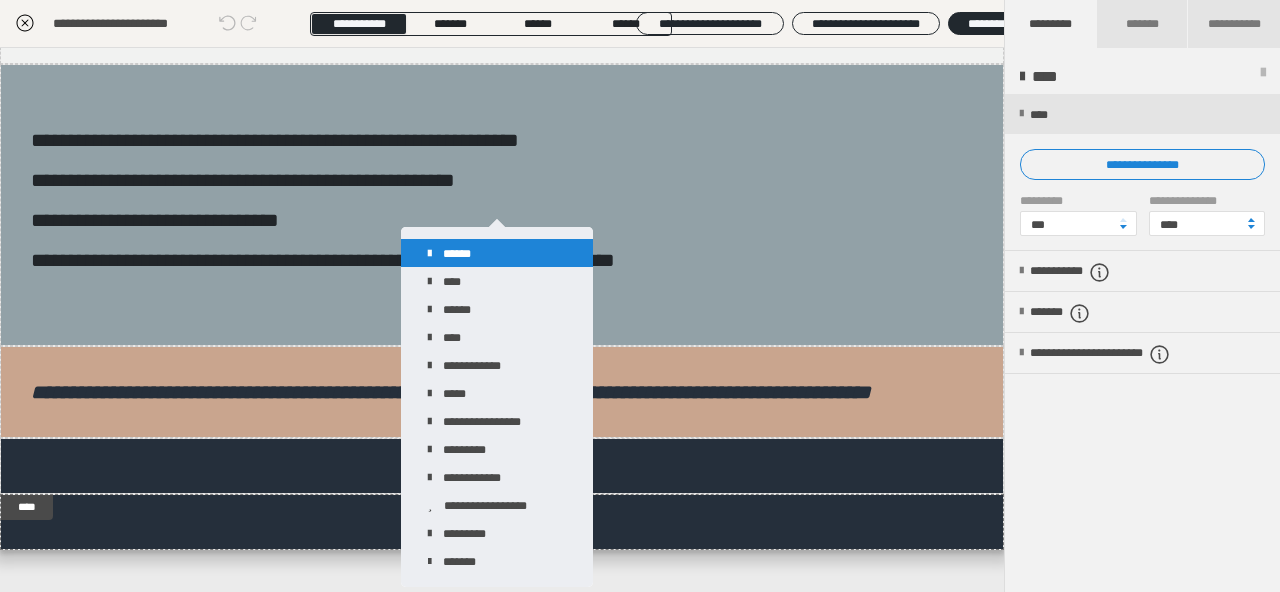 click on "******" at bounding box center (497, 253) 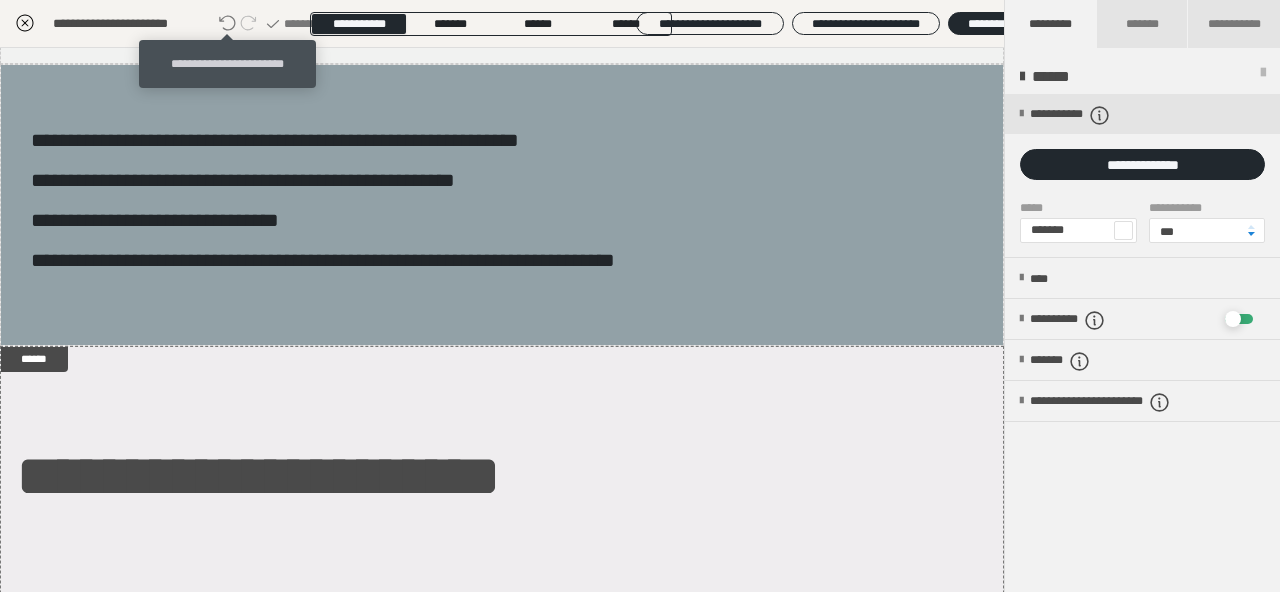 click 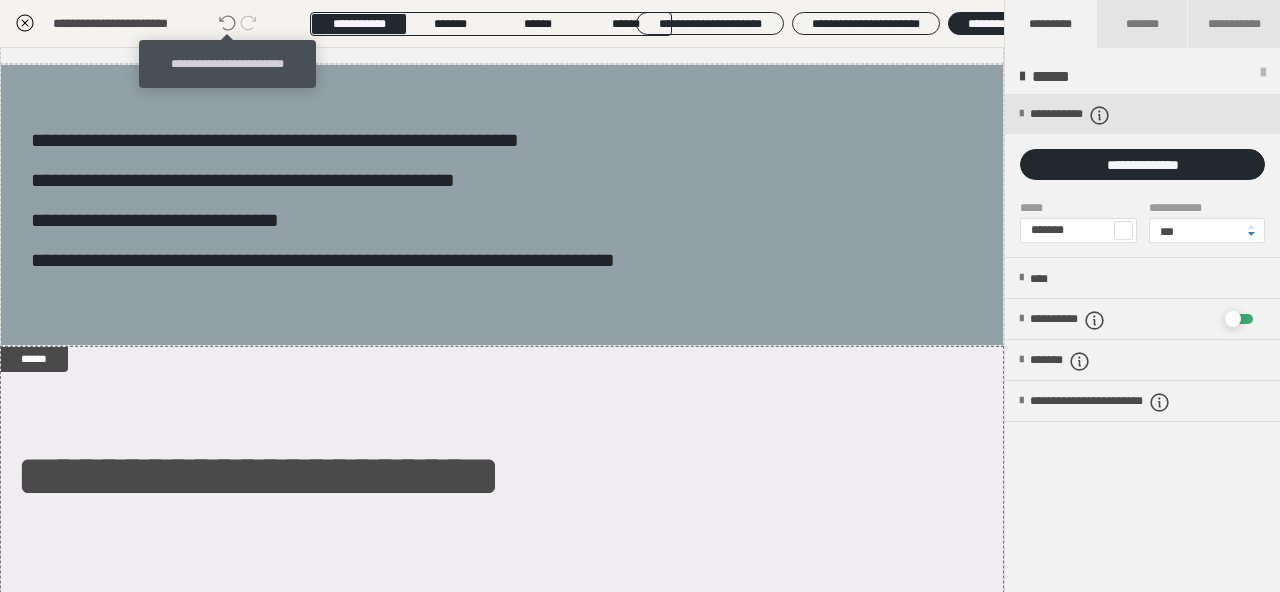 click 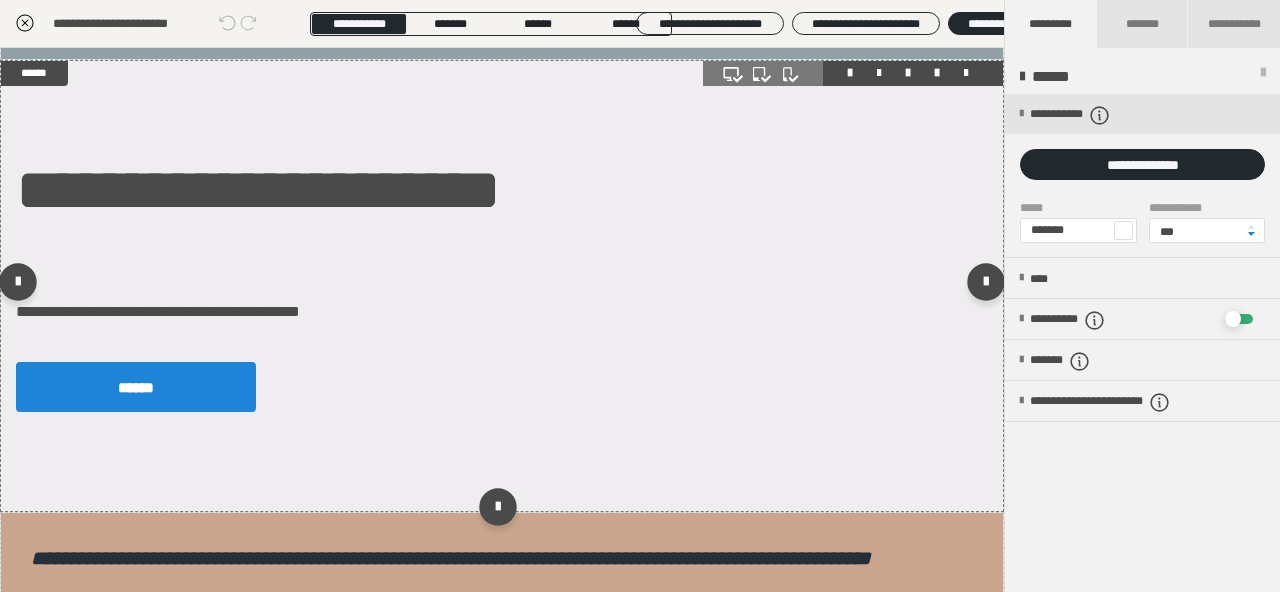 scroll, scrollTop: 445, scrollLeft: 0, axis: vertical 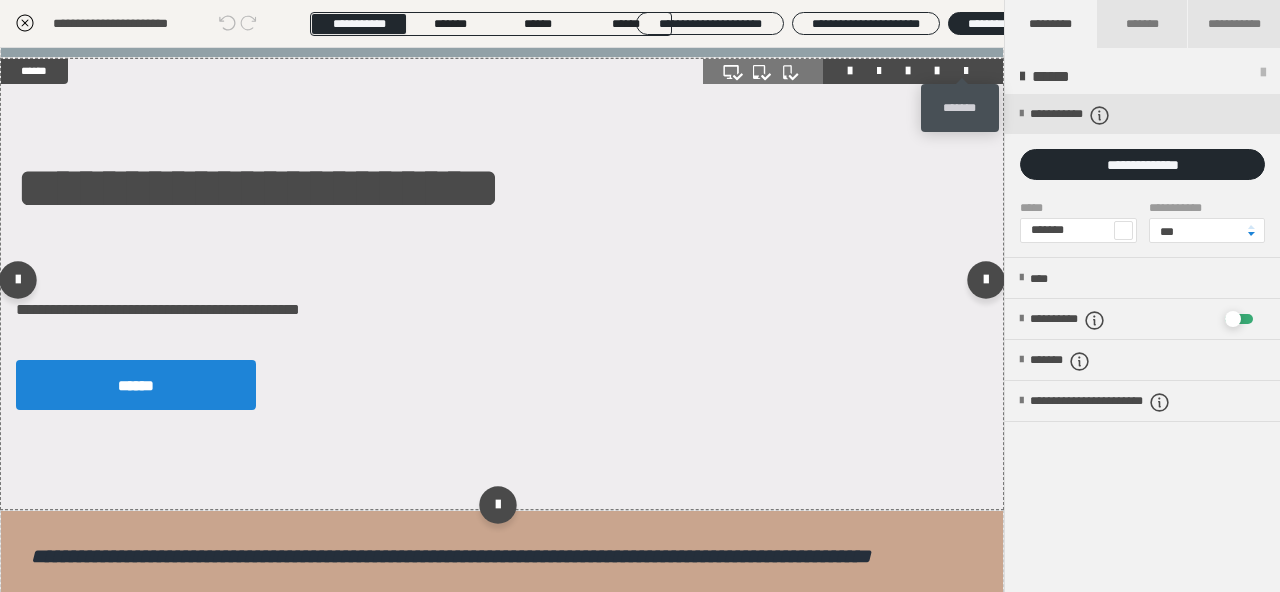 click at bounding box center (966, 71) 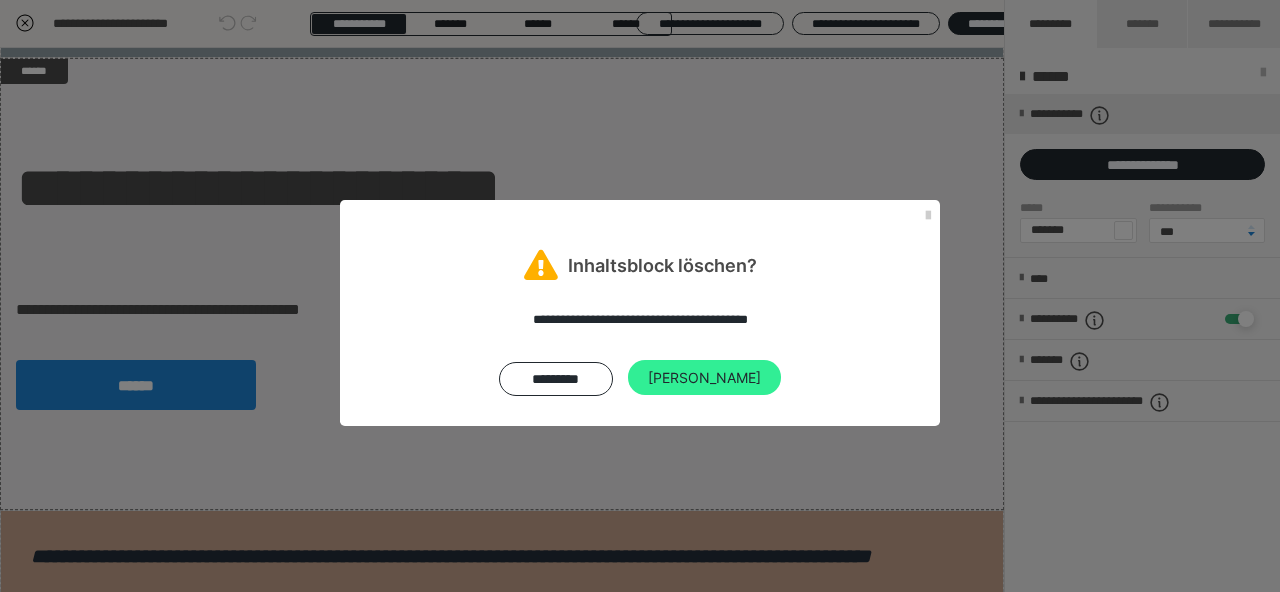 click on "Ja" at bounding box center [704, 378] 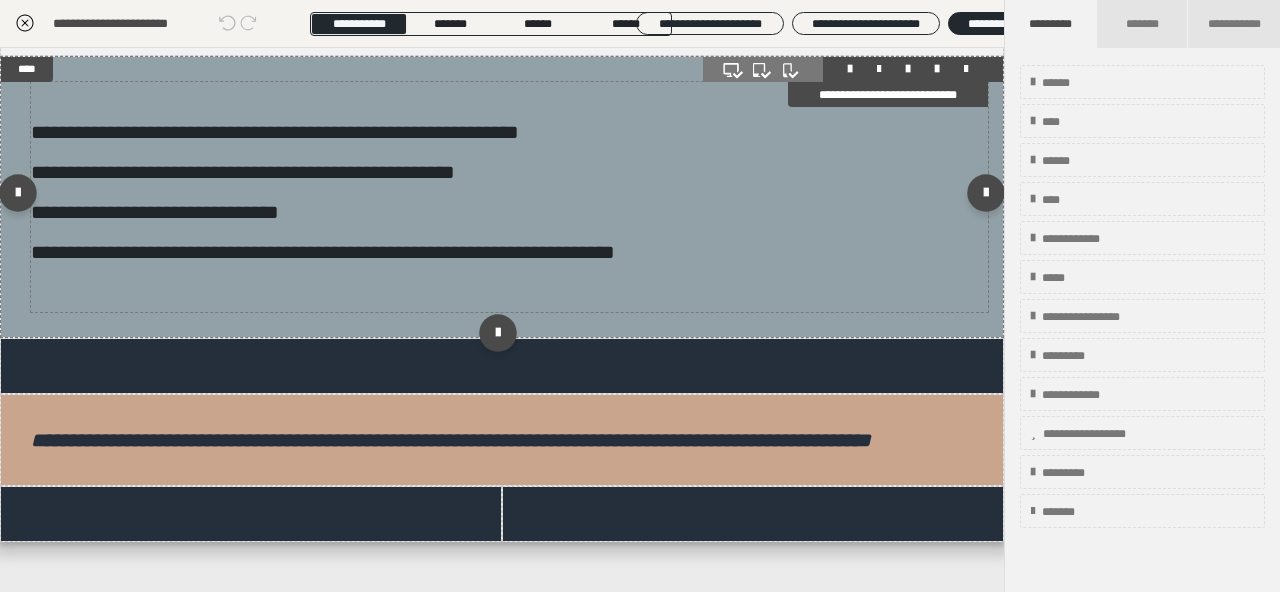 scroll, scrollTop: 101, scrollLeft: 0, axis: vertical 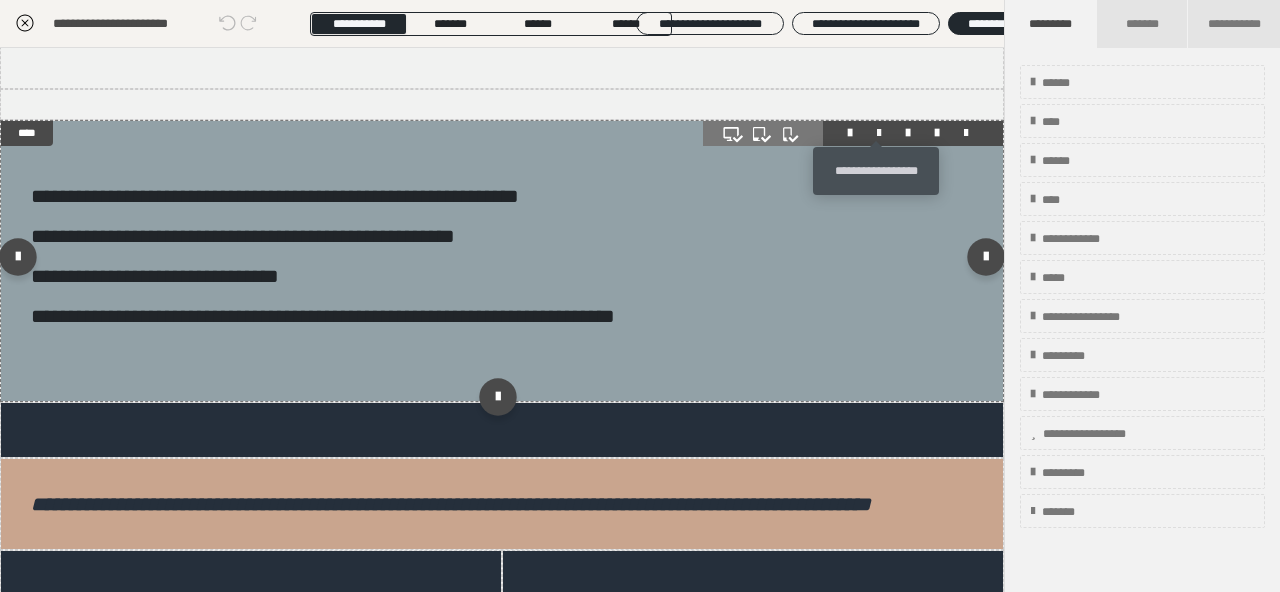 click at bounding box center [879, 133] 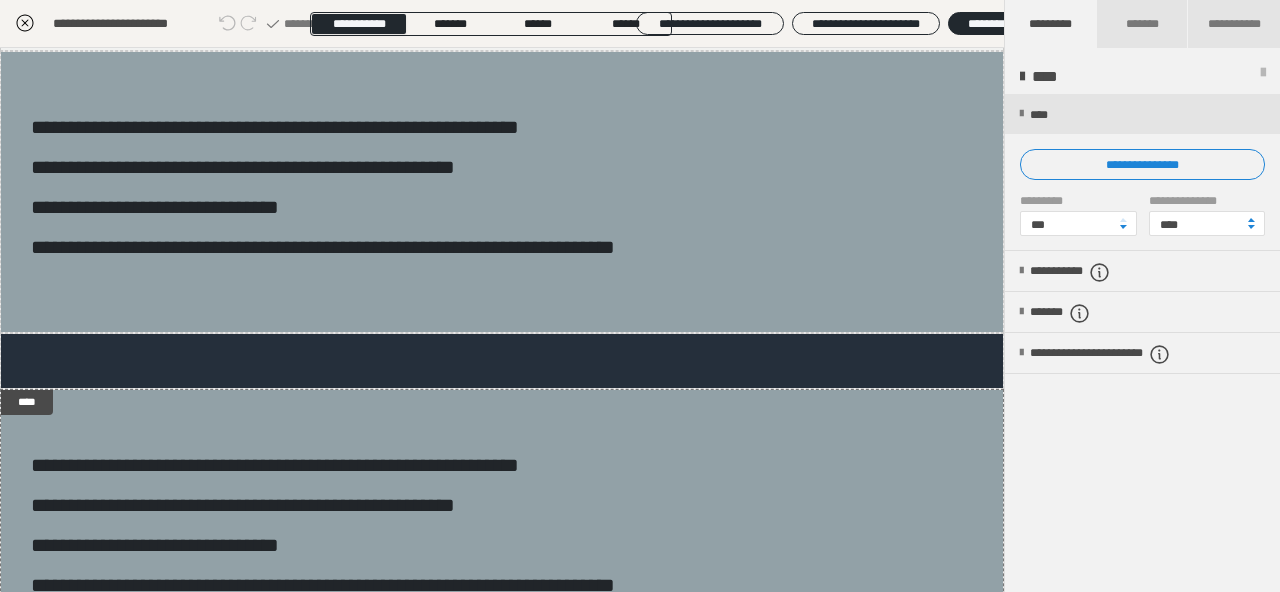 scroll, scrollTop: 254, scrollLeft: 0, axis: vertical 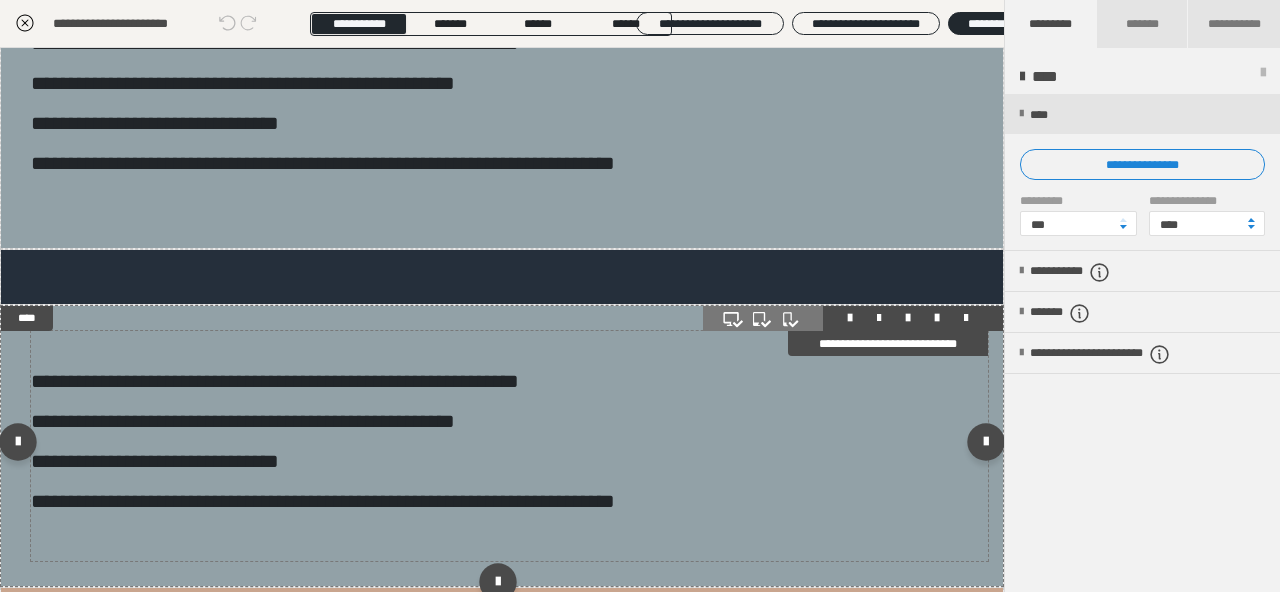 click on "**********" at bounding box center [509, 461] 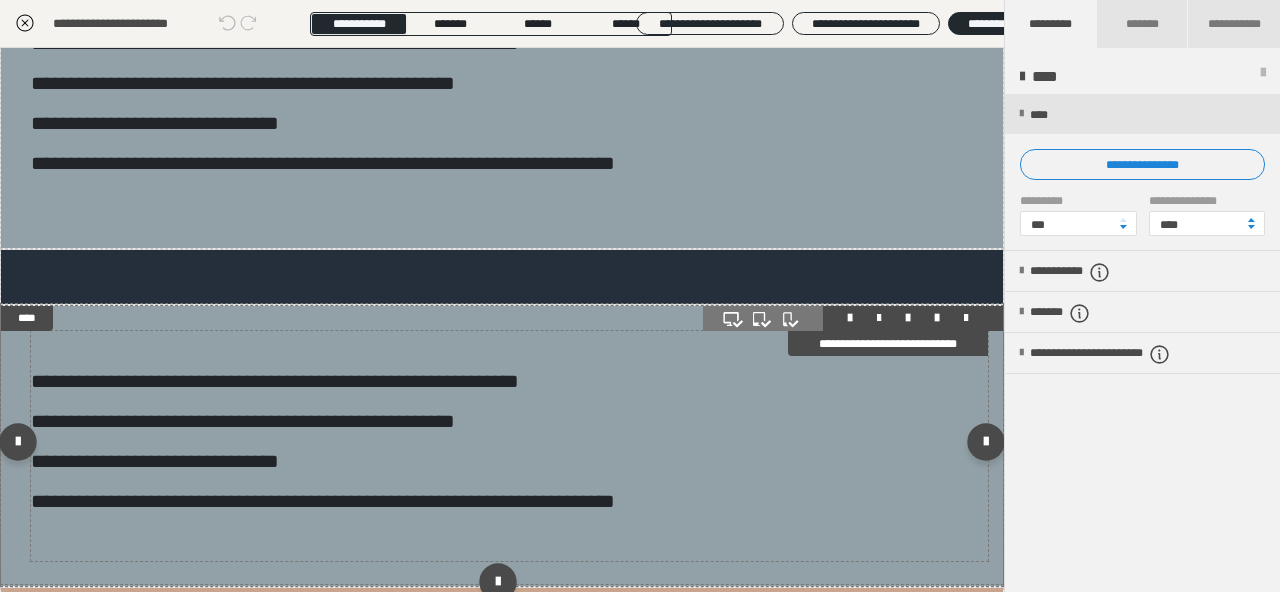 click on "**********" at bounding box center (509, 461) 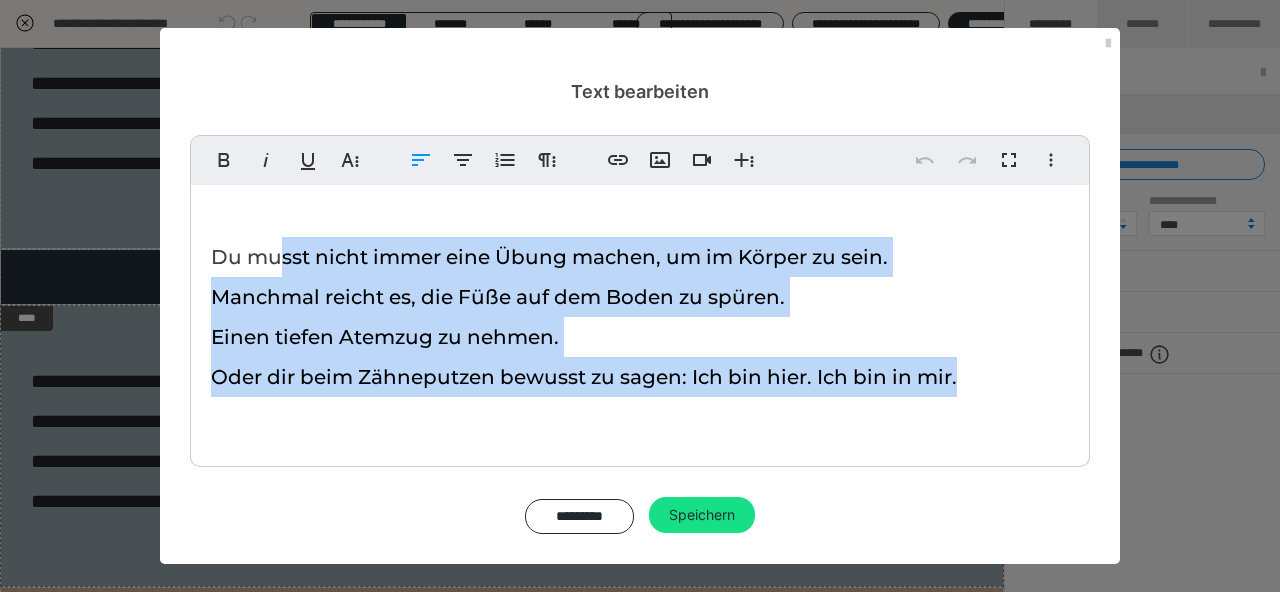 drag, startPoint x: 994, startPoint y: 373, endPoint x: 279, endPoint y: 251, distance: 725.33374 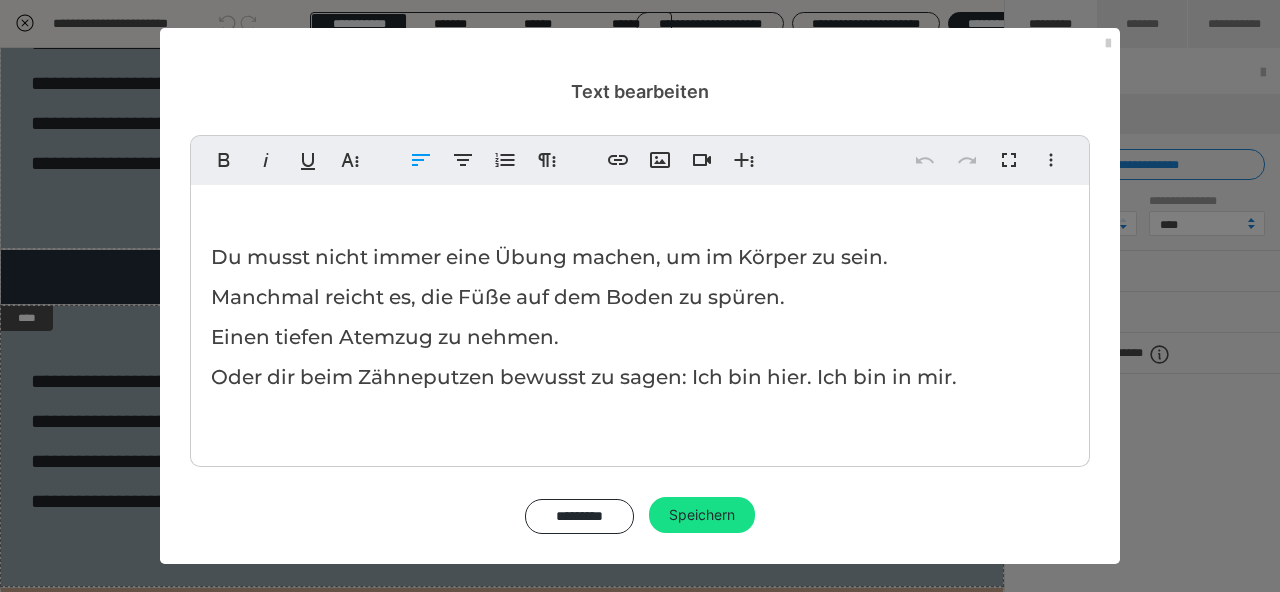 click on "Du musst nicht immer eine Übung machen, um im Körper zu sein. Manchmal reicht es, die Füße auf dem Boden zu spüren. Einen tiefen Atemzug zu nehmen. Oder dir beim Zähneputzen bewusst zu sagen: Ich bin hier. Ich bin in mir." at bounding box center (584, 317) 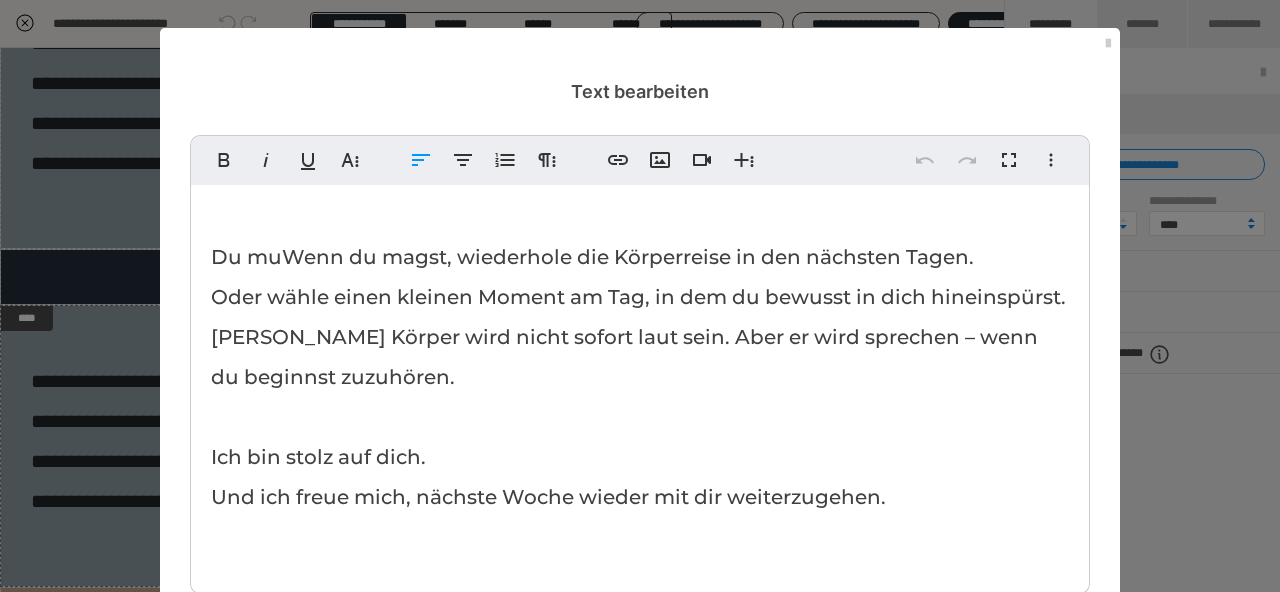 scroll, scrollTop: 39, scrollLeft: 0, axis: vertical 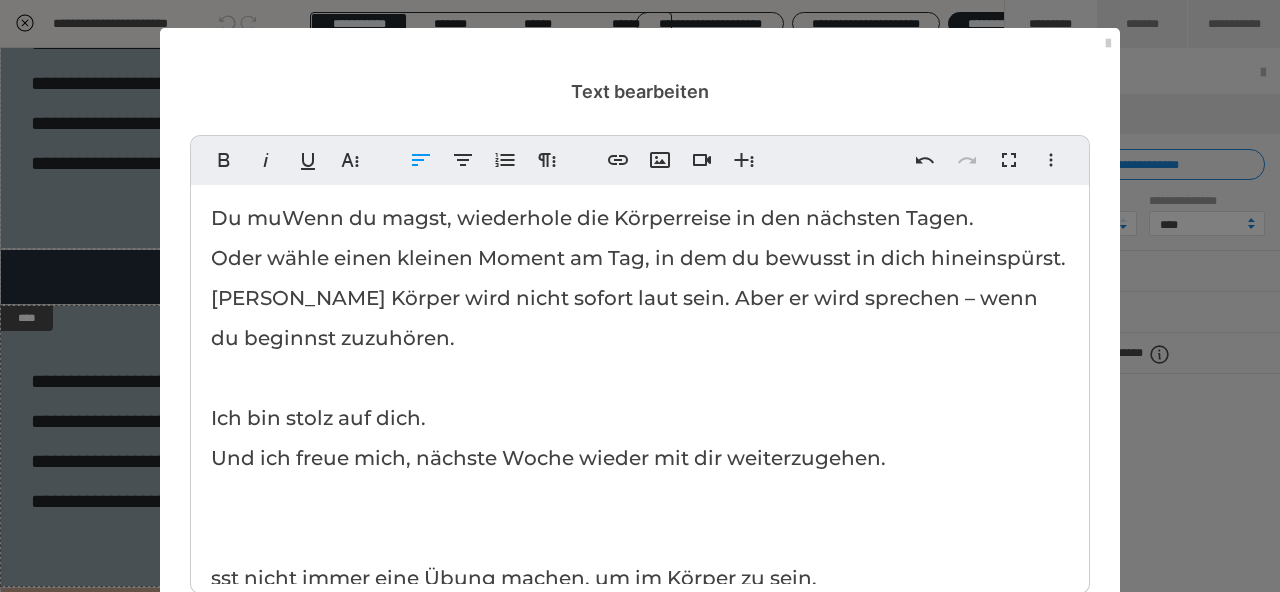 click on "Du mu Wenn du magst, wiederhole die Körperreise in den nächsten Tagen. Oder wähle einen kleinen Moment am Tag, in dem du bewusst in dich hineinspürst. Dein Körper wird nicht sofort laut sein. Aber er wird sprechen – wenn du beginnst zuzuhören. Ich bin stolz auf dich. Und ich freue mich, nächste Woche wieder mit dir weiterzugehen. sst nicht immer eine Übung machen, um im Körper zu sein. Manchmal reicht es, die Füße auf dem Boden zu spüren. Einen tiefen Atemzug zu nehmen. Oder dir beim Zähneputzen bewusst zu sagen: Ich bin hier. Ich bin in mir." at bounding box center [640, 478] 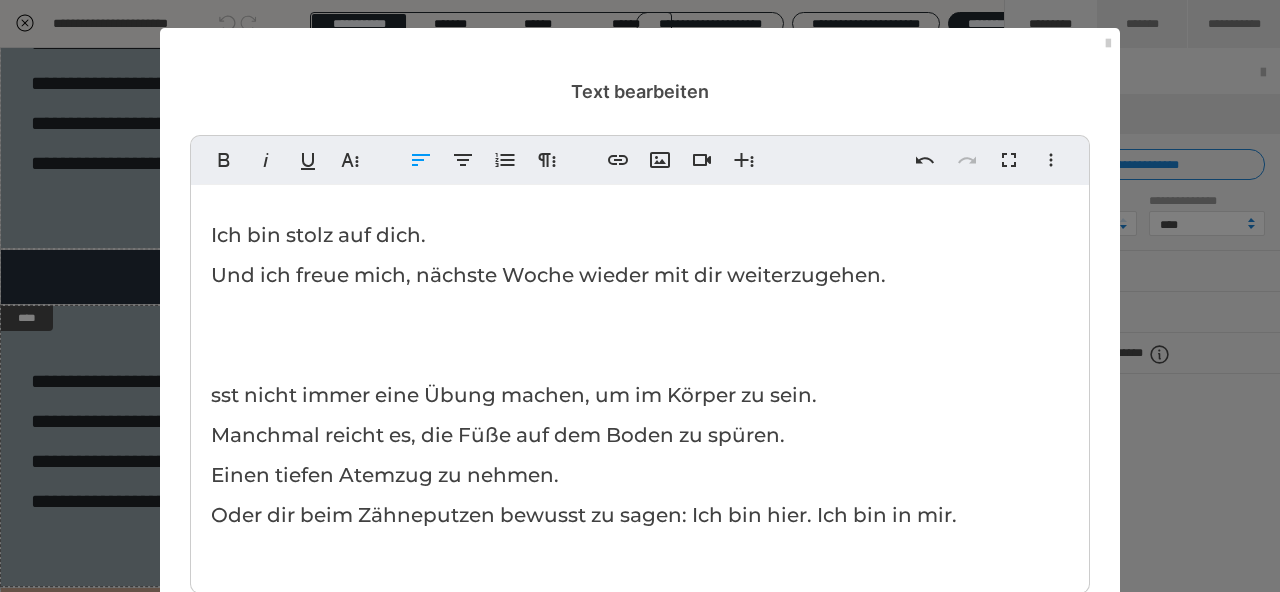 scroll, scrollTop: 233, scrollLeft: 0, axis: vertical 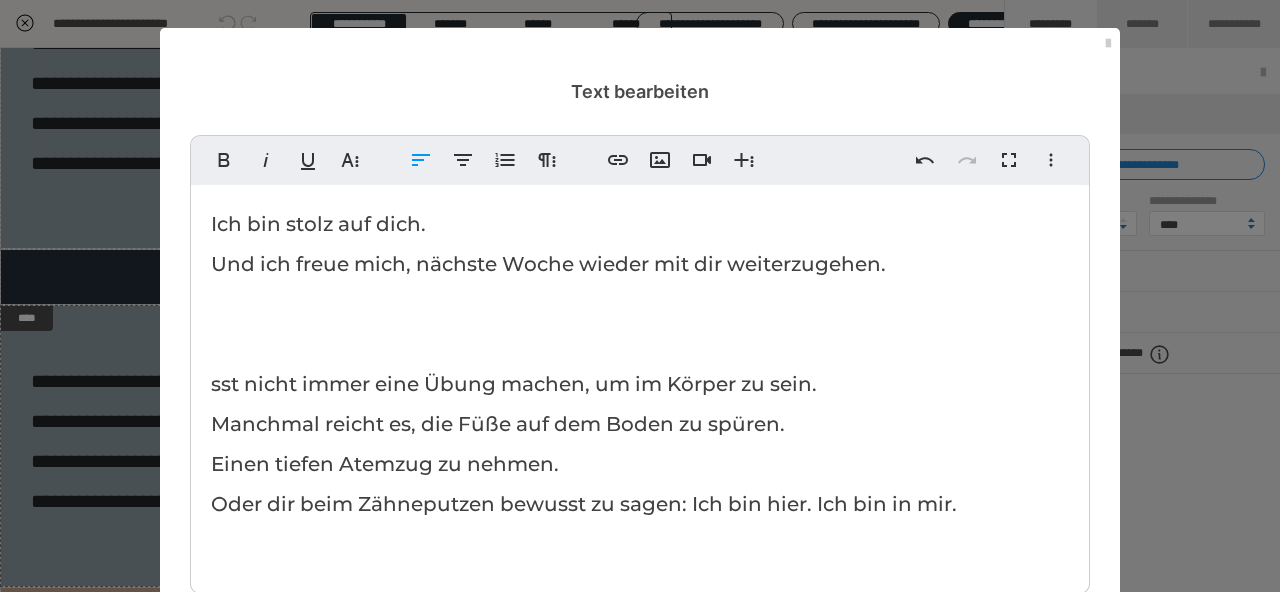 click on "Wenn du magst, wiederhole die Körperreise in den nächsten Tagen. Oder wähle einen kleinen Moment am Tag, in dem du bewusst in dich hineinspürst. Dein Körper wird nicht sofort laut sein. Aber er wird sprechen – wenn du beginnst zuzuhören. Ich bin stolz auf dich. Und ich freue mich, nächste Woche wieder mit dir weiterzugehen. sst nicht immer eine Übung machen, um im Körper zu sein. Manchmal reicht es, die Füße auf dem Boden zu spüren. Einen tiefen Atemzug zu nehmen. Oder dir beim Zähneputzen bewusst zu sagen: Ich bin hier. Ich bin in mir." at bounding box center (638, 264) 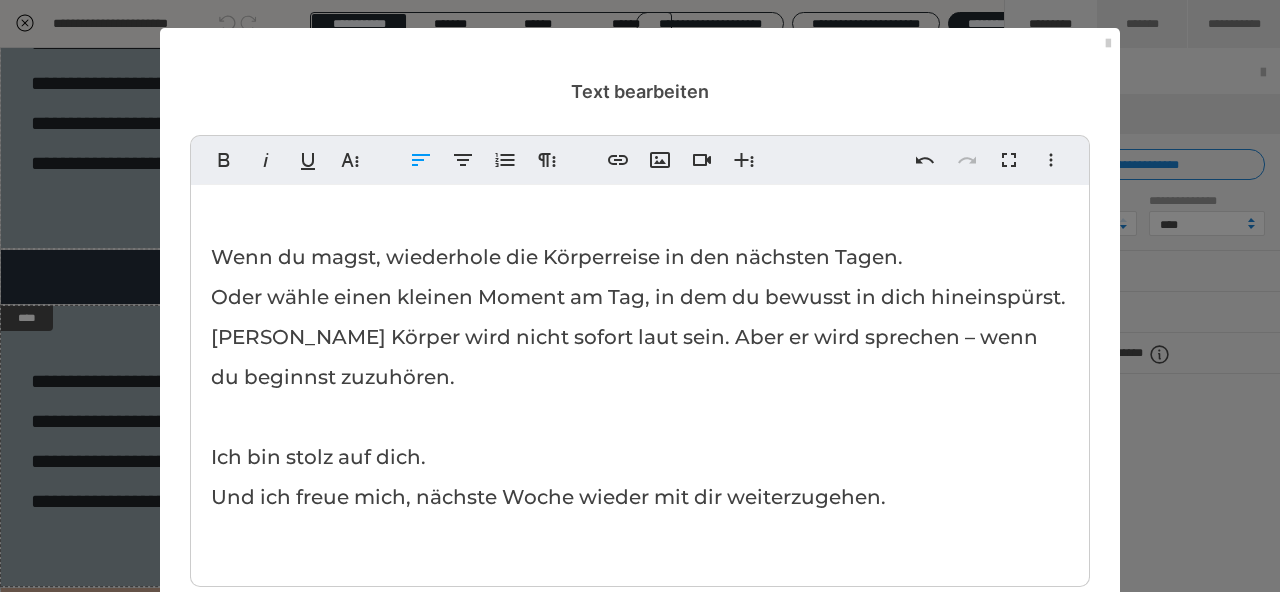 scroll, scrollTop: 0, scrollLeft: 0, axis: both 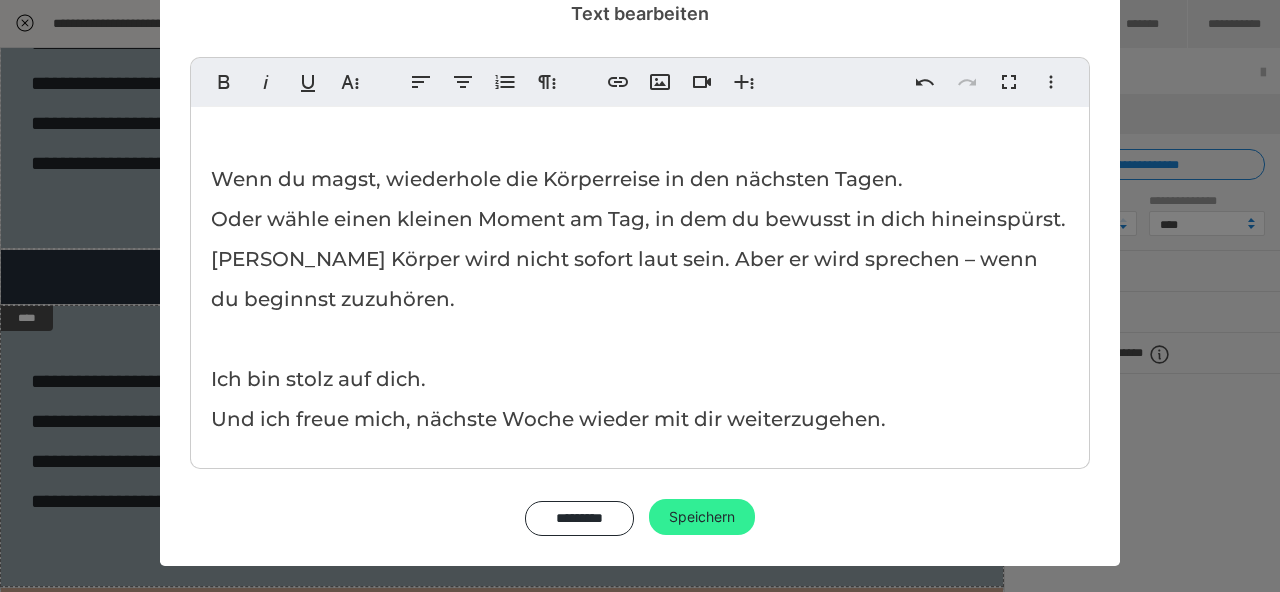 click on "Speichern" at bounding box center (702, 517) 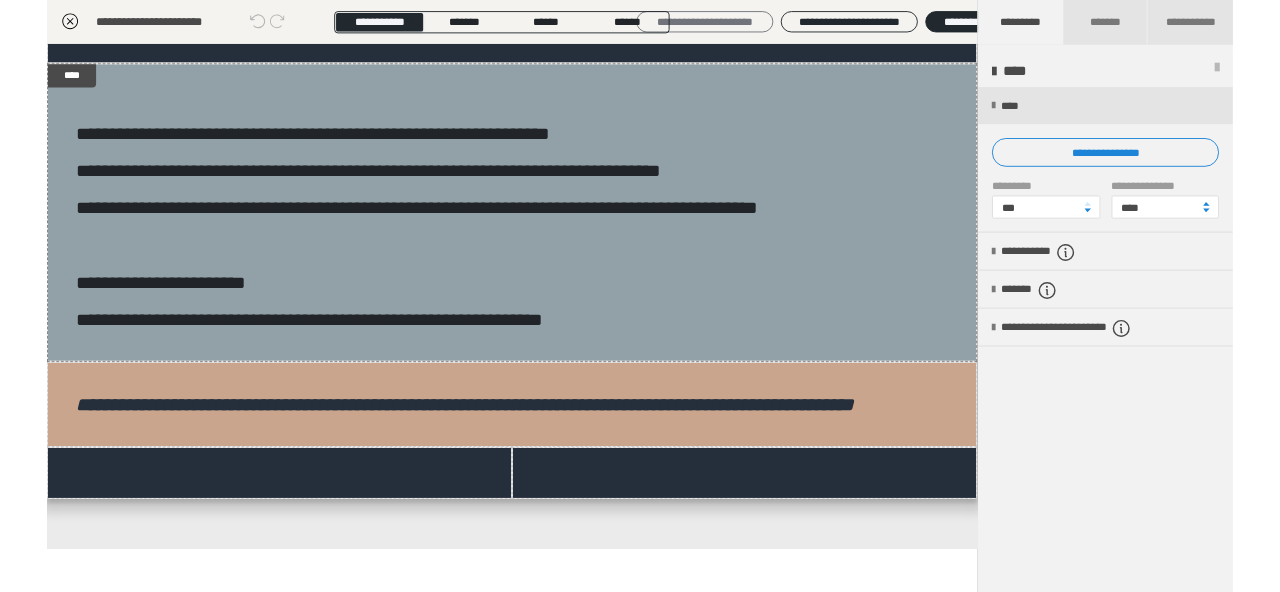scroll, scrollTop: 487, scrollLeft: 0, axis: vertical 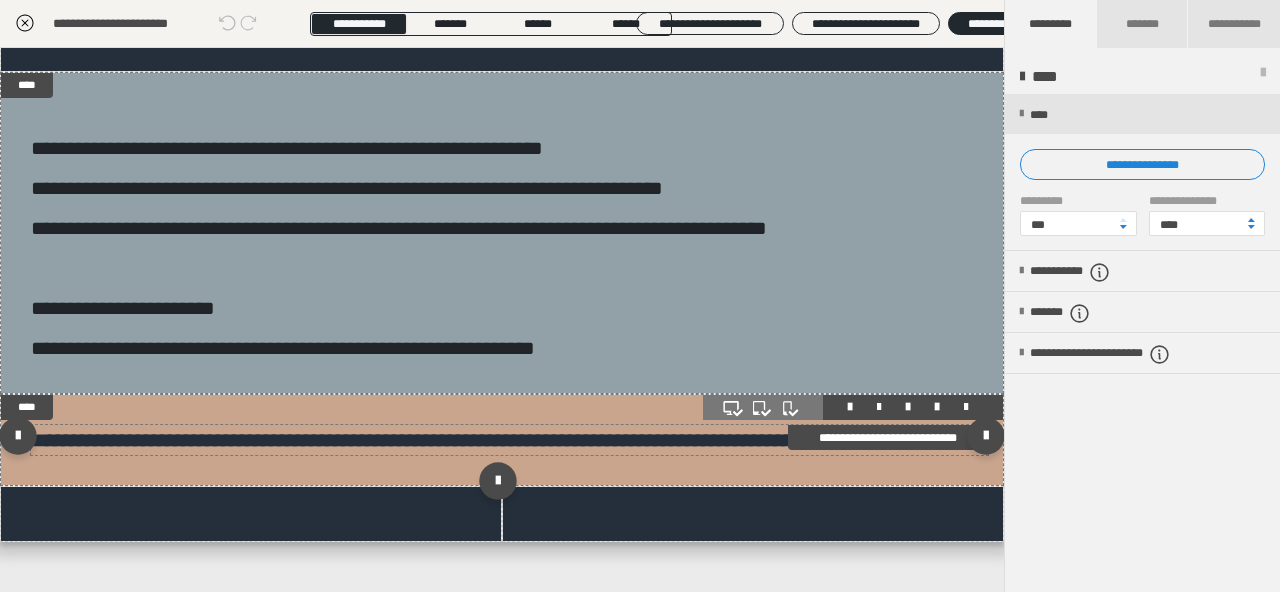 click on "**********" at bounding box center (451, 440) 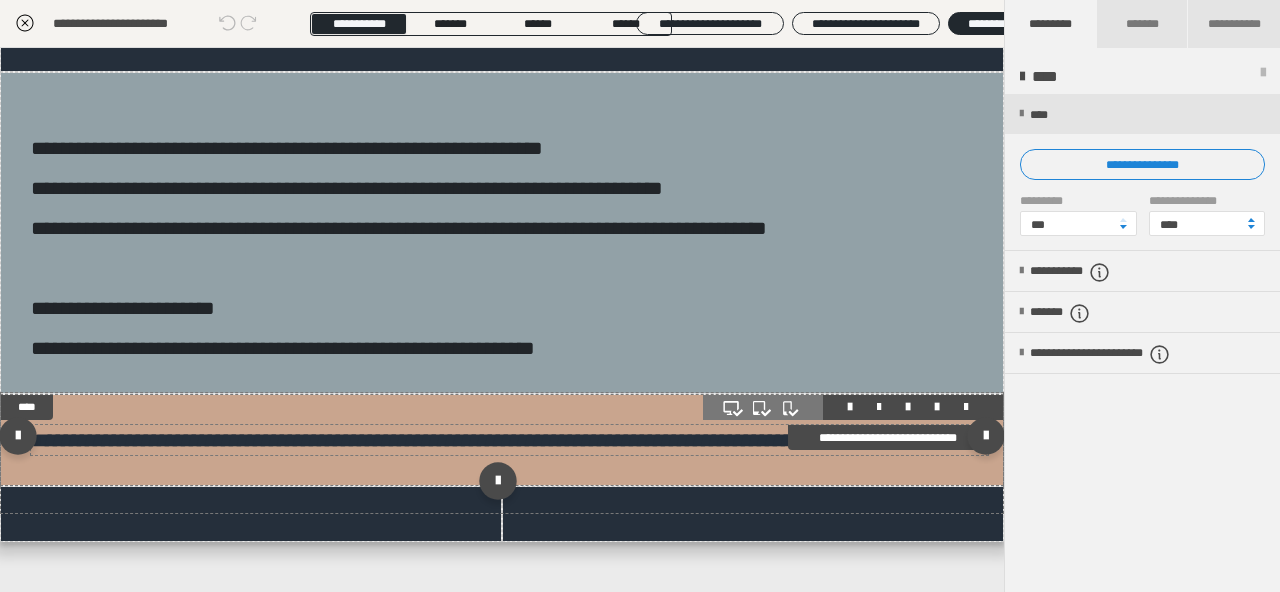 click on "**********" at bounding box center (451, 440) 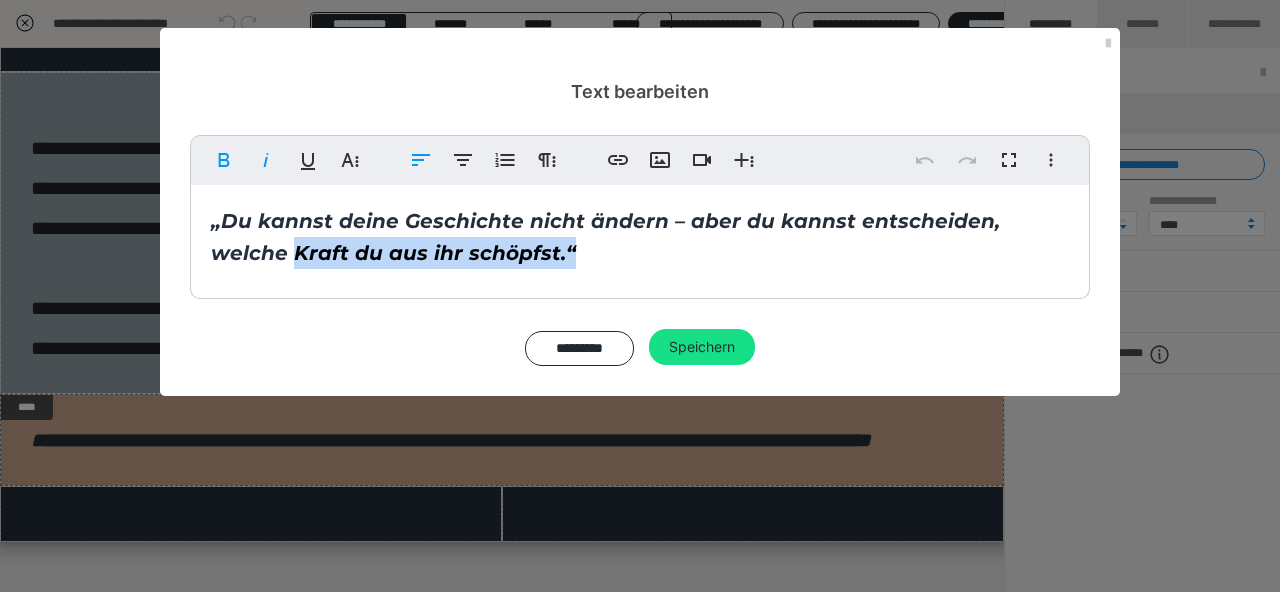 drag, startPoint x: 556, startPoint y: 258, endPoint x: 155, endPoint y: 237, distance: 401.5495 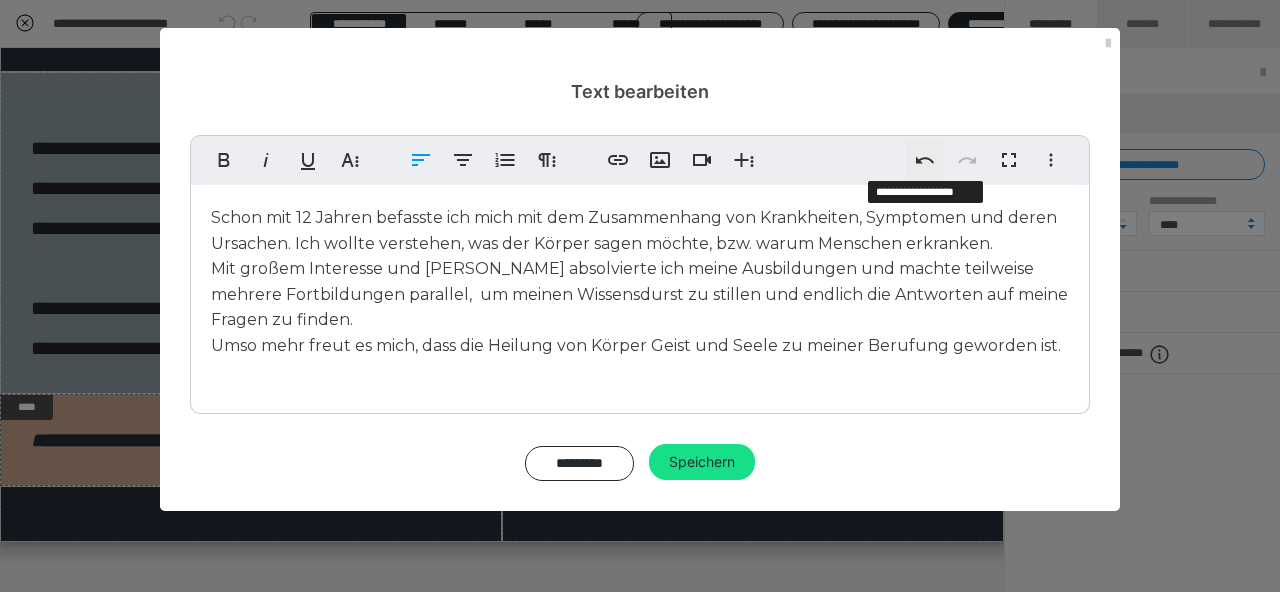 click on "Rückgängig" at bounding box center (925, 160) 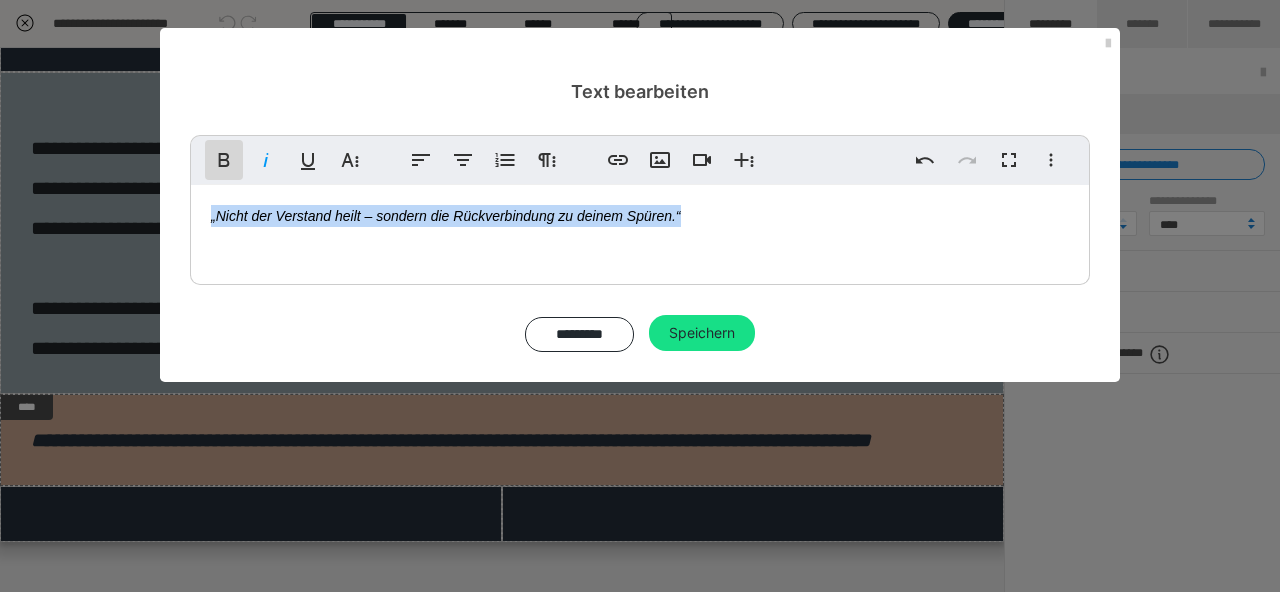 click 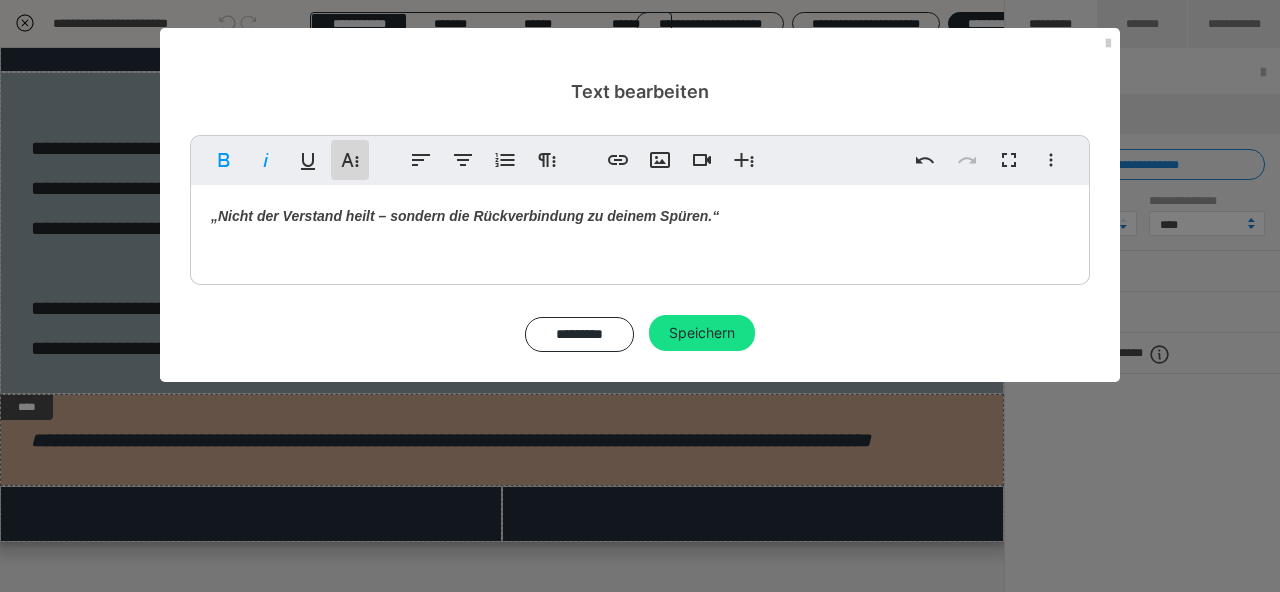 click 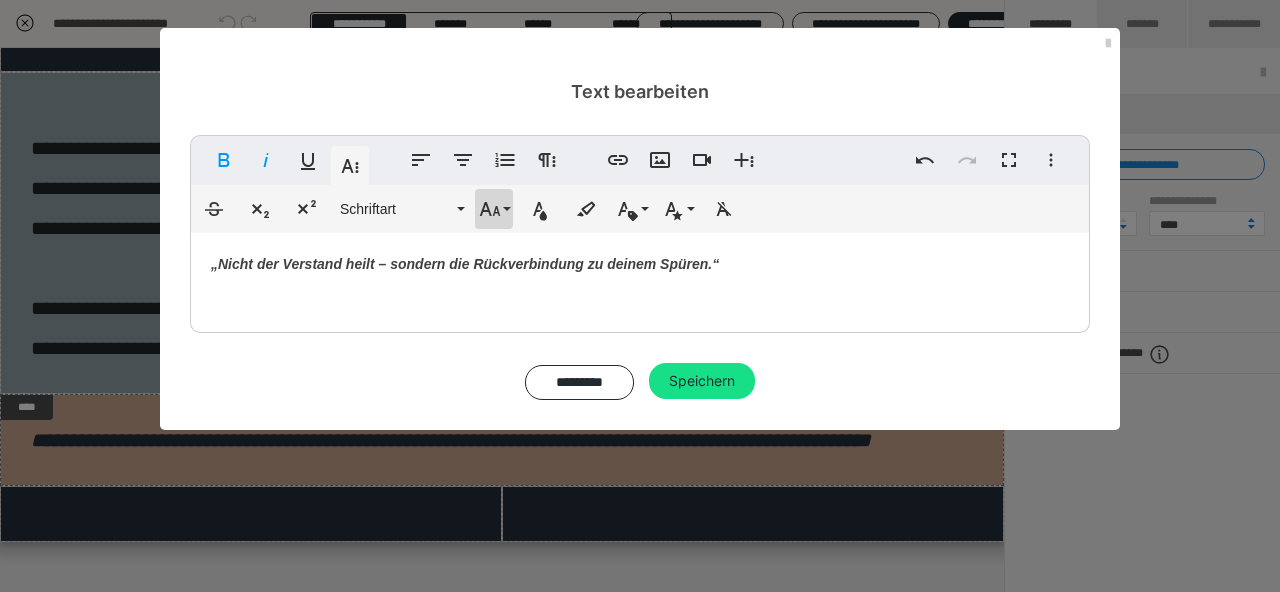 click 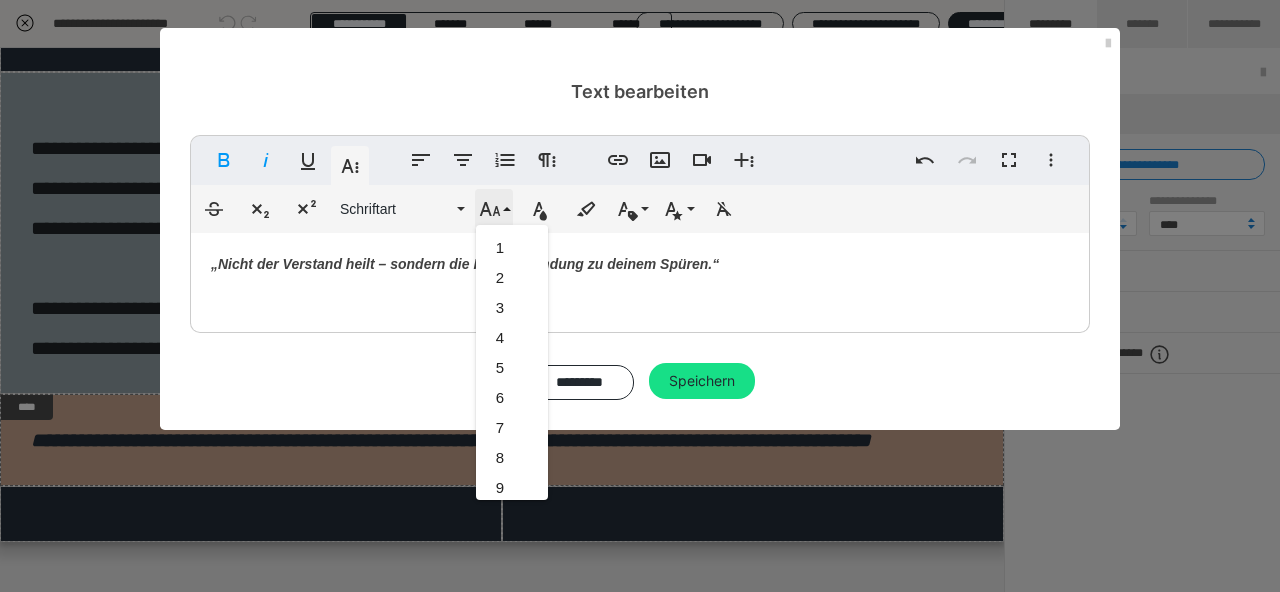 scroll, scrollTop: 413, scrollLeft: 0, axis: vertical 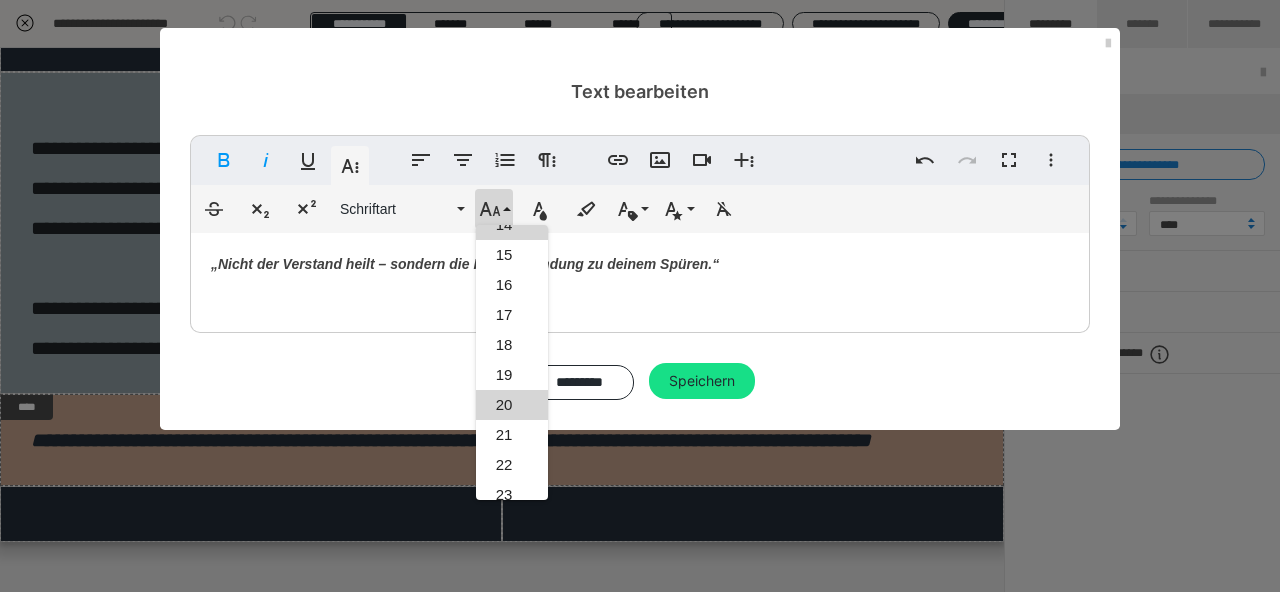 click on "20" at bounding box center (512, 405) 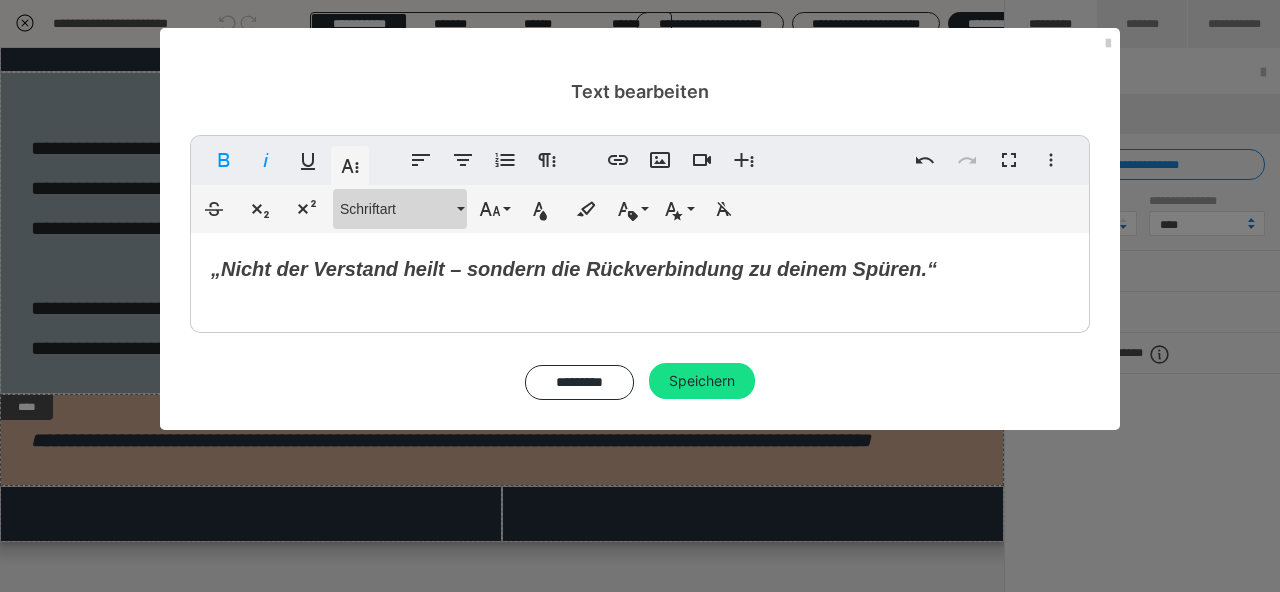 click on "Schriftart" at bounding box center (396, 209) 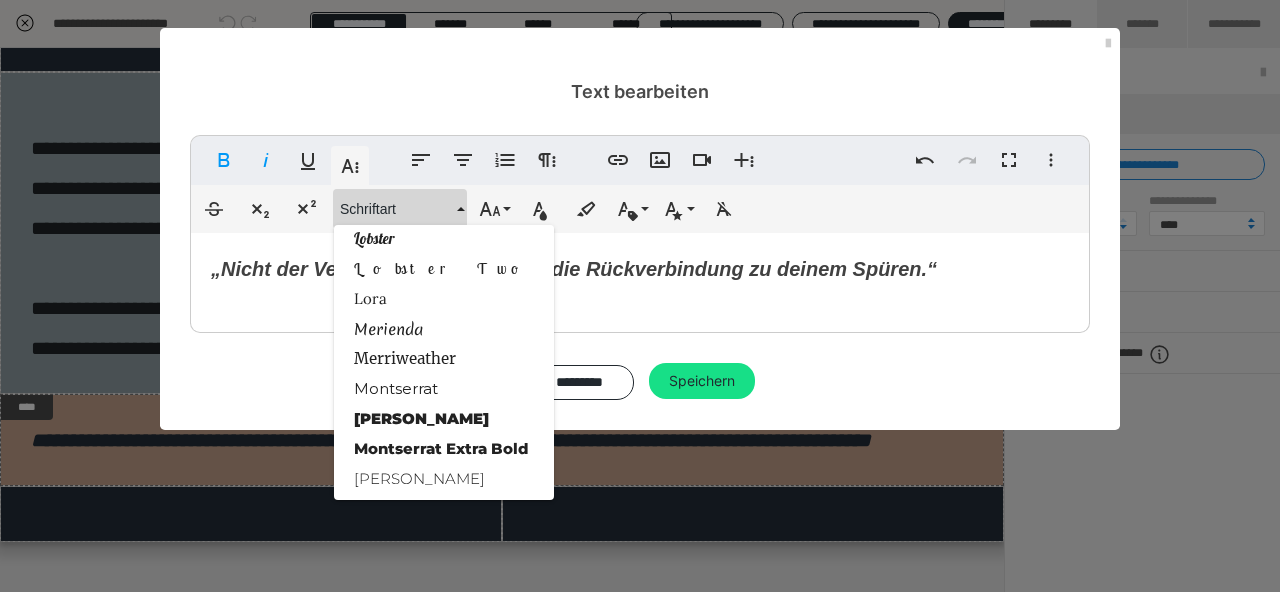 scroll, scrollTop: 1790, scrollLeft: 0, axis: vertical 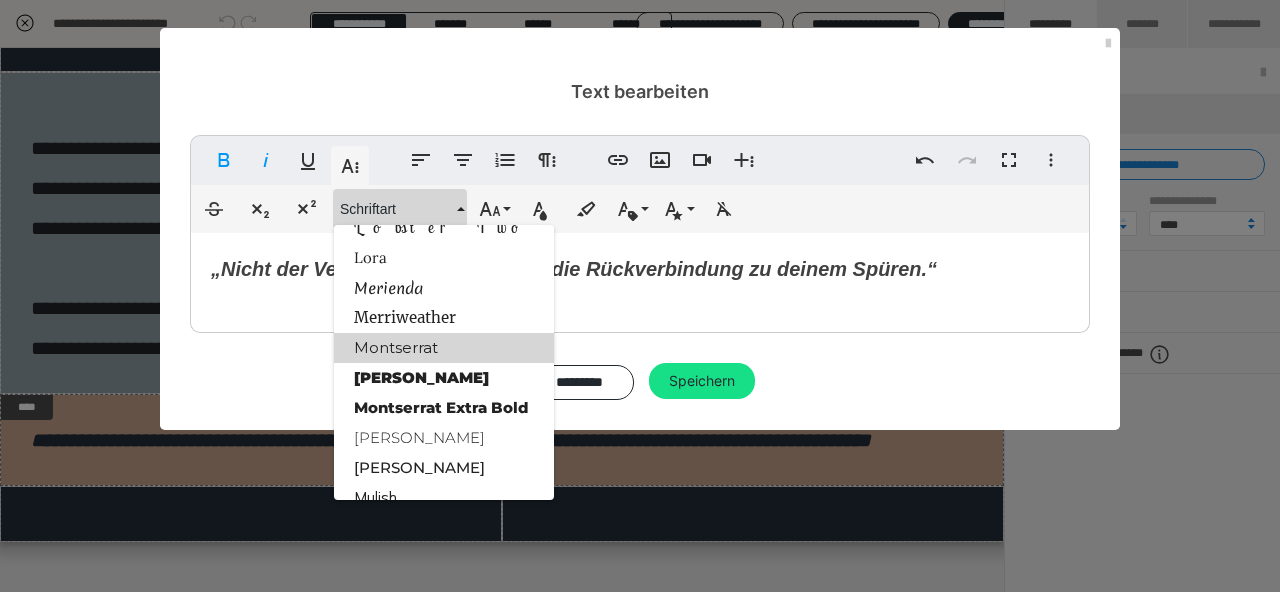click on "Montserrat" at bounding box center (444, 348) 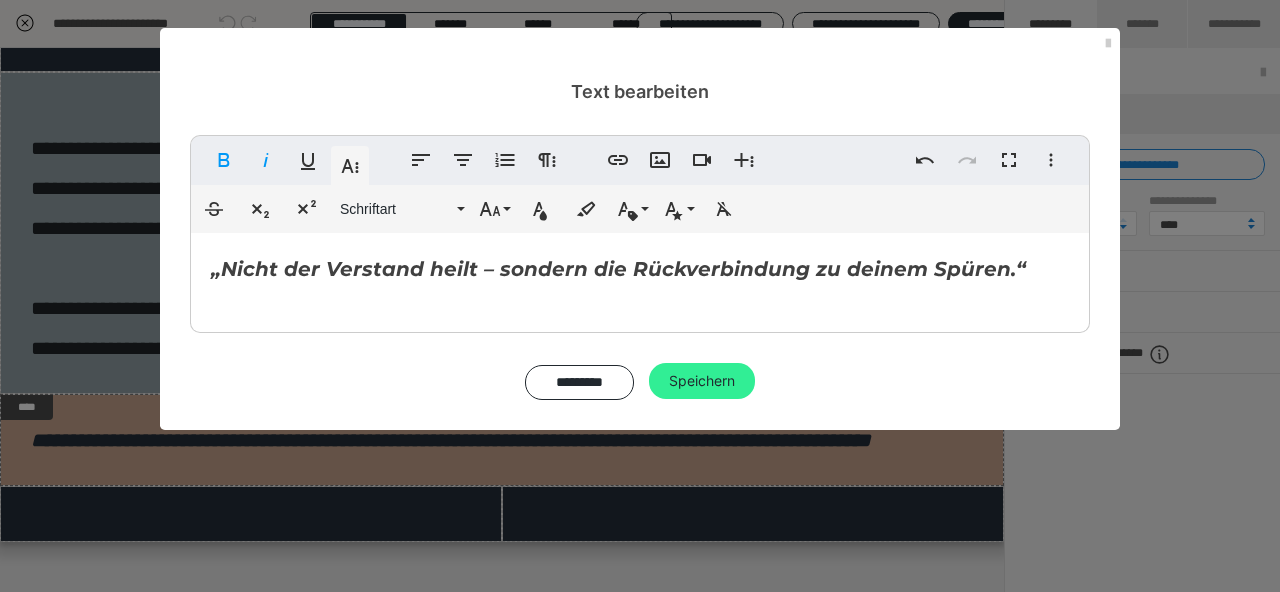 click on "Speichern" at bounding box center (702, 381) 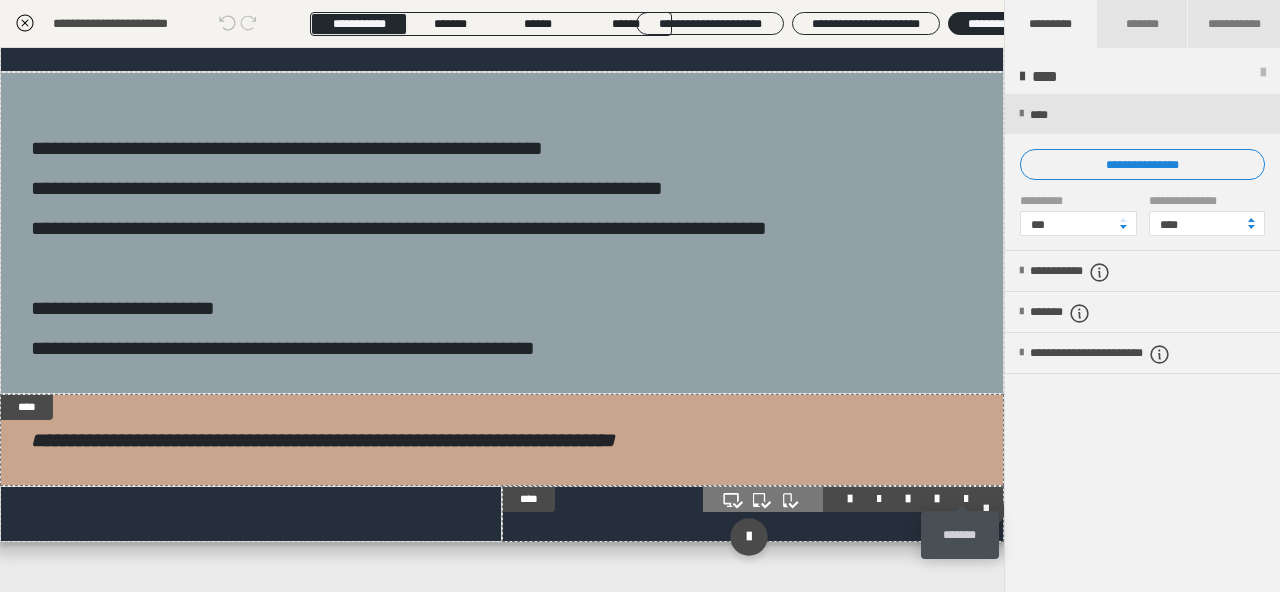 click at bounding box center (966, 499) 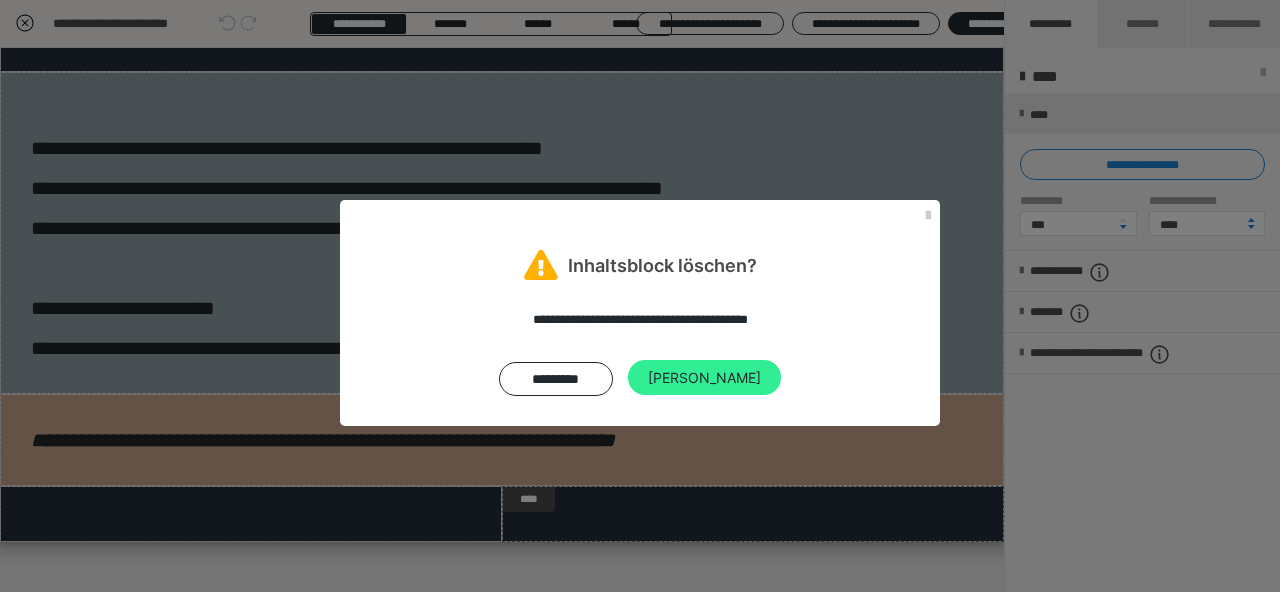 click on "Ja" at bounding box center (704, 378) 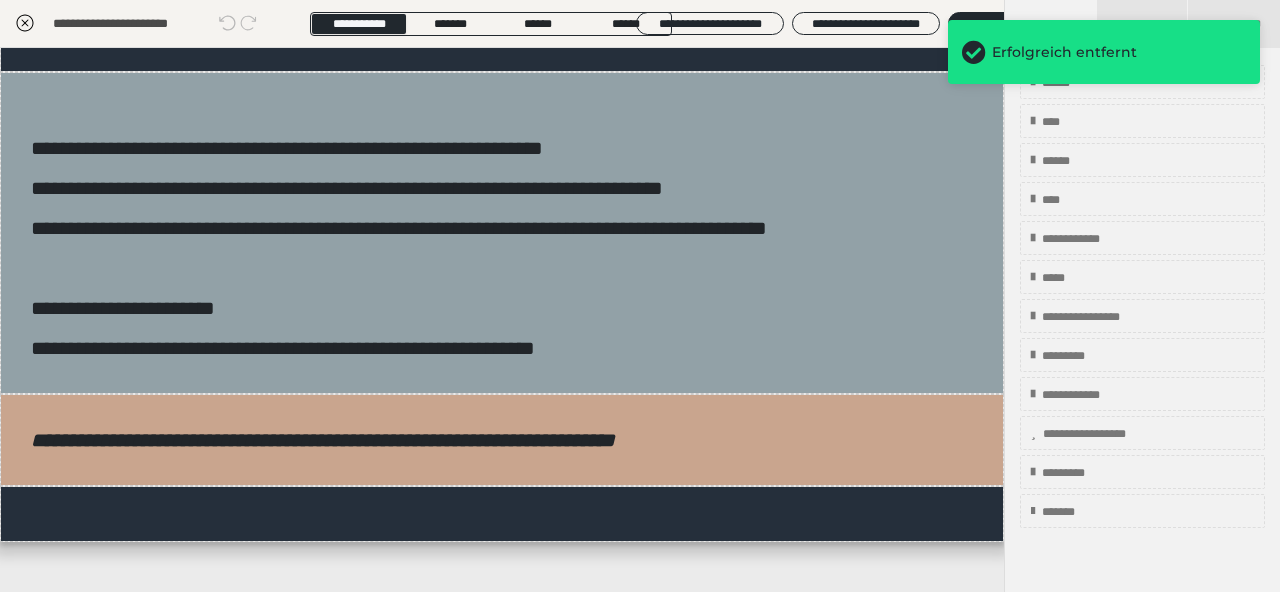click 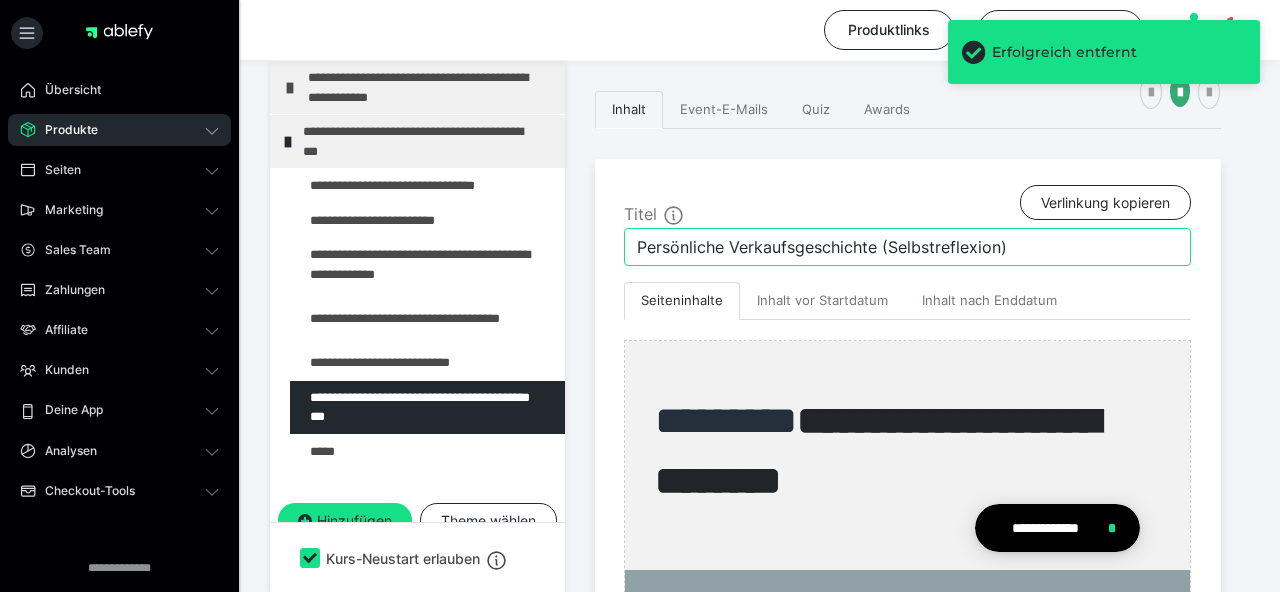 click on "Persönliche Verkaufsgeschichte (Selbstreflexion)" at bounding box center (907, 247) 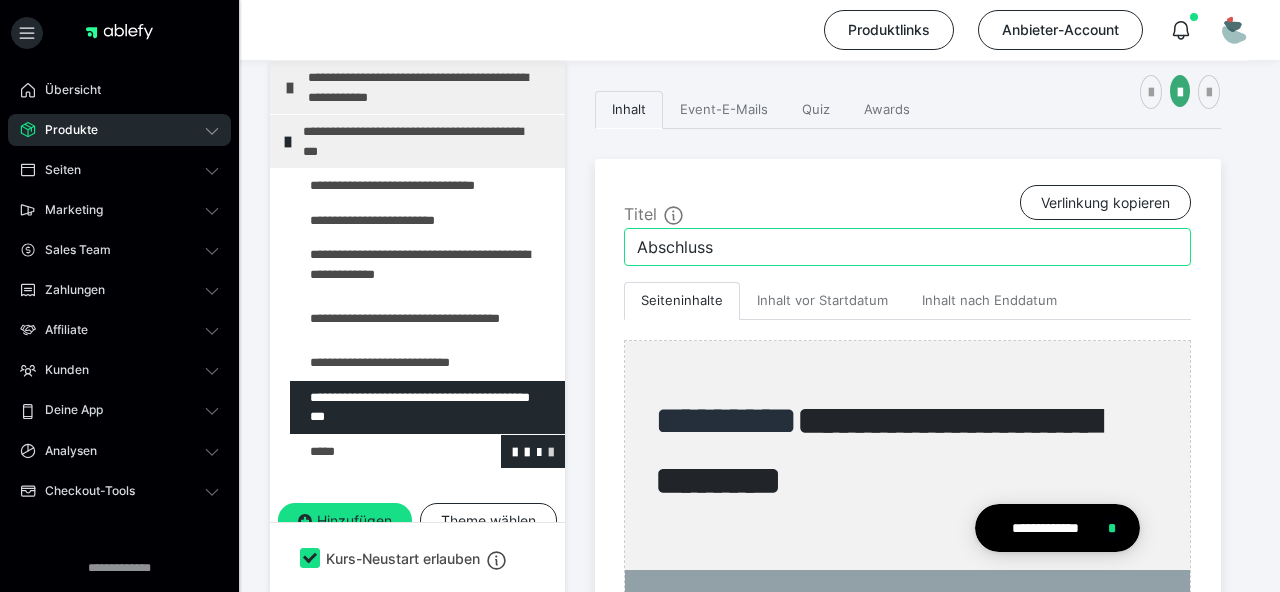 type on "Abschluss" 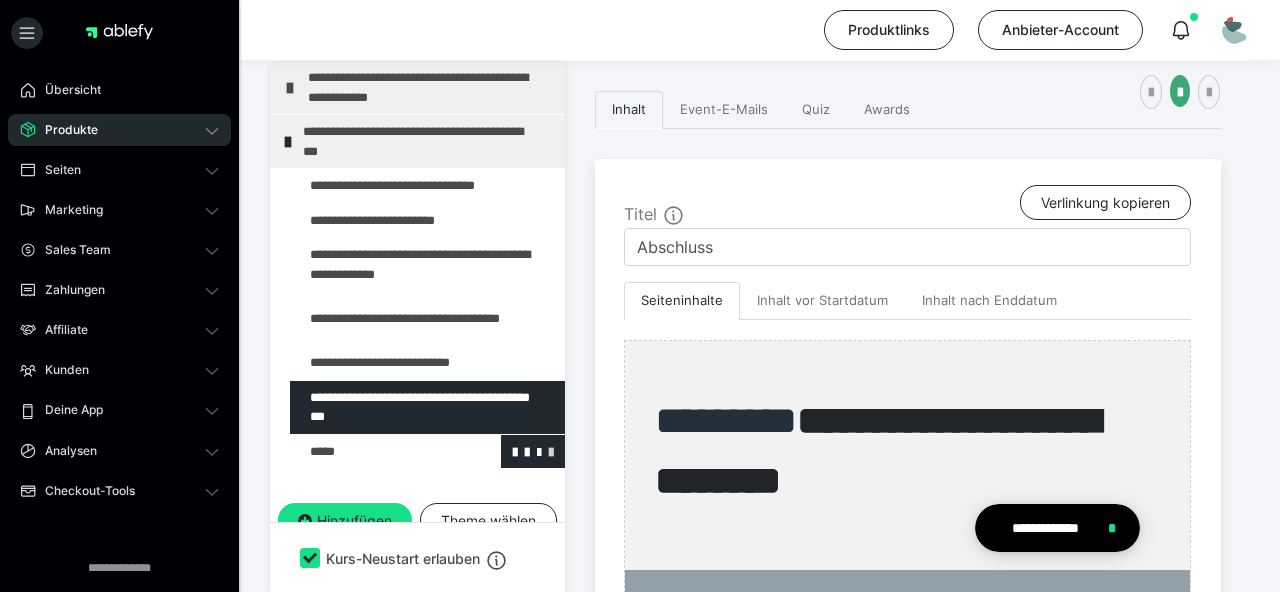 click at bounding box center [551, 451] 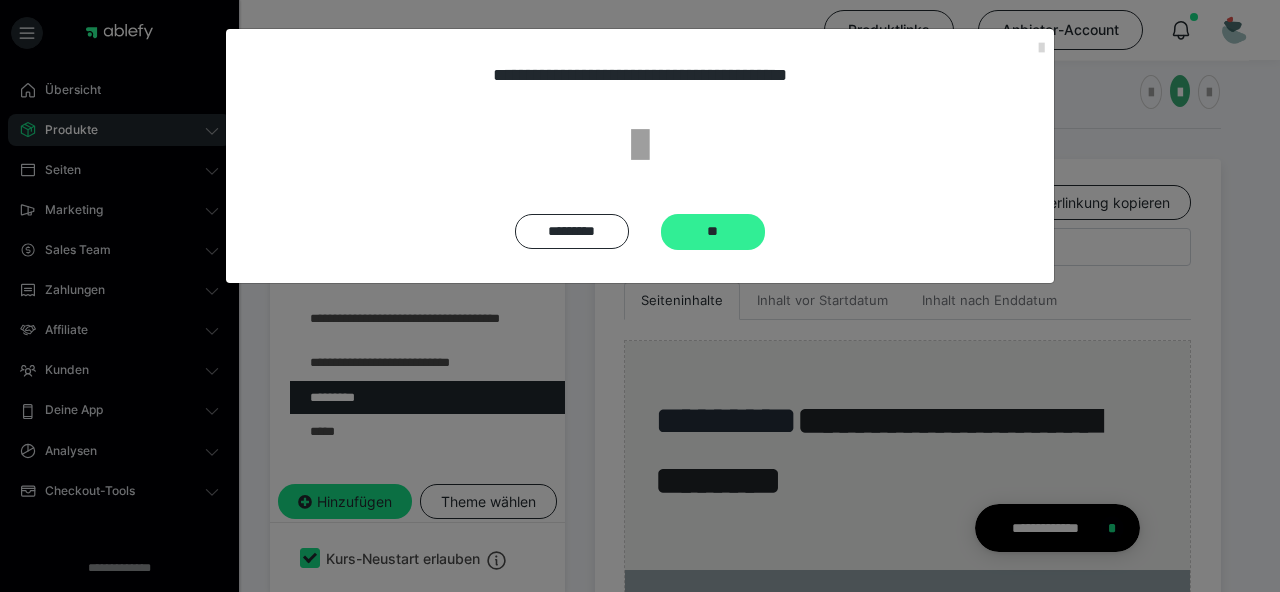 click on "**" at bounding box center (713, 232) 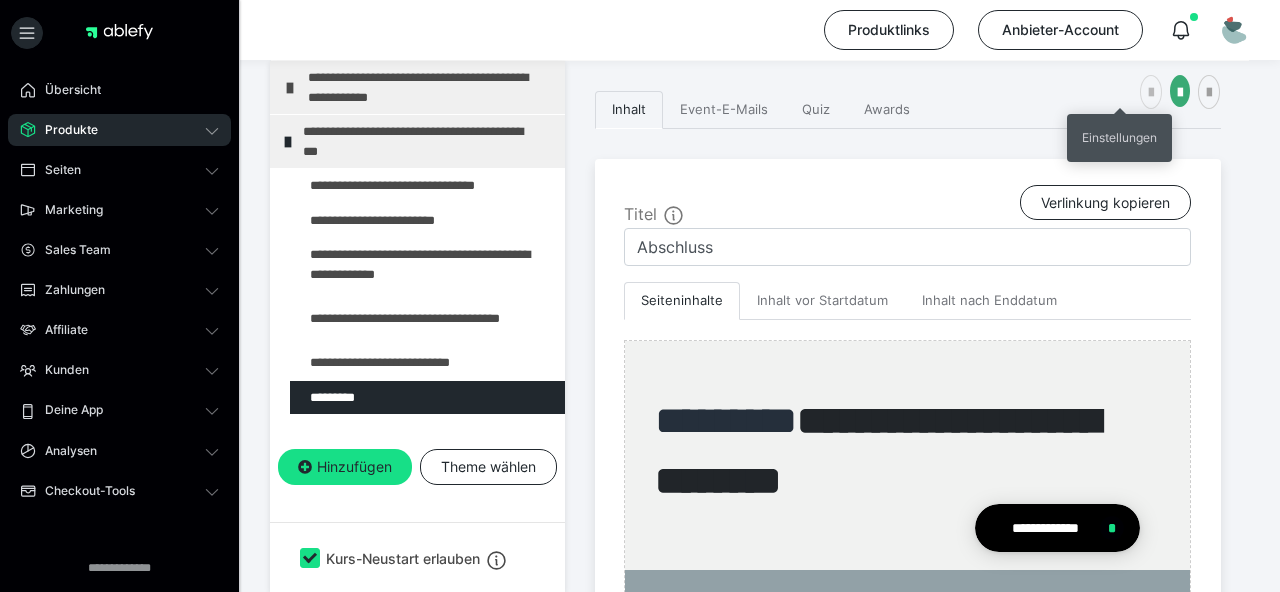 click at bounding box center (1151, 93) 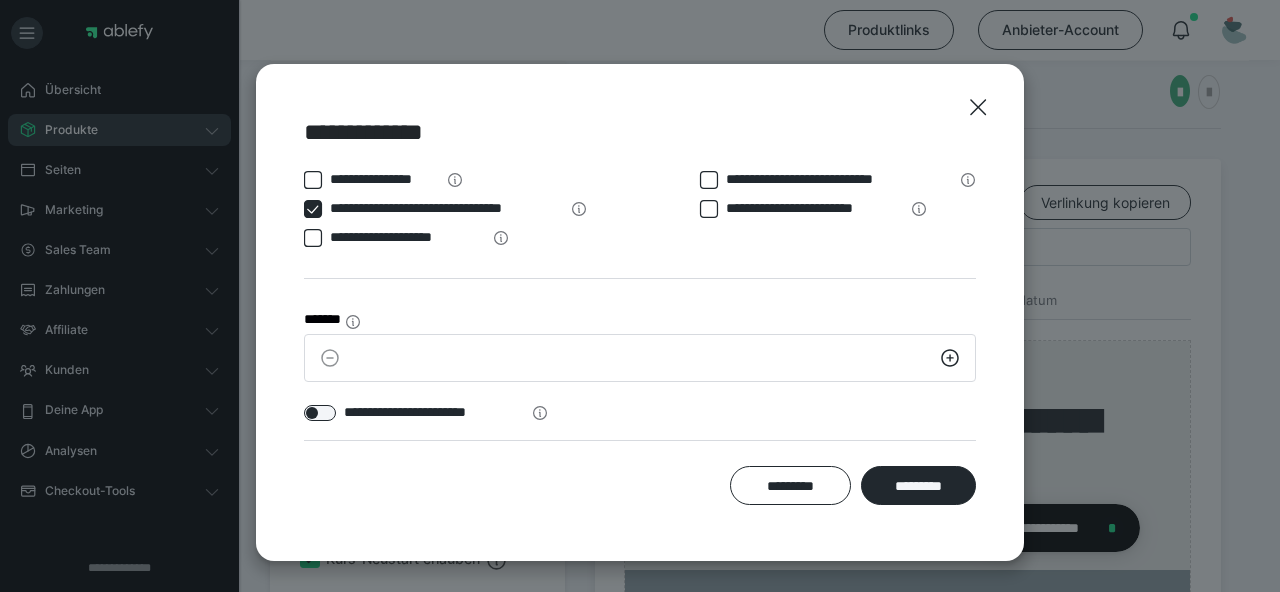 click 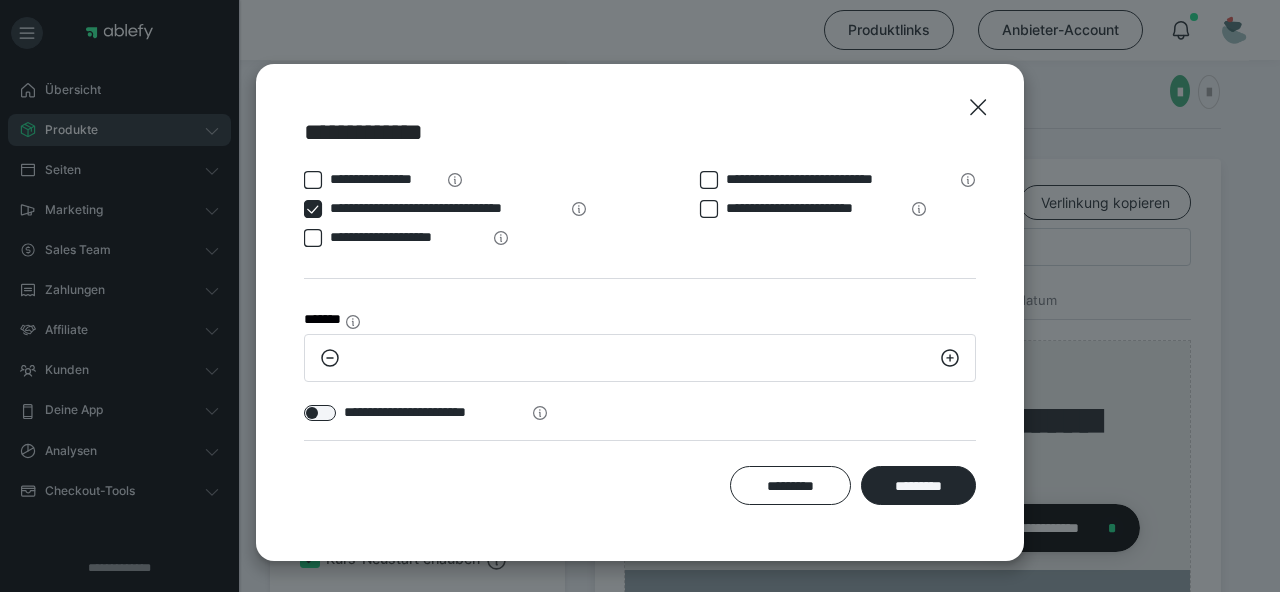 click 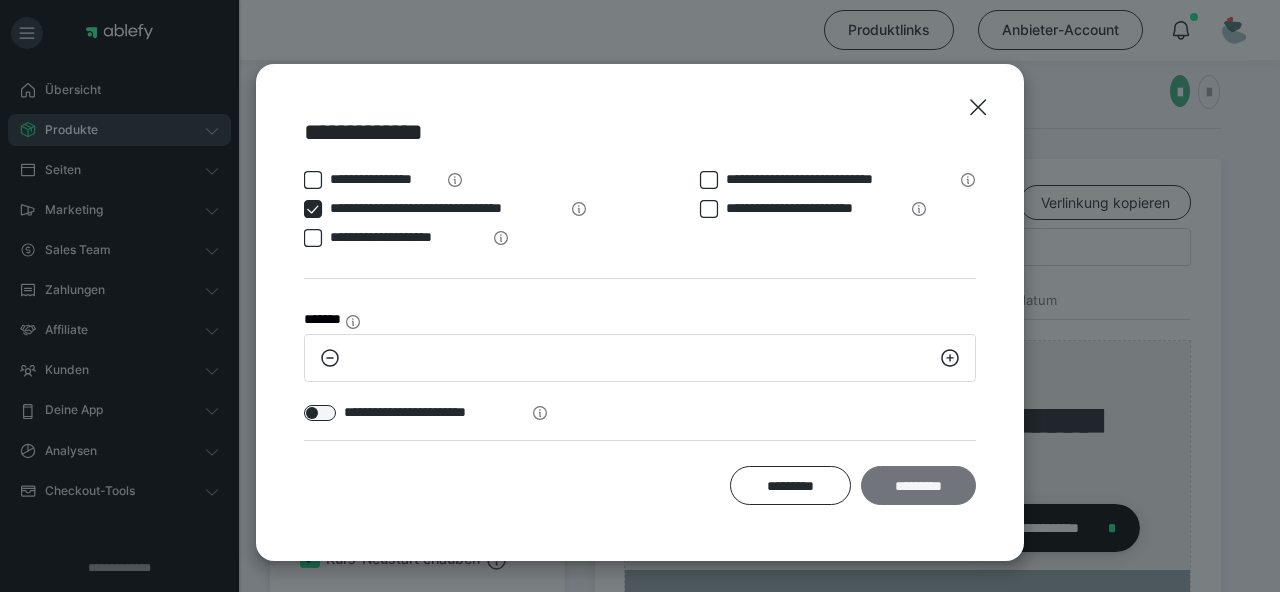 click on "*********" at bounding box center (918, 485) 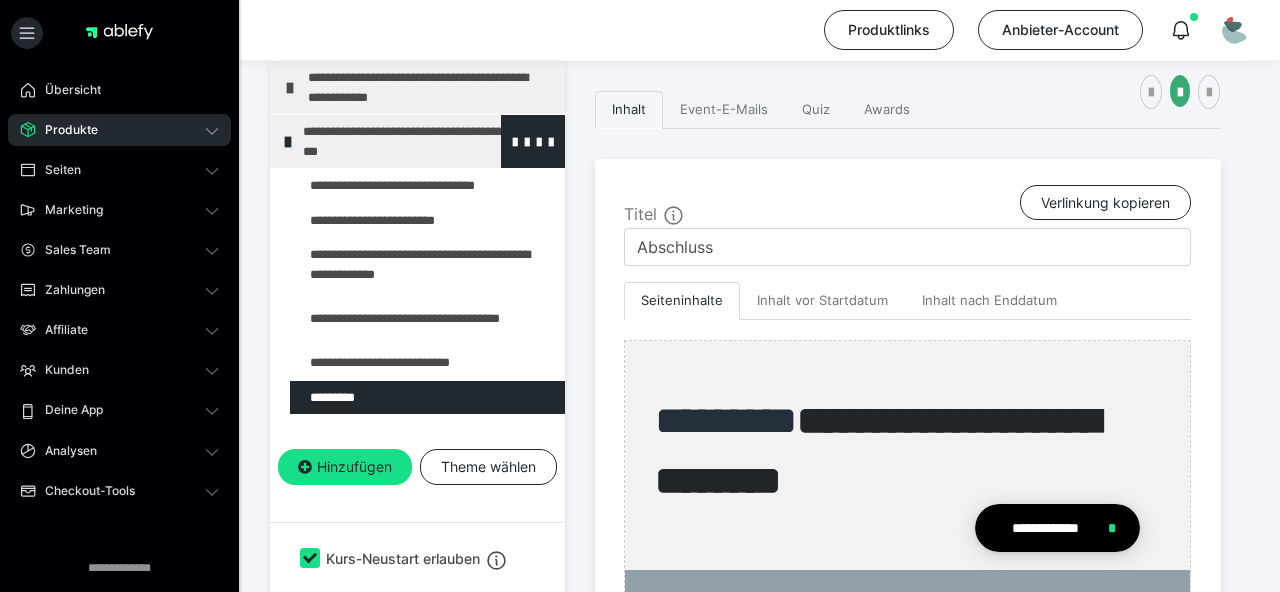 click at bounding box center [288, 142] 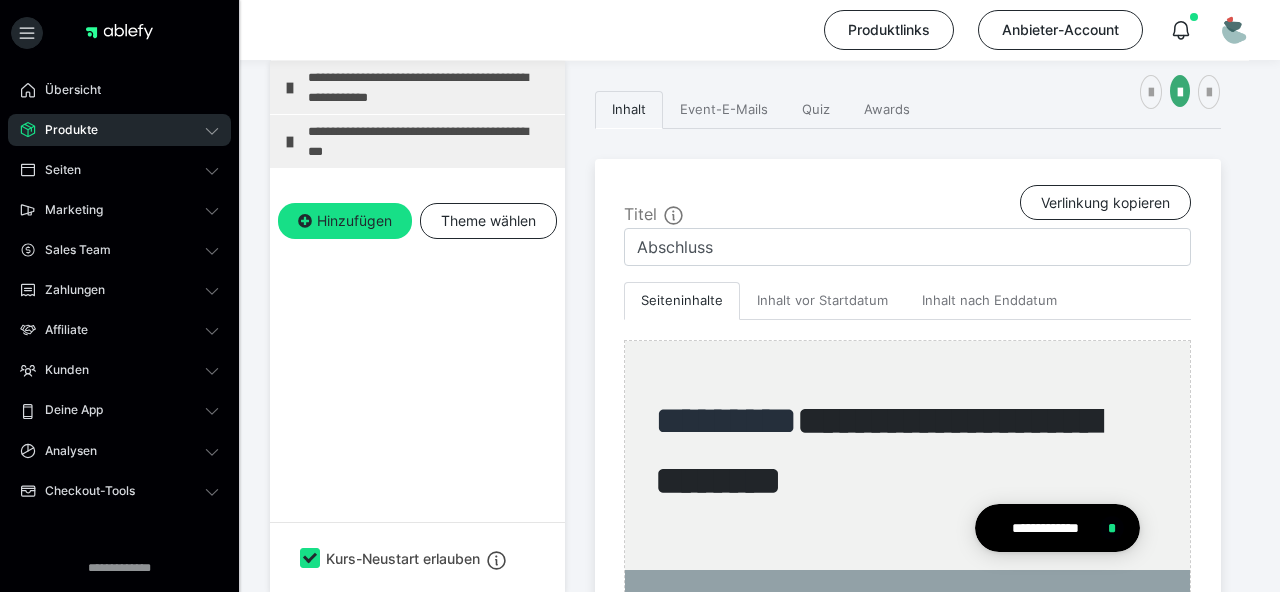 click on "**********" at bounding box center [417, 141] 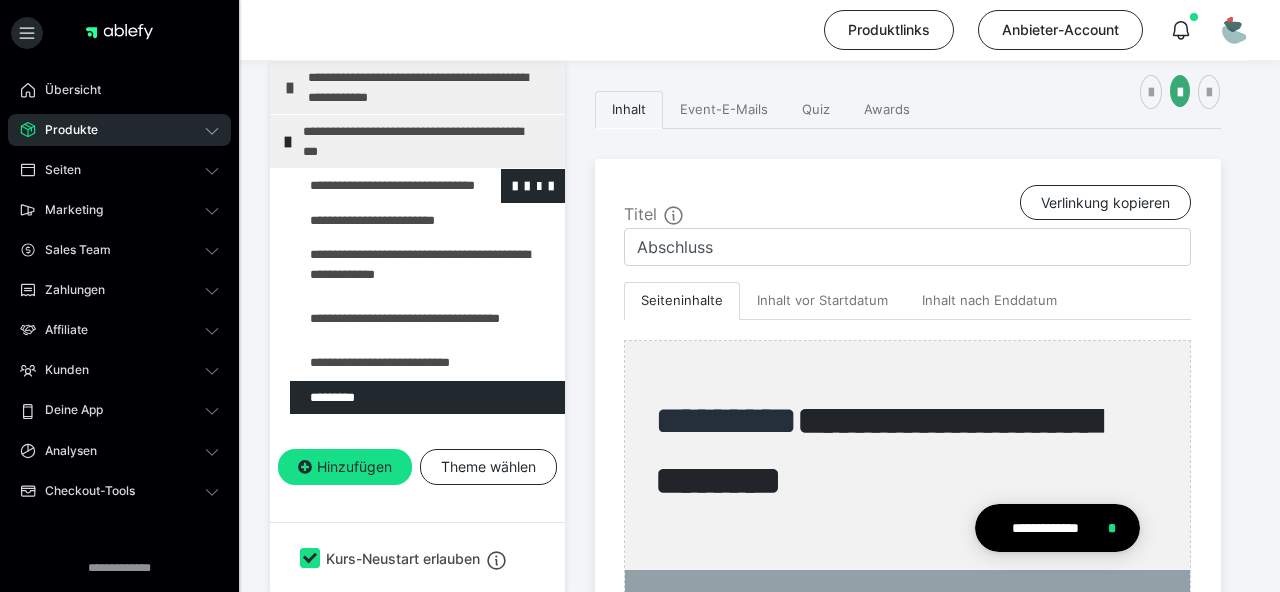click at bounding box center (375, 186) 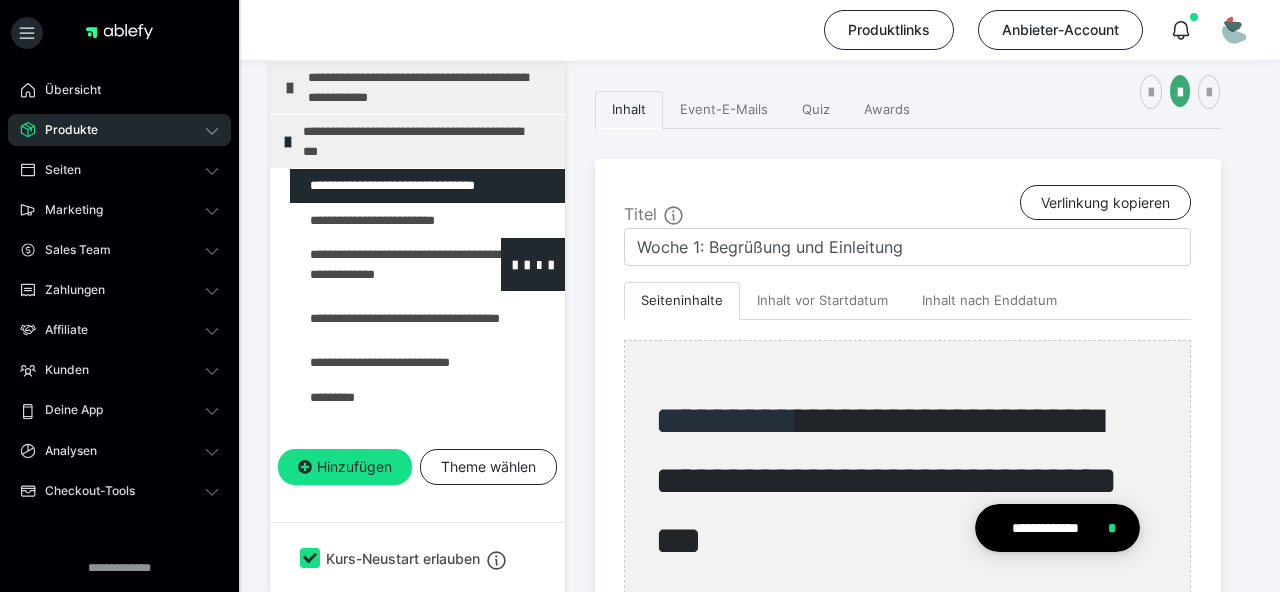 click at bounding box center [375, 264] 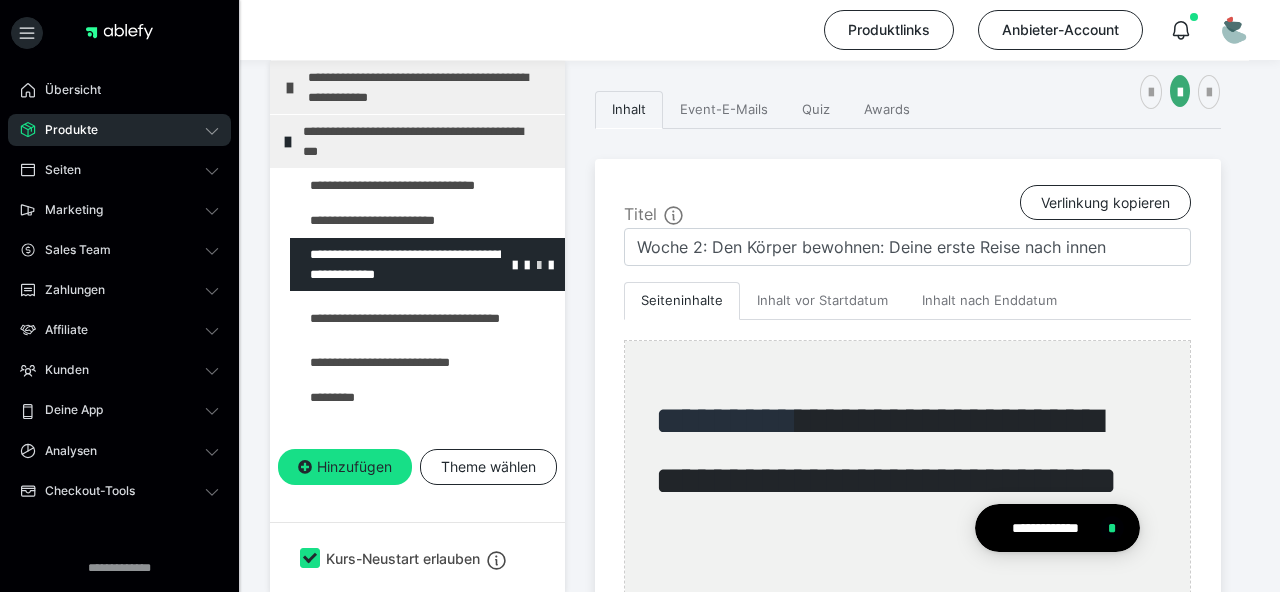 click at bounding box center (539, 264) 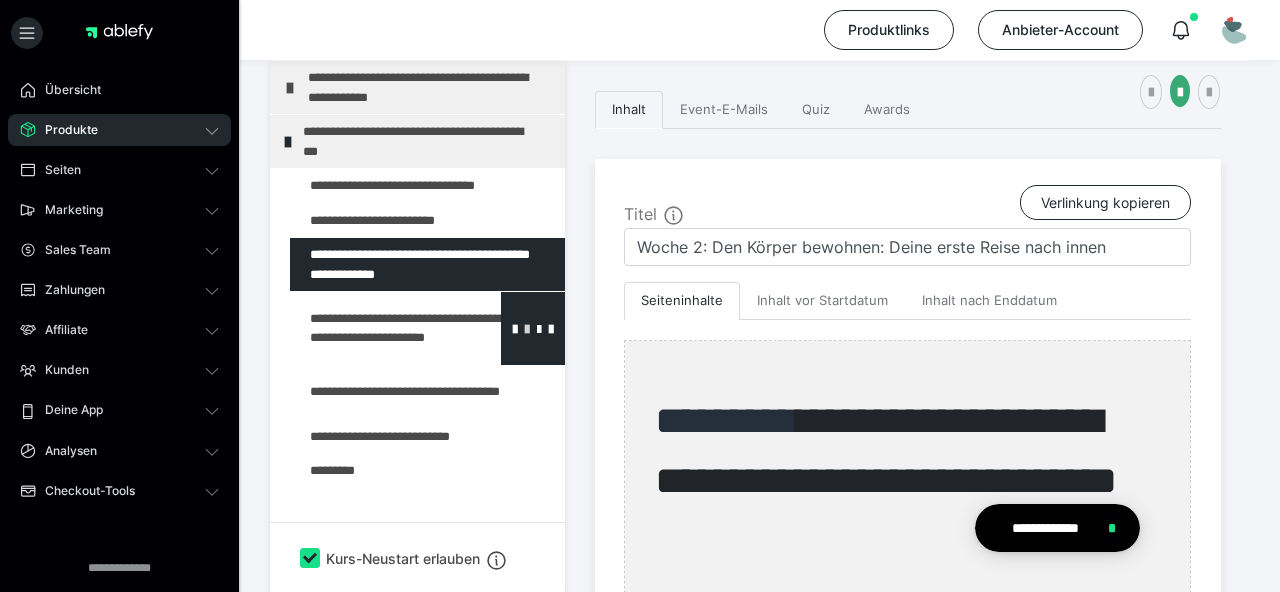 click at bounding box center [527, 328] 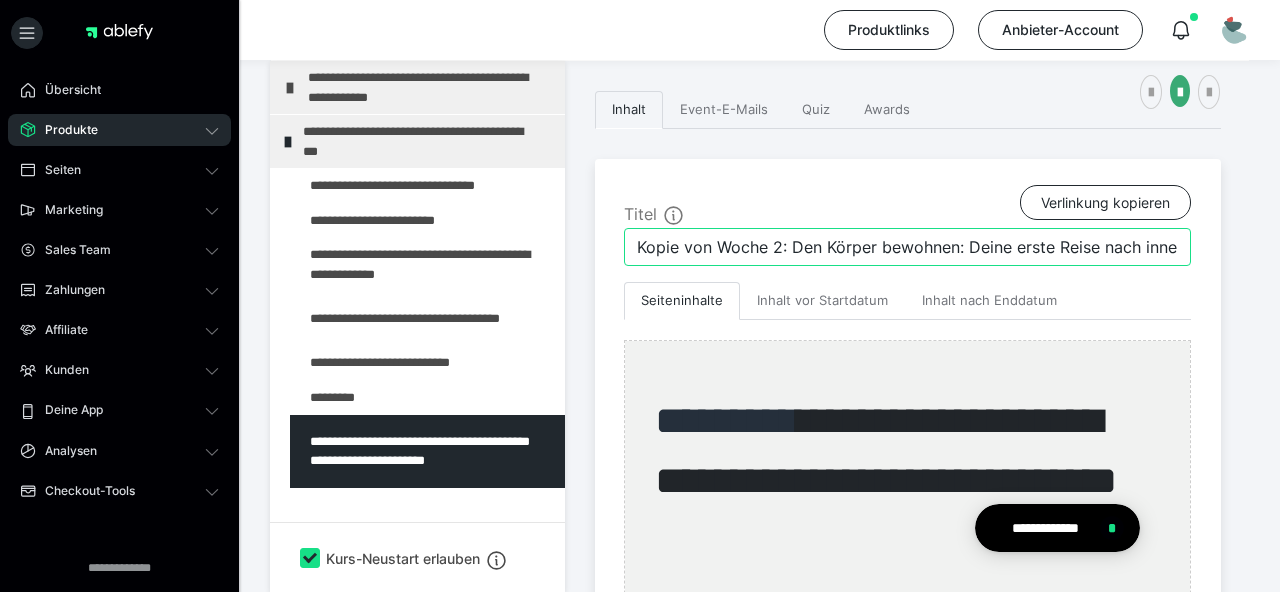 click on "Kopie von Woche 2: Den Körper bewohnen: Deine erste Reise nach innen" at bounding box center [907, 247] 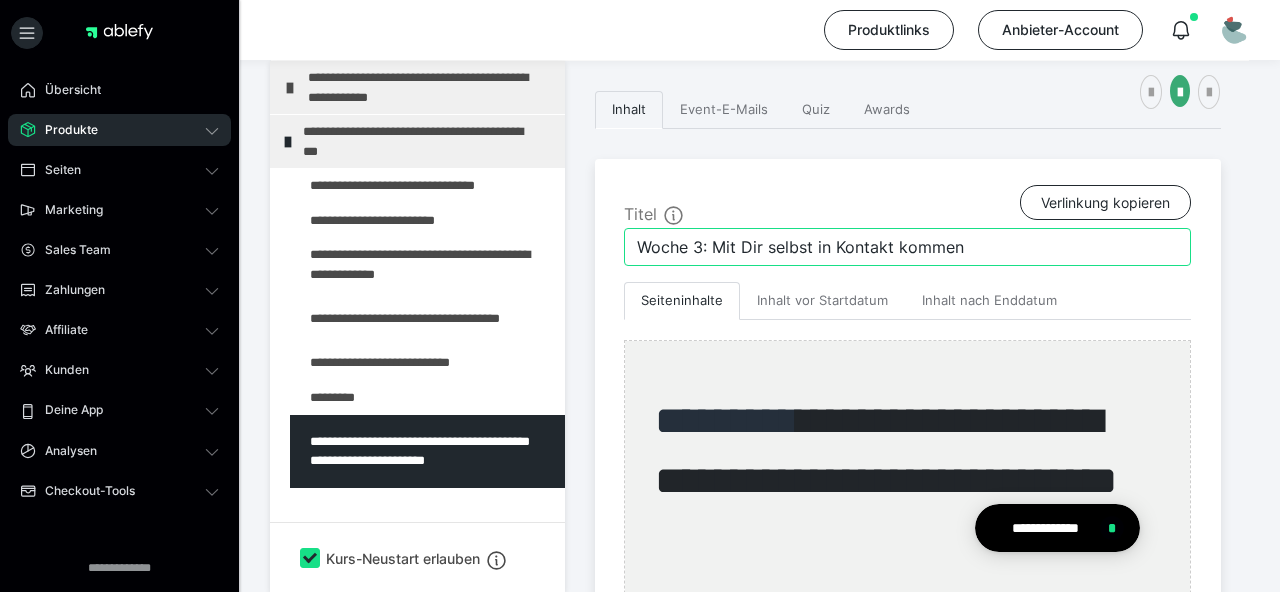 type on "Woche 3: Mit Dir selbst in Kontakt kommen" 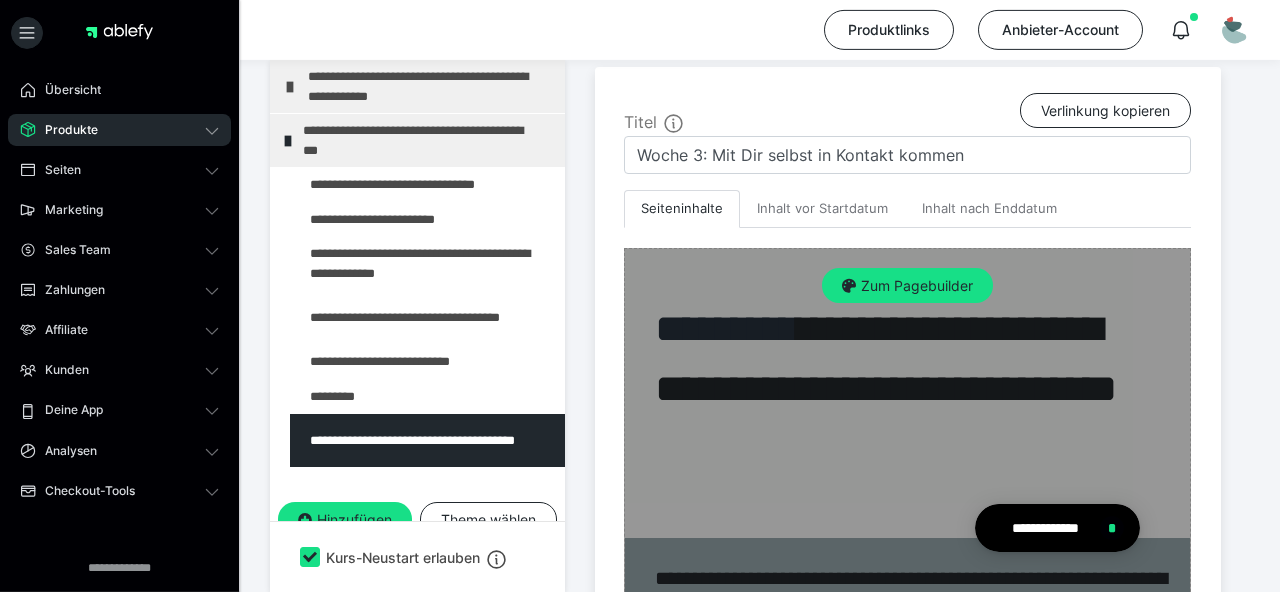 scroll, scrollTop: 516, scrollLeft: 0, axis: vertical 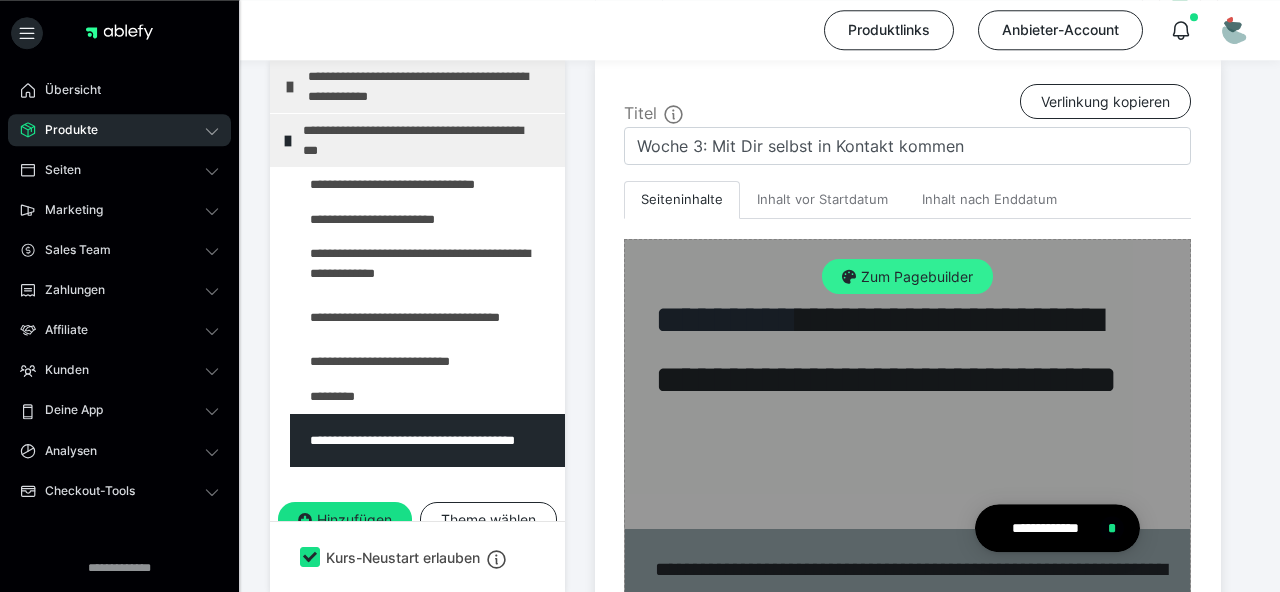 click on "Zum Pagebuilder" at bounding box center [907, 277] 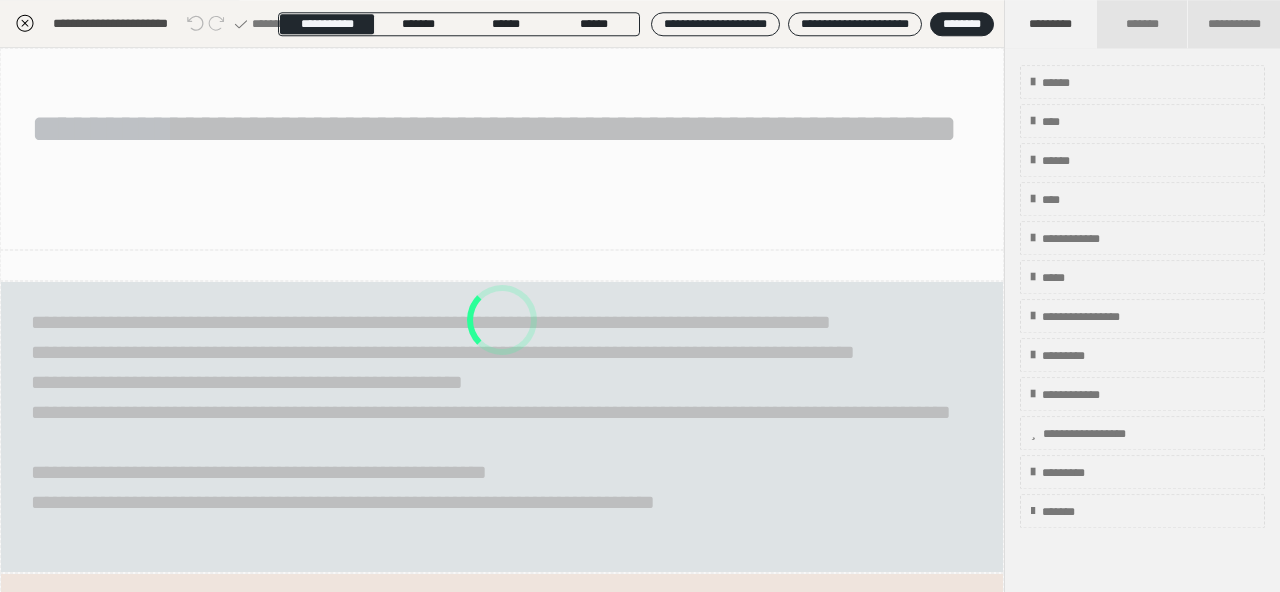 scroll, scrollTop: 415, scrollLeft: 0, axis: vertical 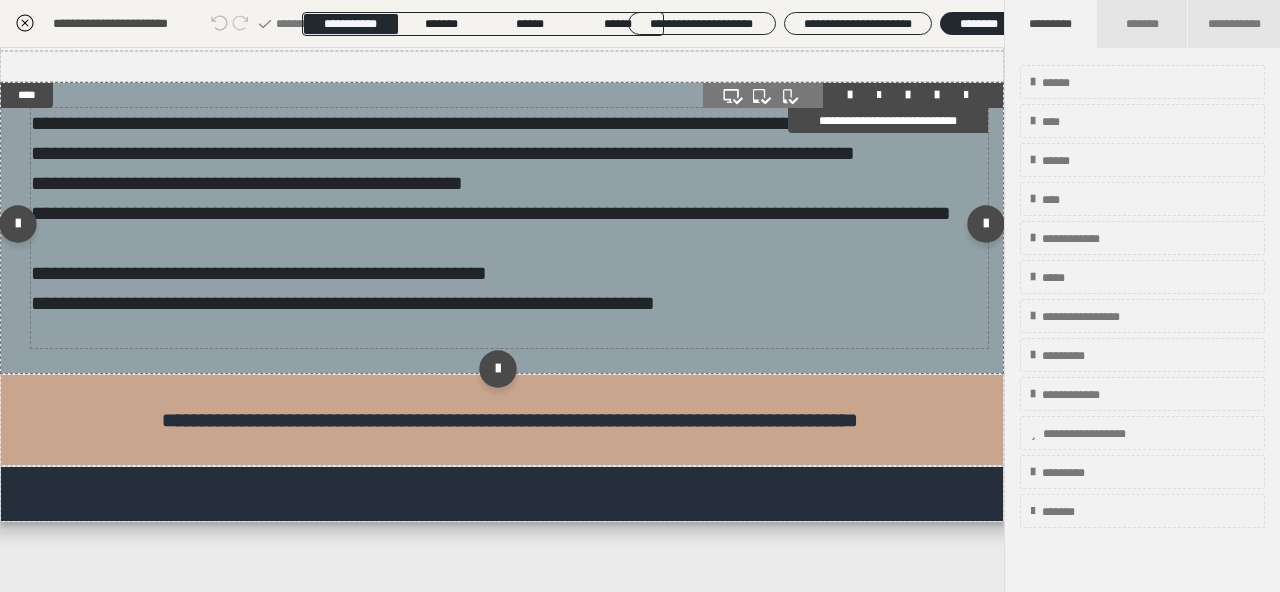 click on "**********" at bounding box center [509, 228] 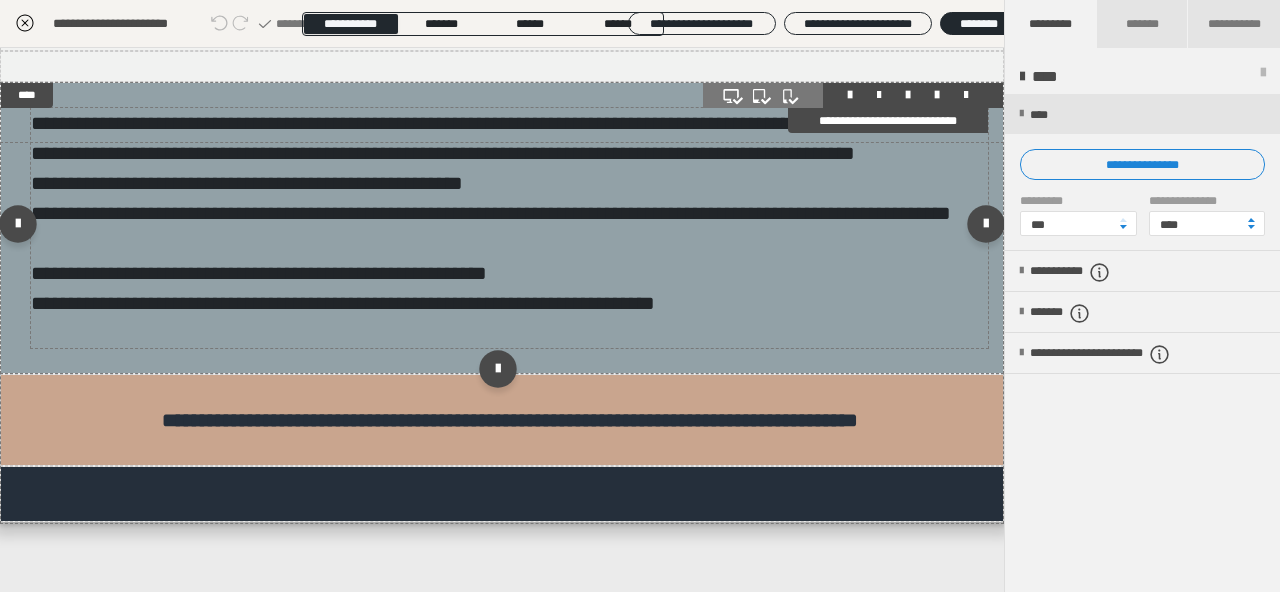click on "**********" at bounding box center (509, 228) 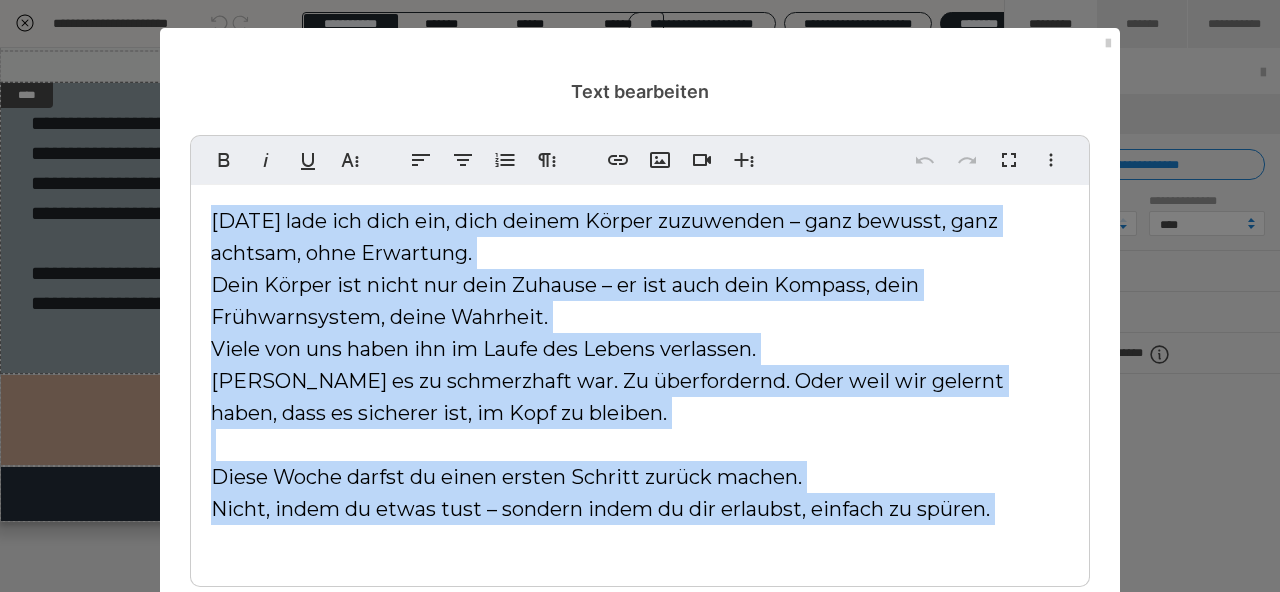 drag, startPoint x: 207, startPoint y: 215, endPoint x: 1083, endPoint y: 524, distance: 928.90094 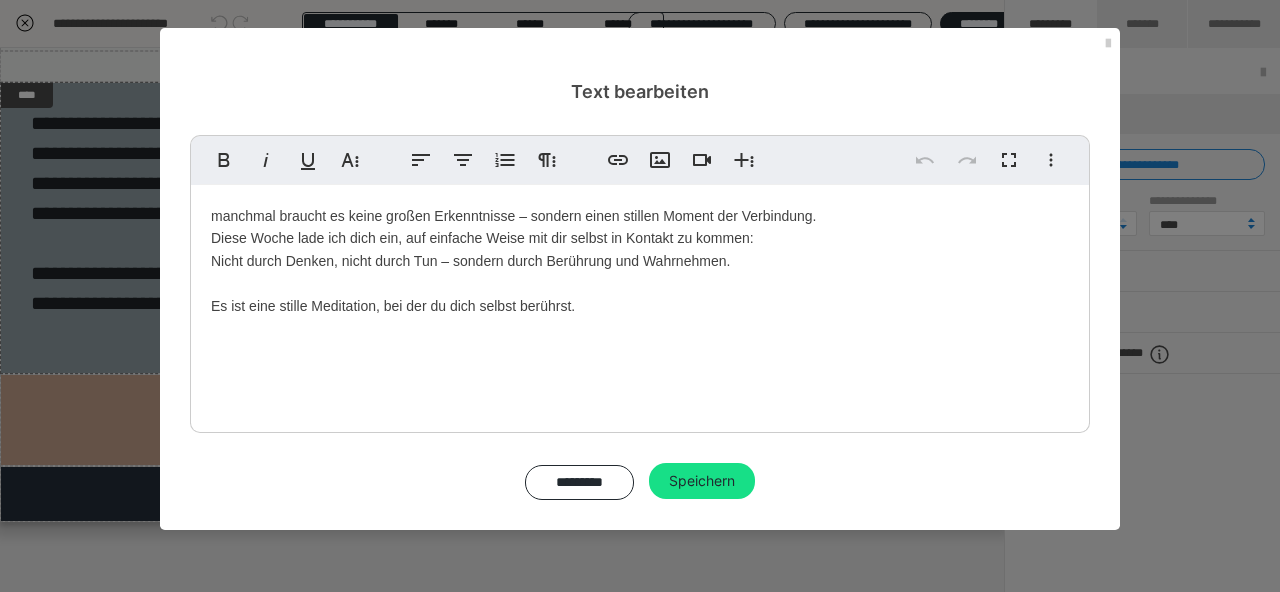 scroll, scrollTop: 4661, scrollLeft: 0, axis: vertical 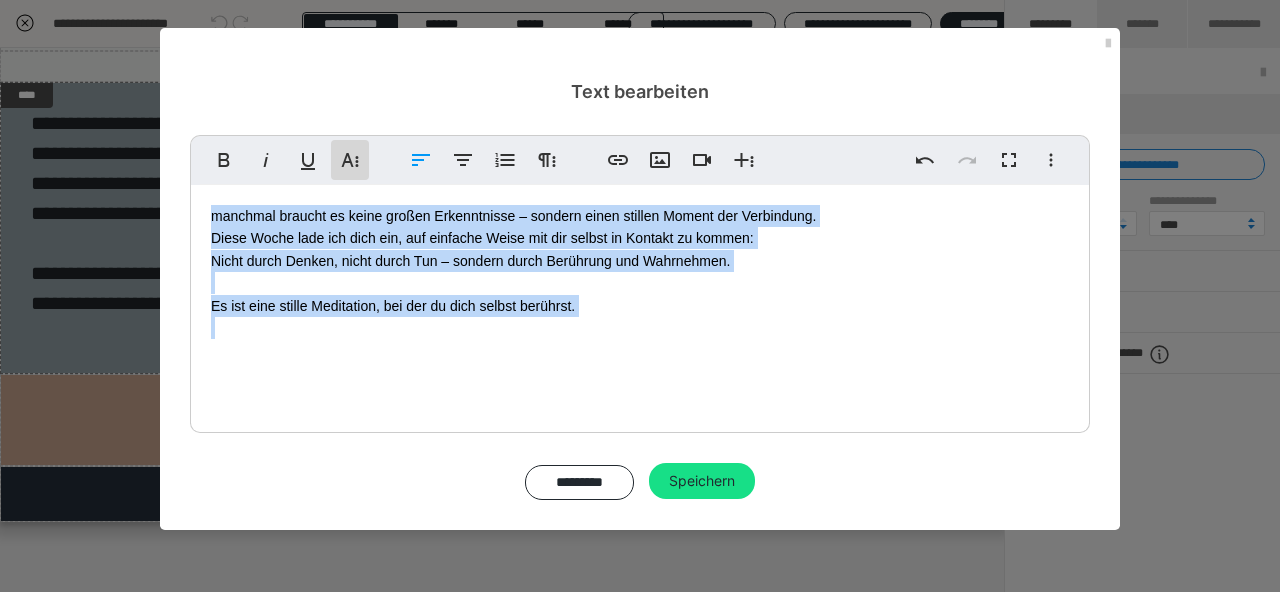 click 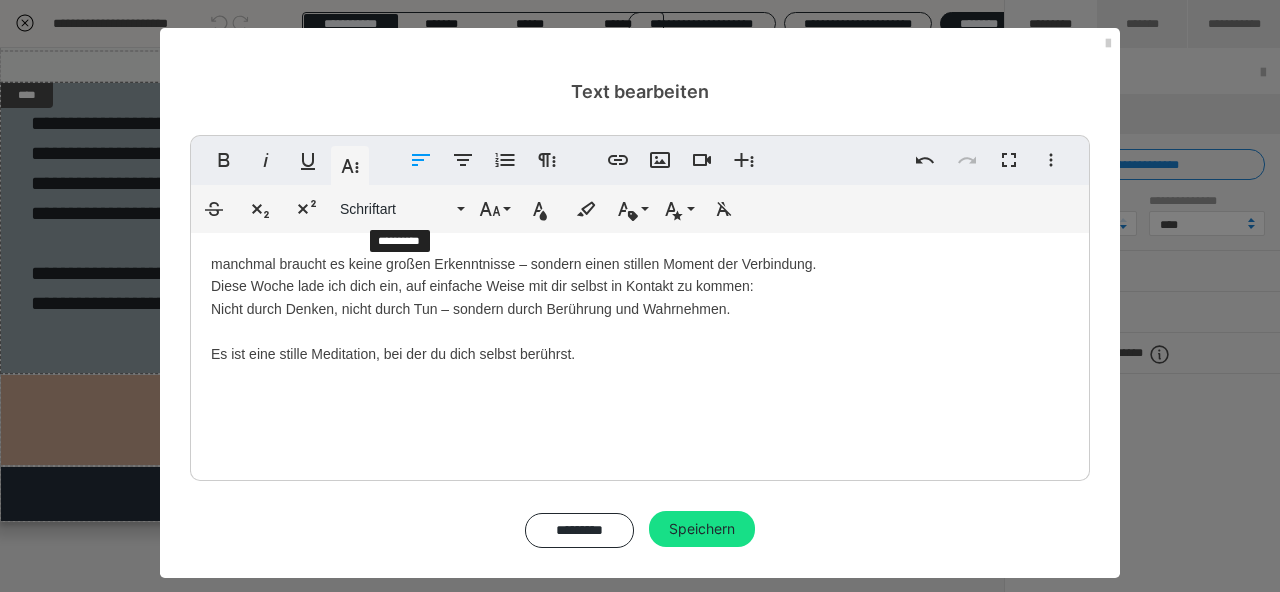 scroll, scrollTop: 4661, scrollLeft: 0, axis: vertical 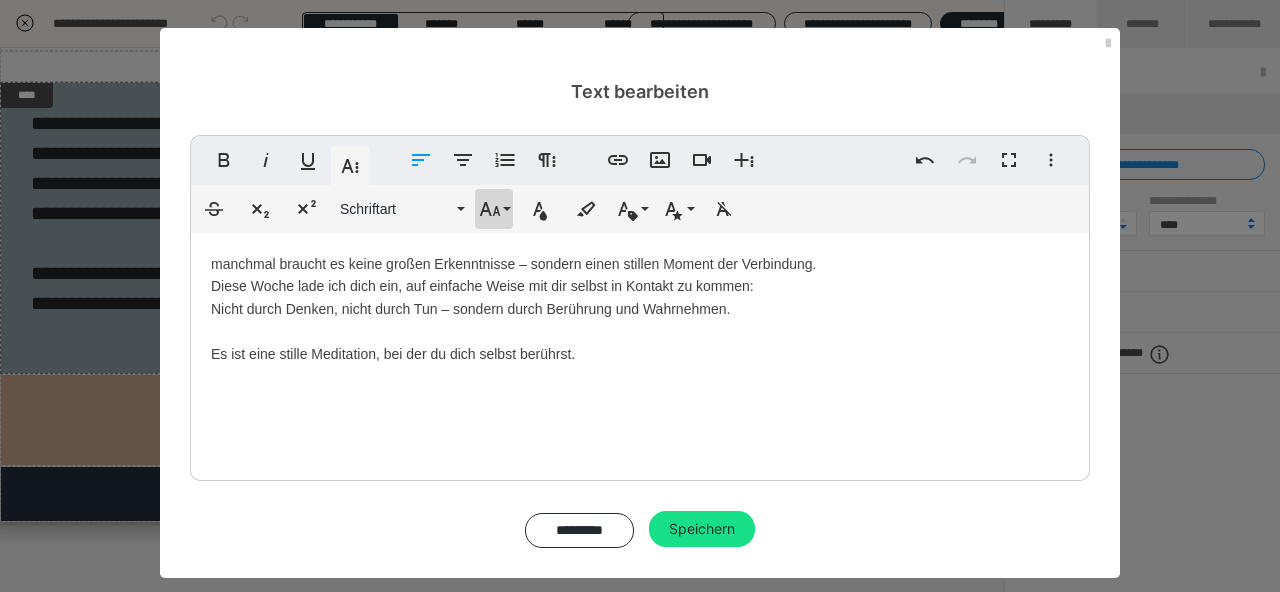 click 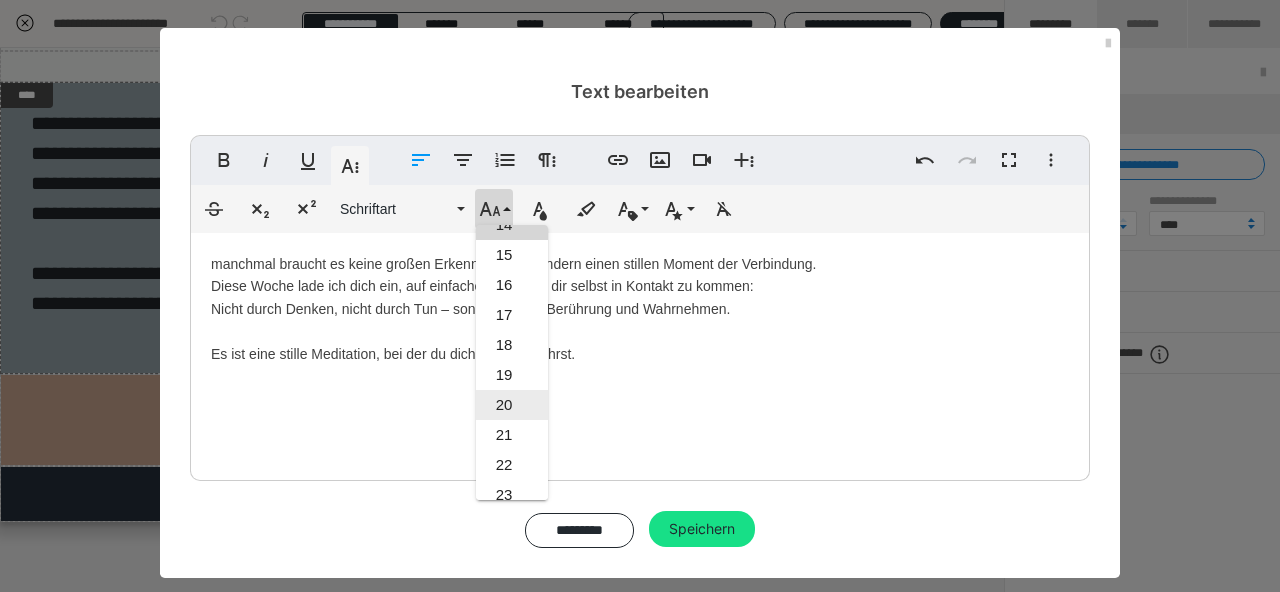 click on "20" at bounding box center (512, 405) 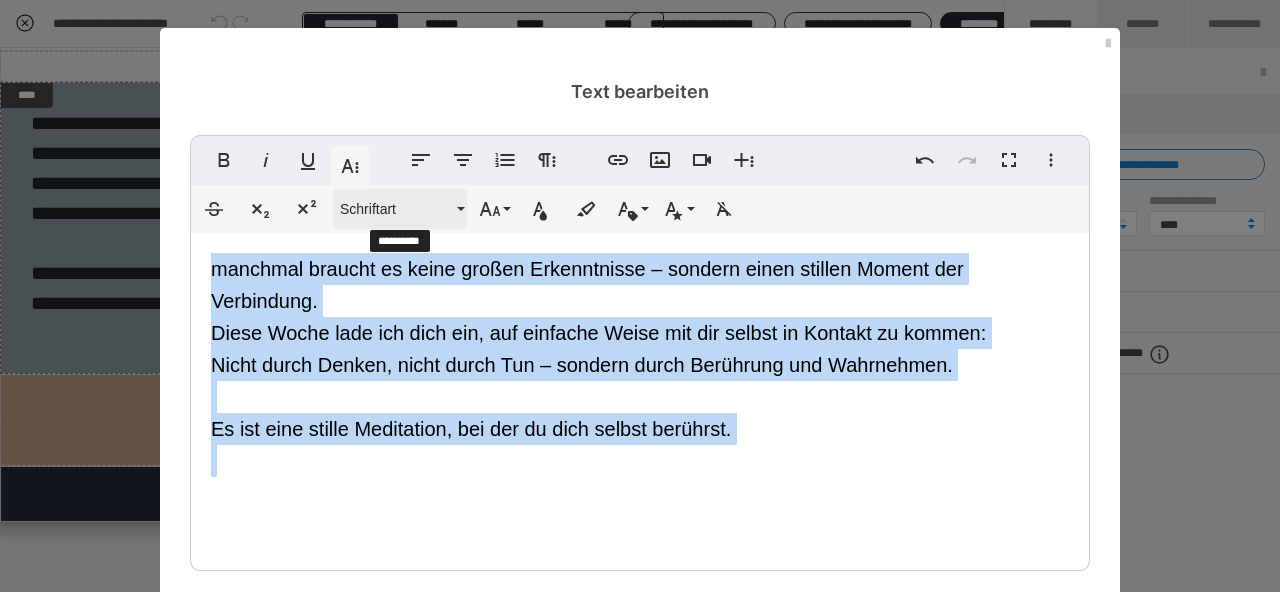click on "Schriftart" at bounding box center (396, 209) 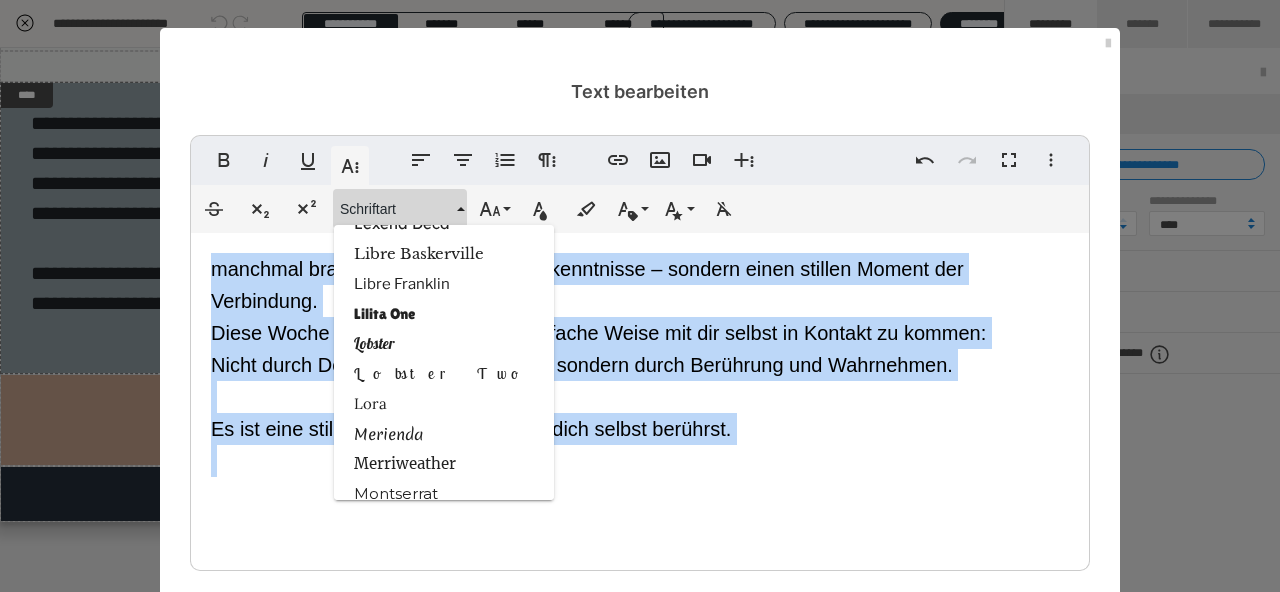 scroll, scrollTop: 1711, scrollLeft: 0, axis: vertical 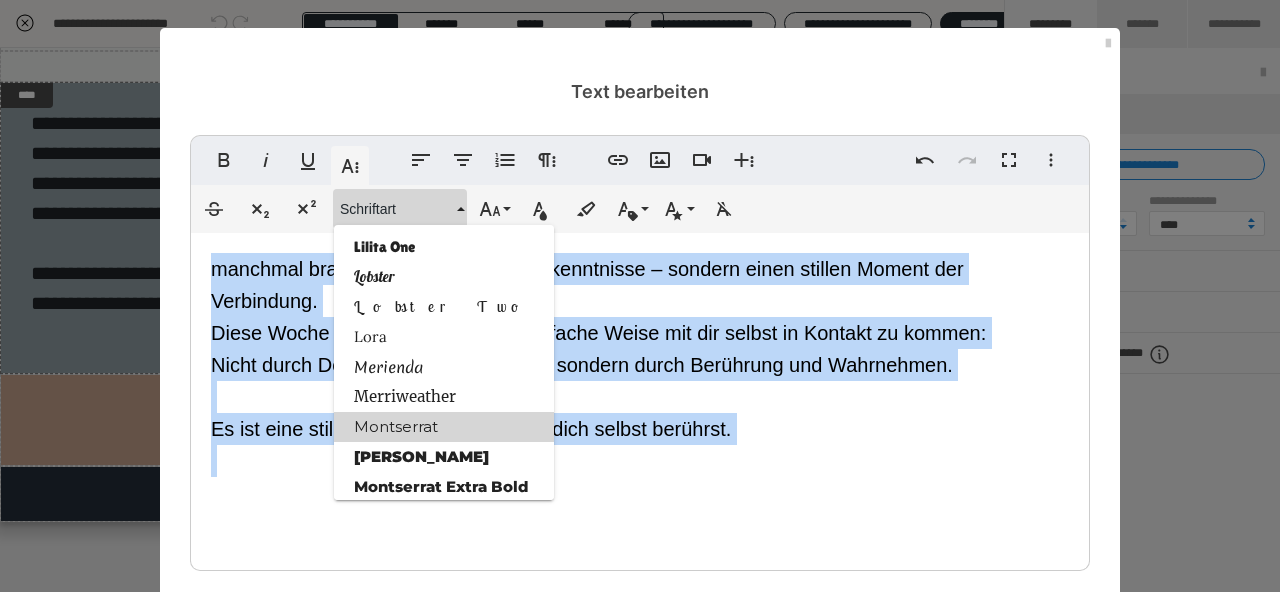 click on "Montserrat" at bounding box center (444, 427) 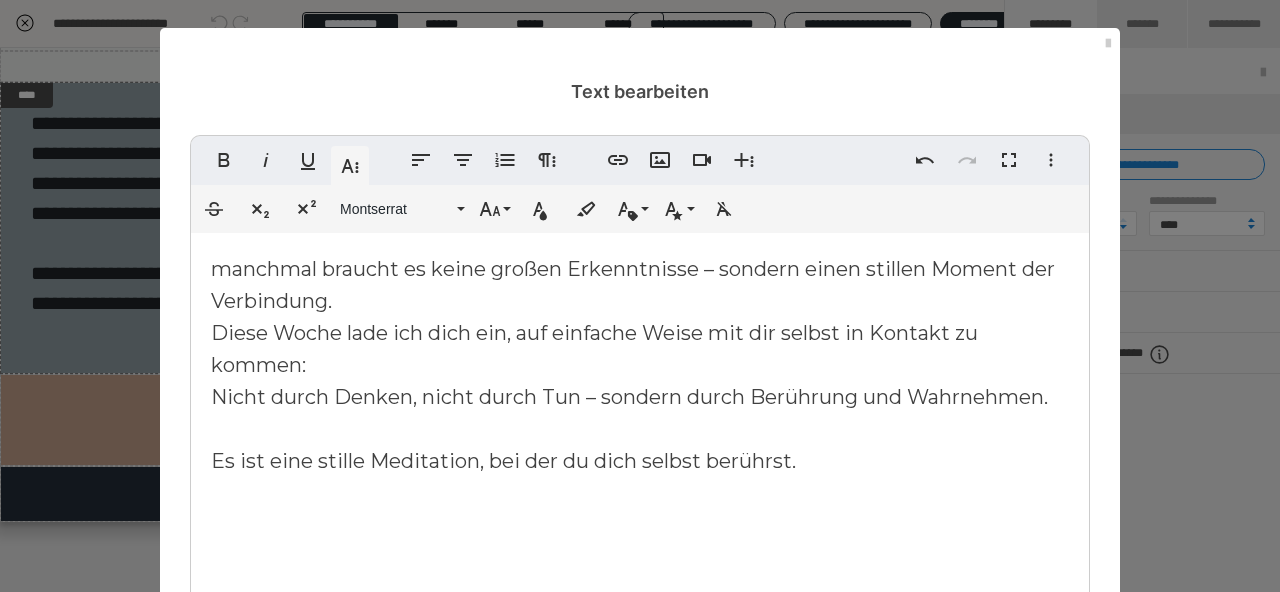 scroll, scrollTop: 134, scrollLeft: 0, axis: vertical 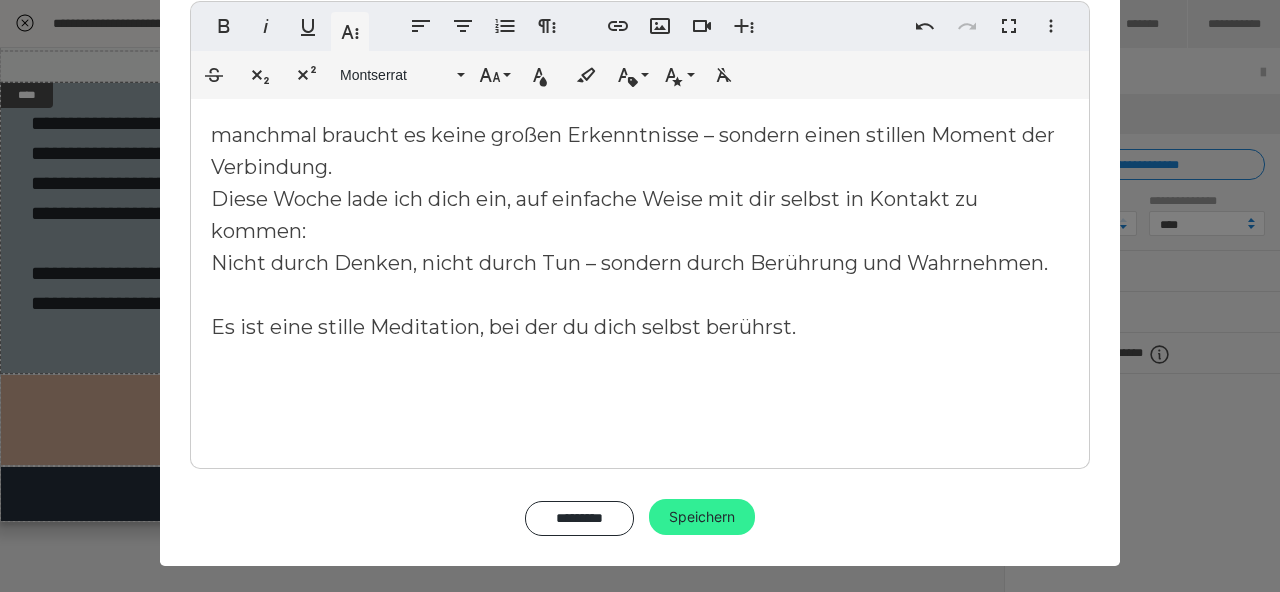 click on "Speichern" at bounding box center [702, 517] 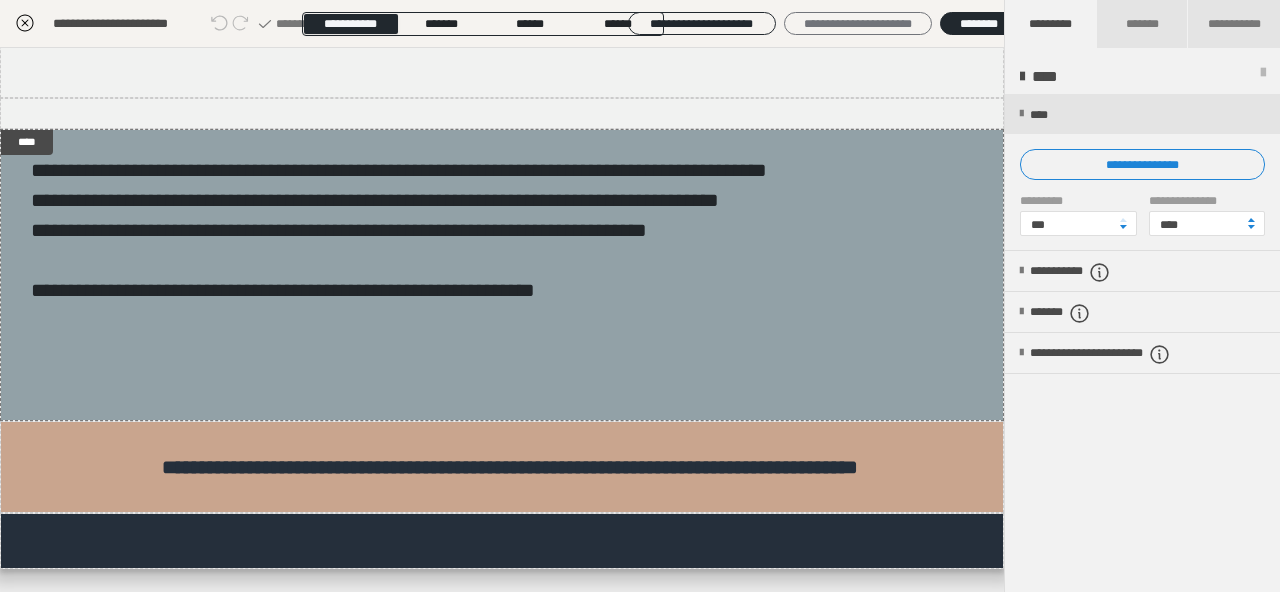 scroll, scrollTop: 240, scrollLeft: 0, axis: vertical 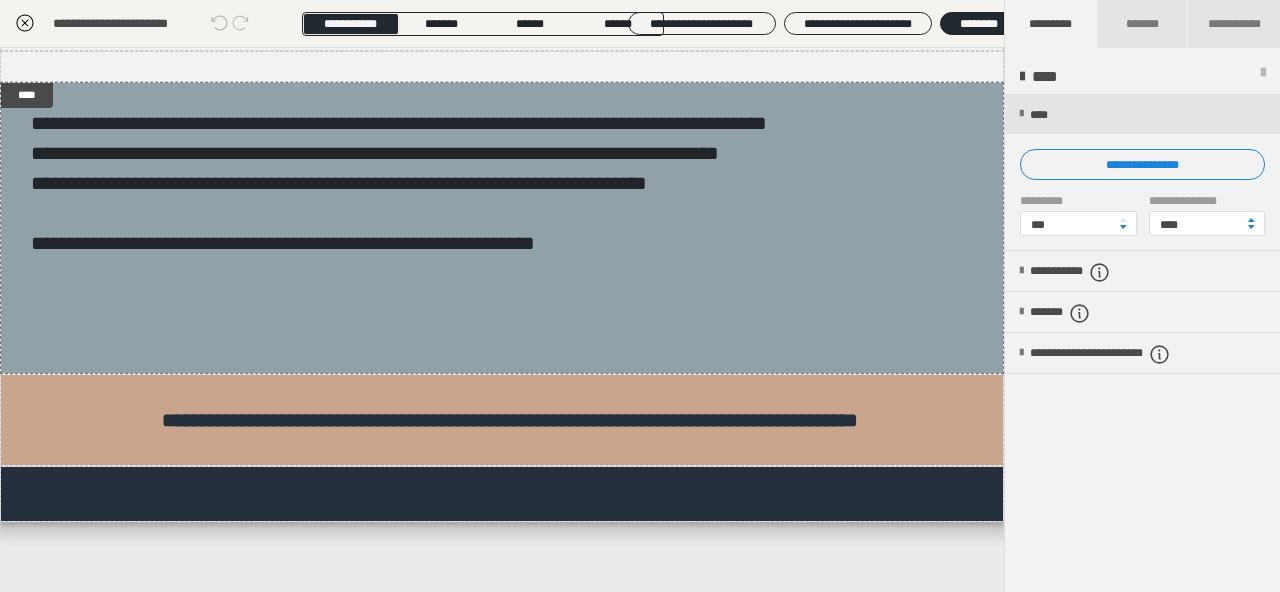click 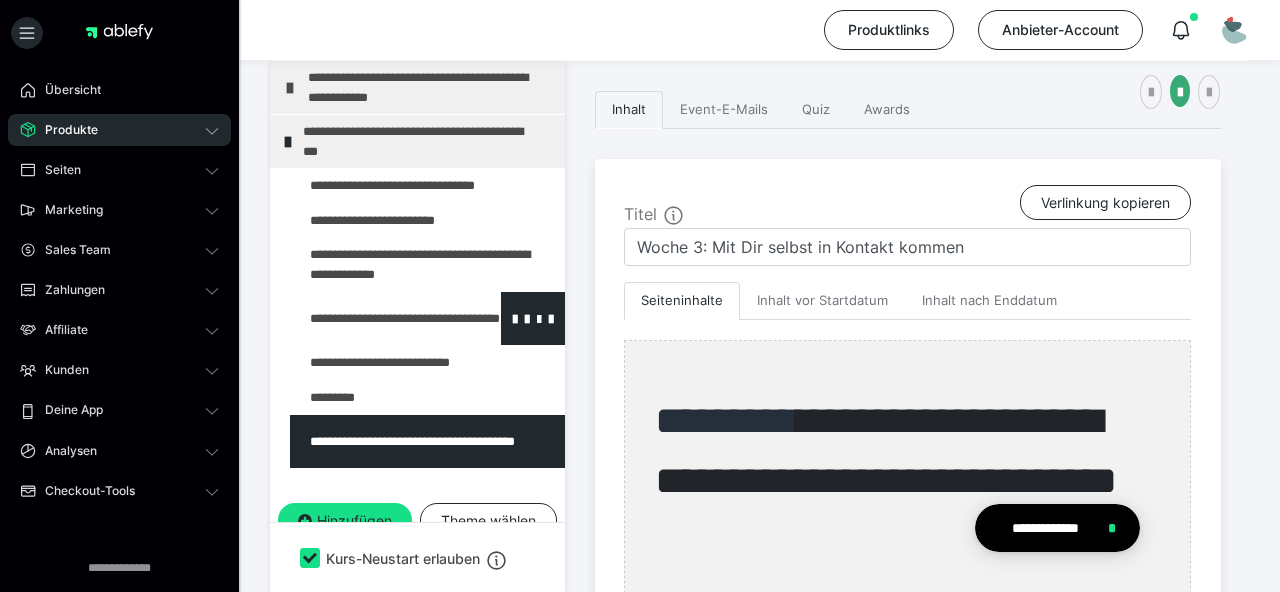 scroll, scrollTop: 51, scrollLeft: 0, axis: vertical 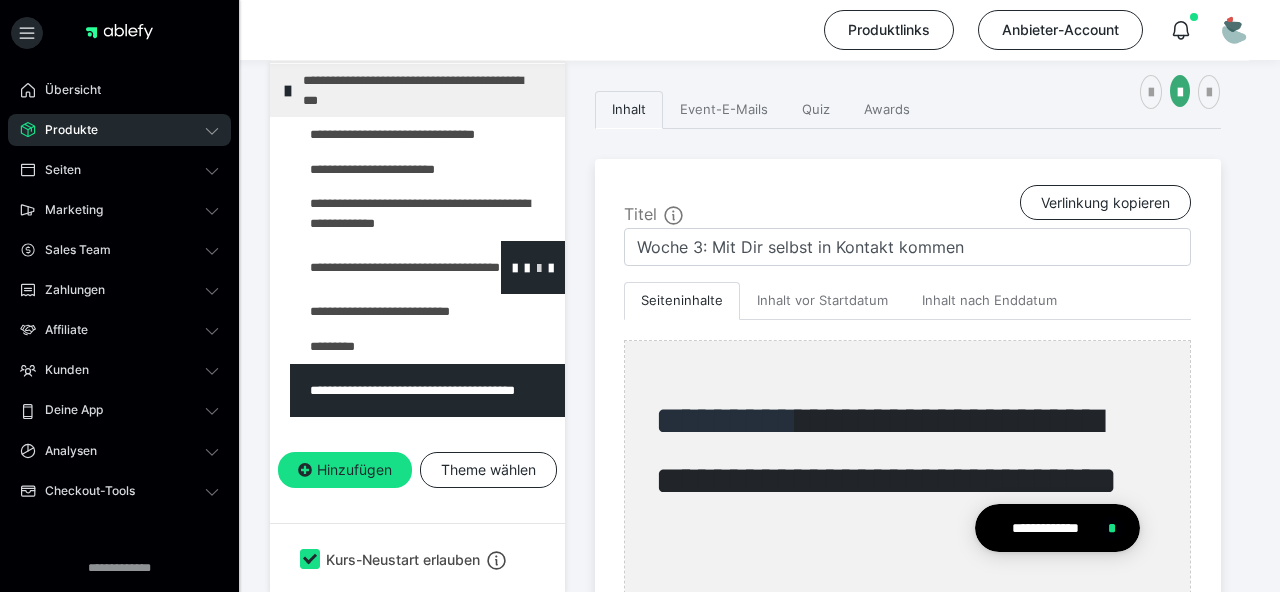 click at bounding box center (539, 267) 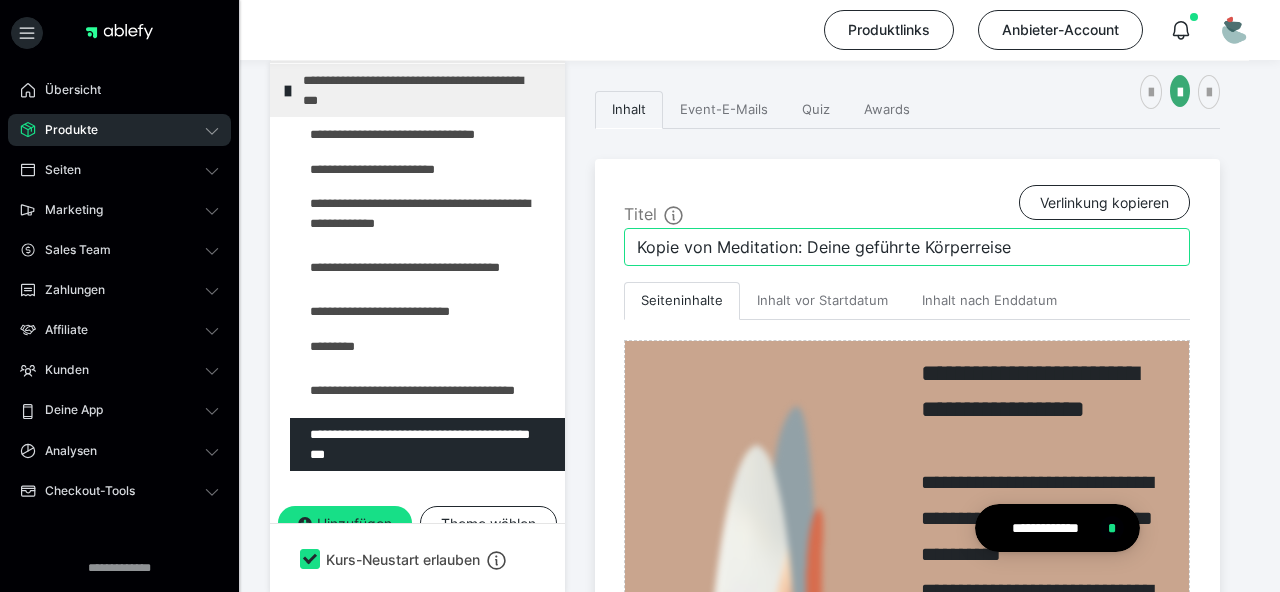 click on "Kopie von Meditation: Deine geführte Körperreise" at bounding box center (907, 247) 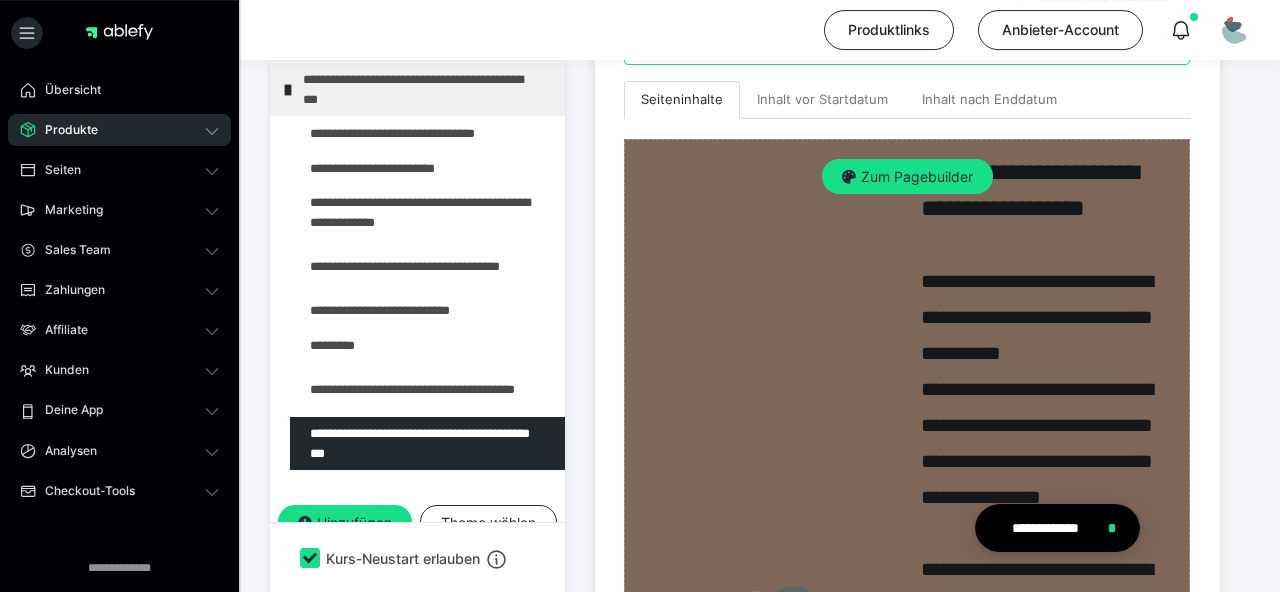 scroll, scrollTop: 620, scrollLeft: 0, axis: vertical 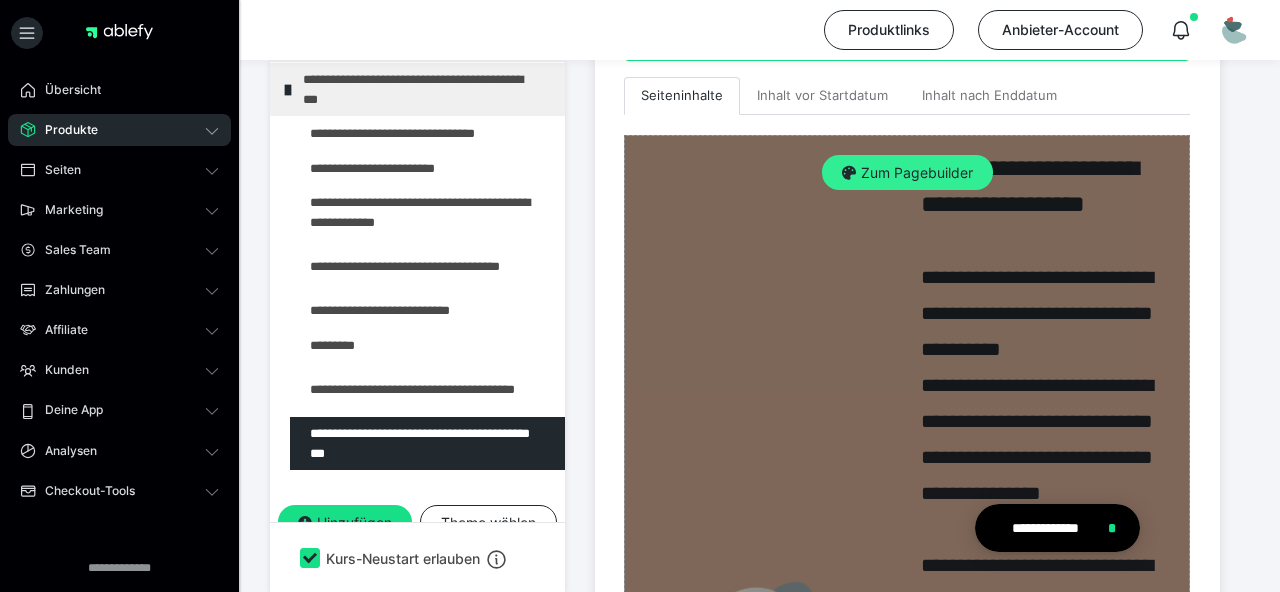 type on "Meditation: Mit Dir selbst in Kontakt kommen" 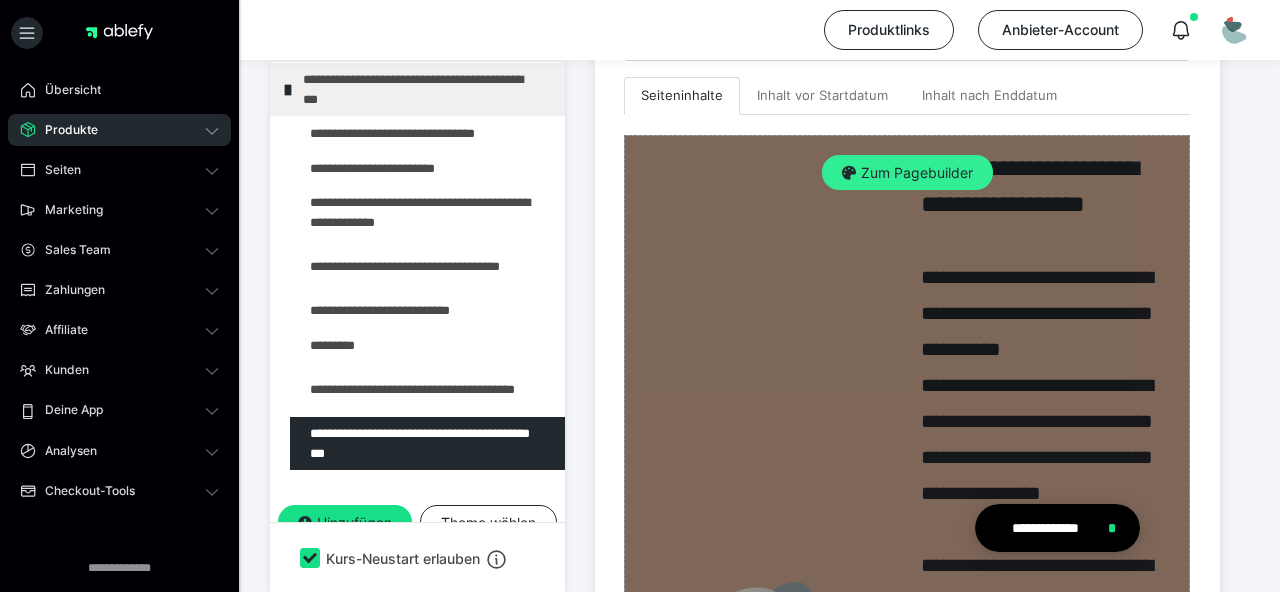 click on "Zum Pagebuilder" at bounding box center (907, 173) 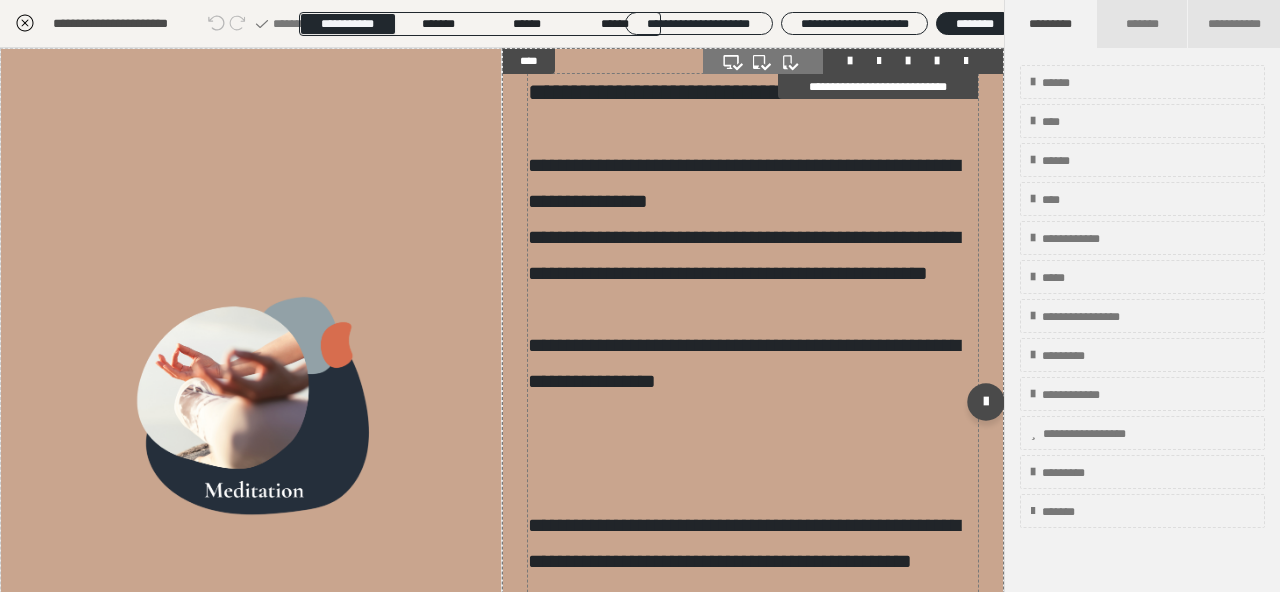click on "**********" at bounding box center [744, 363] 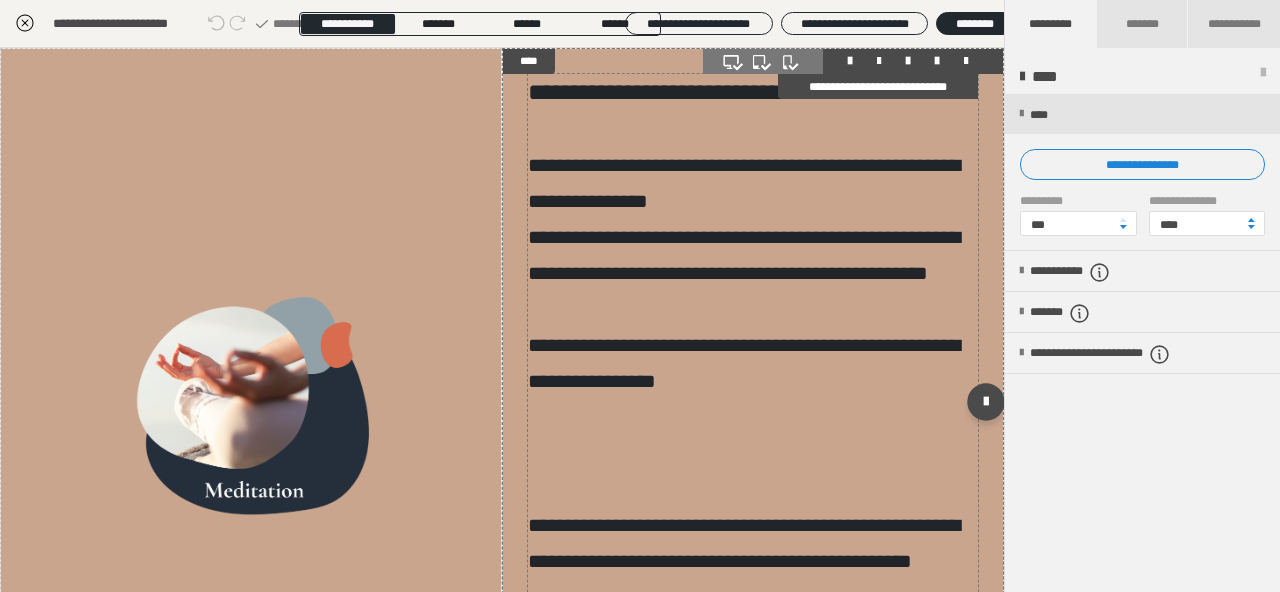 click on "**********" at bounding box center (744, 363) 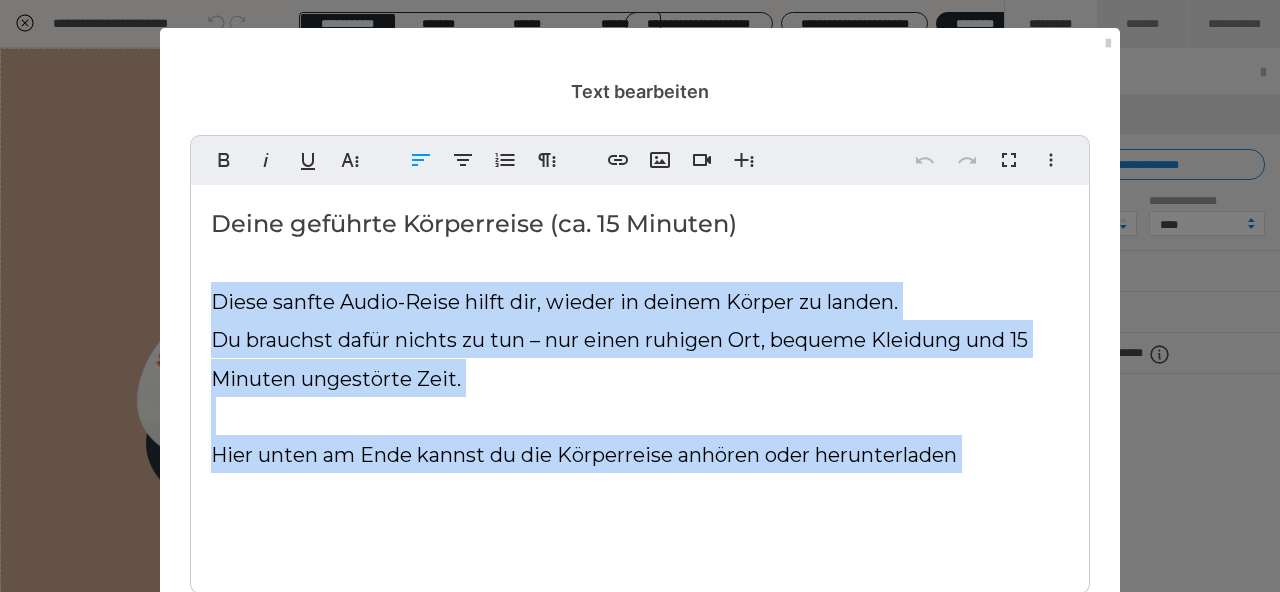 drag, startPoint x: 214, startPoint y: 303, endPoint x: 1026, endPoint y: 487, distance: 832.5863 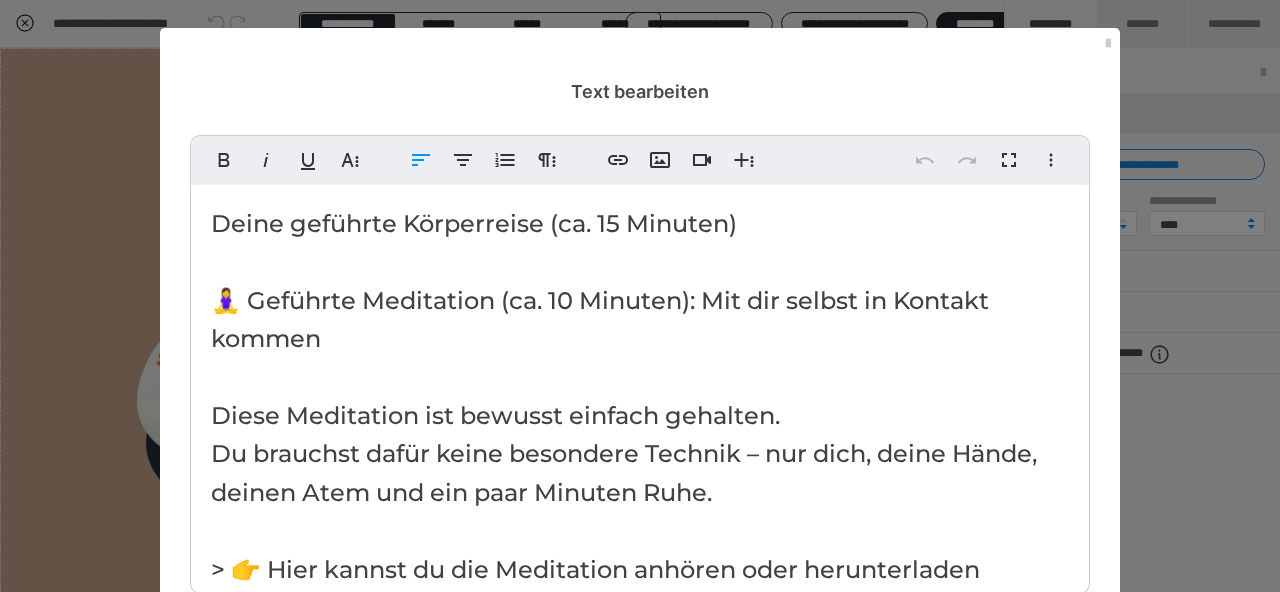 scroll, scrollTop: 5661, scrollLeft: 0, axis: vertical 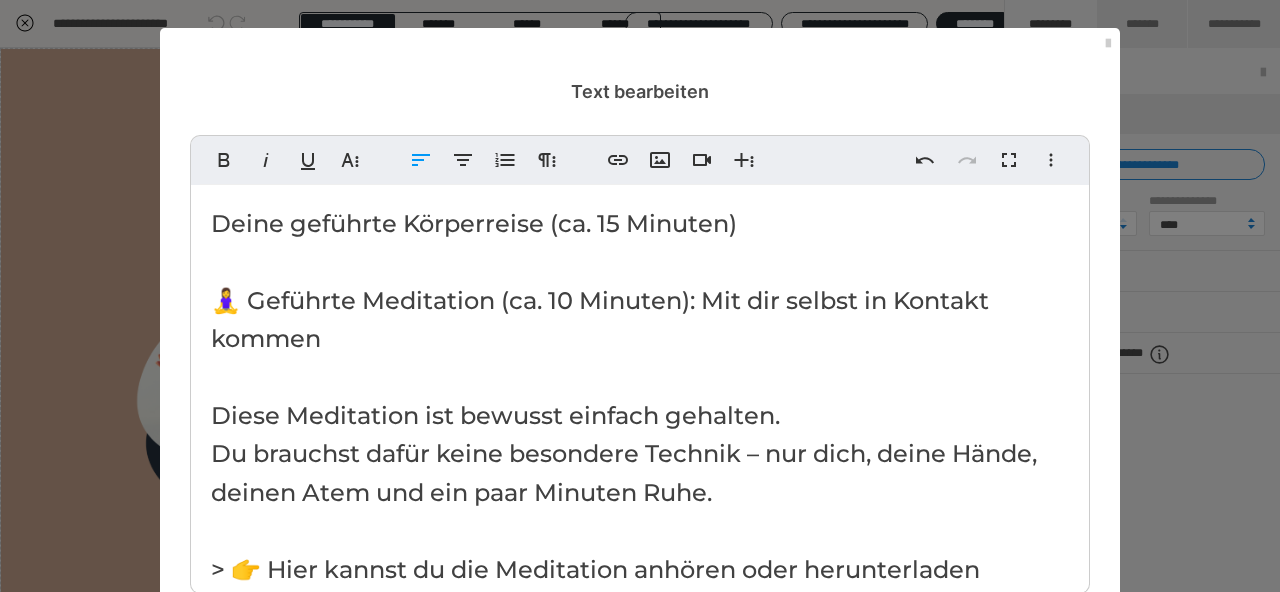 click on "Deine geführte Körperreise (ca. 15 Minuten) 🧘‍♀ Geführte Meditation (ca. 10 Minuten): Mit dir selbst in Kontakt kommen Diese Meditation ist bewusst einfach gehalten. Du brauchst dafür keine besondere Technik – nur dich, deine Hände, deinen Atem und ein paar Minuten Ruhe. > 👉 Hier kannst du die Meditation anhören oder herunterladen Du kannst sie im Sitzen oder Liegen machen. Einmal in der Woche – oder täglich, wenn sie dich nährt. Du kannst sie einmal machen – oder mehrmals in dieser Woche, ganz wie es sich für dich stimmig anfühlt." at bounding box center (640, 627) 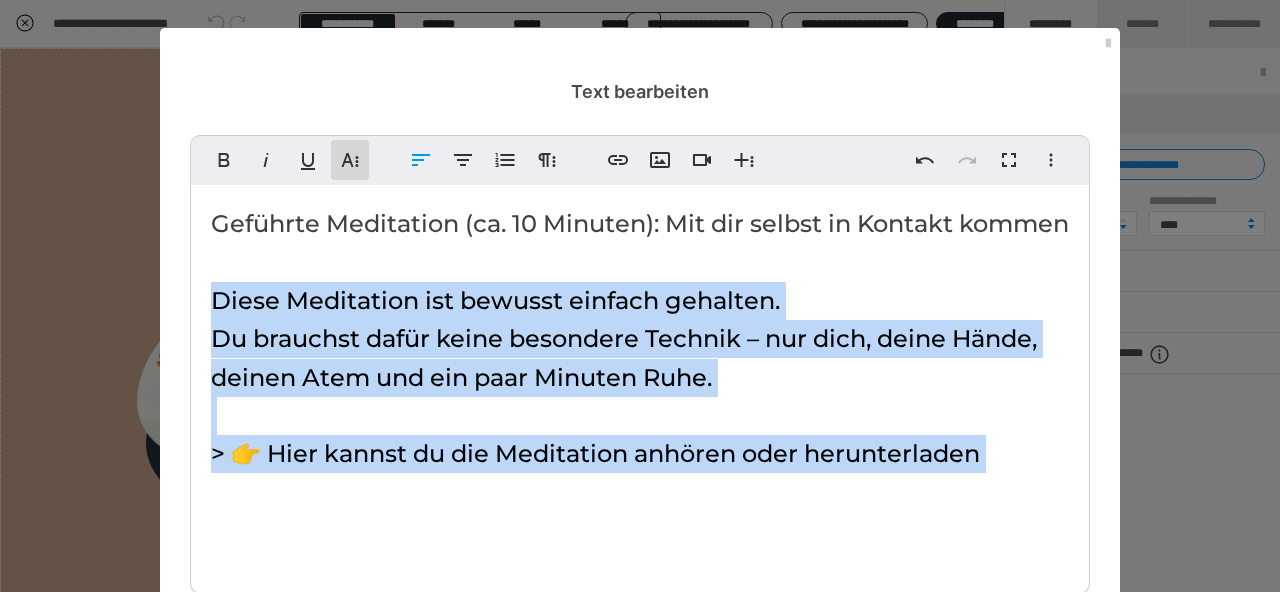 click 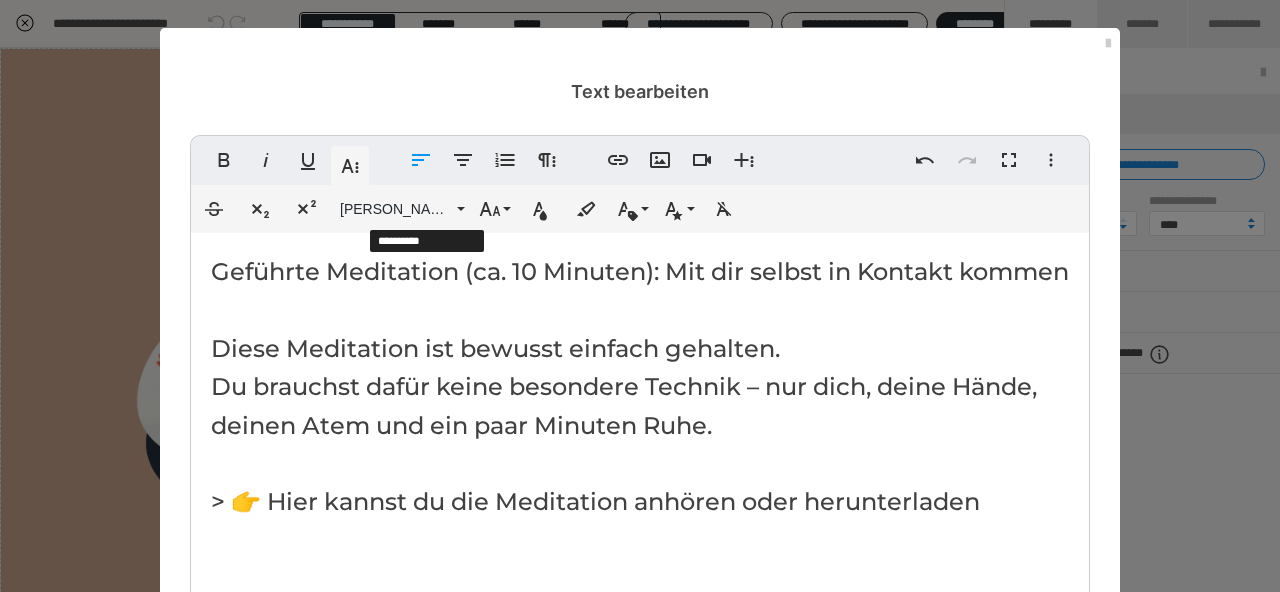 scroll, scrollTop: 5661, scrollLeft: 0, axis: vertical 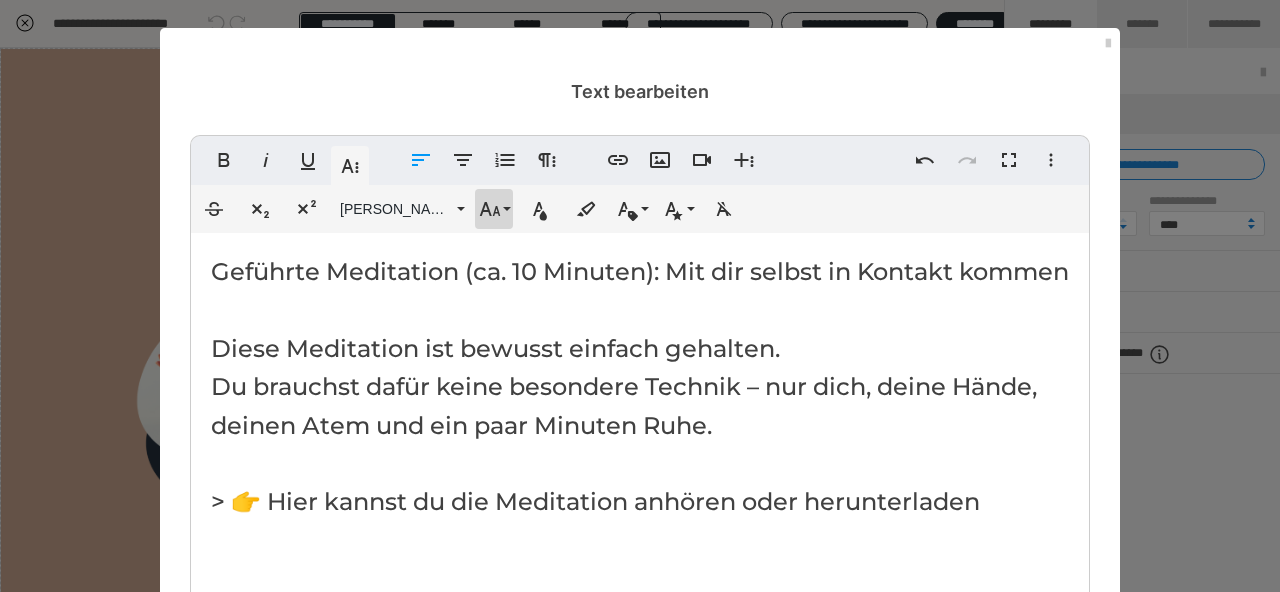 click 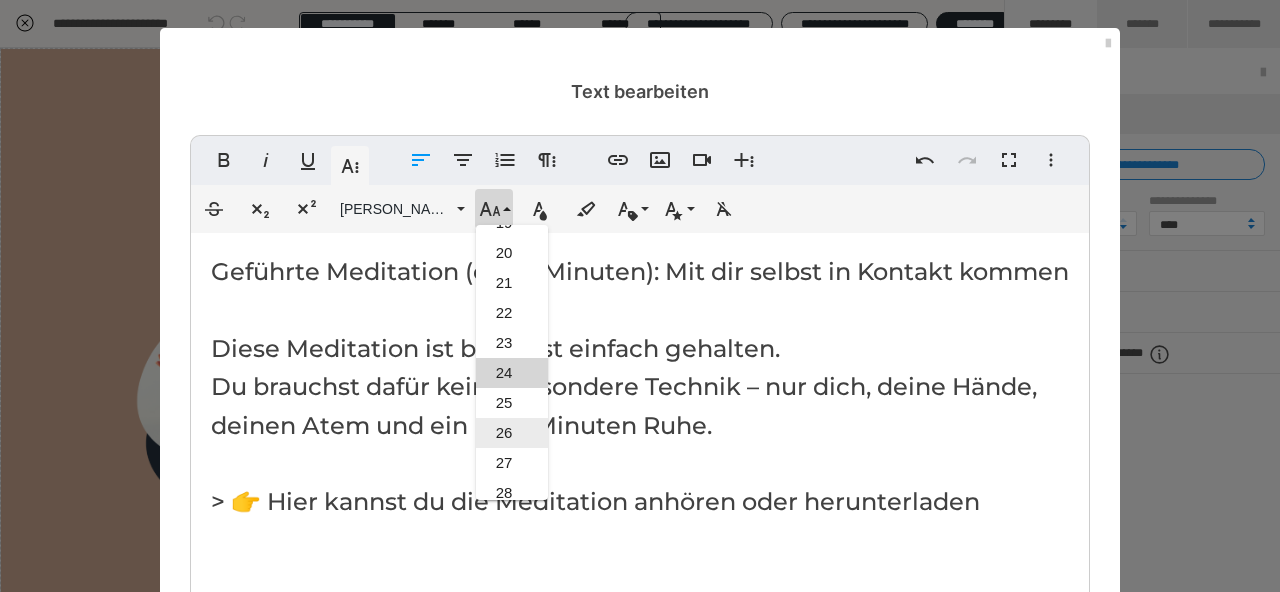 scroll, scrollTop: 564, scrollLeft: 0, axis: vertical 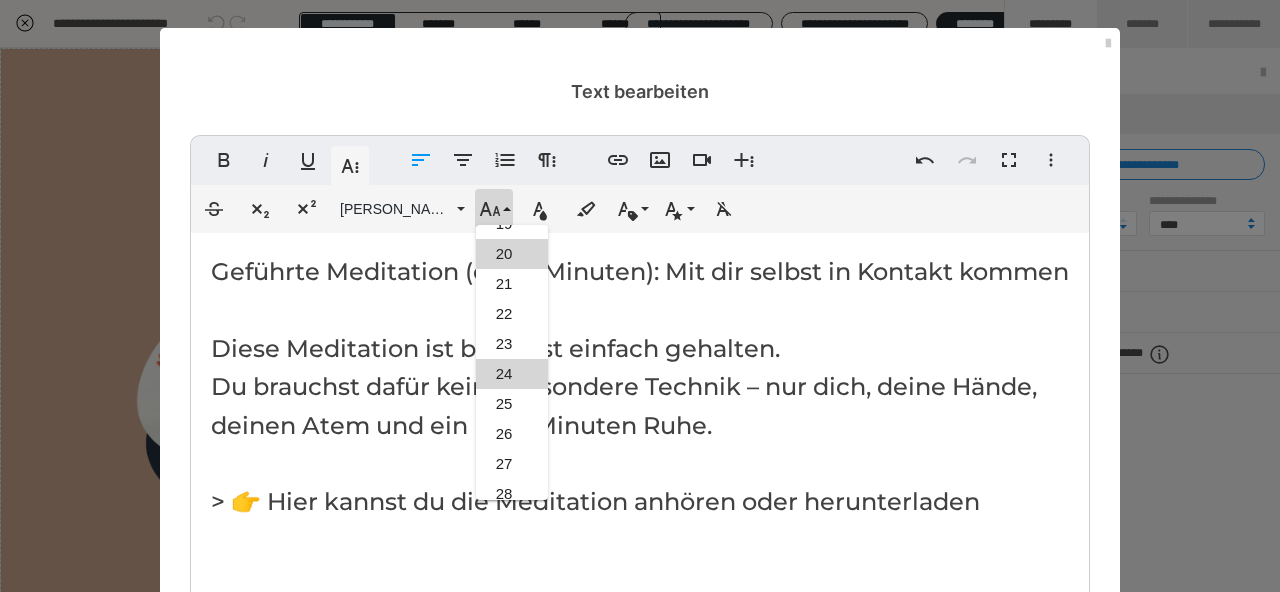 click on "20" at bounding box center (512, 254) 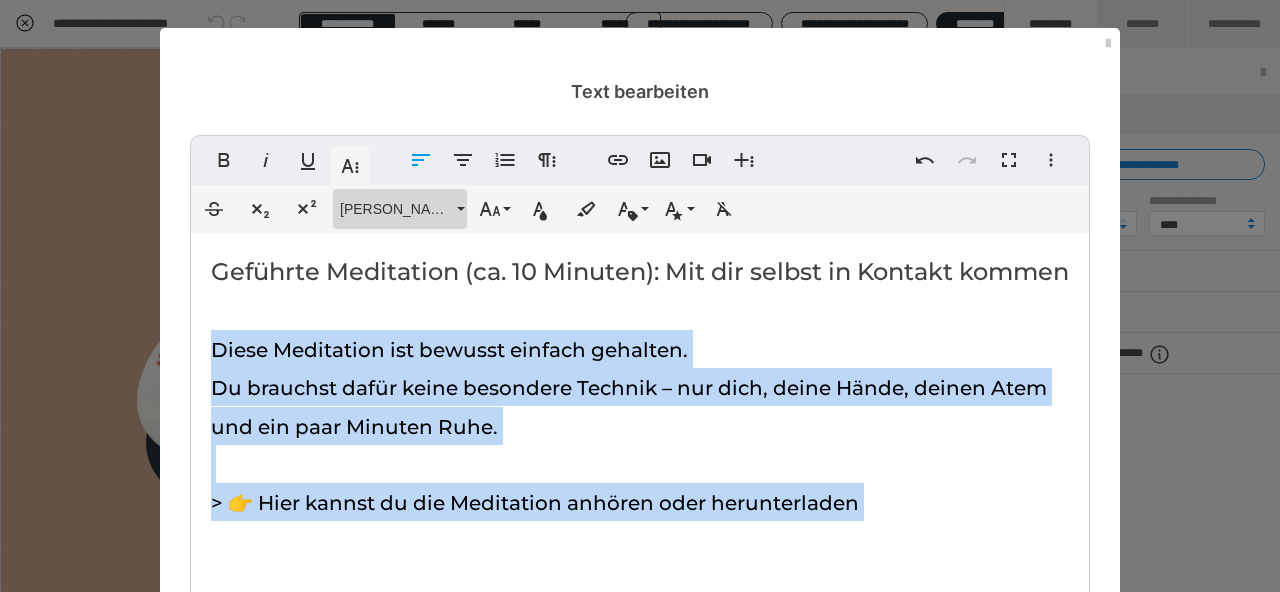 click on "[PERSON_NAME]" at bounding box center (396, 209) 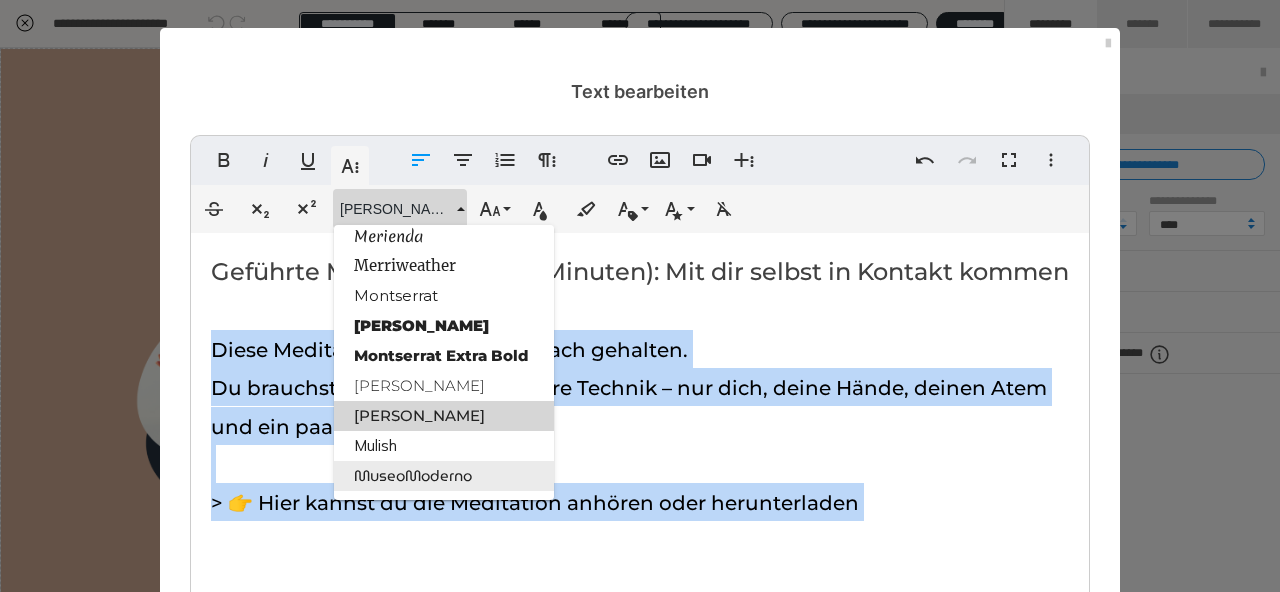 scroll, scrollTop: 1842, scrollLeft: 0, axis: vertical 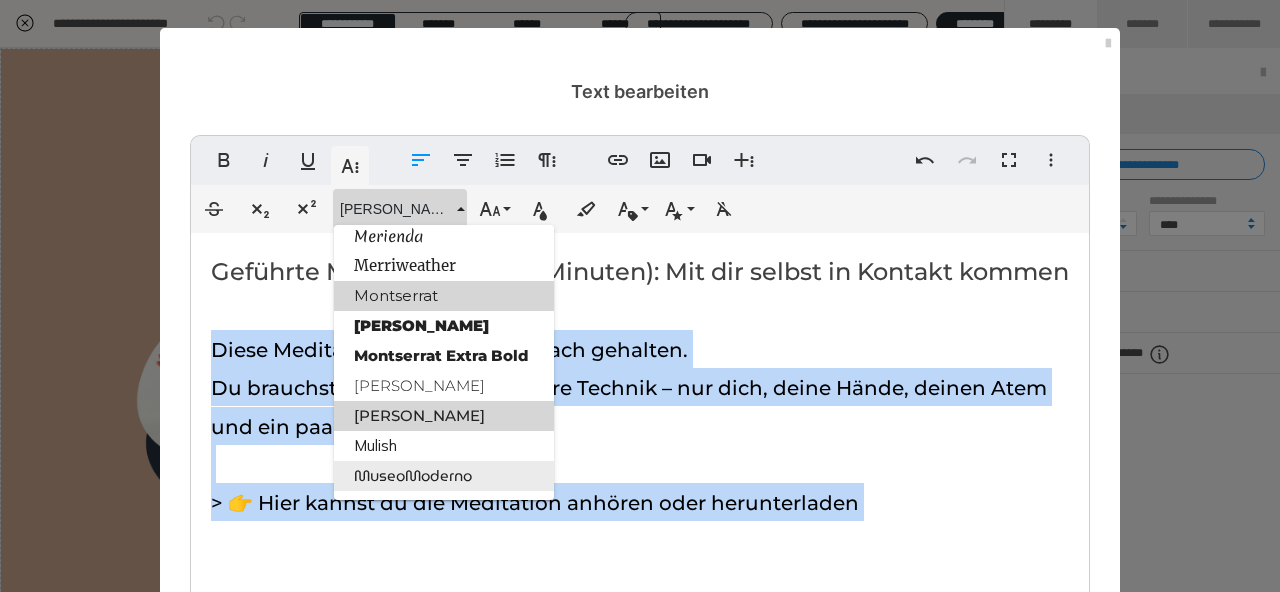 click on "Montserrat" at bounding box center [444, 296] 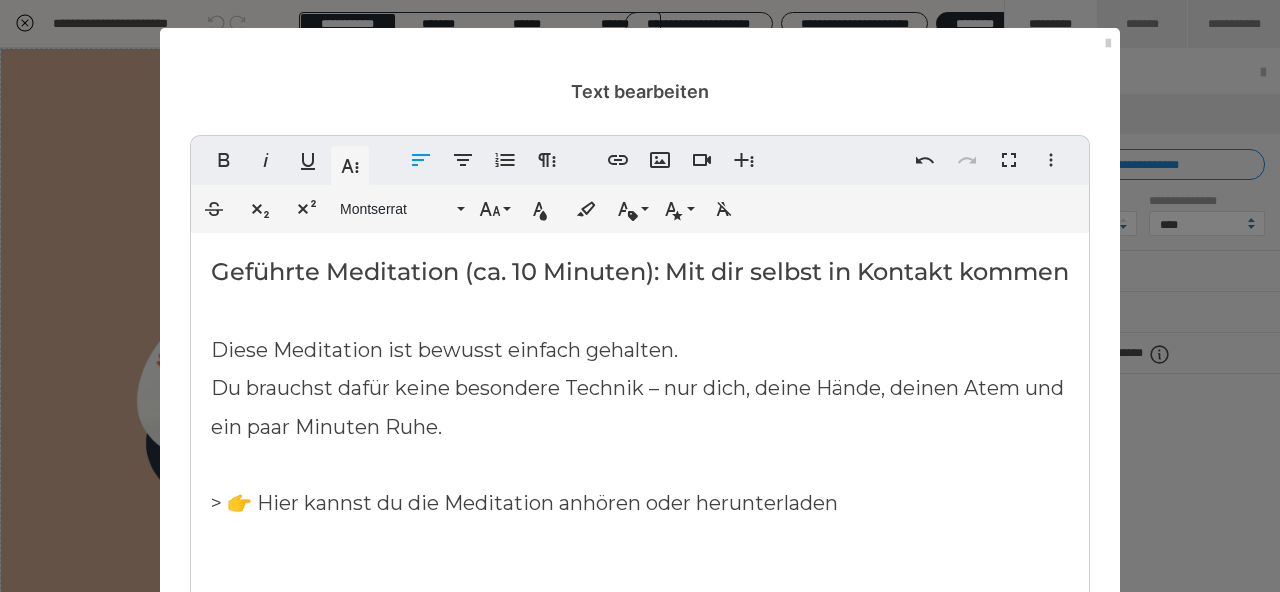 click on "Diese Meditation ist bewusst einfach gehalten. Du brauchst dafür keine besondere Technik – nur dich, deine Hände, deinen Atem und ein paar Minuten Ruhe. > 👉 Hier kannst du die Meditation anhören oder herunterladen" at bounding box center (637, 427) 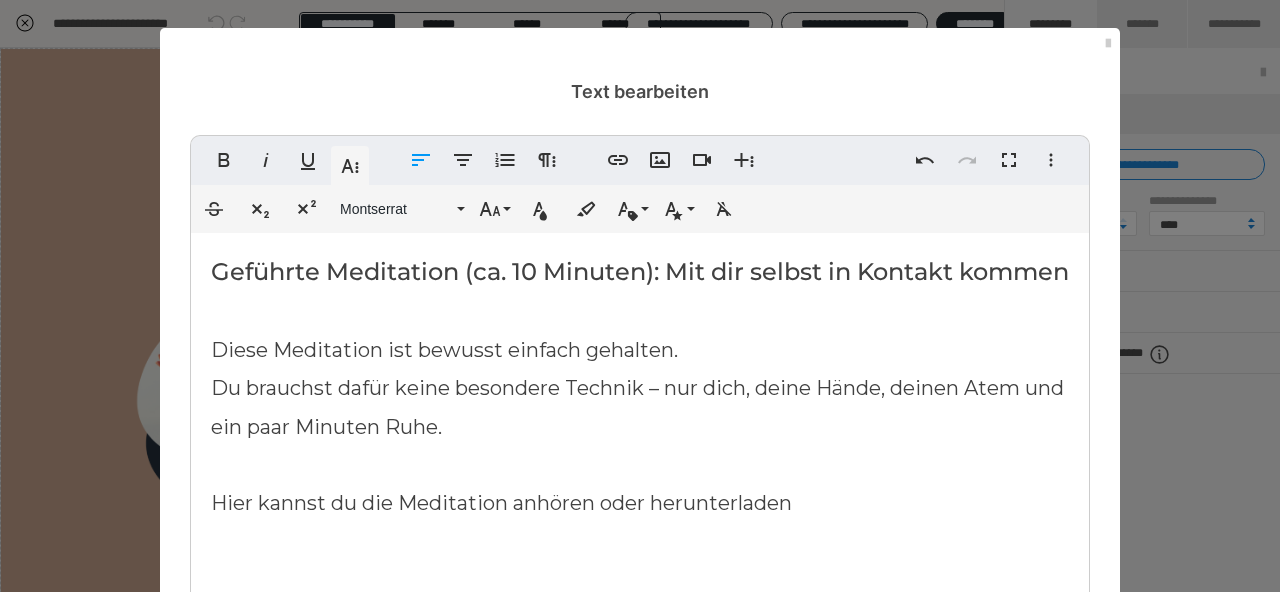 type 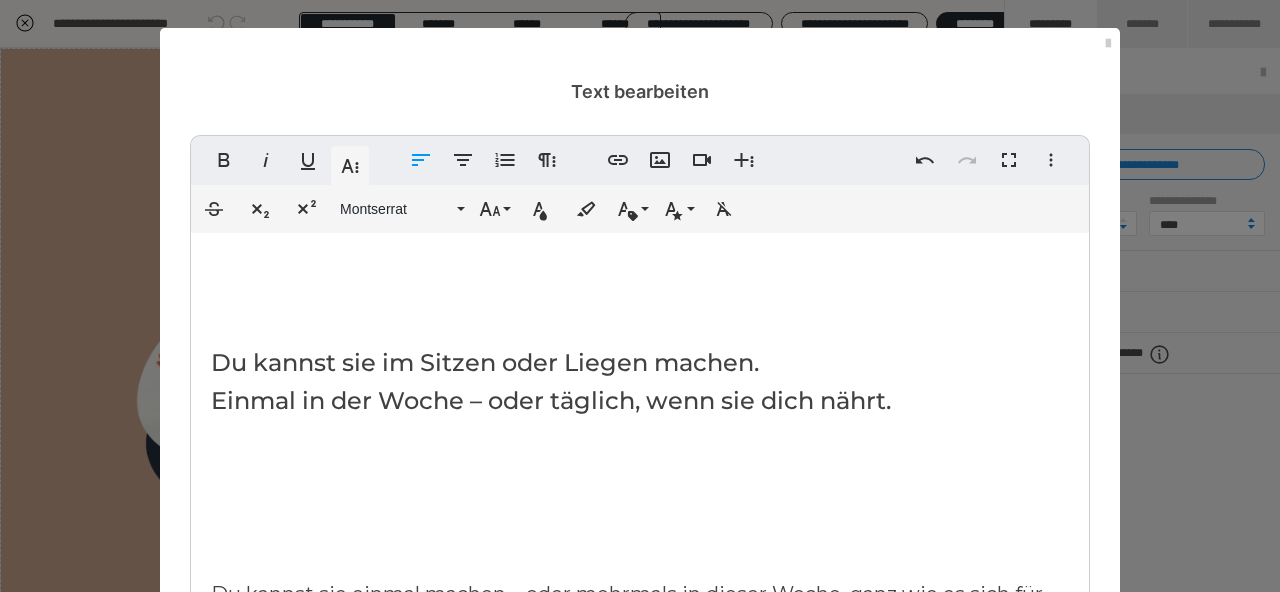 scroll, scrollTop: 425, scrollLeft: 0, axis: vertical 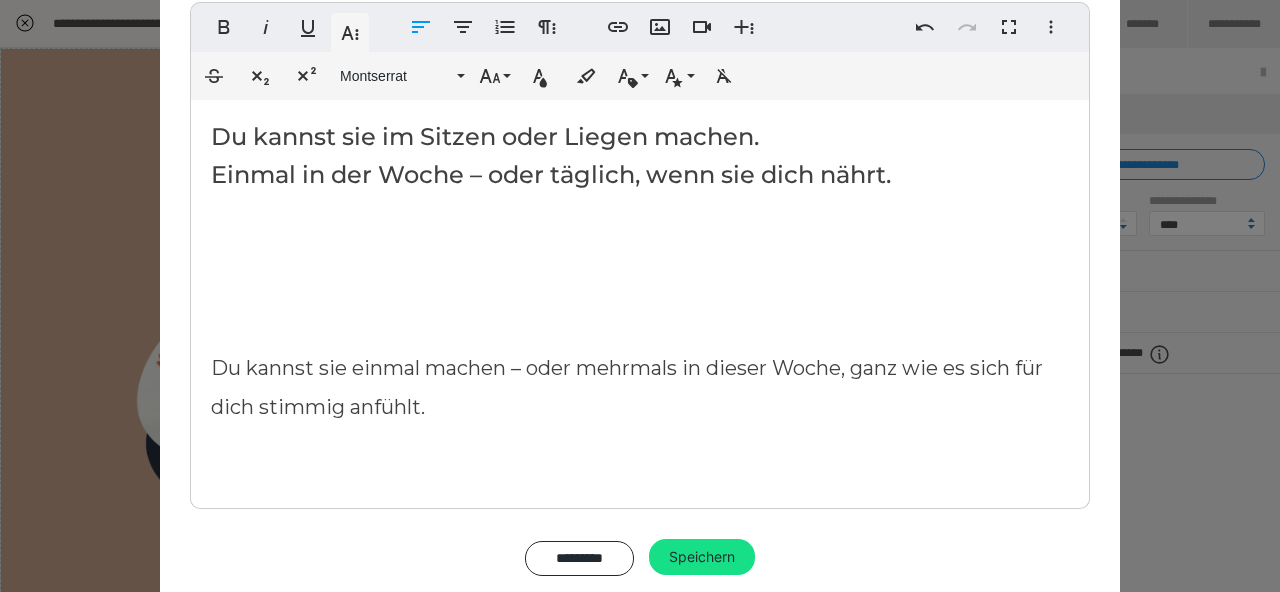 click on "Geführte Meditation (ca. 10 Minuten): Mit dir selbst in Kontakt kommen Diese Meditation ist bewusst einfach gehalten. Du brauchst dafür keine besondere Technik – nur dich, deine Hände, deinen Atem und ein paar Minuten Ruhe. Hier unten  kannst du die Meditation anhören oder herunterladen Du kannst sie im Sitzen oder Liegen machen. Einmal in der Woche – oder täglich, wenn sie dich nährt. Du kannst sie einmal machen – oder mehrmals in dieser Woche, ganz wie es sich für dich stimmig anfühlt." at bounding box center [640, 98] 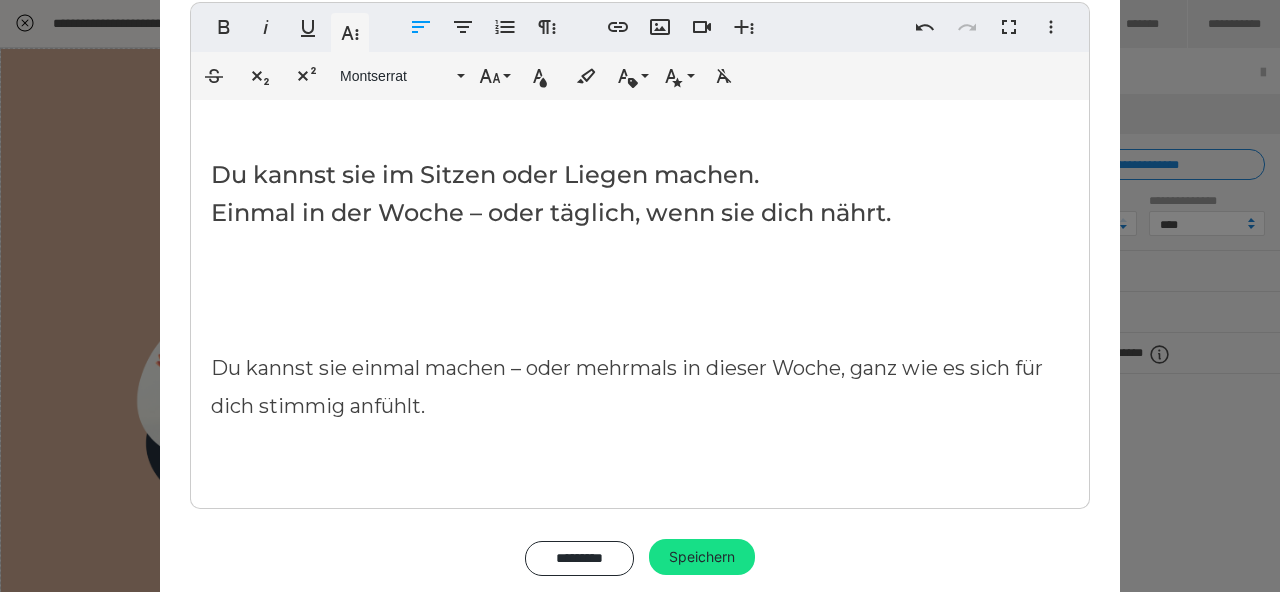 scroll, scrollTop: 348, scrollLeft: 0, axis: vertical 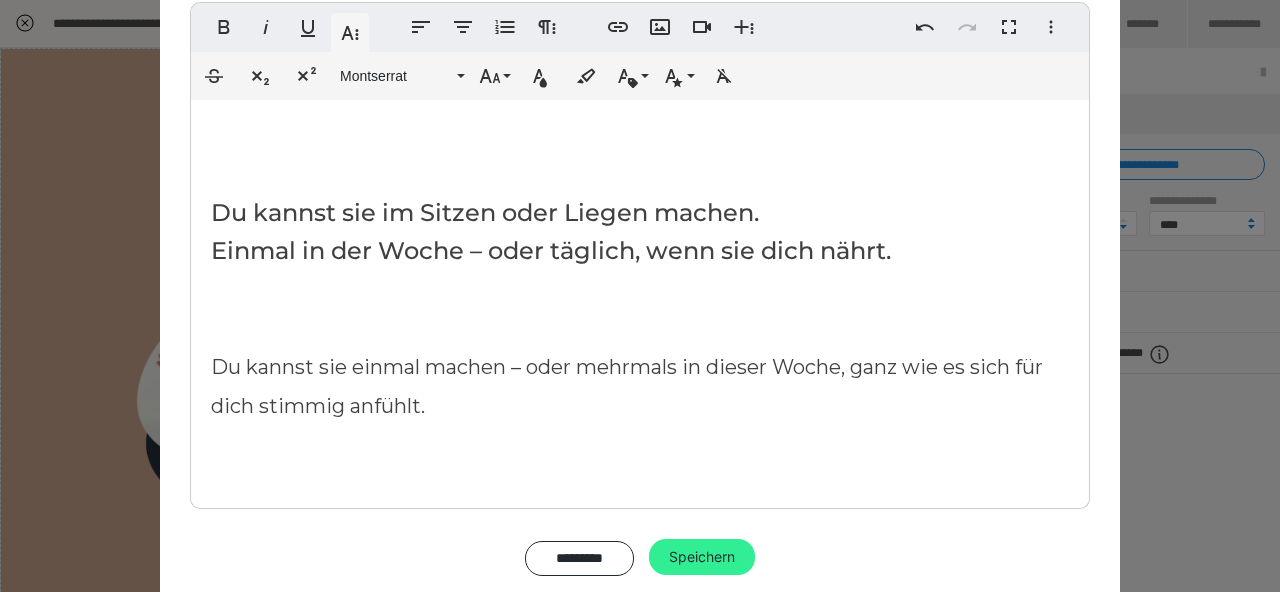 click on "Speichern" at bounding box center [702, 557] 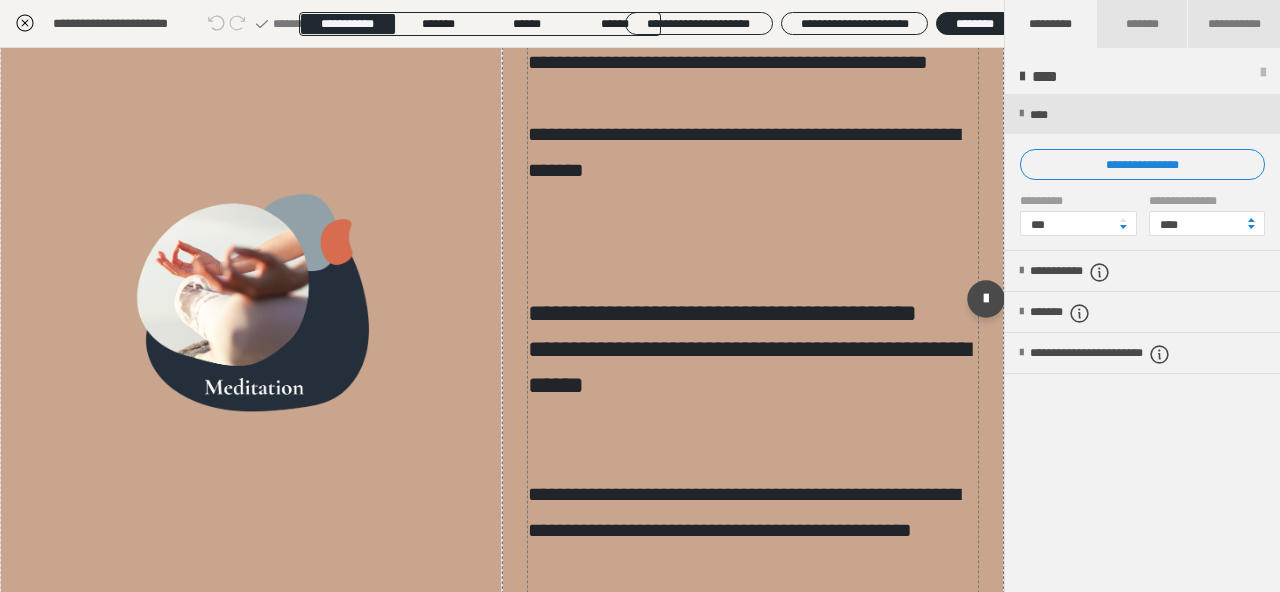 scroll, scrollTop: 212, scrollLeft: 0, axis: vertical 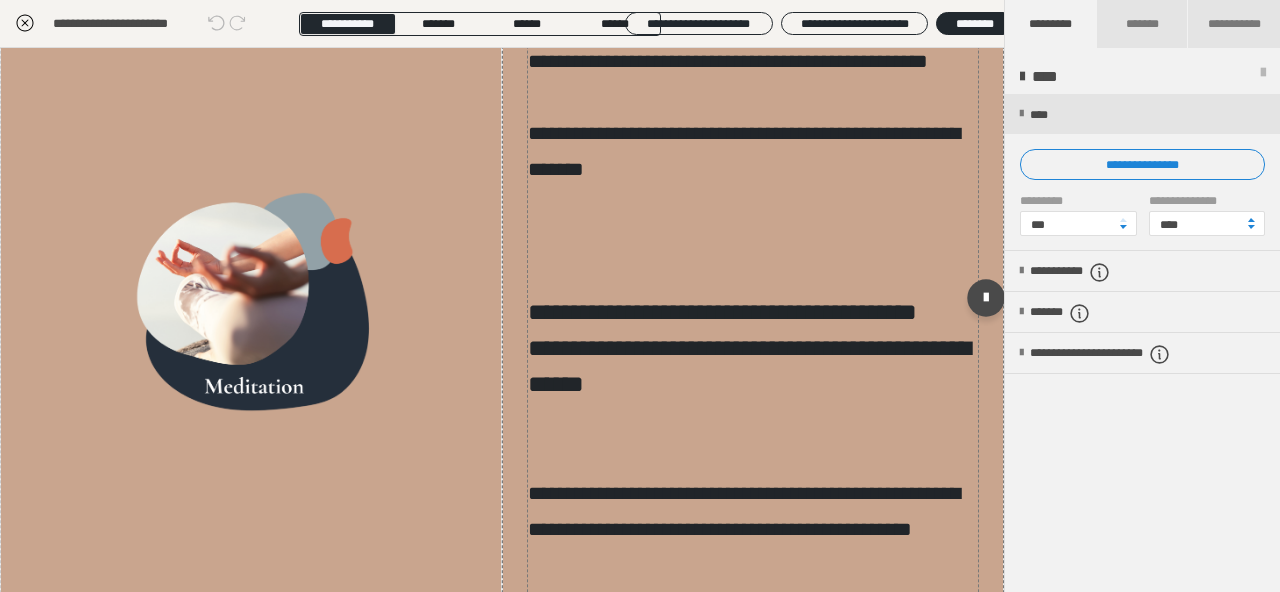 click on "**********" at bounding box center [753, 294] 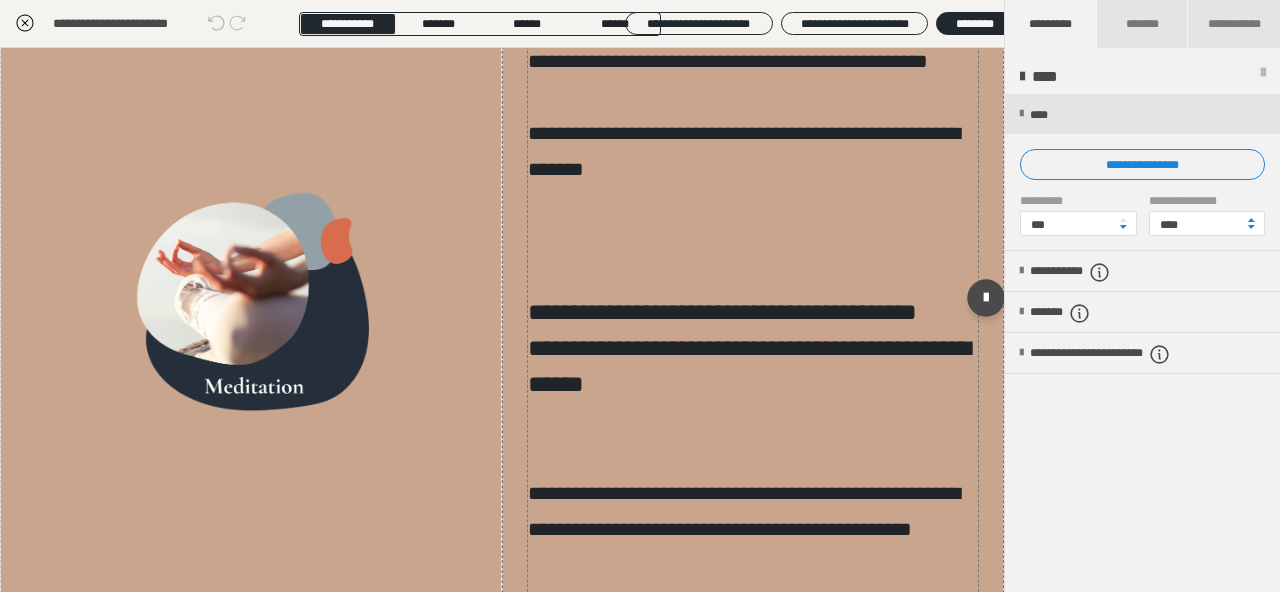 click on "**********" at bounding box center (753, 294) 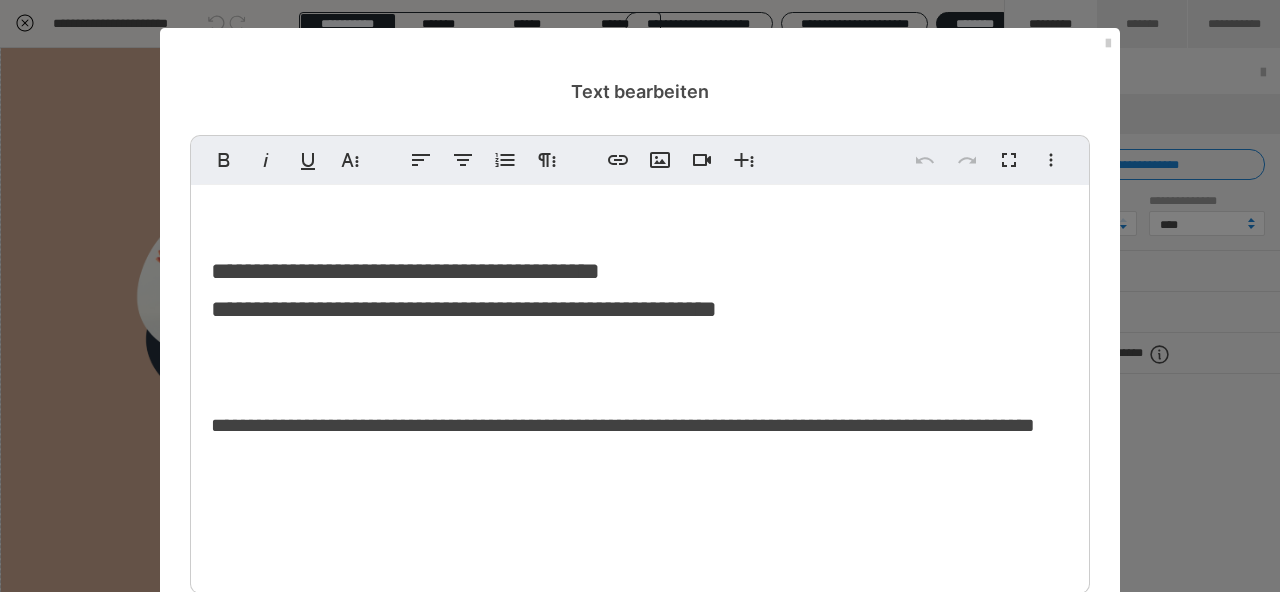 scroll, scrollTop: 301, scrollLeft: 0, axis: vertical 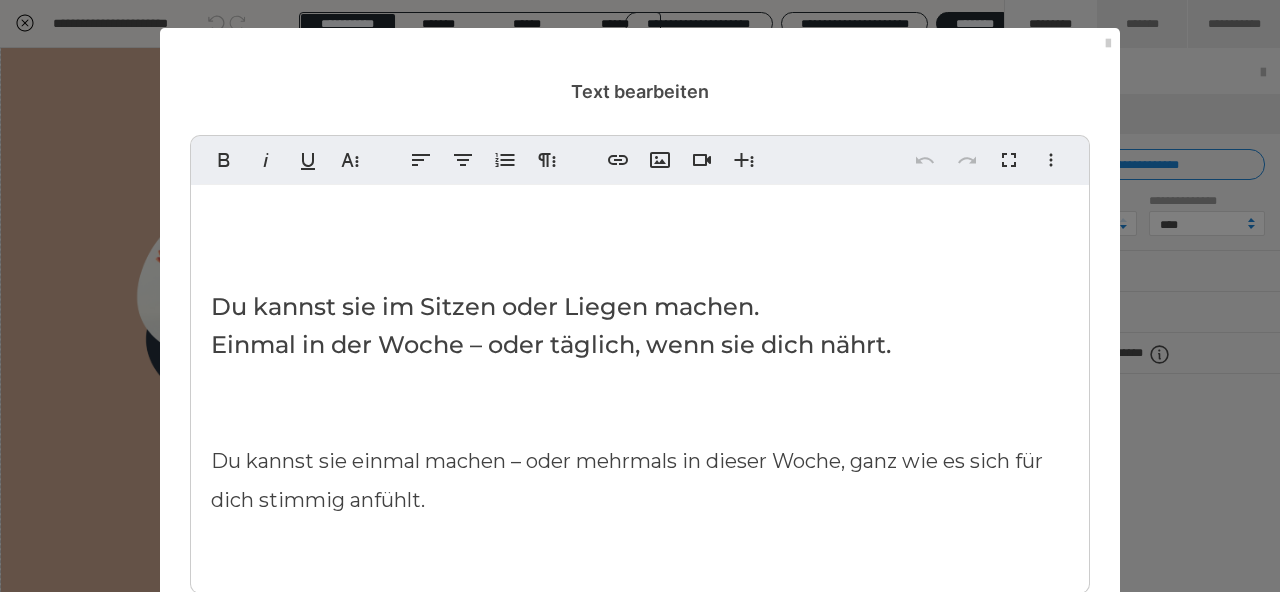 click on "Geführte Meditation (ca. 10 Minuten): Mit dir selbst in Kontakt kommen Diese Meditation ist bewusst einfach gehalten. Du brauchst dafür keine besondere Technik – nur dich, deine Hände, deinen Atem und ein paar Minuten Ruhe. Hier unten kannst du die Meditation anhören oder herunterladen Du kannst sie im Sitzen oder Liegen machen. Einmal in der Woche – oder täglich, wenn sie dich nährt. Du kannst sie einmal machen – oder mehrmals in dieser Woche, ganz wie es sich für dich stimmig anfühlt." at bounding box center [640, 230] 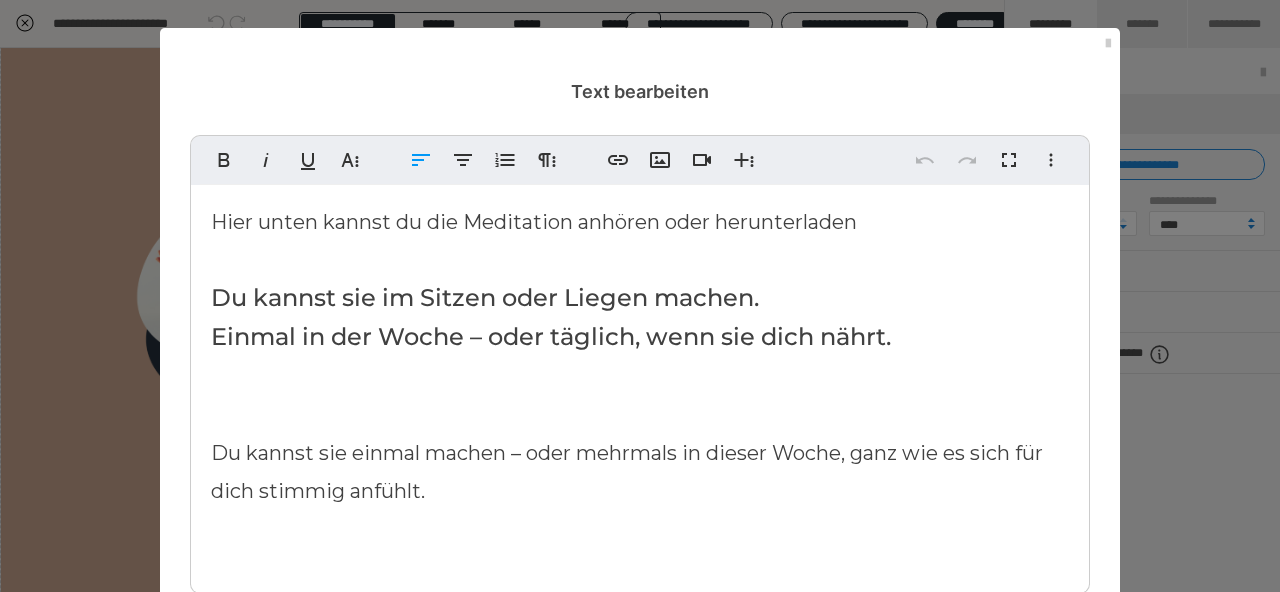 scroll, scrollTop: 271, scrollLeft: 0, axis: vertical 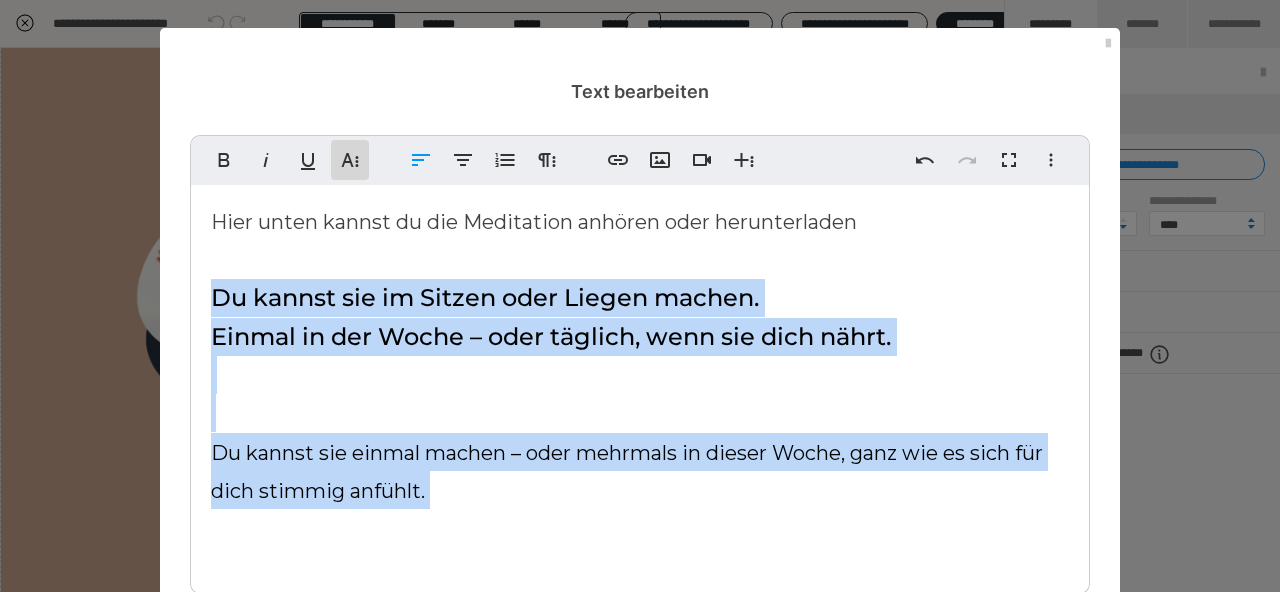 click 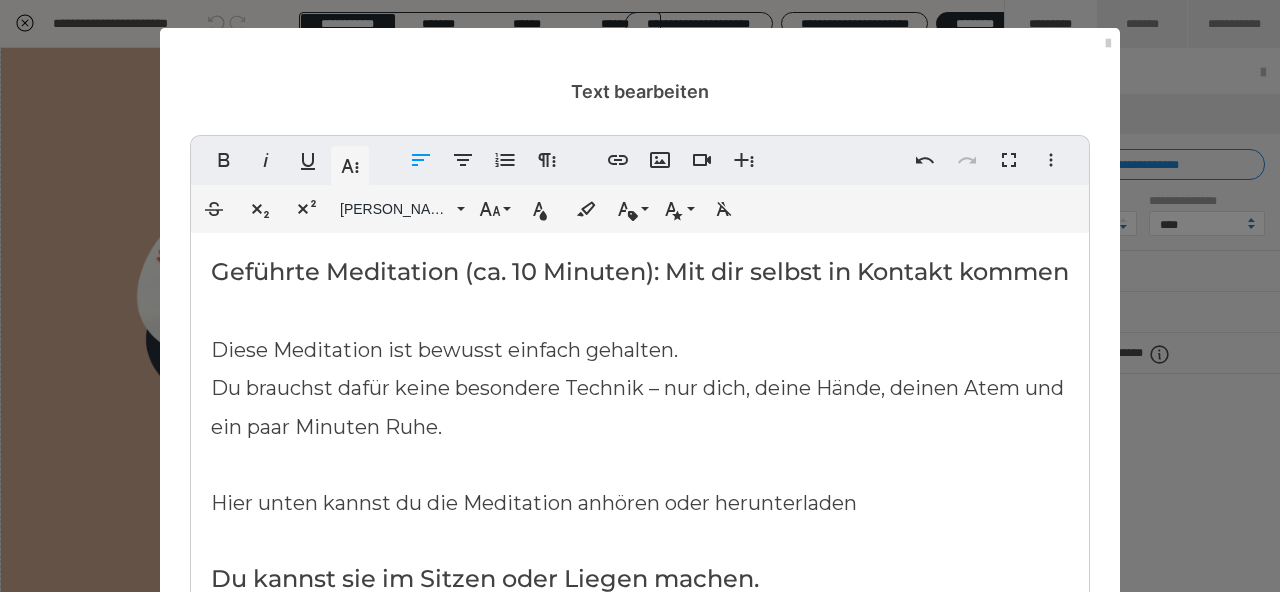 scroll, scrollTop: 271, scrollLeft: 0, axis: vertical 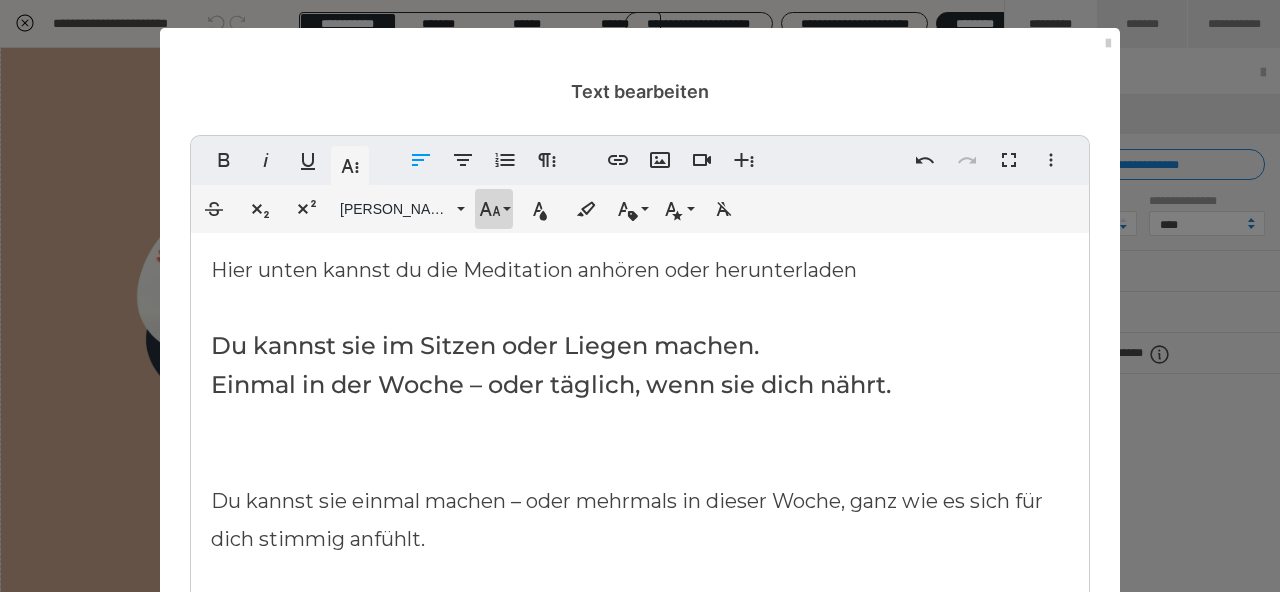 click on "Schriftgröße" at bounding box center (494, 209) 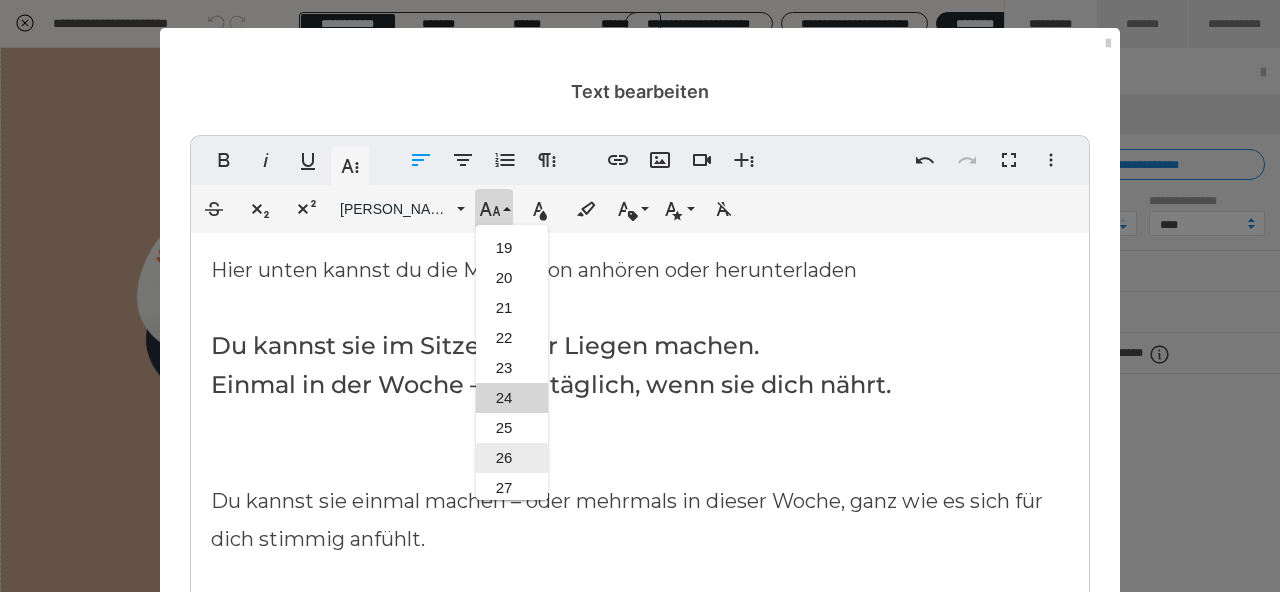scroll, scrollTop: 530, scrollLeft: 0, axis: vertical 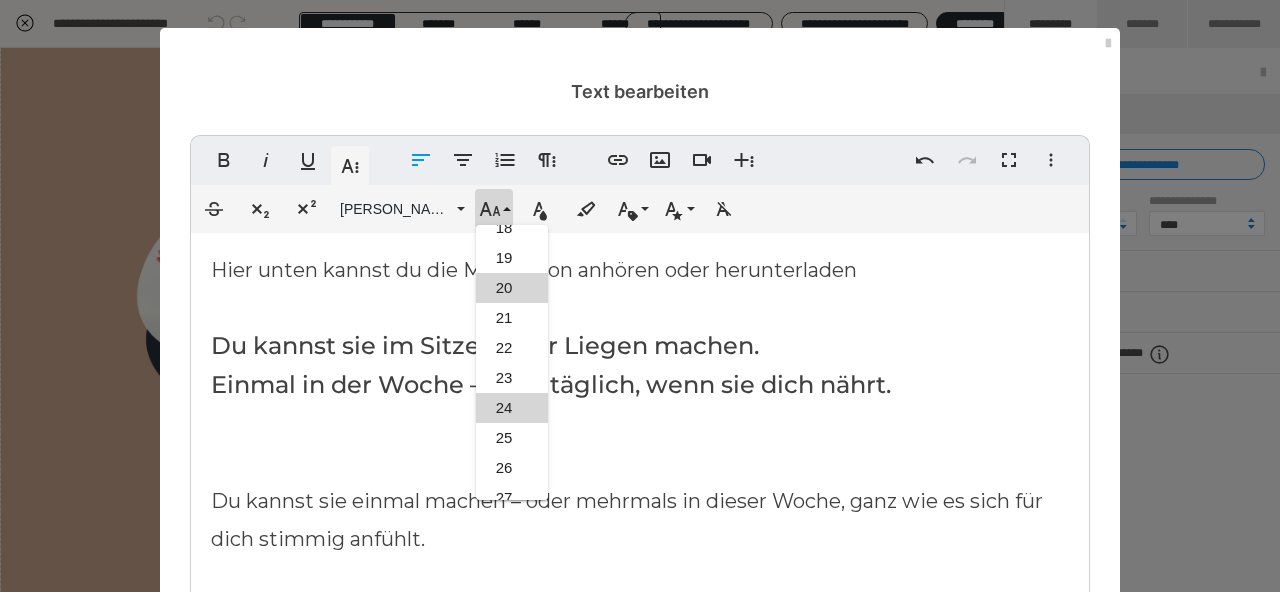 click on "20" at bounding box center [512, 288] 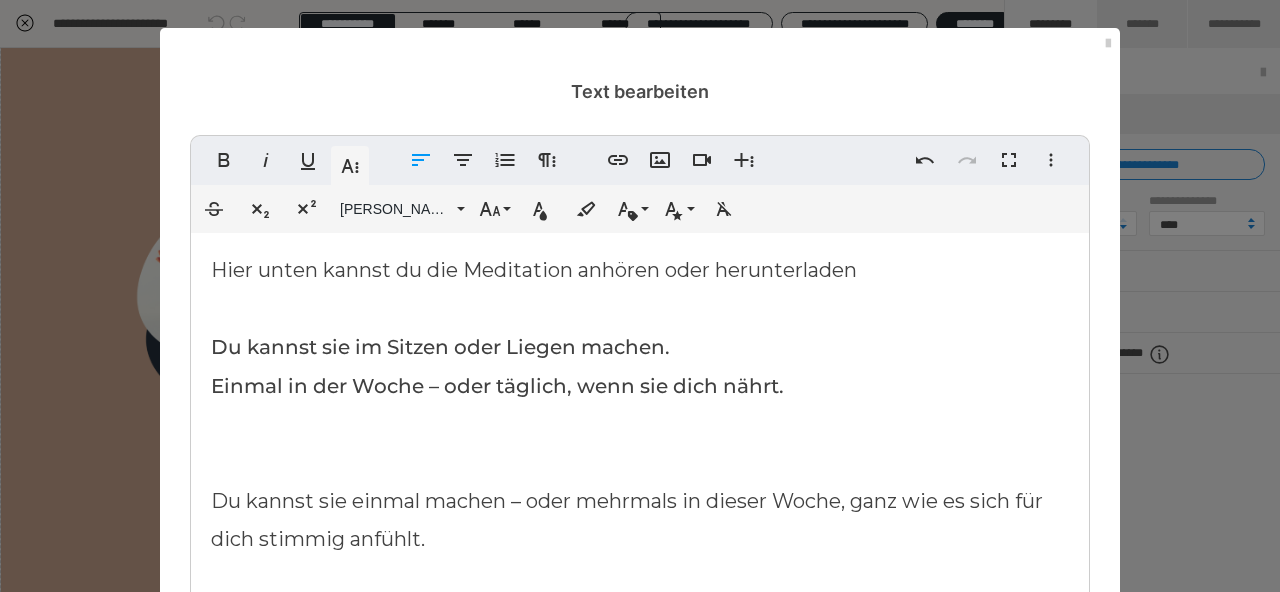 click on "Geführte Meditation (ca. 10 Minuten): Mit dir selbst in Kontakt kommen Diese Meditation ist bewusst einfach gehalten. Du brauchst dafür keine besondere Technik – nur dich, deine Hände, deinen Atem und ein paar Minuten Ruhe. Hier unten kannst du die Meditation anhören oder herunterladen Du kannst sie im Sitzen oder Liegen machen. Einmal in der Woche – oder täglich, wenn sie dich nährt. Du kannst sie einmal machen – oder mehrmals in dieser Woche, ganz wie es sich für dich stimmig anfühlt." at bounding box center (640, 308) 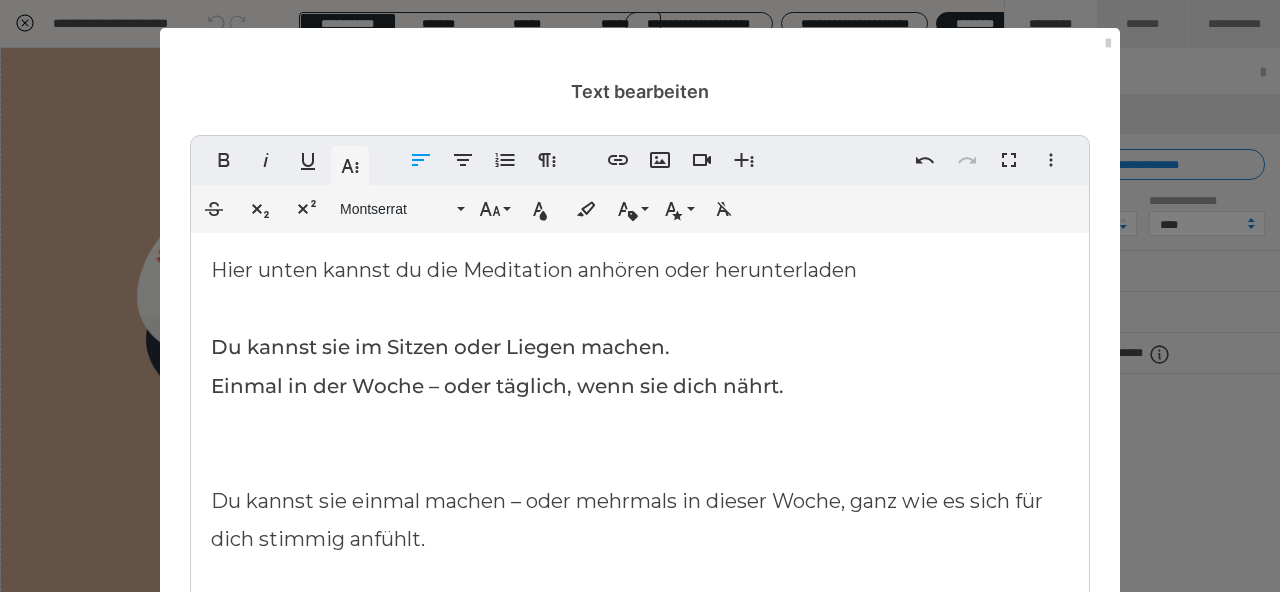scroll, scrollTop: 233, scrollLeft: 0, axis: vertical 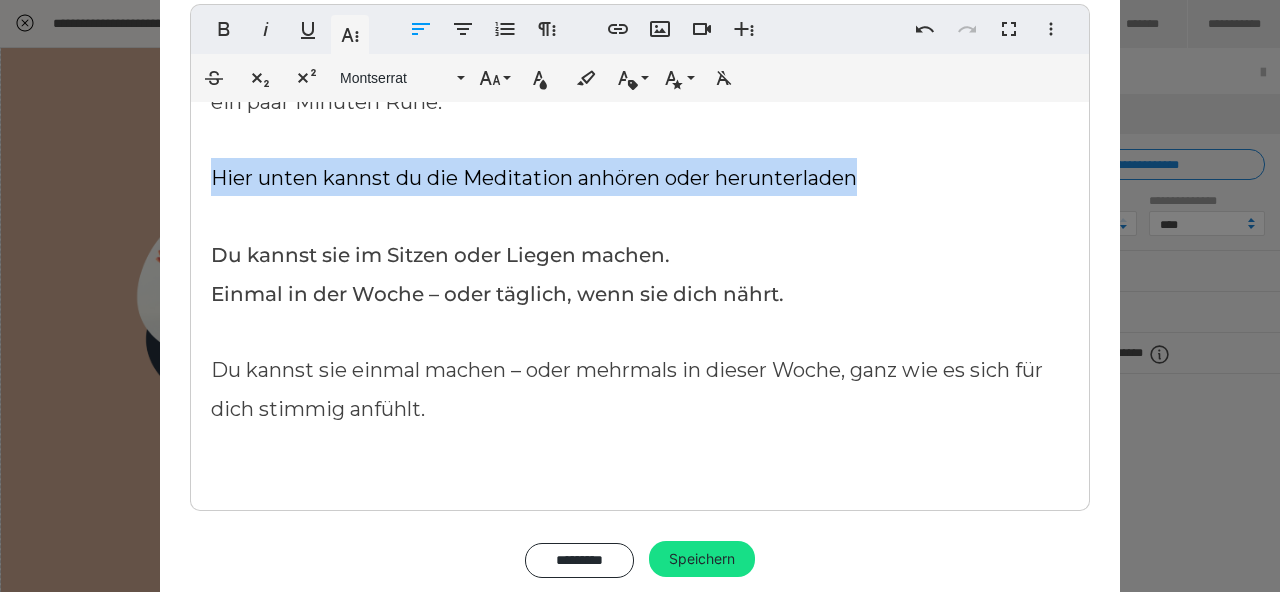 drag, startPoint x: 891, startPoint y: 185, endPoint x: 179, endPoint y: 161, distance: 712.40436 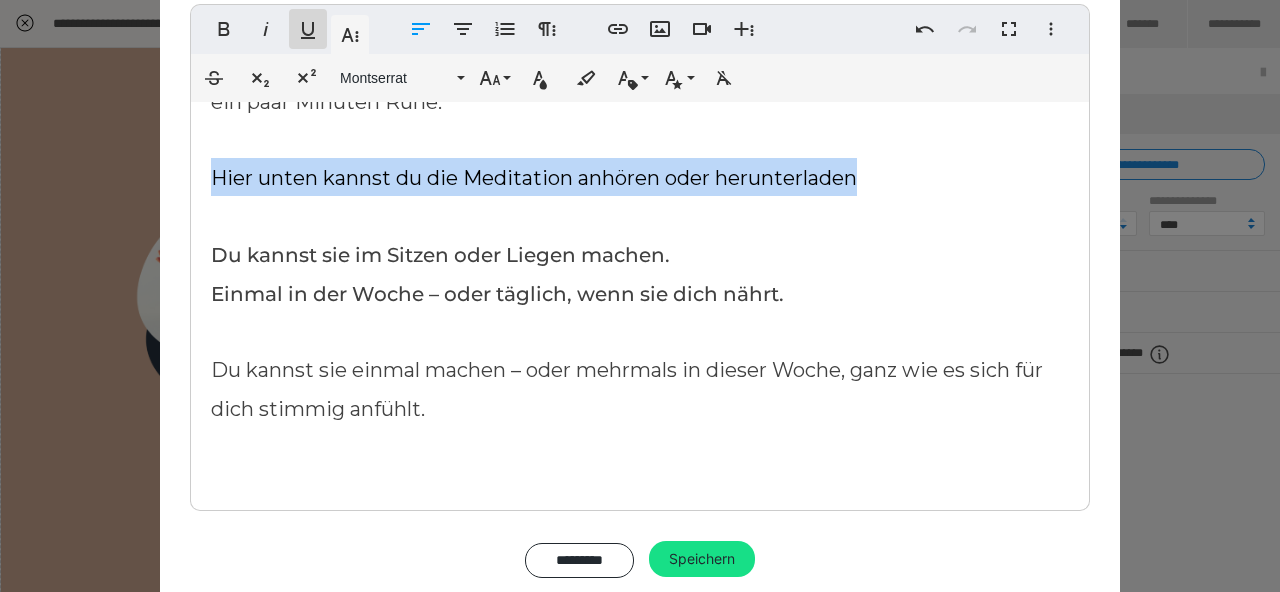 click 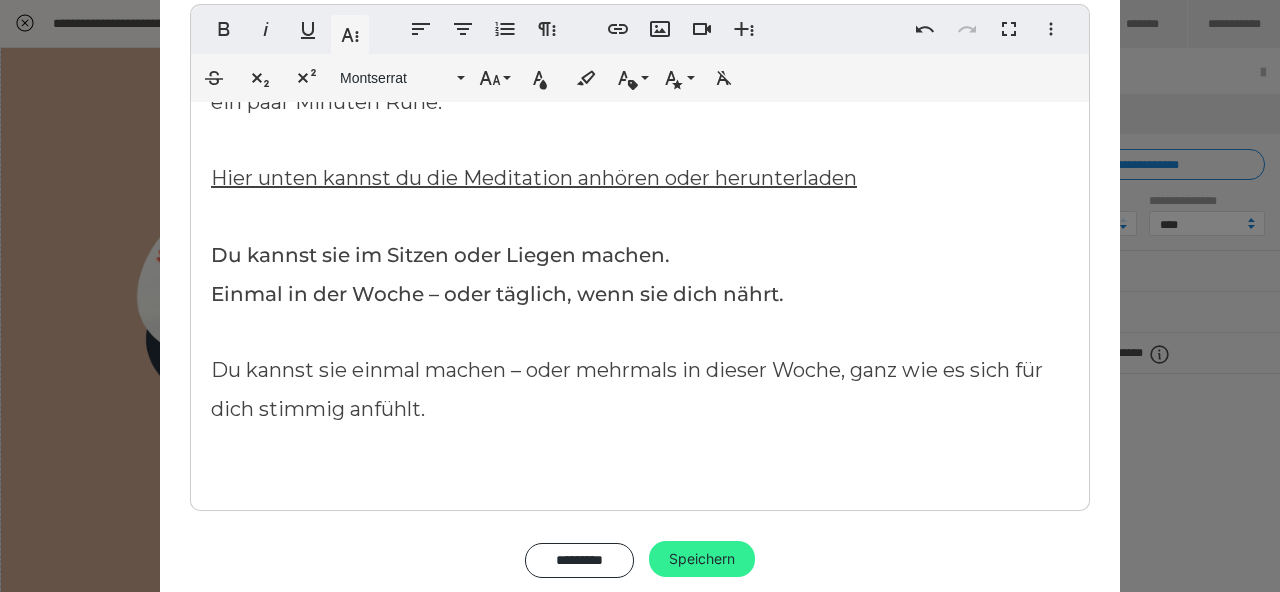 click on "Speichern" at bounding box center (702, 559) 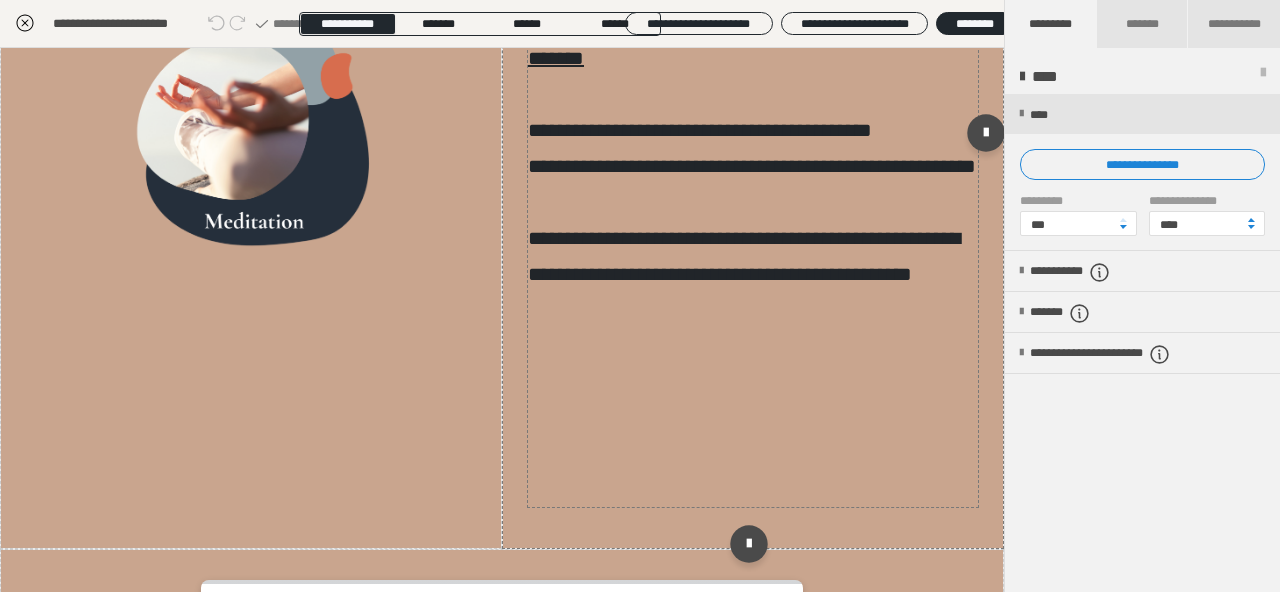 scroll, scrollTop: 301, scrollLeft: 0, axis: vertical 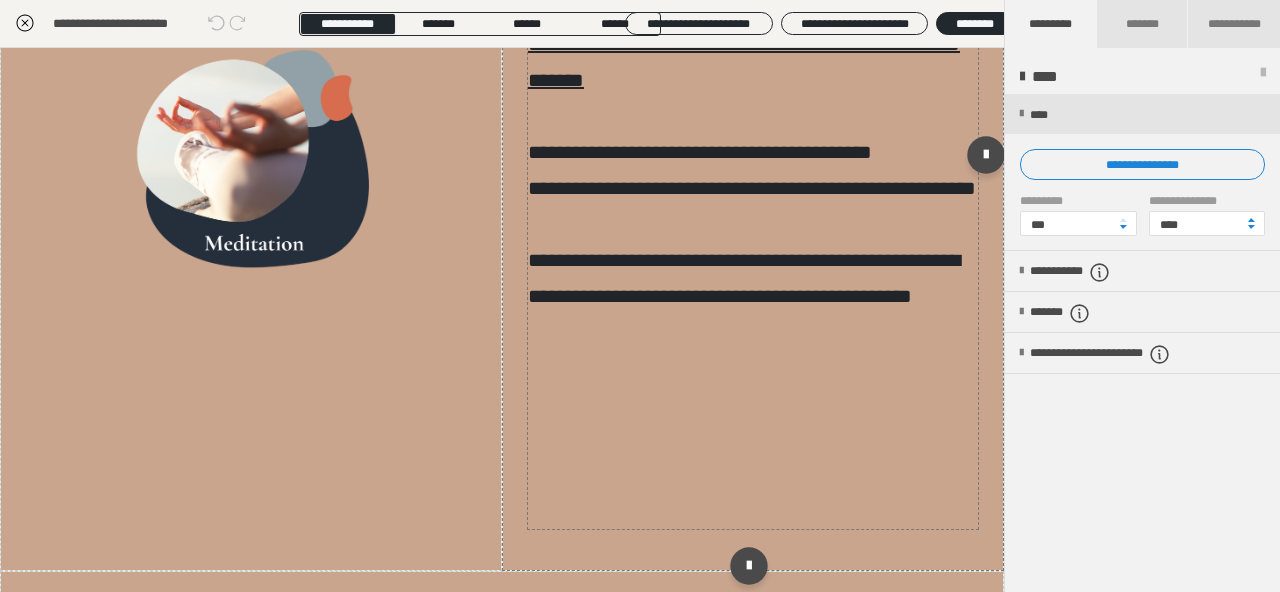 click on "**********" at bounding box center [744, 278] 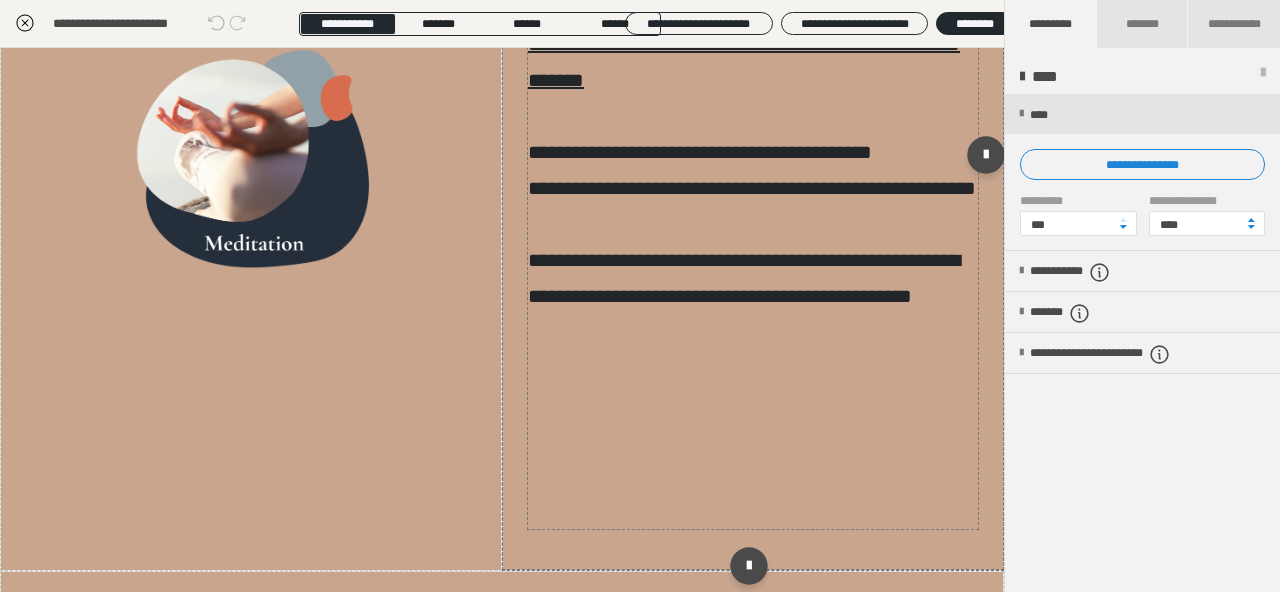click on "**********" at bounding box center [744, 278] 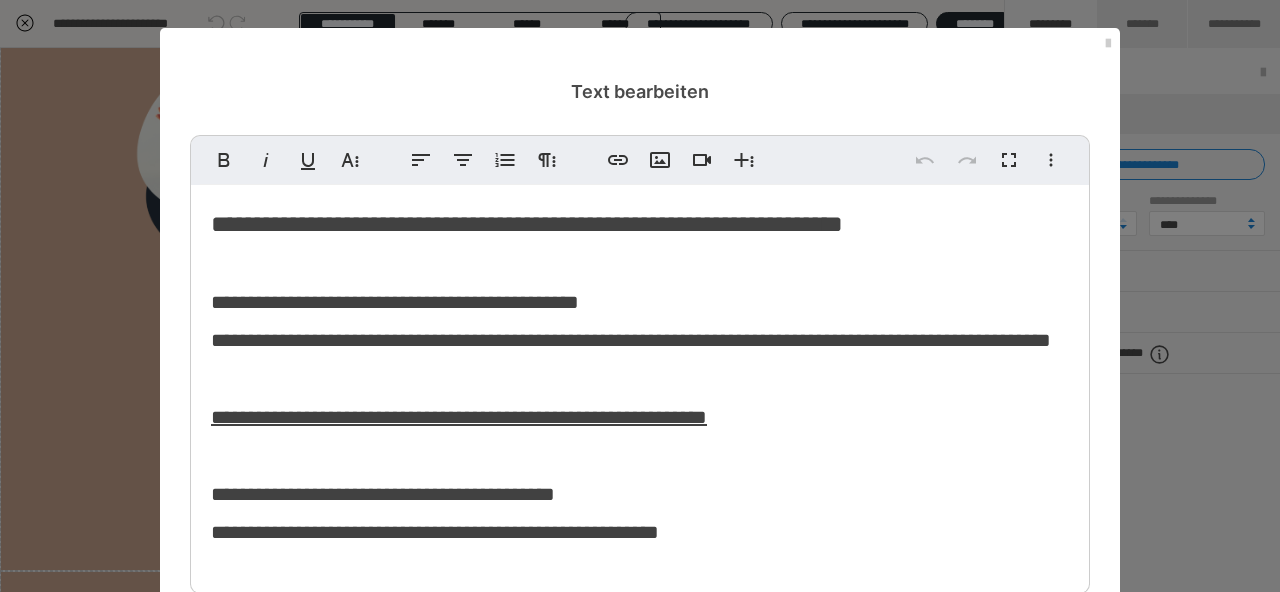 scroll, scrollTop: 233, scrollLeft: 0, axis: vertical 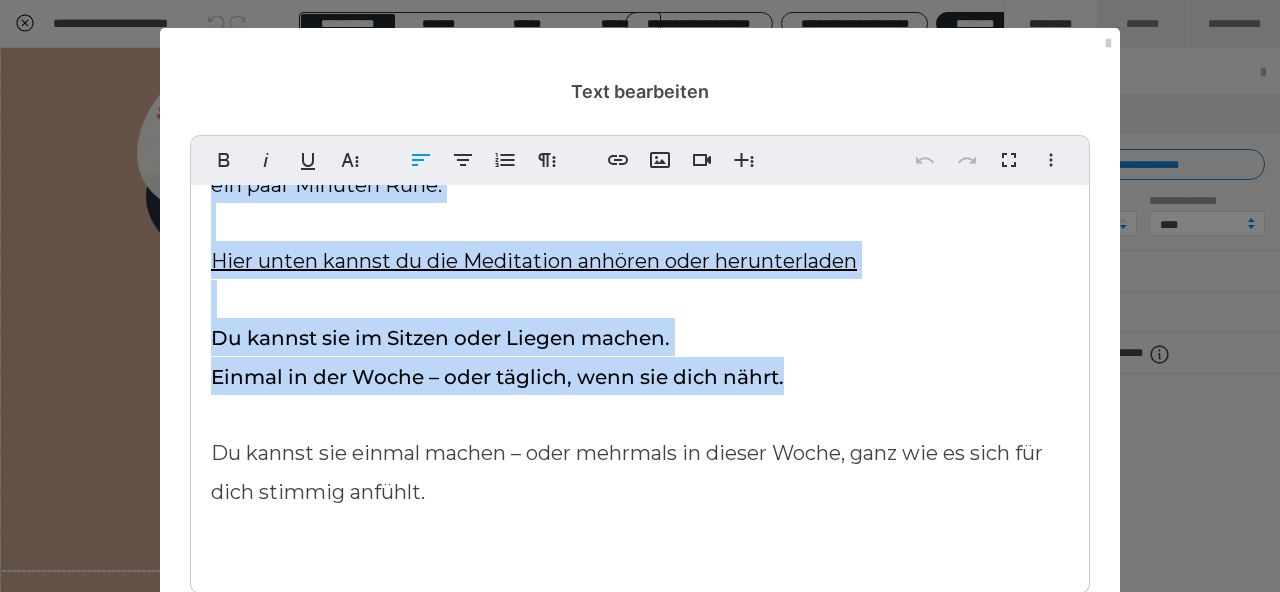 drag, startPoint x: 808, startPoint y: 381, endPoint x: 185, endPoint y: 313, distance: 626.7001 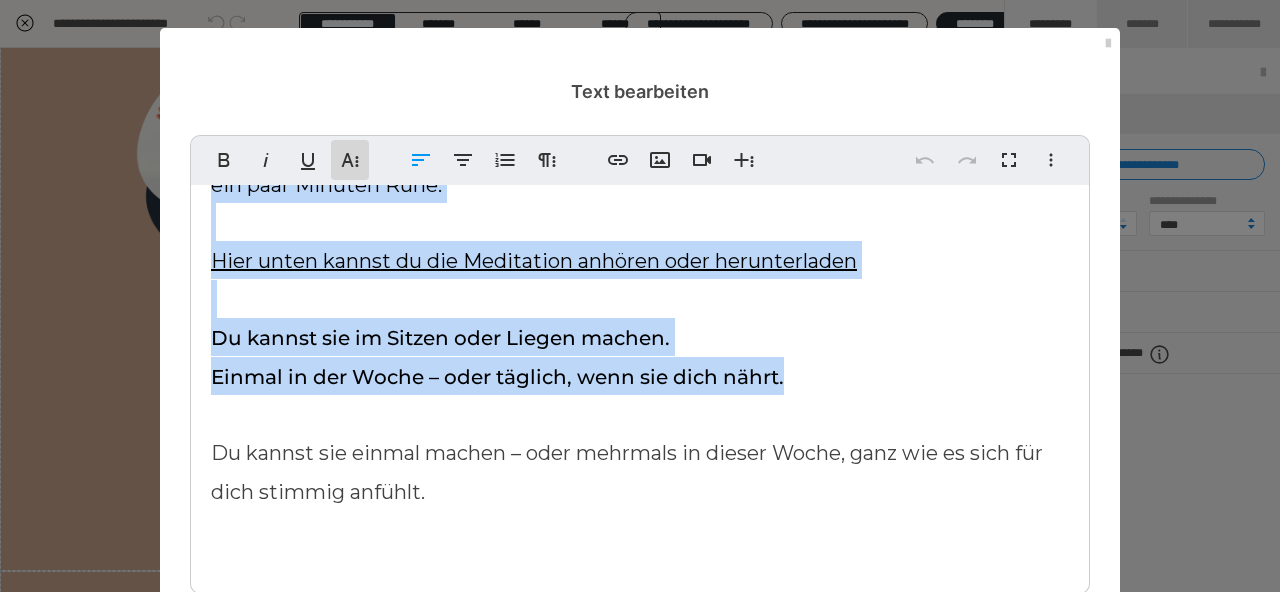 click on "Weitere Textformate" at bounding box center [350, 160] 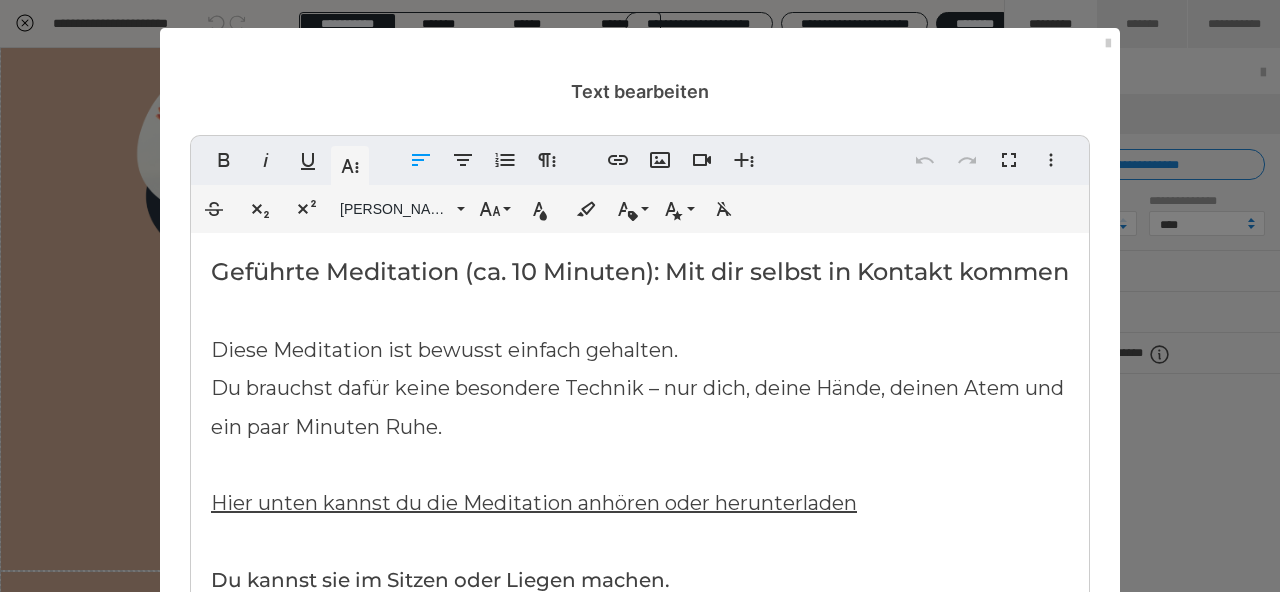 scroll, scrollTop: 233, scrollLeft: 0, axis: vertical 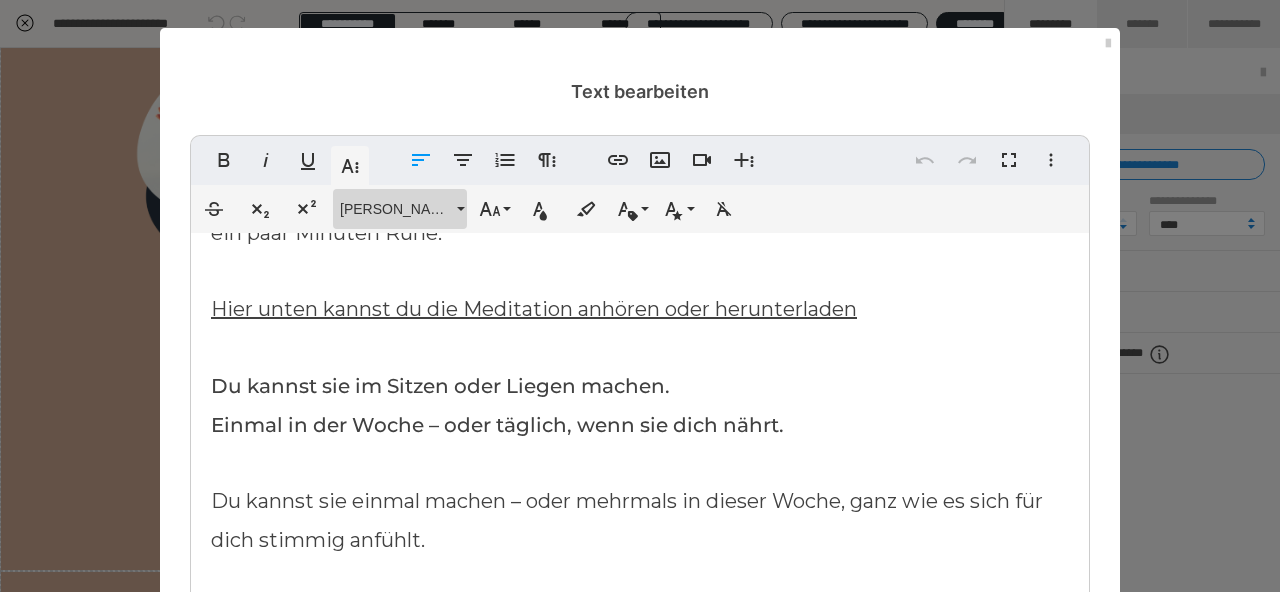 click on "[PERSON_NAME]" at bounding box center (396, 209) 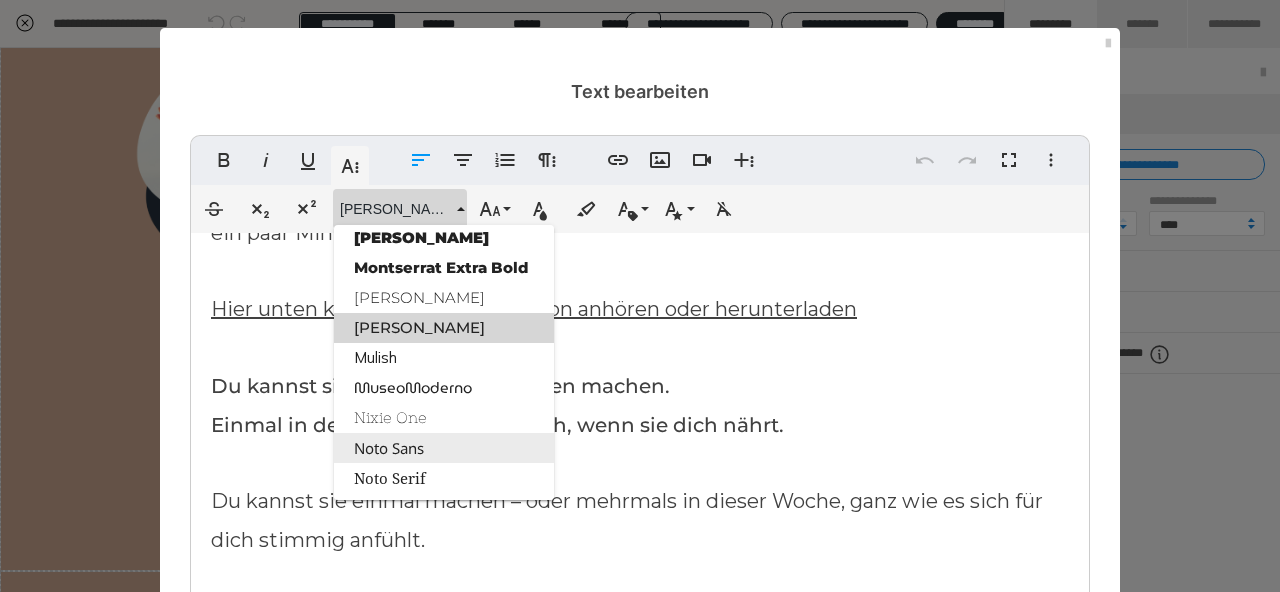 scroll, scrollTop: 1910, scrollLeft: 0, axis: vertical 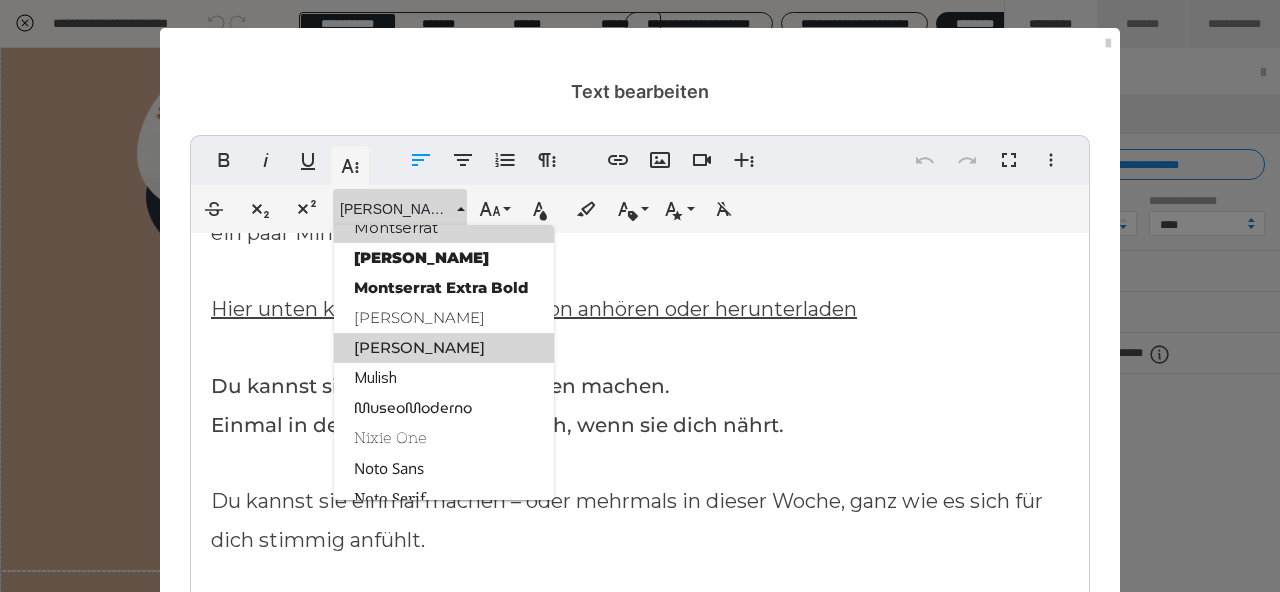 click on "Montserrat" at bounding box center (444, 228) 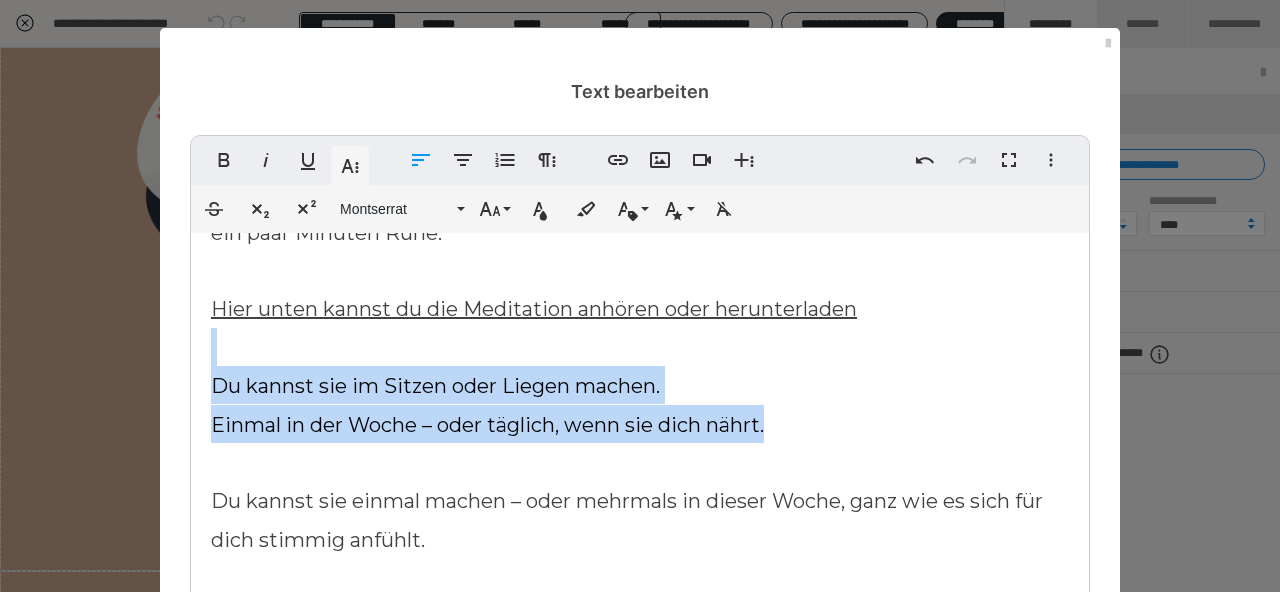 scroll, scrollTop: 271, scrollLeft: 0, axis: vertical 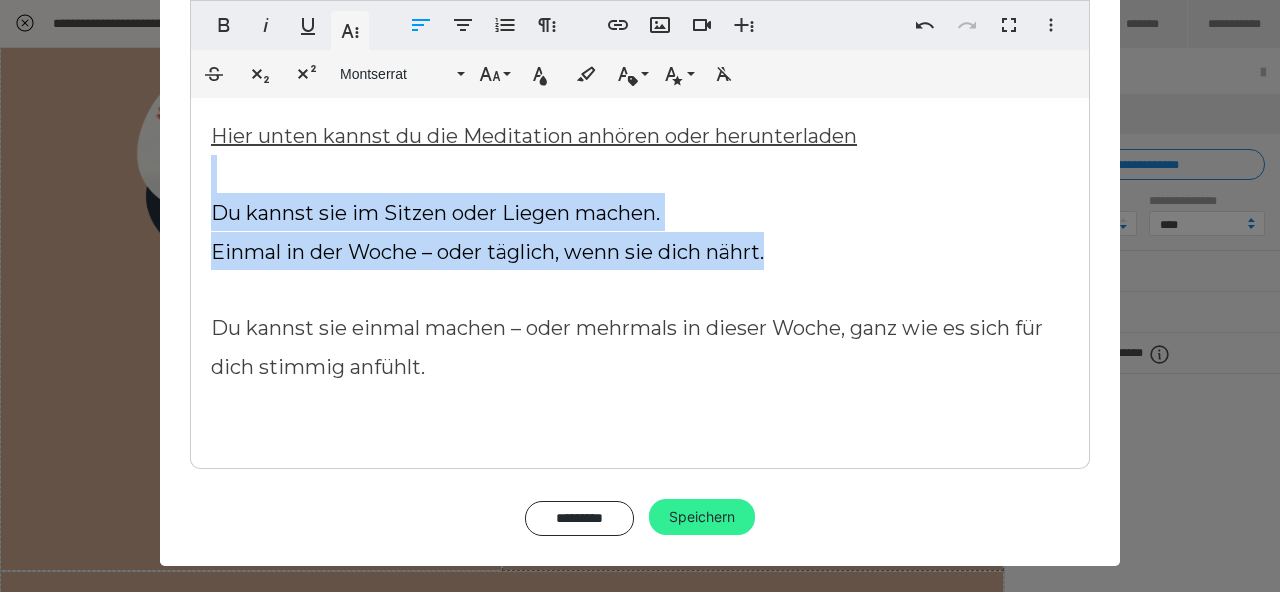 click on "Speichern" at bounding box center (702, 517) 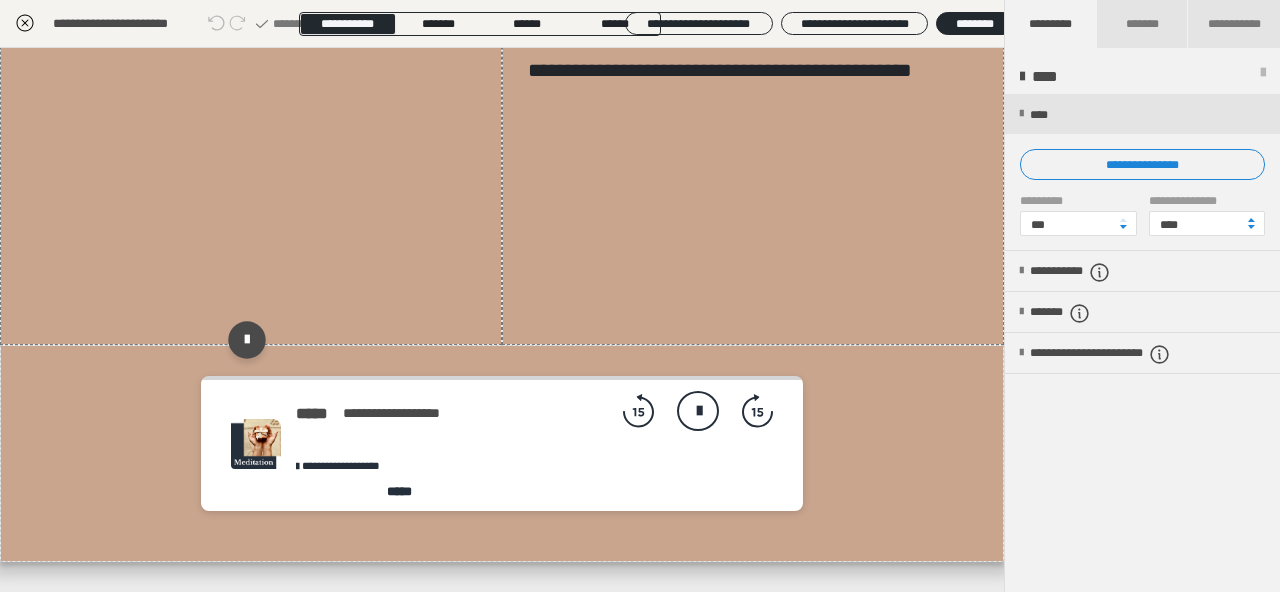 scroll, scrollTop: 566, scrollLeft: 0, axis: vertical 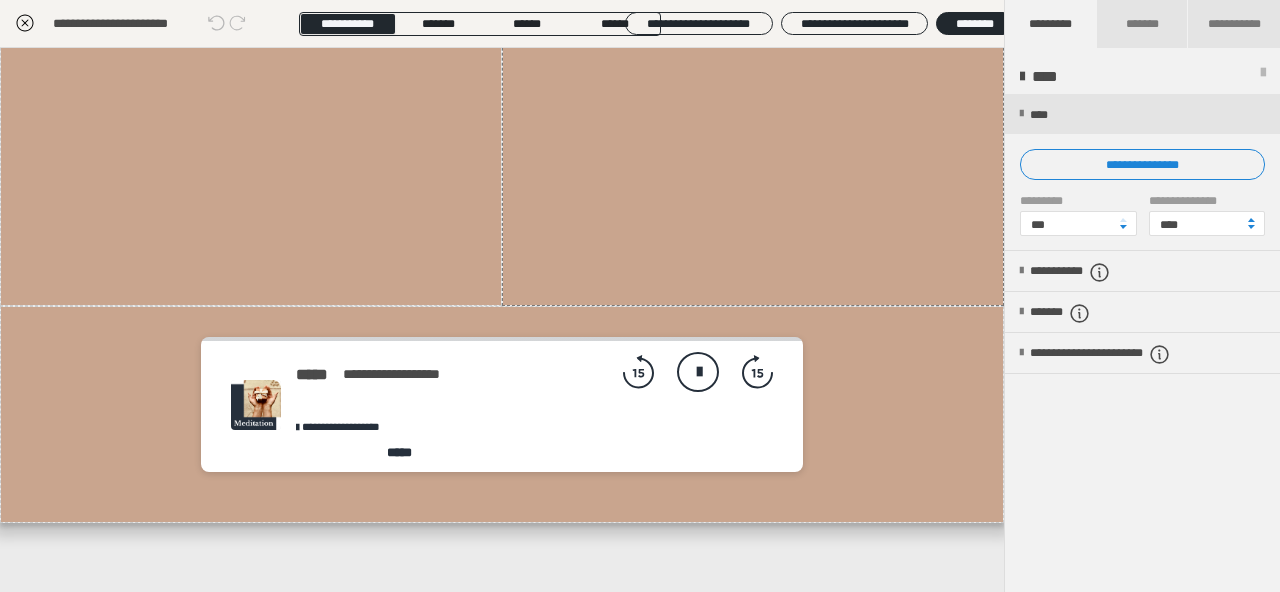 click at bounding box center [25, 24] 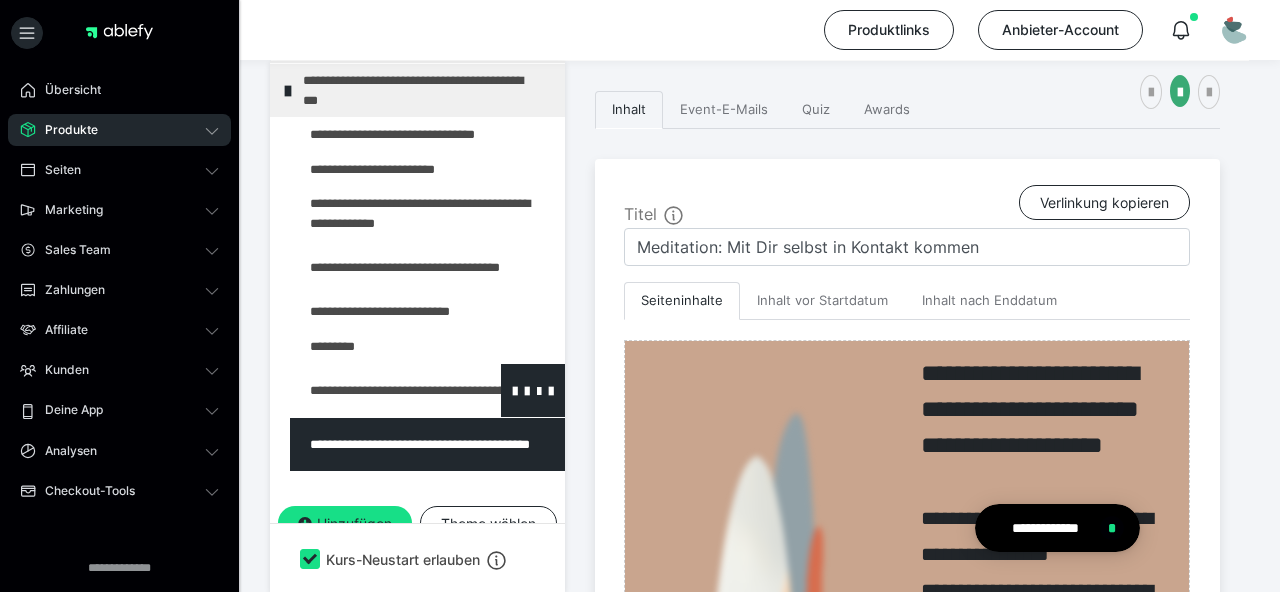 scroll, scrollTop: 105, scrollLeft: 0, axis: vertical 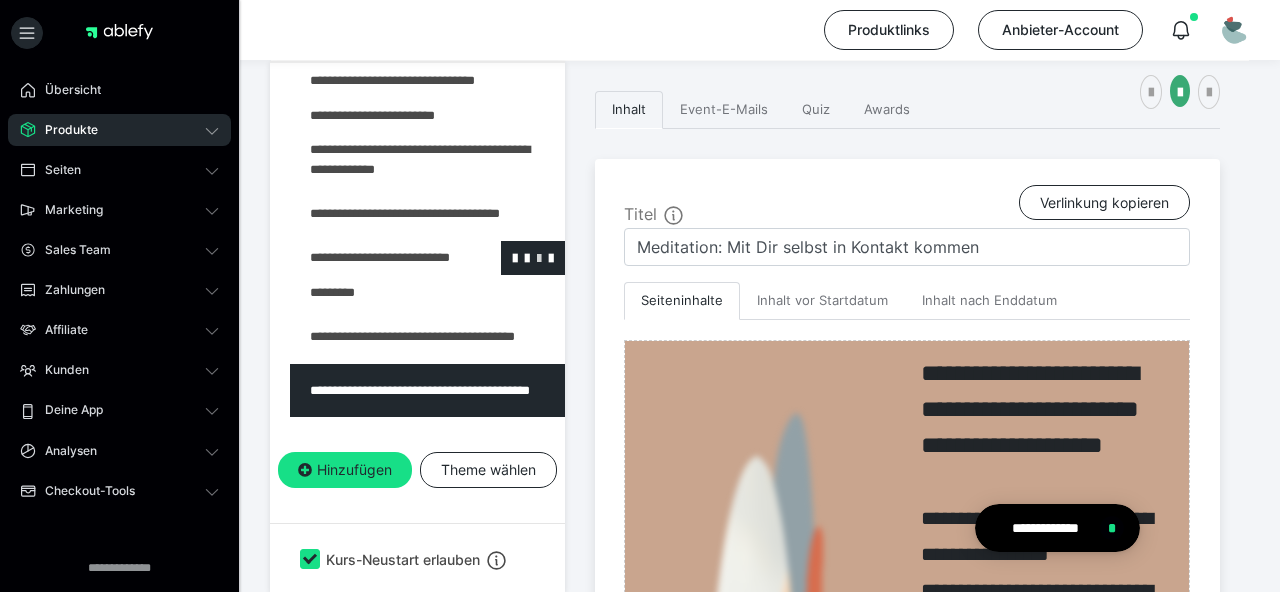 click at bounding box center [539, 257] 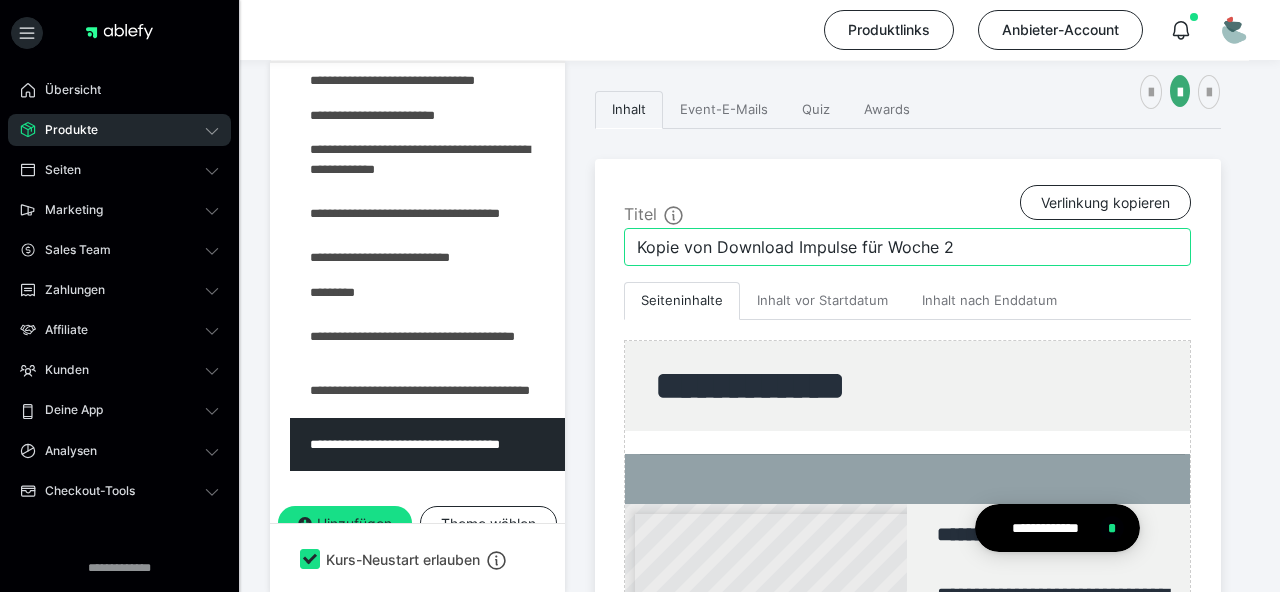 click on "Kopie von Download Impulse für Woche 2" at bounding box center (907, 247) 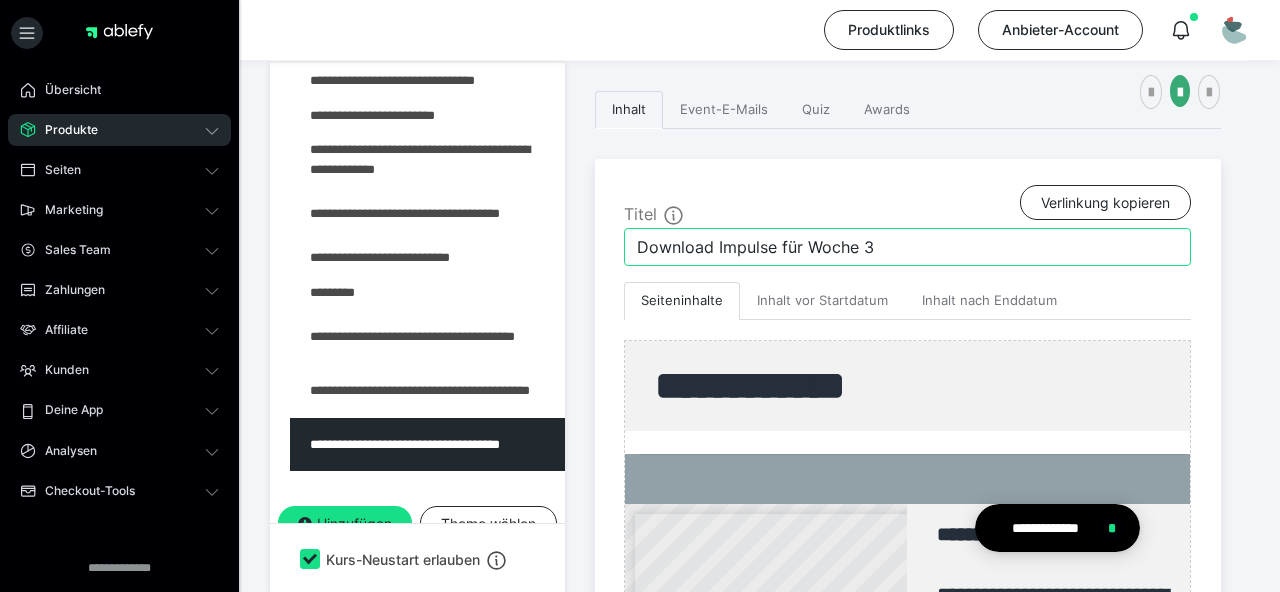 type on "Download Impulse für Woche 3" 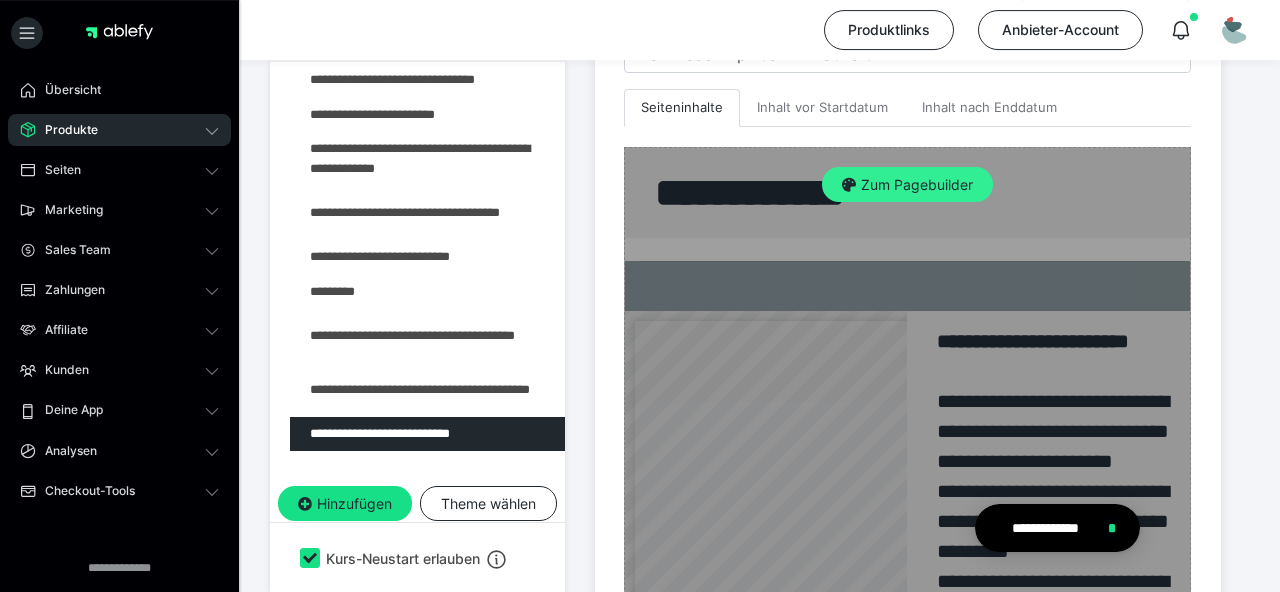 scroll, scrollTop: 630, scrollLeft: 0, axis: vertical 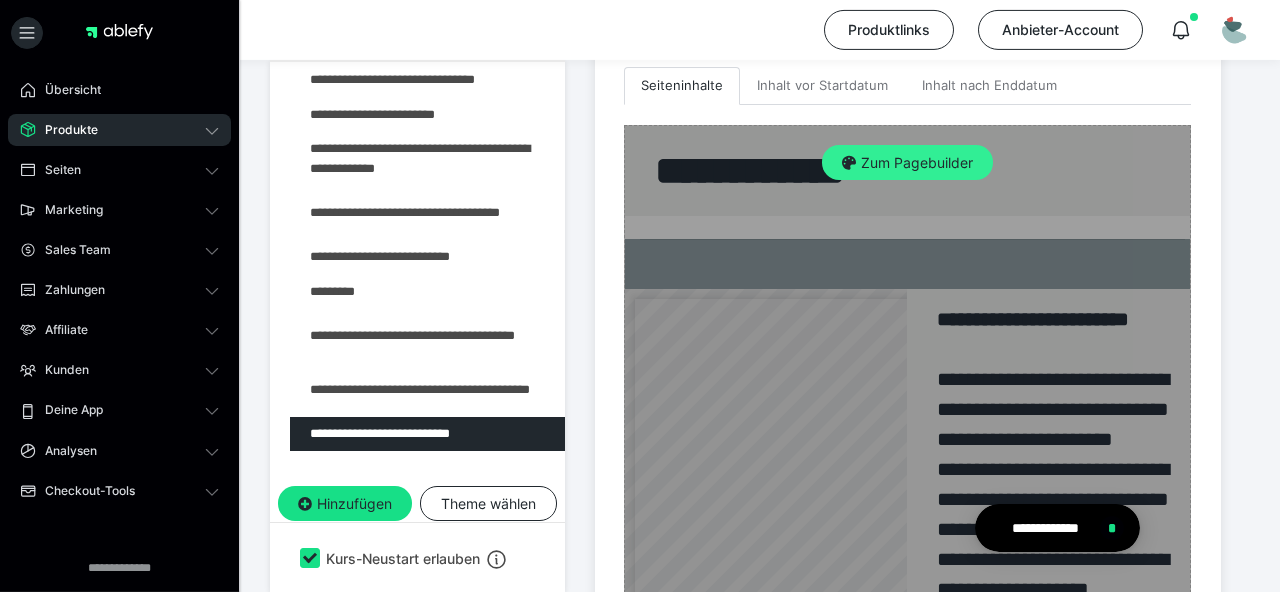 click on "Zum Pagebuilder" at bounding box center [907, 163] 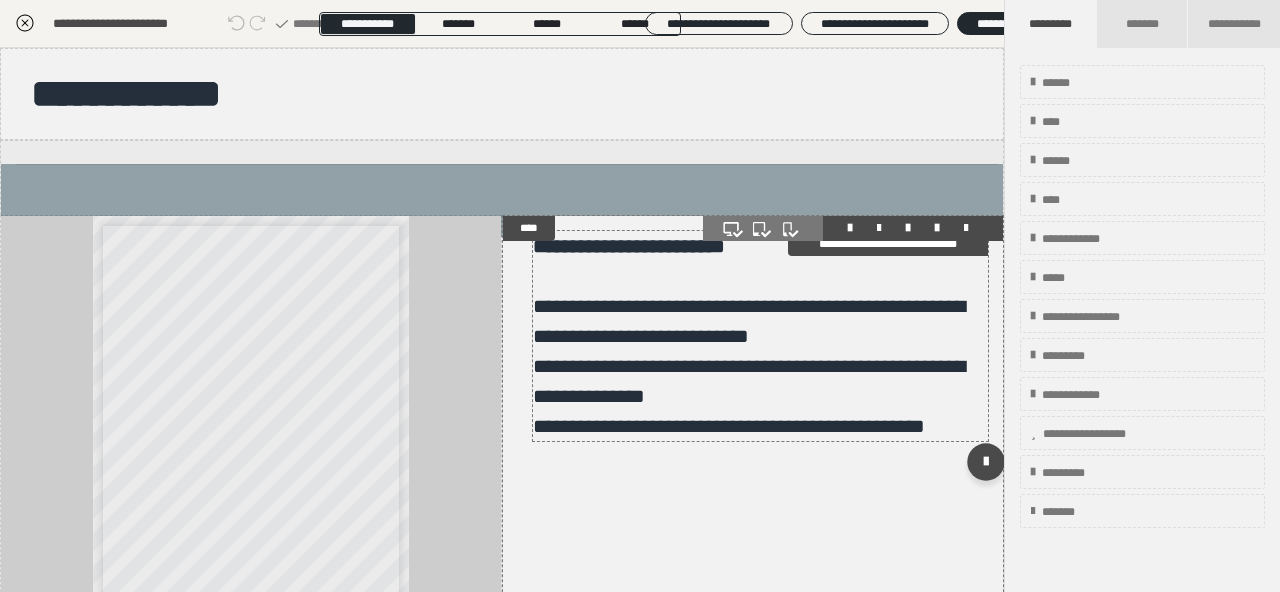 click on "**********" at bounding box center (760, 336) 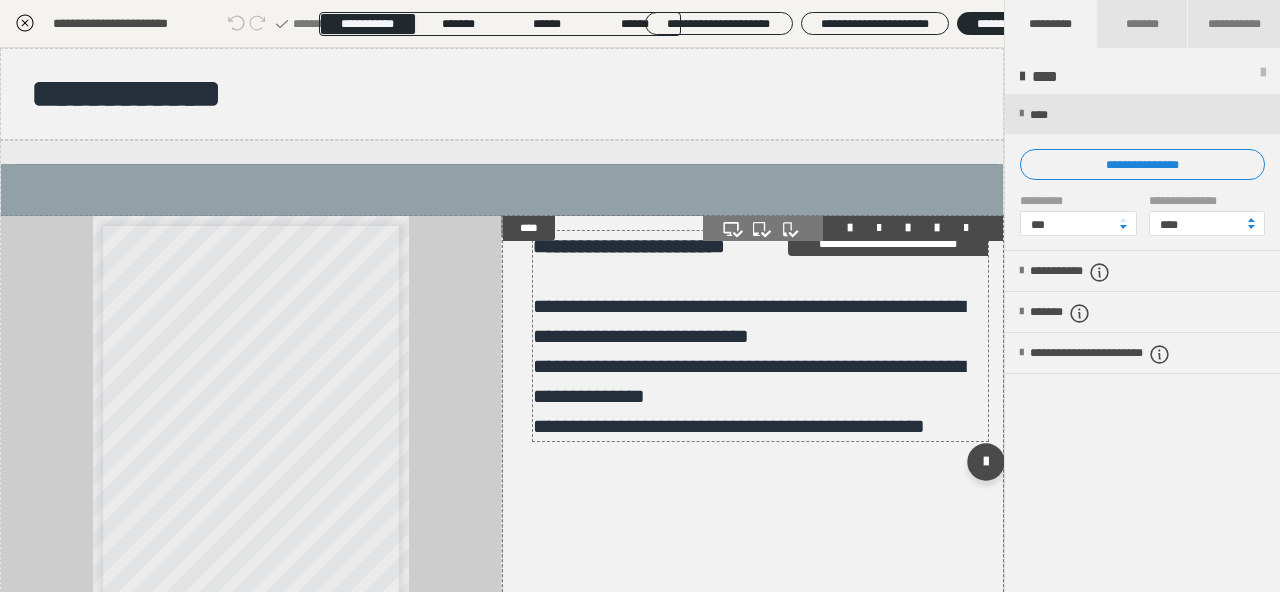 click on "**********" at bounding box center [760, 336] 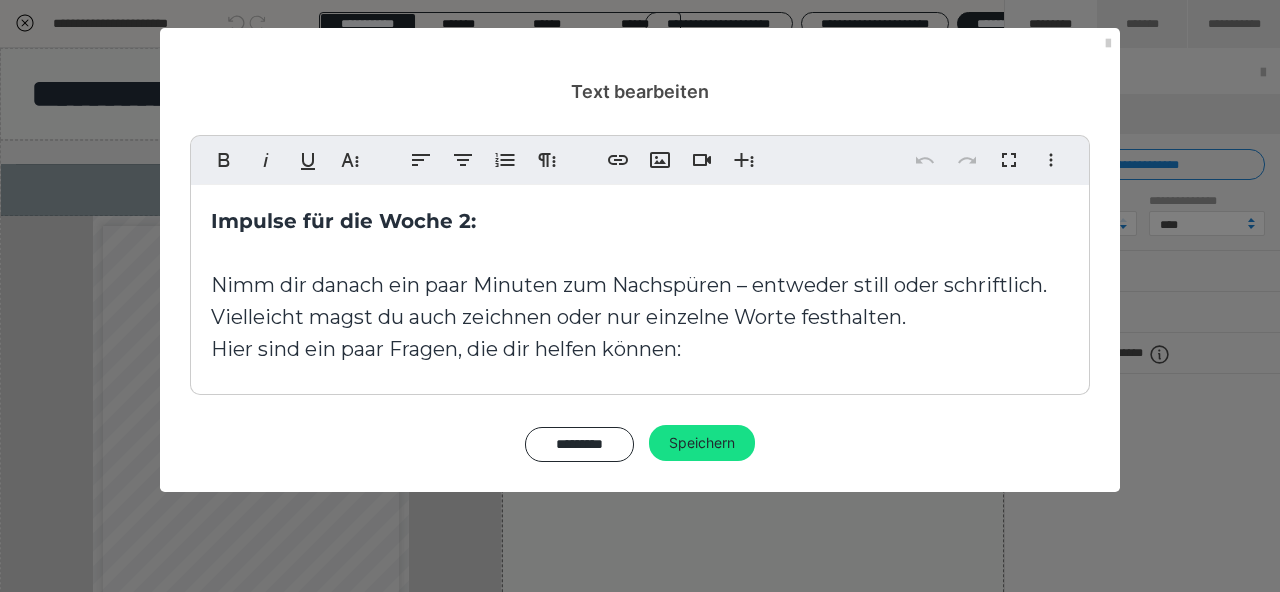 click on "Impulse für die Woche 2: Nimm dir danach ein paar Minuten zum Nachspüren – entweder still oder schriftlich. Vielleicht magst du auch zeichnen oder nur einzelne Worte festhalten. Hier sind ein paar Fragen, die dir helfen können:" at bounding box center [640, 285] 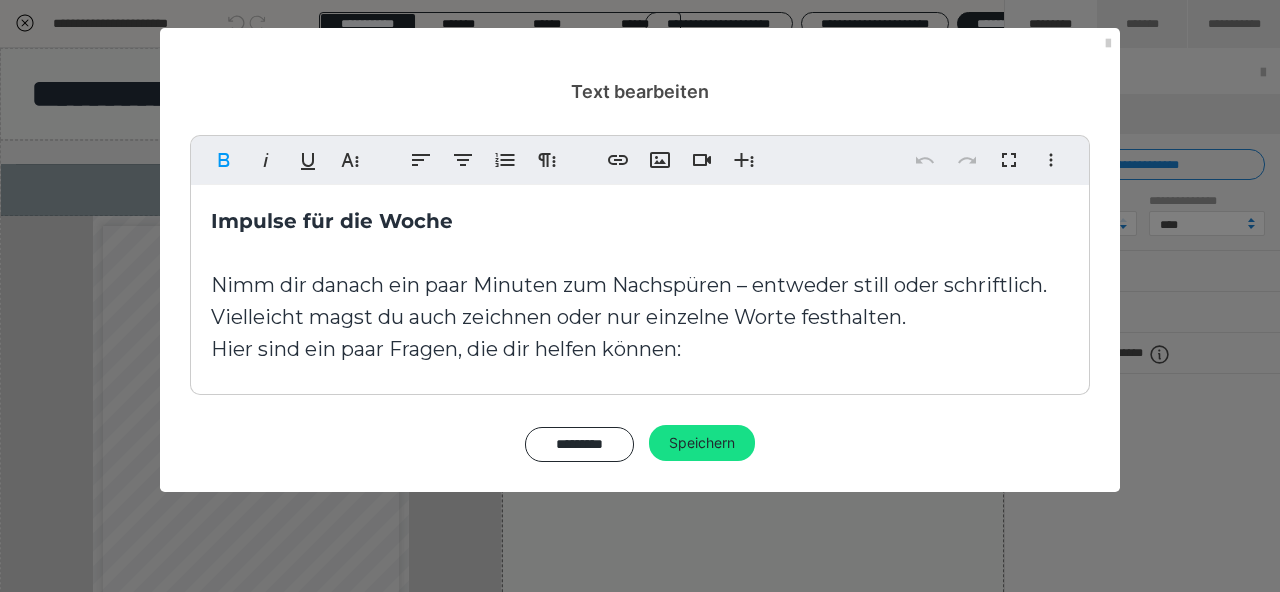 type 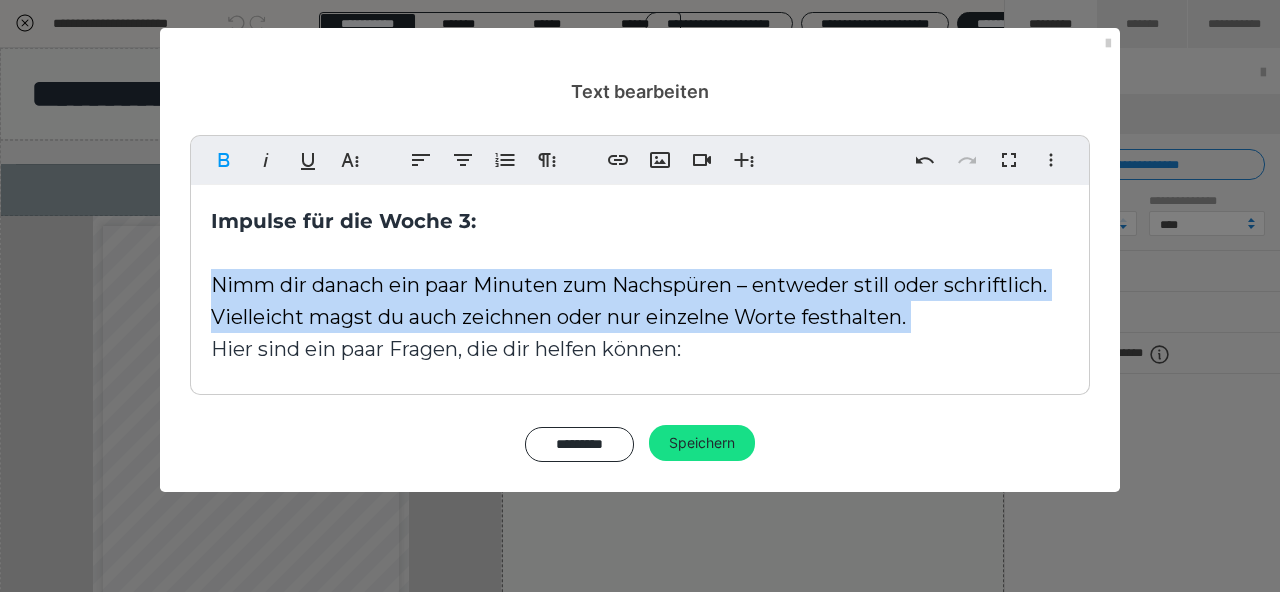 drag, startPoint x: 740, startPoint y: 367, endPoint x: 213, endPoint y: 273, distance: 535.3177 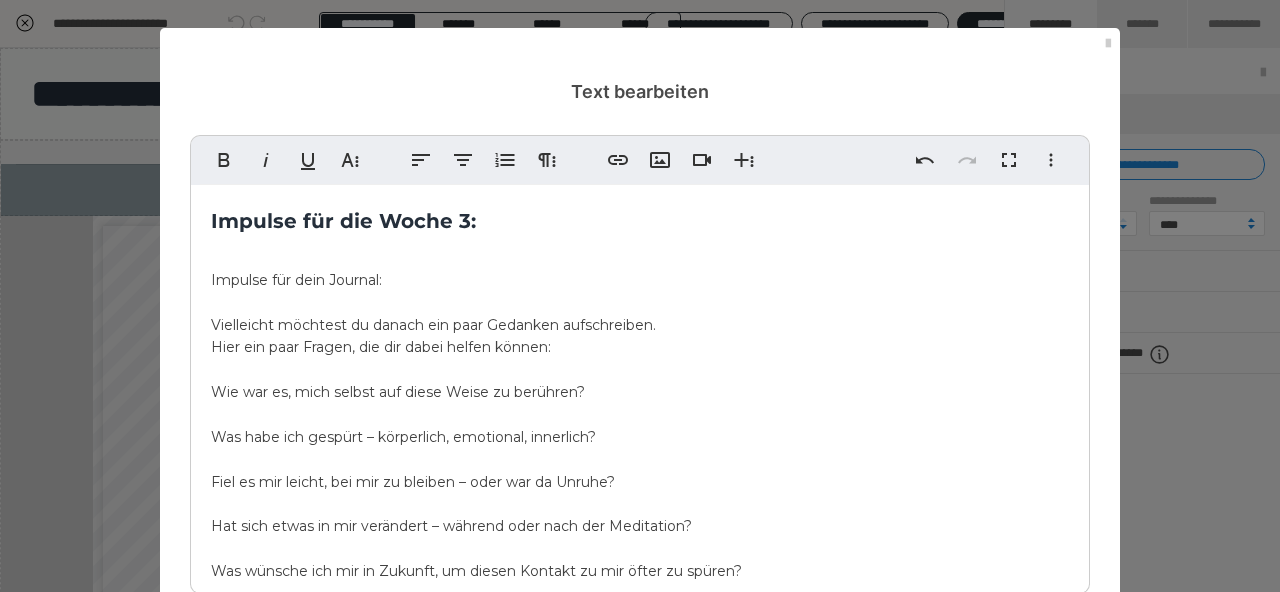 scroll, scrollTop: 8737, scrollLeft: 0, axis: vertical 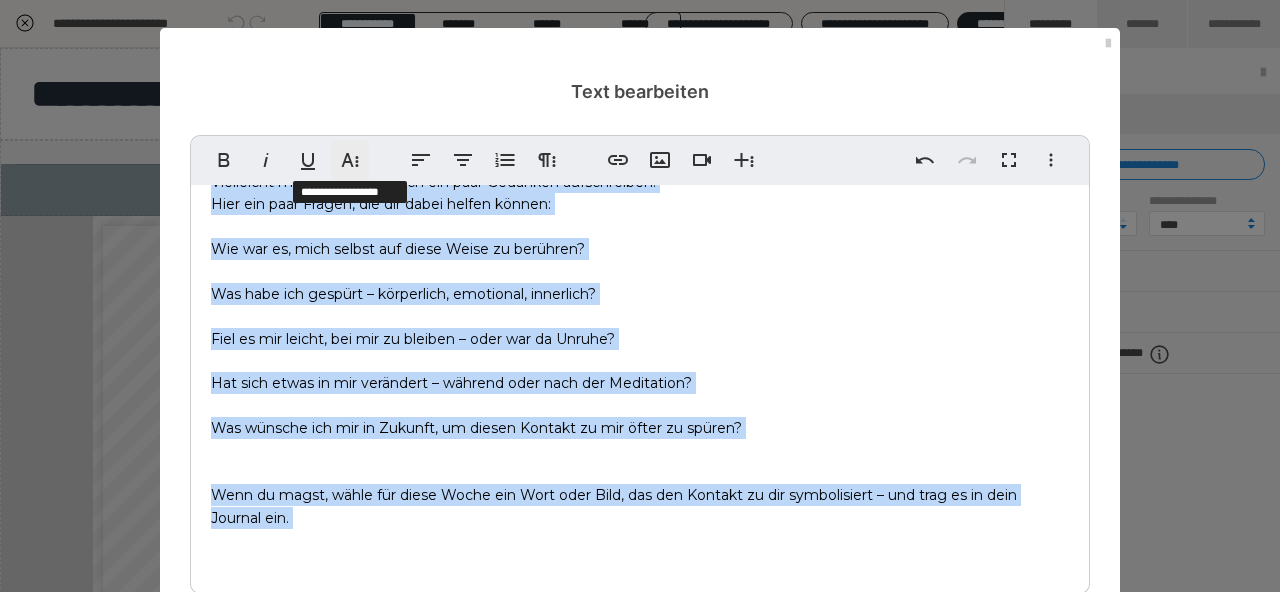 click 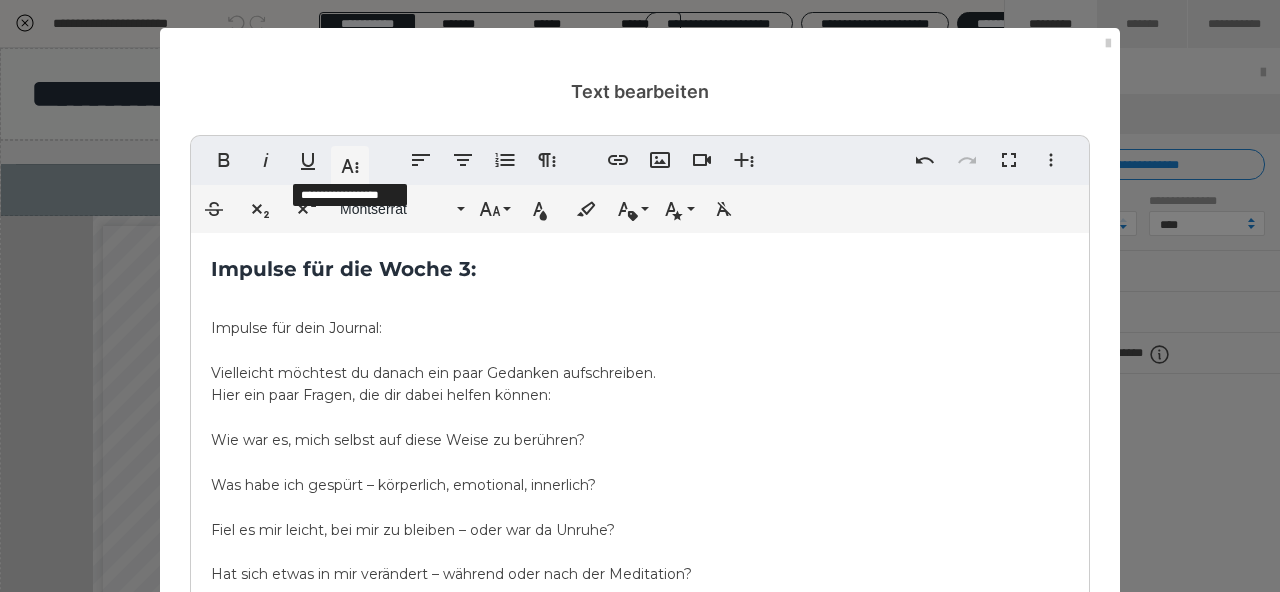 scroll, scrollTop: 143, scrollLeft: 0, axis: vertical 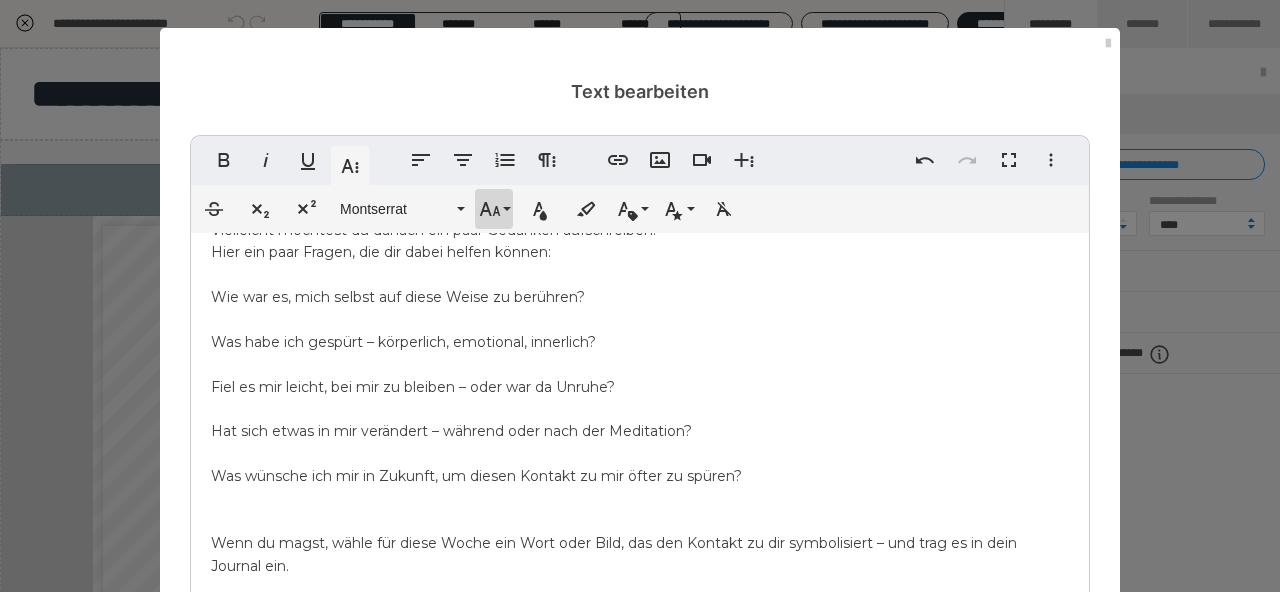 click 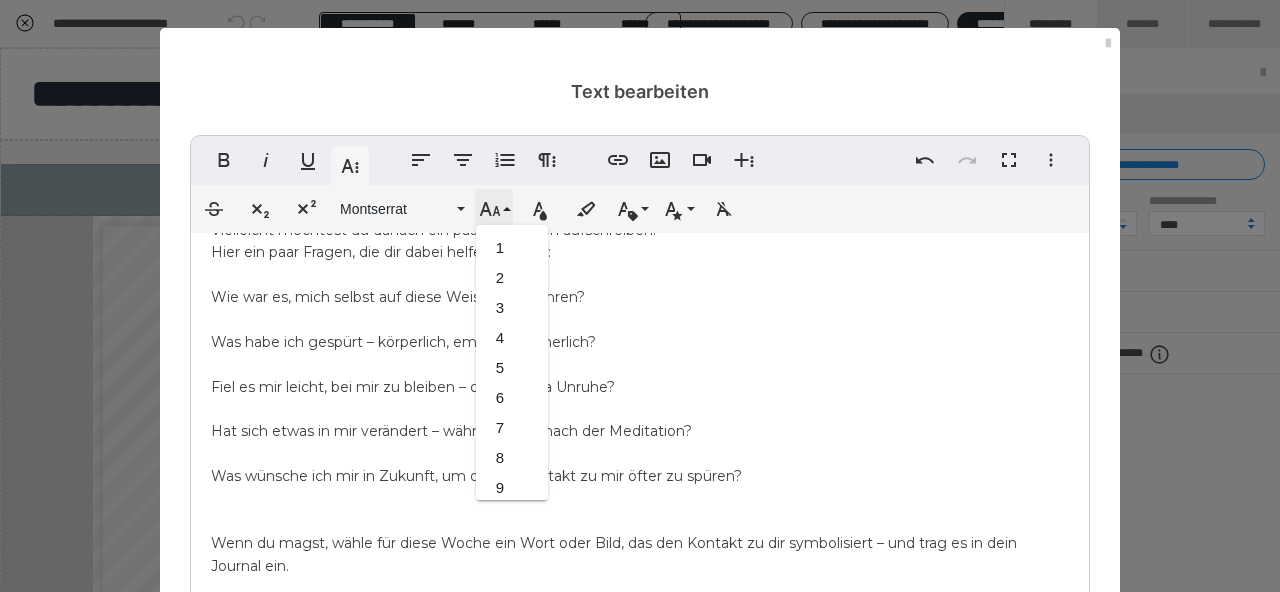 scroll, scrollTop: 413, scrollLeft: 0, axis: vertical 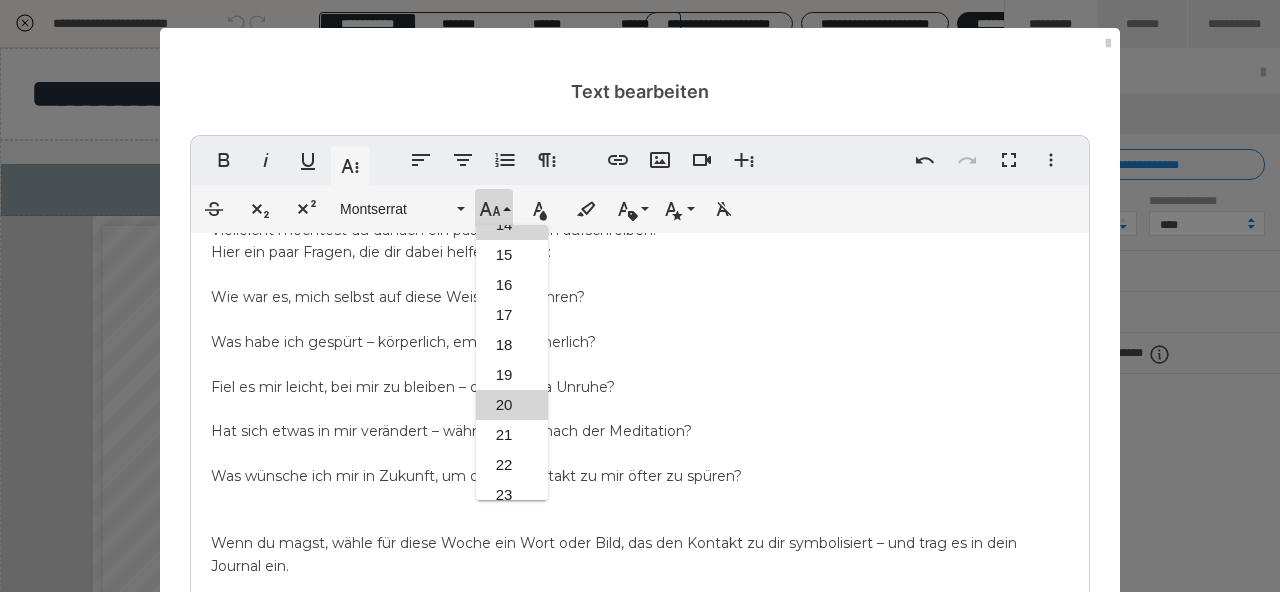 click on "20" at bounding box center [512, 405] 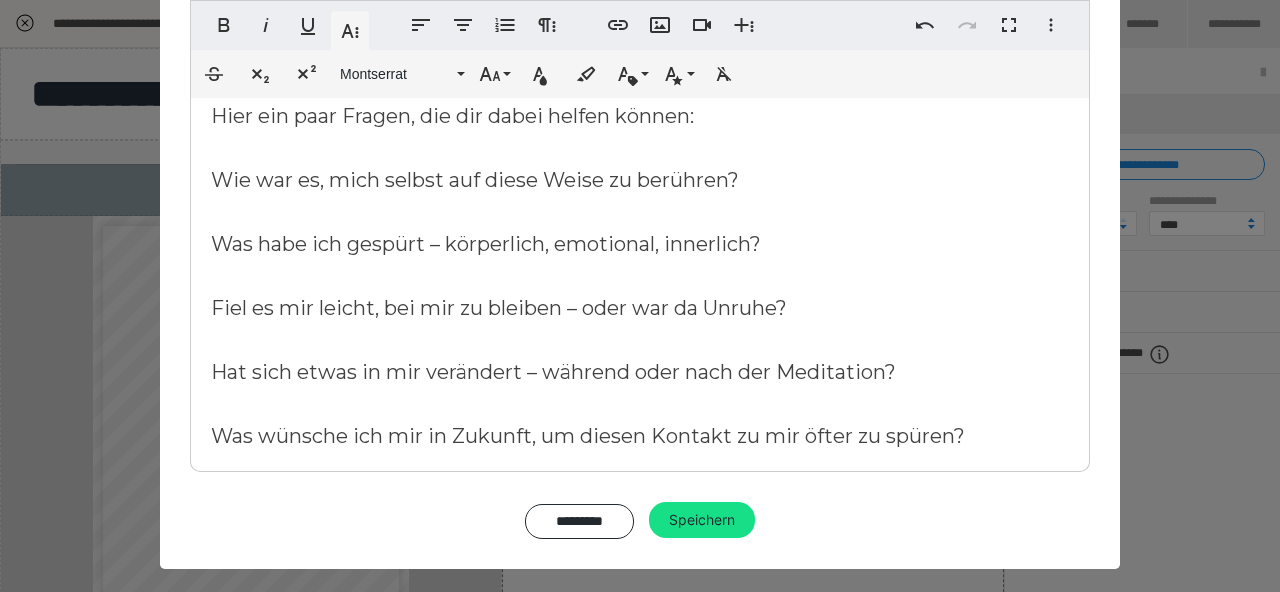 scroll, scrollTop: 271, scrollLeft: 0, axis: vertical 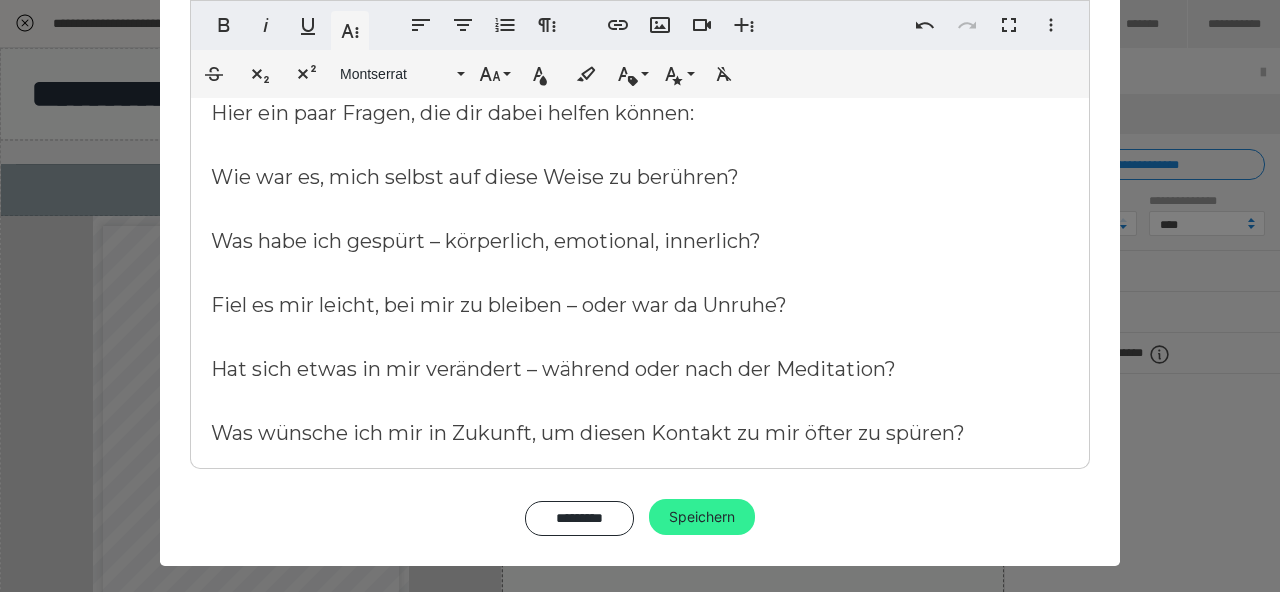 click on "Speichern" at bounding box center [702, 517] 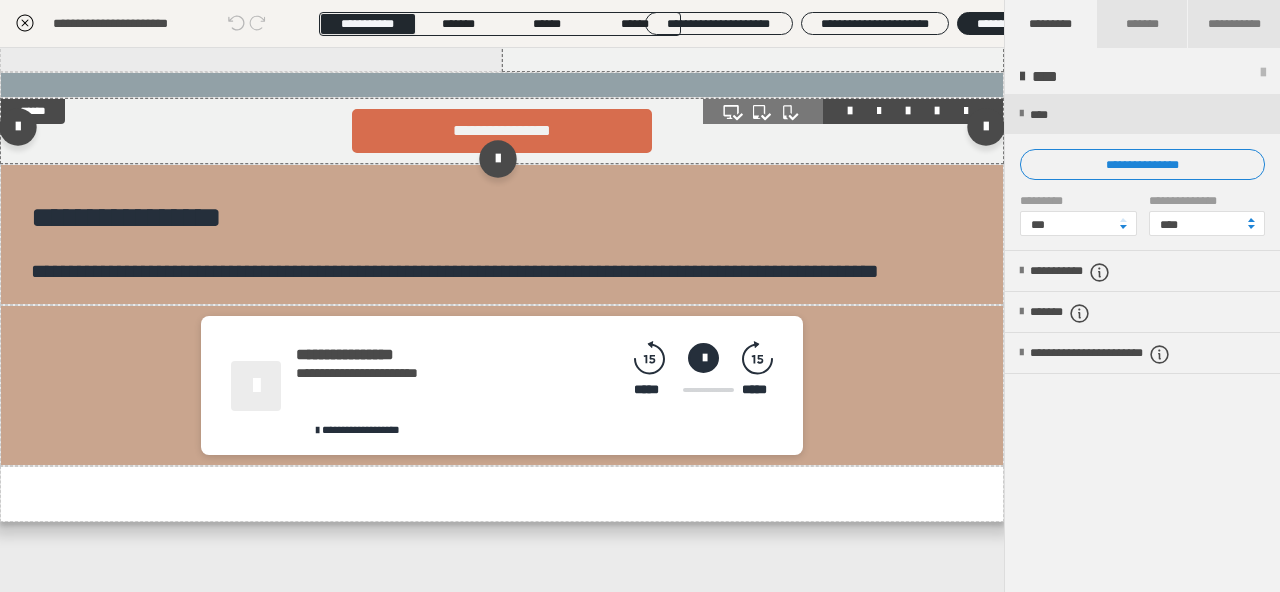 scroll, scrollTop: 1024, scrollLeft: 0, axis: vertical 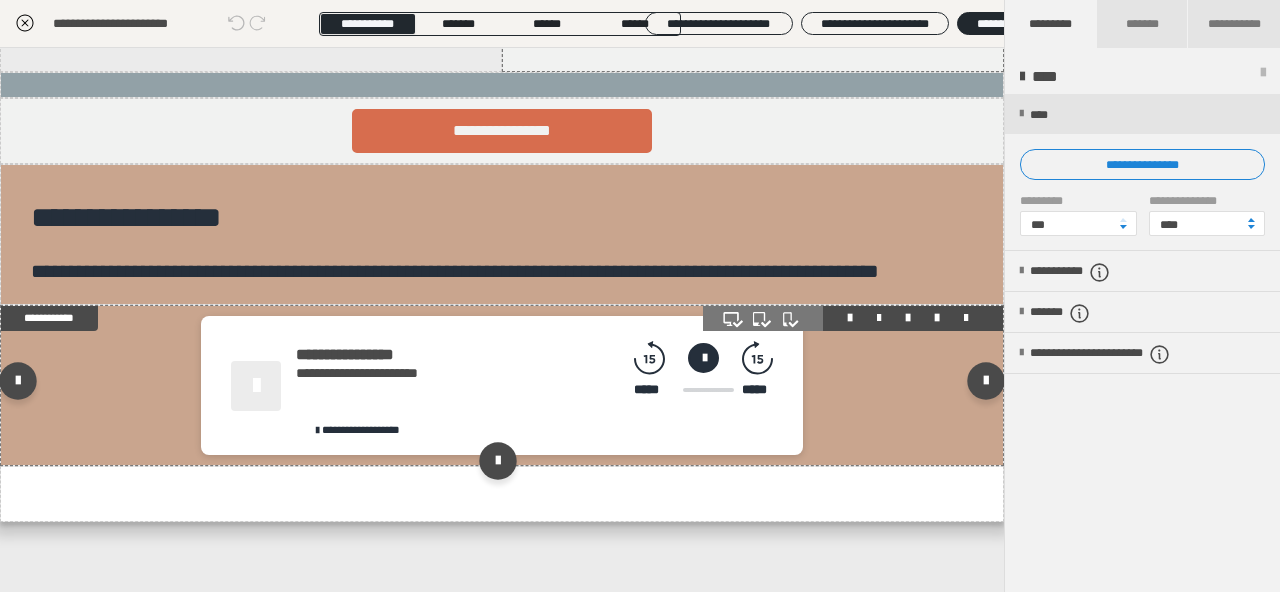 click on "**********" at bounding box center [534, 388] 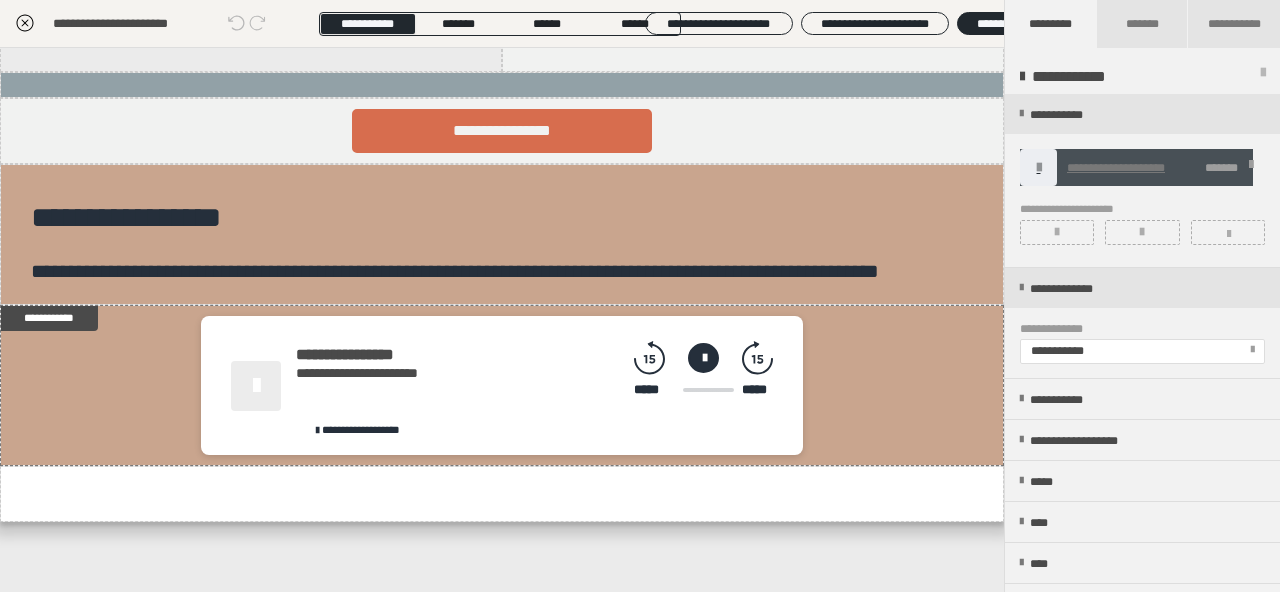 click at bounding box center (1251, 168) 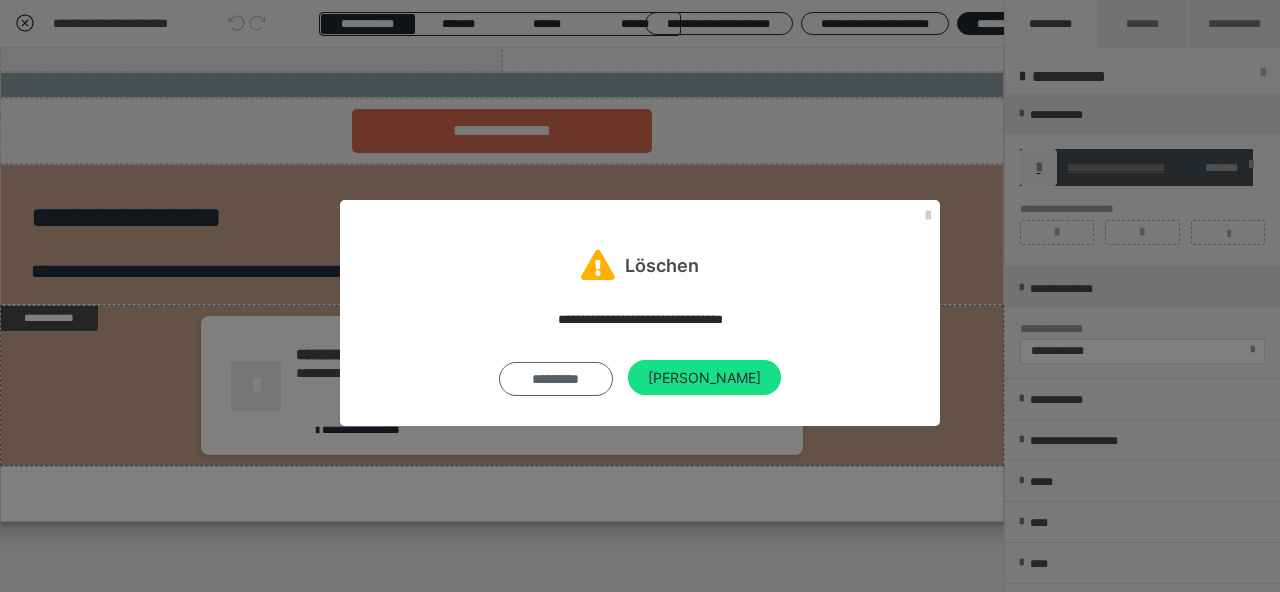 click on "*********" at bounding box center [556, 379] 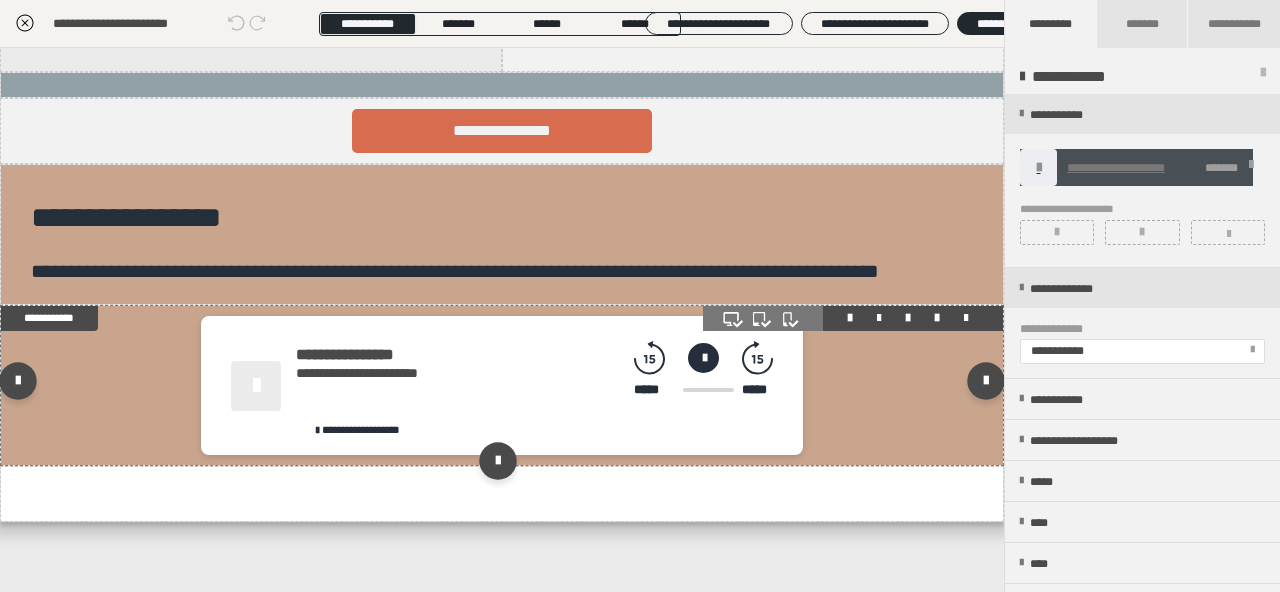 click at bounding box center [703, 358] 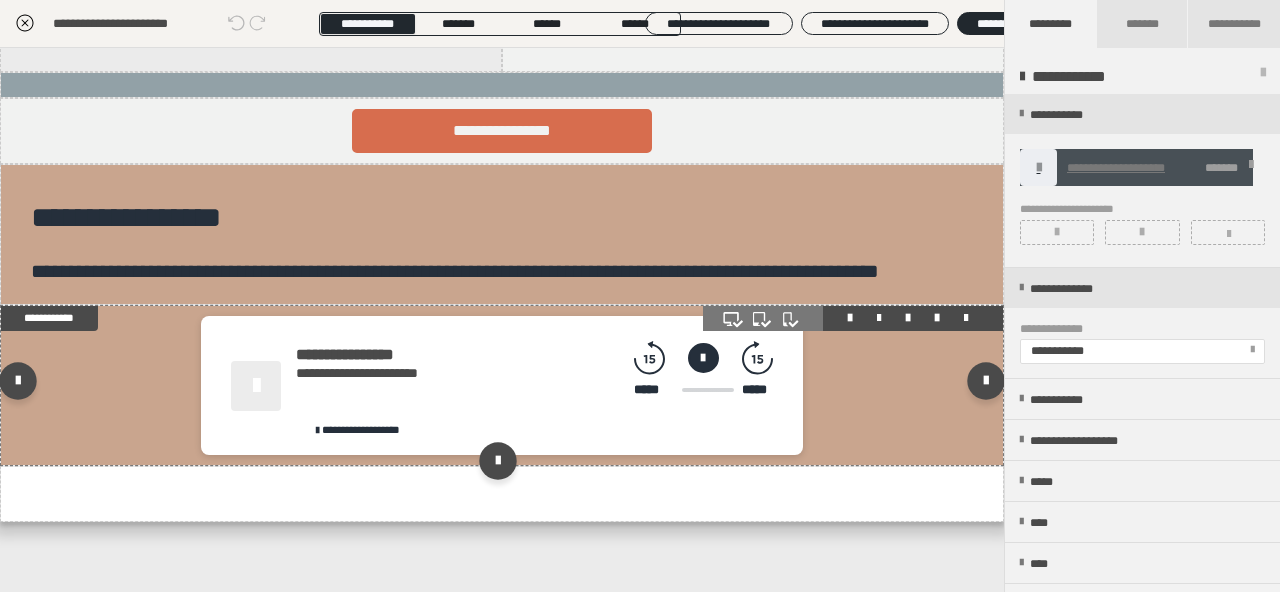 click on "***** *****" at bounding box center (703, 390) 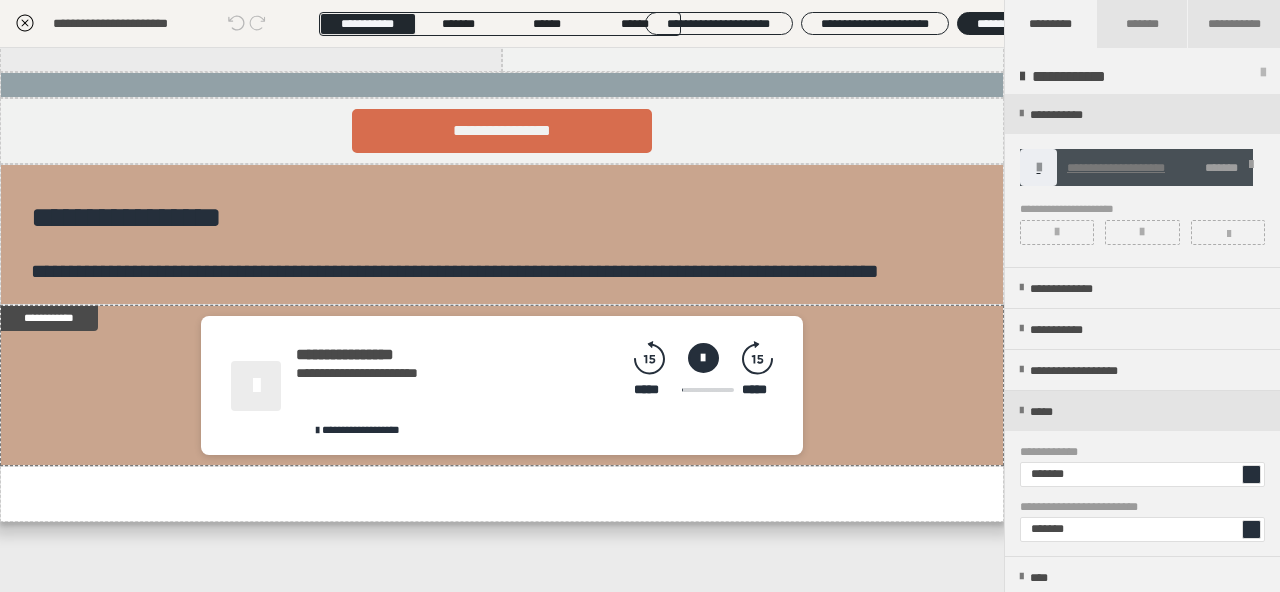 click 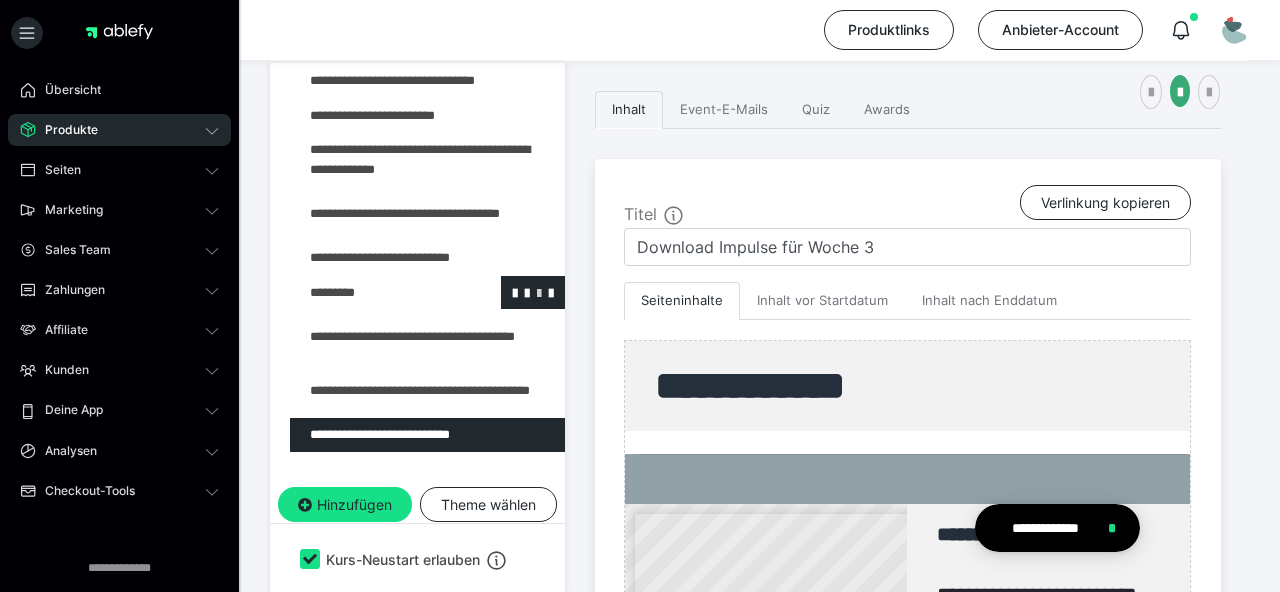 click at bounding box center [539, 292] 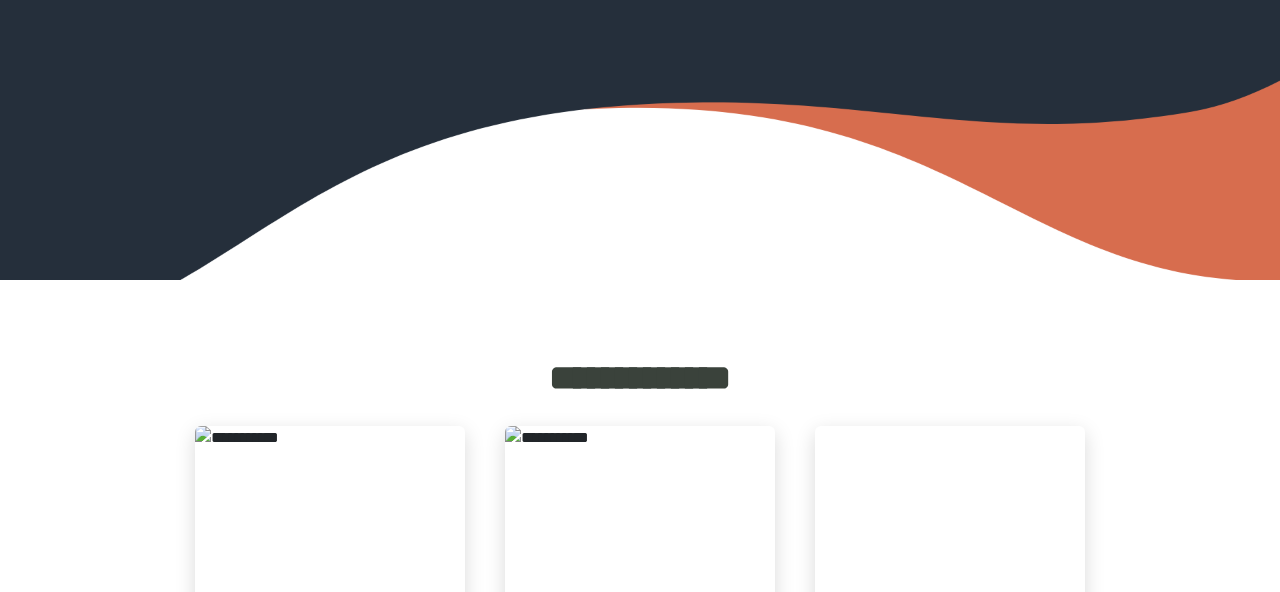 scroll, scrollTop: 0, scrollLeft: 0, axis: both 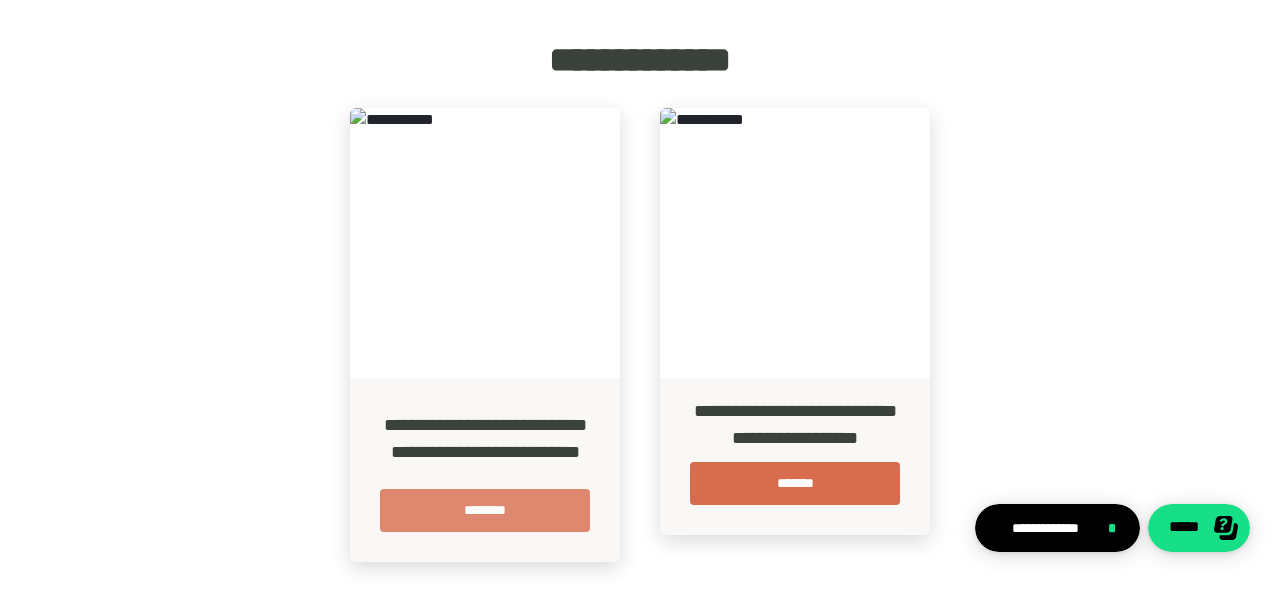 click on "********" at bounding box center (485, 510) 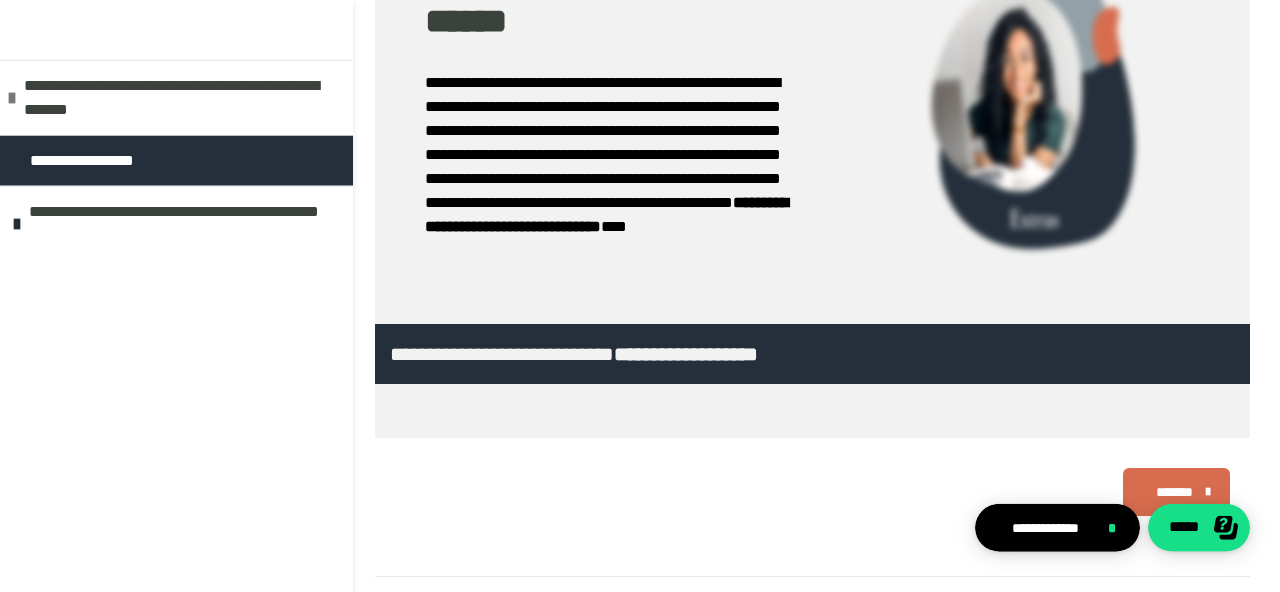 scroll, scrollTop: 4441, scrollLeft: 0, axis: vertical 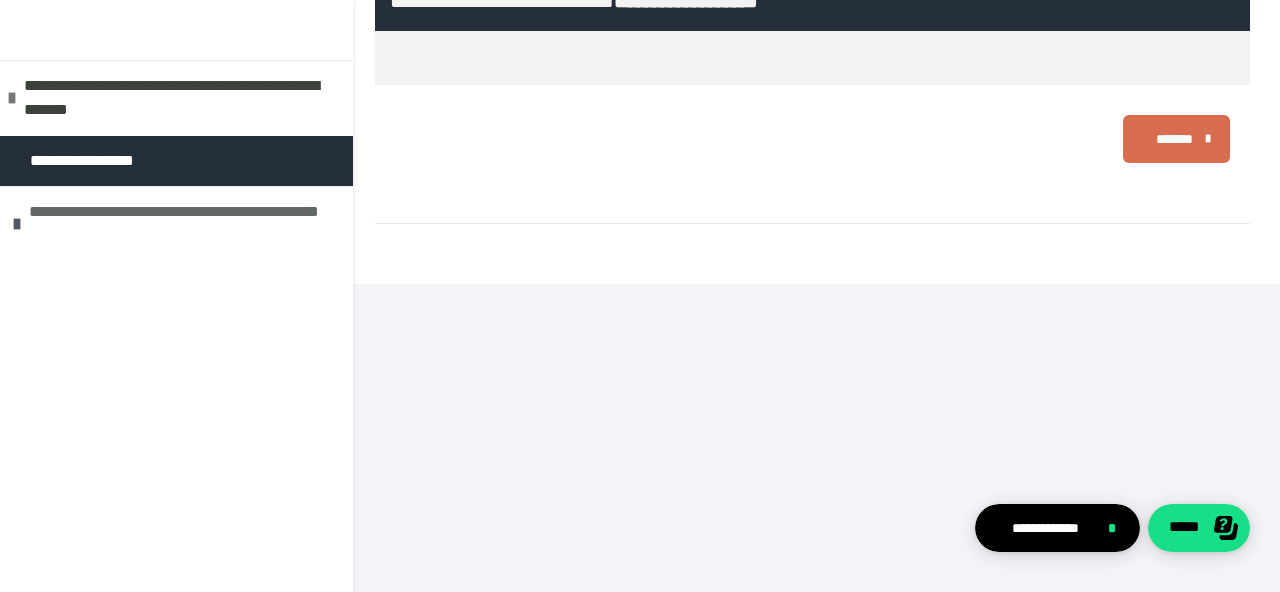 click on "**********" at bounding box center [186, 224] 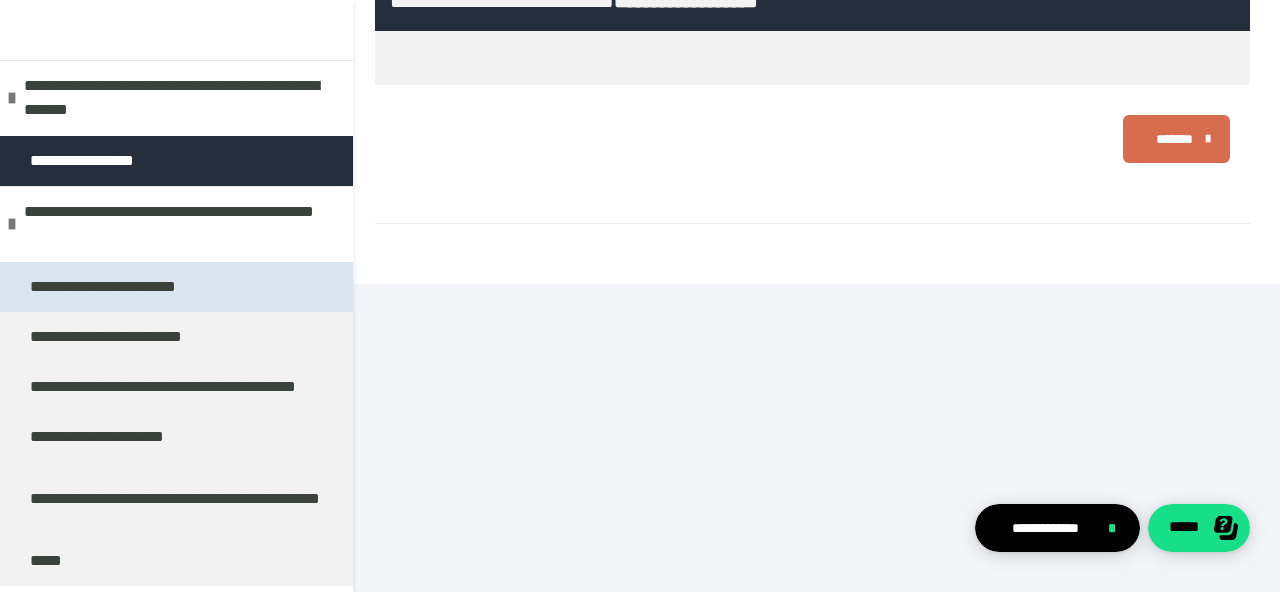 click on "**********" at bounding box center (112, 287) 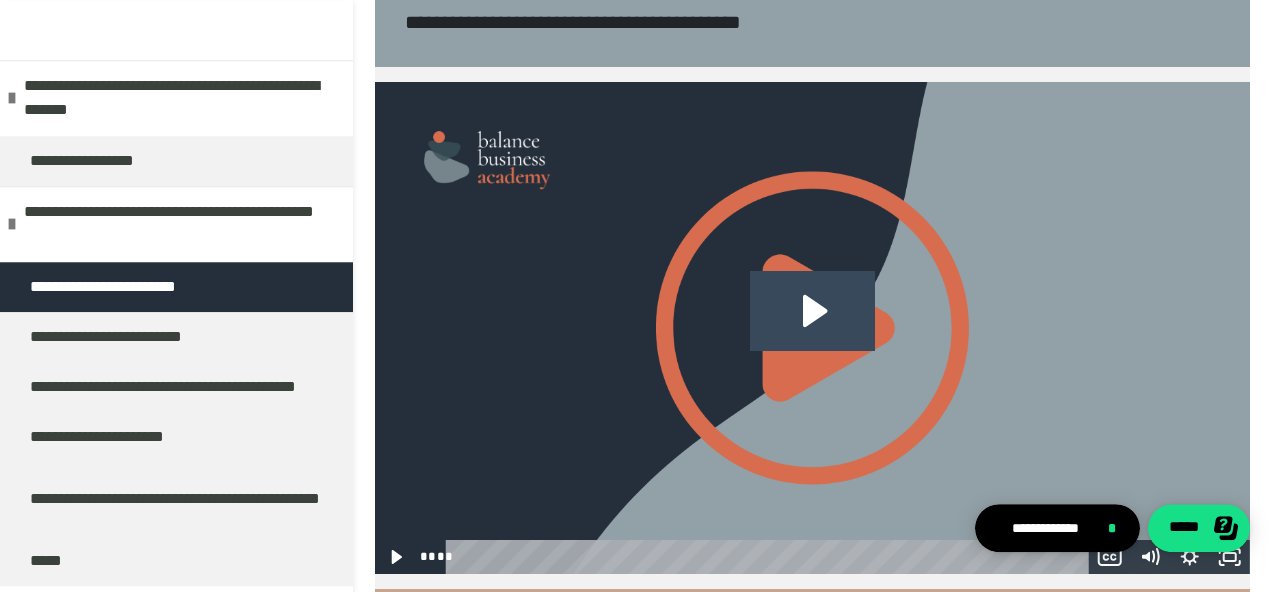 scroll, scrollTop: 652, scrollLeft: 0, axis: vertical 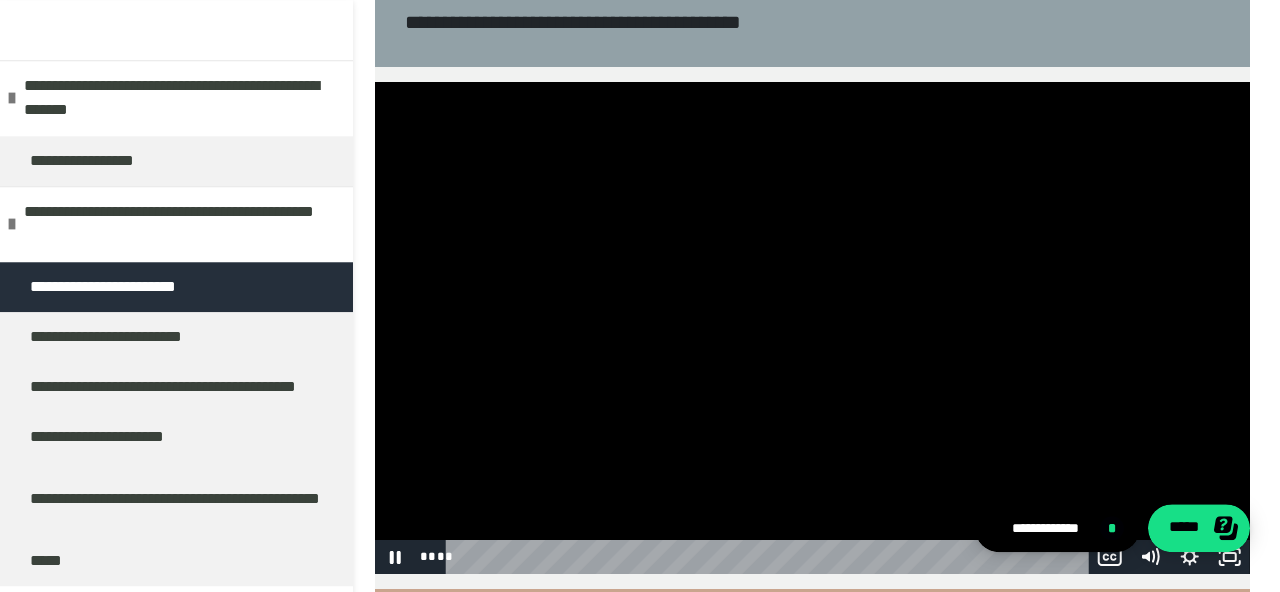 click at bounding box center [812, 328] 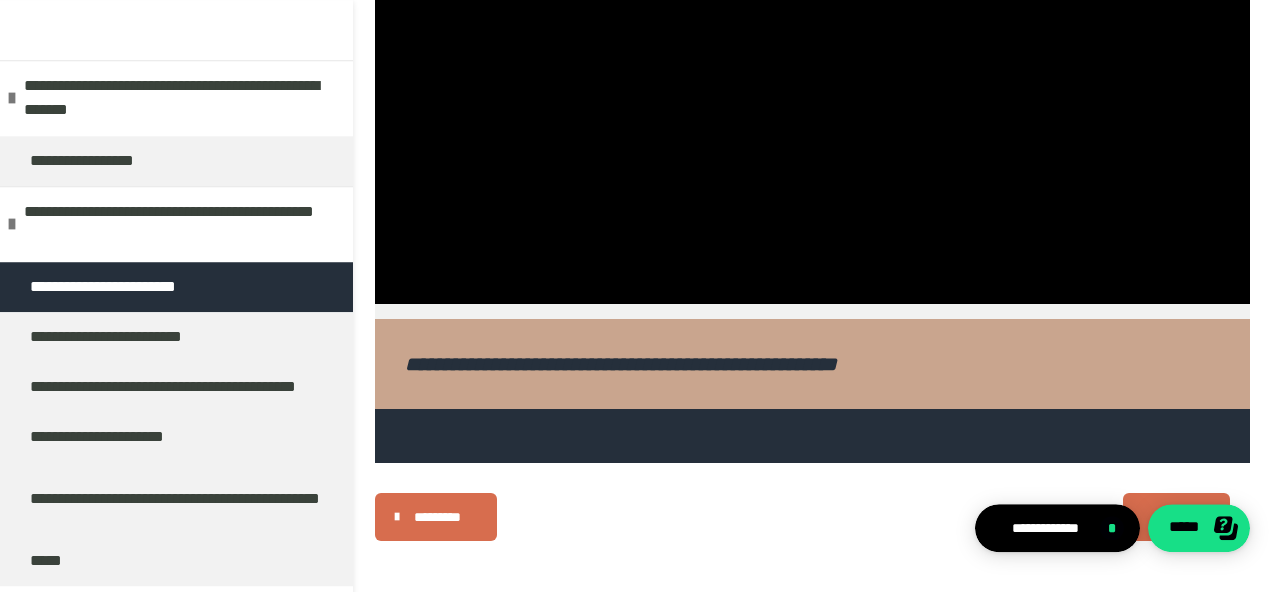 scroll, scrollTop: 994, scrollLeft: 0, axis: vertical 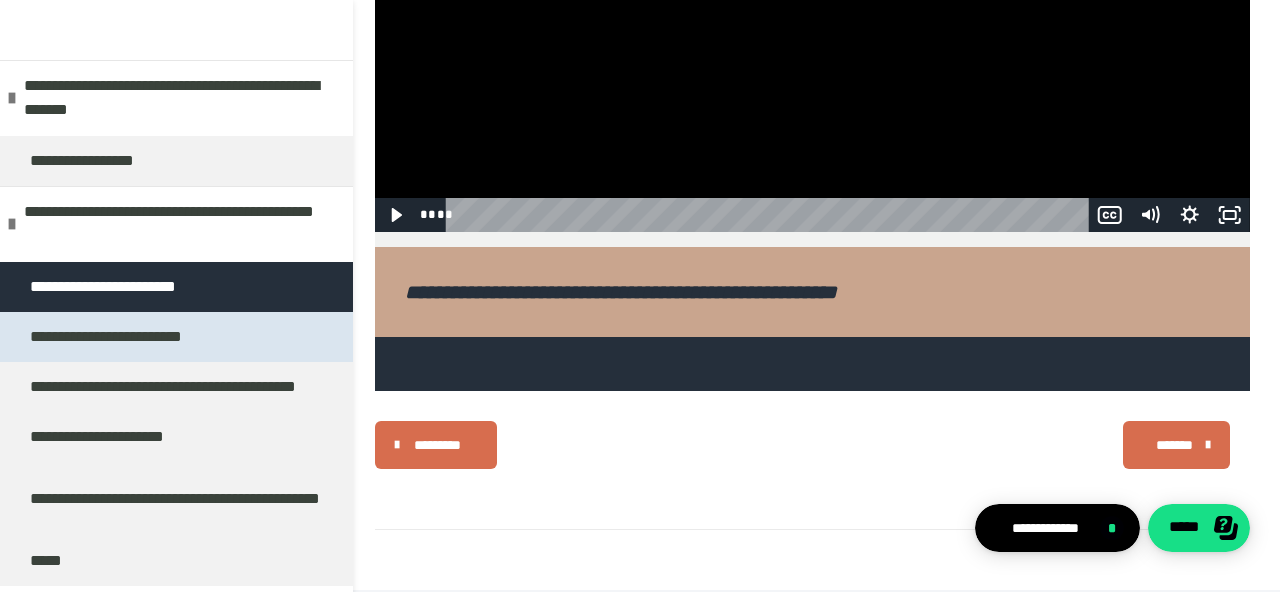 click on "**********" at bounding box center [116, 337] 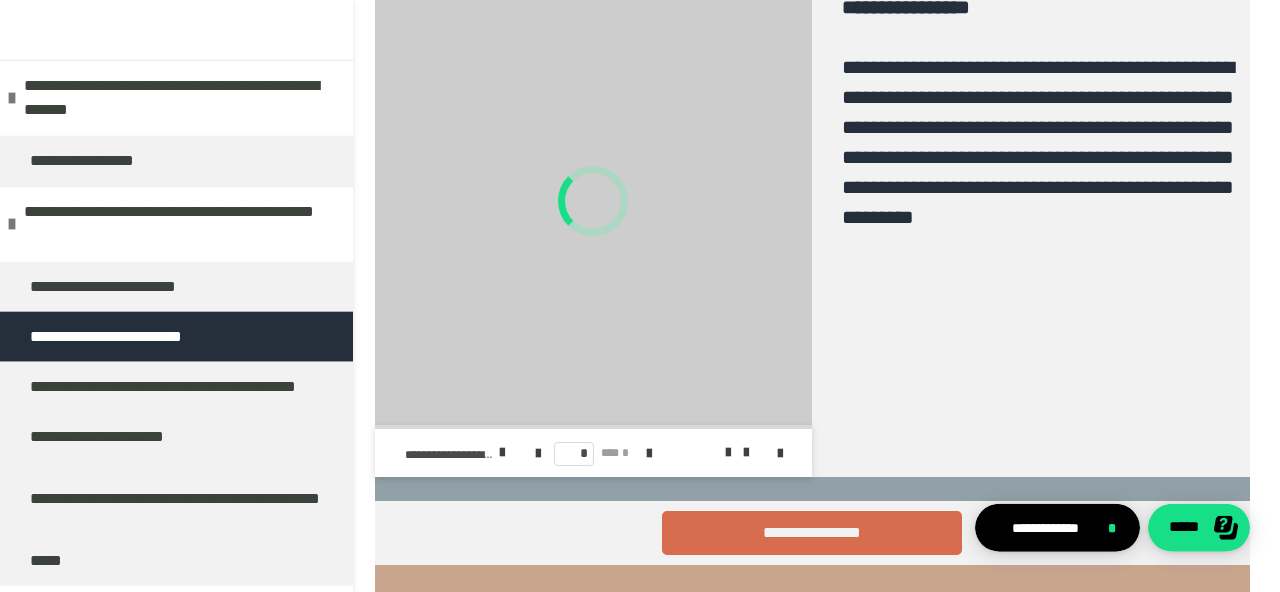 scroll, scrollTop: 482, scrollLeft: 0, axis: vertical 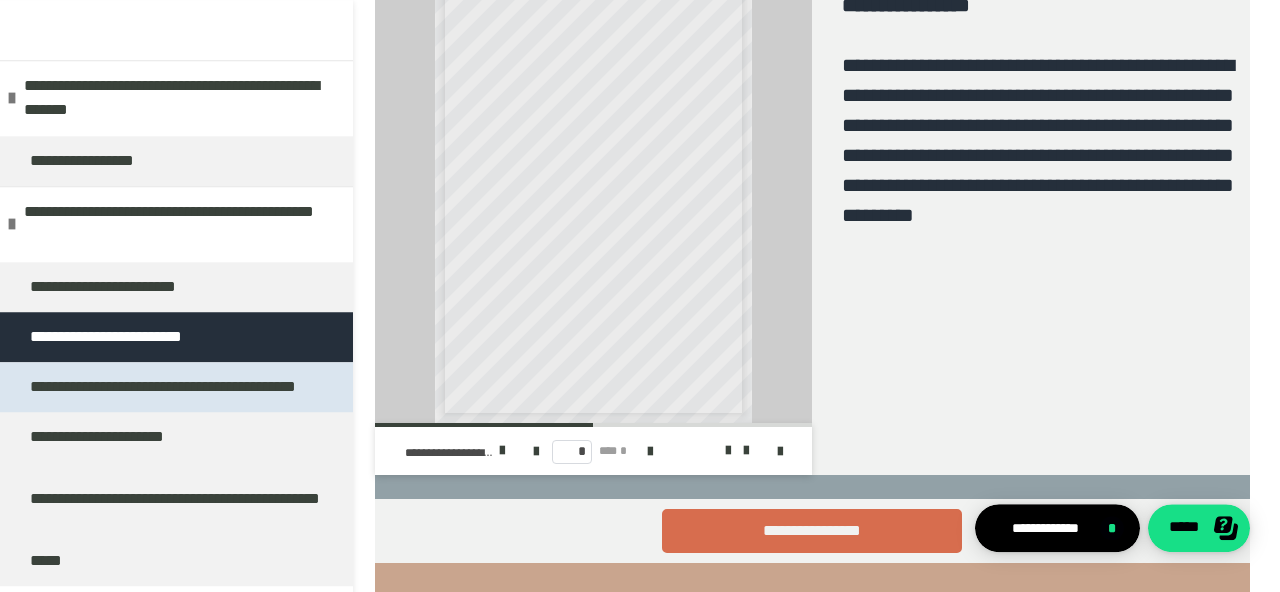 click on "**********" at bounding box center (163, 387) 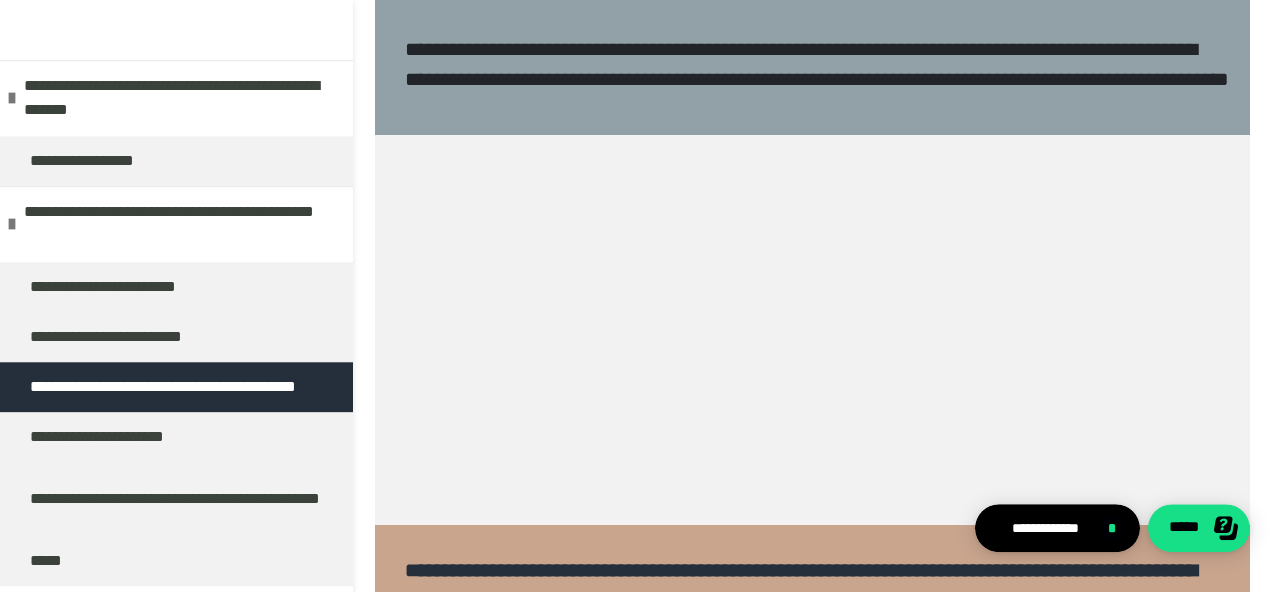 scroll, scrollTop: 601, scrollLeft: 0, axis: vertical 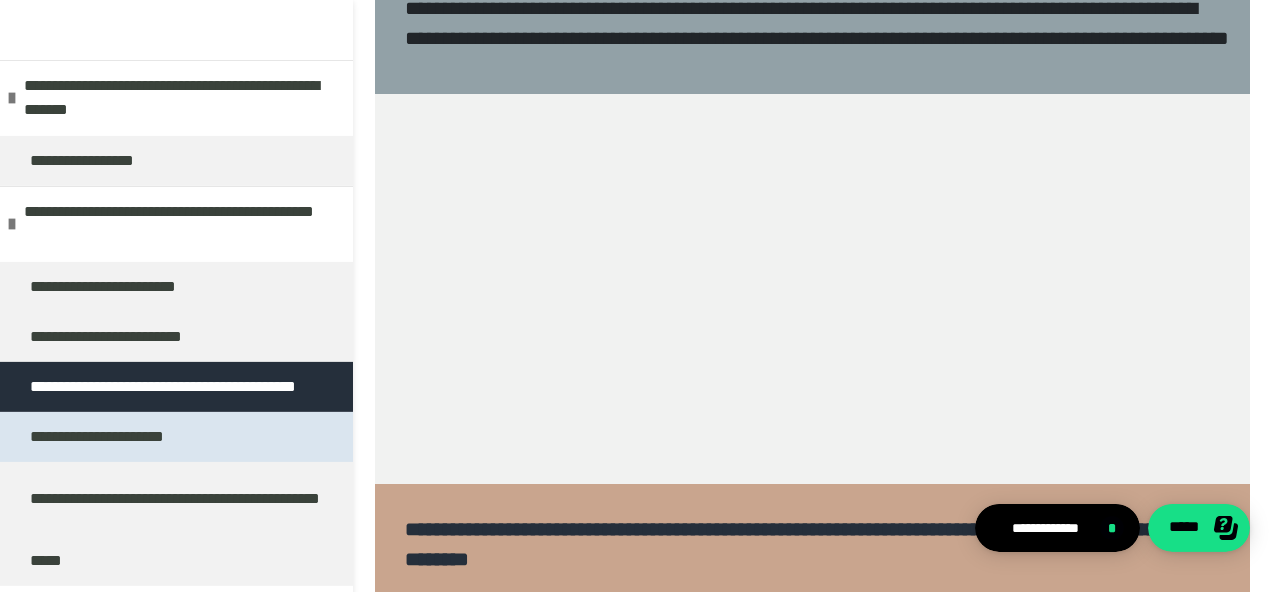 click on "**********" at bounding box center [107, 437] 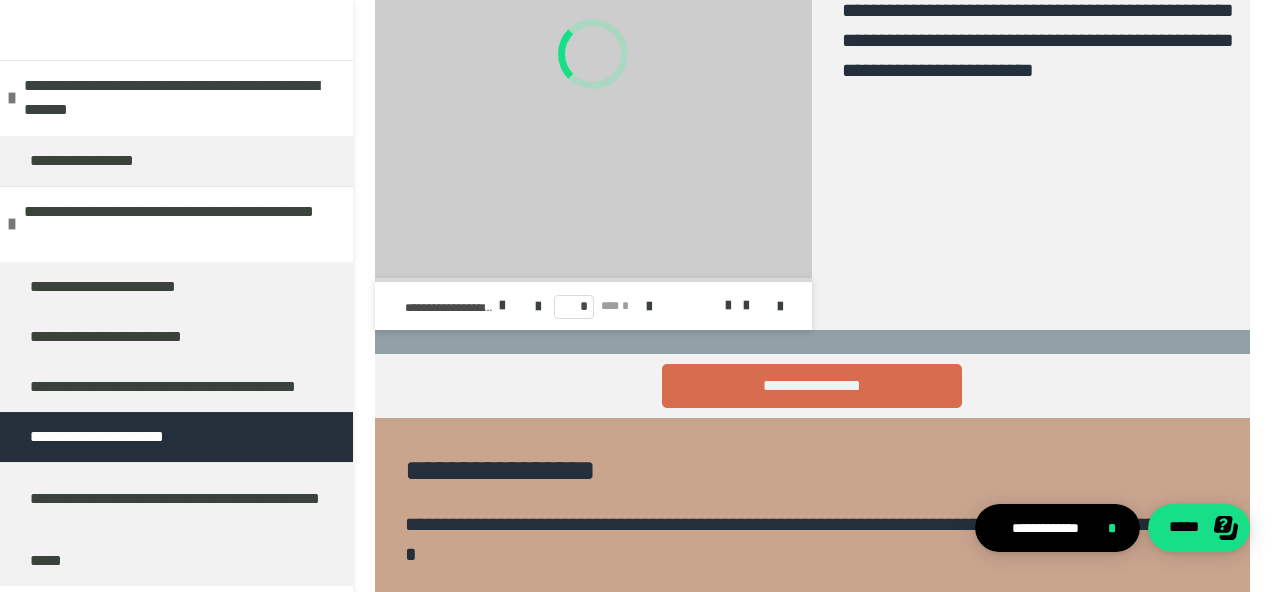scroll, scrollTop: 629, scrollLeft: 0, axis: vertical 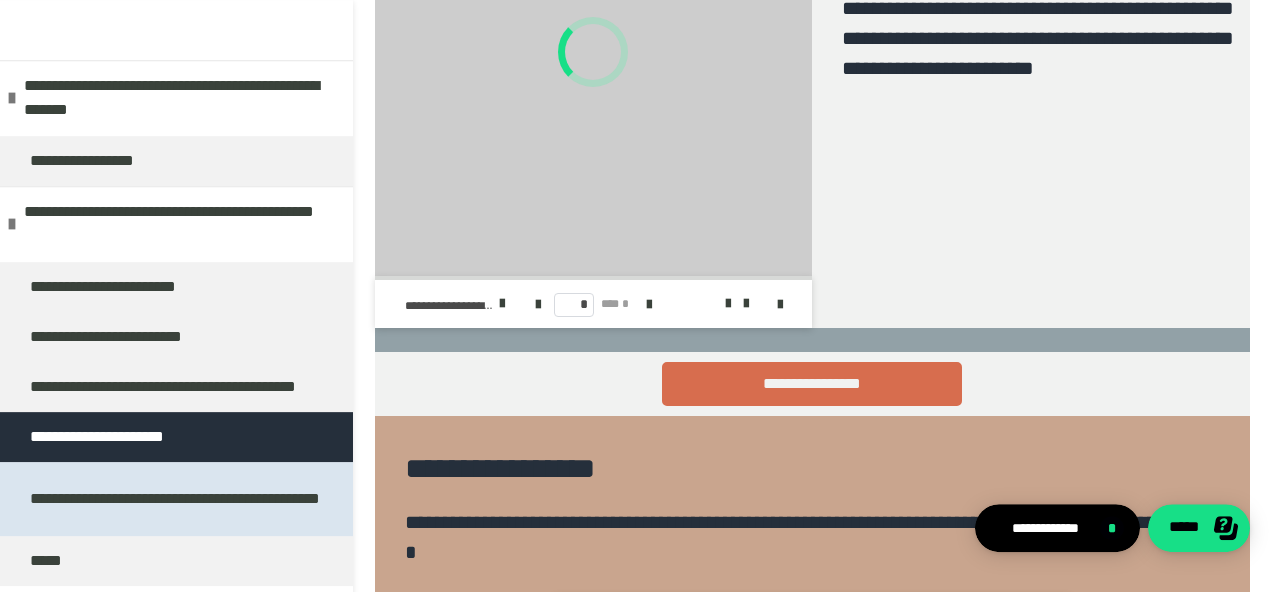 click on "**********" at bounding box center [176, 499] 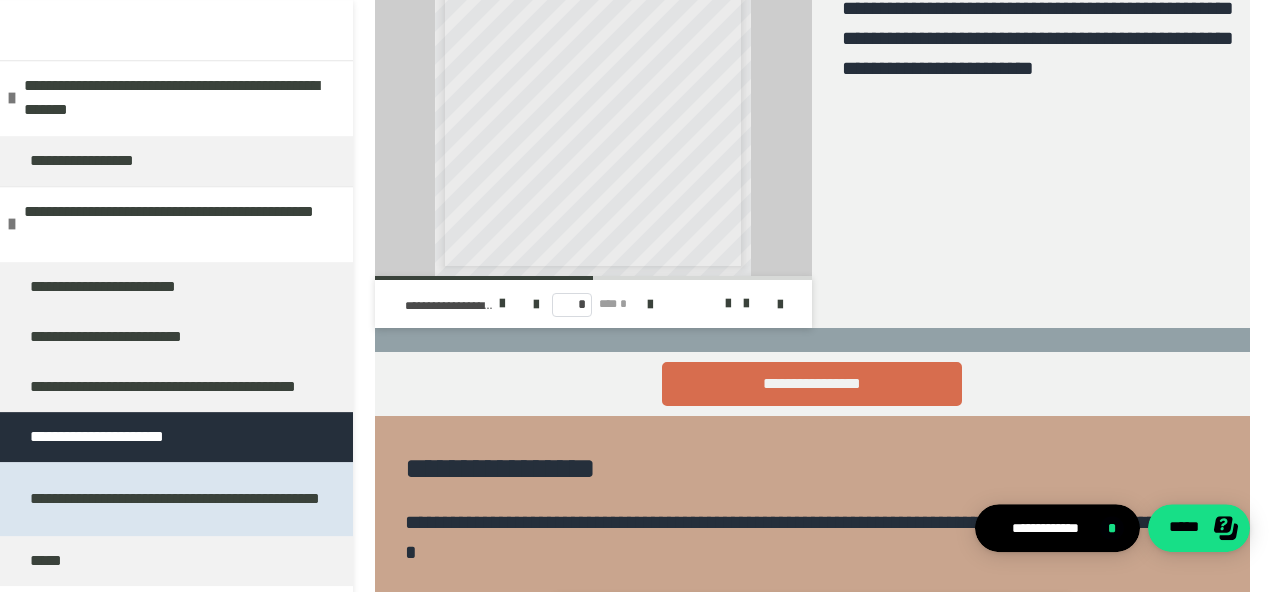 scroll, scrollTop: 270, scrollLeft: 0, axis: vertical 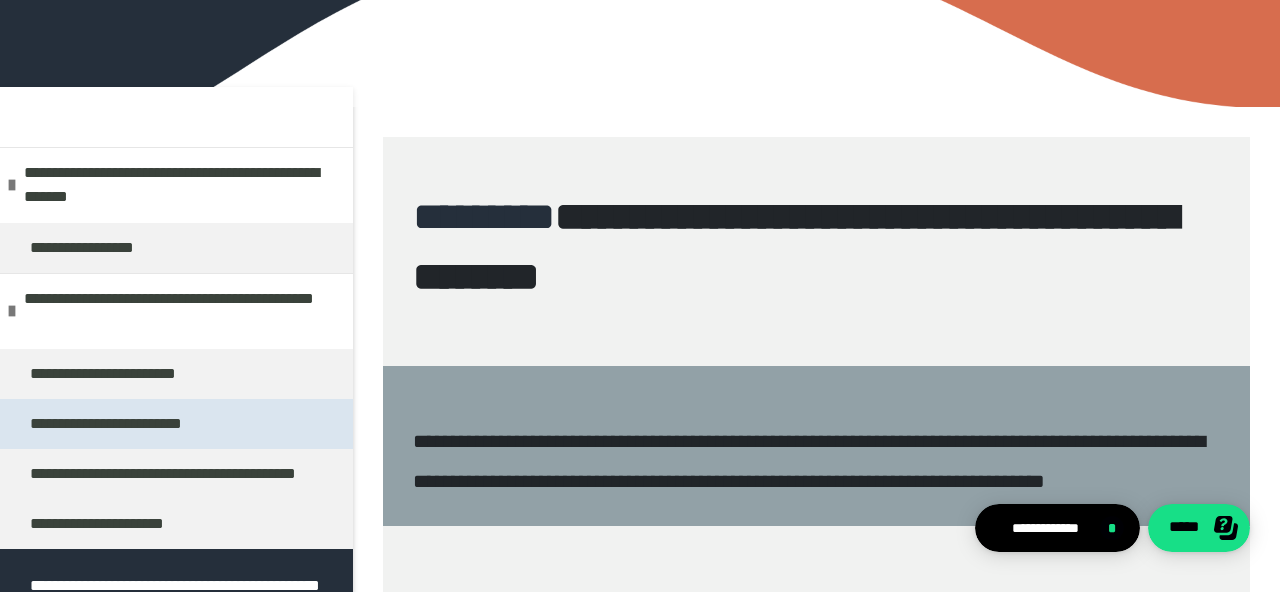 click on "**********" at bounding box center (176, 424) 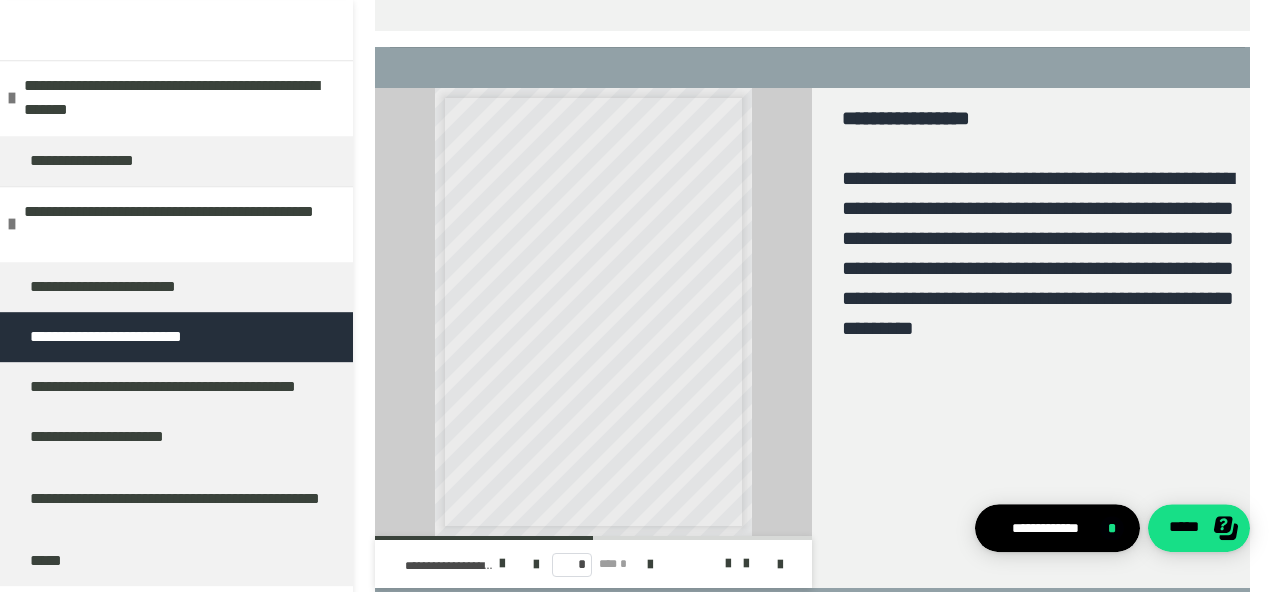 scroll, scrollTop: 370, scrollLeft: 0, axis: vertical 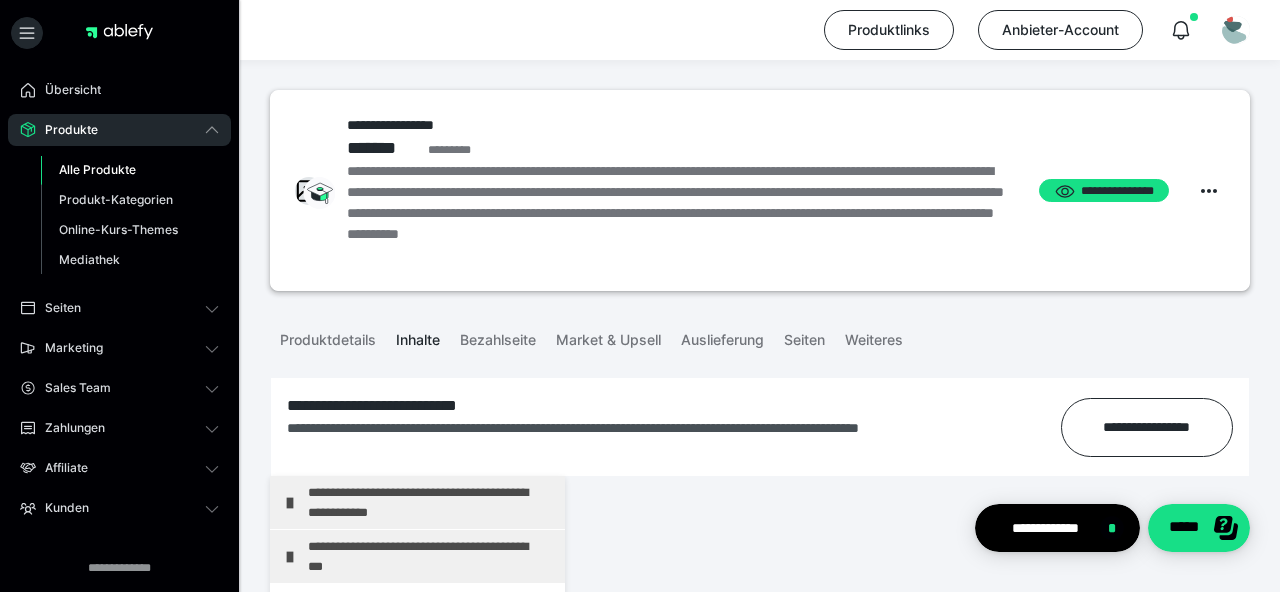 click on "Alle Produkte" at bounding box center (97, 169) 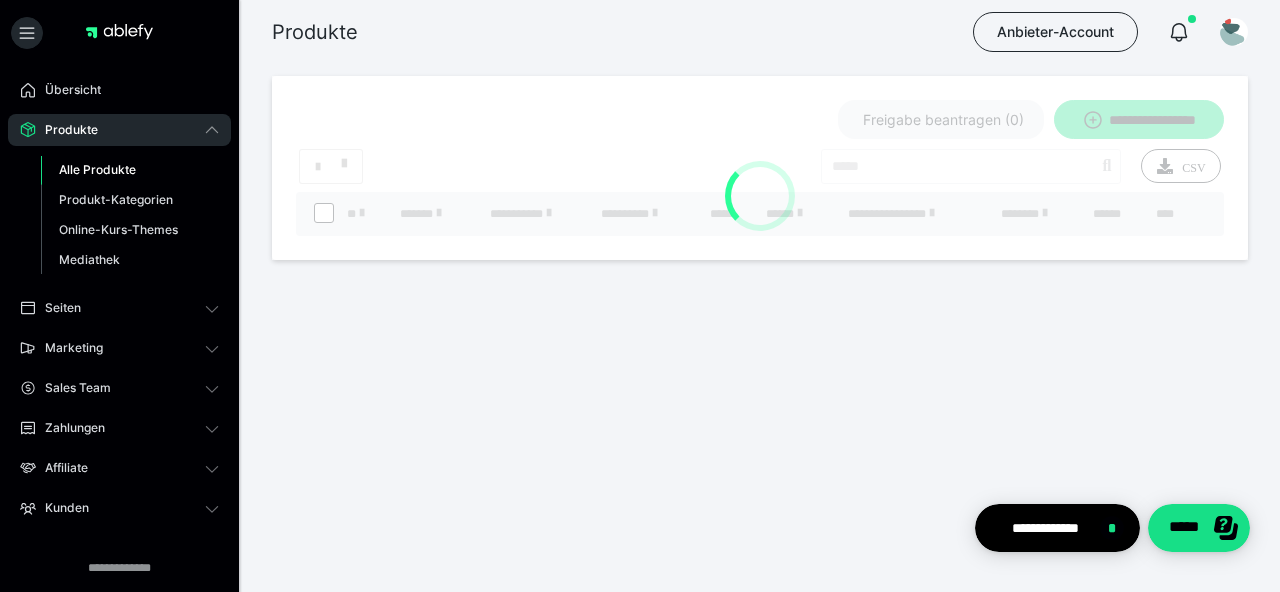 scroll, scrollTop: 0, scrollLeft: 0, axis: both 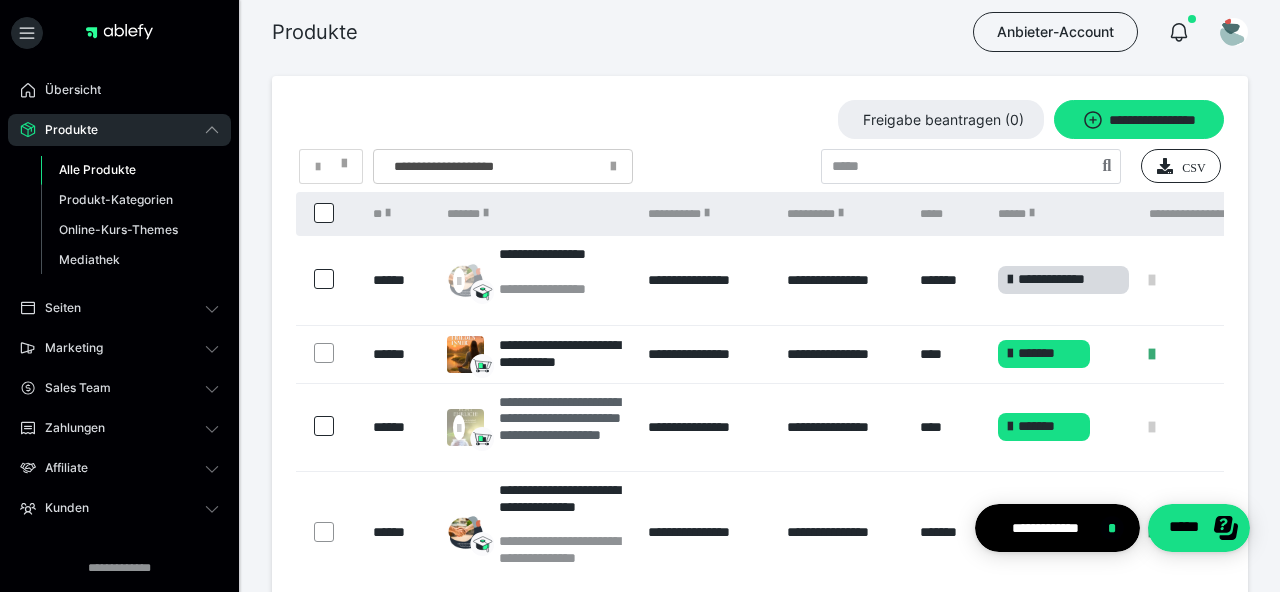 click on "**********" at bounding box center (563, 427) 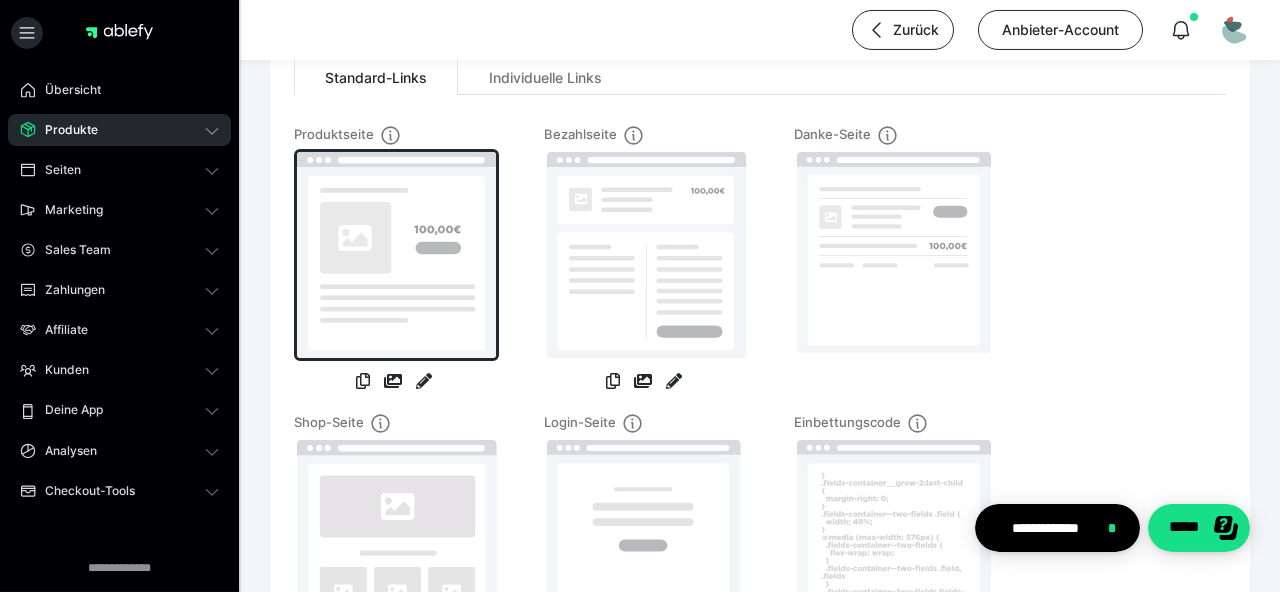 scroll, scrollTop: 225, scrollLeft: 0, axis: vertical 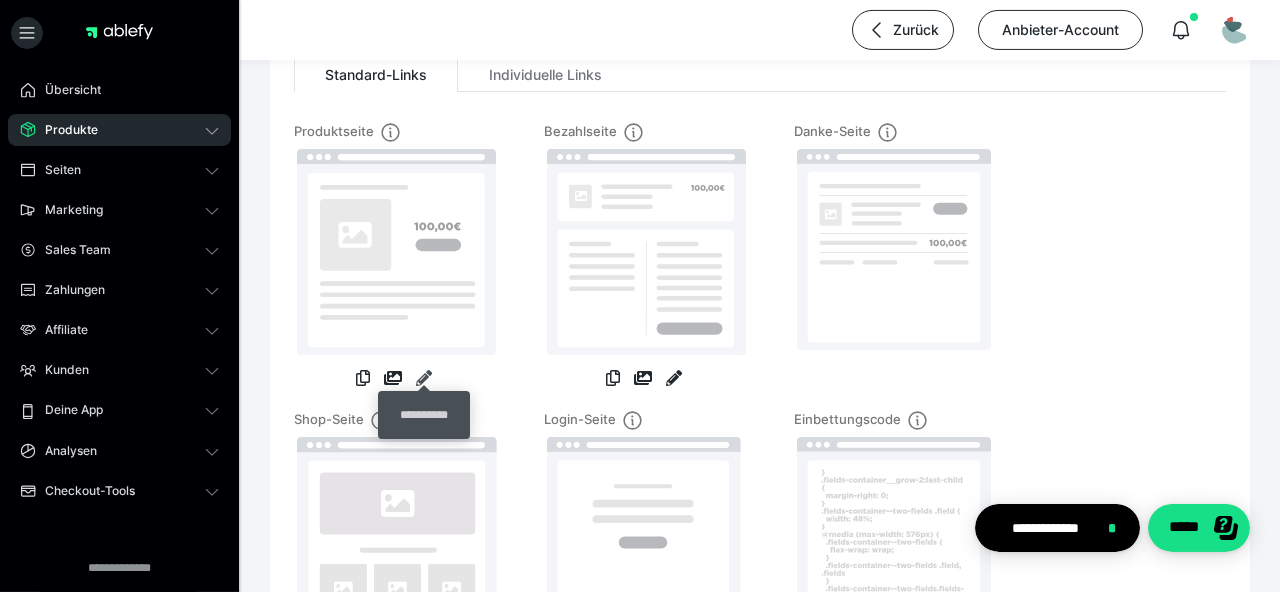 click at bounding box center (424, 378) 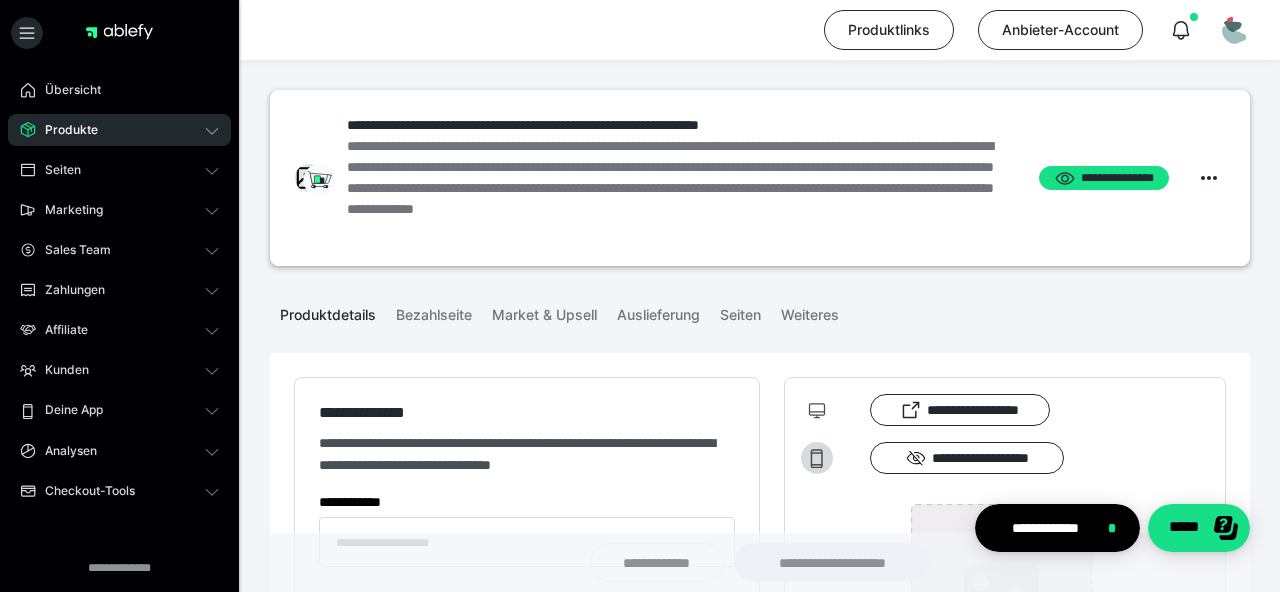type on "**********" 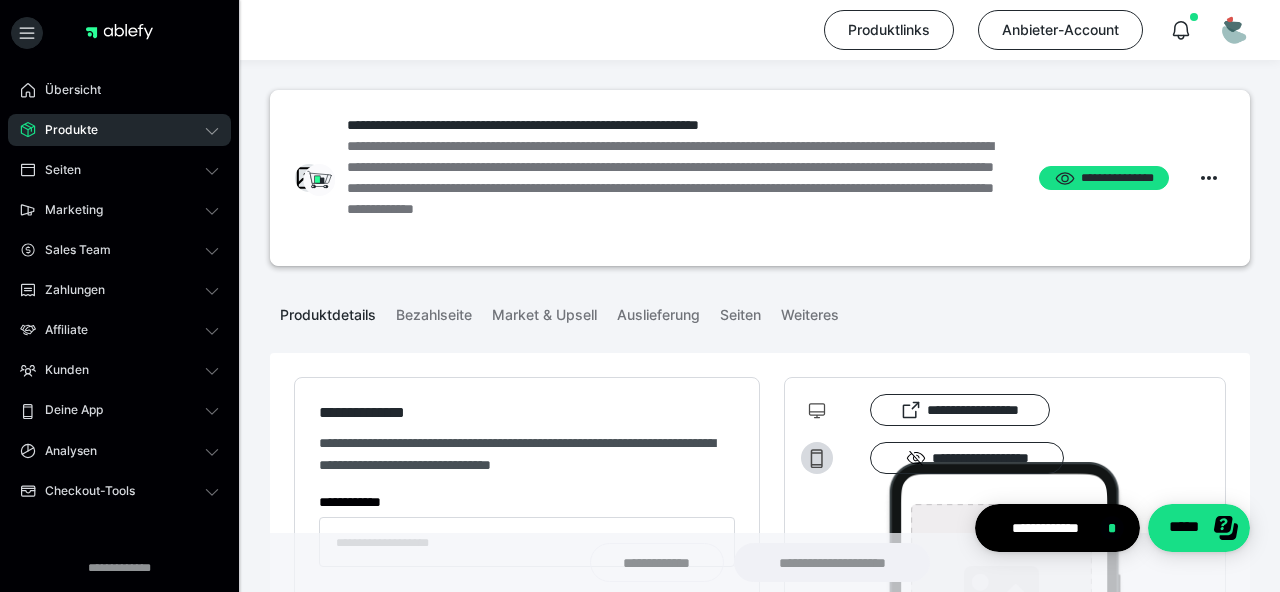type on "**********" 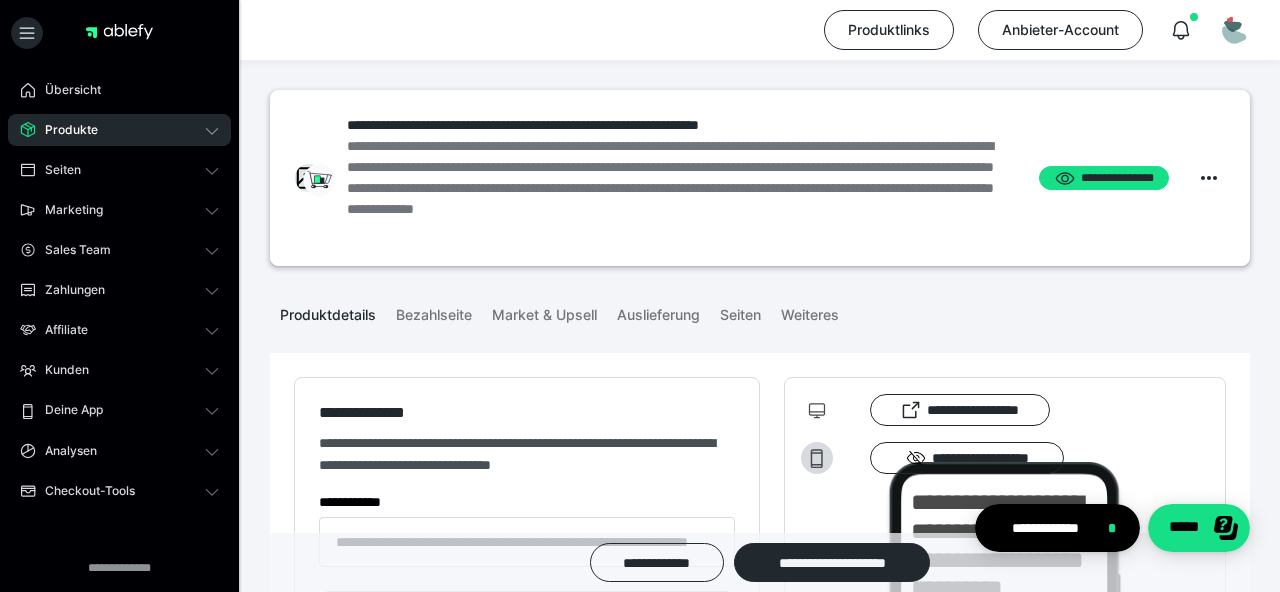 click on "Produkte" at bounding box center (119, 130) 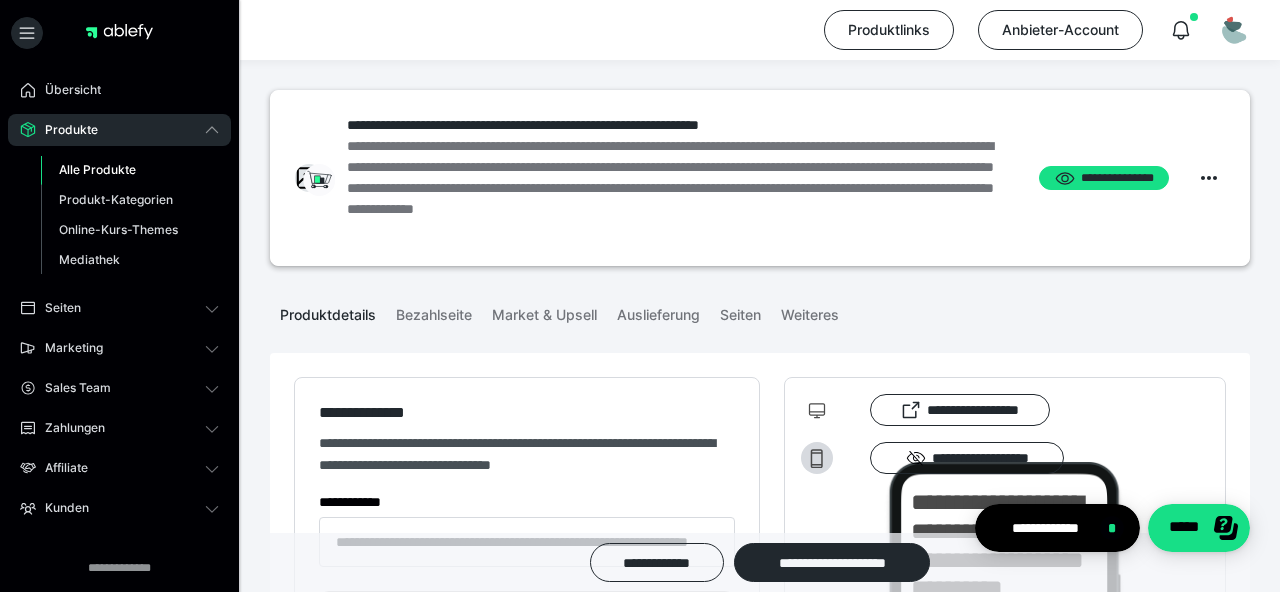 click on "Alle Produkte" at bounding box center (97, 169) 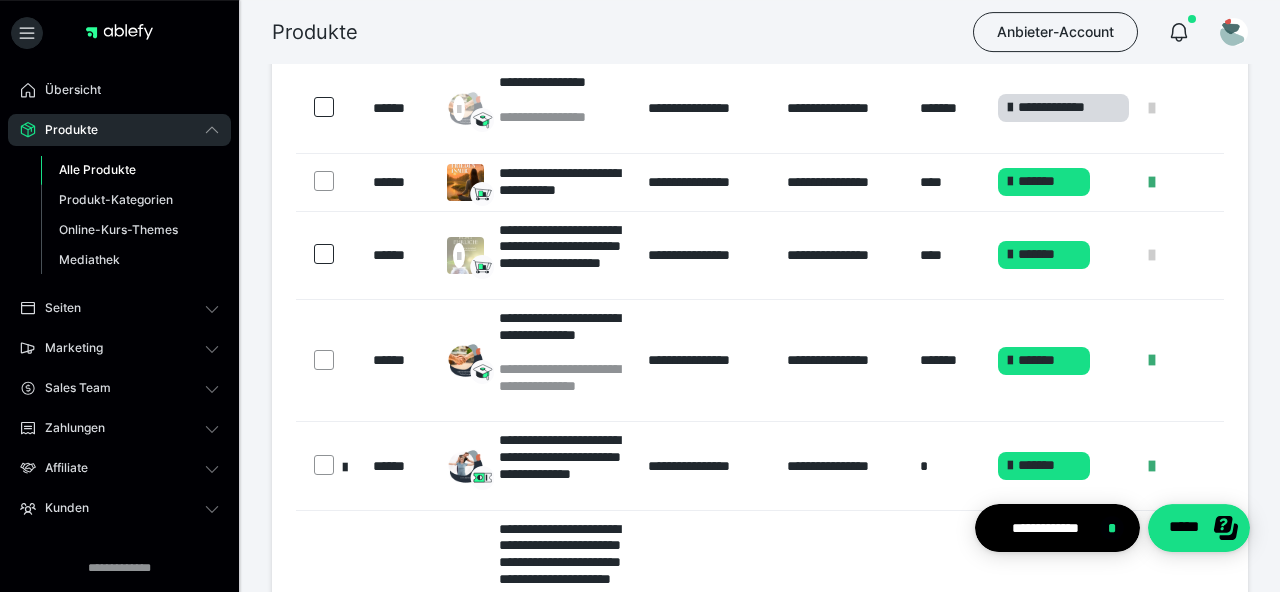 scroll, scrollTop: 172, scrollLeft: 0, axis: vertical 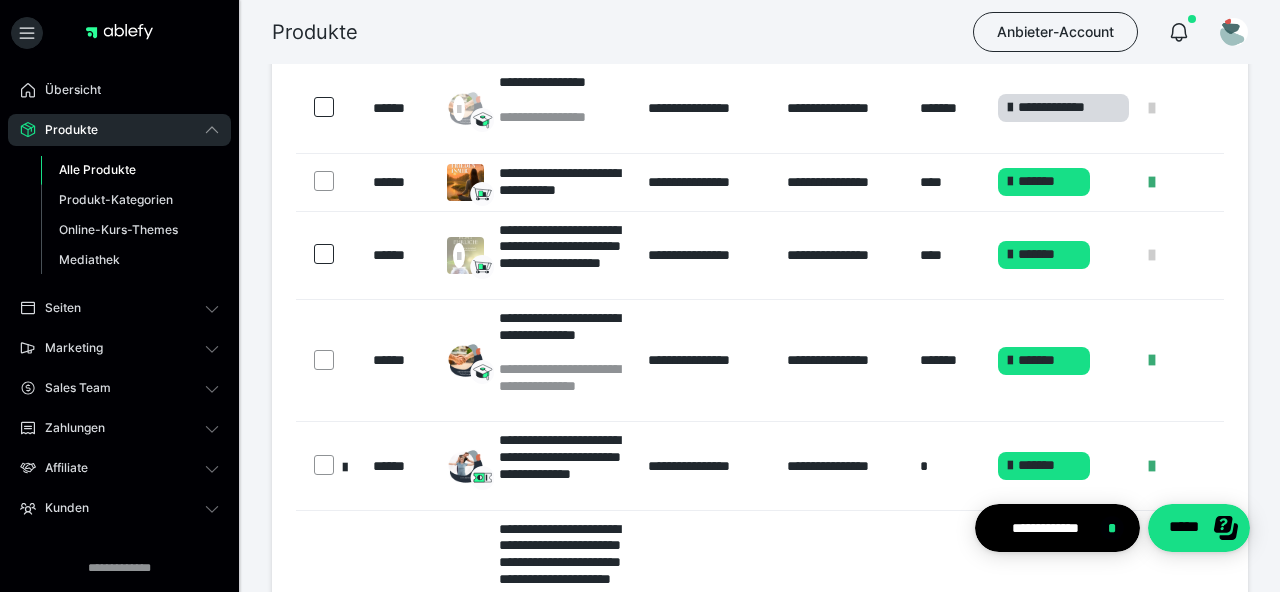 click on "**********" at bounding box center (563, 335) 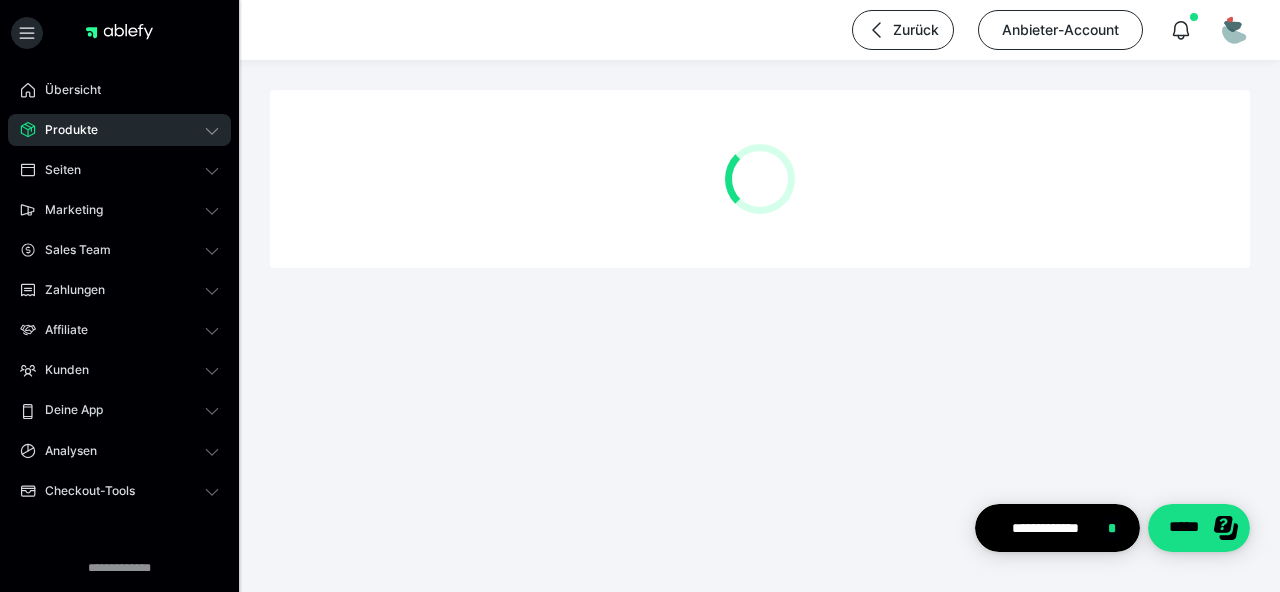 scroll, scrollTop: 0, scrollLeft: 0, axis: both 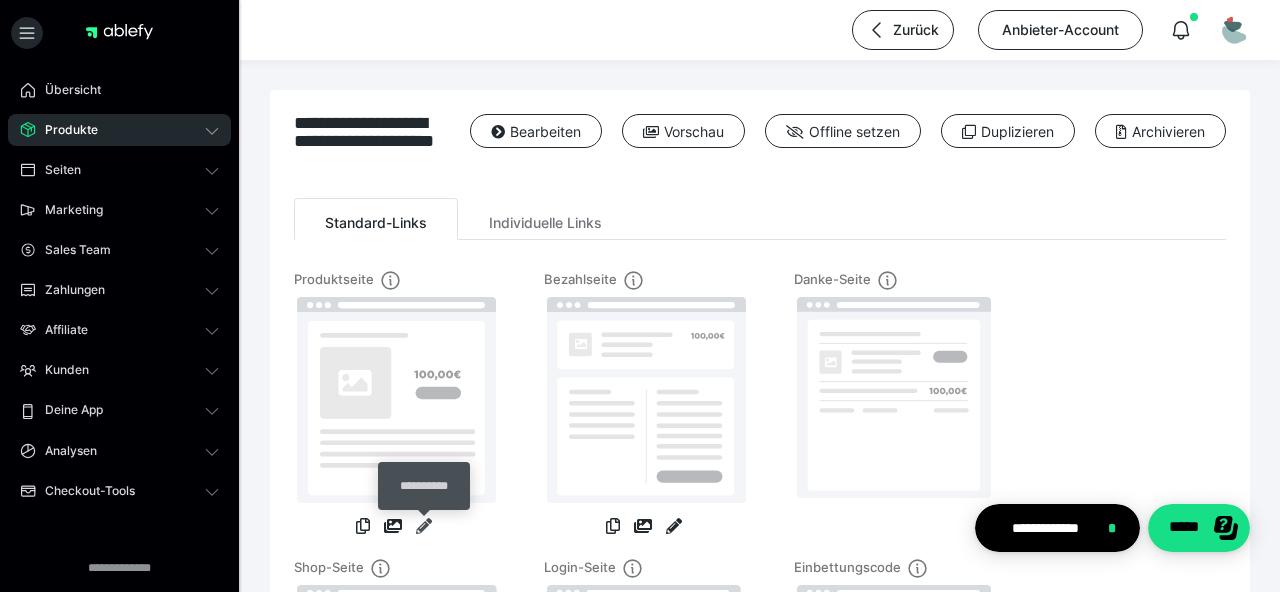click at bounding box center [424, 526] 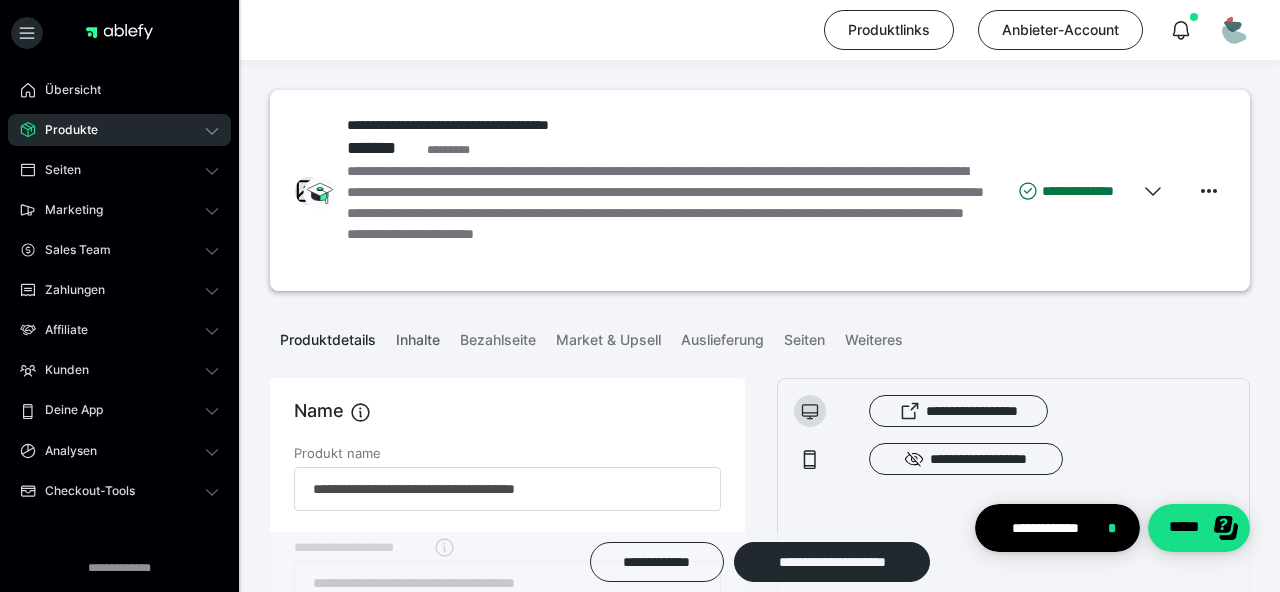 click on "Inhalte" at bounding box center (418, 336) 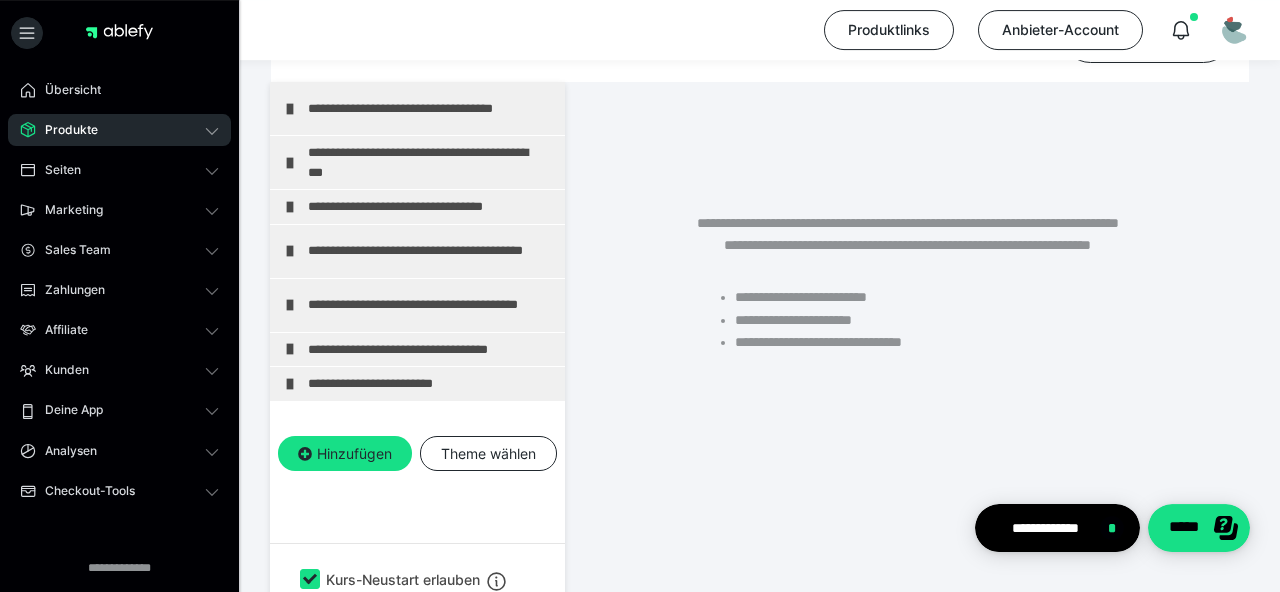 scroll, scrollTop: 395, scrollLeft: 0, axis: vertical 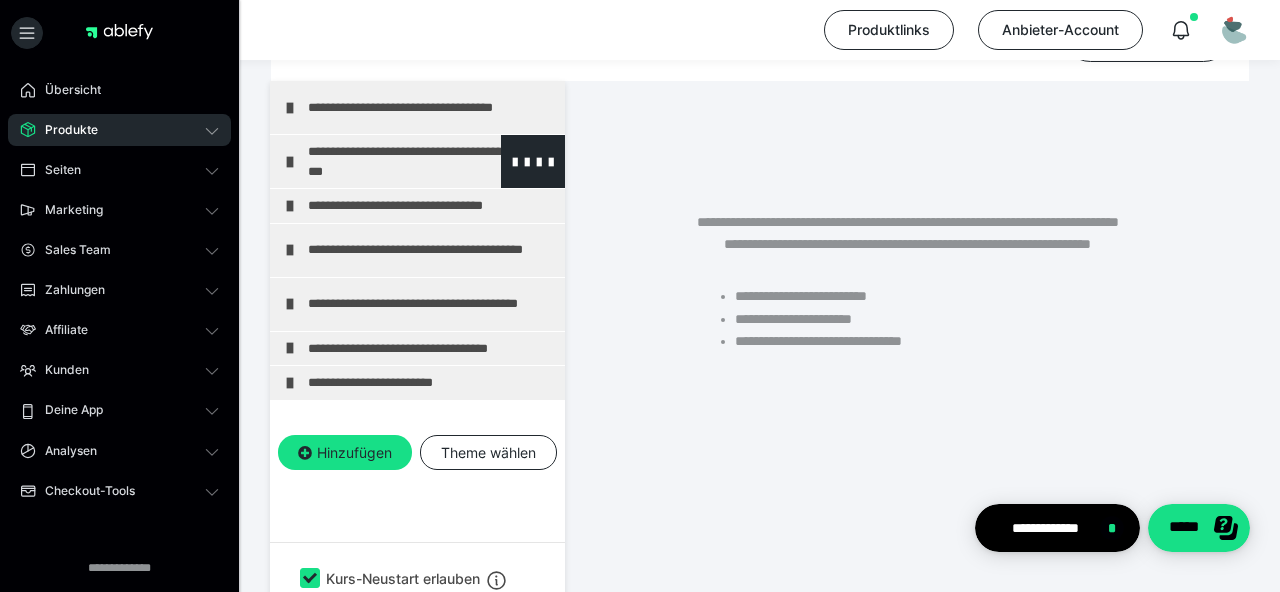 click on "**********" at bounding box center [431, 161] 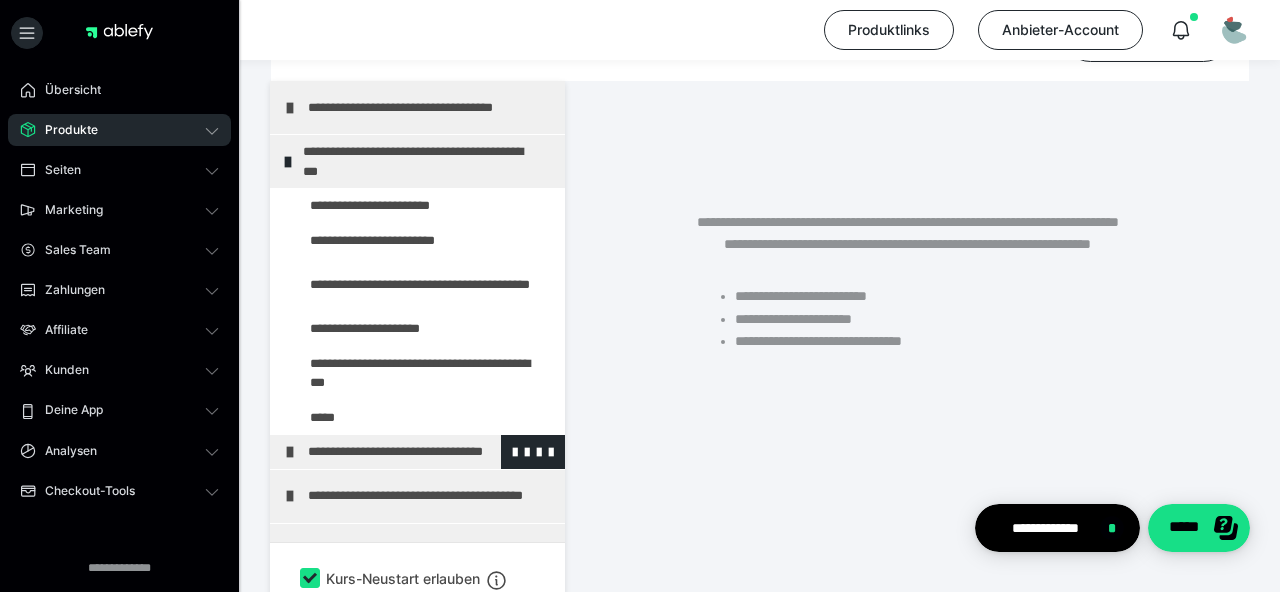 click on "**********" at bounding box center (431, 452) 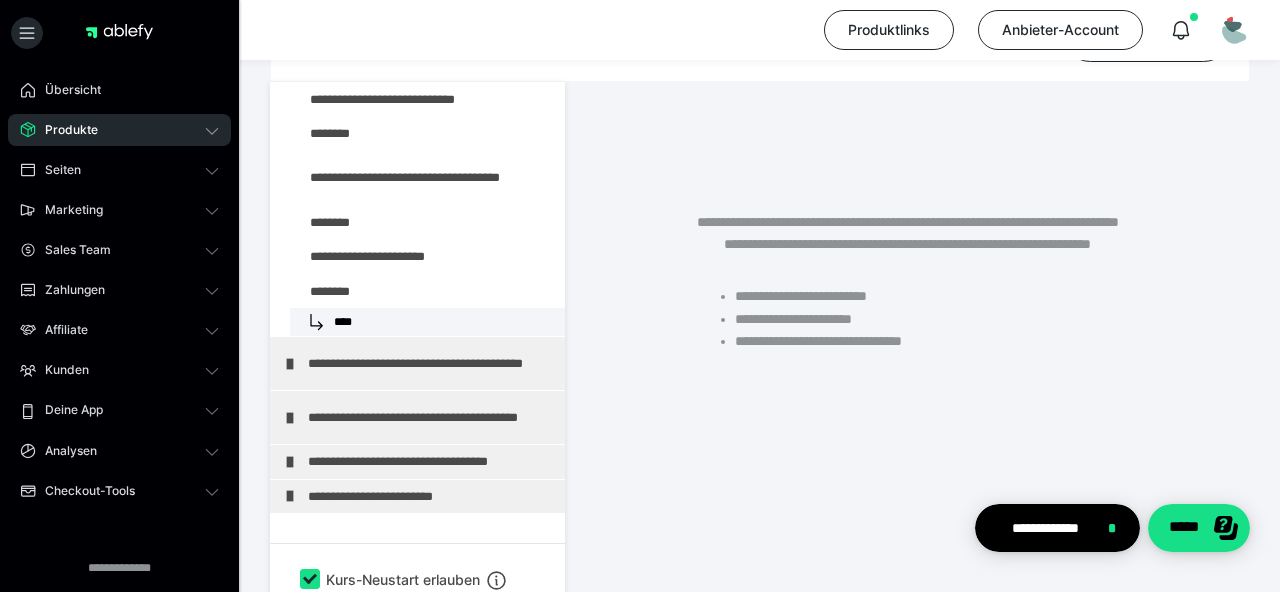 scroll, scrollTop: 388, scrollLeft: 0, axis: vertical 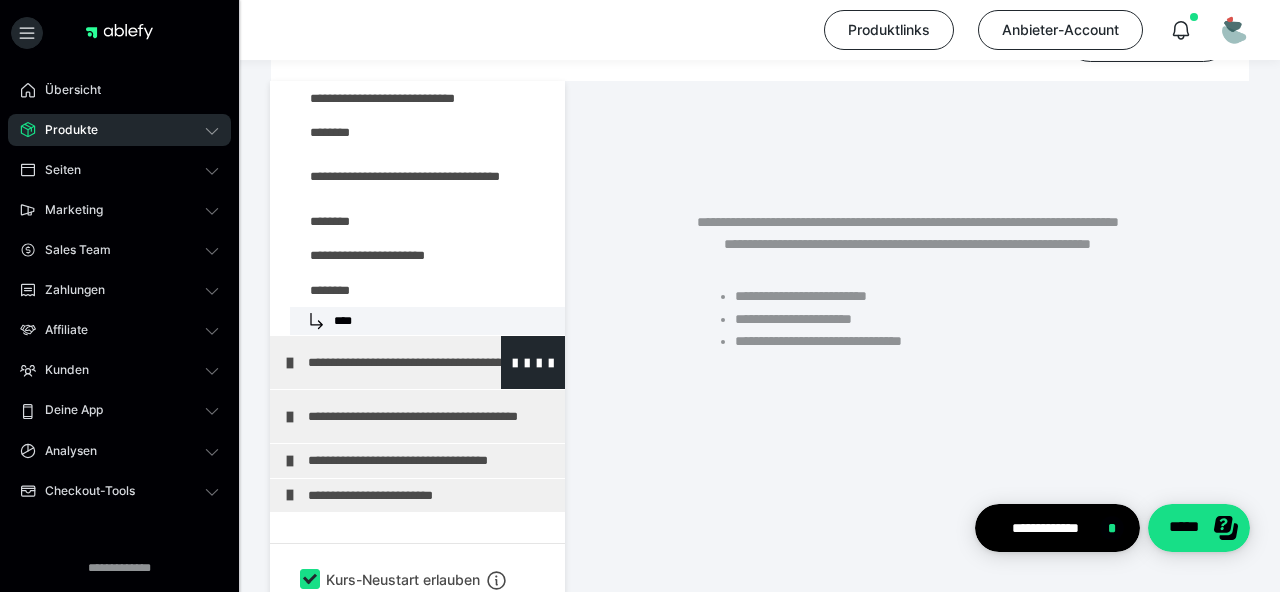 click on "**********" at bounding box center [431, 362] 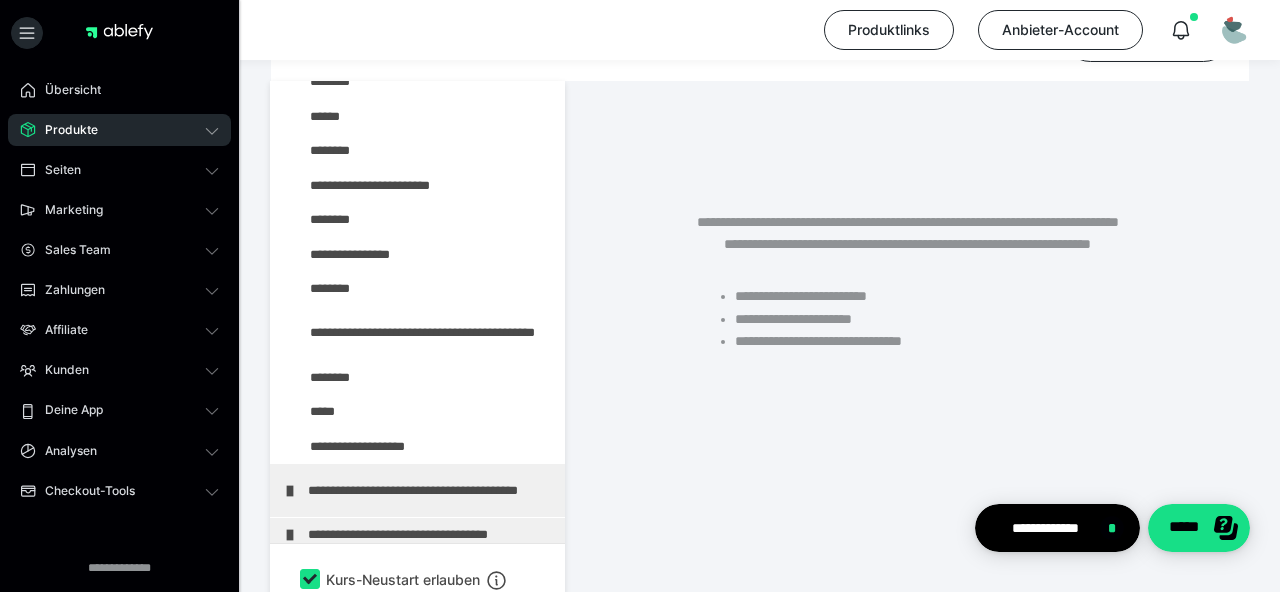 scroll, scrollTop: 865, scrollLeft: 0, axis: vertical 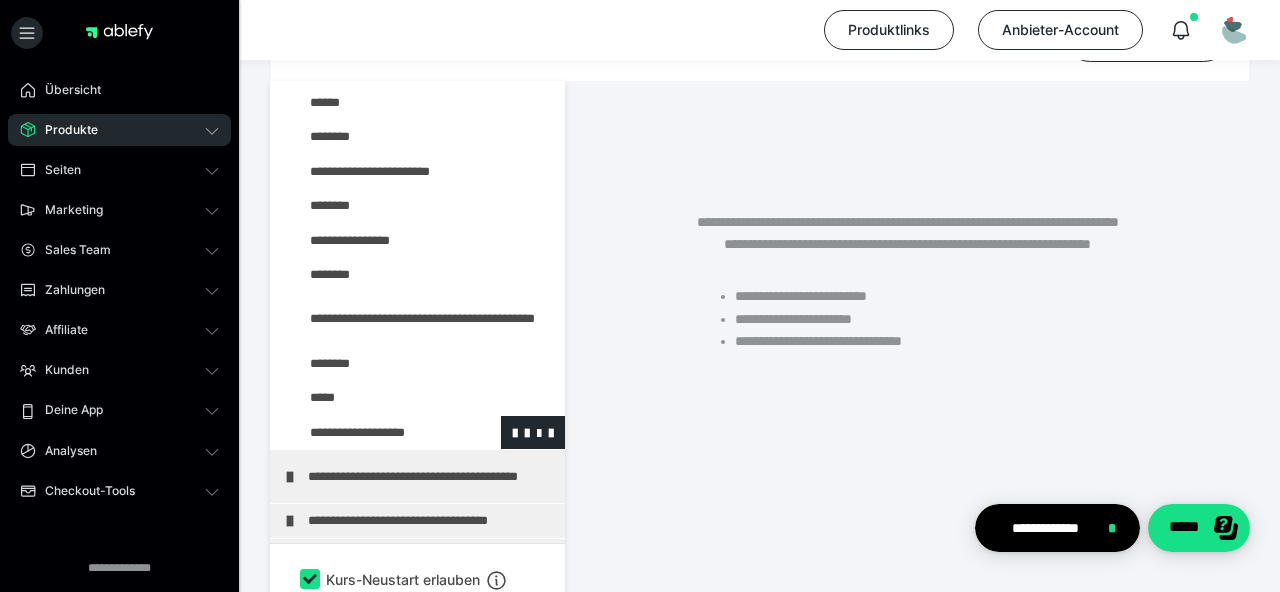 click at bounding box center [375, 433] 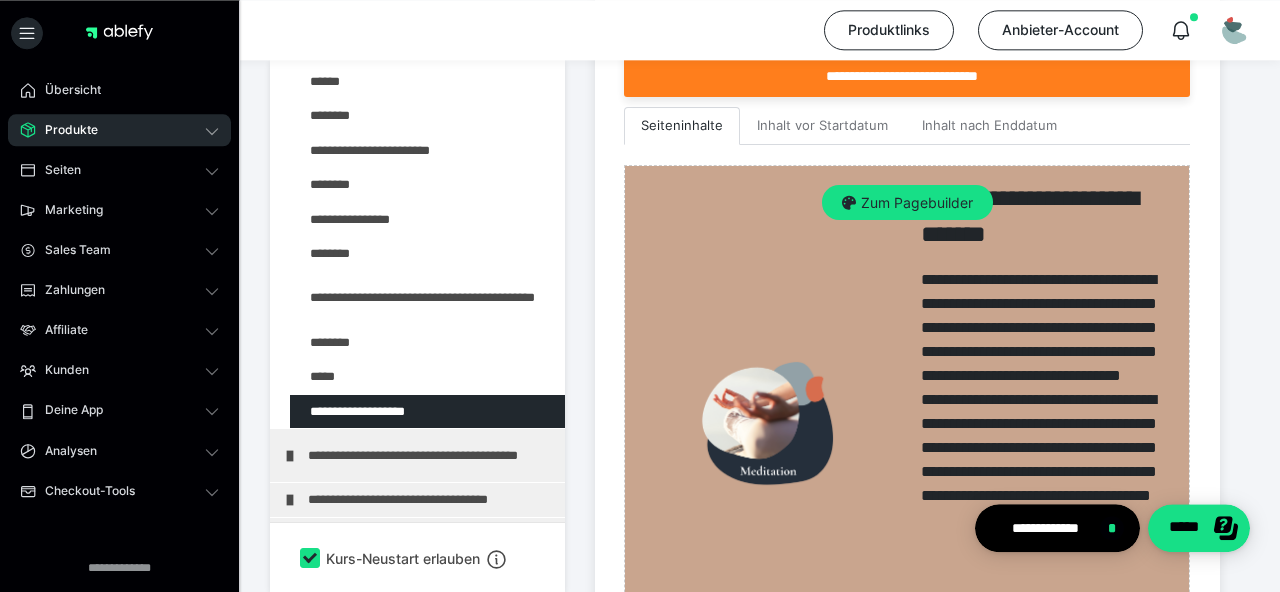 scroll, scrollTop: 702, scrollLeft: 0, axis: vertical 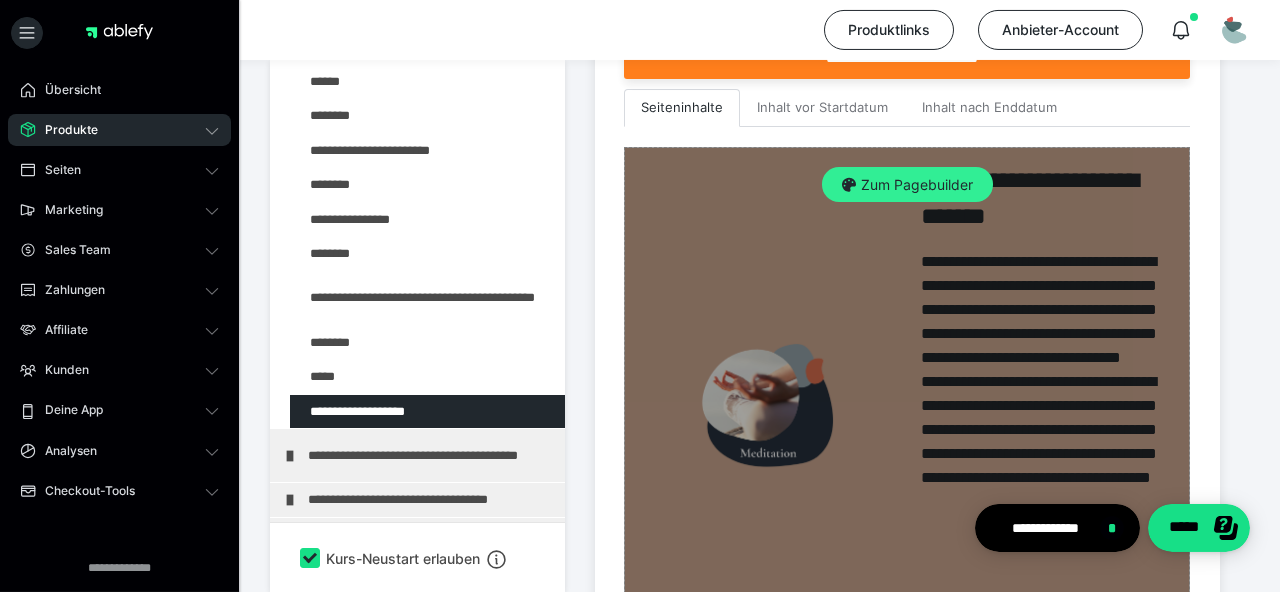 click on "Zum Pagebuilder" at bounding box center [907, 185] 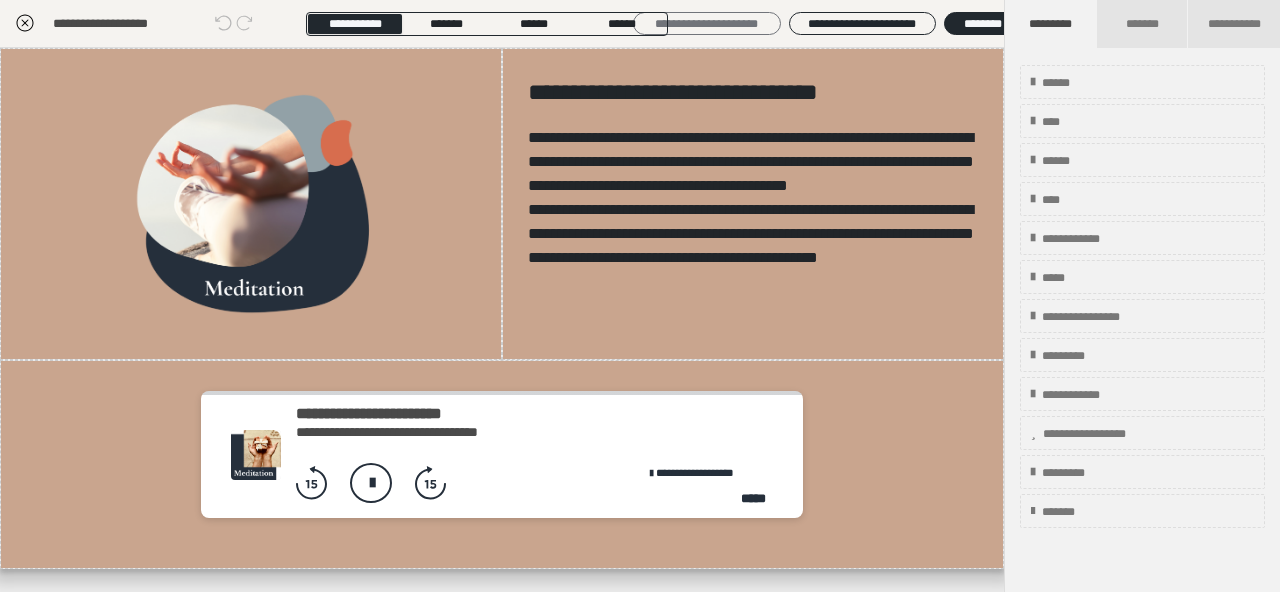 click on "**********" at bounding box center [707, 23] 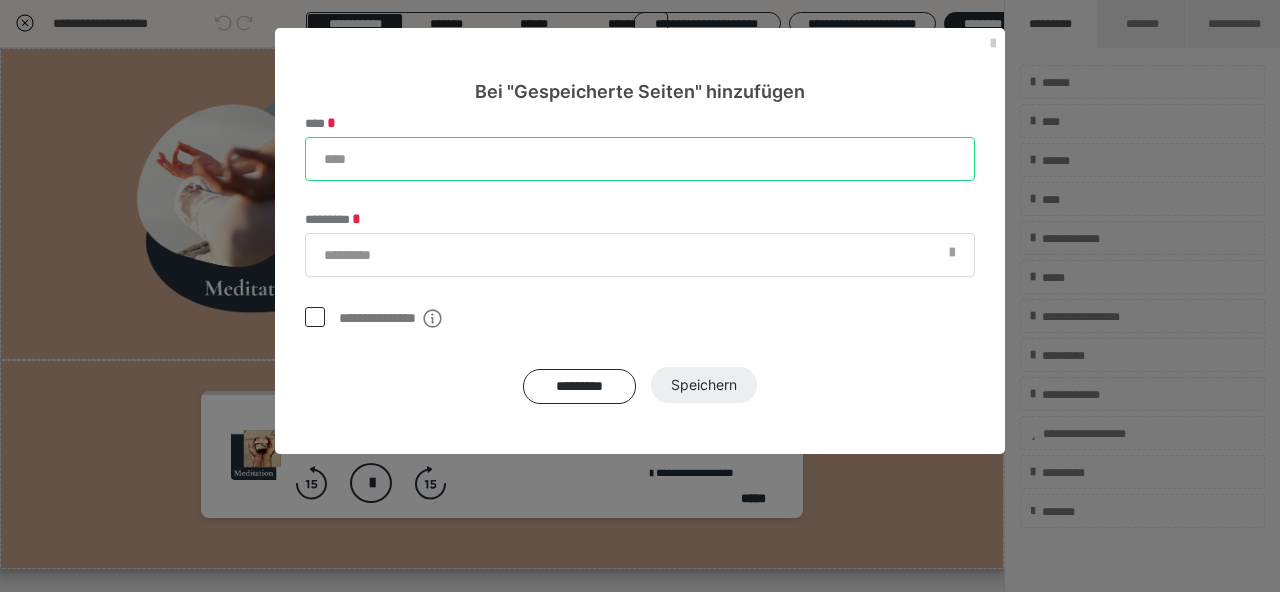 click on "****" at bounding box center [640, 159] 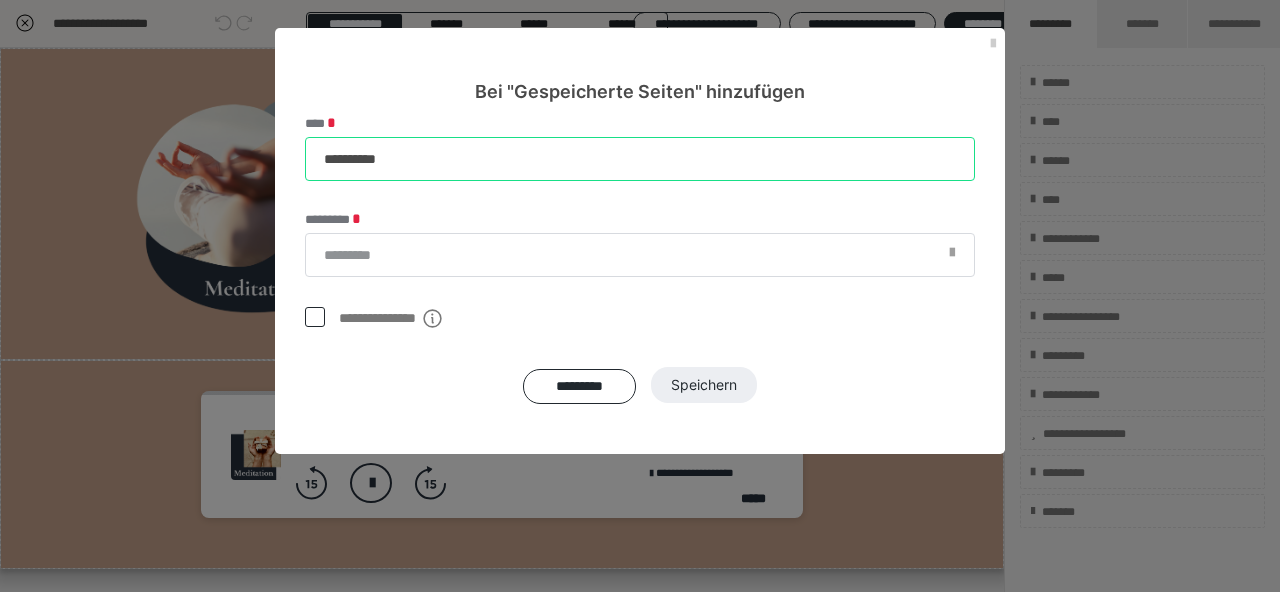 type on "**********" 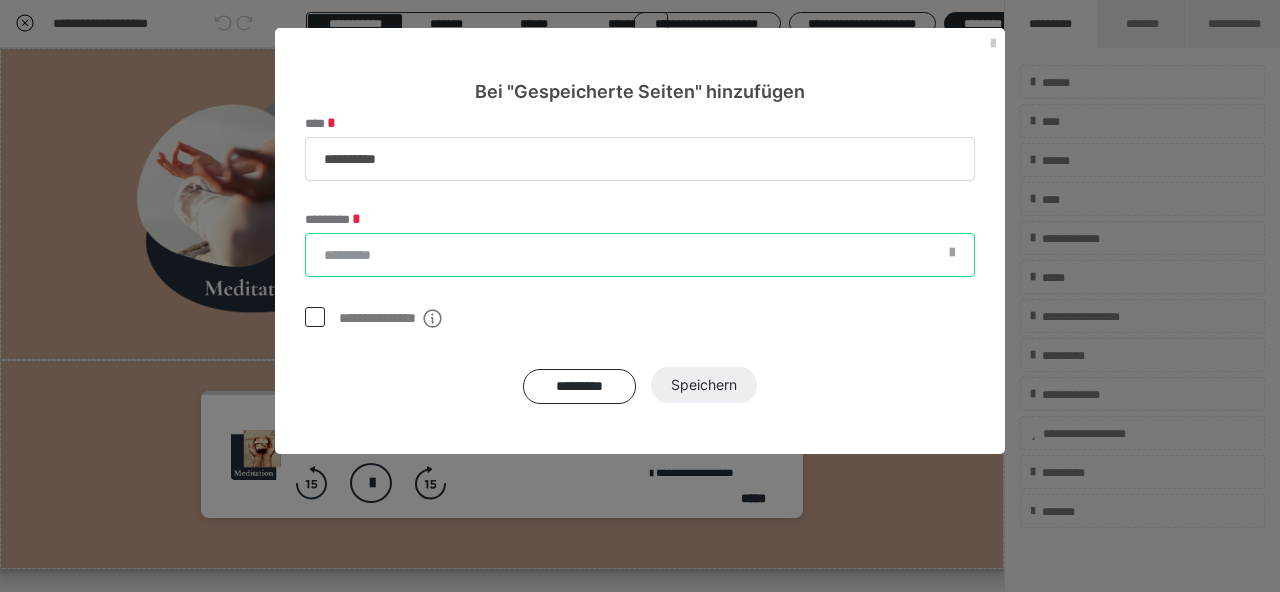 click on "*********" at bounding box center [640, 255] 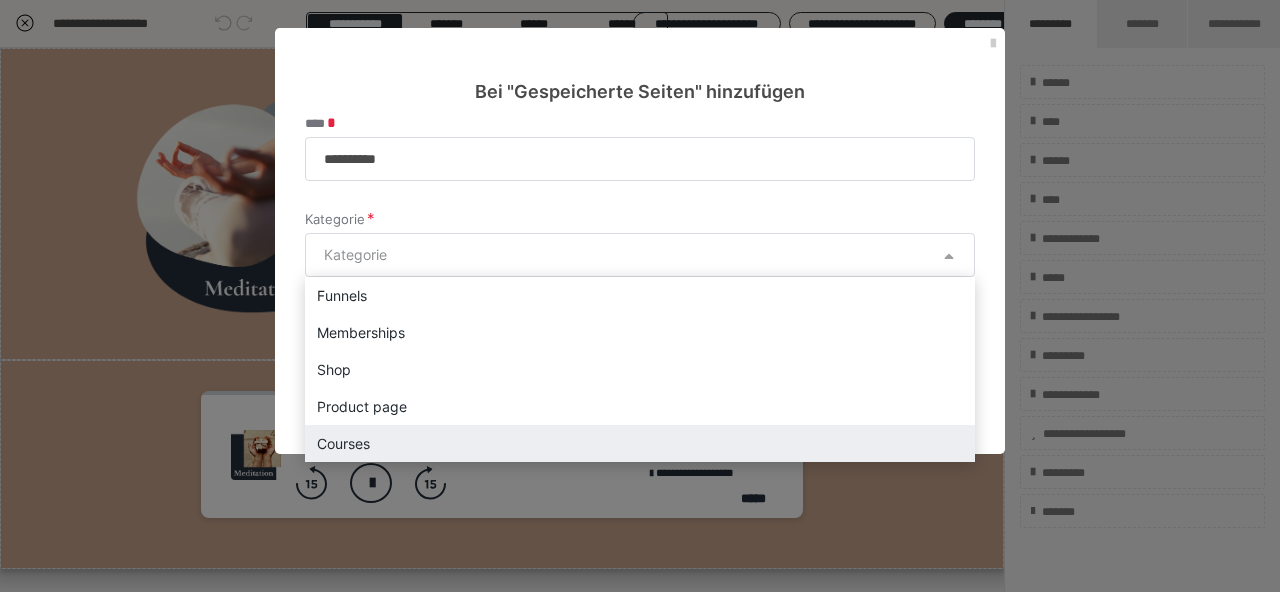 click on "Courses" at bounding box center (640, 443) 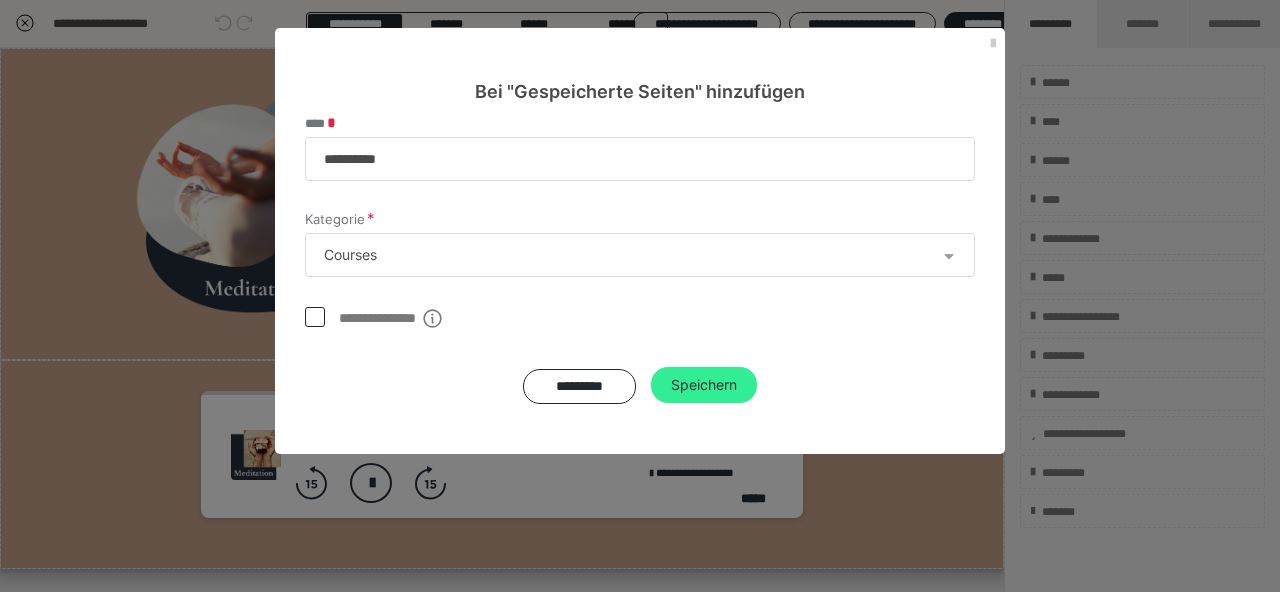 click on "Speichern" at bounding box center (704, 385) 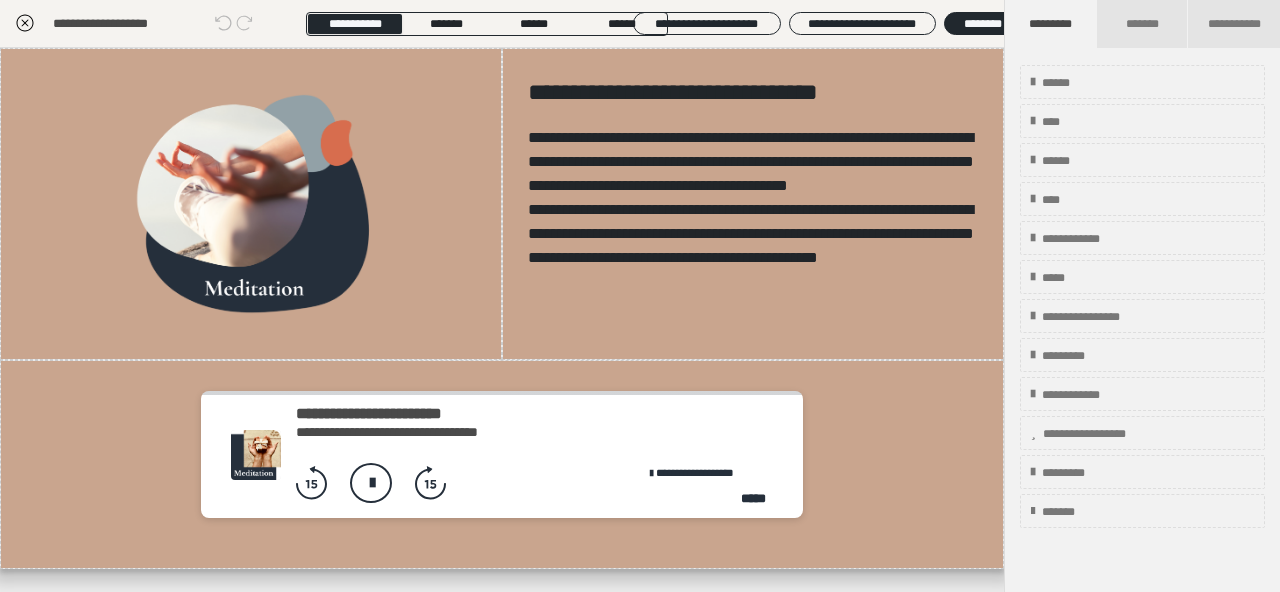 click 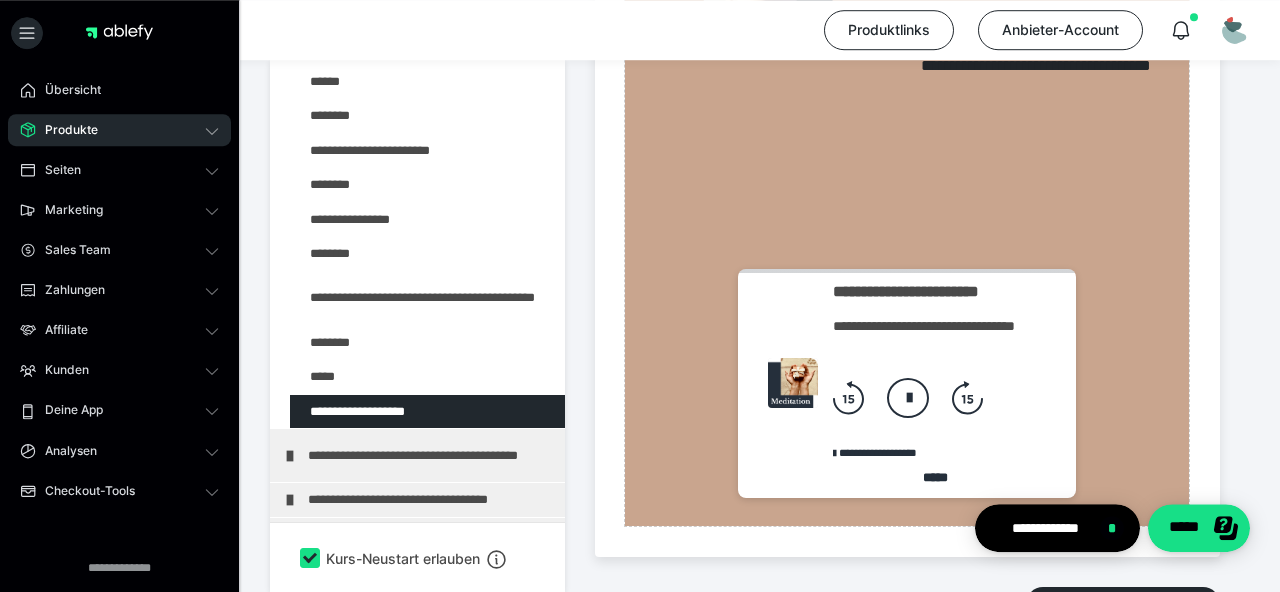 click on "Zum Pagebuilder" at bounding box center [907, 131] 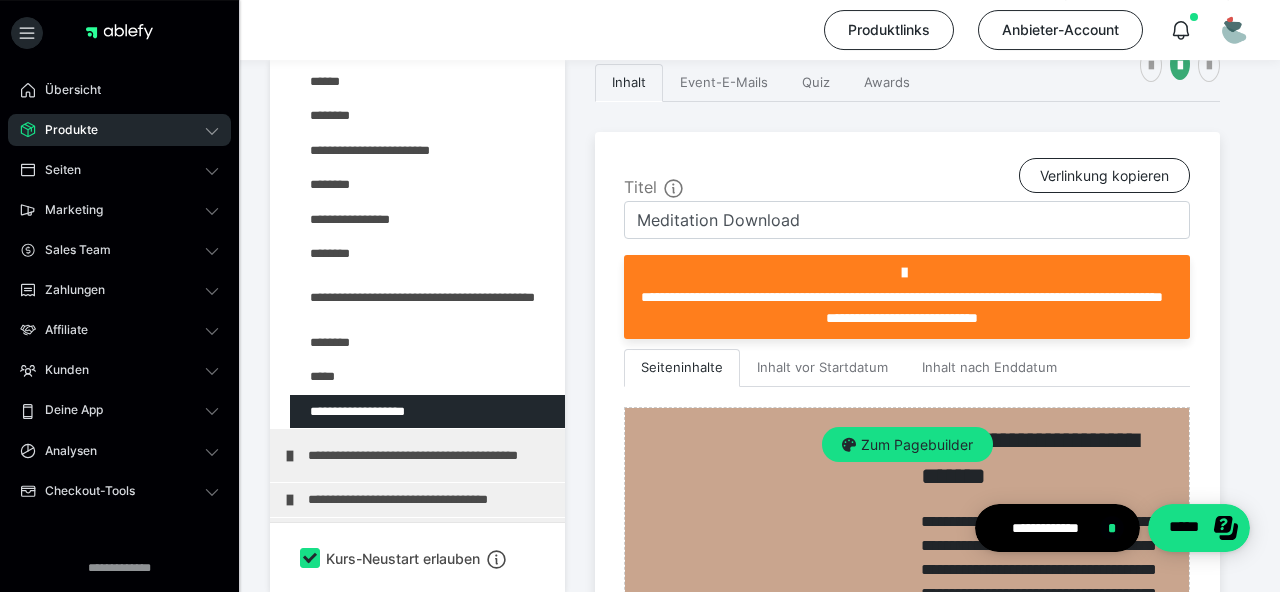 scroll, scrollTop: 441, scrollLeft: 0, axis: vertical 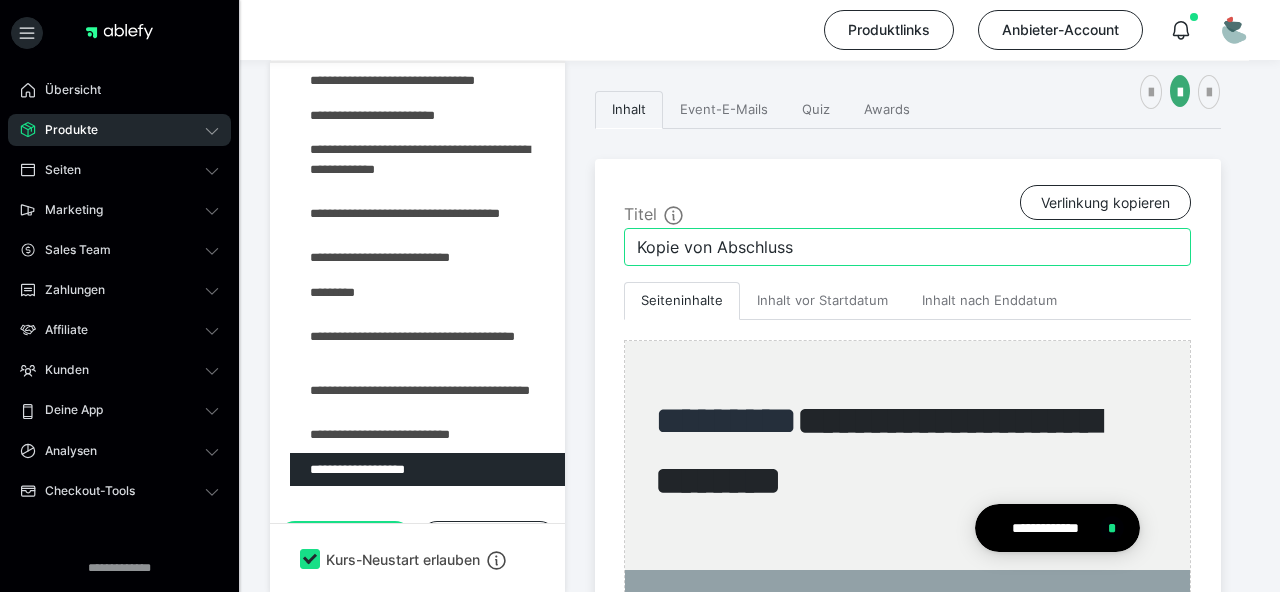 click on "Kopie von Abschluss" at bounding box center [907, 247] 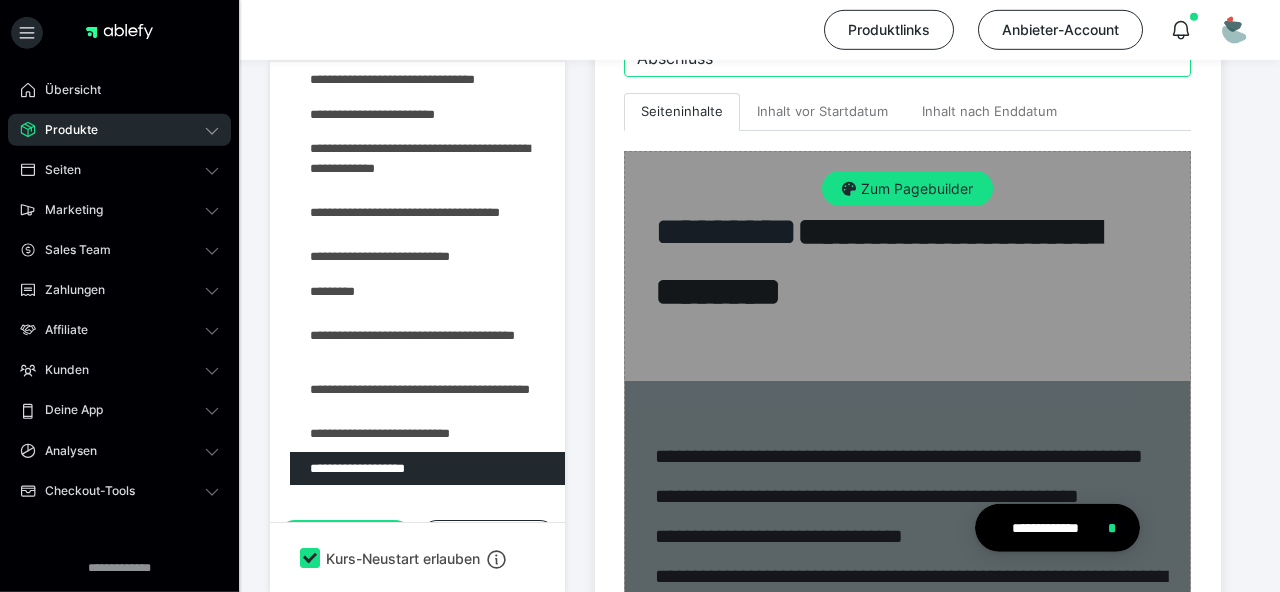 scroll, scrollTop: 606, scrollLeft: 0, axis: vertical 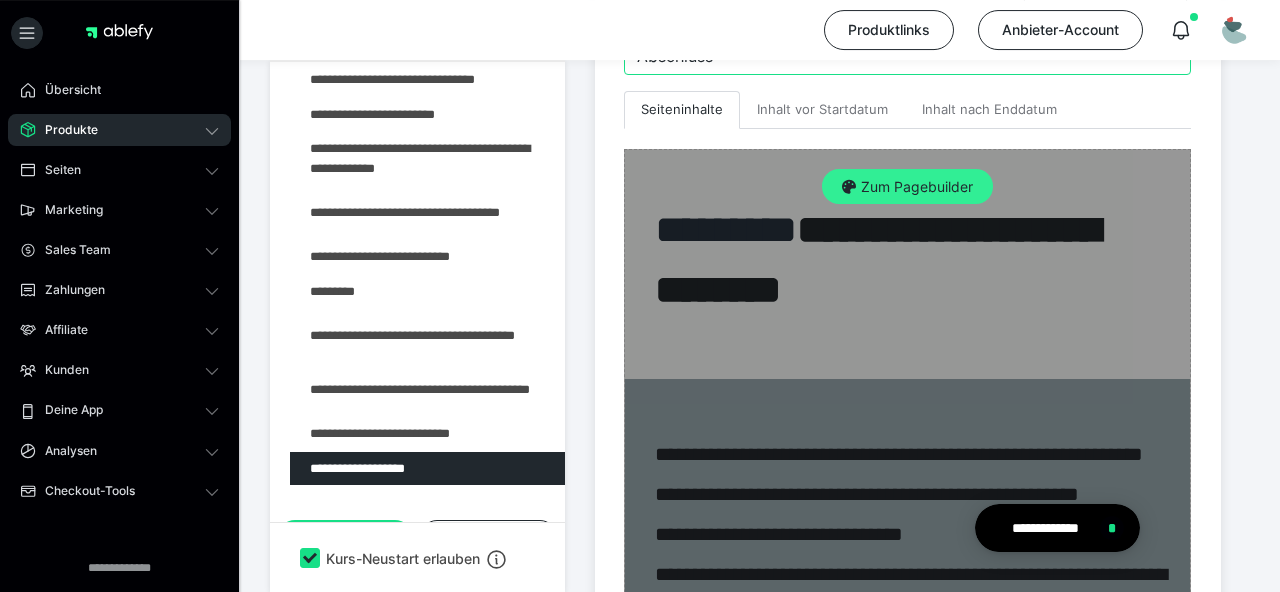 type on "Abschluss" 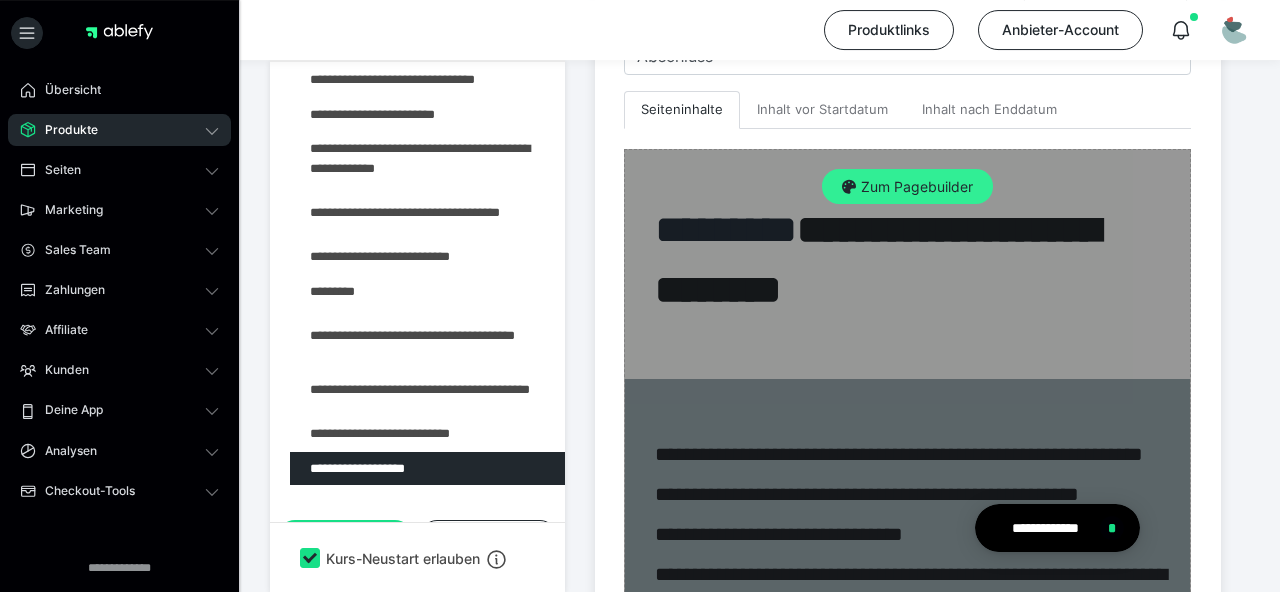 click on "Zum Pagebuilder" at bounding box center [907, 187] 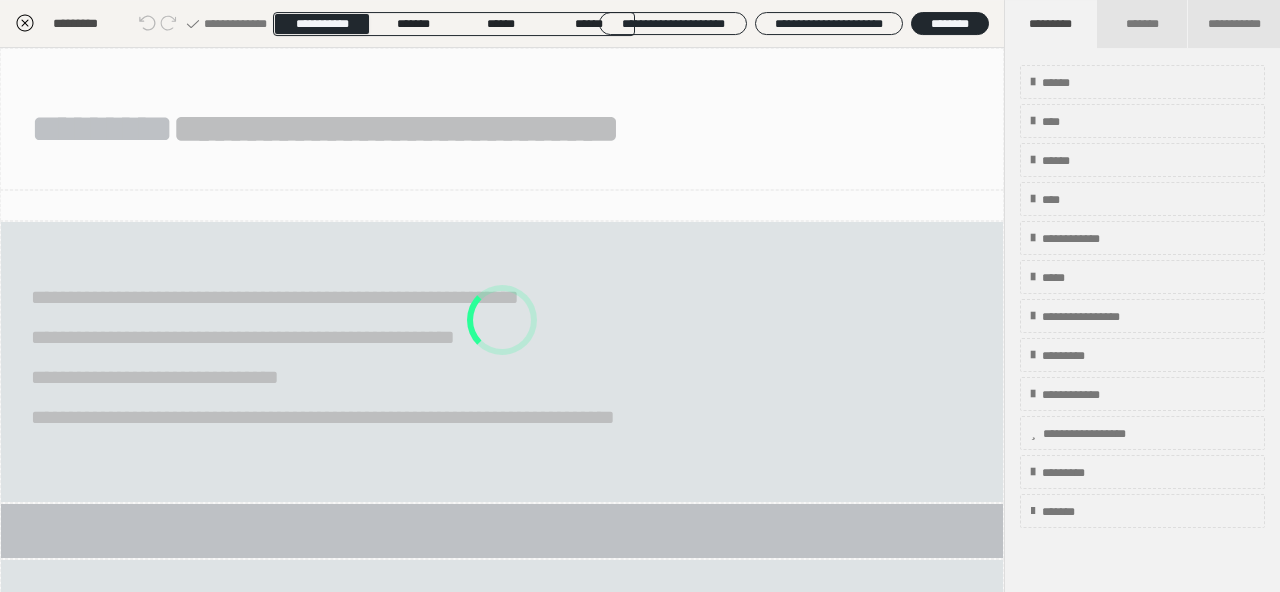 scroll, scrollTop: 415, scrollLeft: 0, axis: vertical 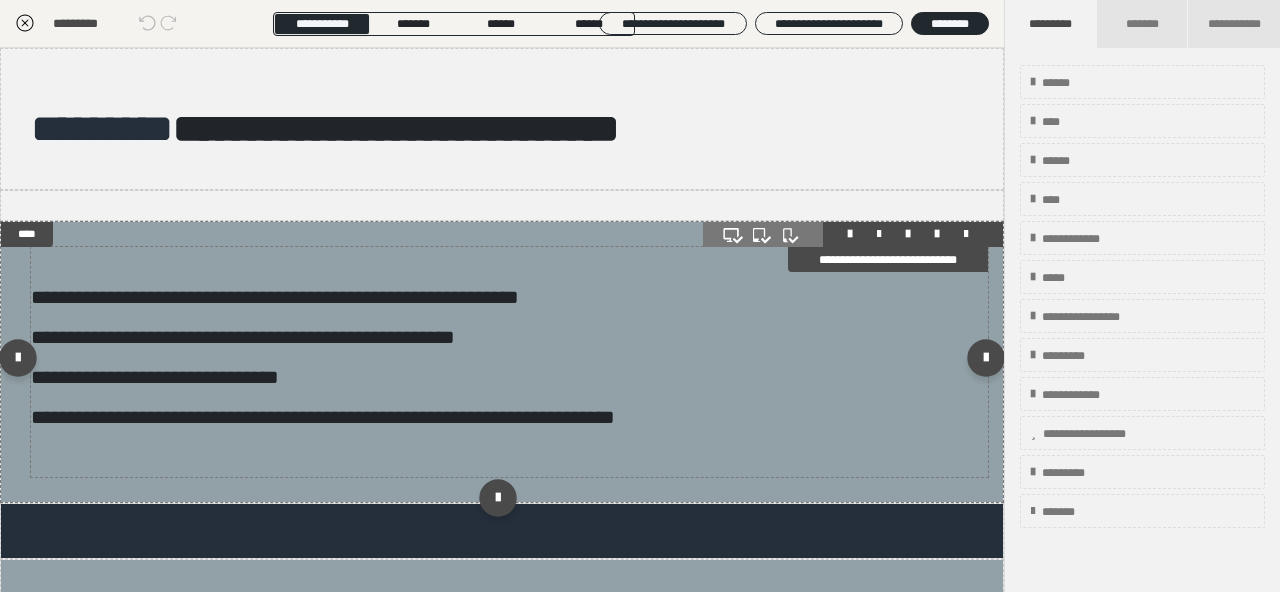 click on "**********" at bounding box center [509, 377] 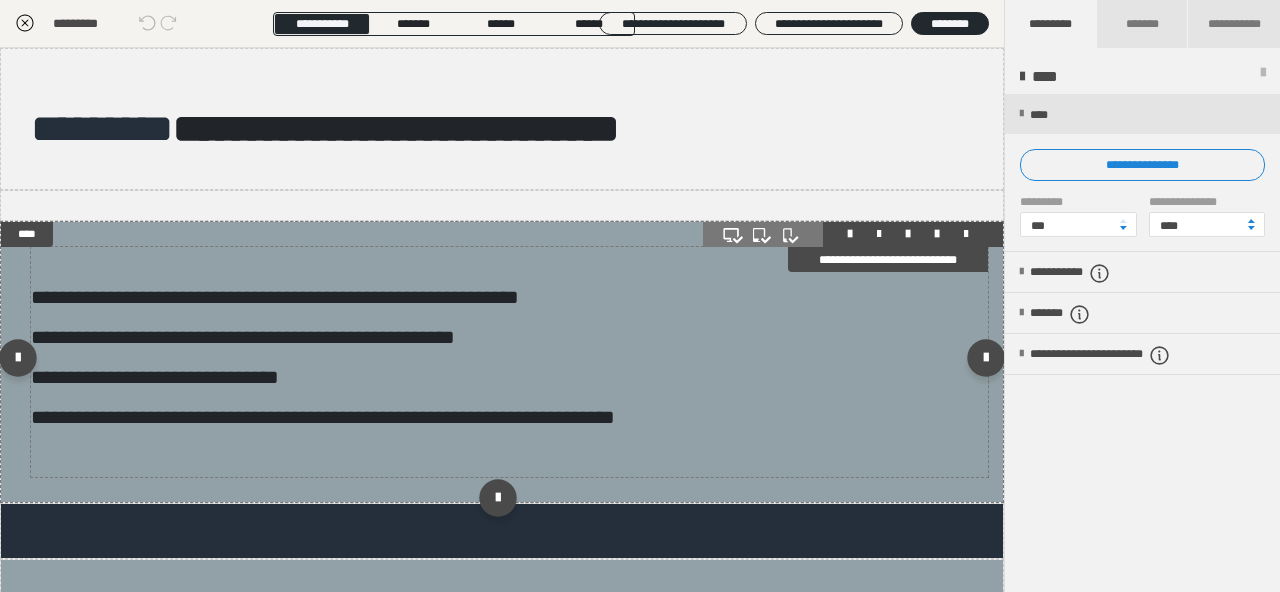click on "**********" at bounding box center (509, 377) 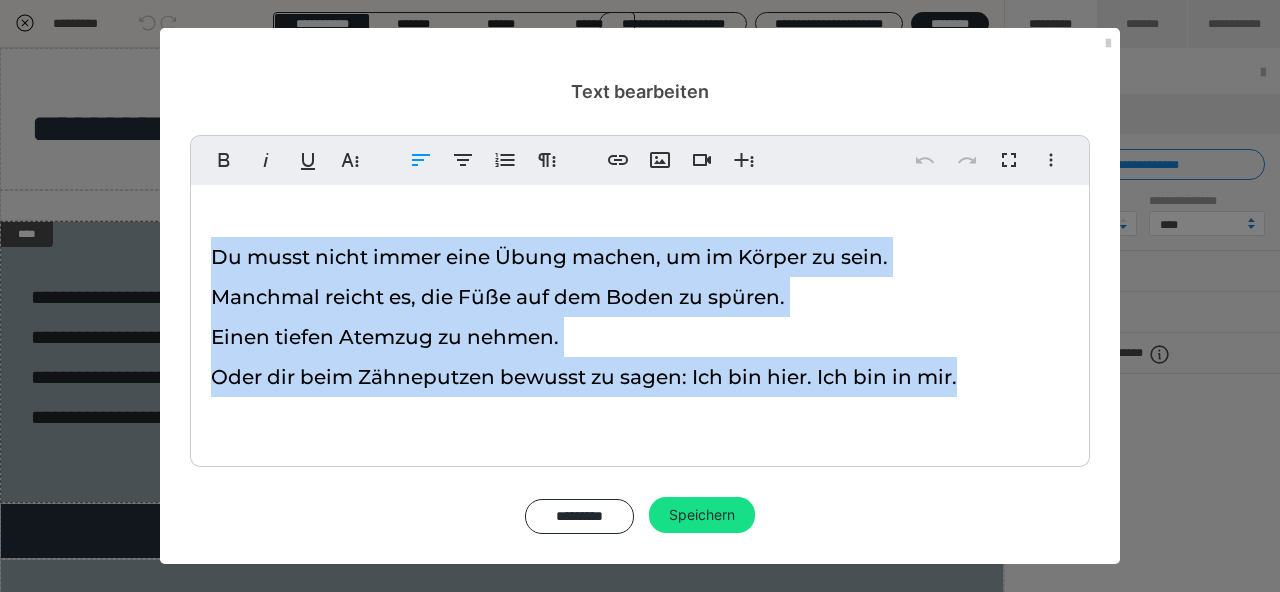drag, startPoint x: 975, startPoint y: 389, endPoint x: 169, endPoint y: 259, distance: 816.41656 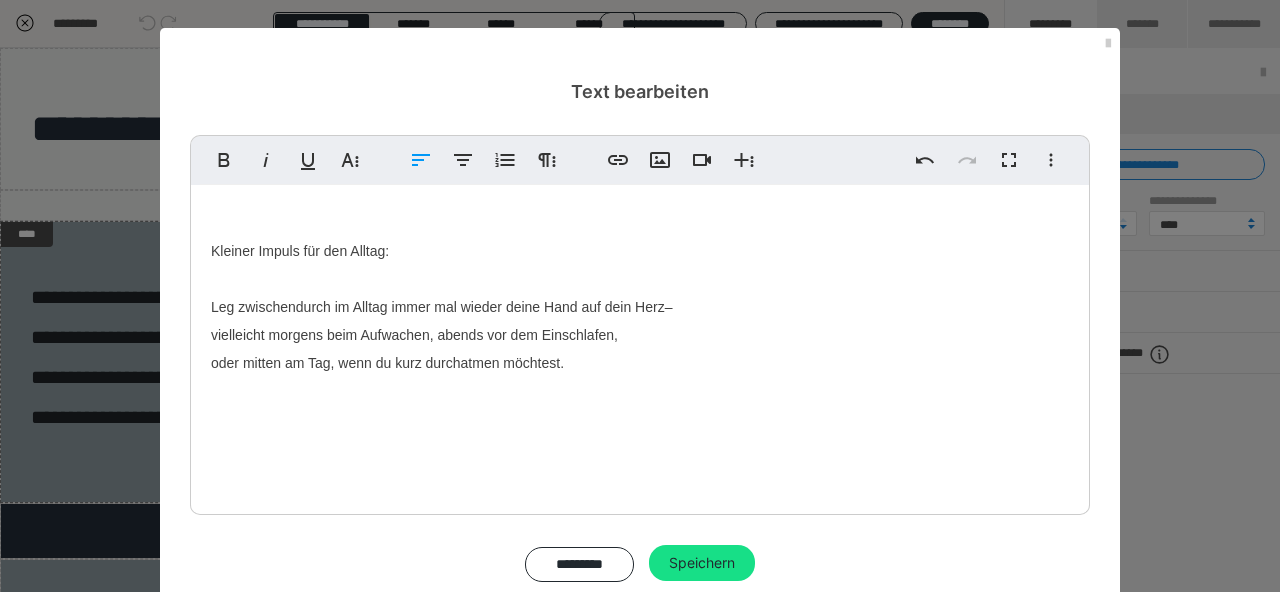 scroll, scrollTop: 2995, scrollLeft: 0, axis: vertical 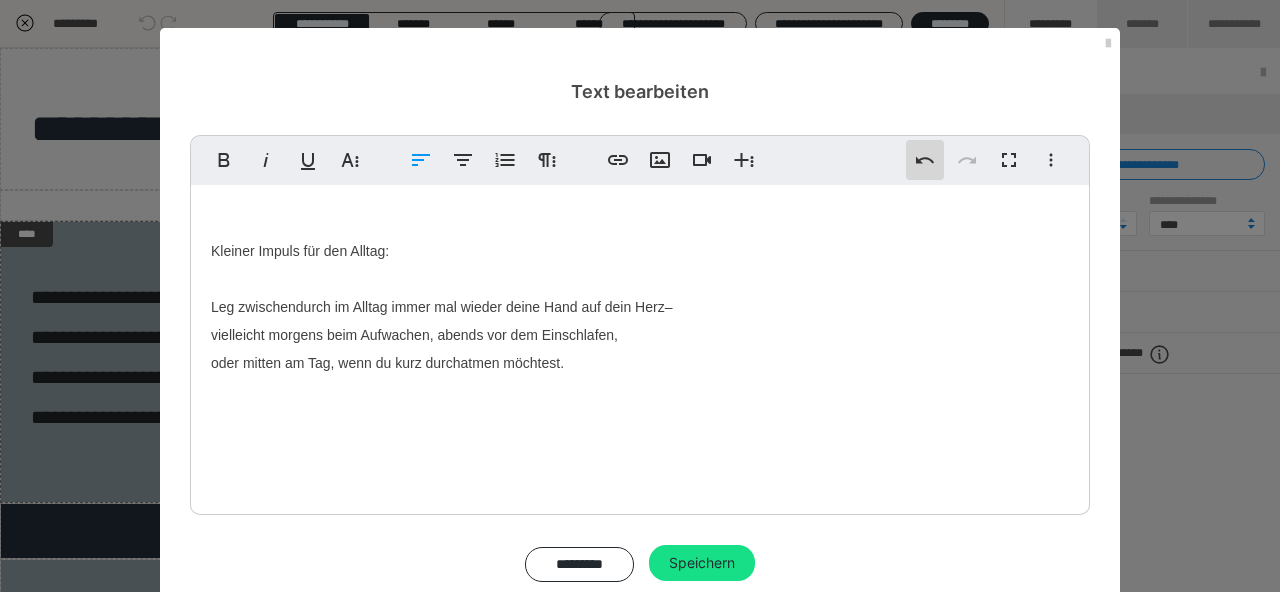 click 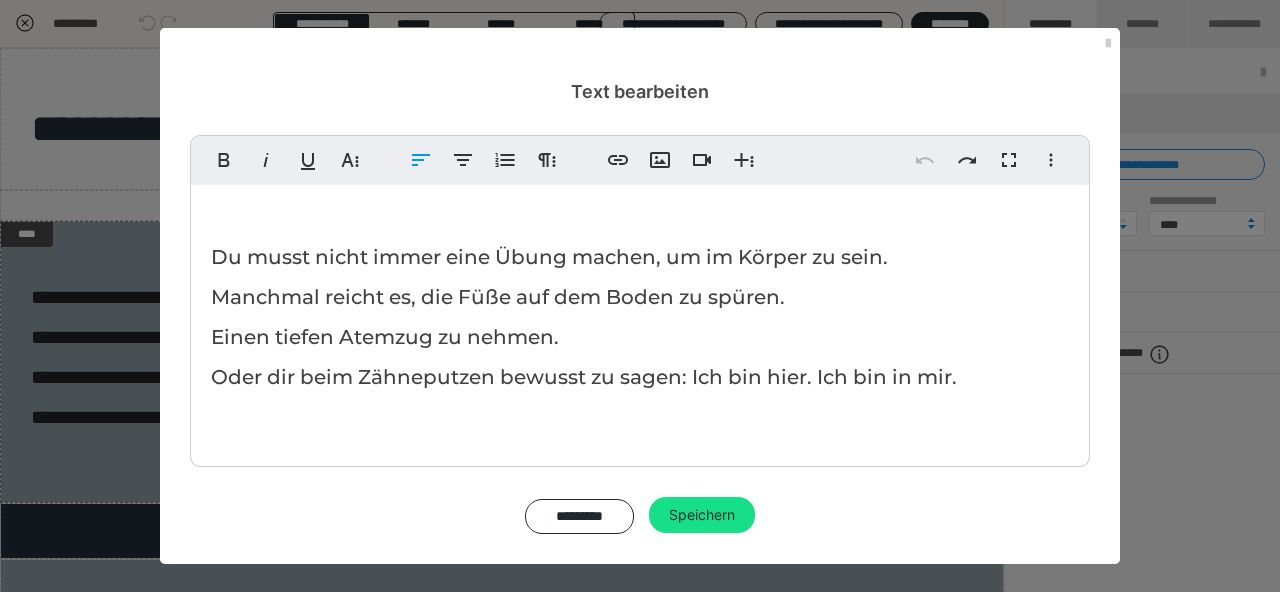 click on "Du musst nicht immer eine Übung machen, um im Körper zu sein. Manchmal reicht es, die Füße auf dem Boden zu spüren. Einen tiefen Atemzug zu nehmen. Oder dir beim Zähneputzen bewusst zu sagen: Ich bin hier. Ich bin in mir." at bounding box center [584, 317] 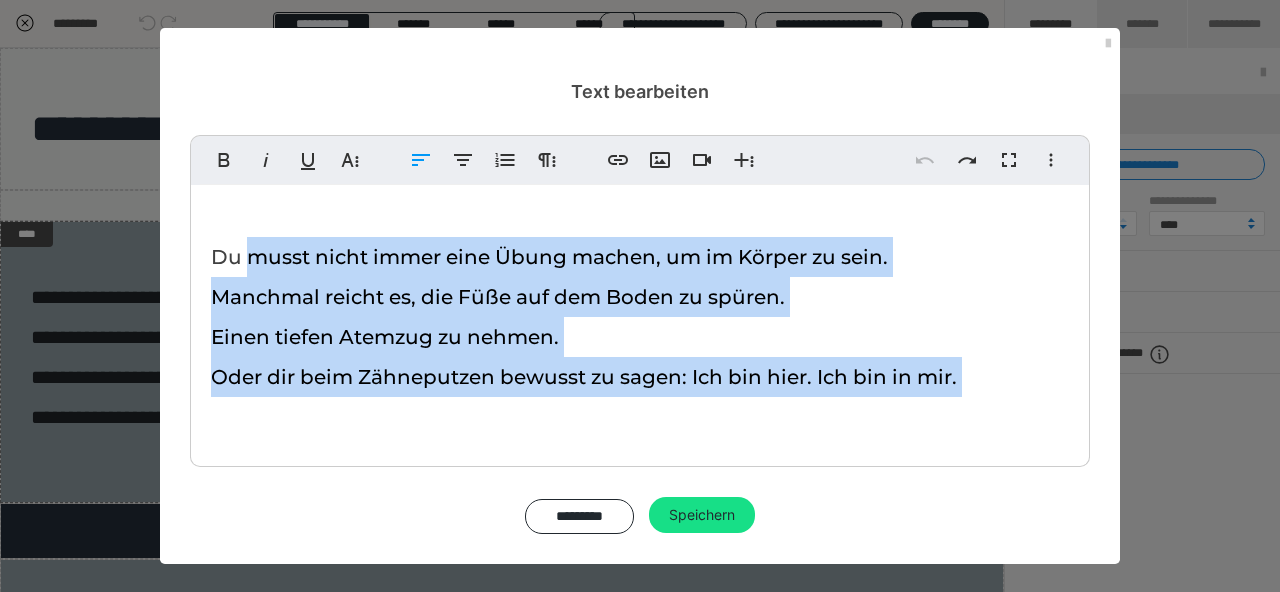 drag, startPoint x: 256, startPoint y: 257, endPoint x: 1025, endPoint y: 429, distance: 788.0006 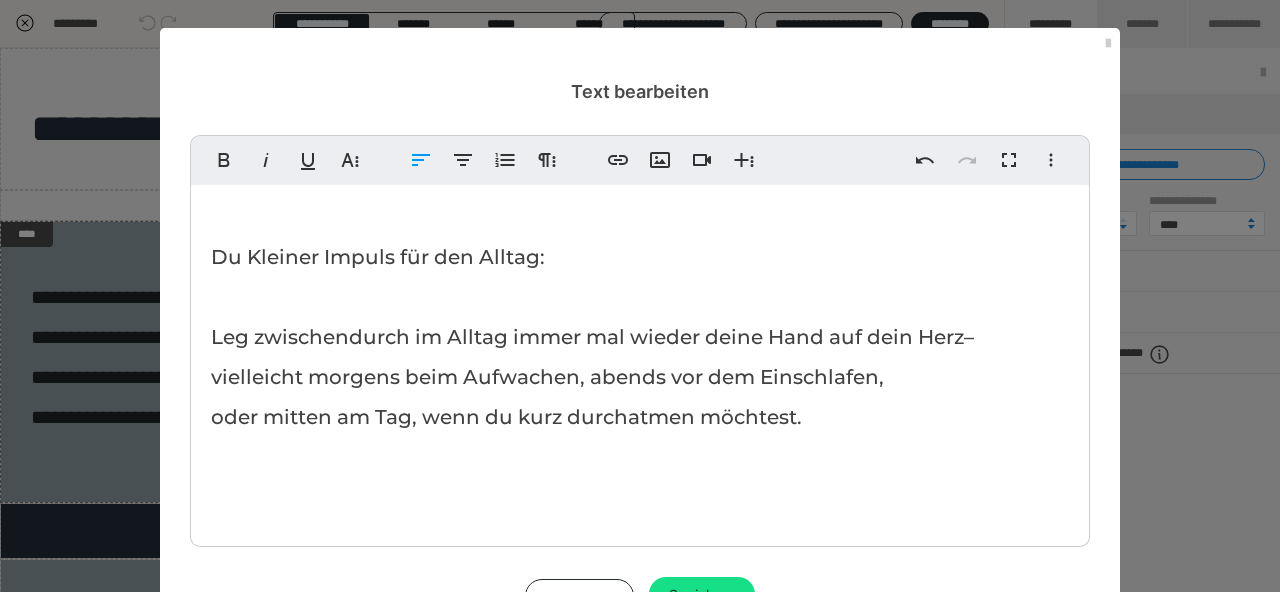 click on "Du Kleiner Impuls für den Alltag: Leg zwischendurch im Alltag immer mal wieder deine Hand auf dein Herz– vielleicht morgens beim Aufwachen, abends vor dem Einschlafen, oder mitten am Tag, wenn du kurz durchatmen möchtest." at bounding box center (592, 337) 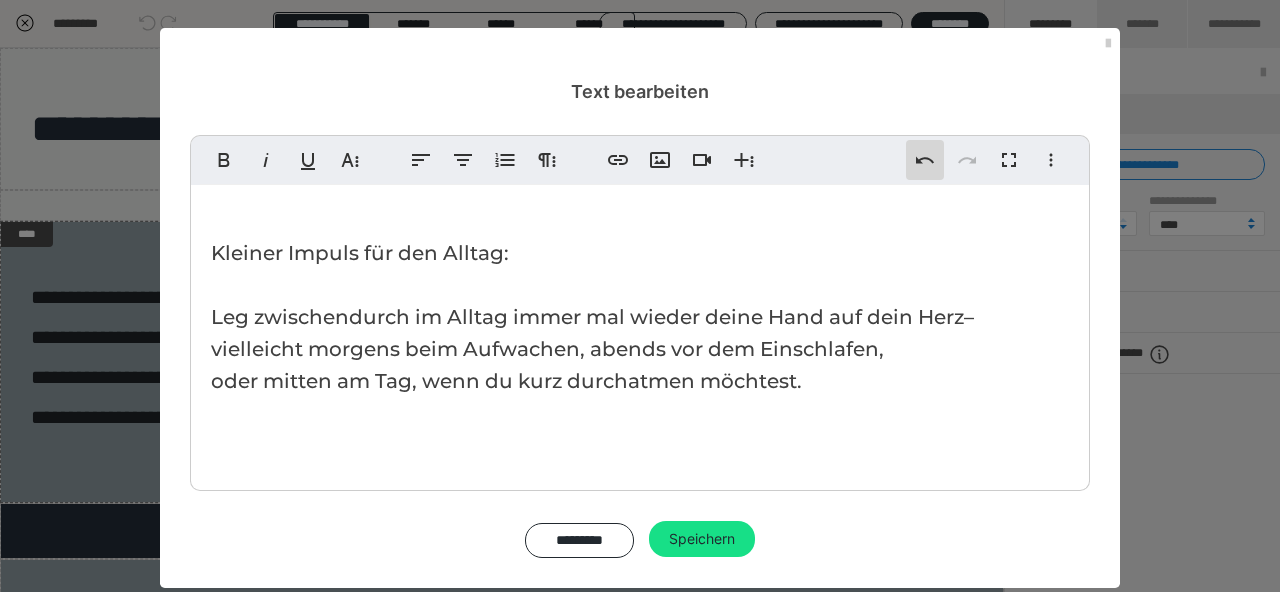 click on "Rückgängig" at bounding box center (925, 160) 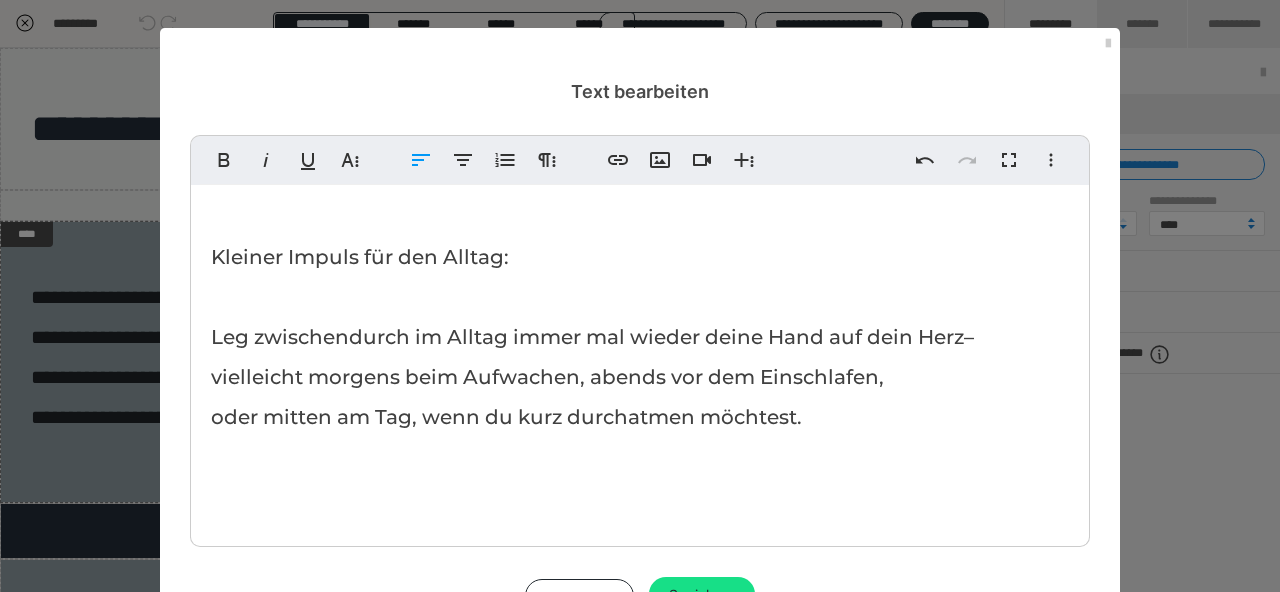 scroll, scrollTop: 78, scrollLeft: 0, axis: vertical 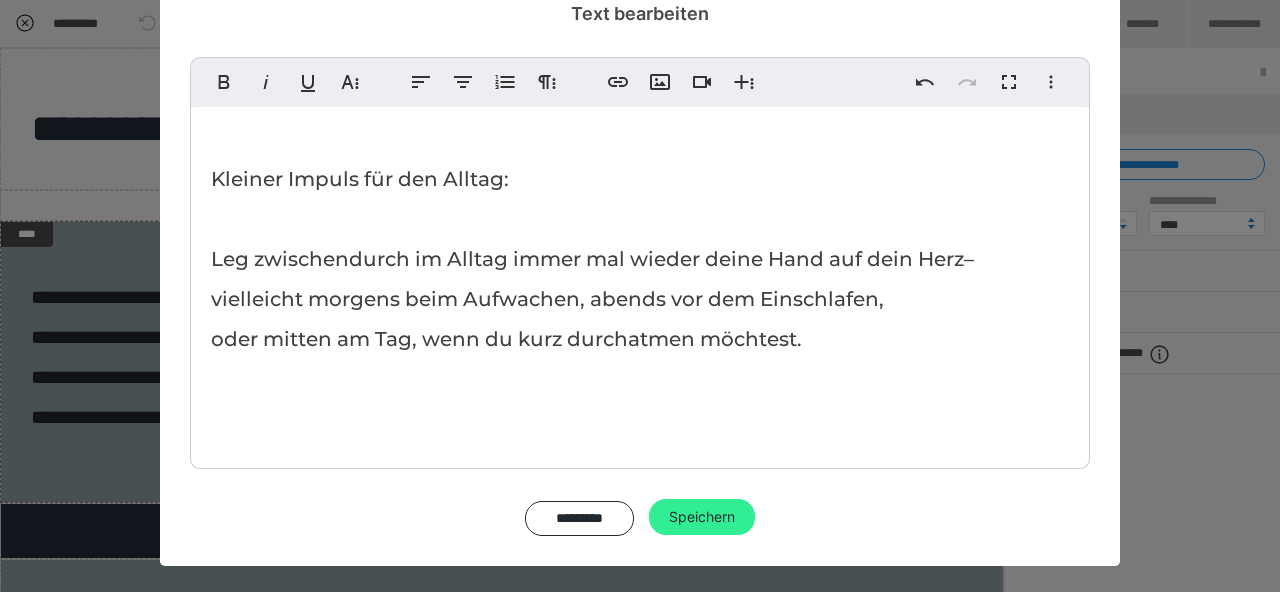 click on "Speichern" at bounding box center (702, 517) 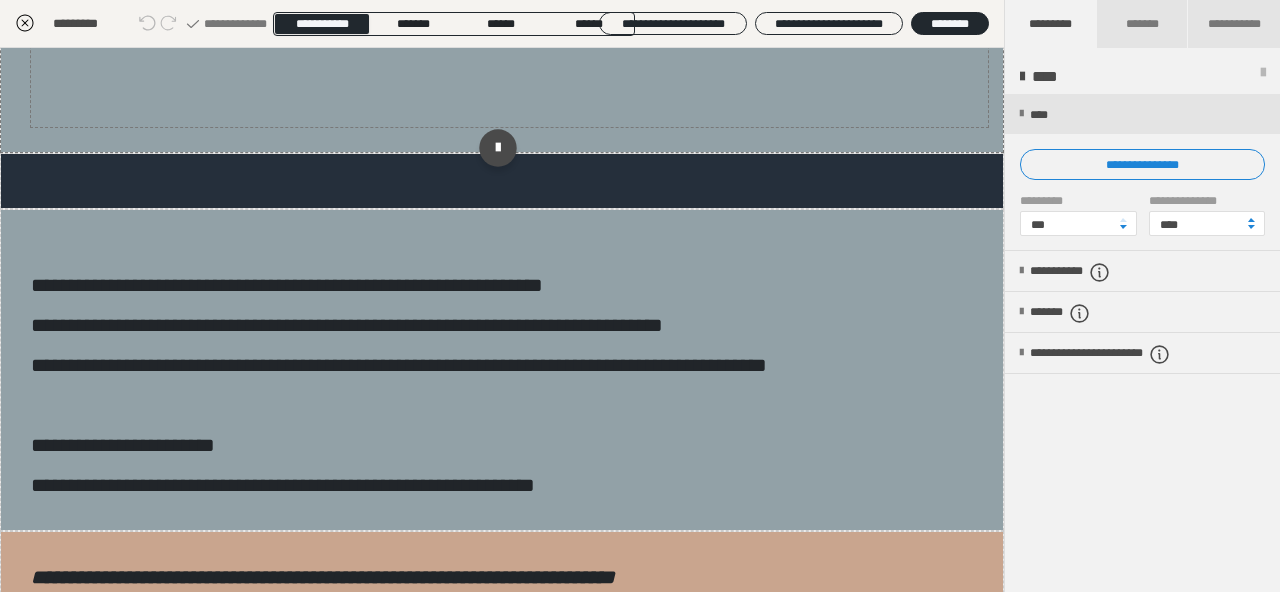scroll, scrollTop: 435, scrollLeft: 0, axis: vertical 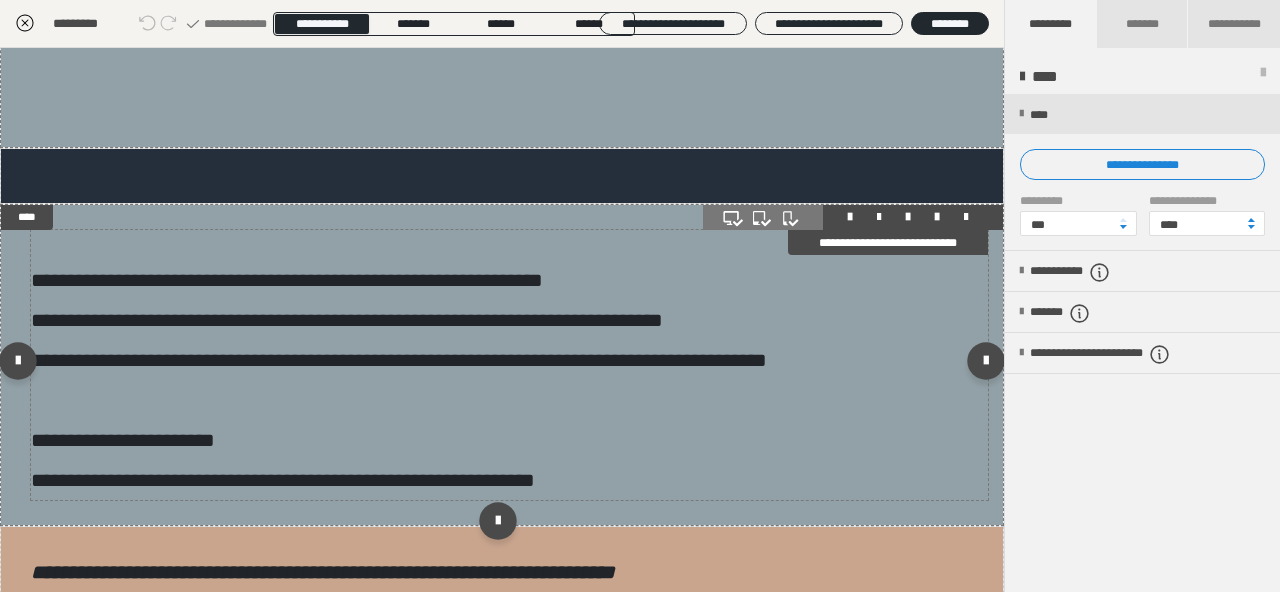 click on "**********" at bounding box center [509, 380] 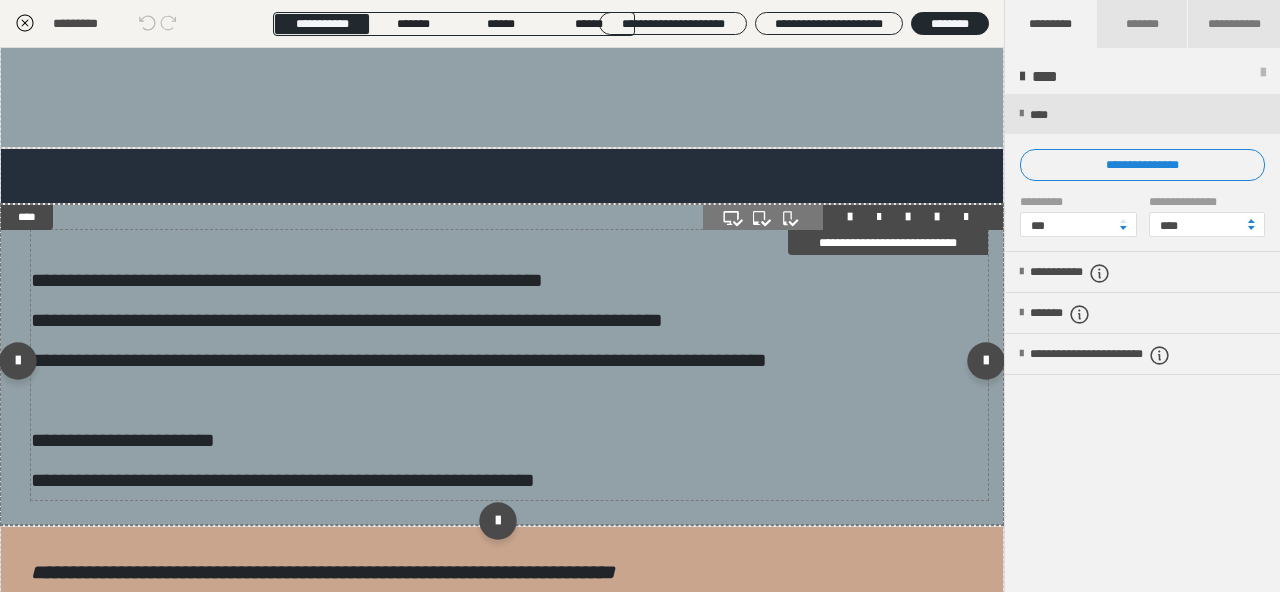 click on "**********" at bounding box center [509, 380] 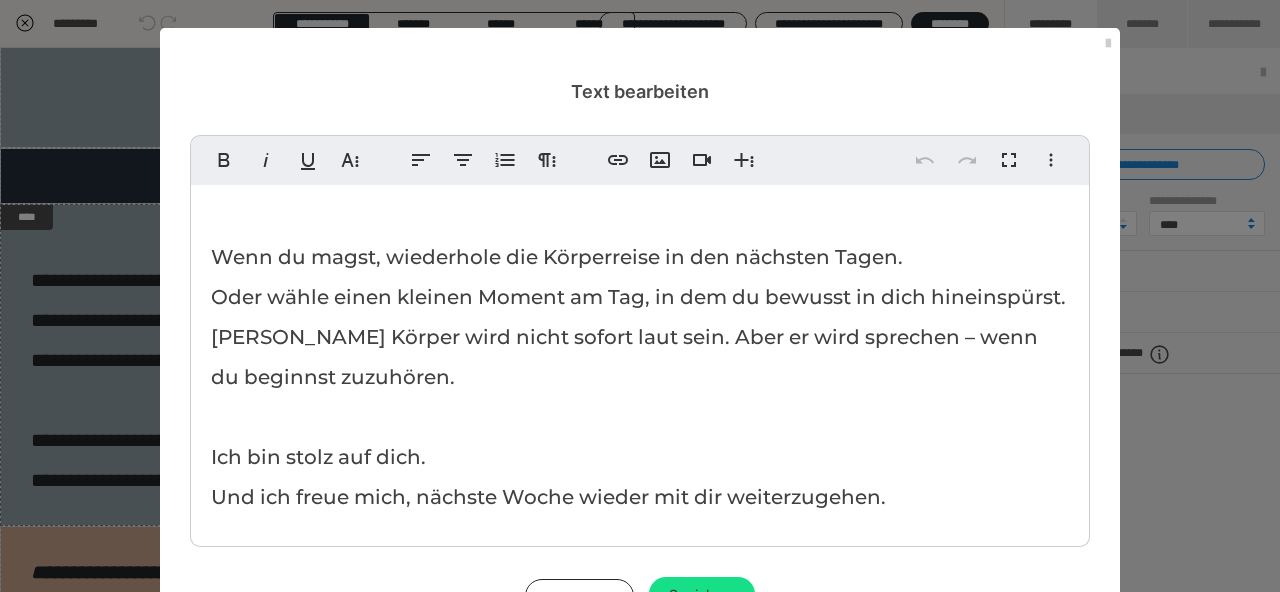 click on "Wenn du magst, wiederhole die Körperreise in den nächsten Tagen. Oder wähle einen kleinen Moment am Tag, in dem du bewusst in dich hineinspürst. [PERSON_NAME] Körper wird nicht sofort laut sein. Aber er wird sprechen – wenn du beginnst zuzuhören. Ich bin stolz auf dich. Und ich freue mich, nächste Woche wieder mit dir weiterzugehen." at bounding box center [638, 377] 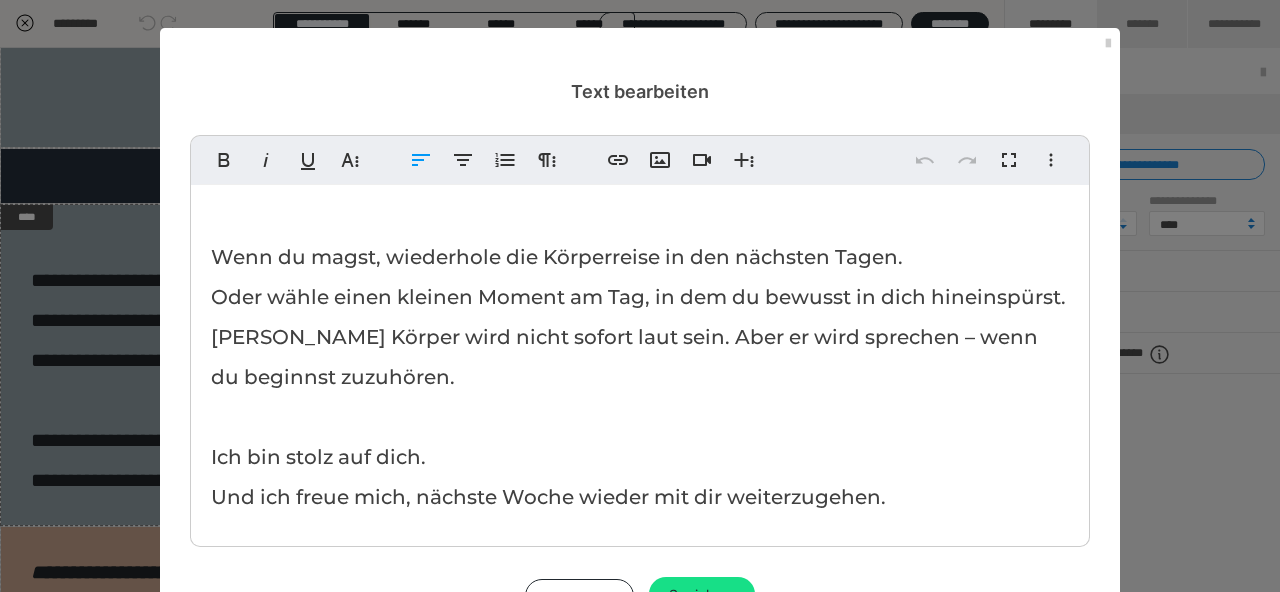 click on "Wenn du magst, wiederhole die Körperreise in den nächsten Tagen. Oder wähle einen kleinen Moment am Tag, in dem du bewusst in dich hineinspürst. [PERSON_NAME] Körper wird nicht sofort laut sein. Aber er wird sprechen – wenn du beginnst zuzuhören. Ich bin stolz auf dich. Und ich freue mich, nächste Woche wieder mit dir weiterzugehen." at bounding box center [638, 377] 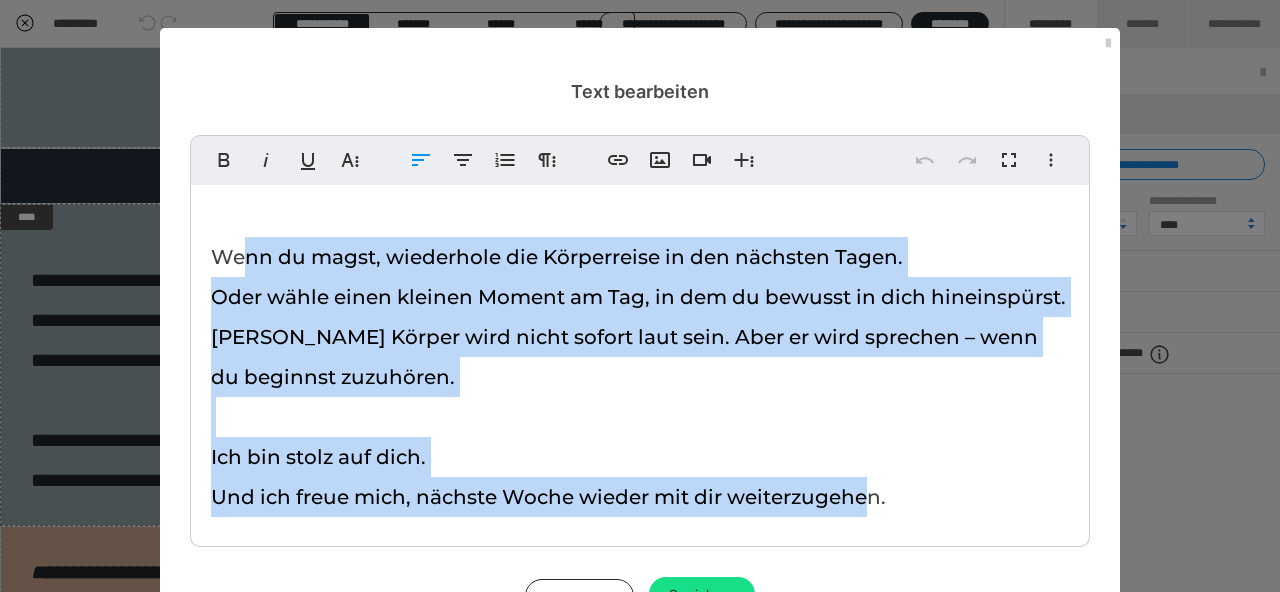 scroll, scrollTop: 78, scrollLeft: 0, axis: vertical 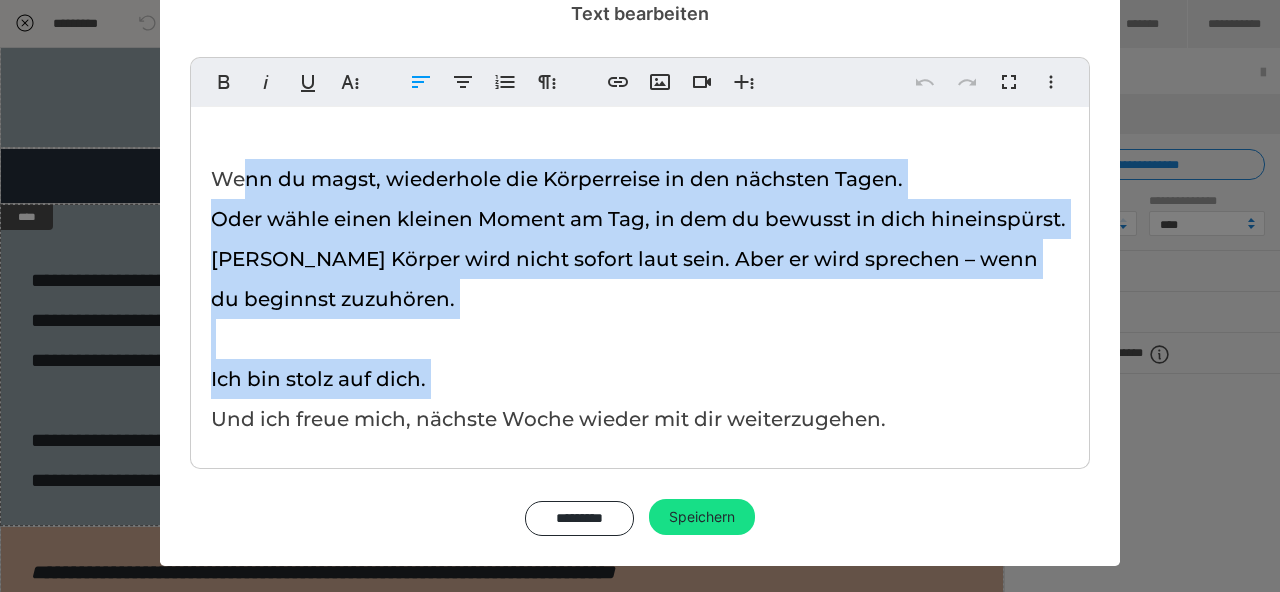 drag, startPoint x: 250, startPoint y: 254, endPoint x: 941, endPoint y: 639, distance: 791.0158 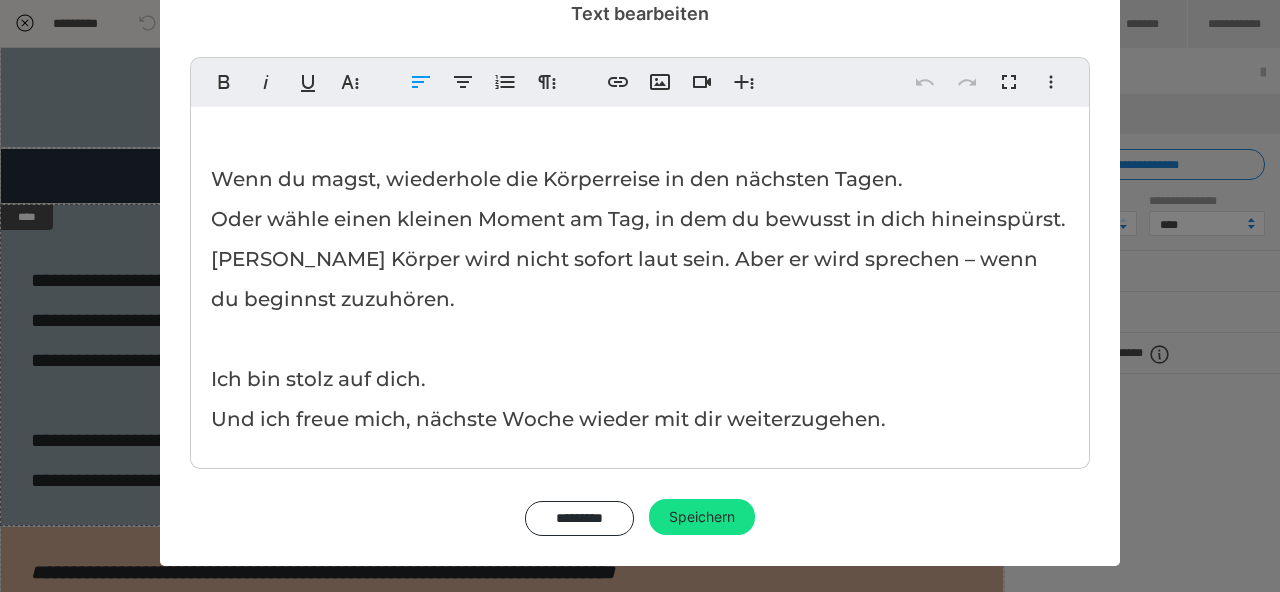 scroll, scrollTop: 3975, scrollLeft: 0, axis: vertical 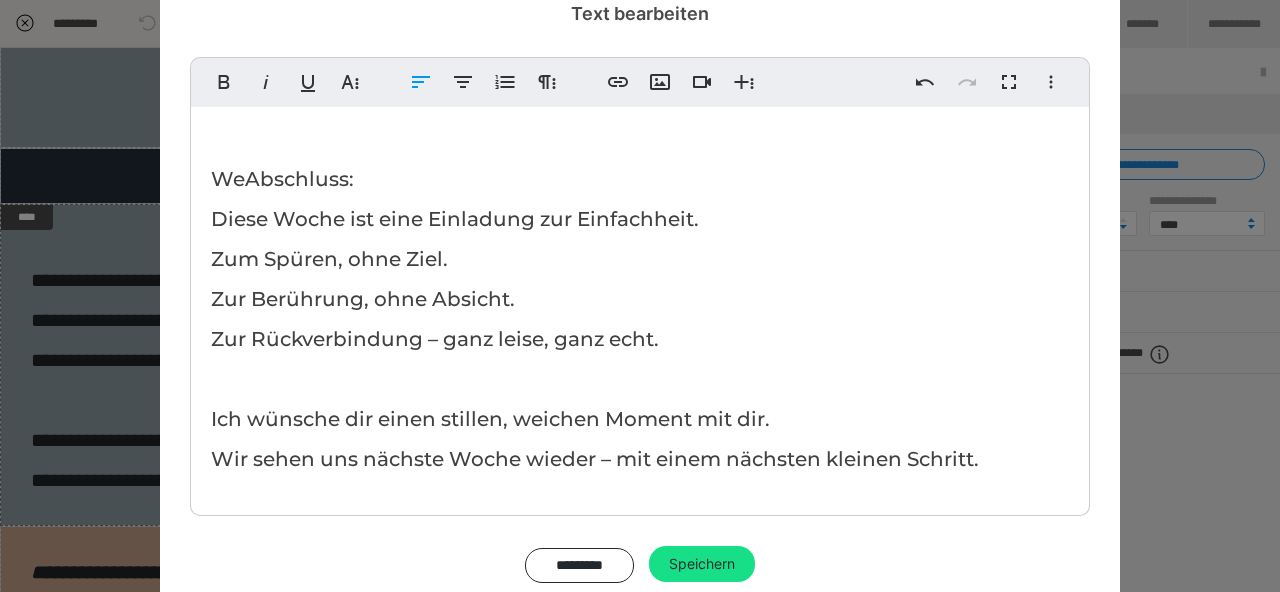 click on "WeAbschluss: Diese Woche ist eine Einladung zur Einfachheit. Zum Spüren, ohne Ziel. Zur Berührung, ohne Absicht. Zur Rückverbindung – ganz [GEOGRAPHIC_DATA], ganz echt. Ich wünsche dir einen stillen, weichen Moment mit dir. Wir sehen uns nächste Woche wieder – mit einem nächsten kleinen Schritt." at bounding box center (595, 319) 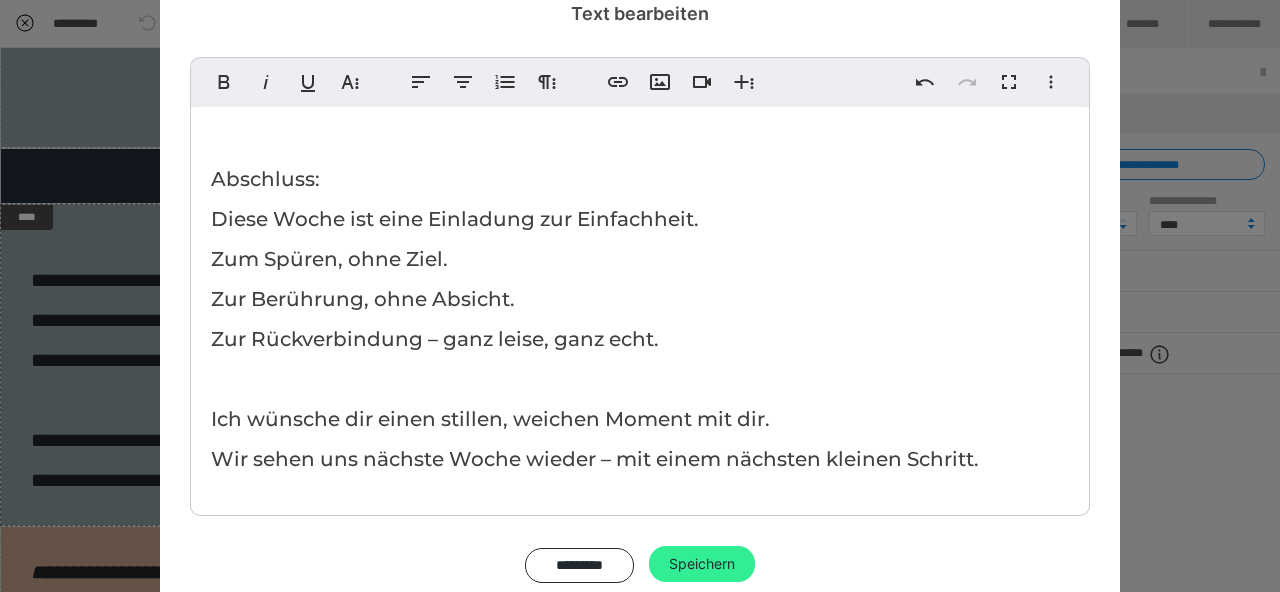 click on "Speichern" at bounding box center (702, 564) 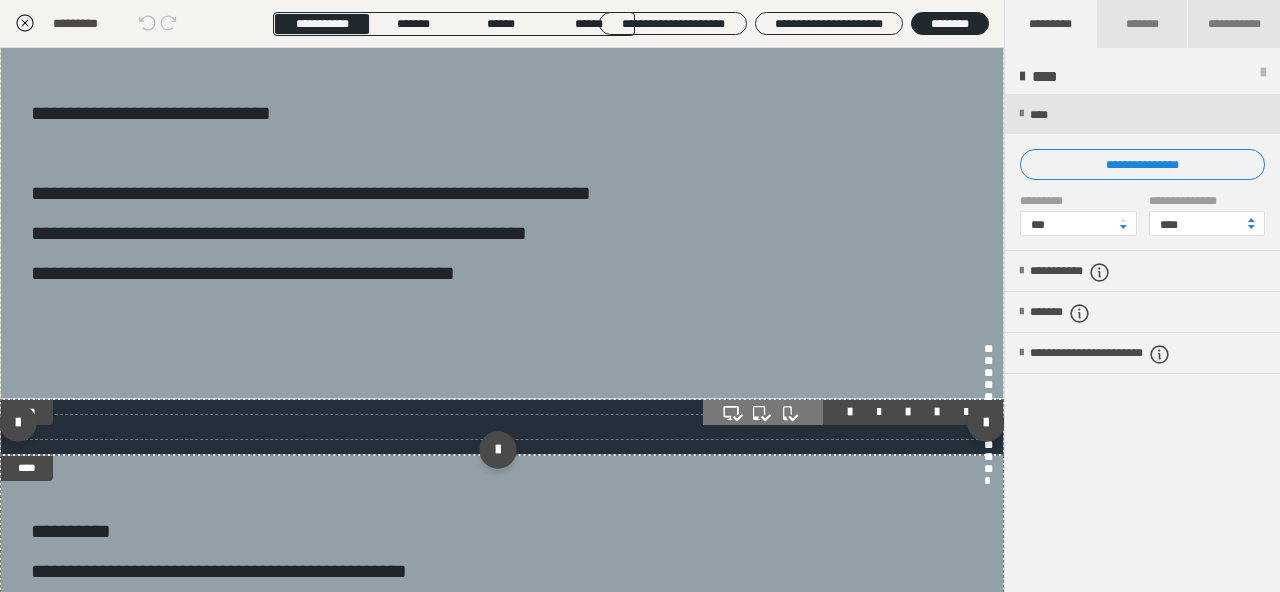 scroll, scrollTop: 183, scrollLeft: 0, axis: vertical 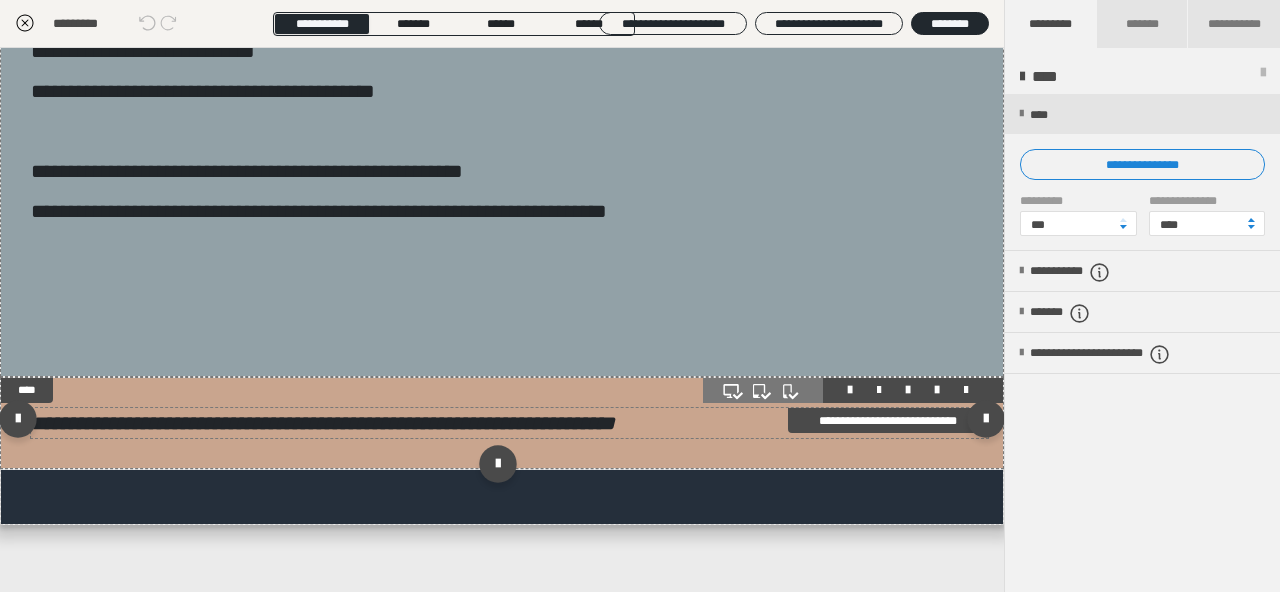 click on "**********" at bounding box center (323, 423) 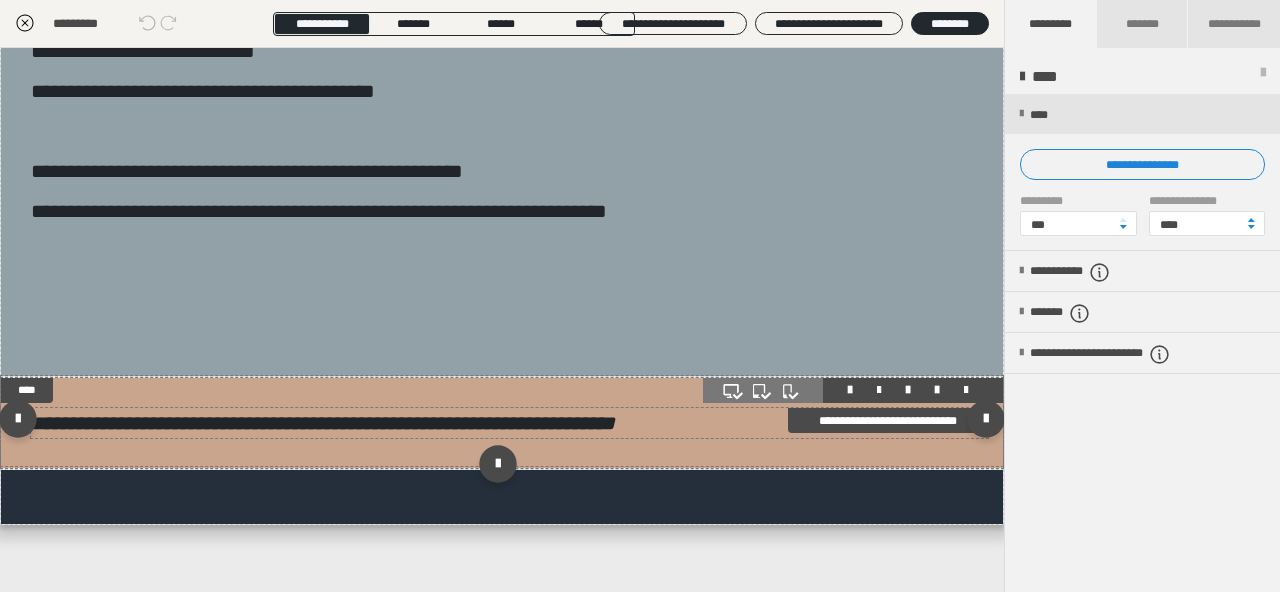 click on "**********" at bounding box center [323, 423] 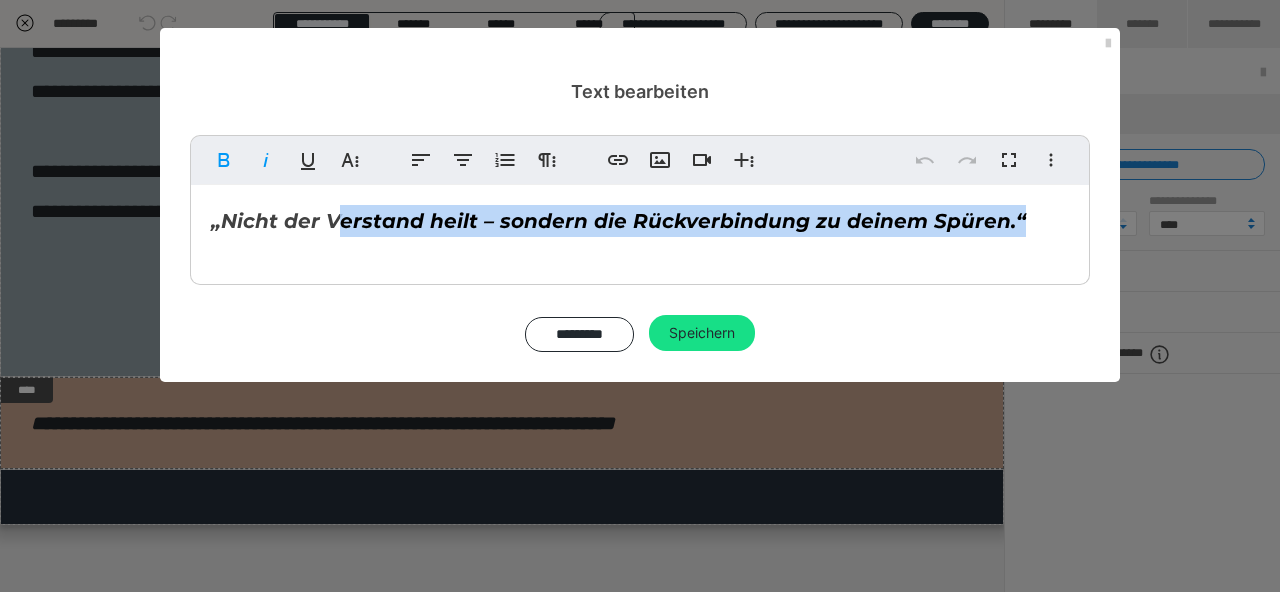drag, startPoint x: 338, startPoint y: 227, endPoint x: 1165, endPoint y: 243, distance: 827.1548 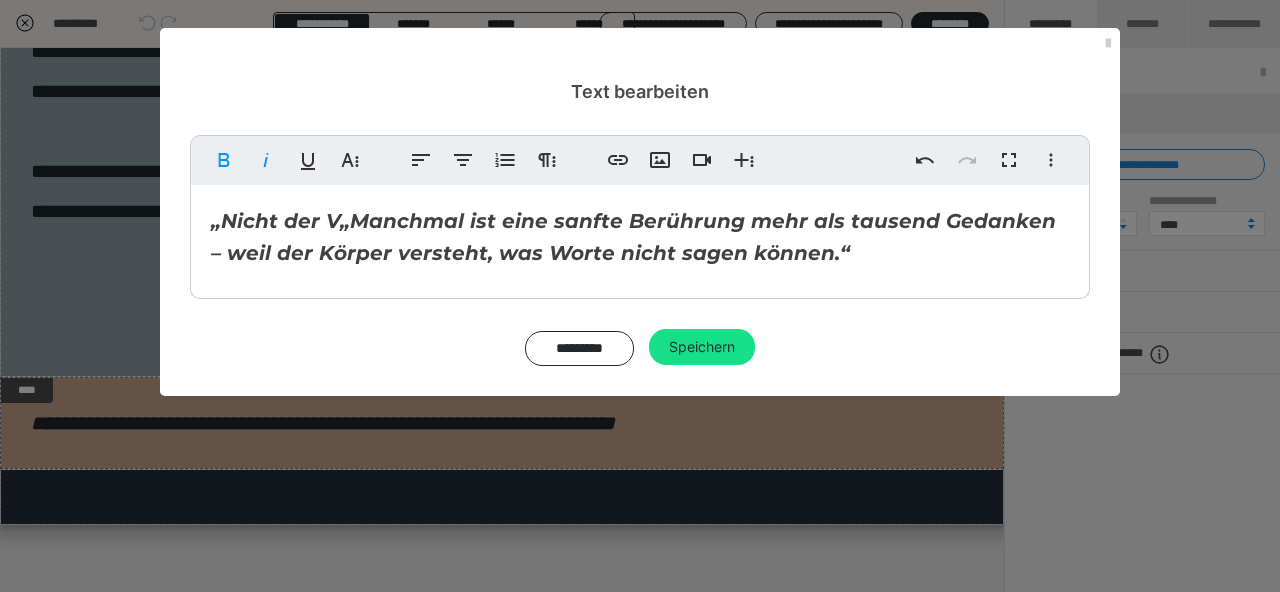 click on "„Nicht der V „Manchmal ist eine sanfte Berührung mehr als tausend Gedanken – weil der Körper versteht, was Worte nicht sagen können.“" at bounding box center (633, 237) 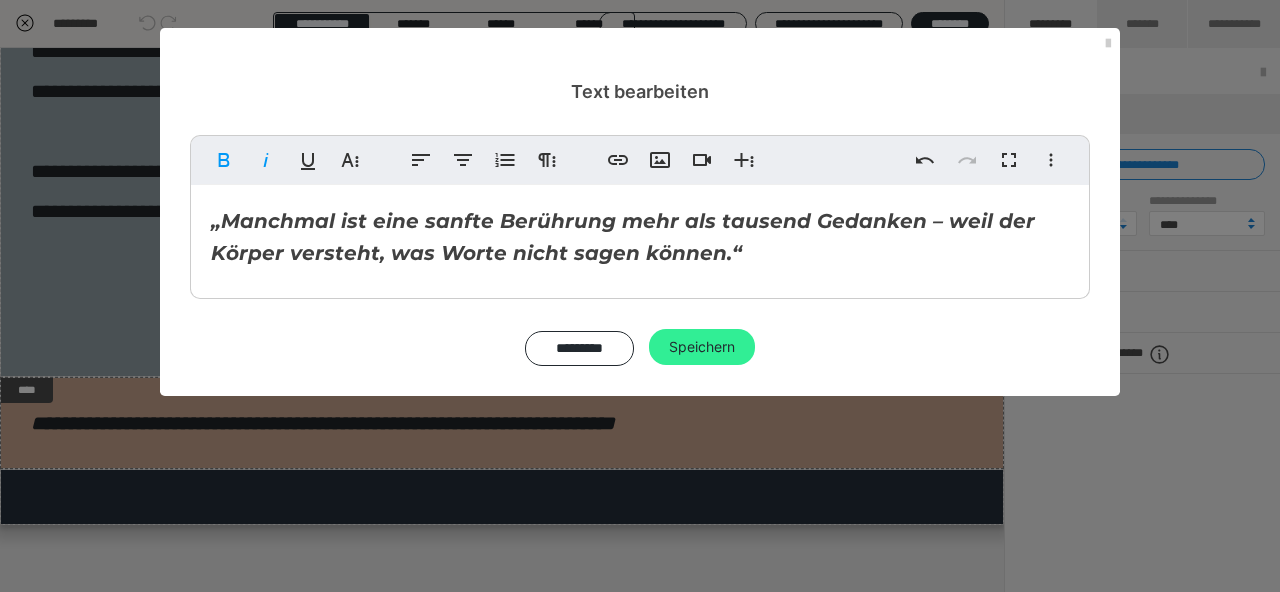 click on "Speichern" at bounding box center (702, 347) 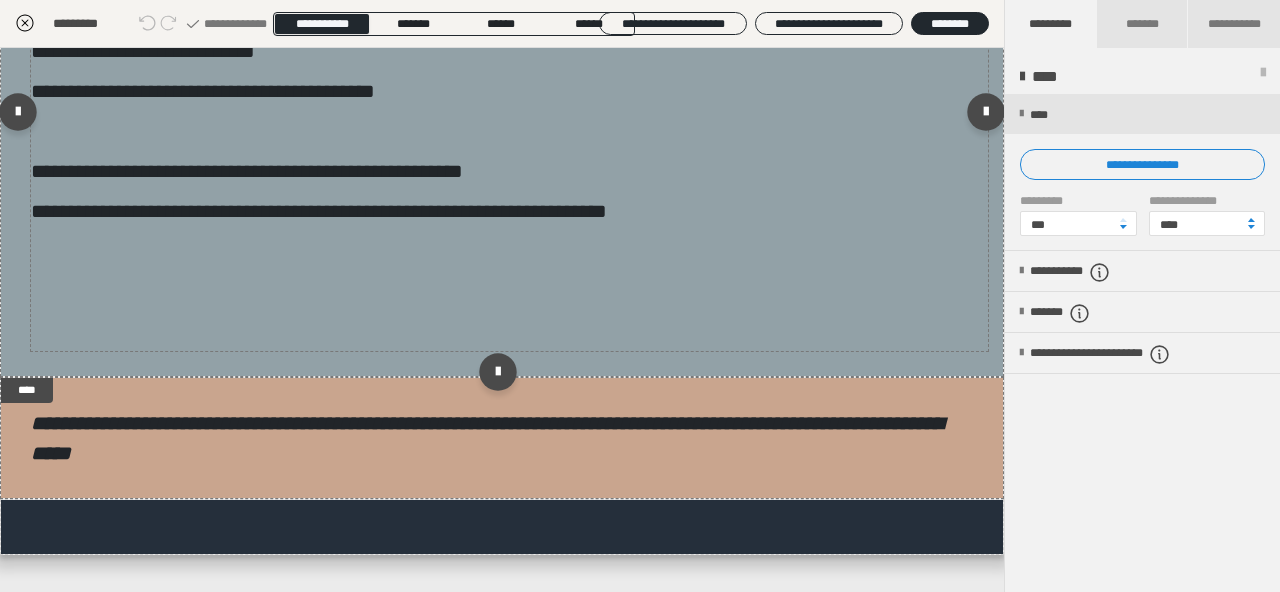 click on "**********" at bounding box center (509, 131) 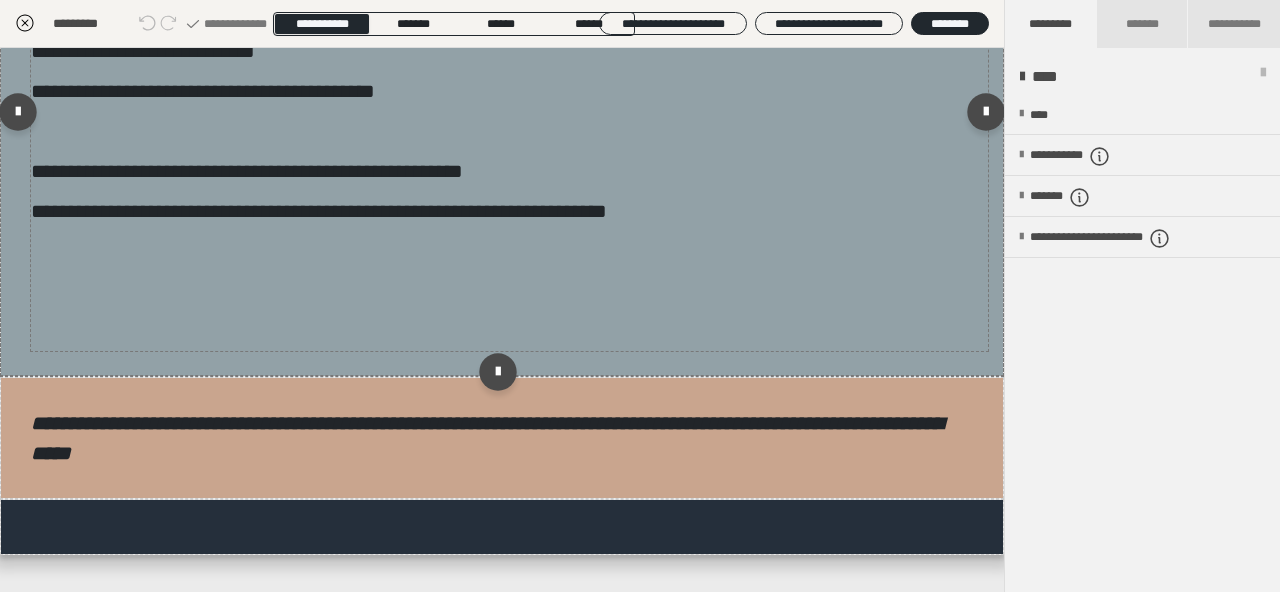 click on "**********" at bounding box center (509, 131) 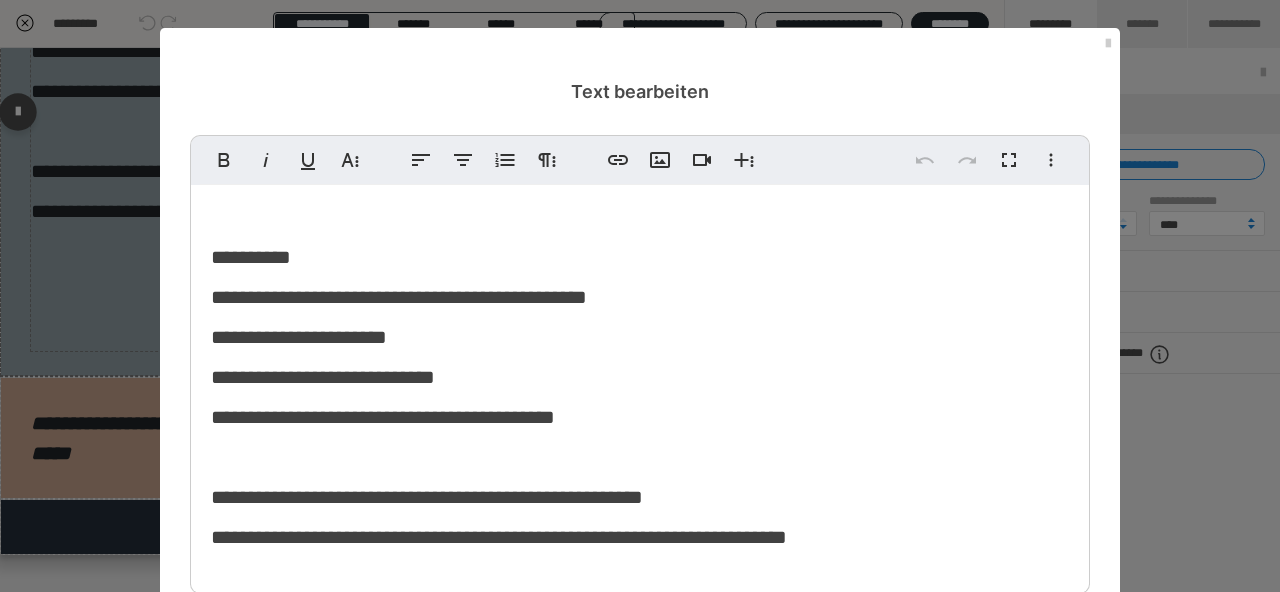 scroll, scrollTop: 113, scrollLeft: 0, axis: vertical 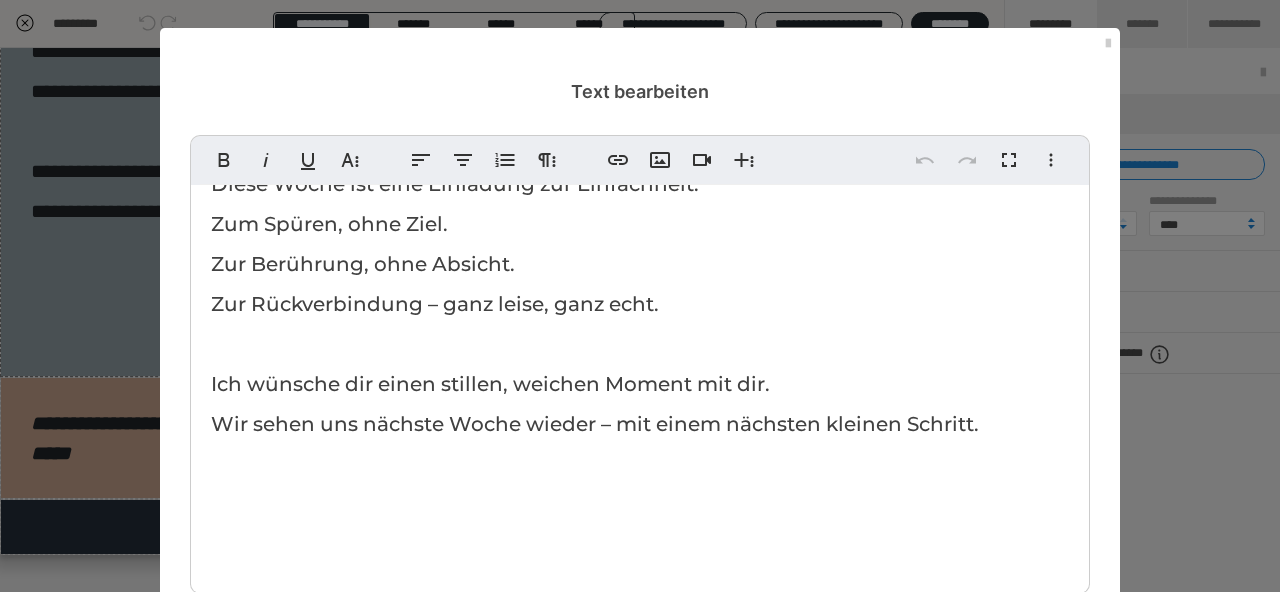 click on "Abschluss: Diese Woche ist eine Einladung zur Einfachheit. Zum Spüren, ohne Ziel. Zur Berührung, ohne Absicht. Zur Rückverbindung – ganz [GEOGRAPHIC_DATA], ganz echt. Ich wünsche dir einen stillen, weichen Moment mit dir. Wir sehen uns nächste Woche wieder – mit einem nächsten kleinen Schritt." at bounding box center (640, 344) 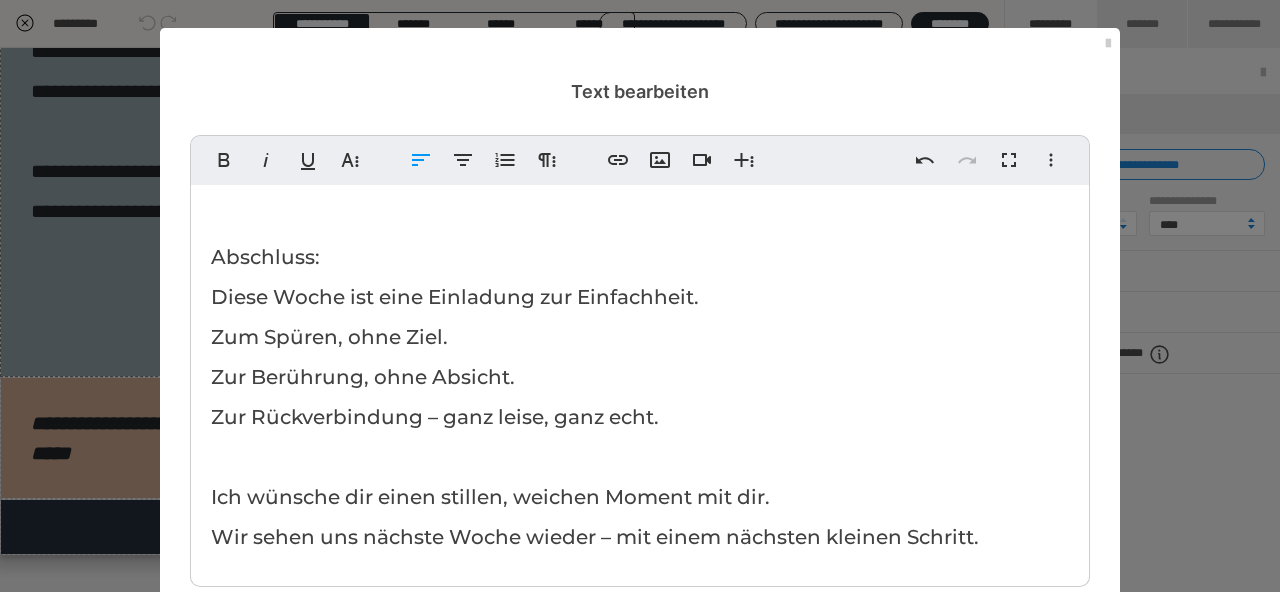 scroll, scrollTop: 0, scrollLeft: 0, axis: both 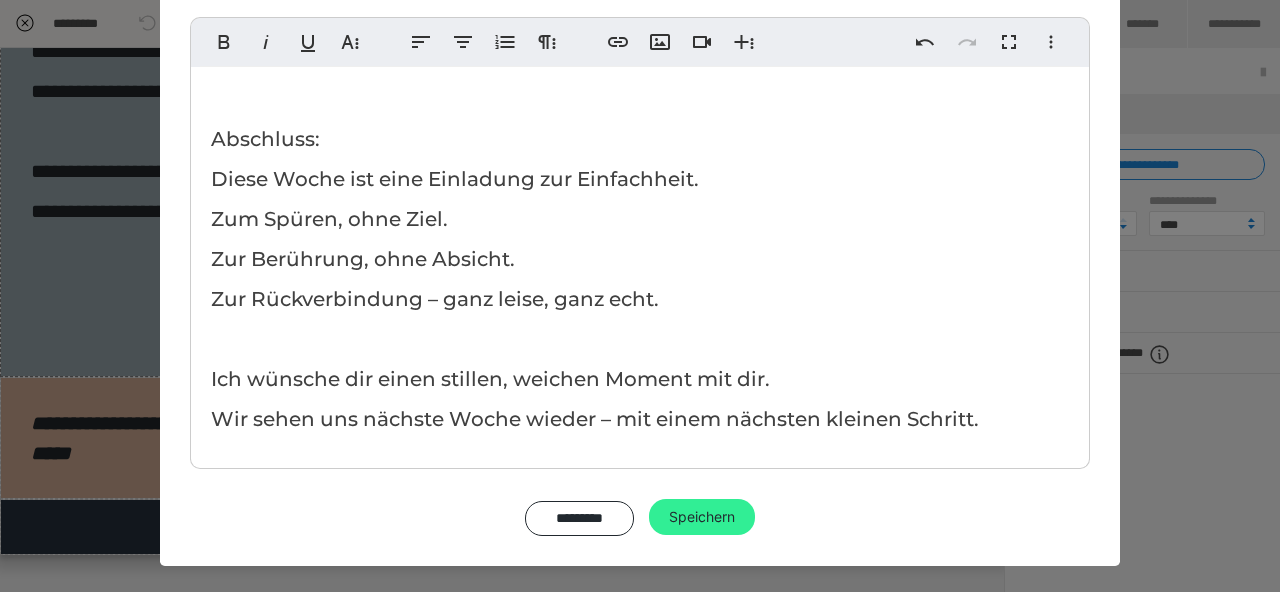 click on "Speichern" at bounding box center [702, 517] 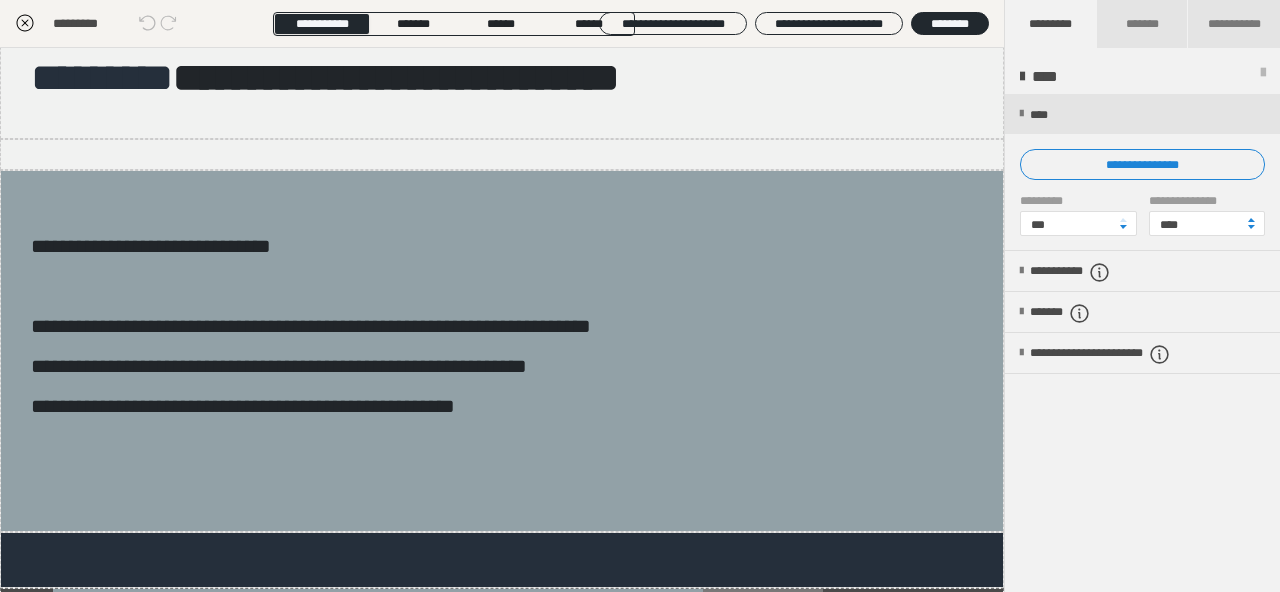 scroll, scrollTop: 0, scrollLeft: 0, axis: both 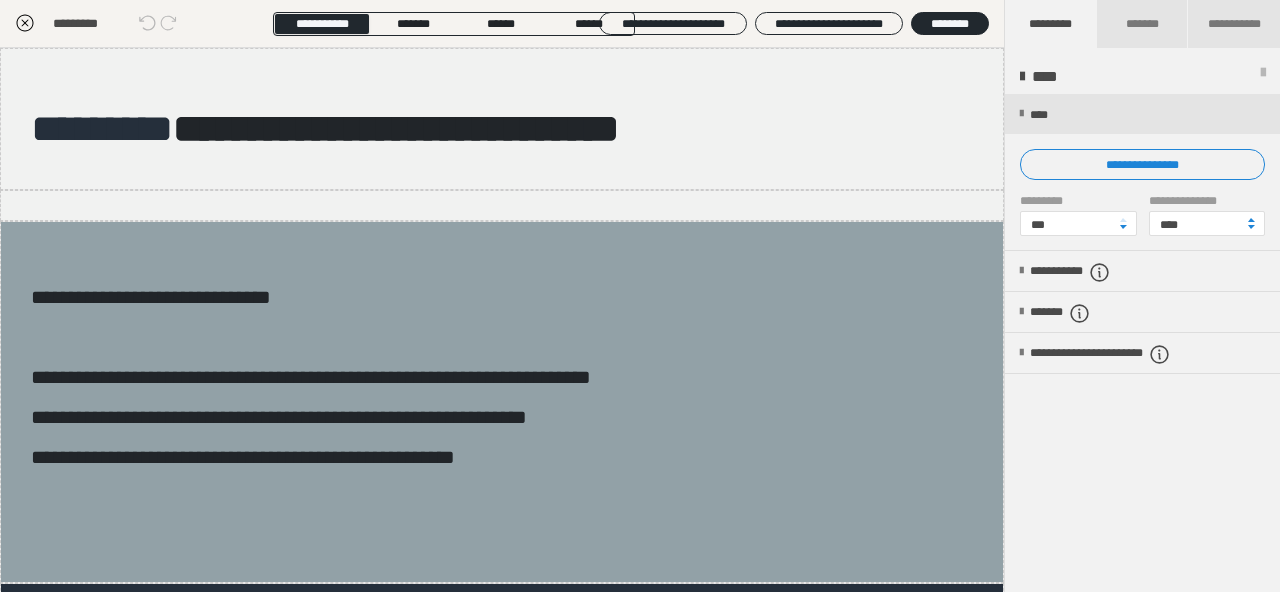 click 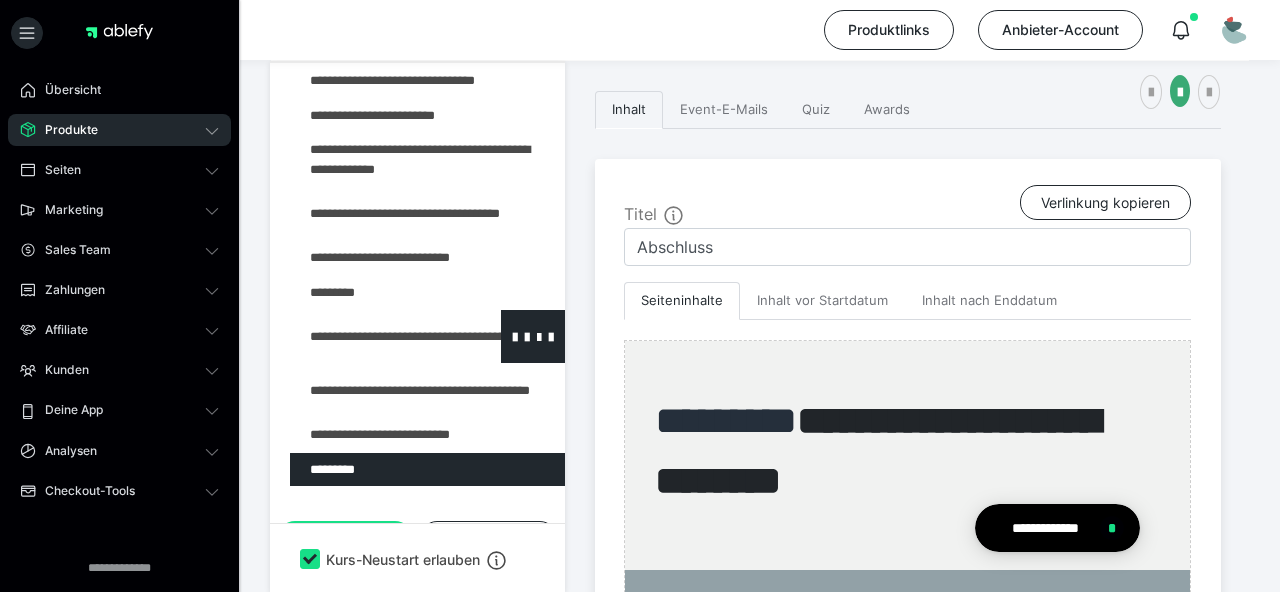 click at bounding box center [375, 336] 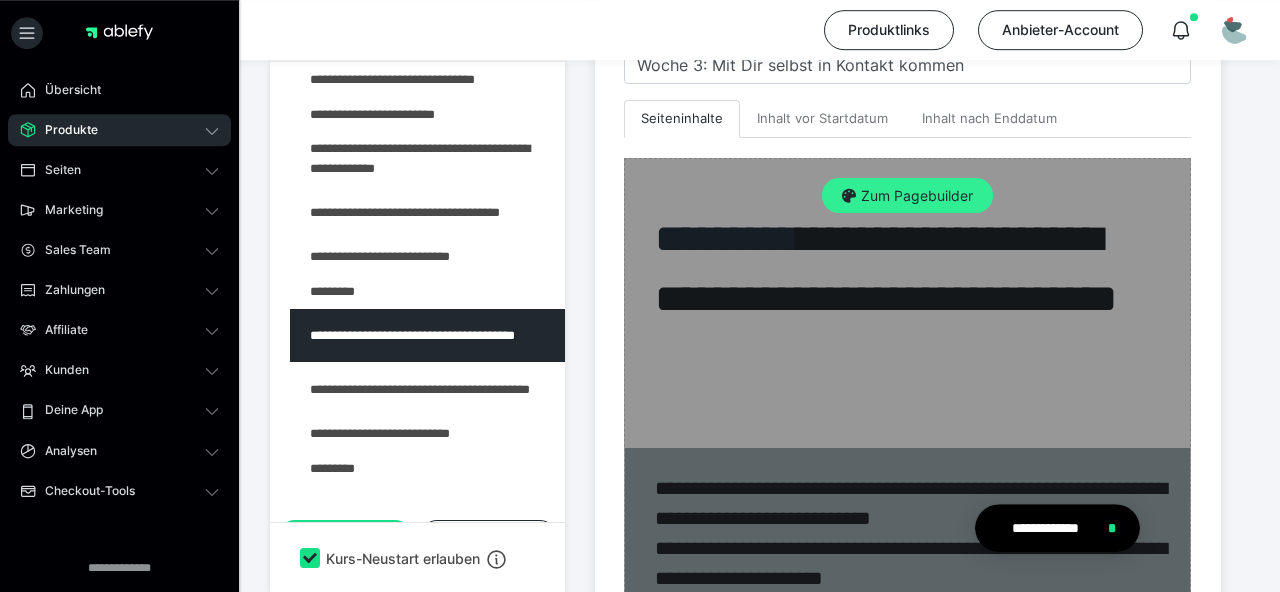 scroll, scrollTop: 595, scrollLeft: 0, axis: vertical 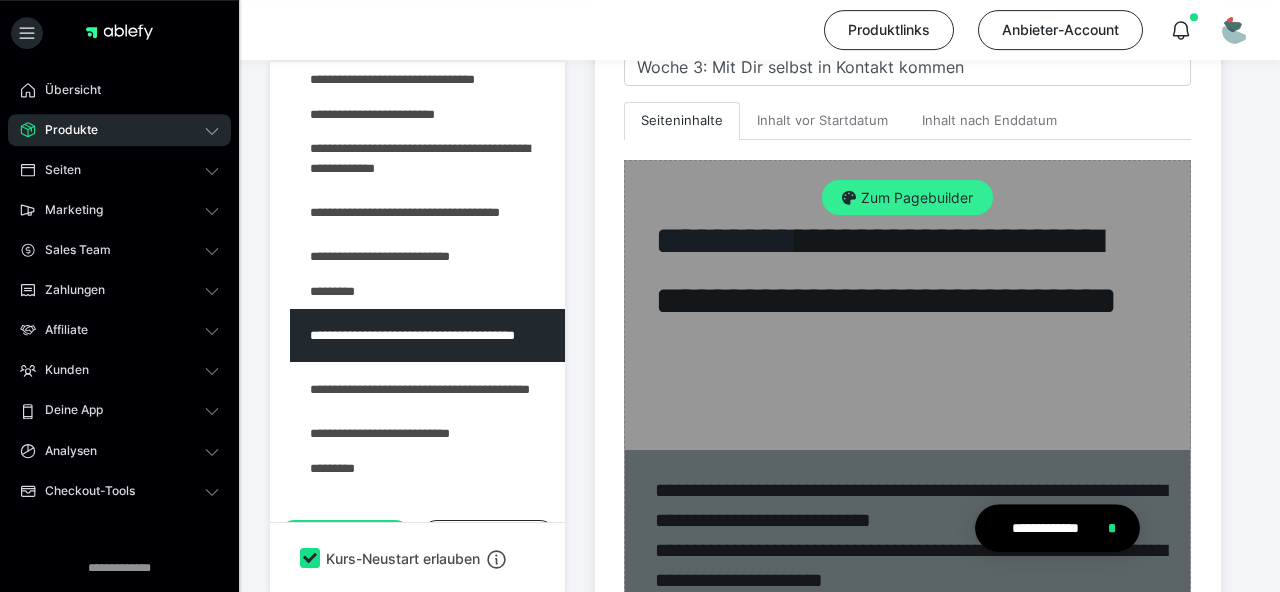 click on "Zum Pagebuilder" at bounding box center [907, 198] 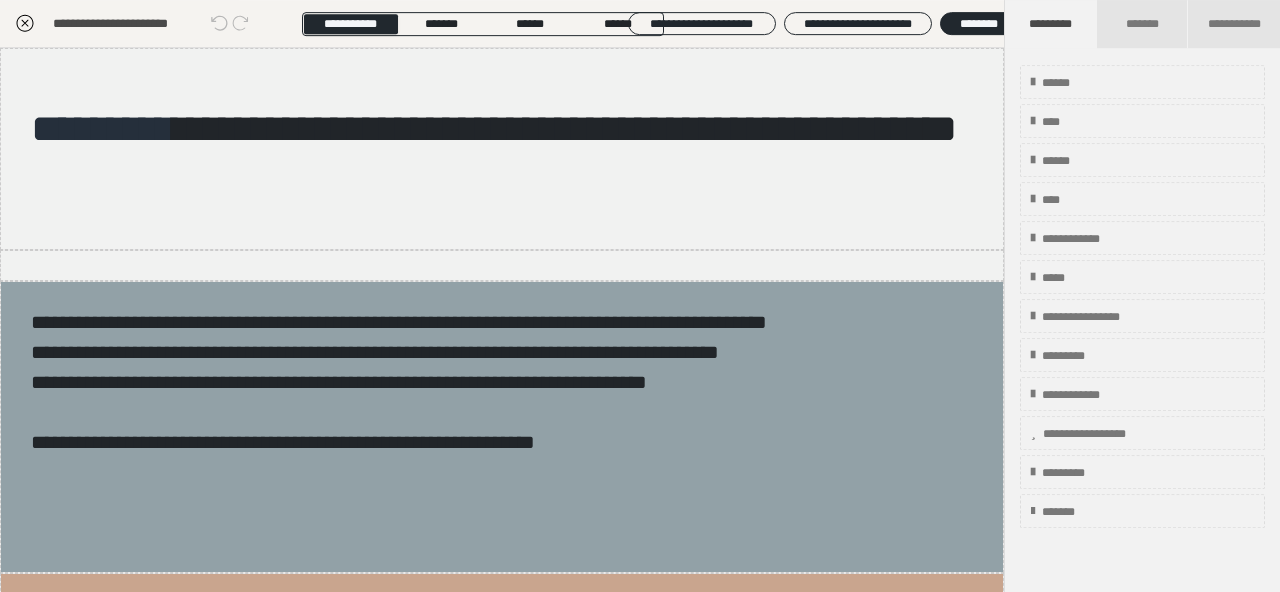 scroll, scrollTop: 415, scrollLeft: 0, axis: vertical 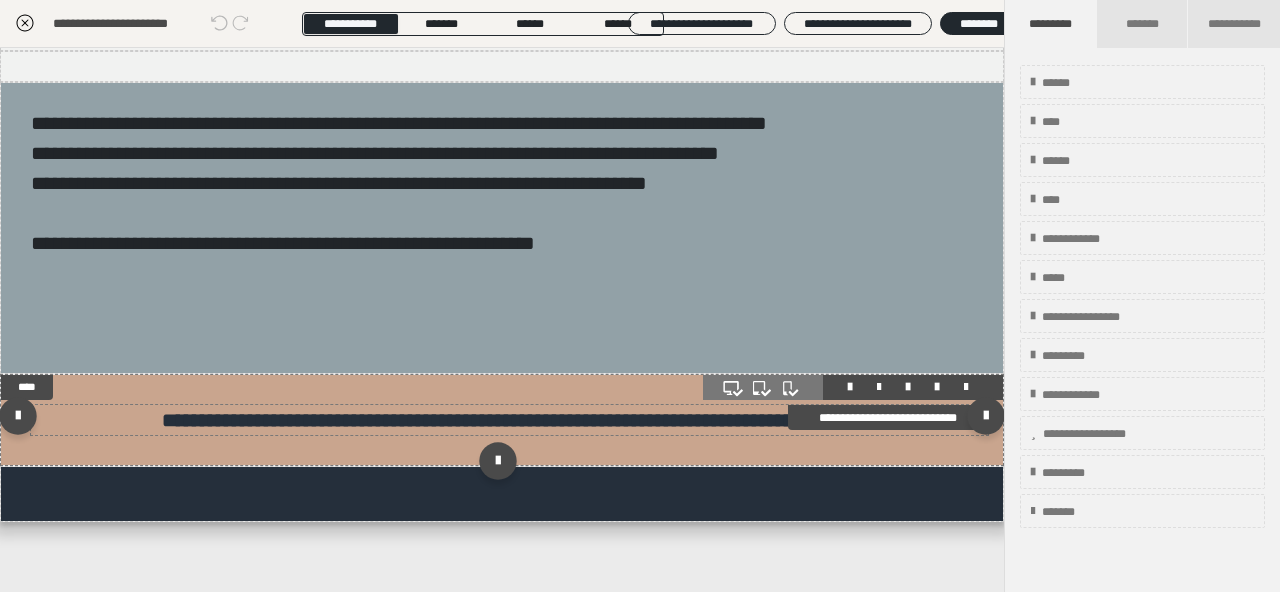 click on "**********" at bounding box center (510, 420) 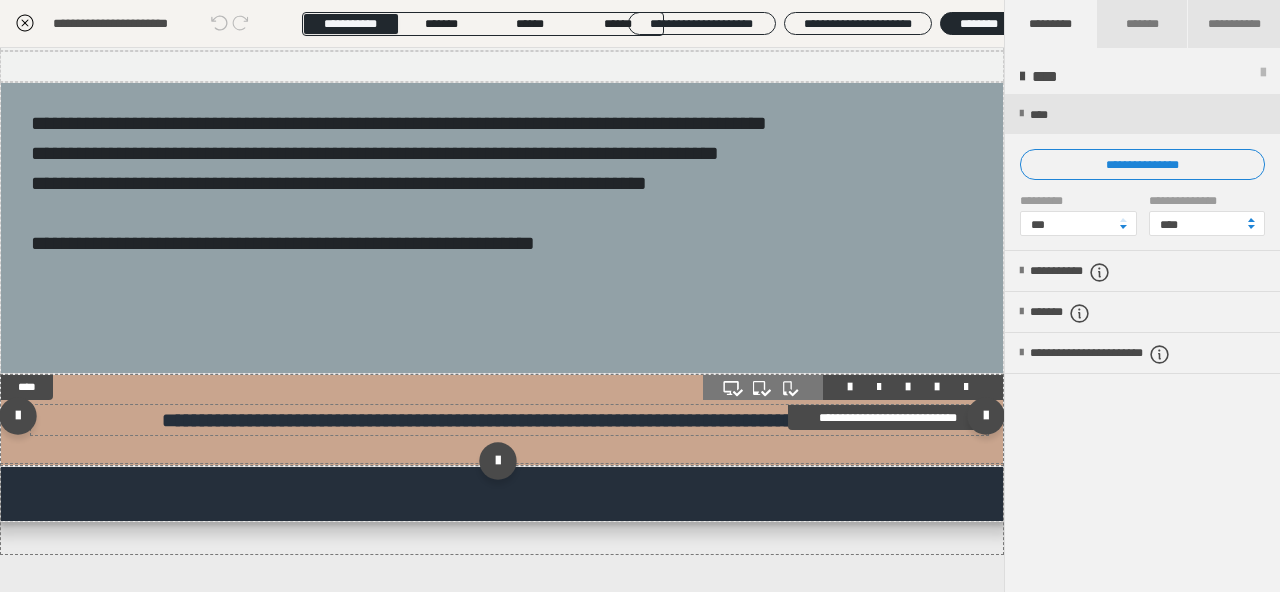 click on "**********" at bounding box center [510, 420] 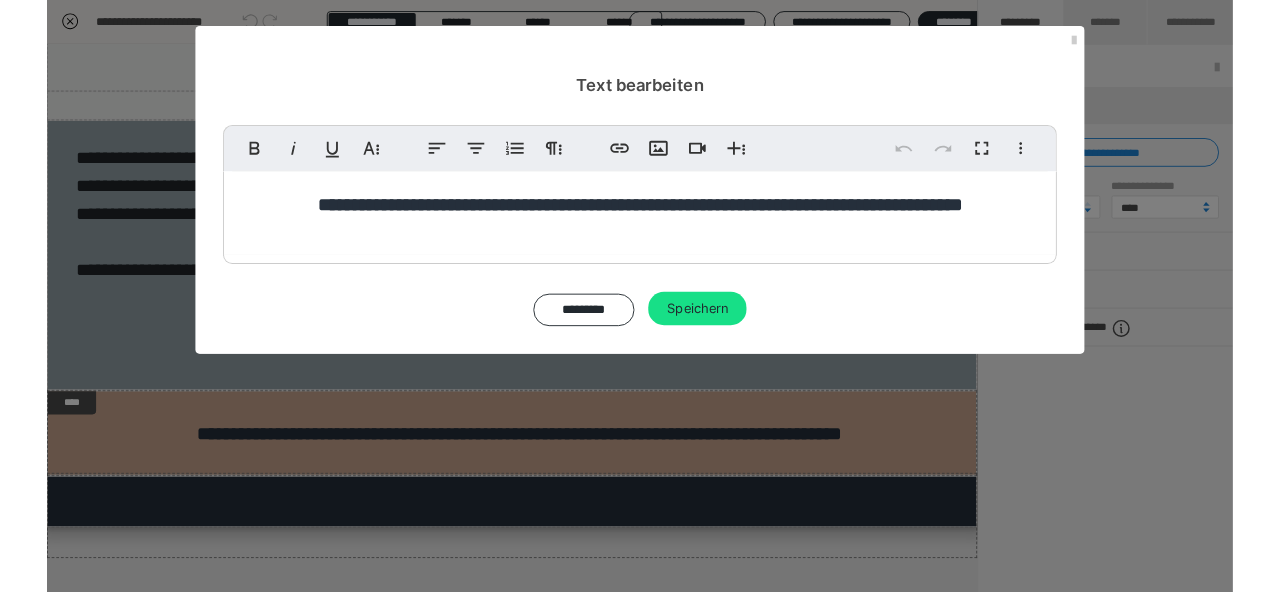 scroll, scrollTop: 240, scrollLeft: 0, axis: vertical 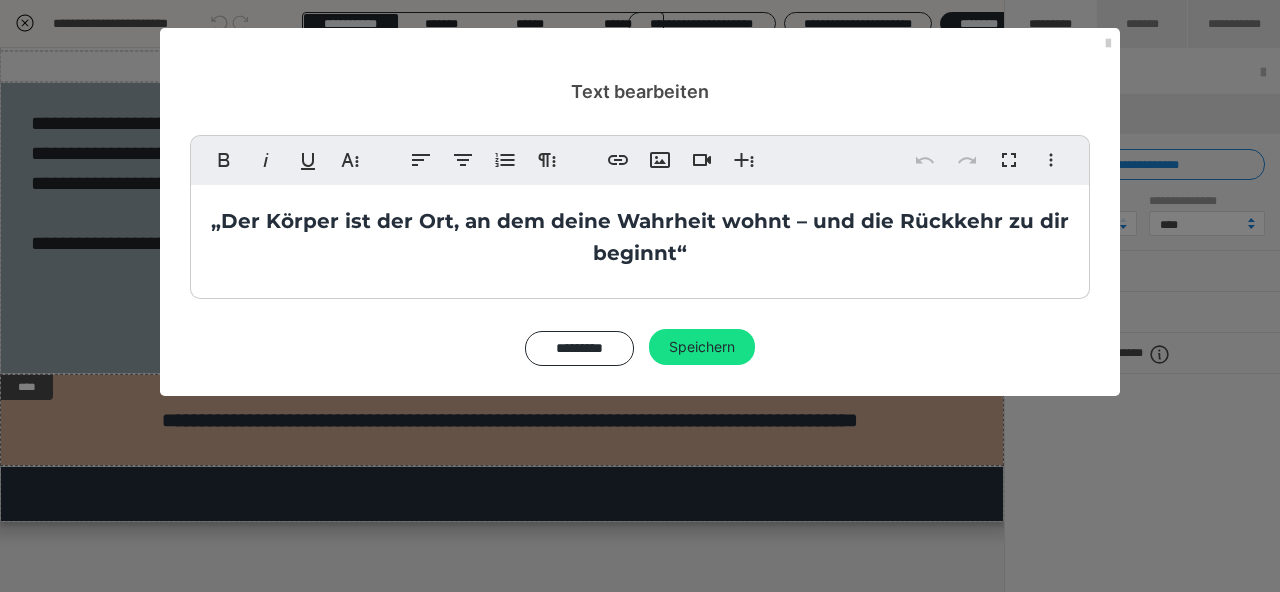 click on "„Der Körper ist der Ort, an dem deine Wahrheit wohnt – und die Rückkehr zu dir beginnt“" at bounding box center (640, 237) 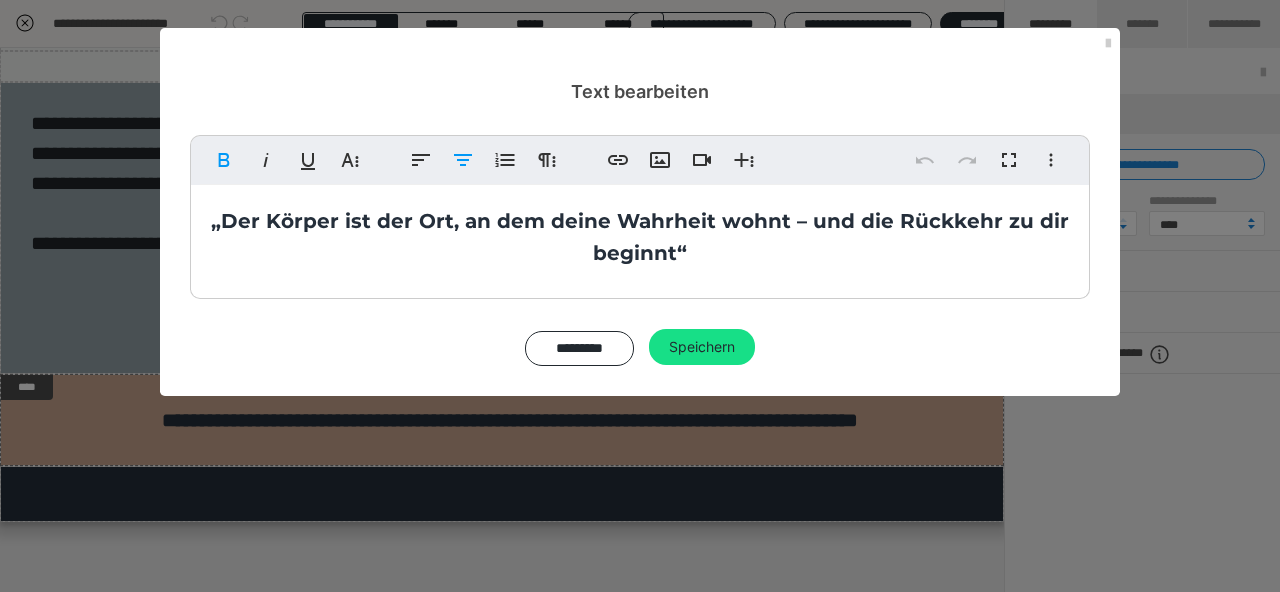 click on "„Der Körper ist der Ort, an dem deine Wahrheit wohnt – und die Rückkehr zu dir beginnt“" at bounding box center (640, 237) 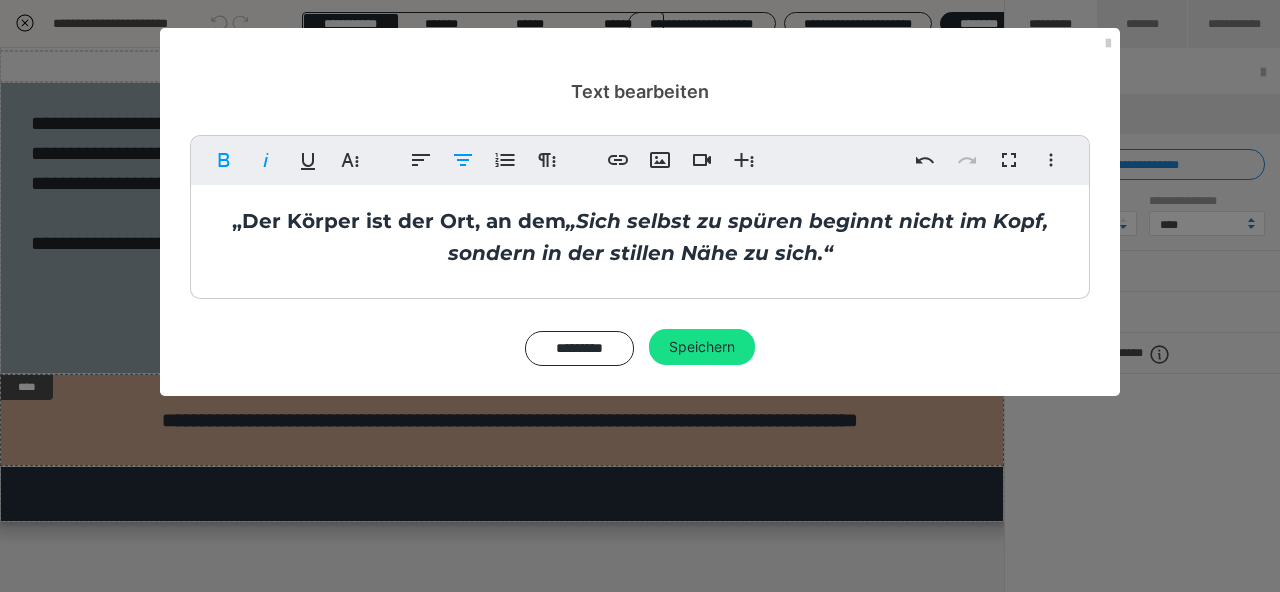 click on "„Sich selbst zu spüren beginnt nicht im Kopf, sondern in der stillen Nähe zu sich.“" at bounding box center [748, 237] 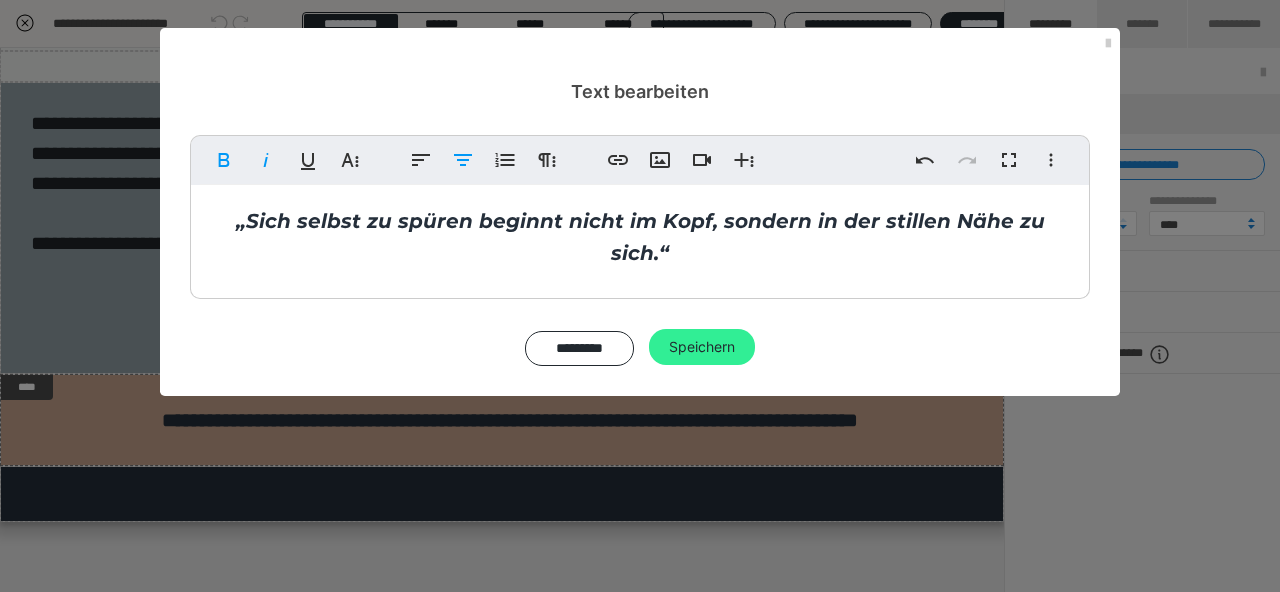 click on "Speichern" at bounding box center (702, 347) 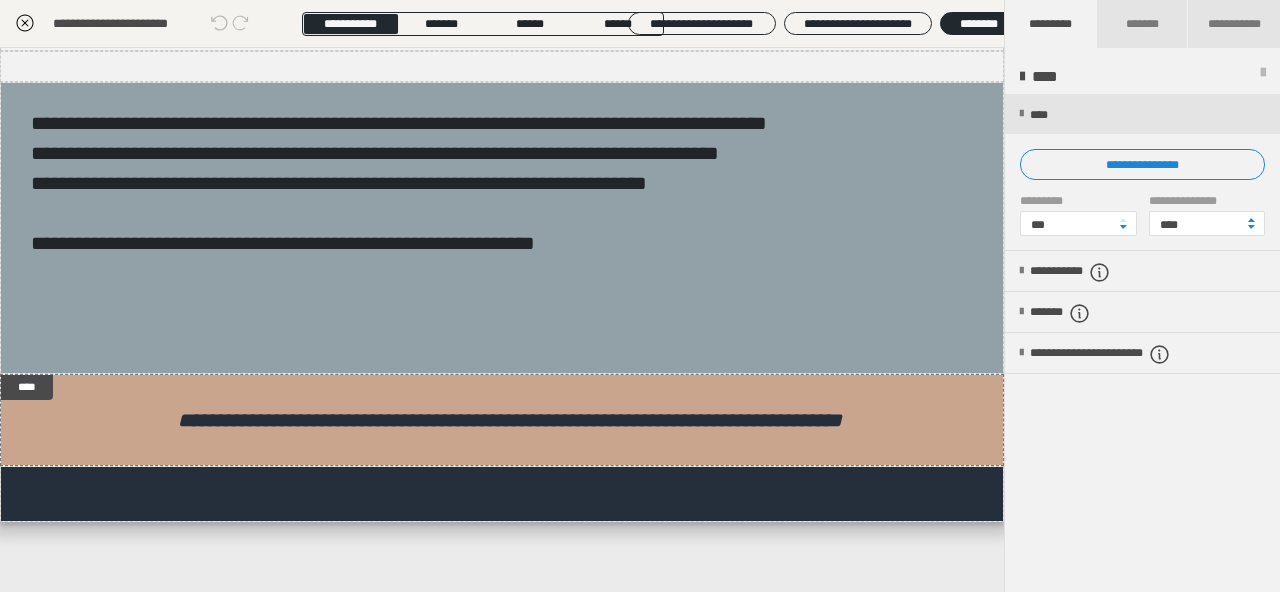 click 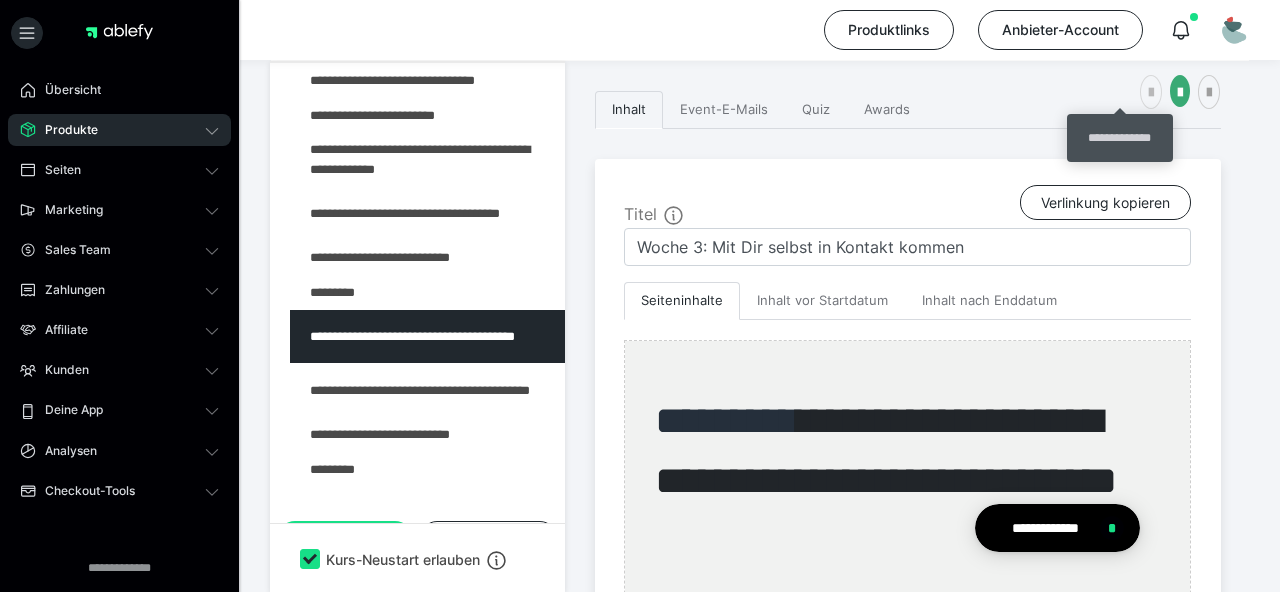 click at bounding box center (1151, 93) 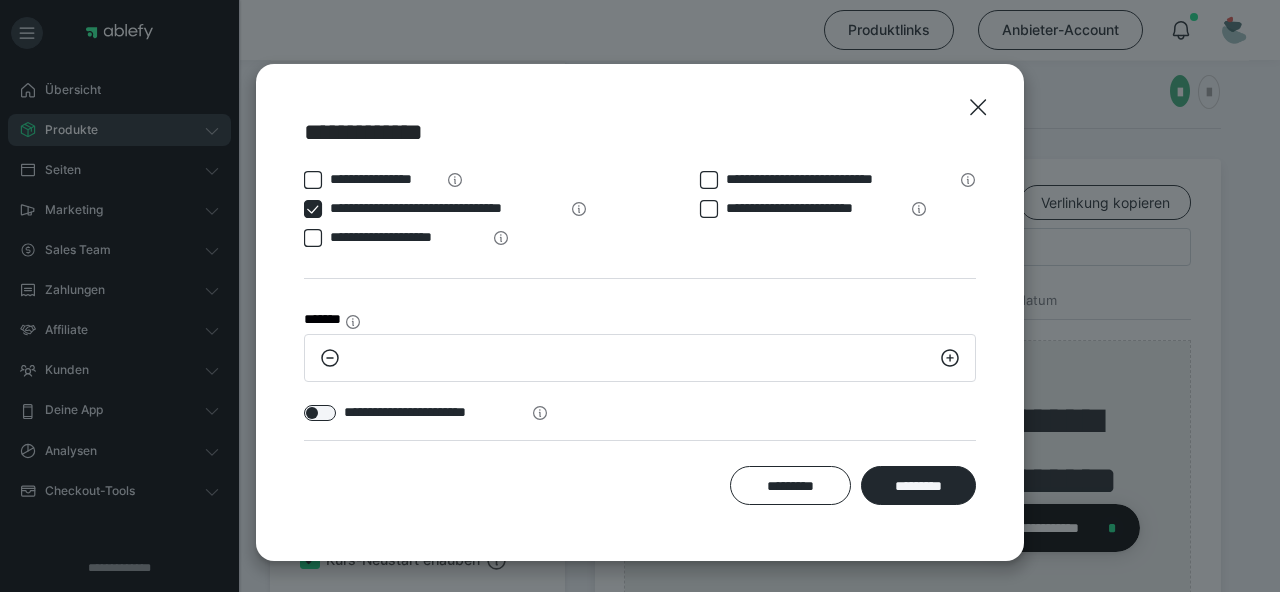click 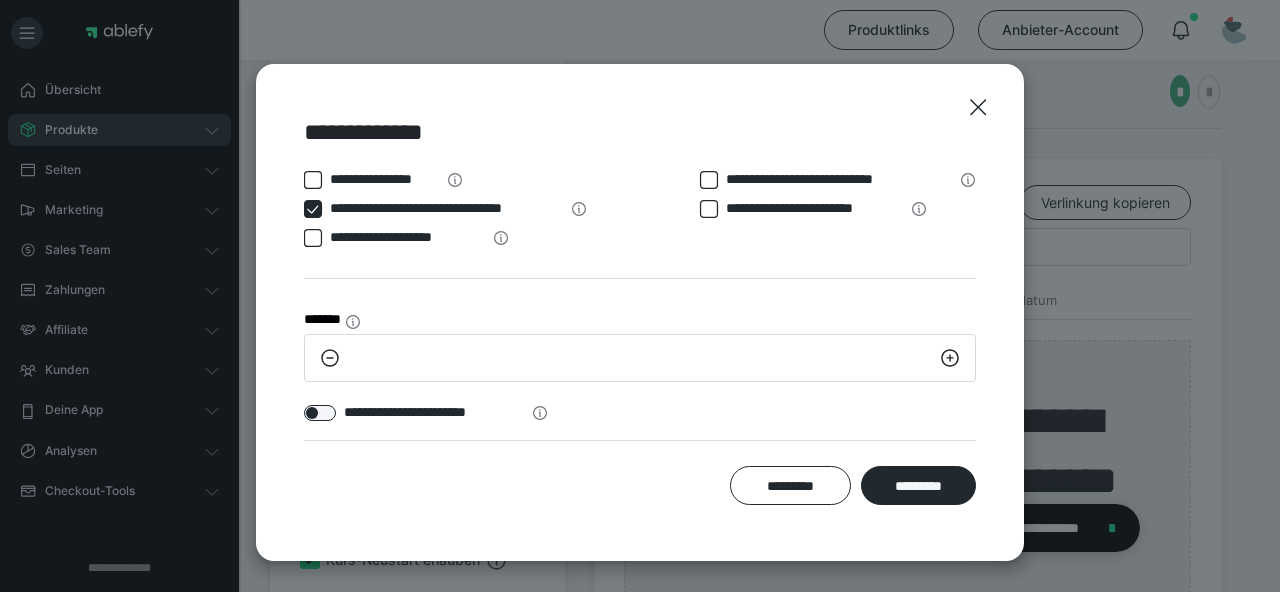 click 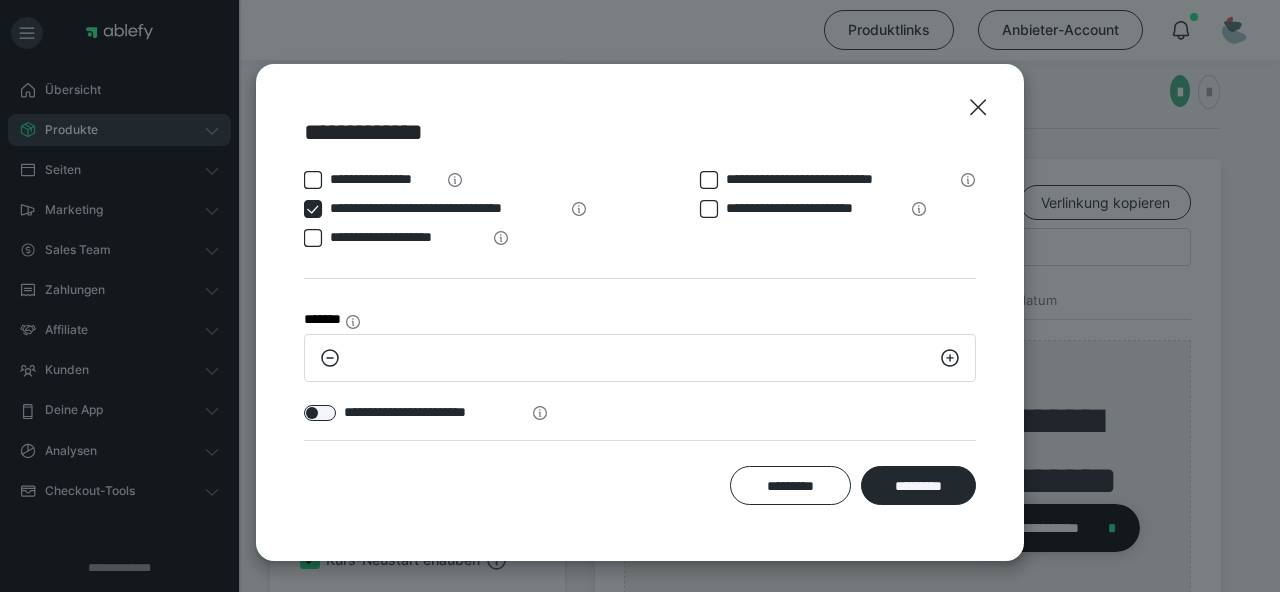 click 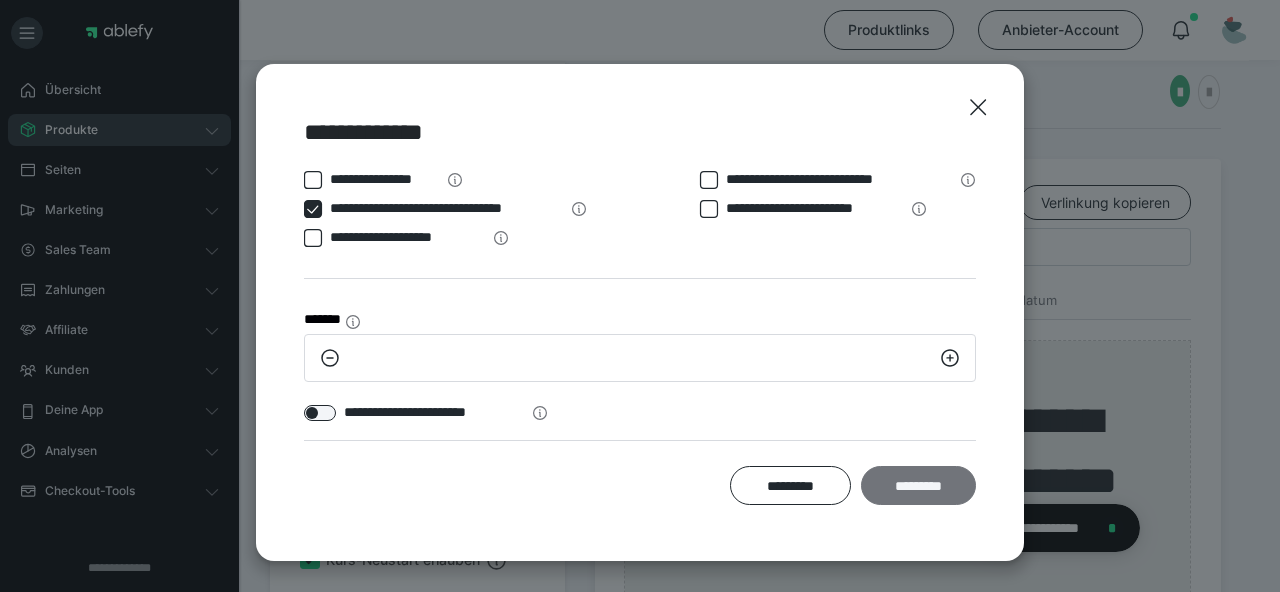 click on "*********" at bounding box center [918, 485] 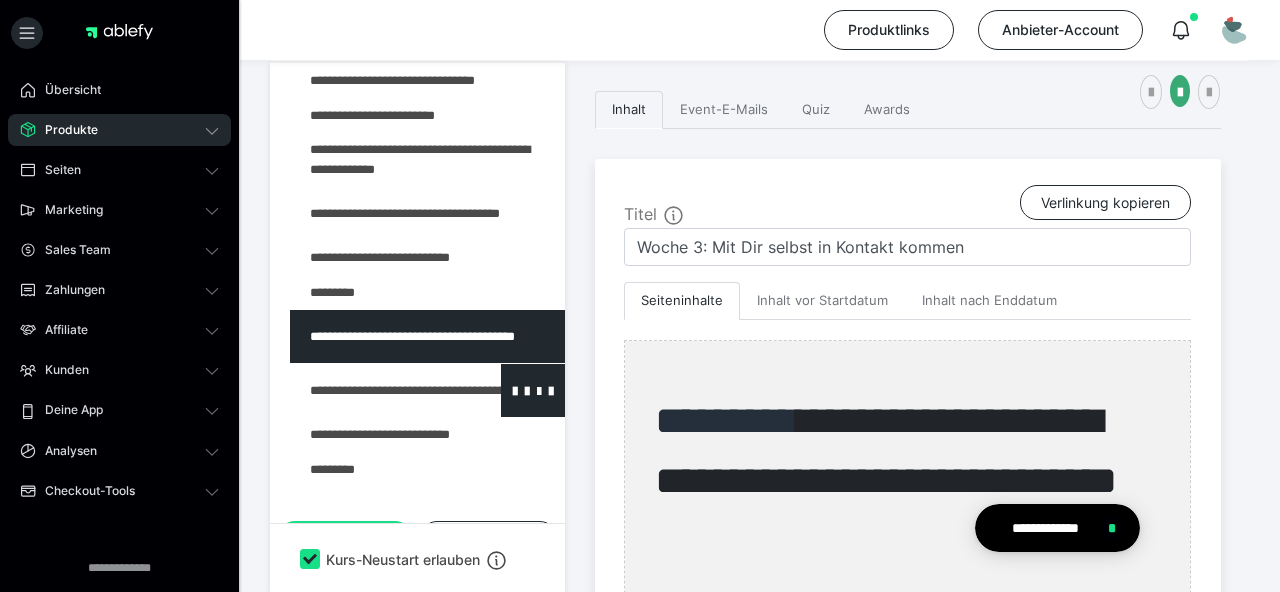 click at bounding box center (375, 390) 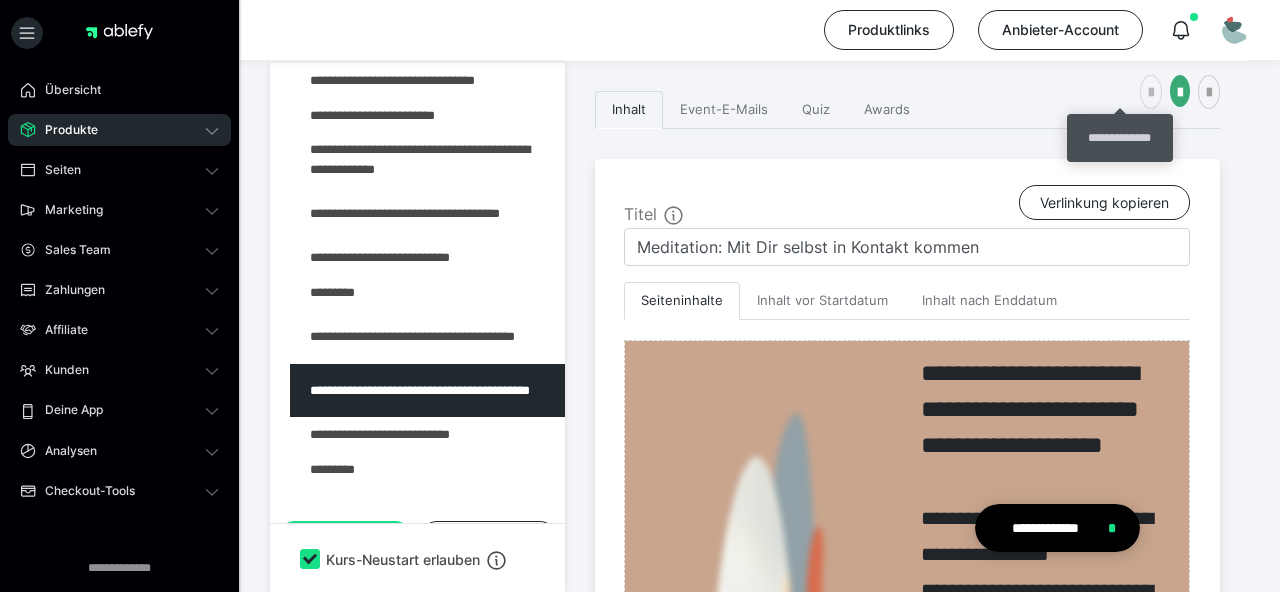 click at bounding box center (1151, 93) 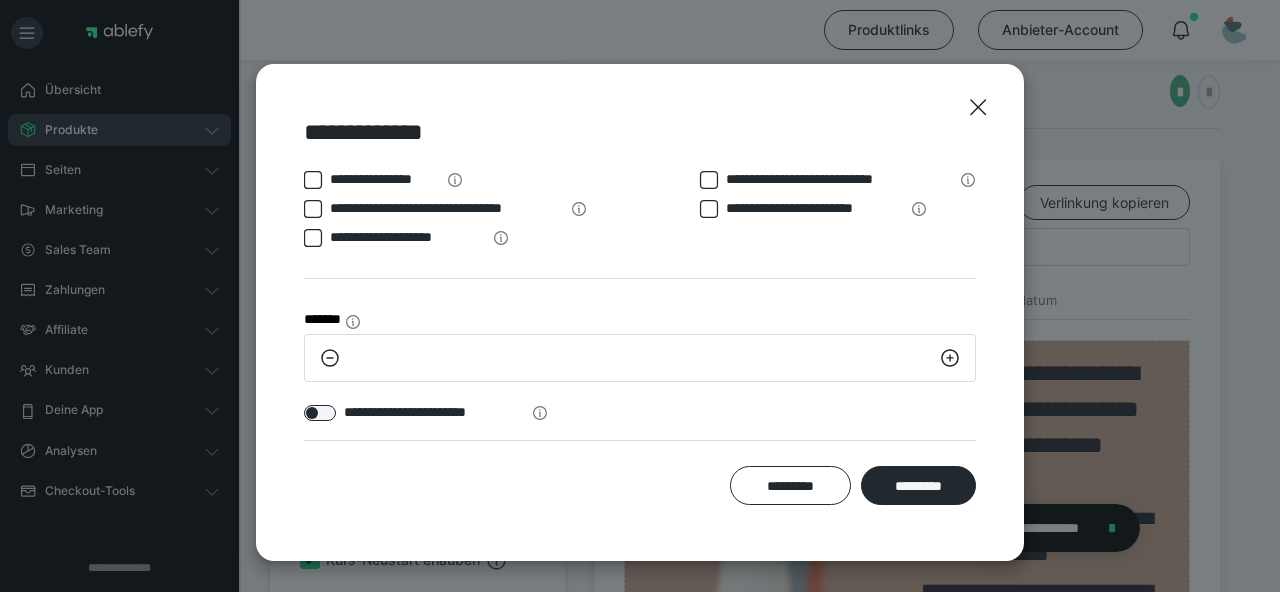 click 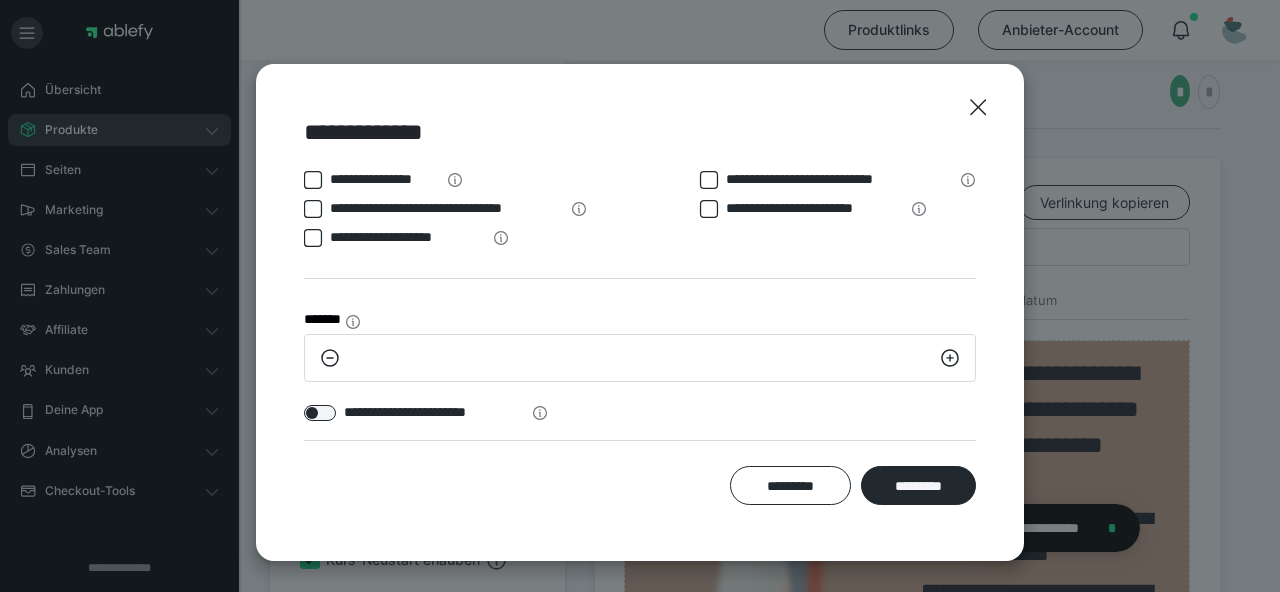 click 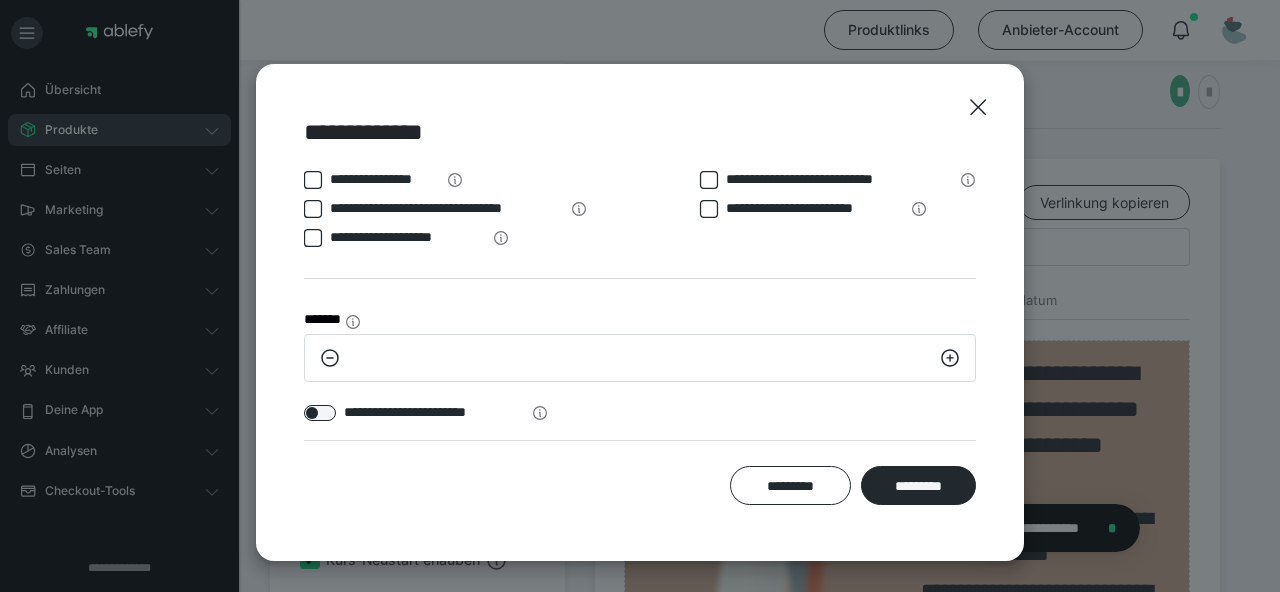 click 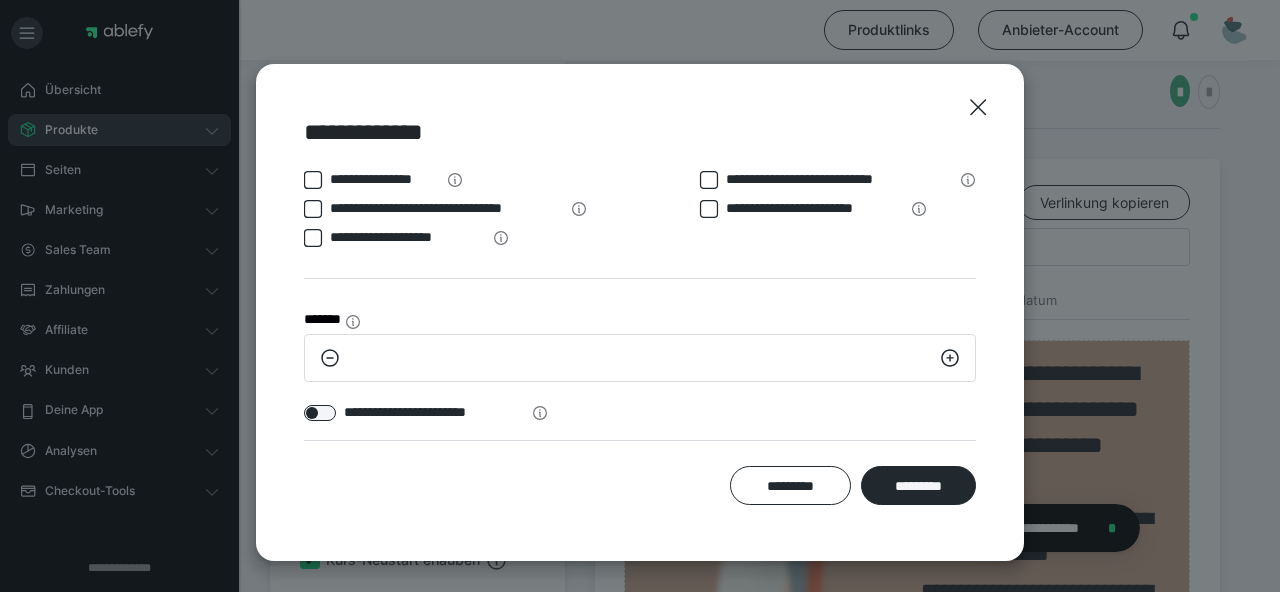 click 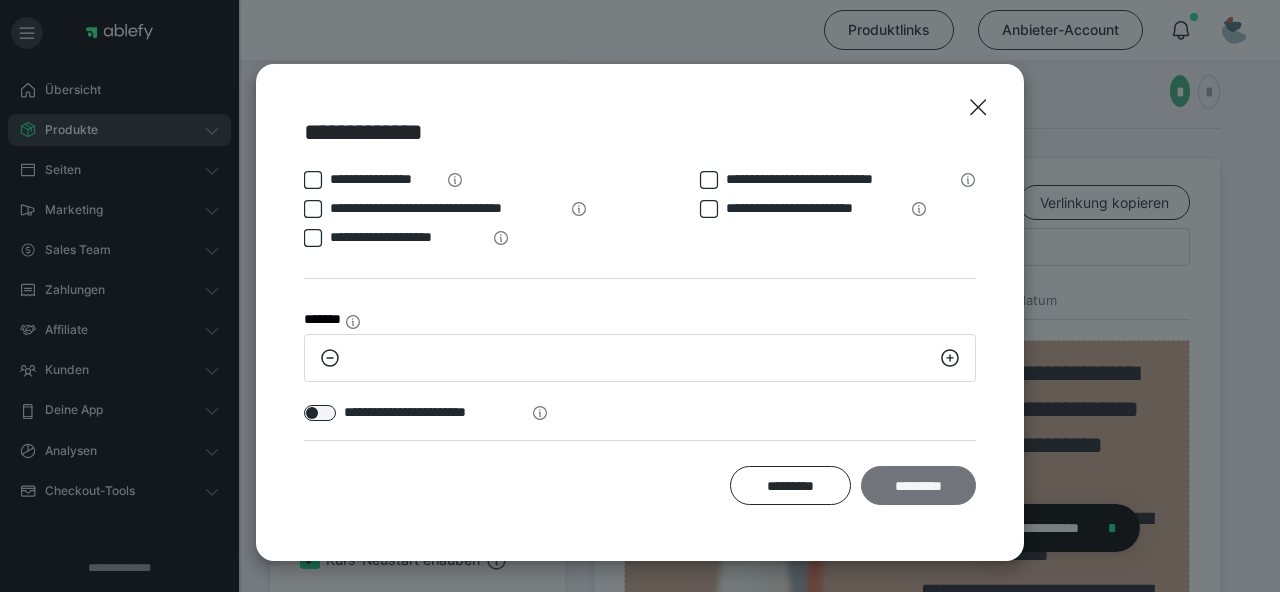 click on "*********" at bounding box center [918, 485] 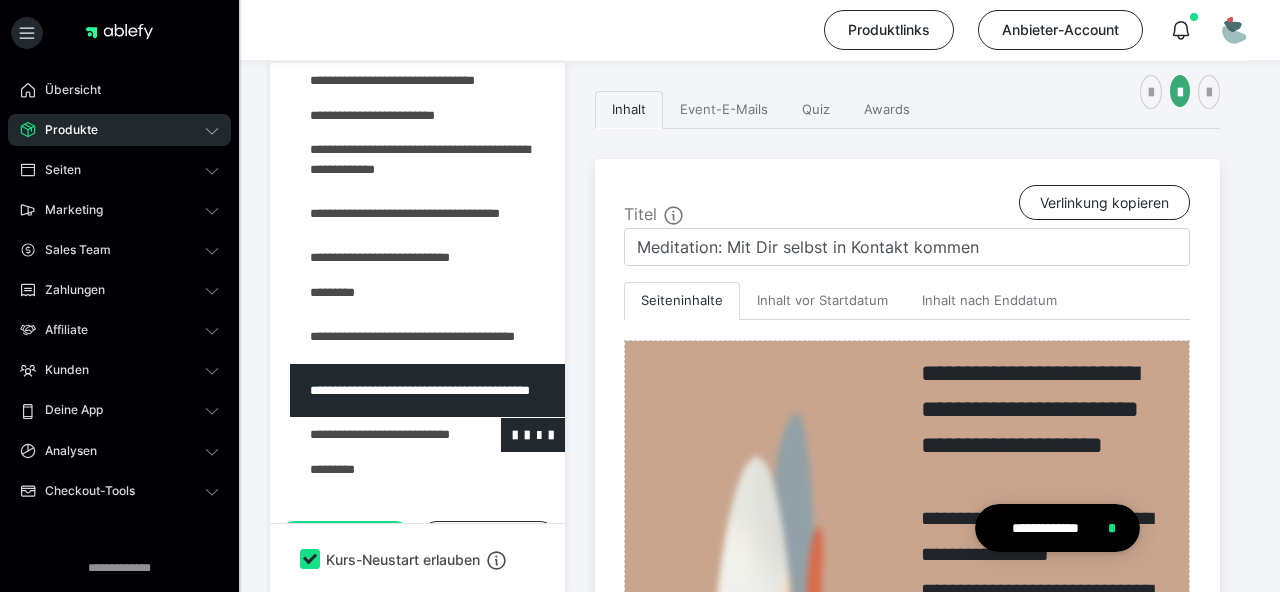 click at bounding box center (375, 435) 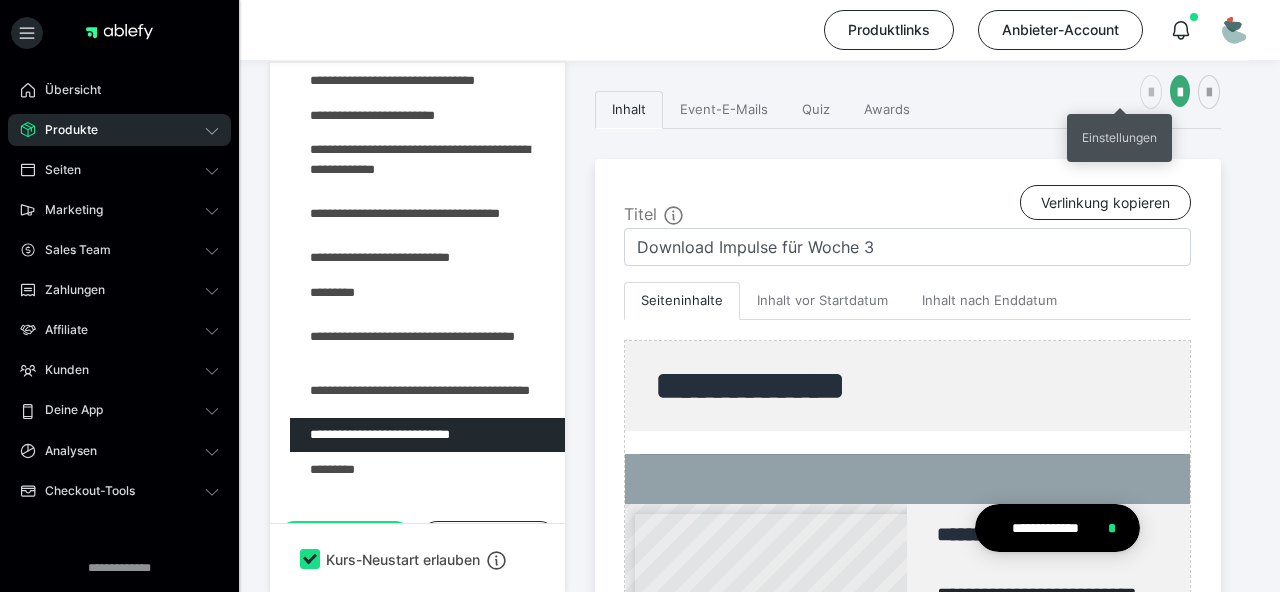 click at bounding box center (1151, 92) 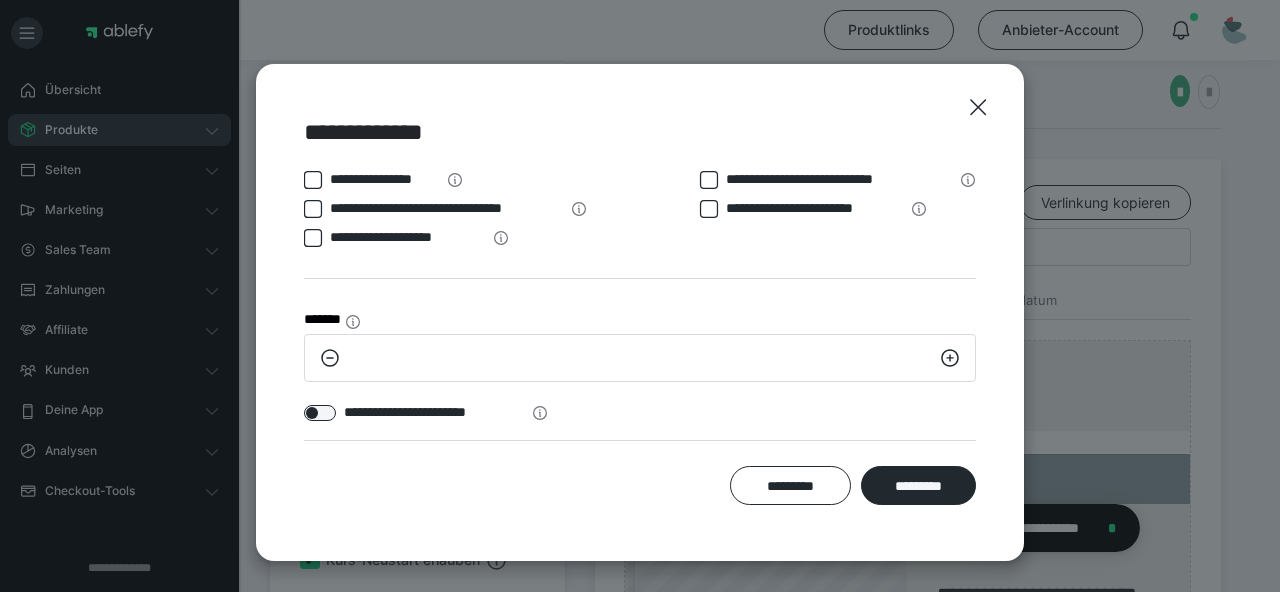 click 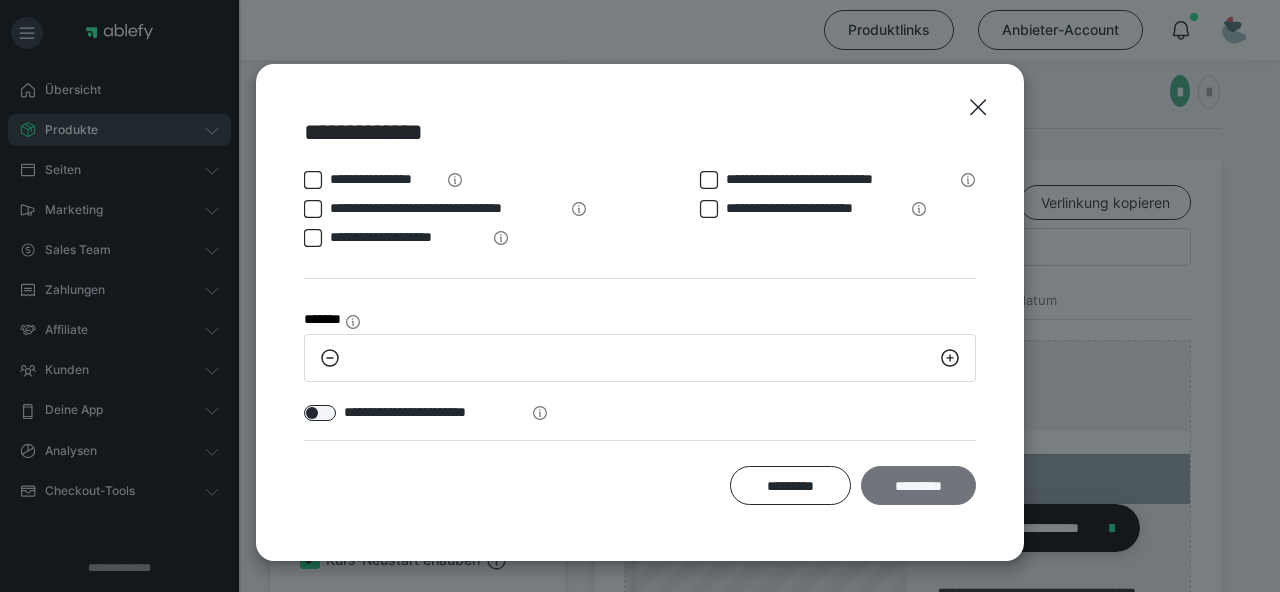 click on "*********" at bounding box center (918, 485) 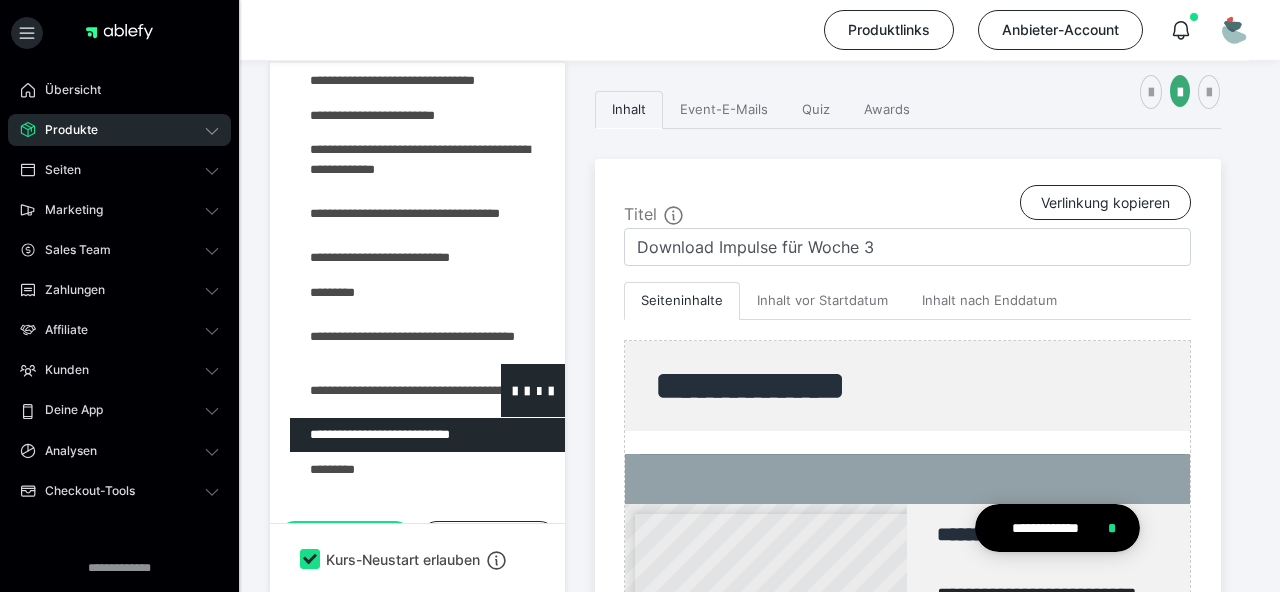 scroll, scrollTop: 174, scrollLeft: 0, axis: vertical 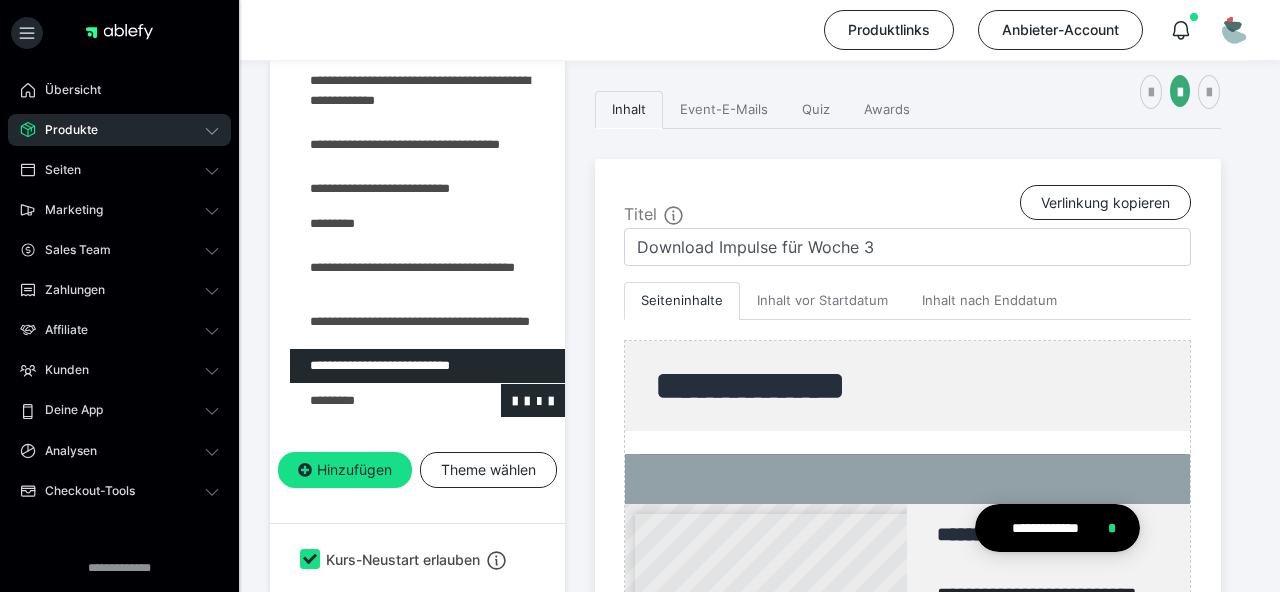 click at bounding box center [375, 401] 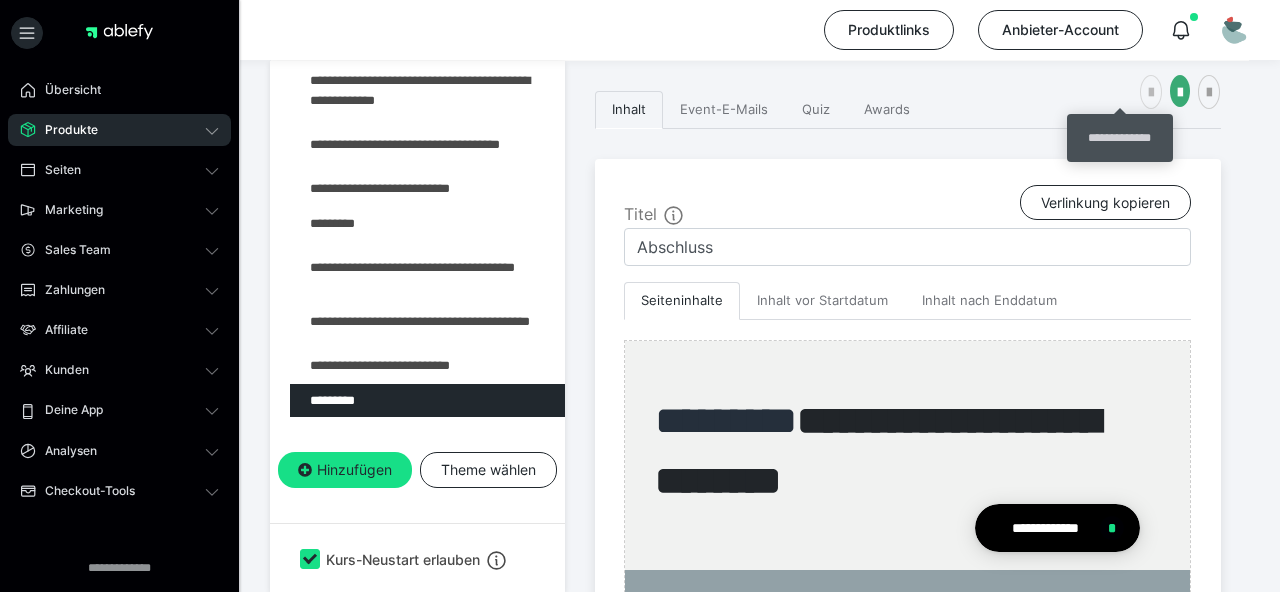 click at bounding box center [1151, 93] 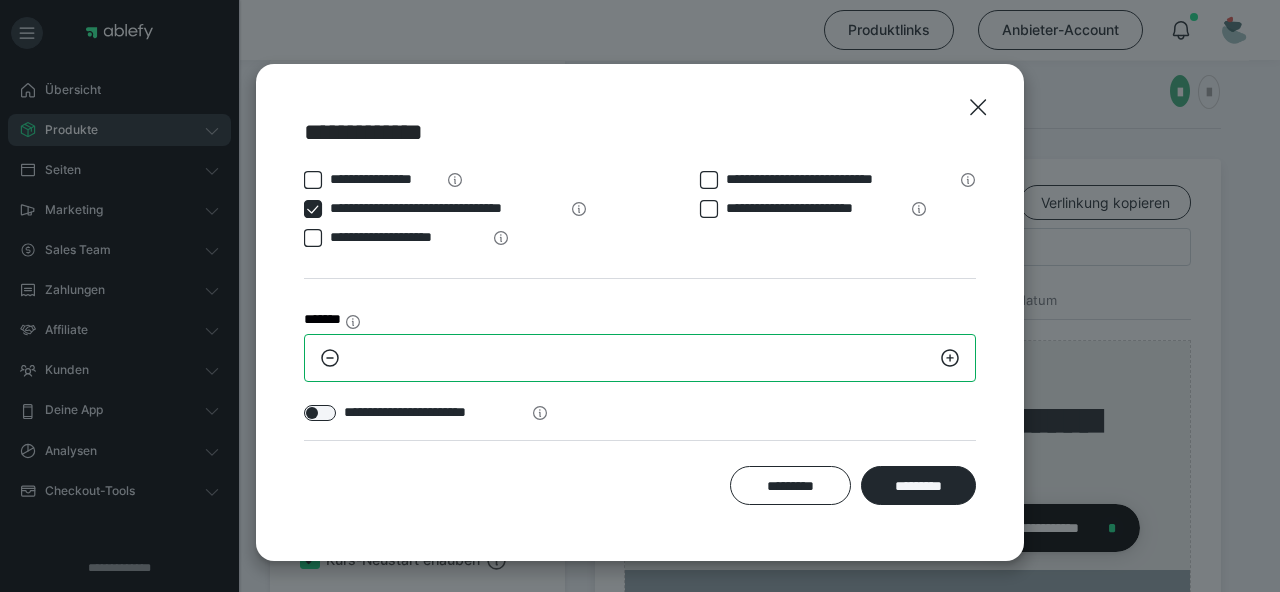 click on "*" at bounding box center (640, 358) 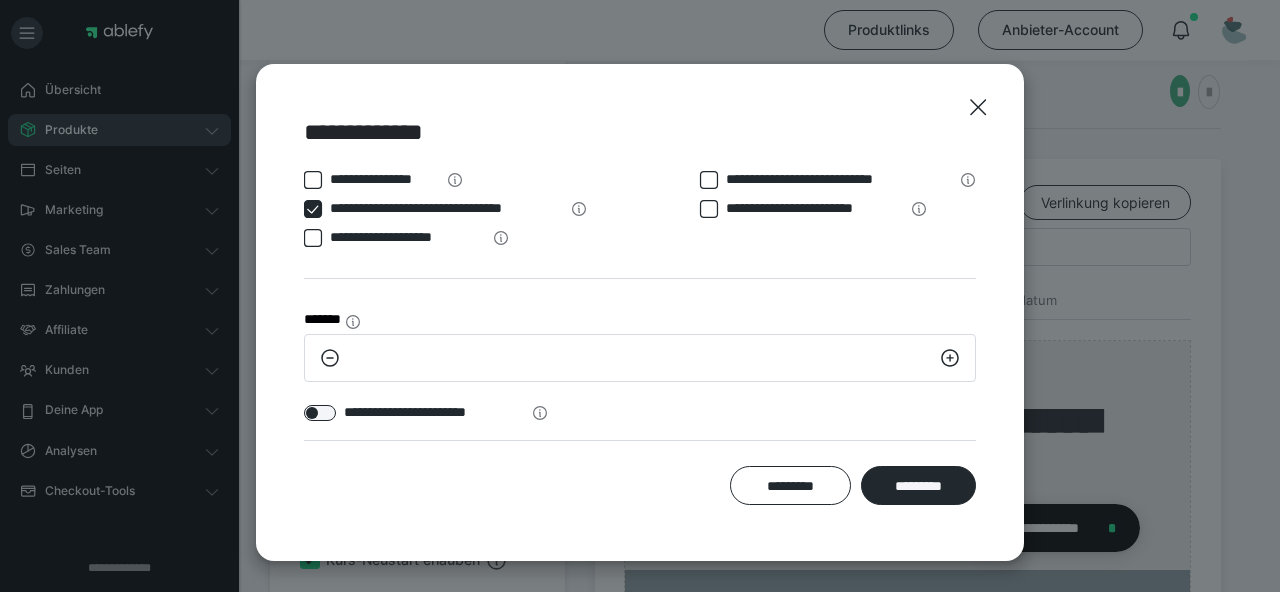 click 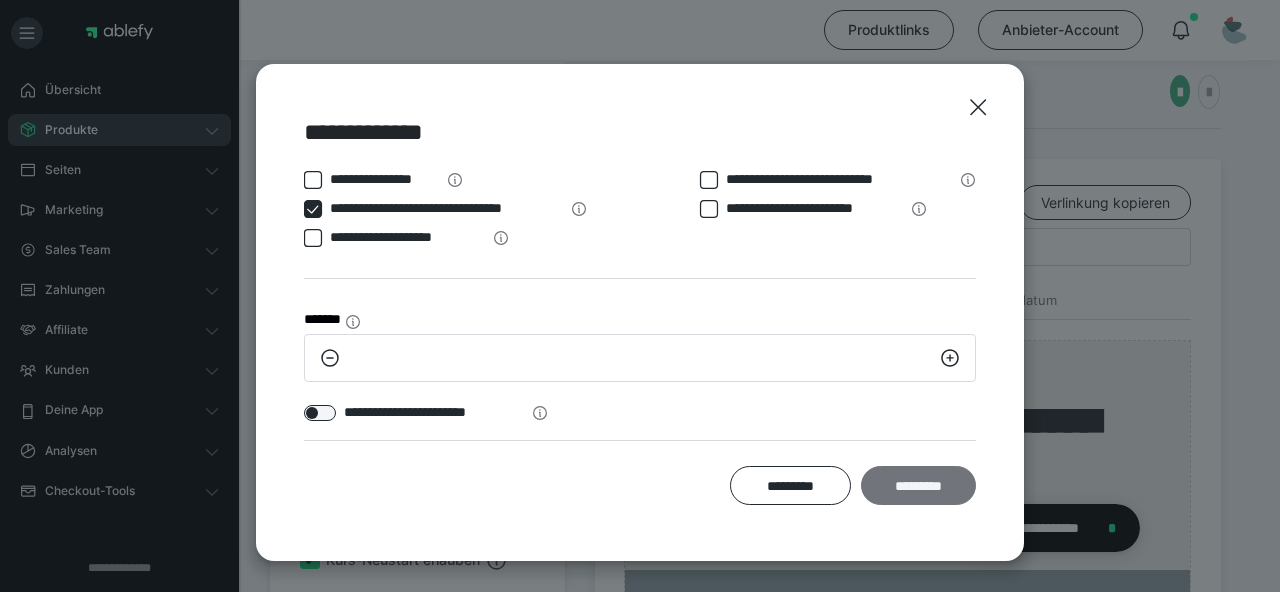 click on "*********" at bounding box center (918, 485) 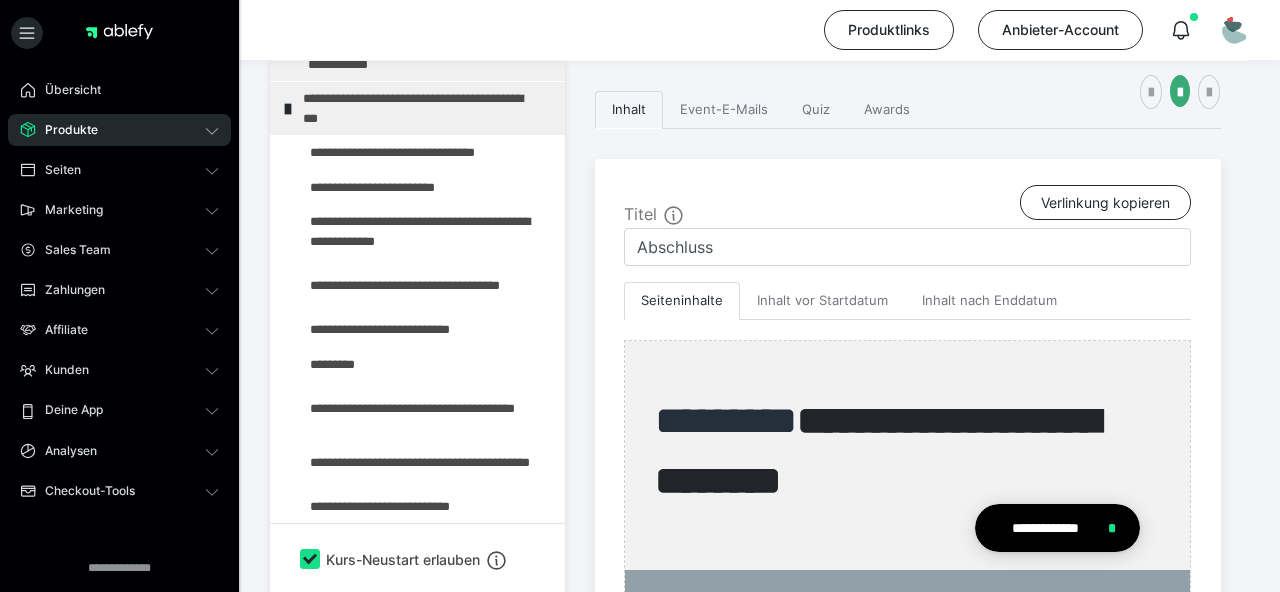 scroll, scrollTop: 0, scrollLeft: 0, axis: both 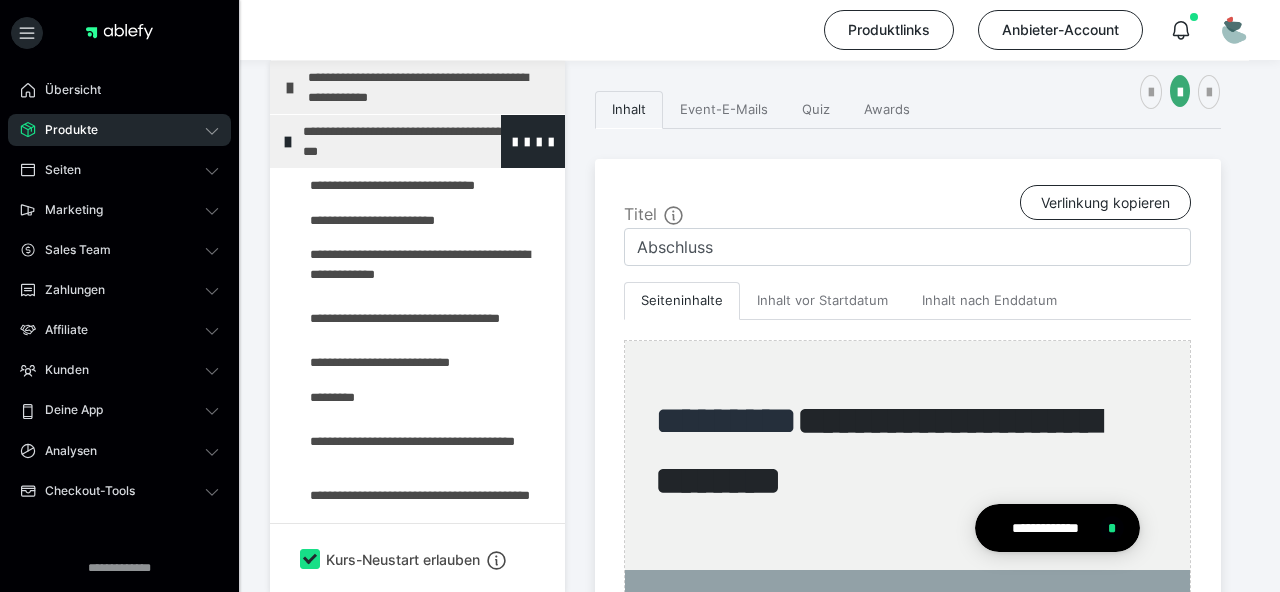 click on "**********" at bounding box center [426, 141] 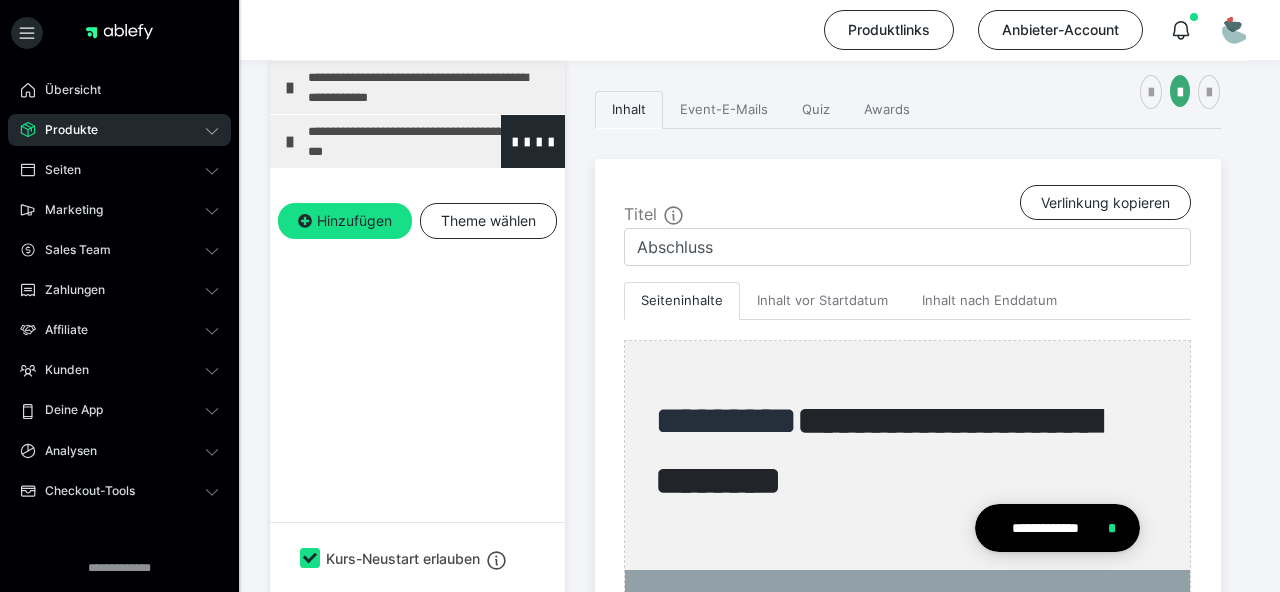 click on "**********" at bounding box center (431, 141) 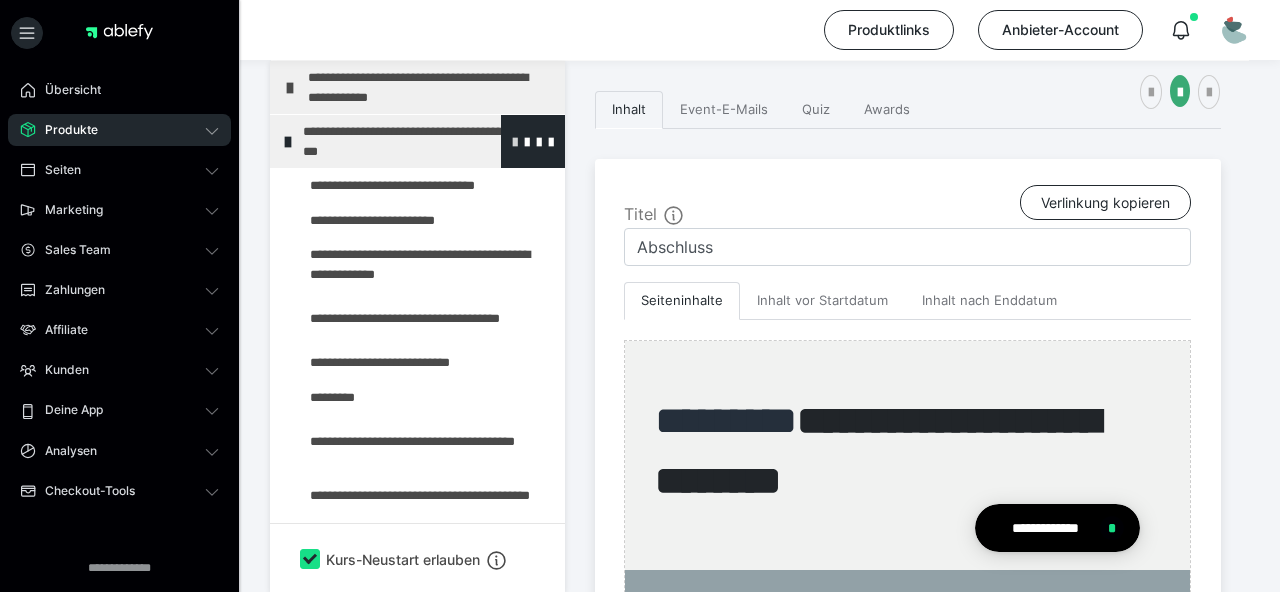 click at bounding box center (515, 141) 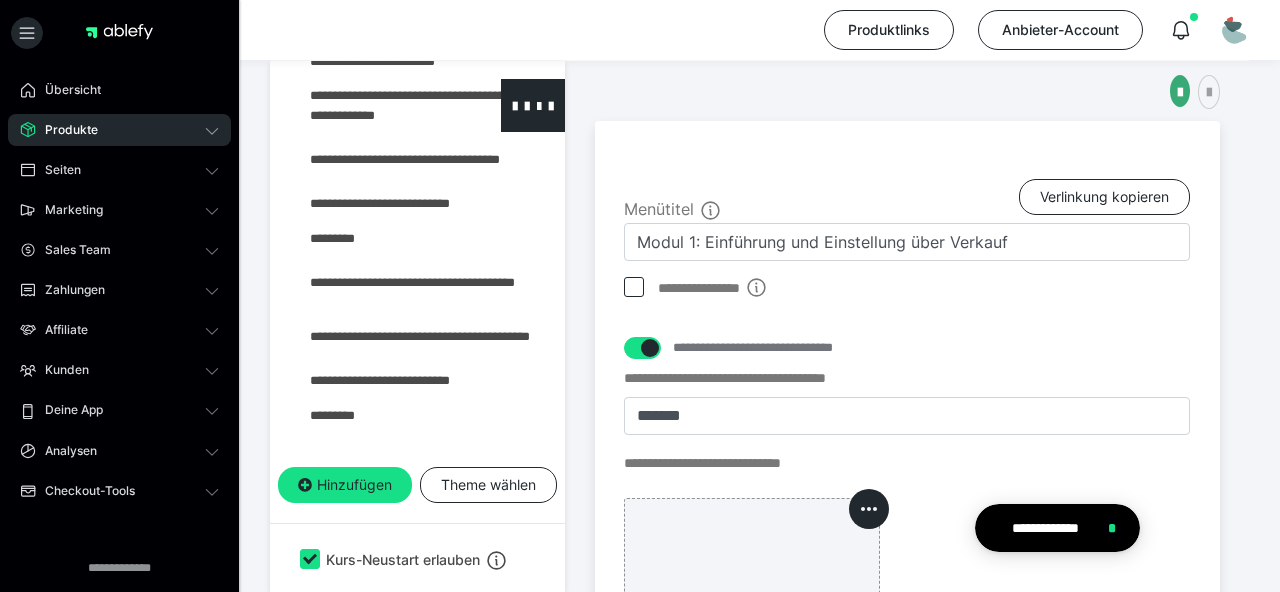 scroll, scrollTop: 174, scrollLeft: 0, axis: vertical 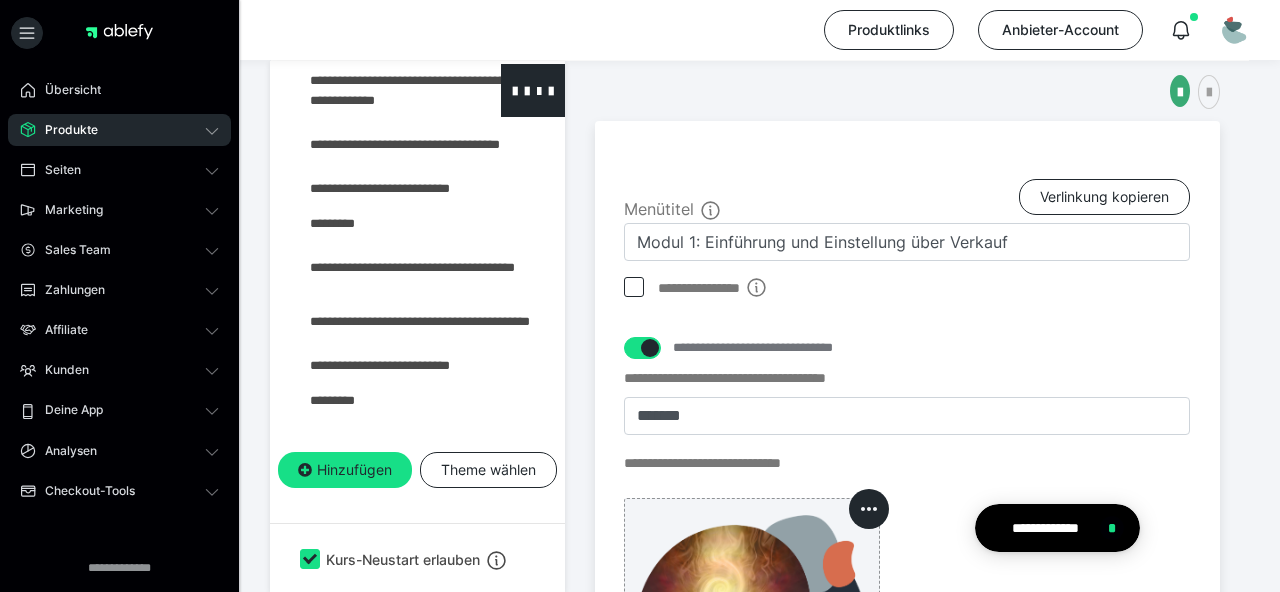 click at bounding box center (375, 267) 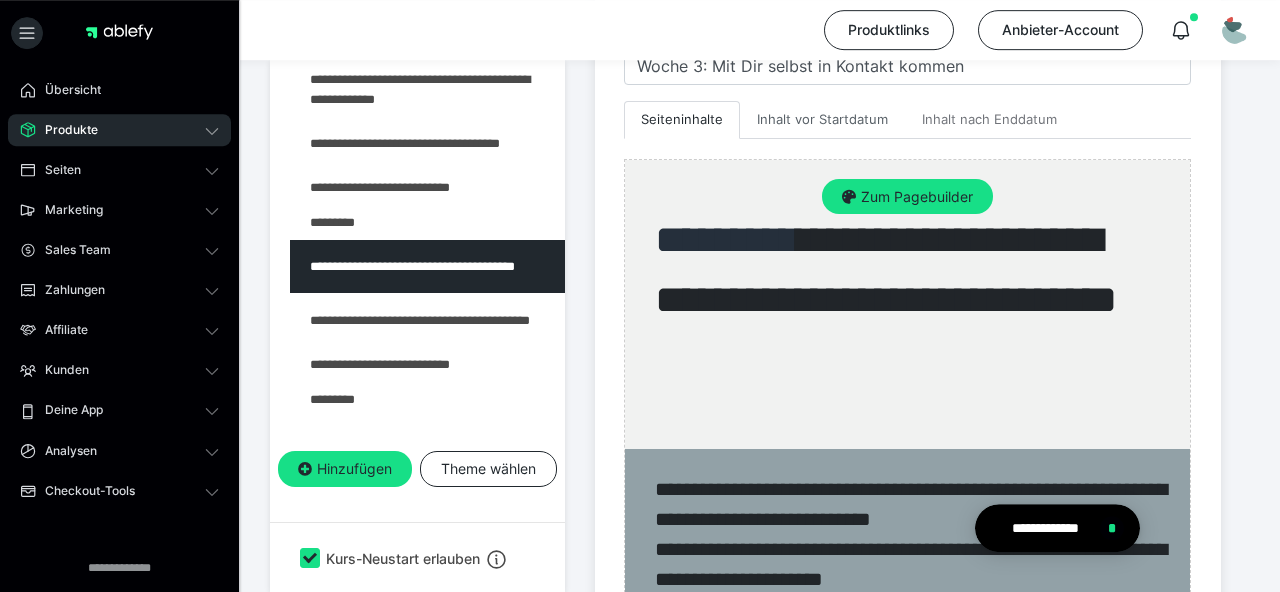 scroll, scrollTop: 597, scrollLeft: 0, axis: vertical 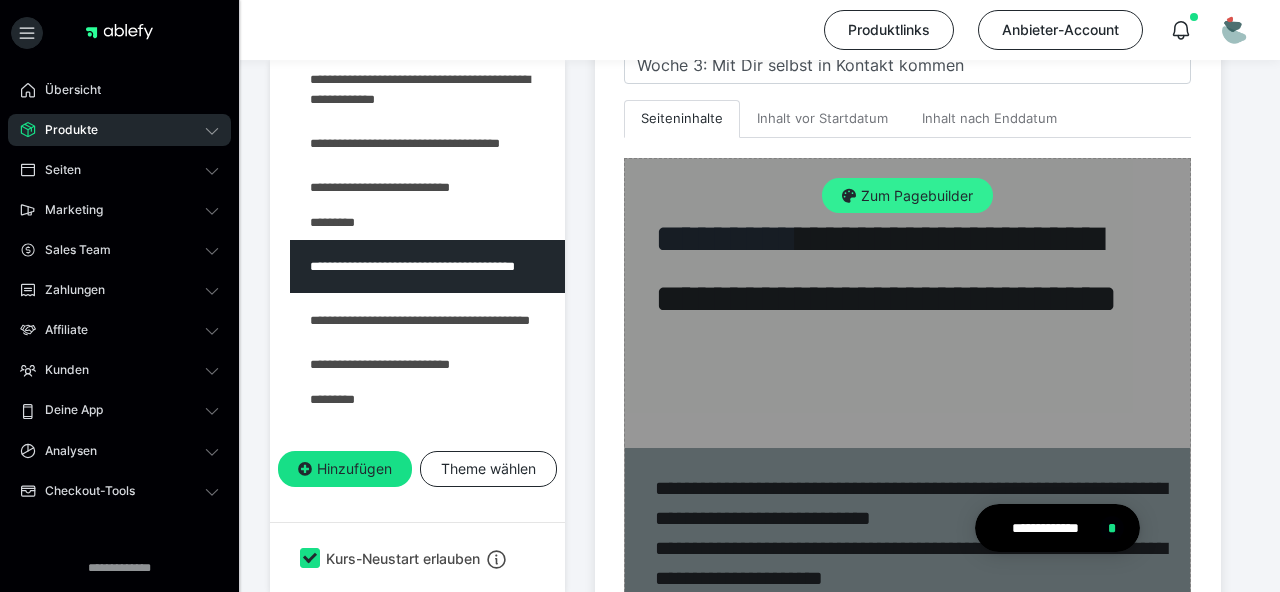 click on "Zum Pagebuilder" at bounding box center [907, 196] 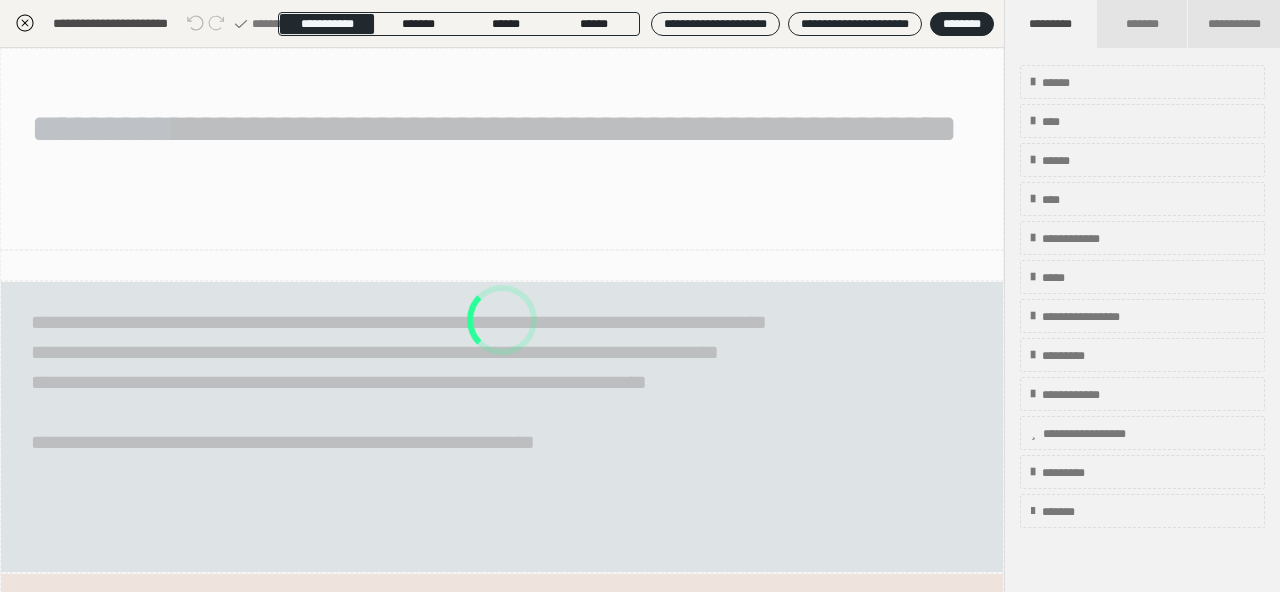 scroll, scrollTop: 415, scrollLeft: 0, axis: vertical 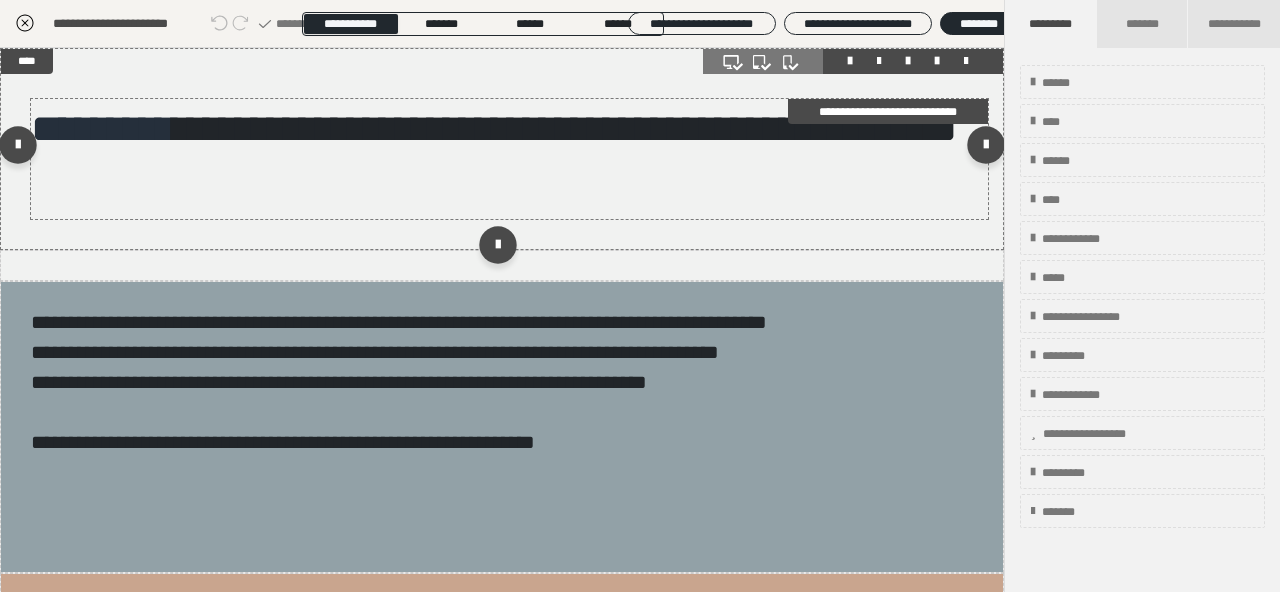 click on "**********" at bounding box center [494, 128] 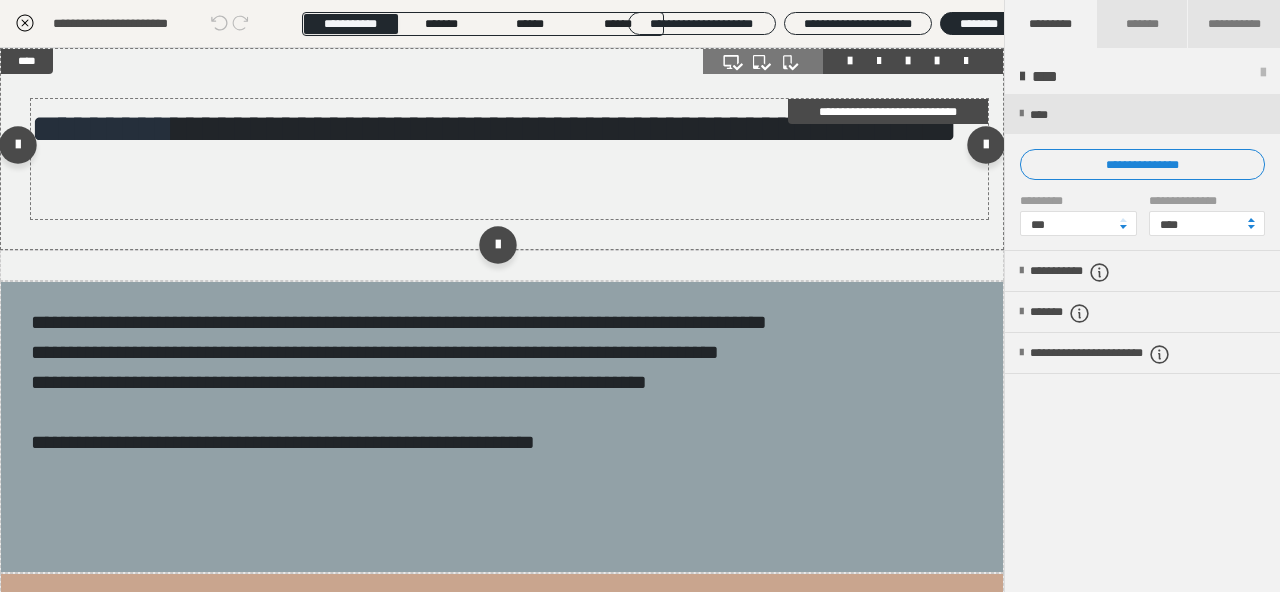 click on "**********" at bounding box center [494, 128] 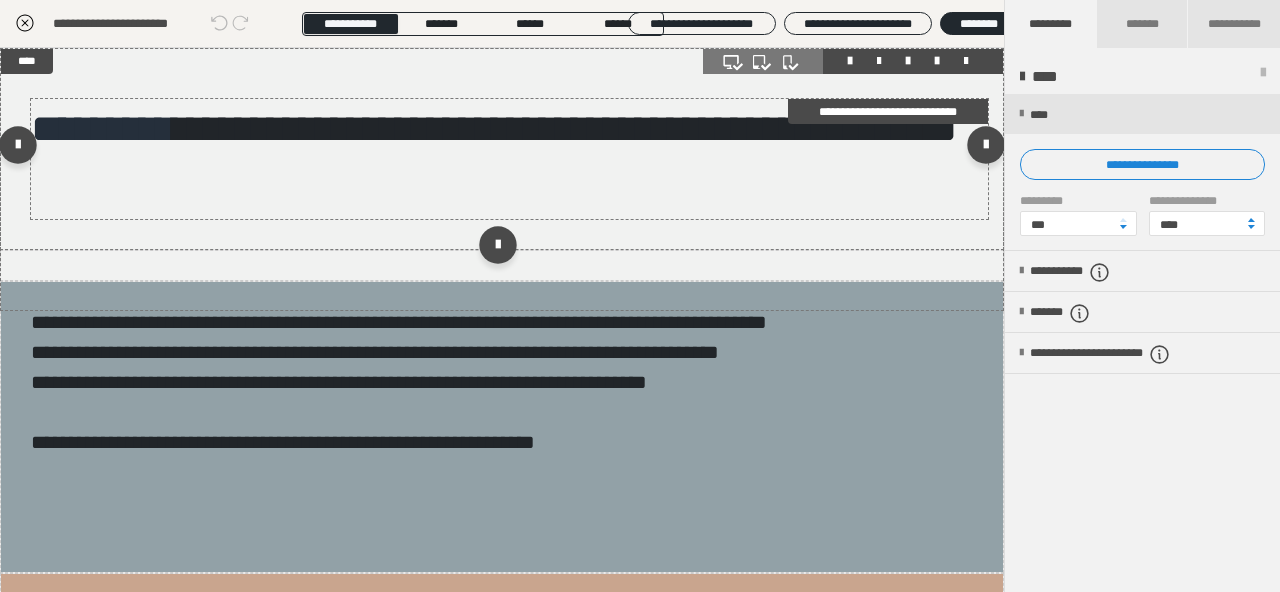 click on "**********" at bounding box center [494, 128] 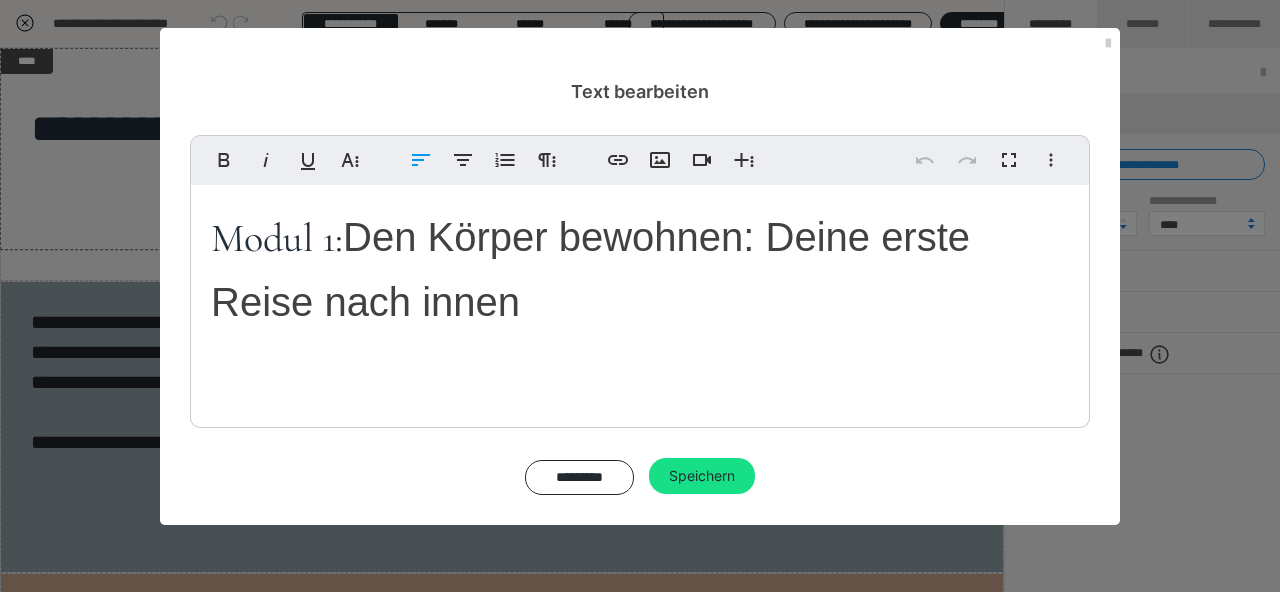 drag, startPoint x: 387, startPoint y: 241, endPoint x: 631, endPoint y: 347, distance: 266.03006 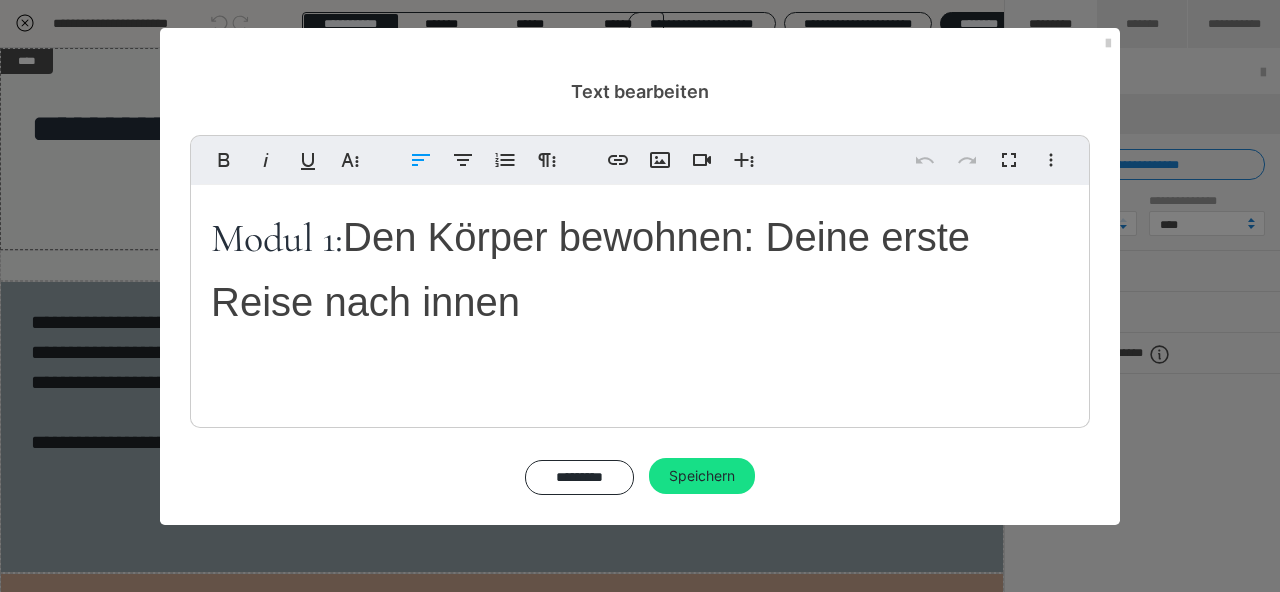 type 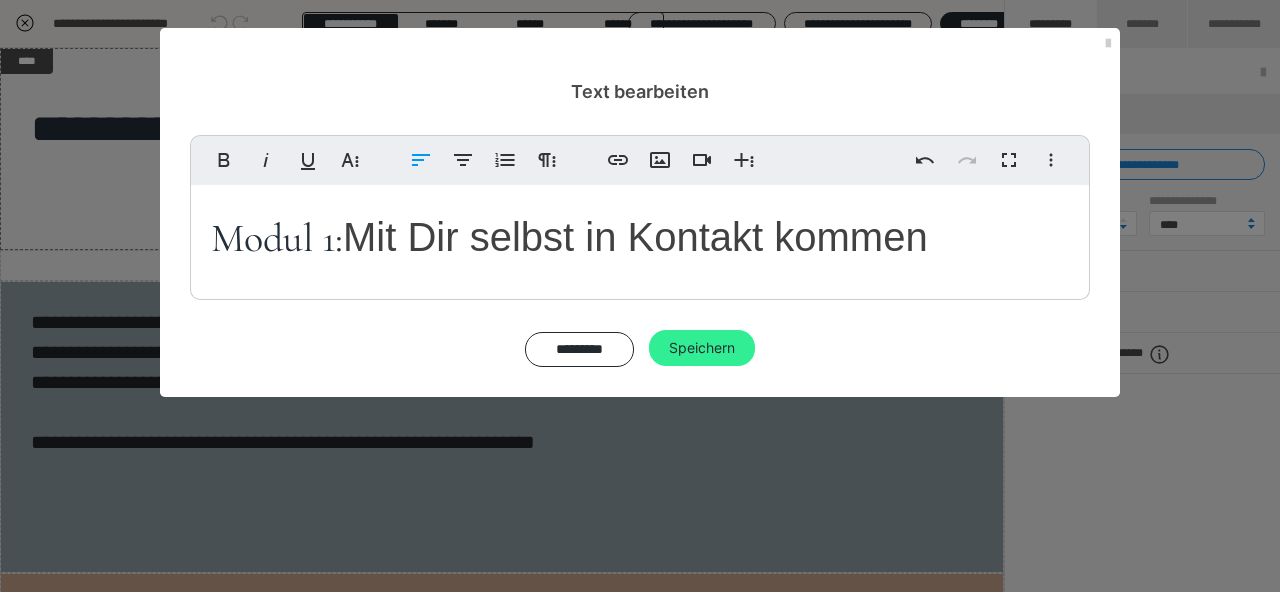 click on "Speichern" at bounding box center [702, 348] 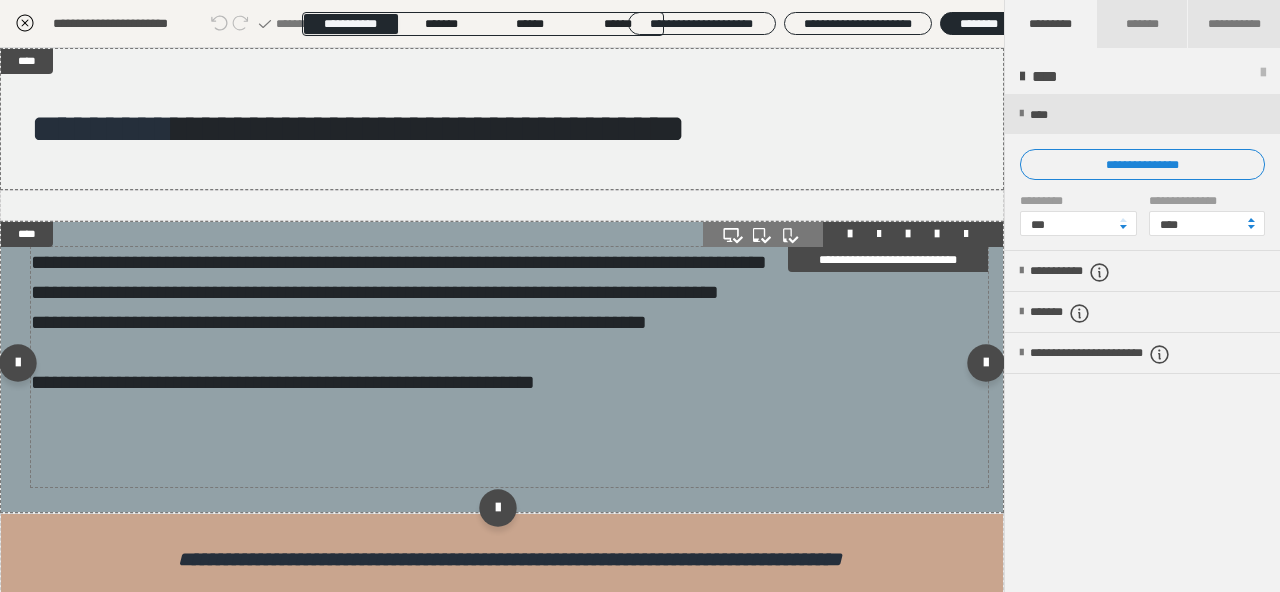 click on "**********" at bounding box center (399, 322) 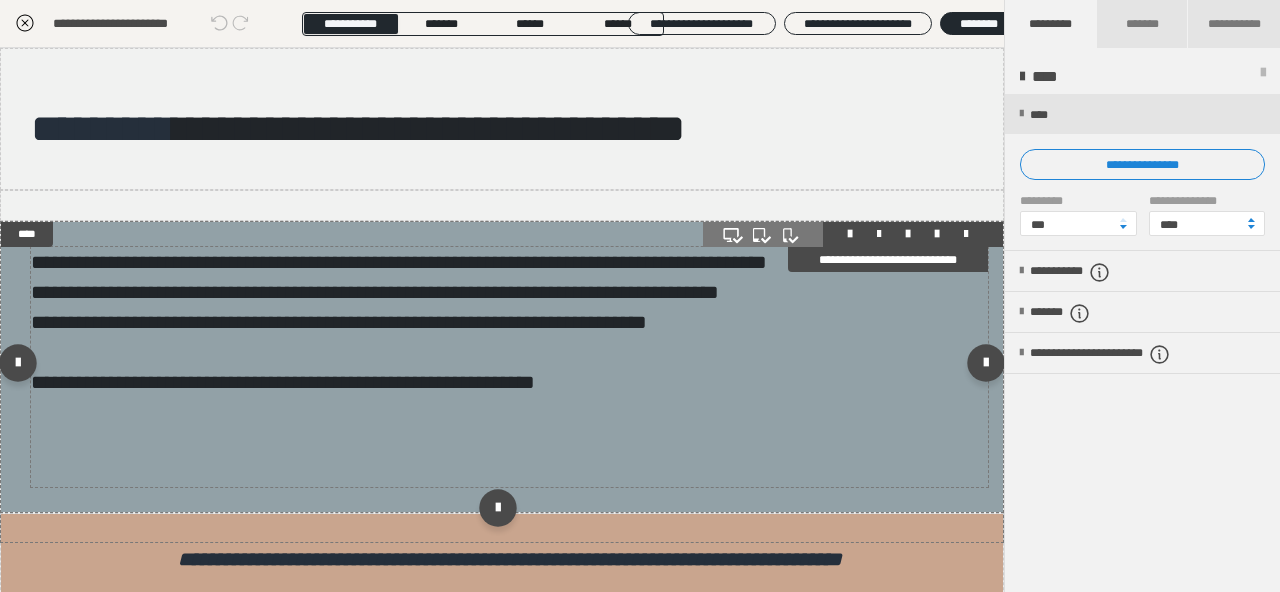 click on "**********" at bounding box center [399, 322] 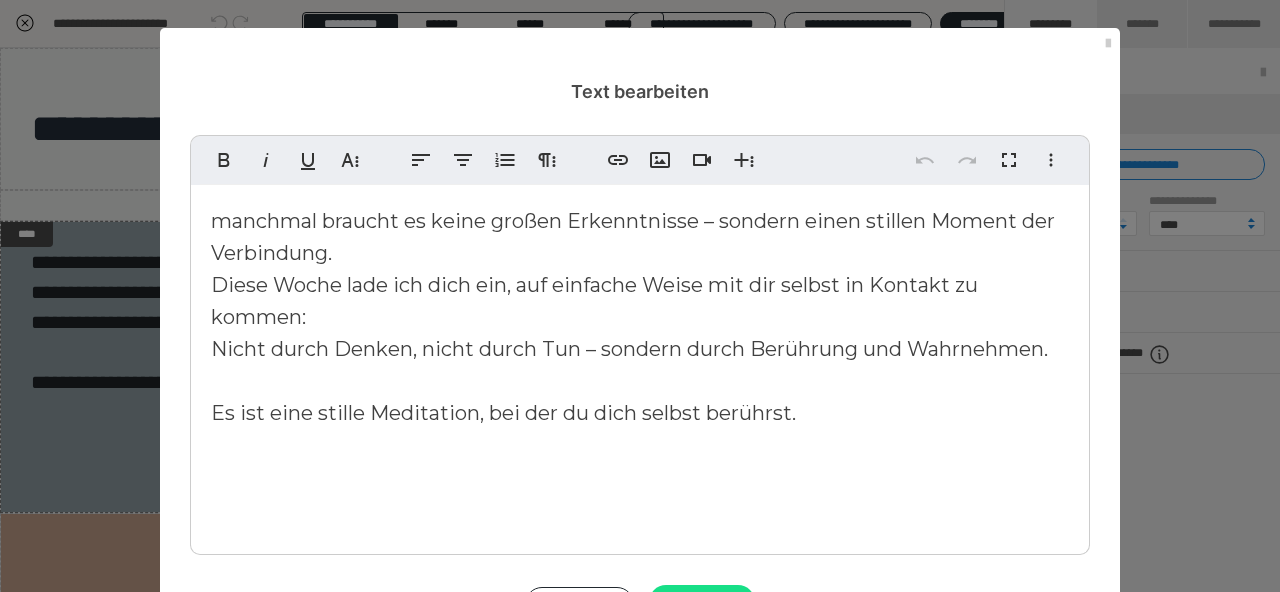 click on "manchmal braucht es keine großen Erkenntnisse – sondern einen stillen Moment der Verbindung. Diese Woche lade ich dich ein, auf einfache Weise mit dir selbst in Kontakt zu kommen: Nicht durch [DEMOGRAPHIC_DATA], nicht durch Tun – sondern durch Berührung und Wahrnehmen. Es ist eine stille Meditation, bei der du dich selbst berührst." at bounding box center [640, 365] 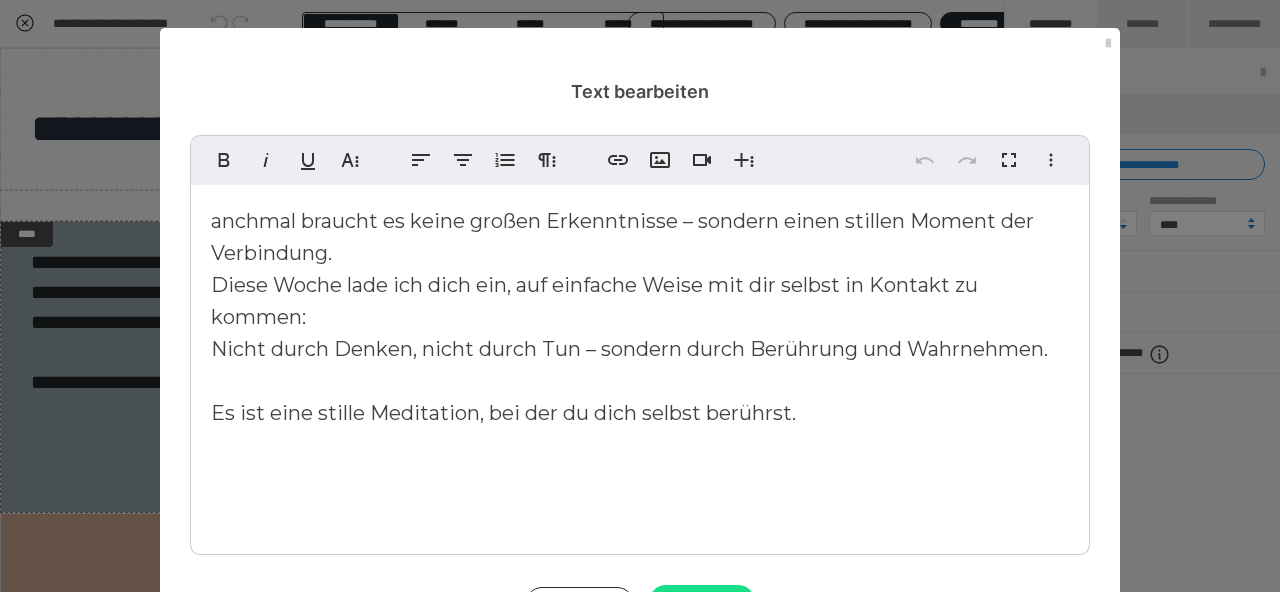 type 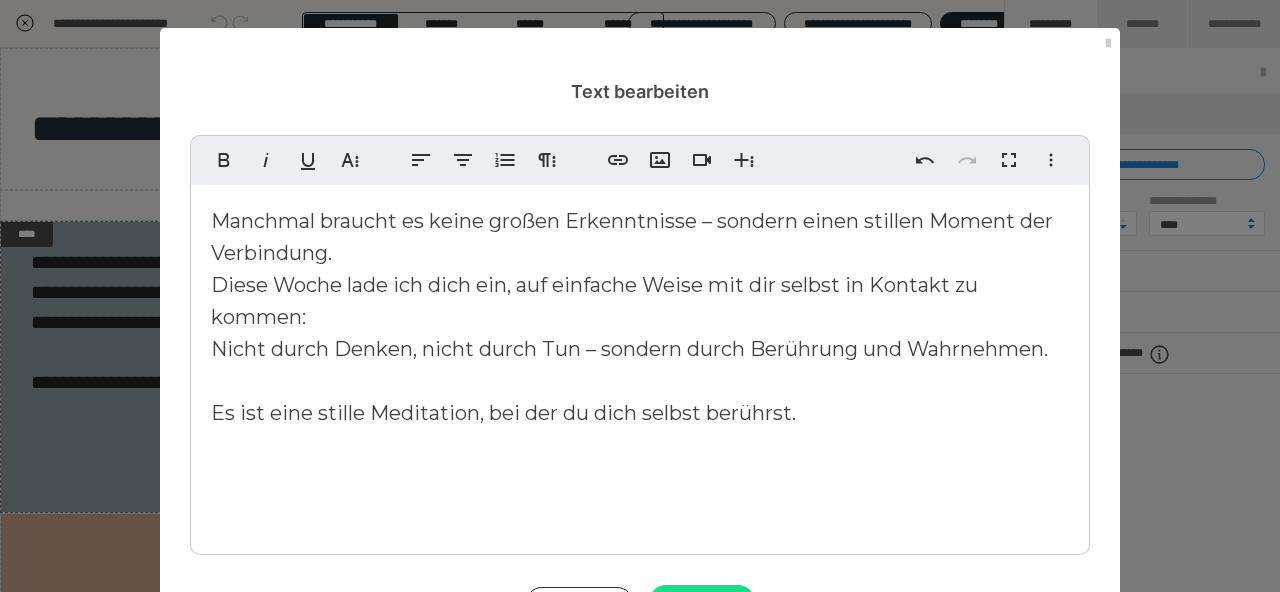 scroll, scrollTop: 86, scrollLeft: 0, axis: vertical 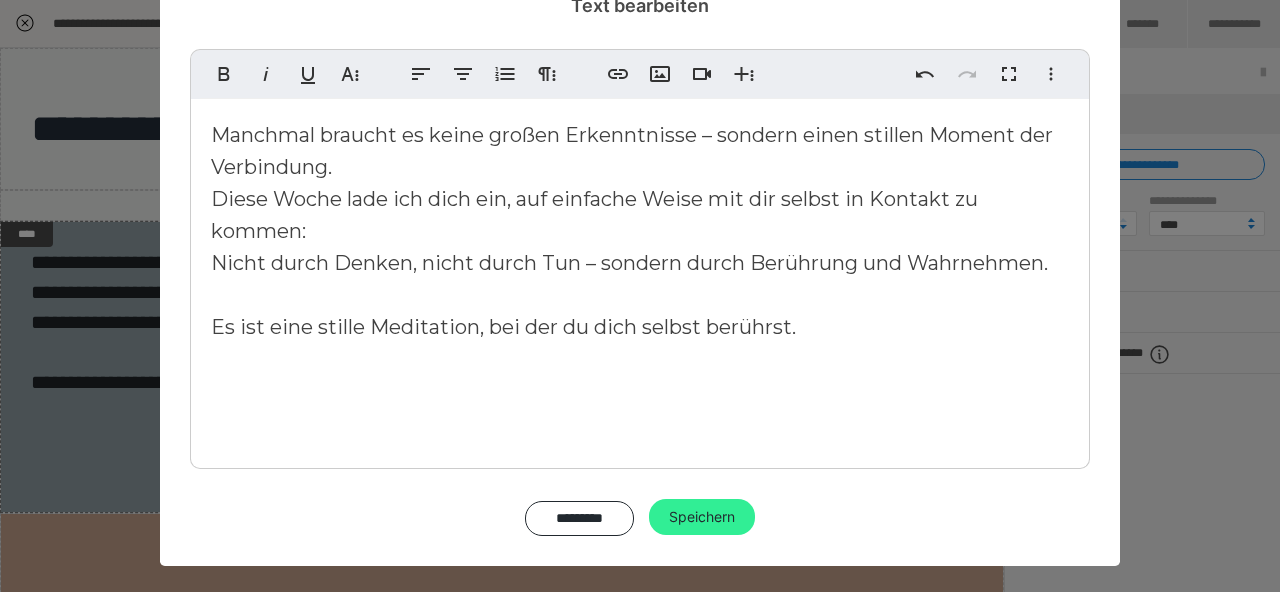 click on "Speichern" at bounding box center [702, 517] 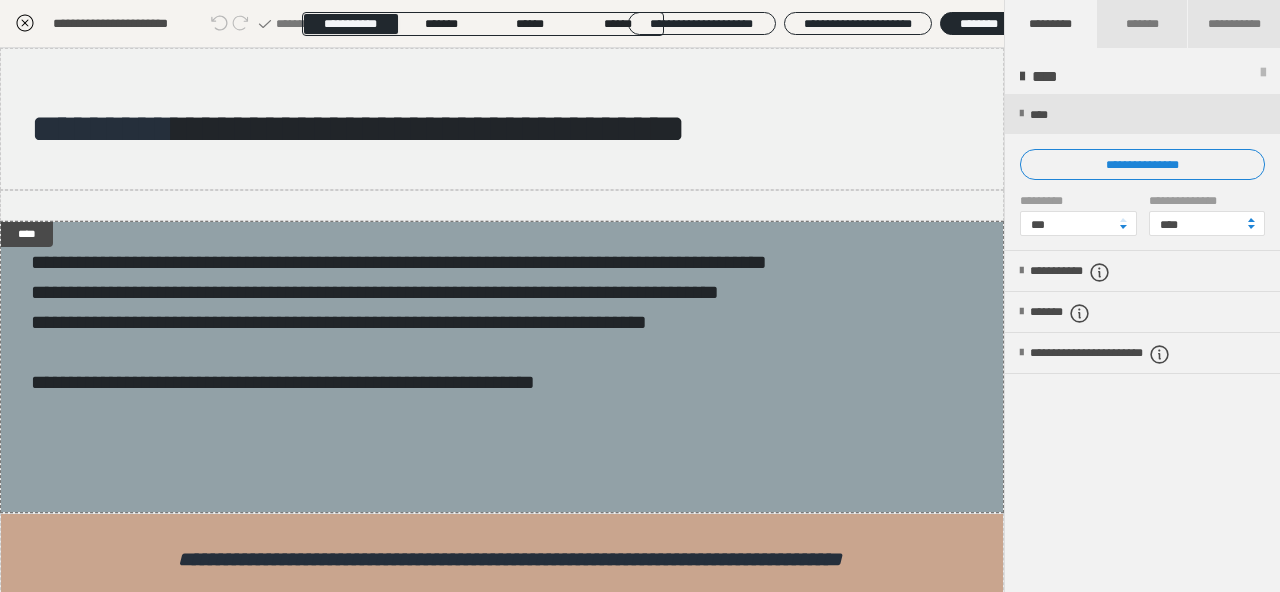 click 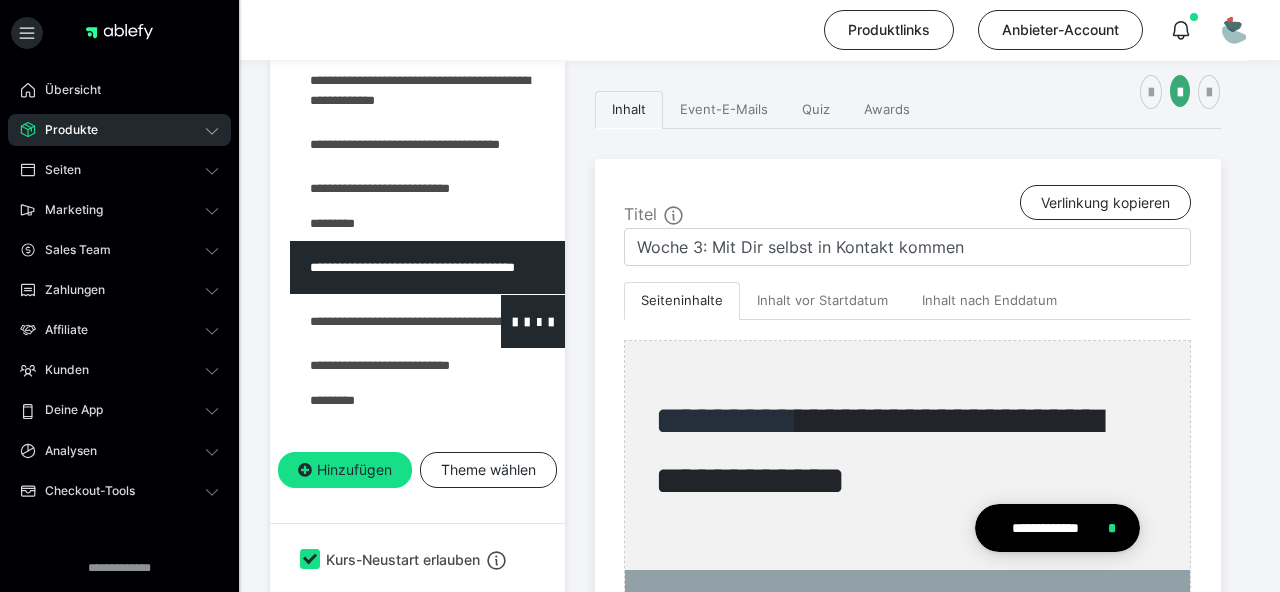 click at bounding box center (375, 321) 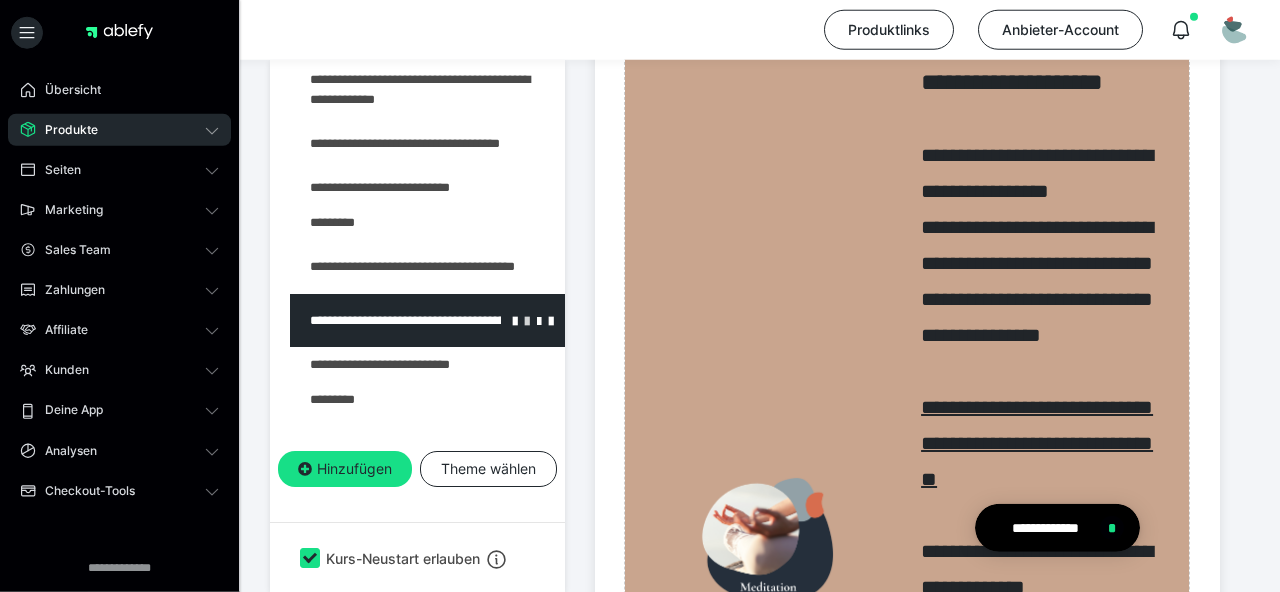 scroll, scrollTop: 779, scrollLeft: 0, axis: vertical 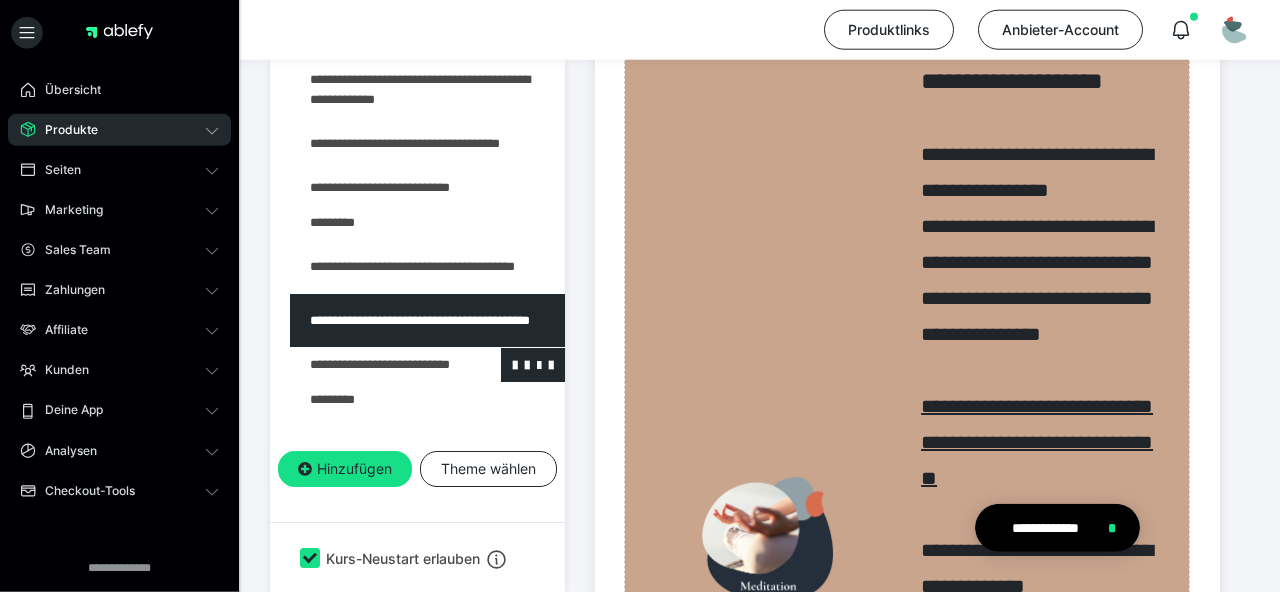 click at bounding box center (375, 365) 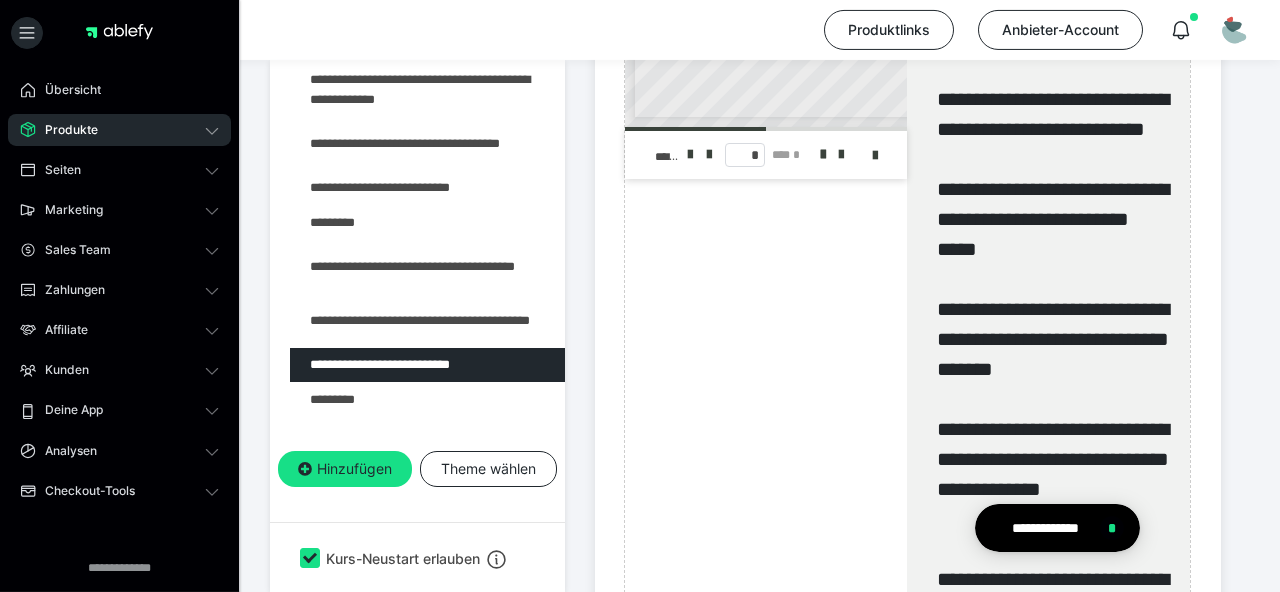 scroll, scrollTop: 1258, scrollLeft: 0, axis: vertical 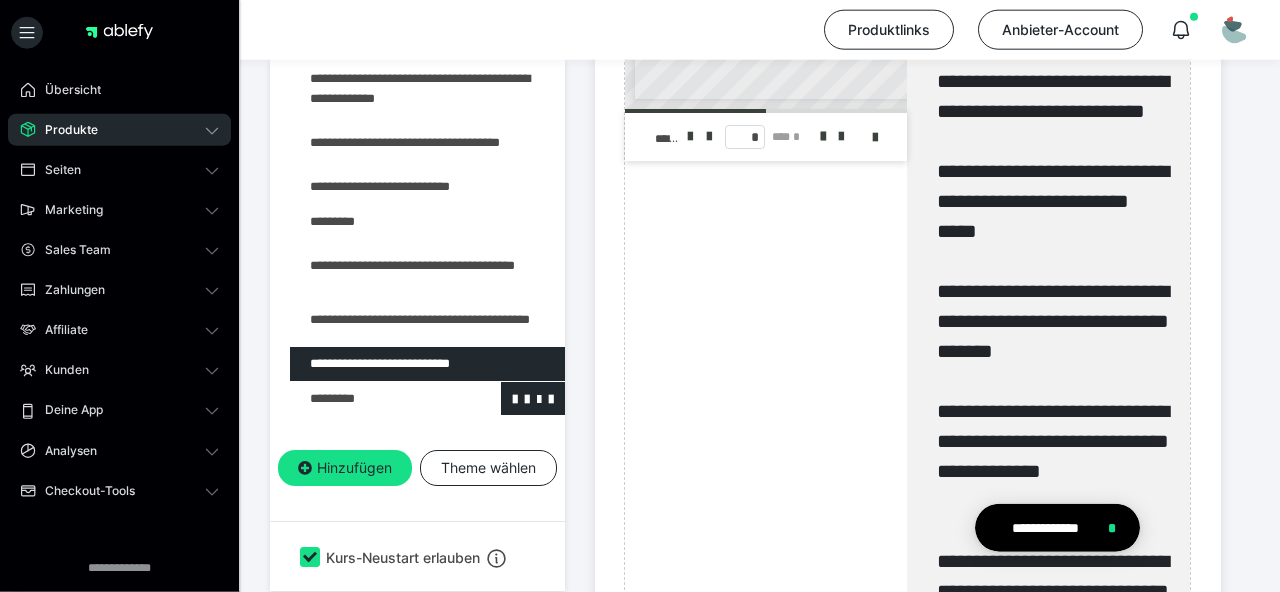 click at bounding box center [375, 400] 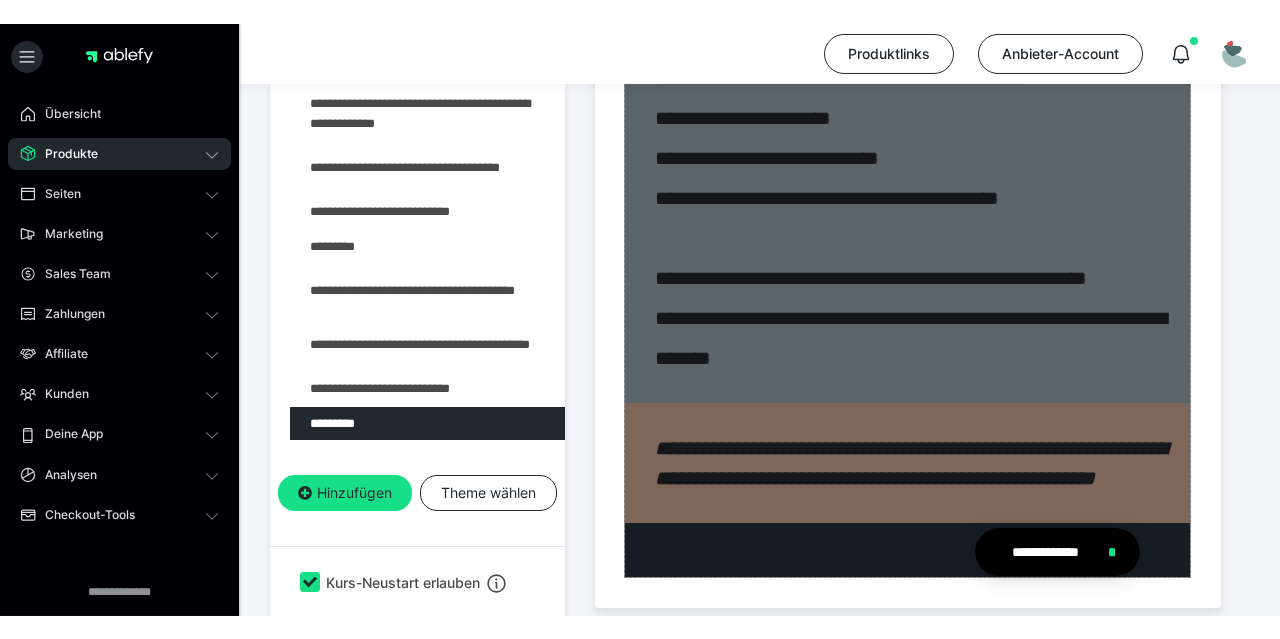 scroll, scrollTop: 1501, scrollLeft: 0, axis: vertical 